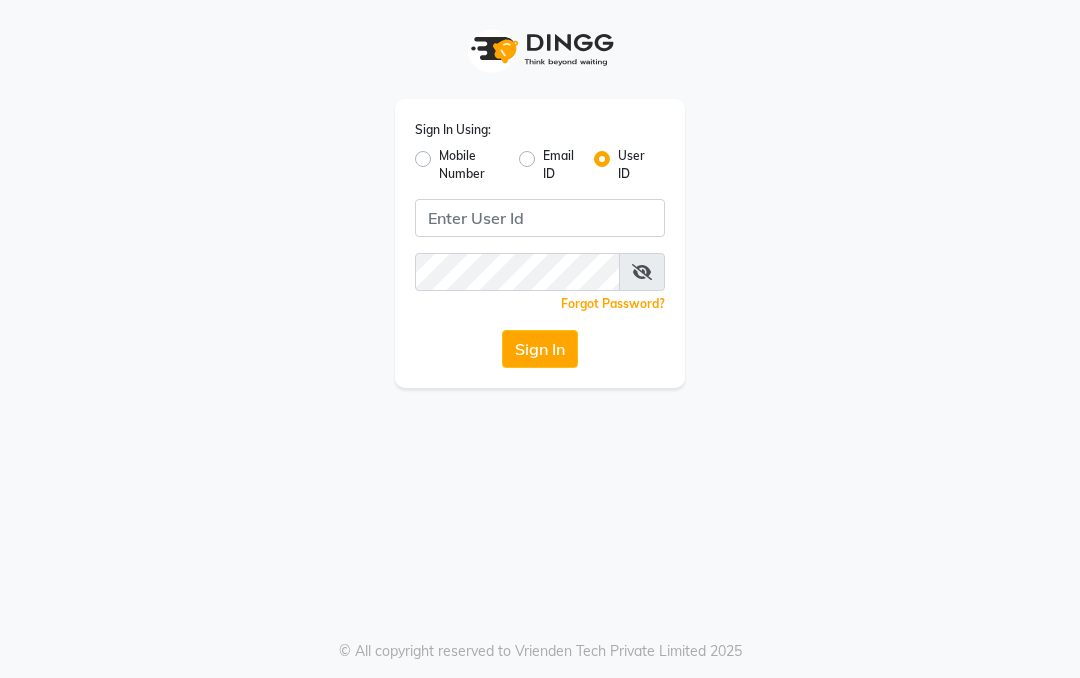 scroll, scrollTop: 0, scrollLeft: 0, axis: both 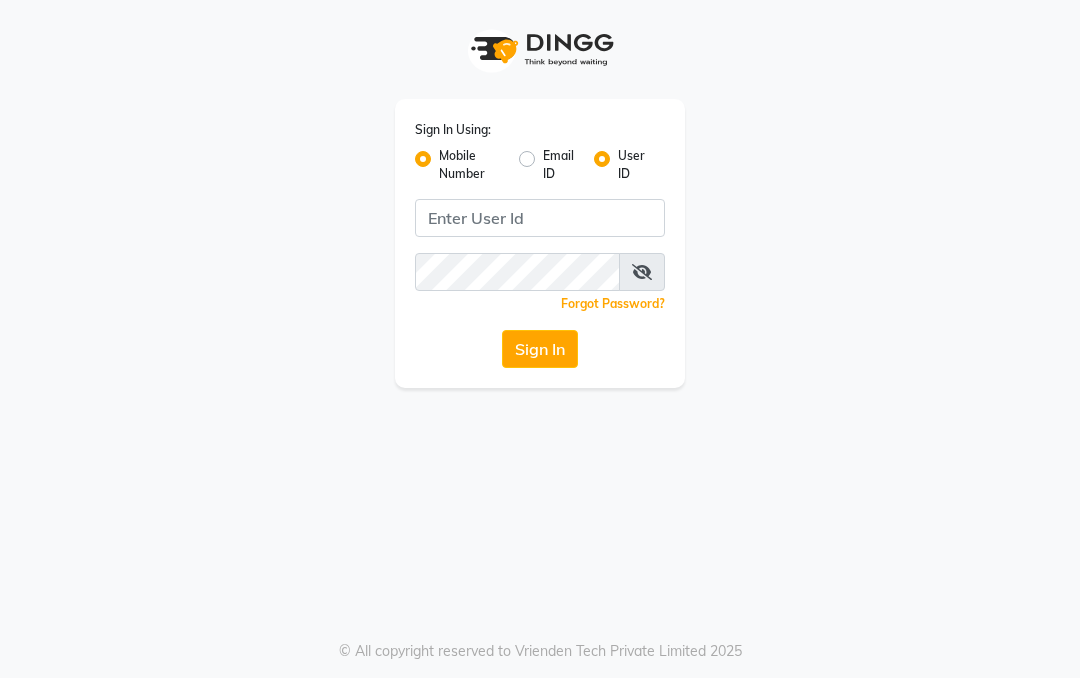 radio on "false" 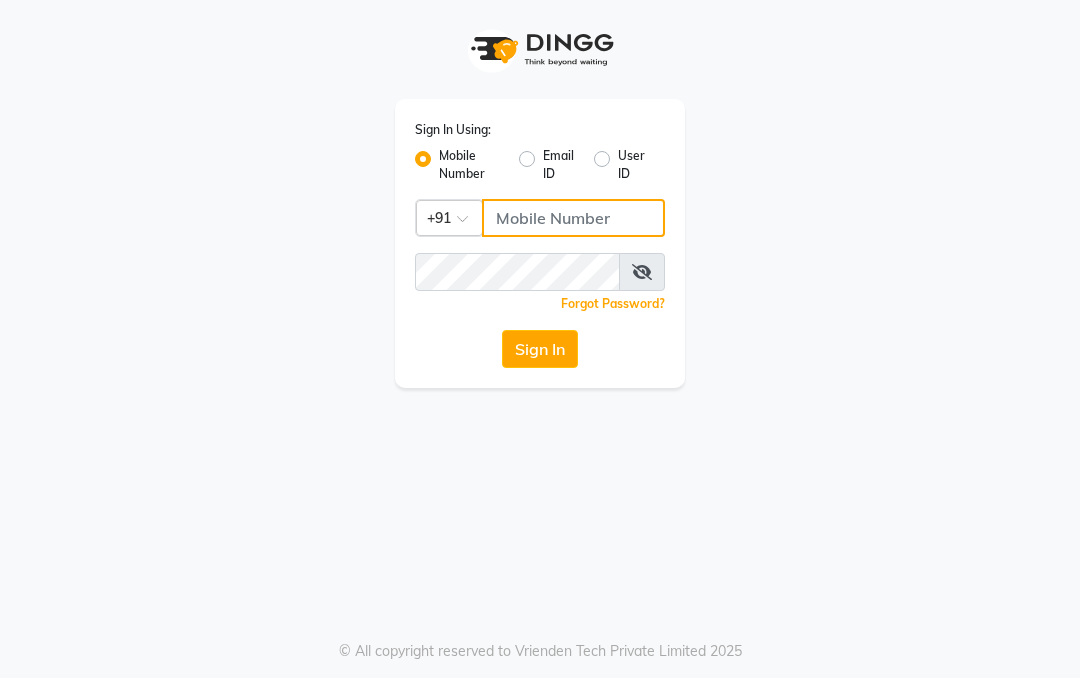 click 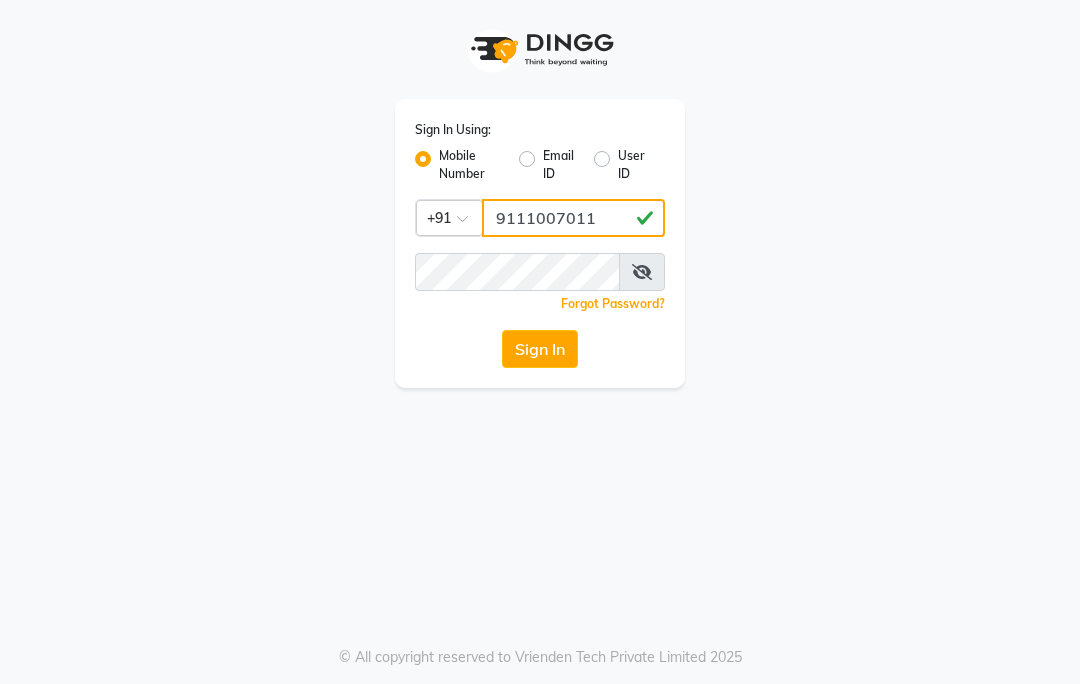 type on "9111007011" 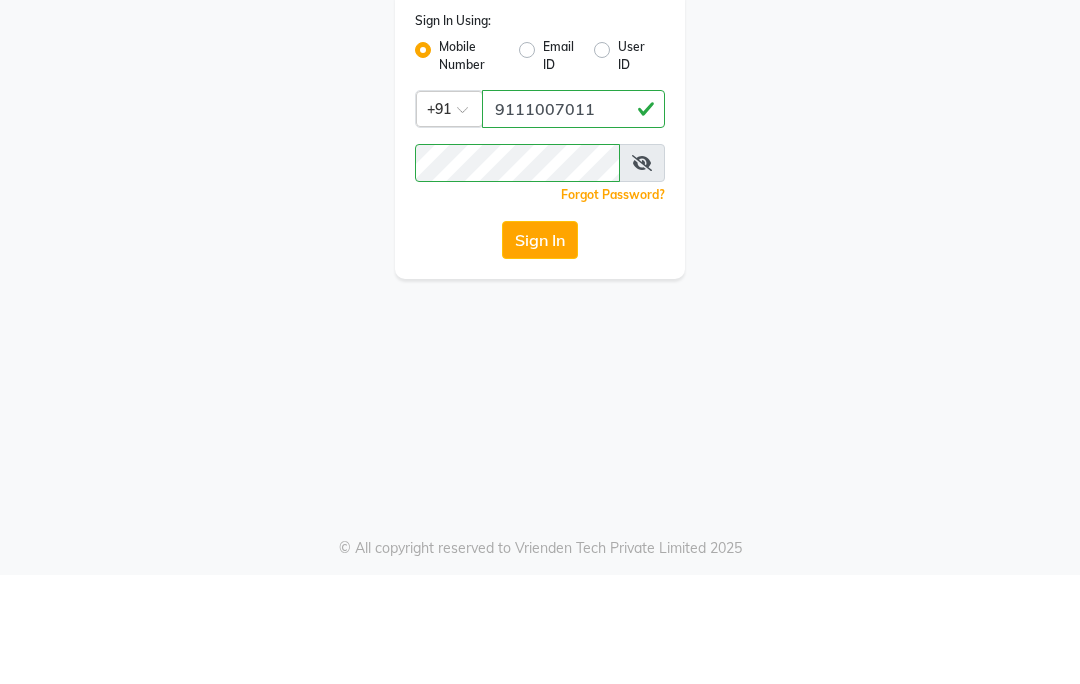 click at bounding box center [642, 272] 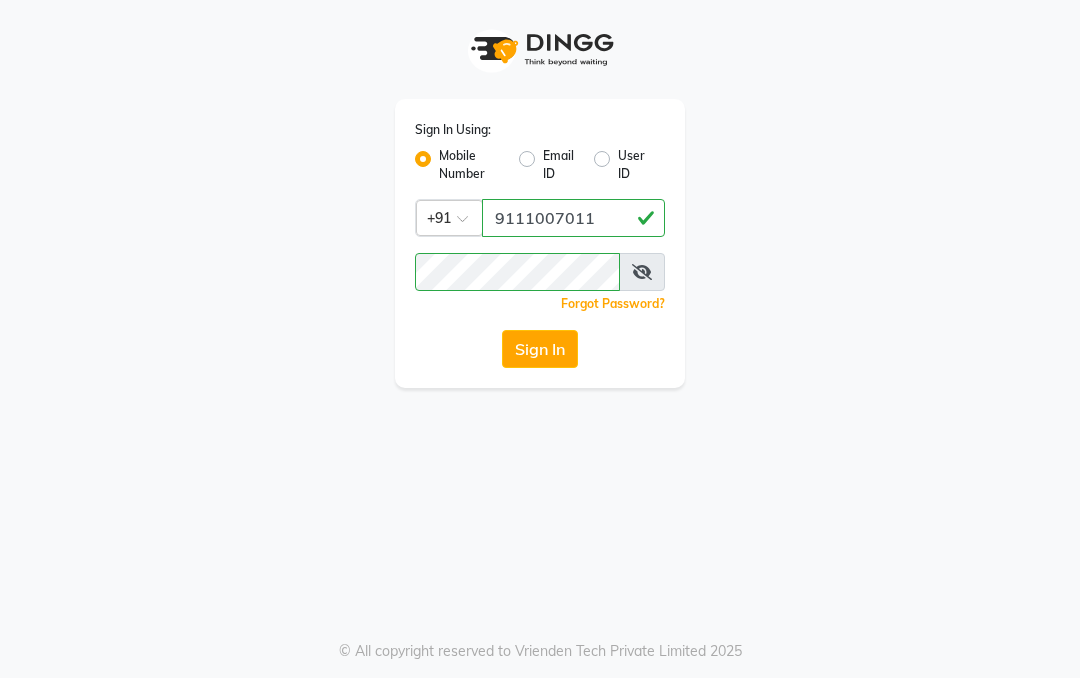 click at bounding box center (642, 272) 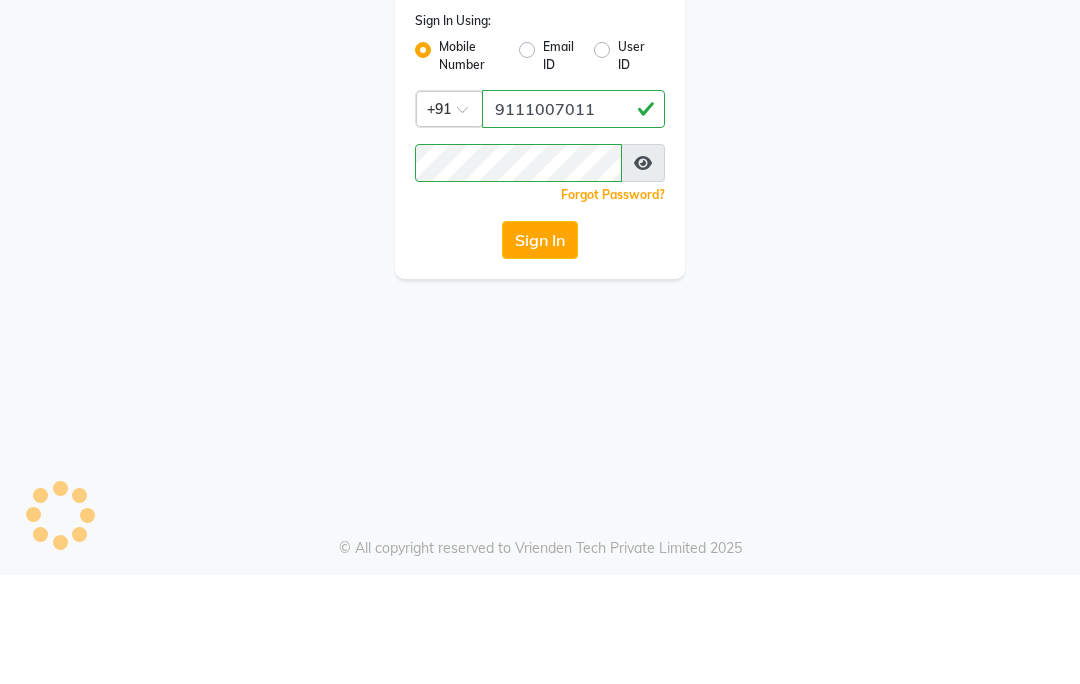 click on "Sign In" 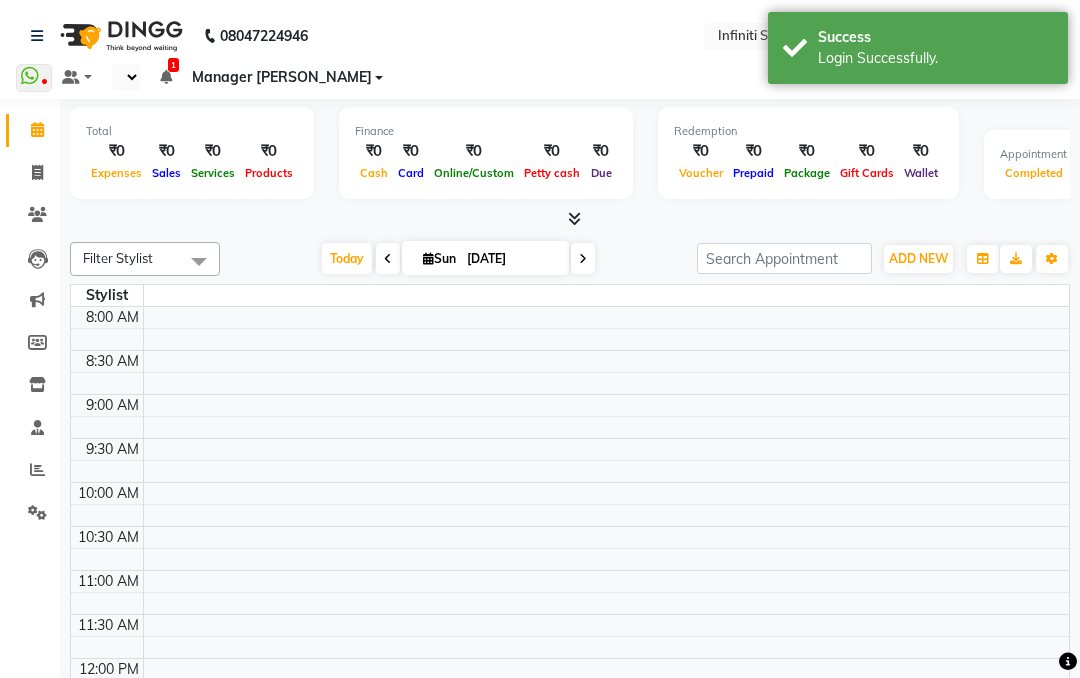 select on "en" 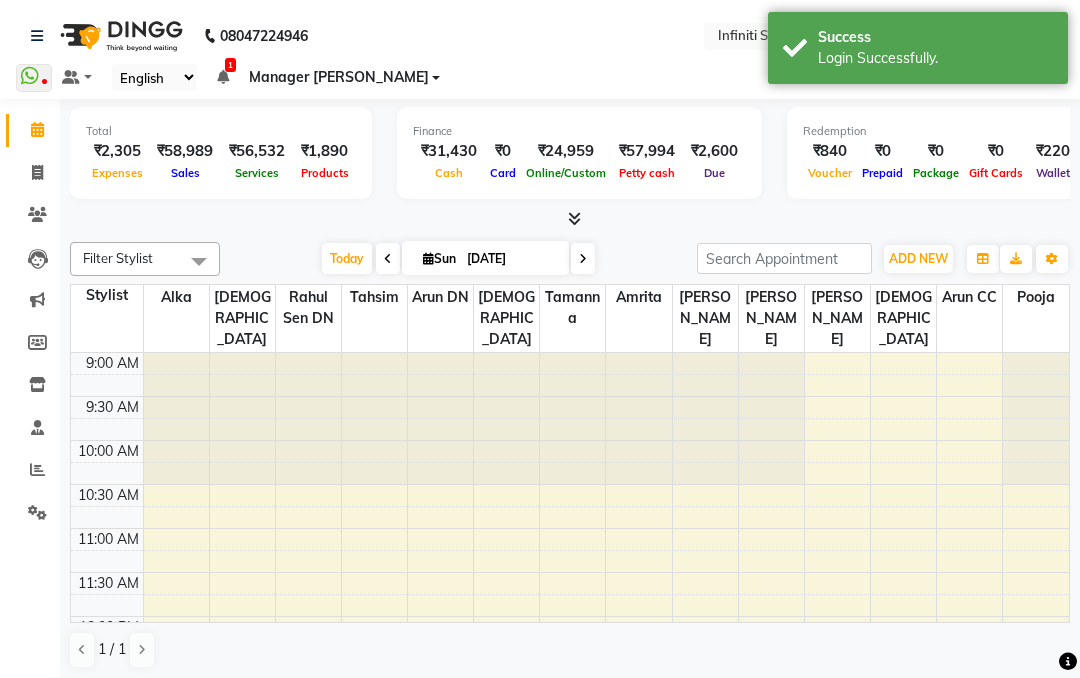 scroll, scrollTop: 0, scrollLeft: 0, axis: both 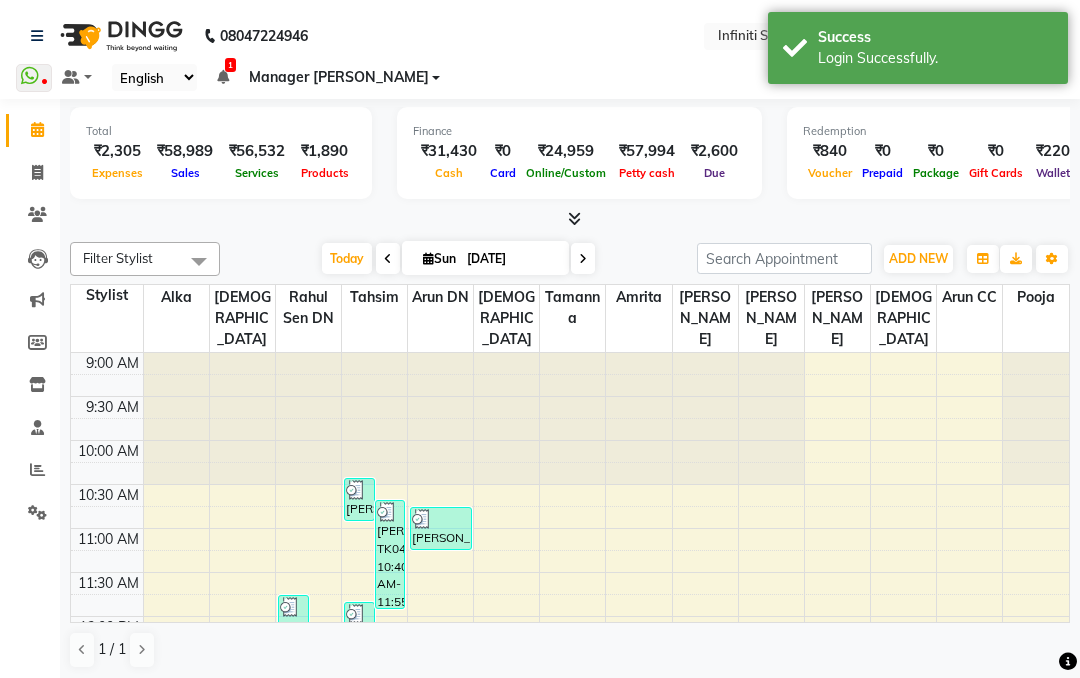 click at bounding box center [570, 219] 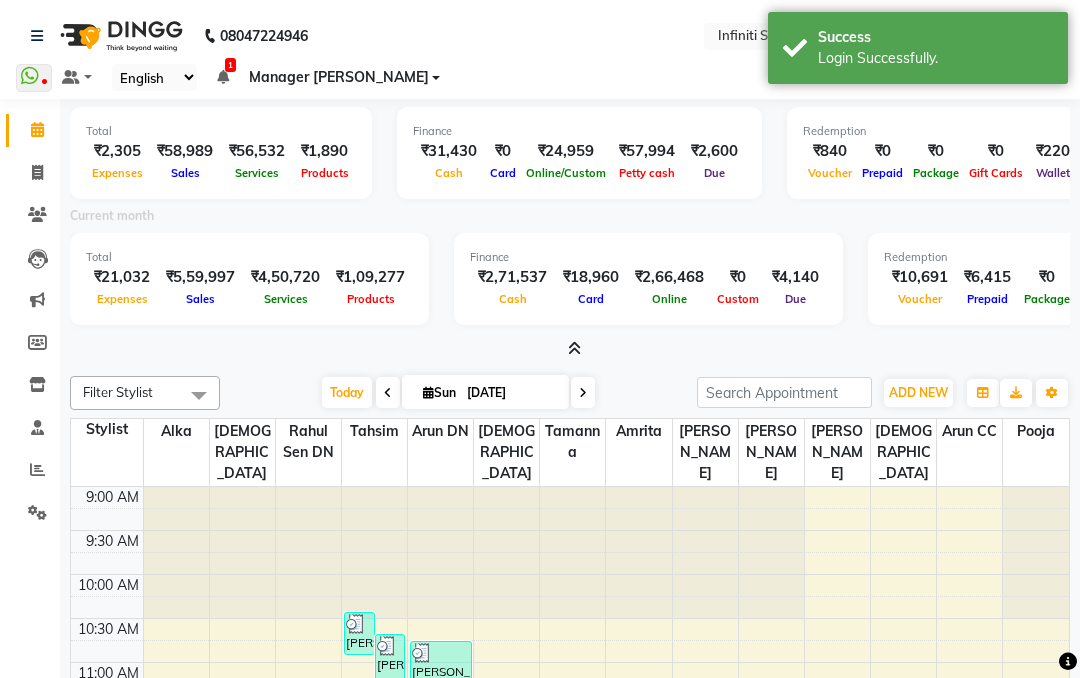 click at bounding box center [570, 349] 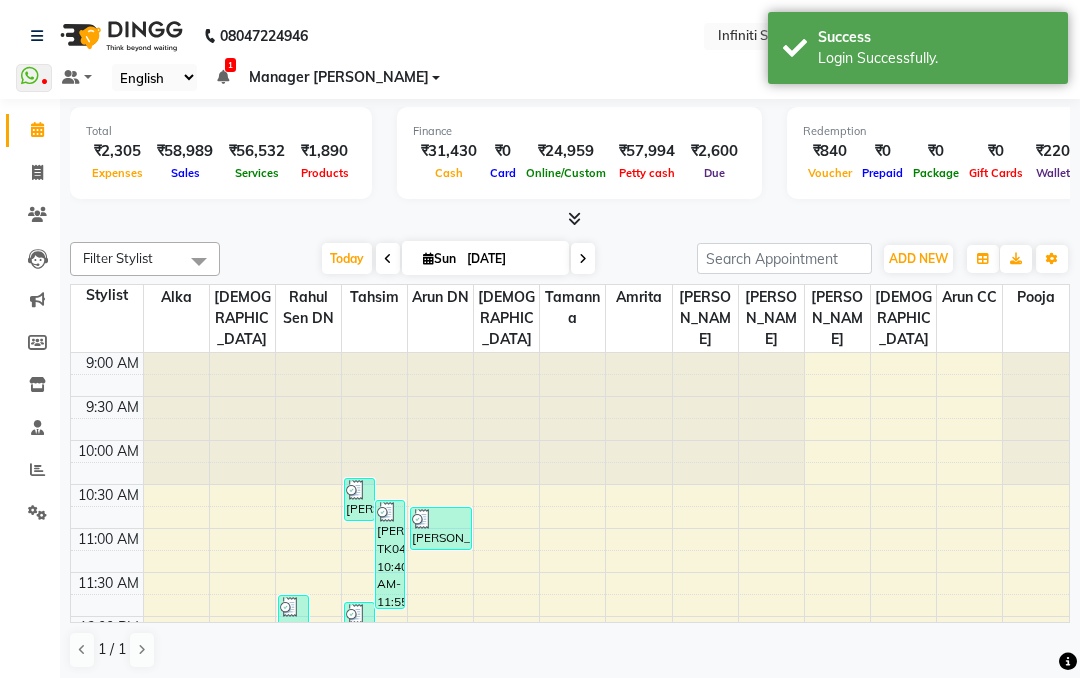 scroll, scrollTop: 0, scrollLeft: 0, axis: both 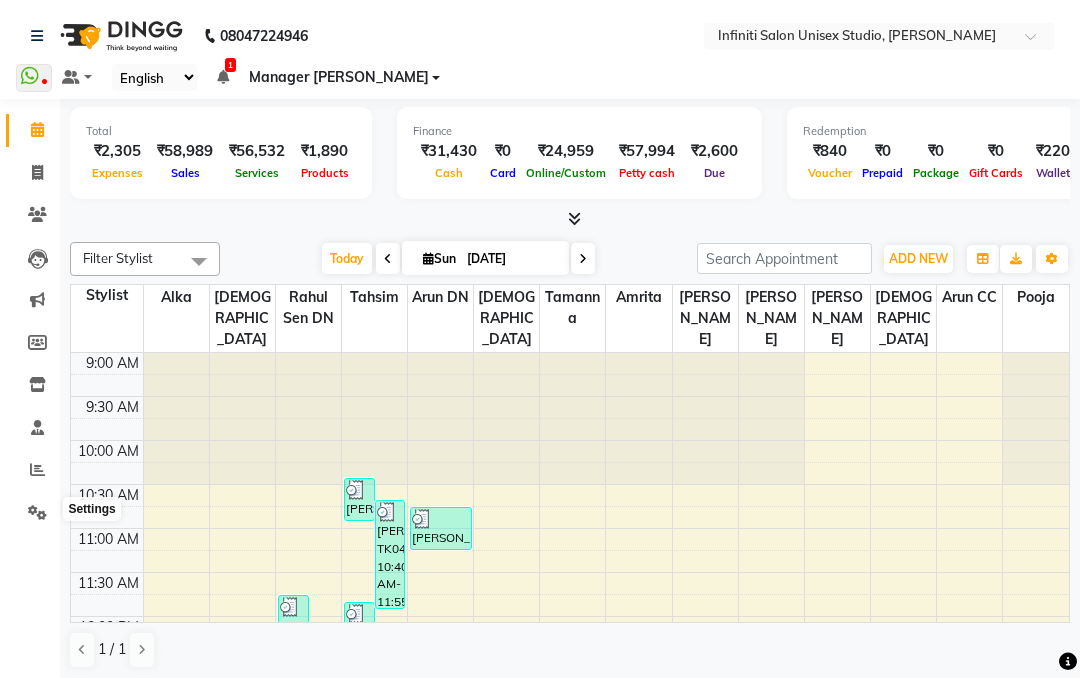 click 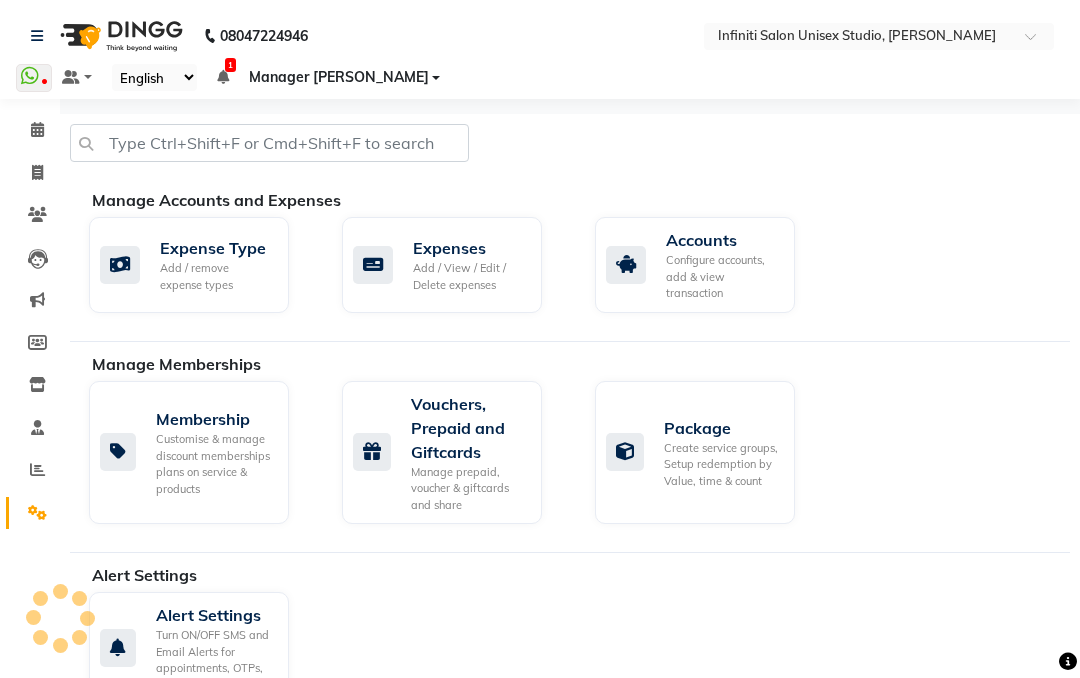 click on "Add / View / Edit / Delete expenses" 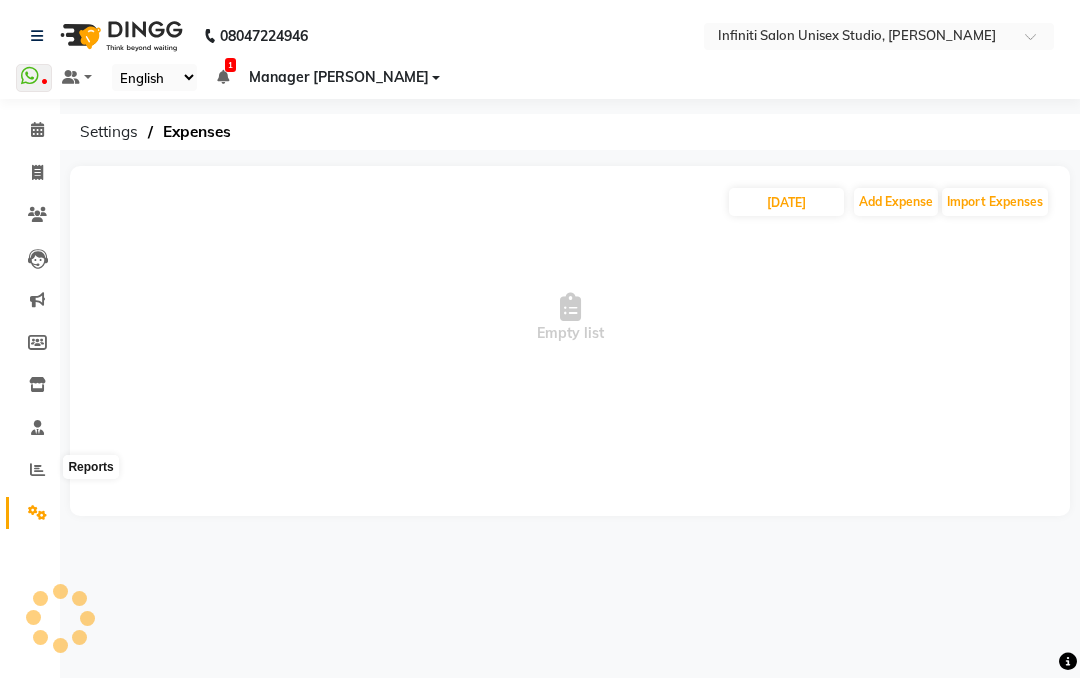 click 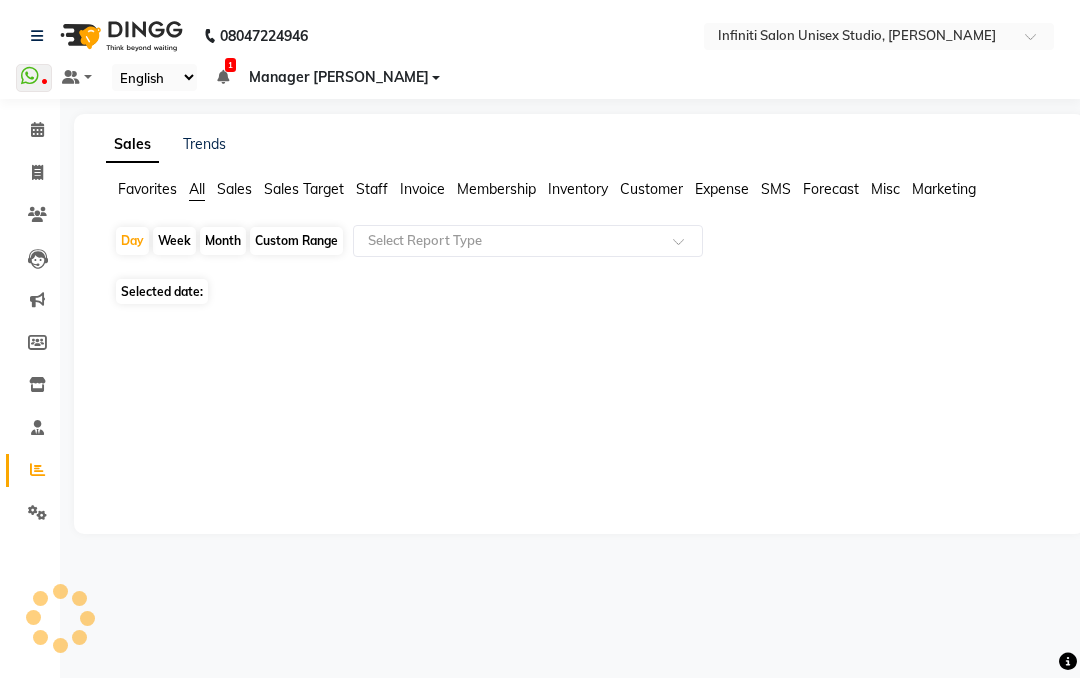 click 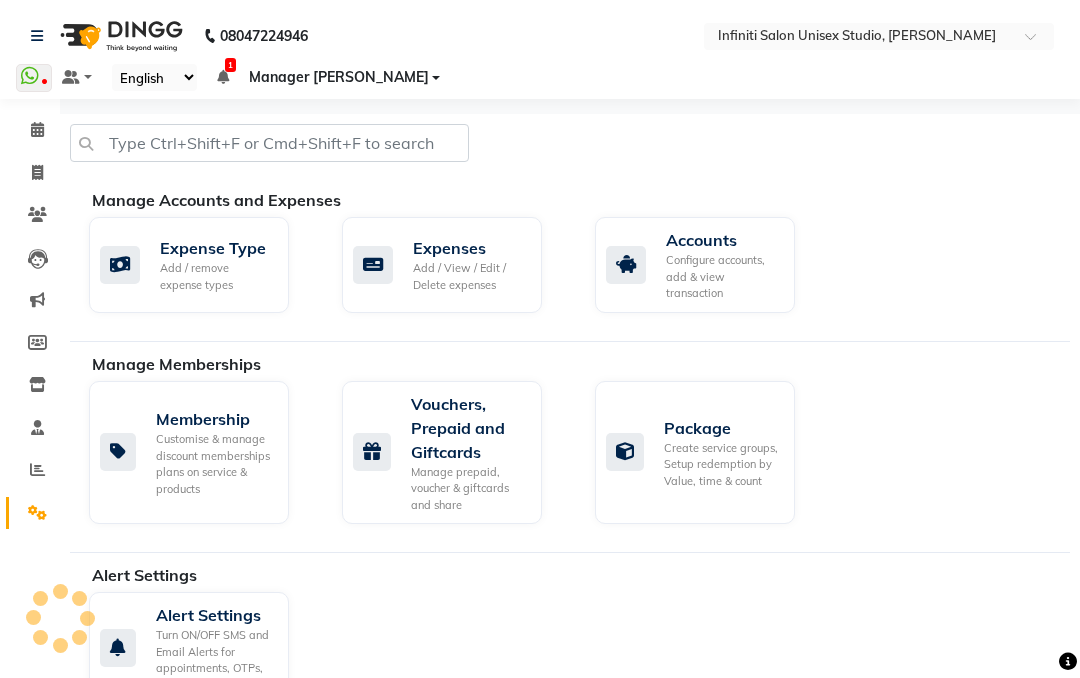 click on "Add / View / Edit / Delete expenses" 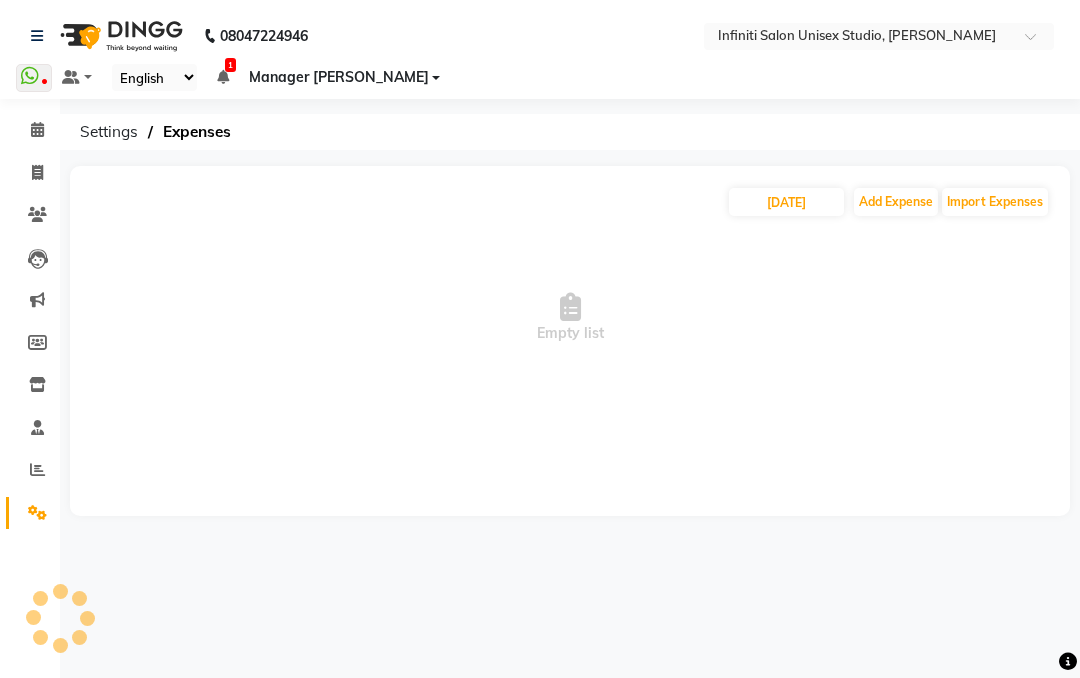 click 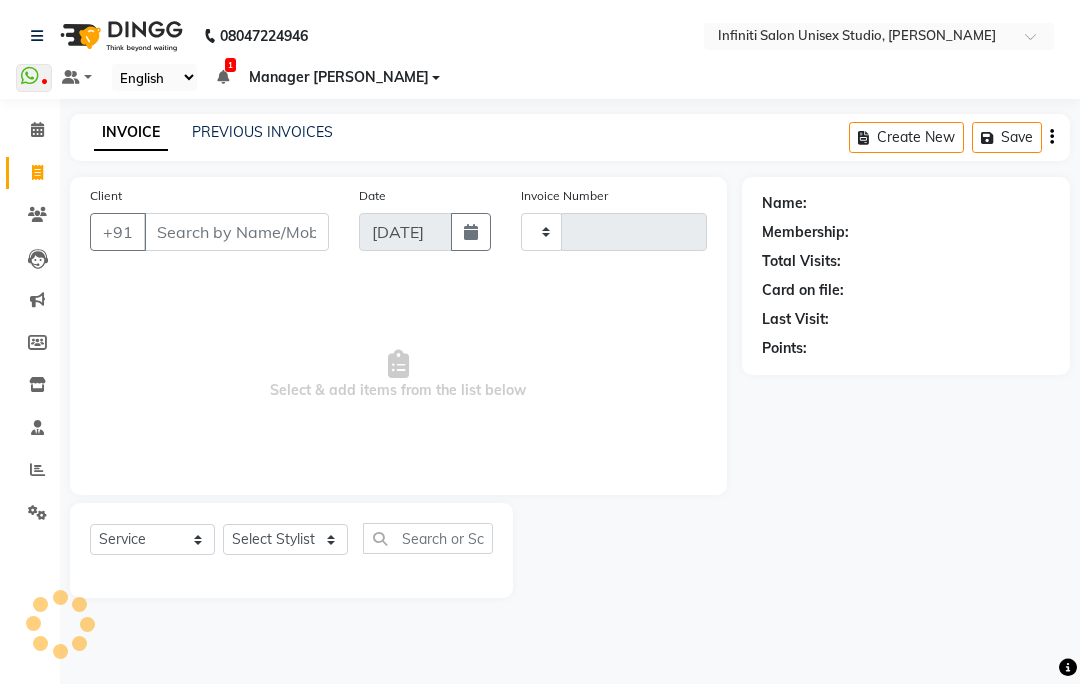 click on "PREVIOUS INVOICES" 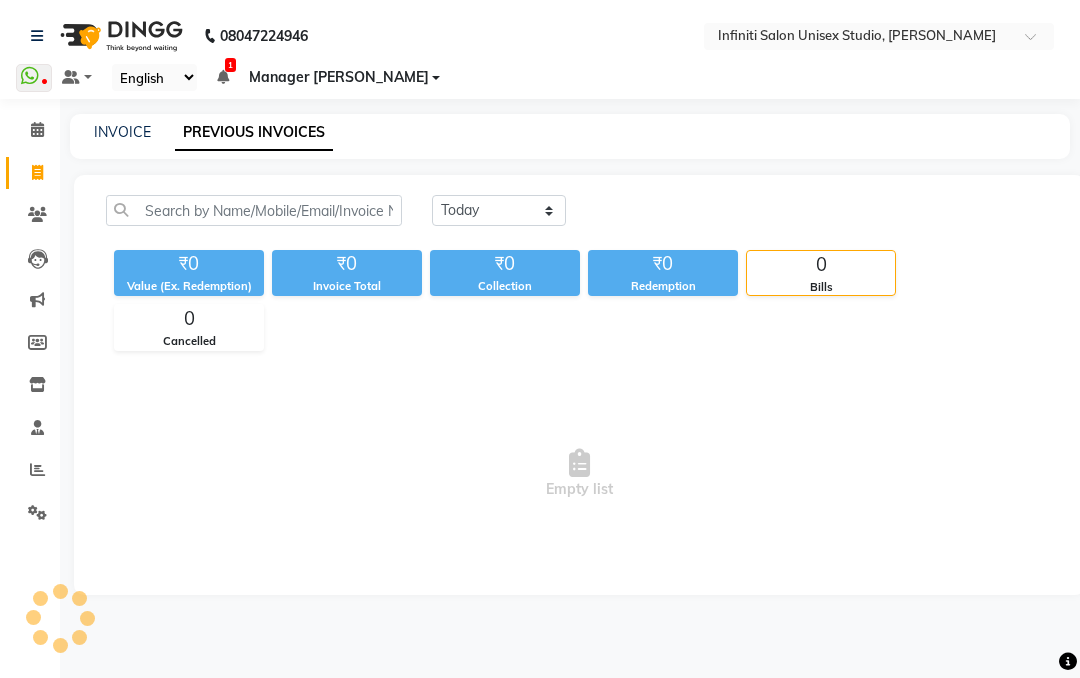 click on "Empty list" at bounding box center [579, 475] 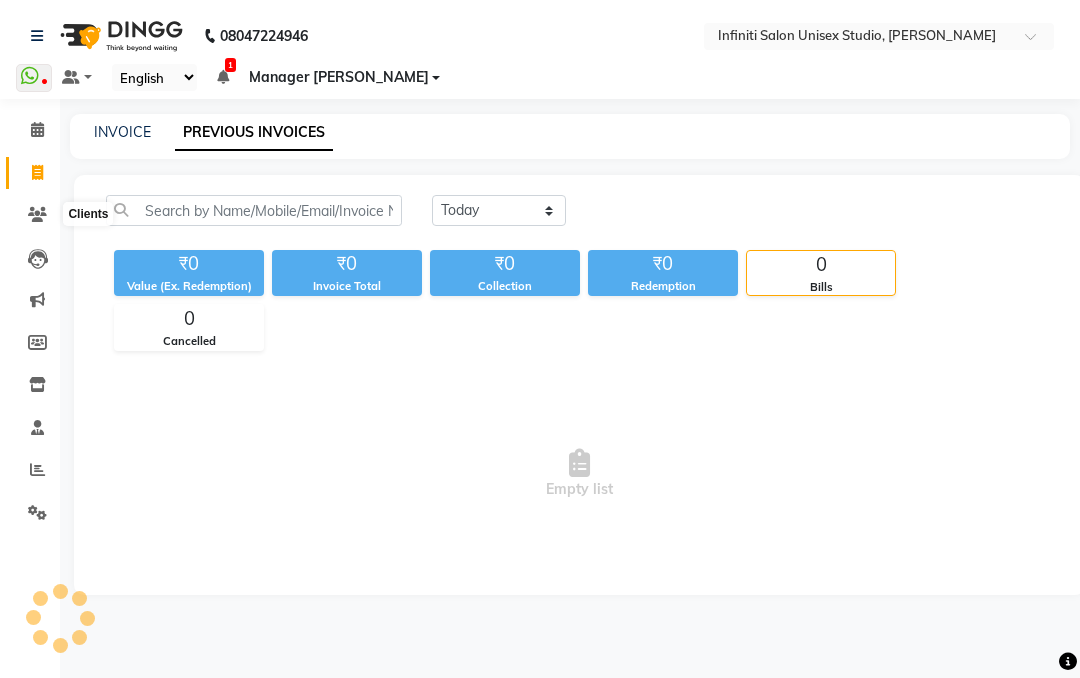 click 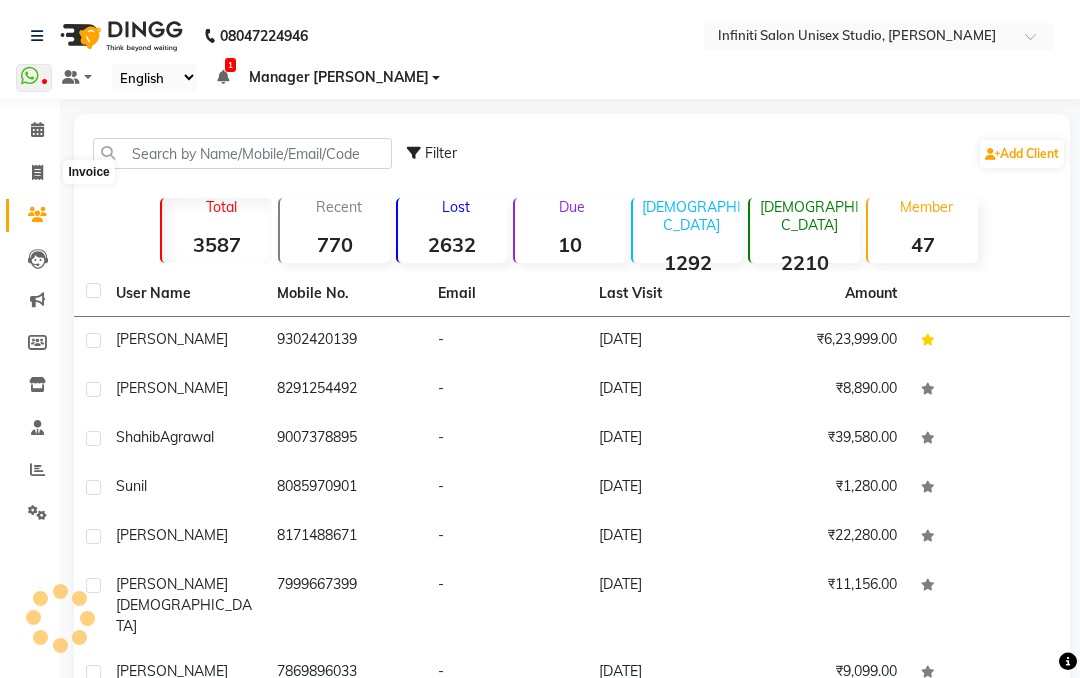 click 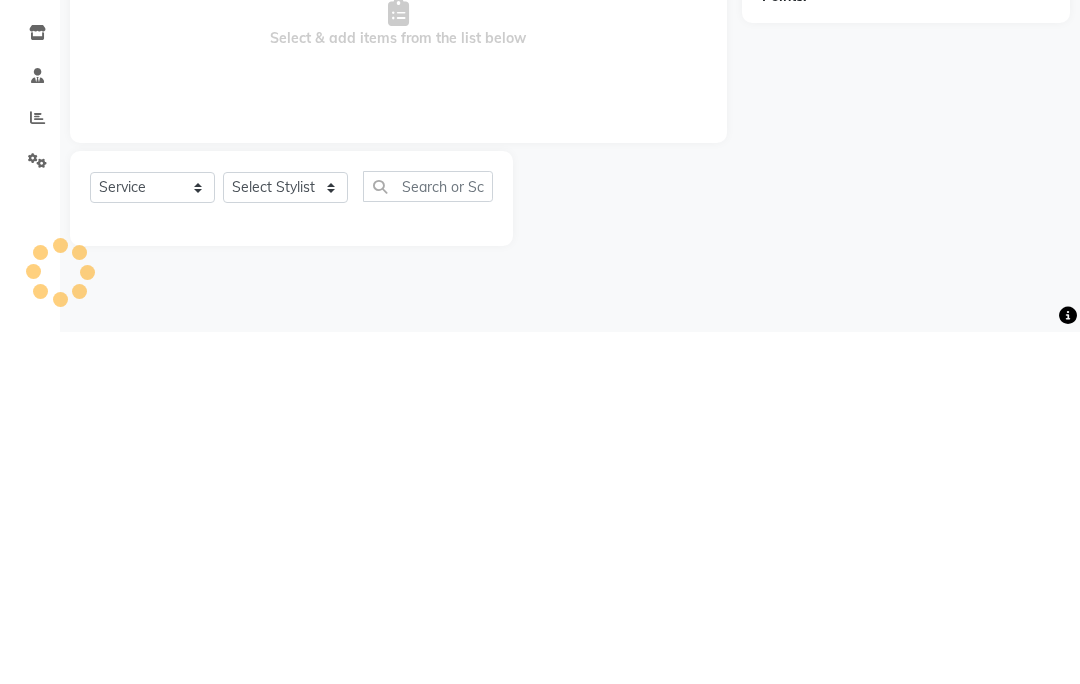 type on "1294" 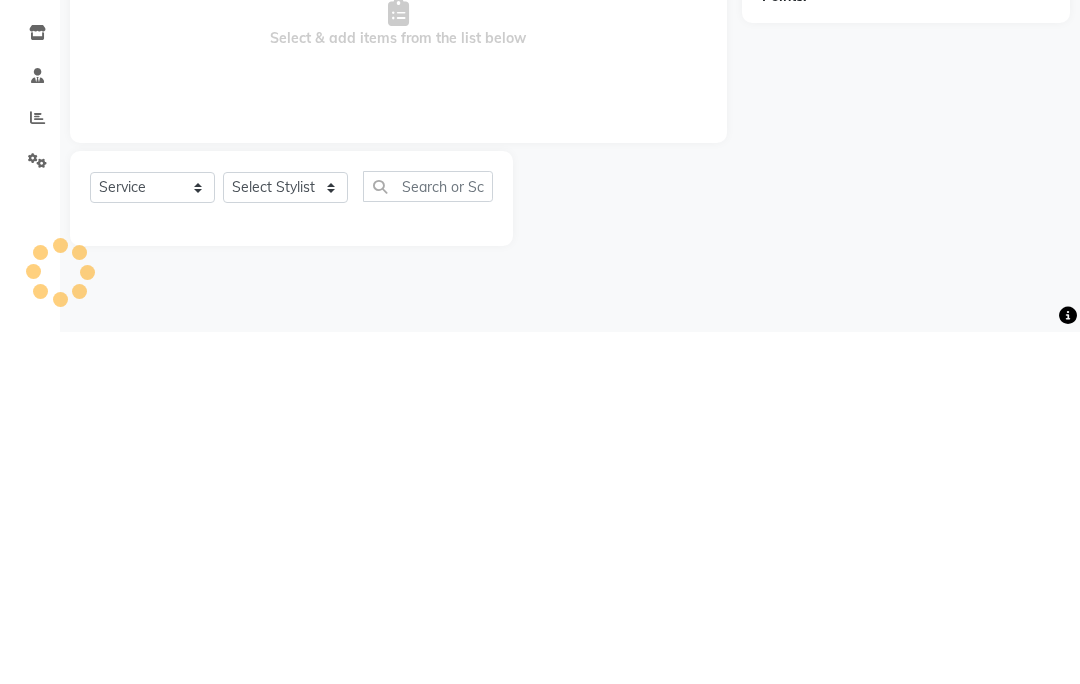 select on "6511" 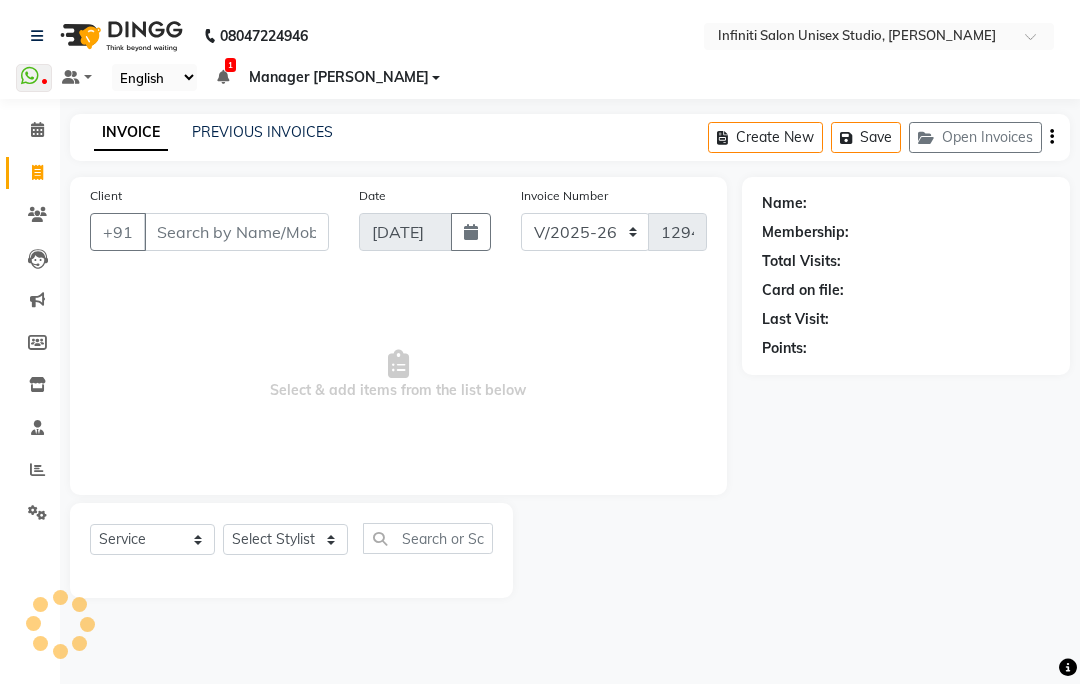 click on "PREVIOUS INVOICES" 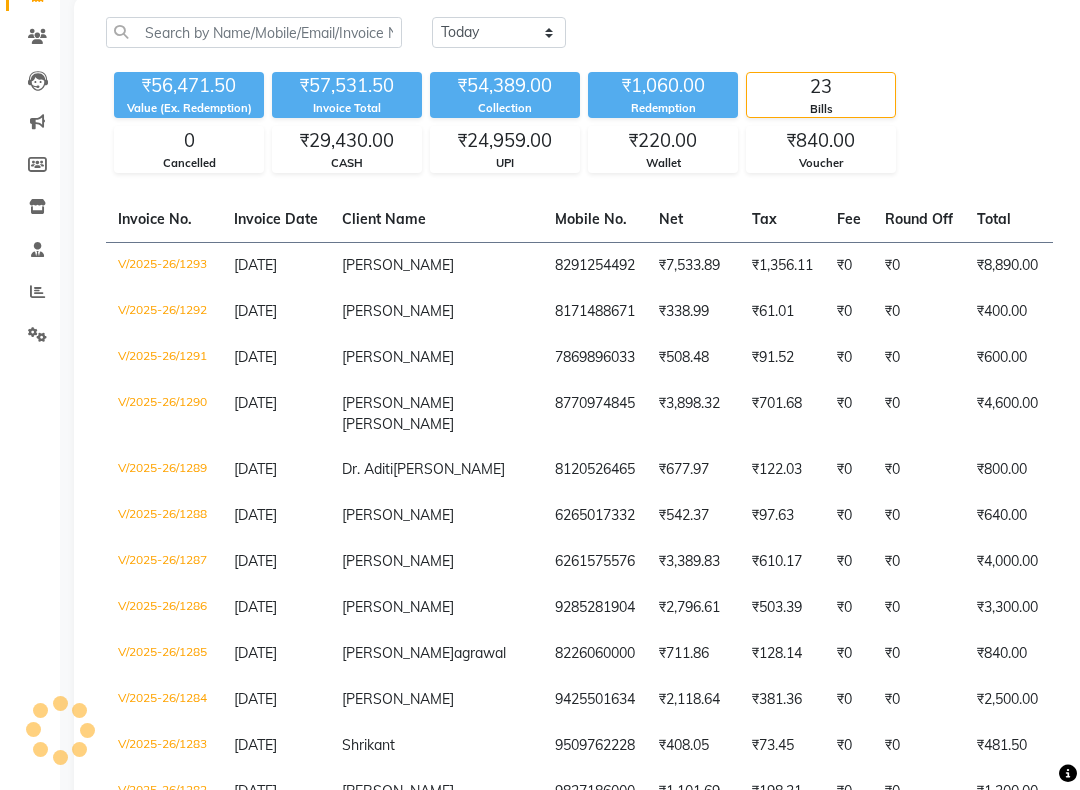 scroll, scrollTop: 181, scrollLeft: 0, axis: vertical 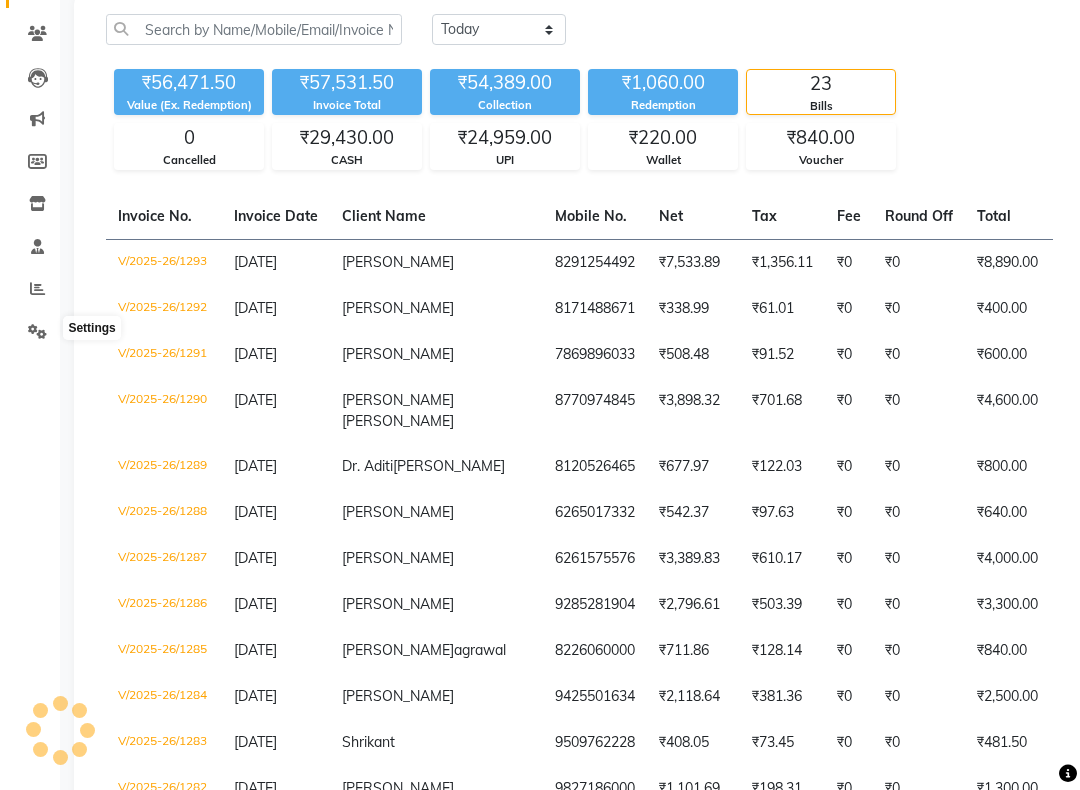 click 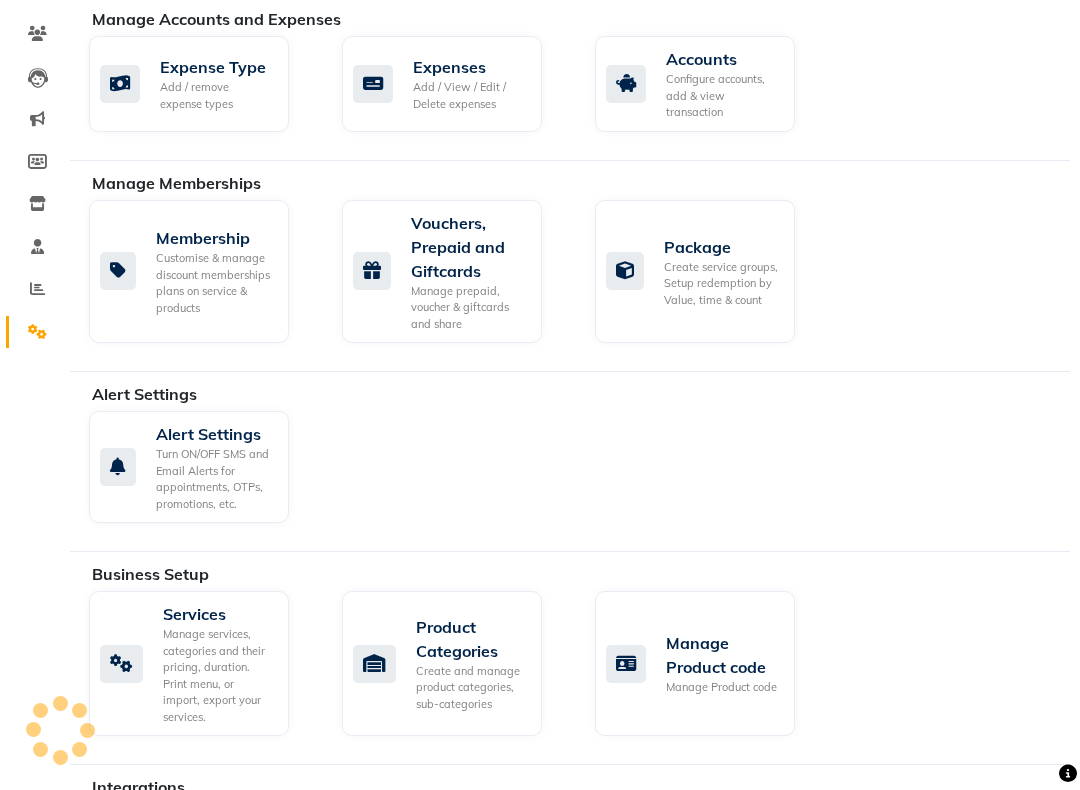 click on "Expenses Add / View / Edit / Delete expenses" 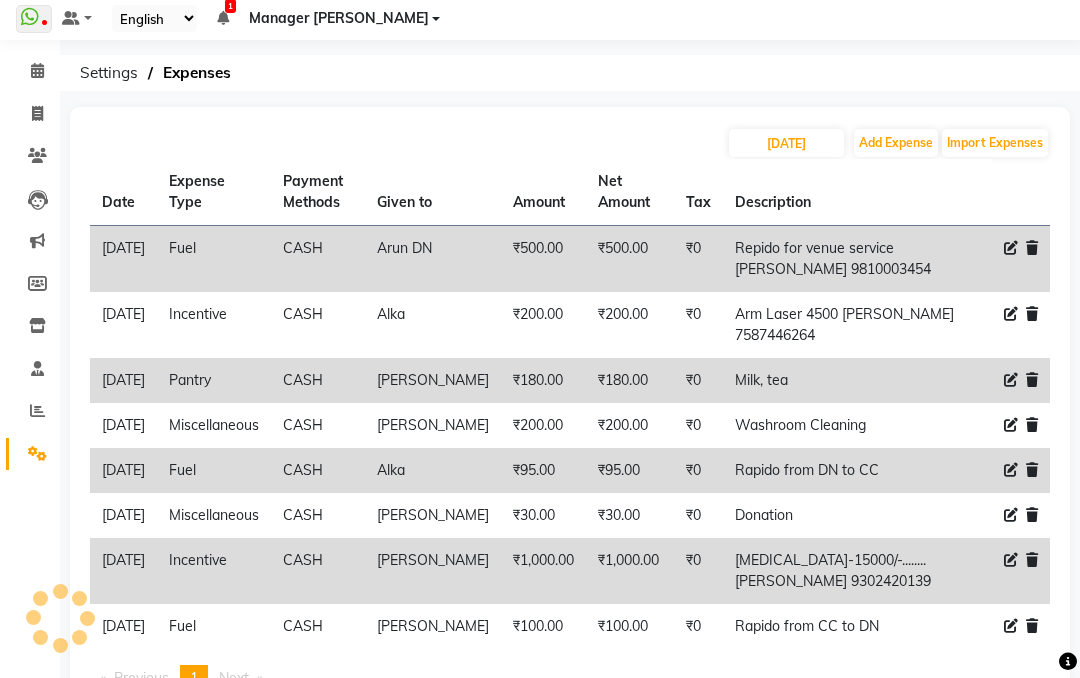scroll, scrollTop: 0, scrollLeft: 0, axis: both 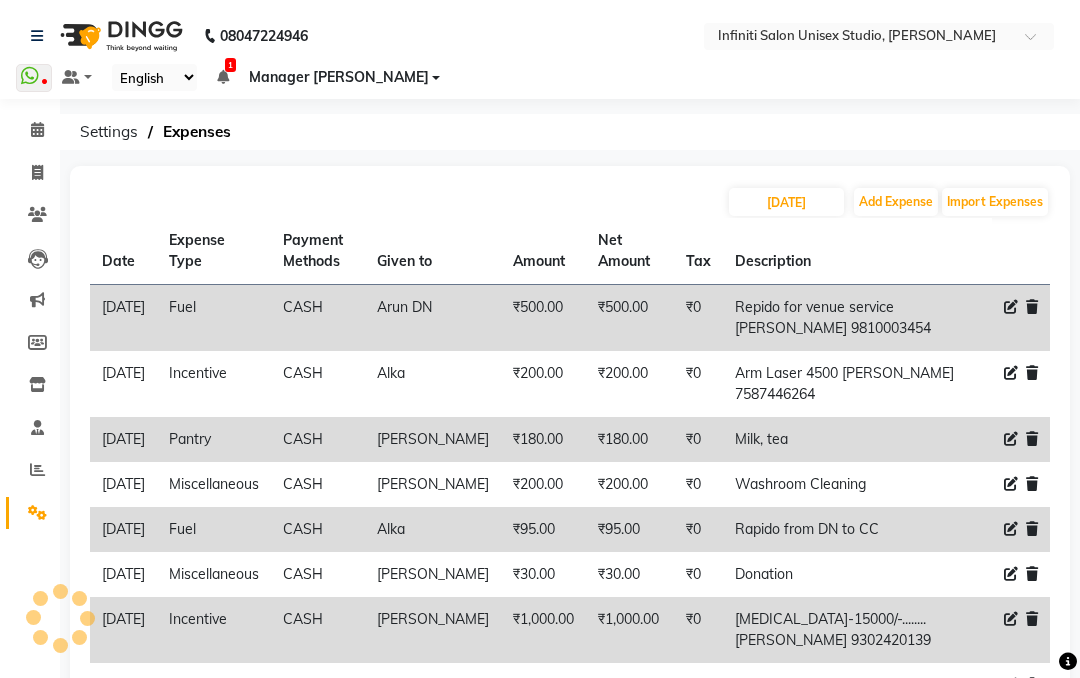 click on "Calendar" 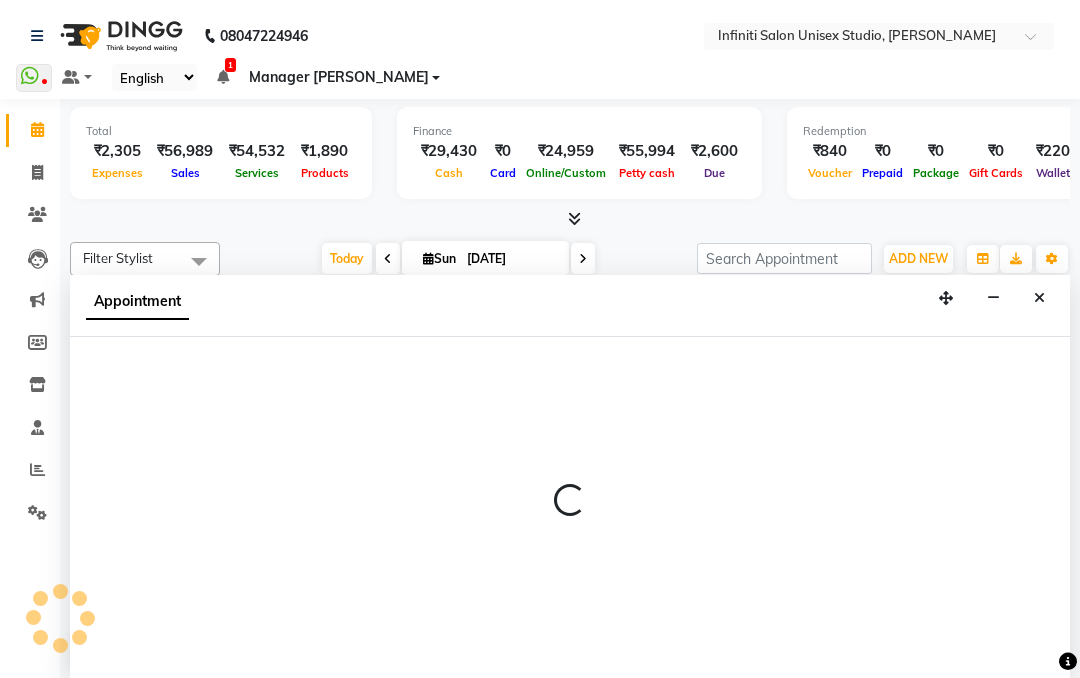 scroll, scrollTop: 744, scrollLeft: 0, axis: vertical 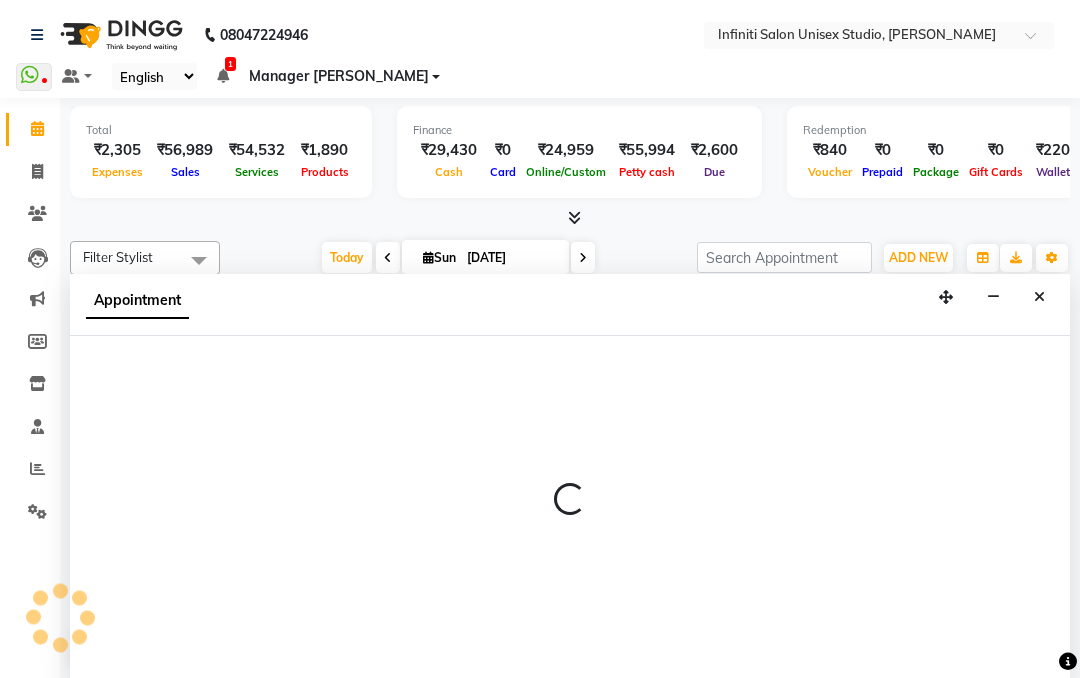 select on "49891" 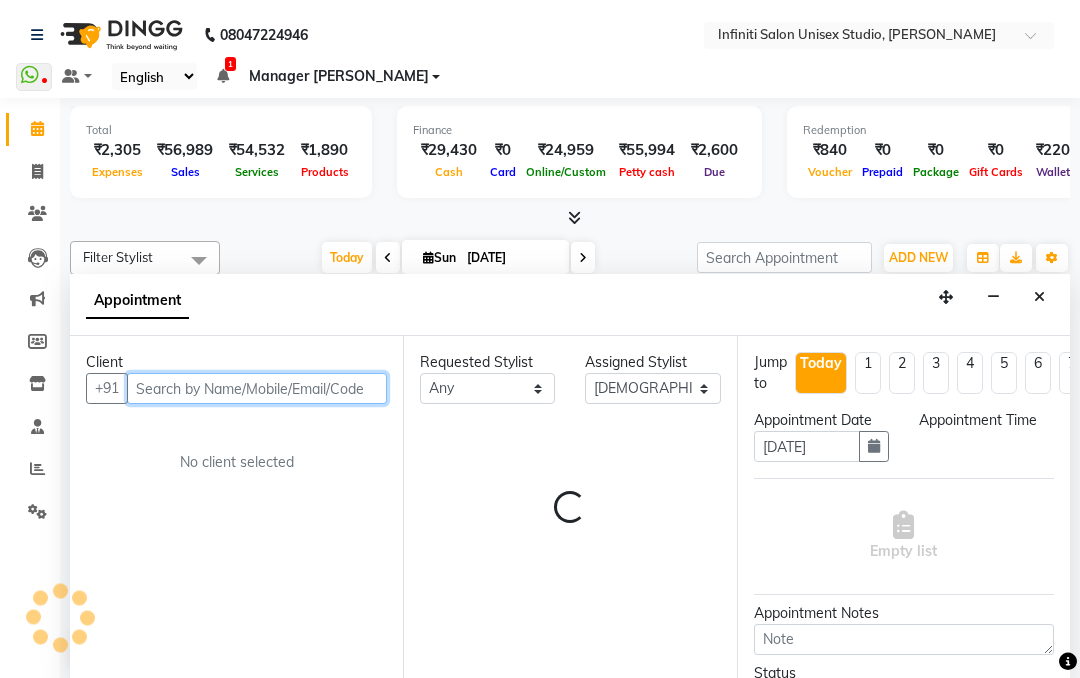 select on "1065" 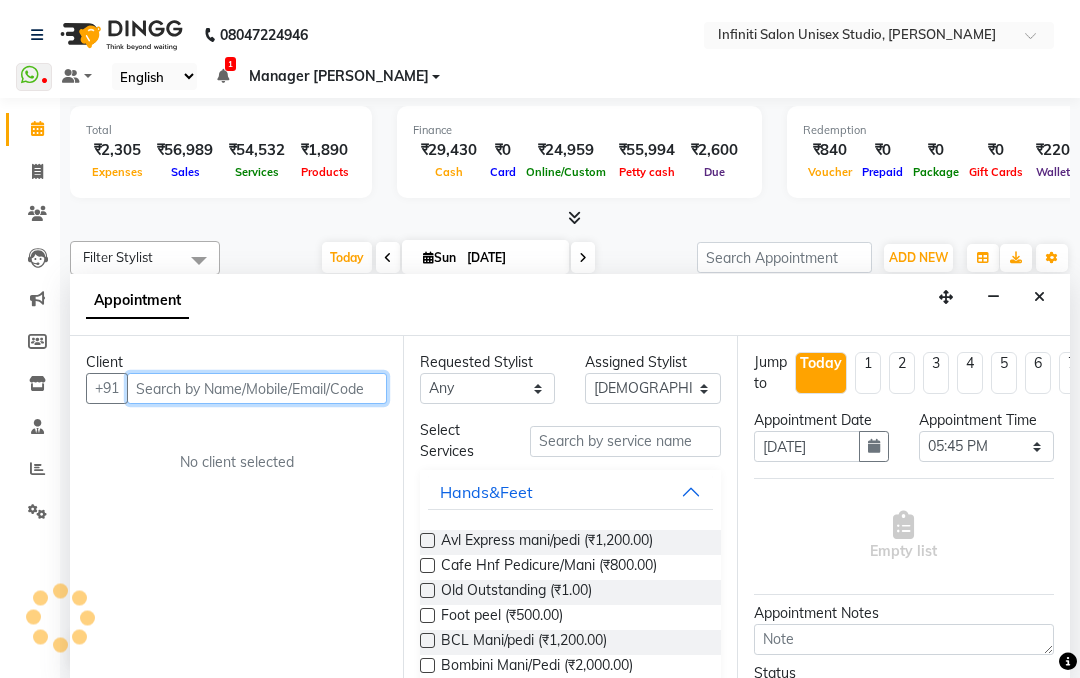 scroll, scrollTop: 1, scrollLeft: 0, axis: vertical 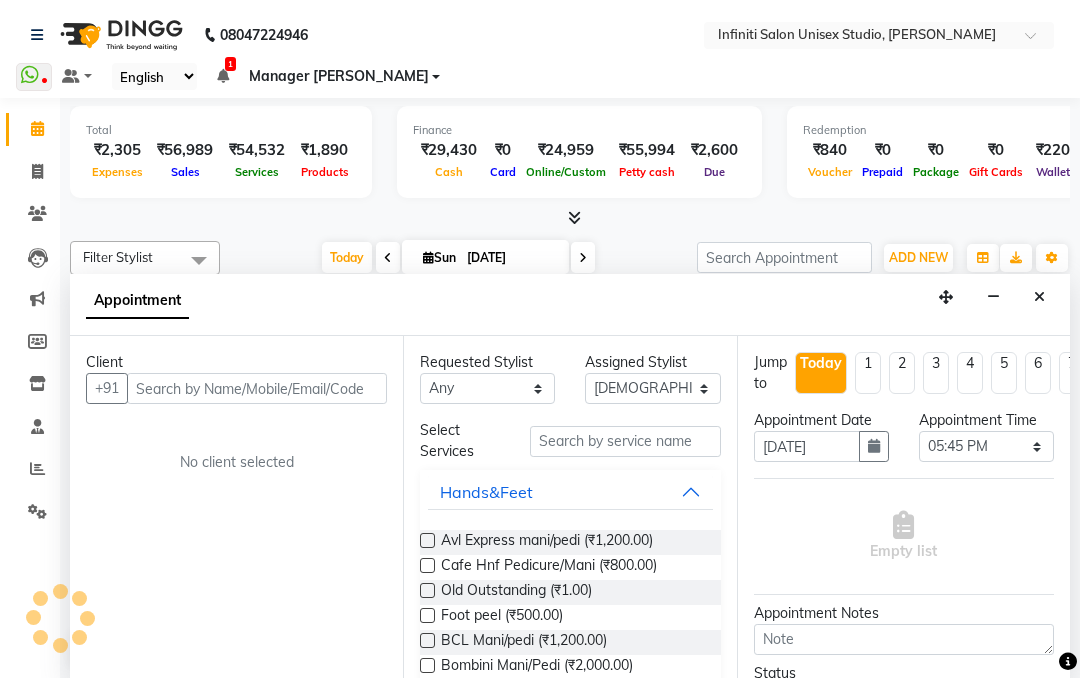 click 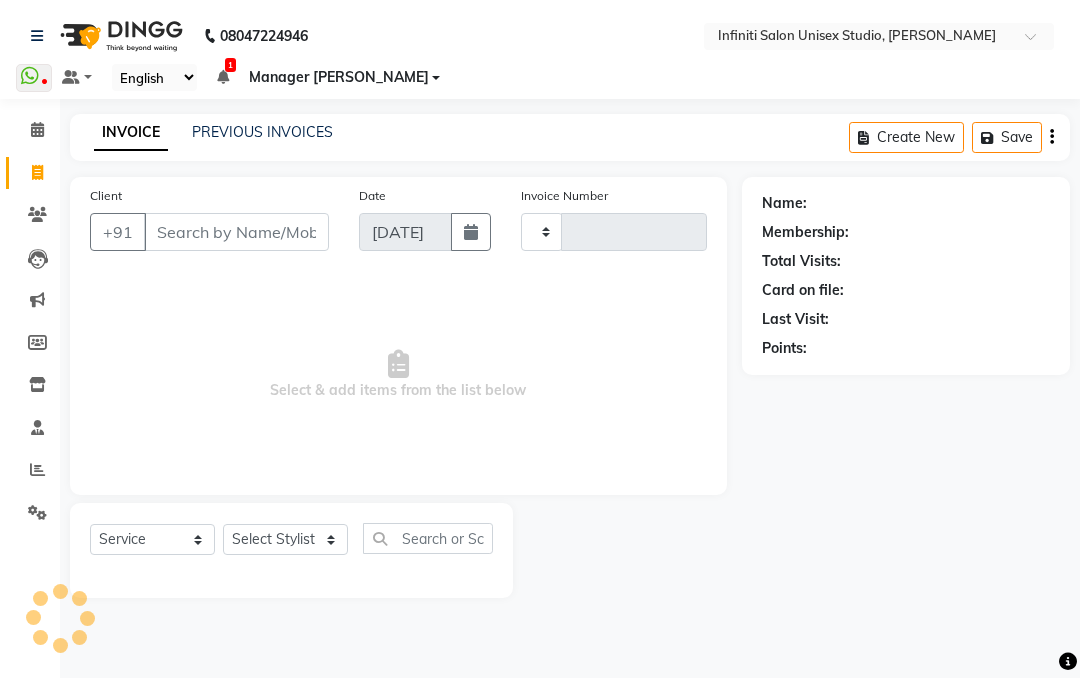 scroll, scrollTop: 0, scrollLeft: 0, axis: both 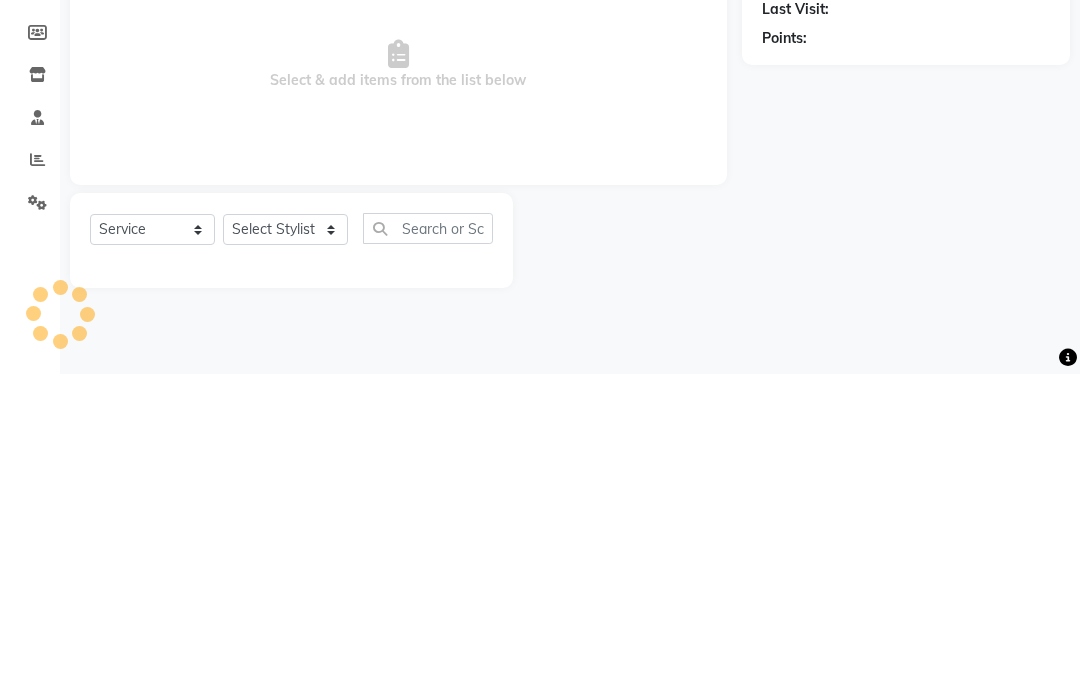 type on "1294" 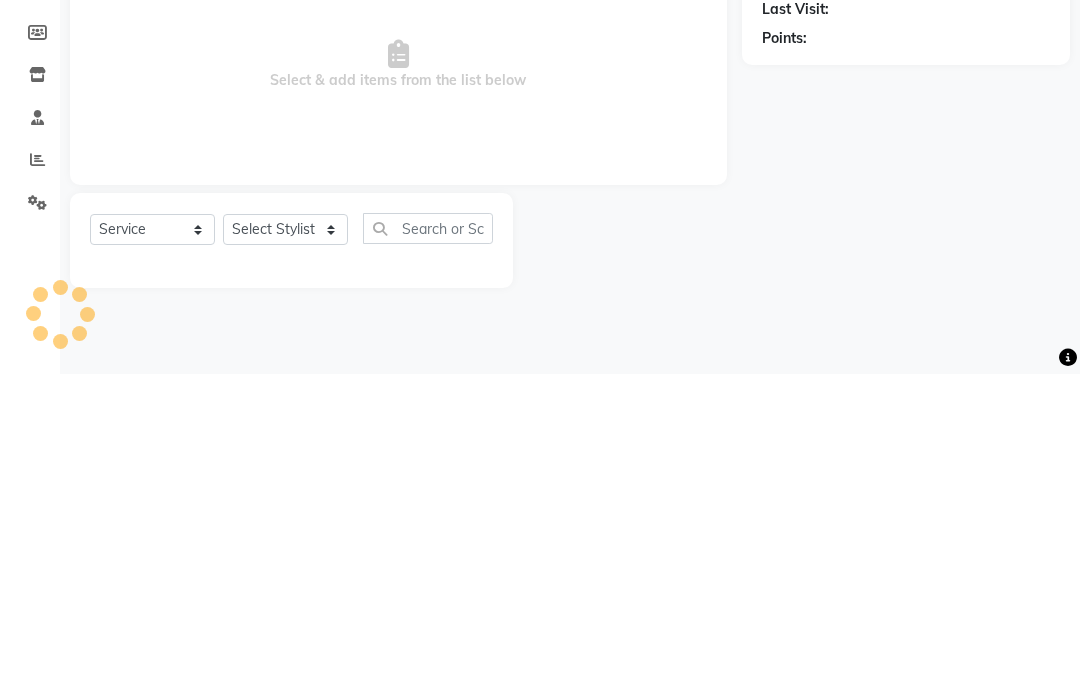 select on "6511" 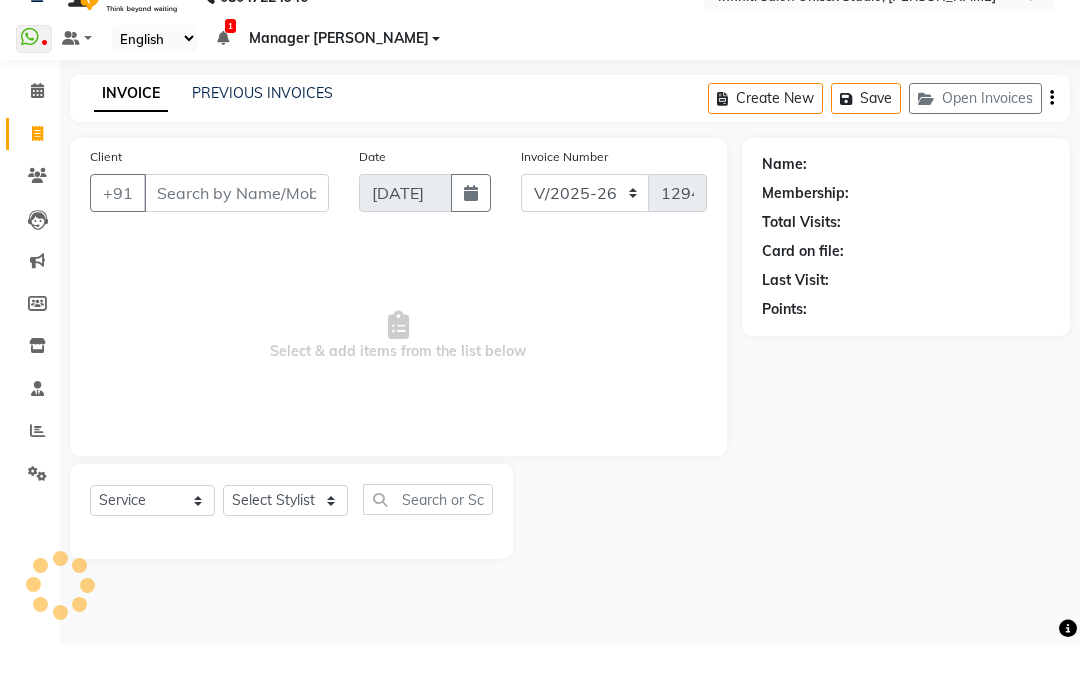 click on "PREVIOUS INVOICES" 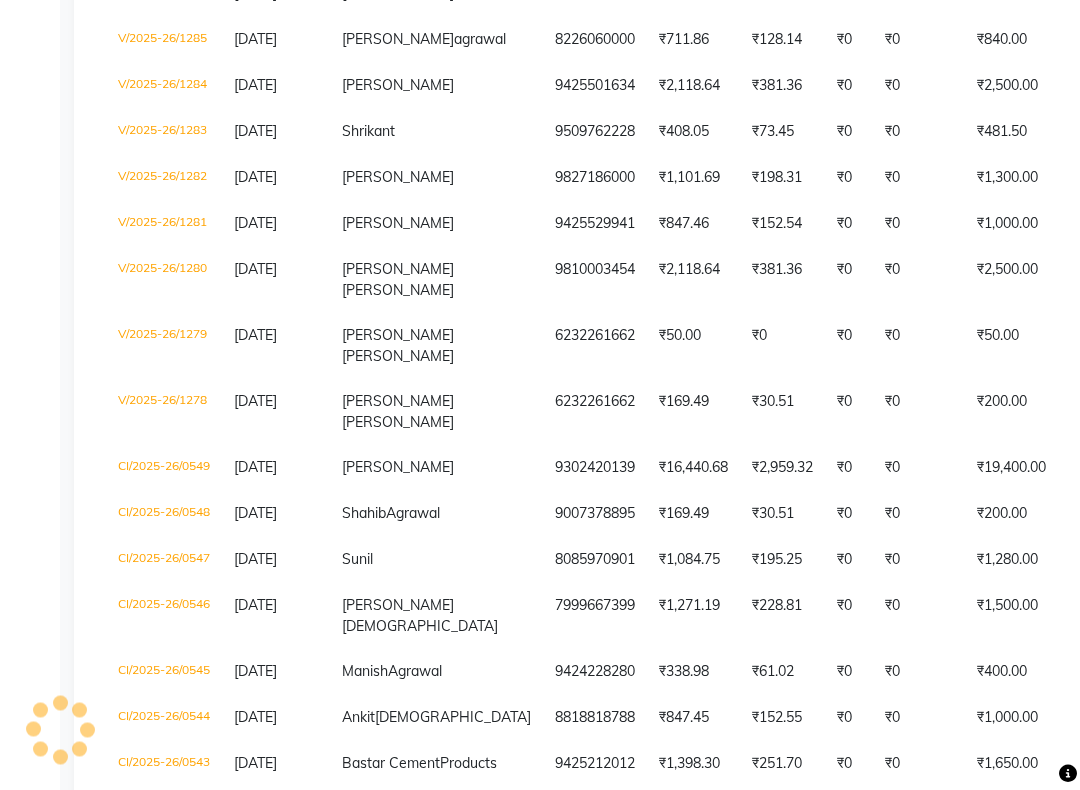 scroll, scrollTop: 812, scrollLeft: 0, axis: vertical 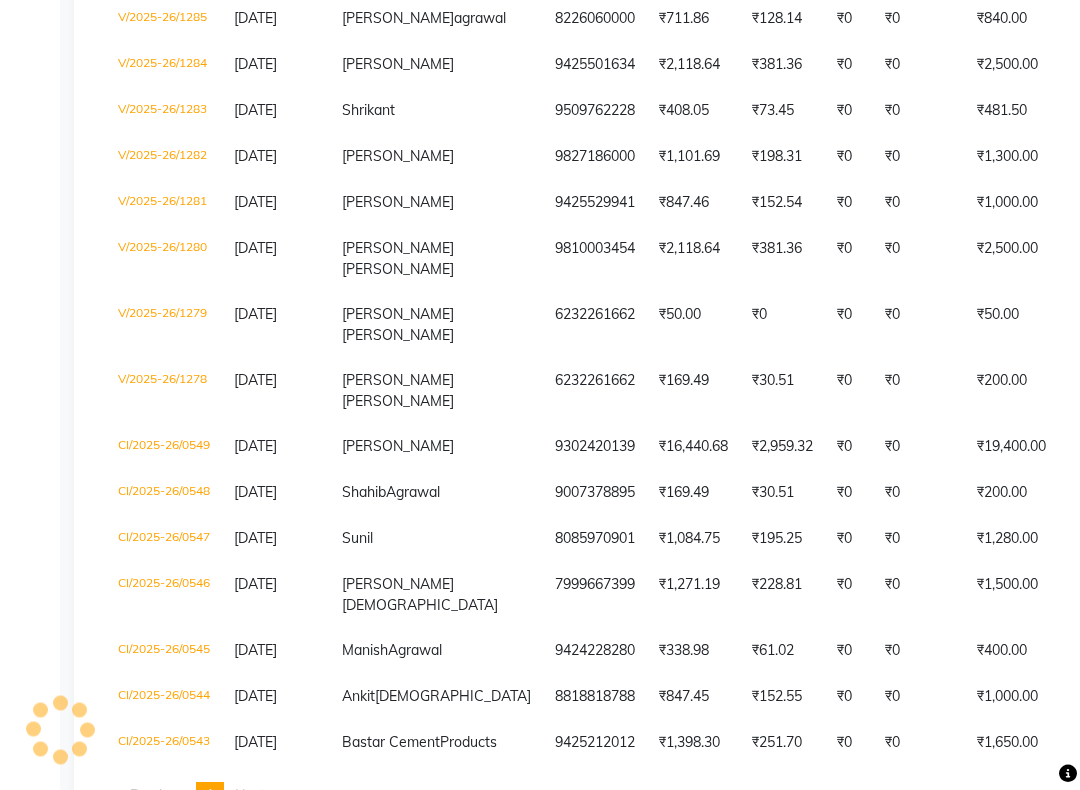 click on "CI/2025-26/0549" 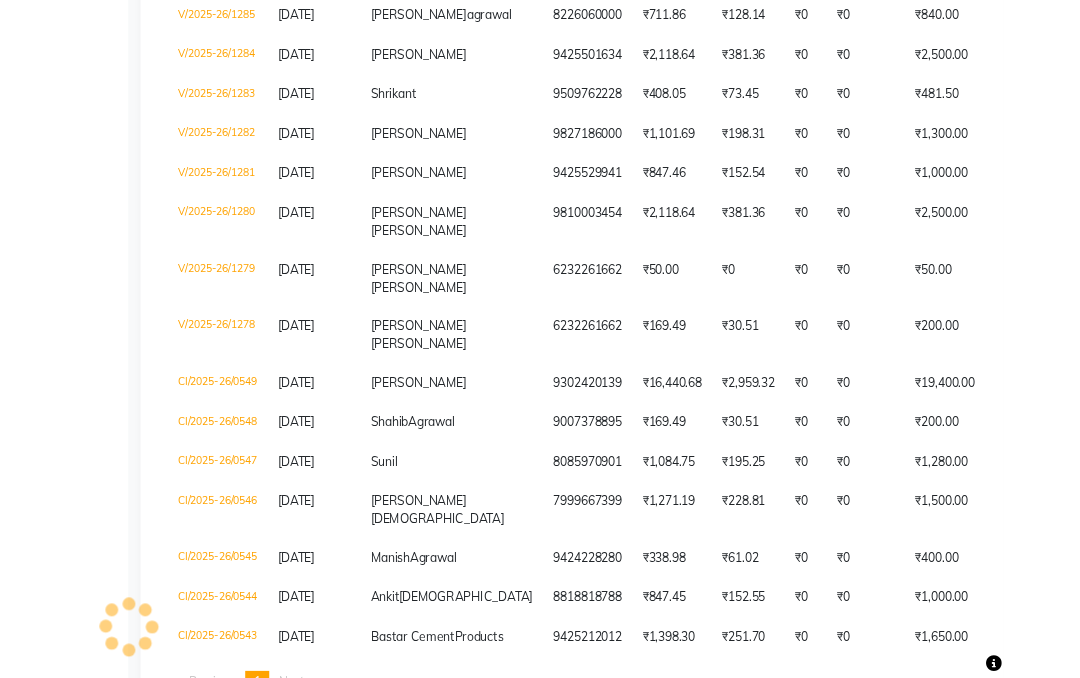 scroll, scrollTop: 869, scrollLeft: 0, axis: vertical 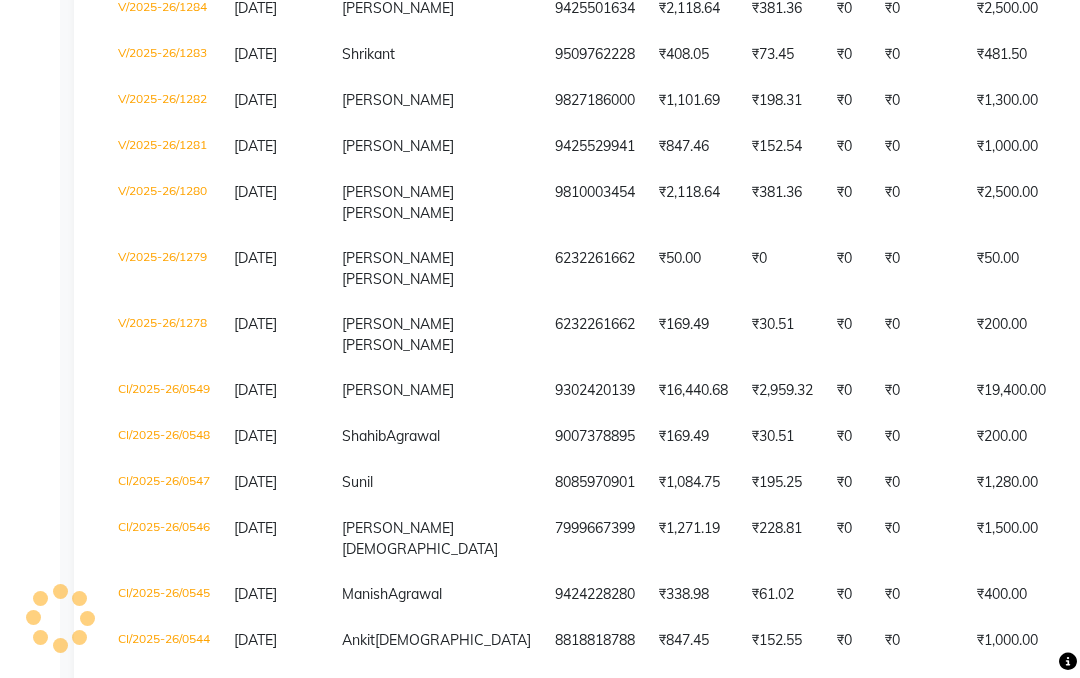 click on "CI/2025-26/0549" 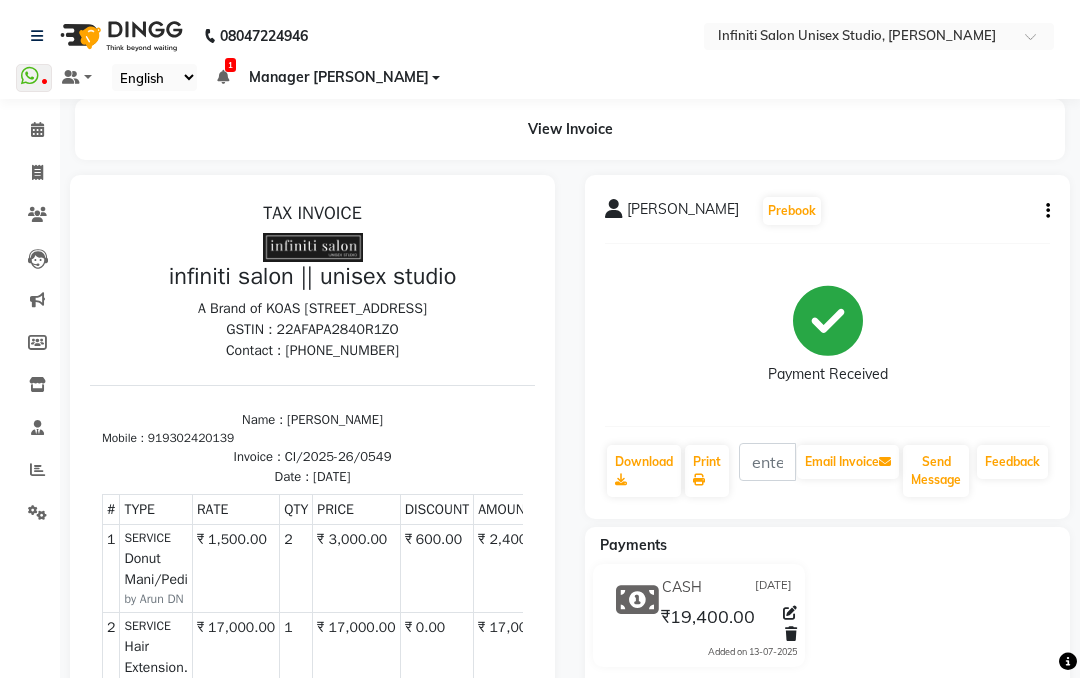 scroll, scrollTop: 0, scrollLeft: 0, axis: both 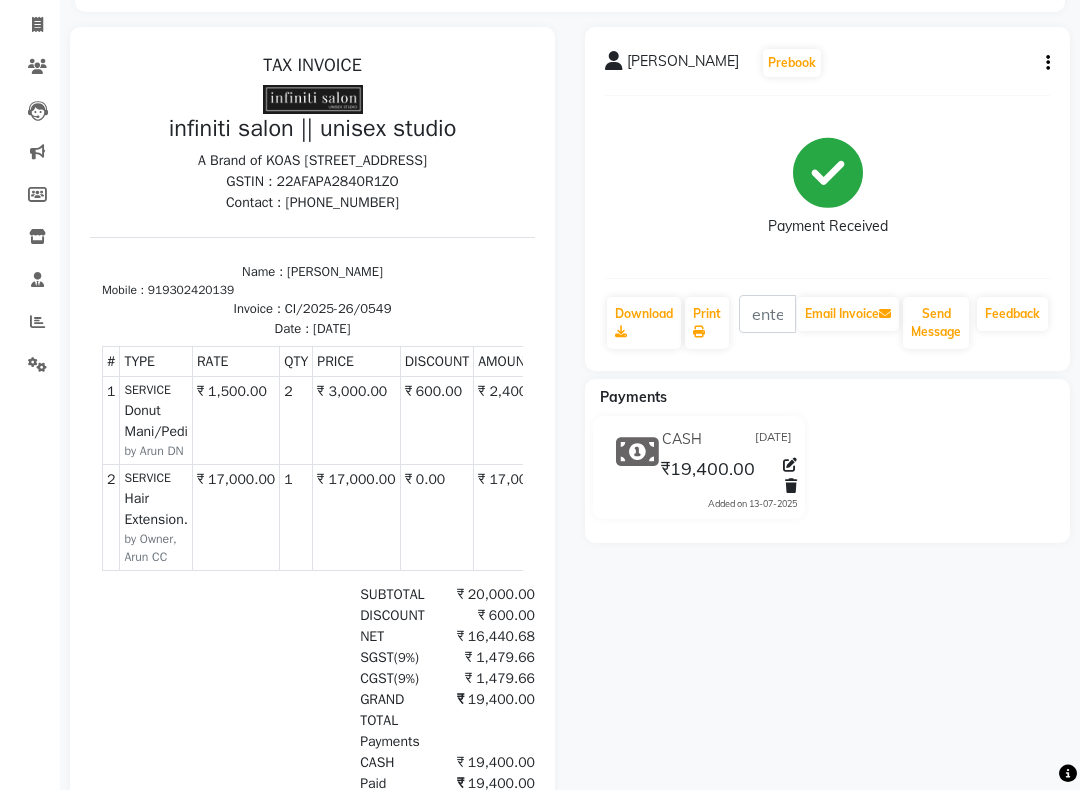 click 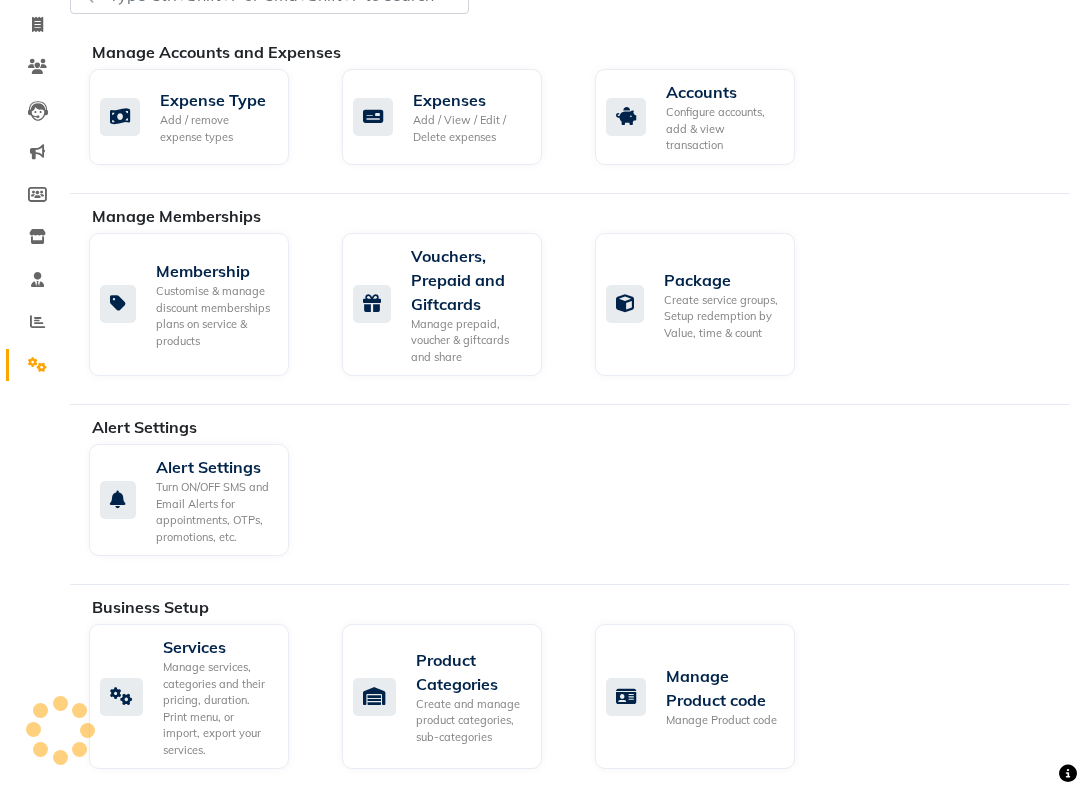 click on "Add / View / Edit / Delete expenses" 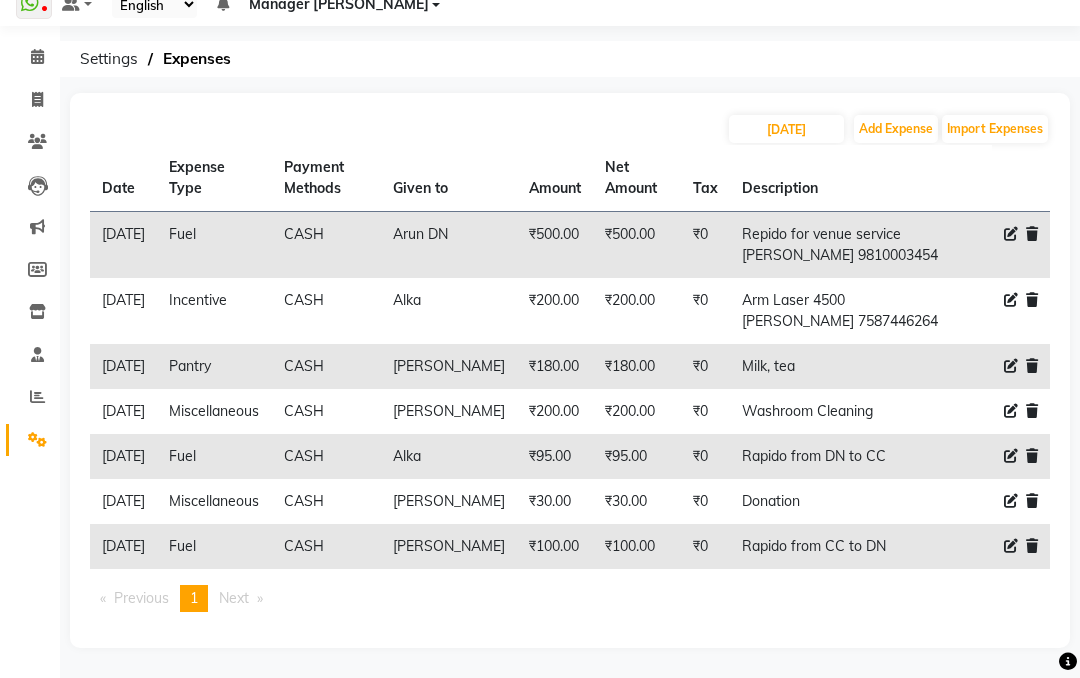 scroll, scrollTop: 0, scrollLeft: 0, axis: both 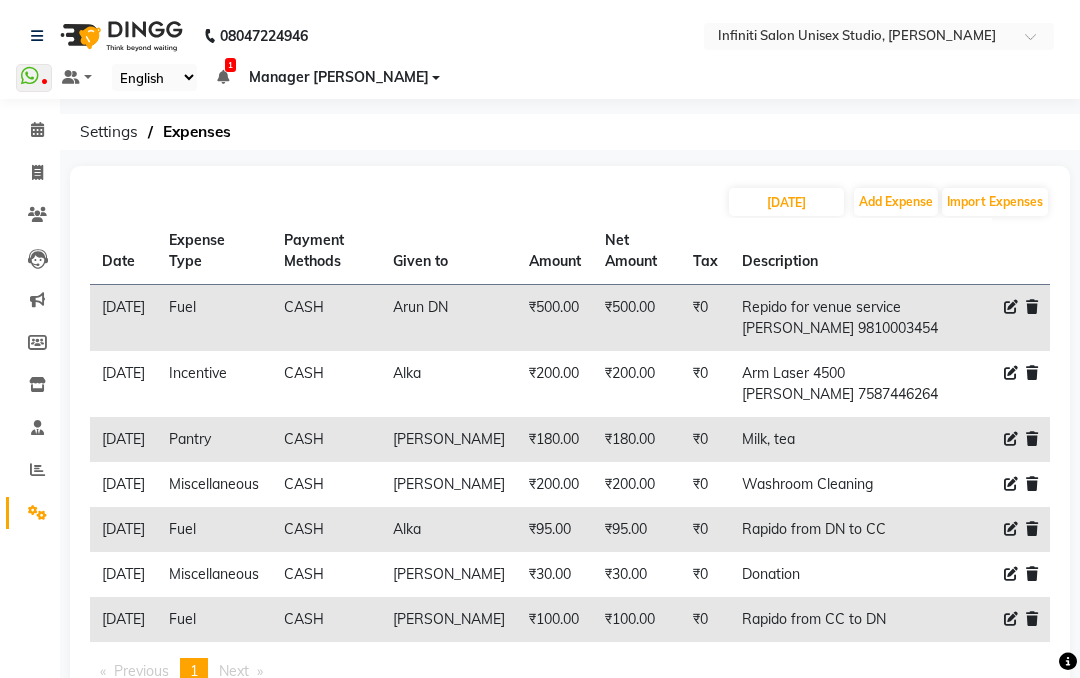 click on "Calendar" 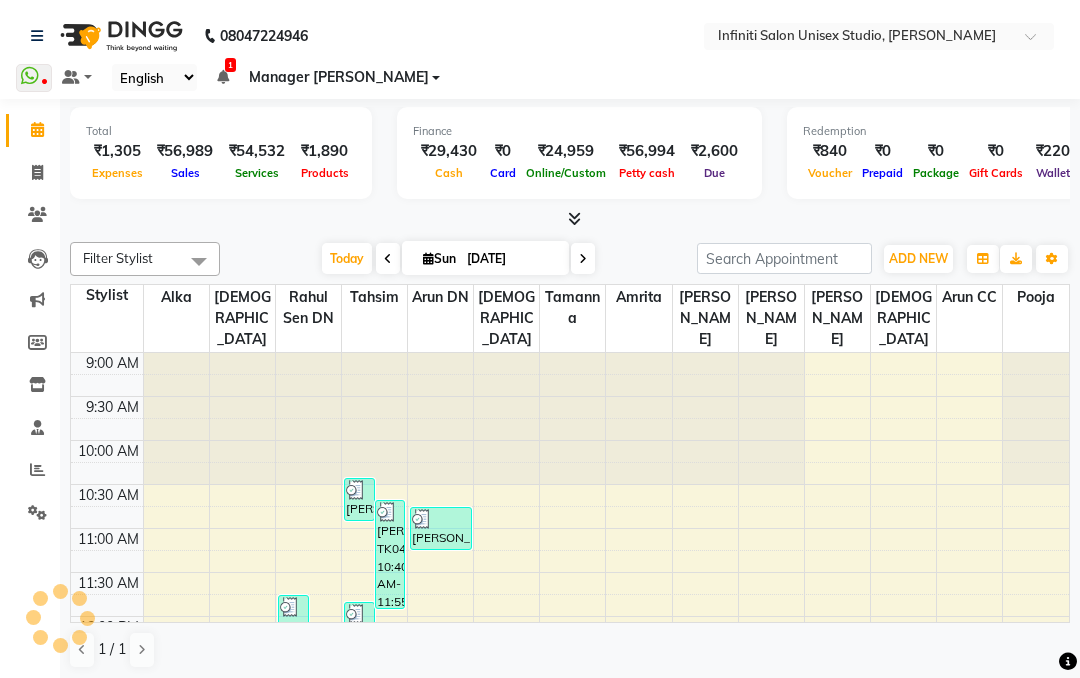 scroll, scrollTop: 0, scrollLeft: 0, axis: both 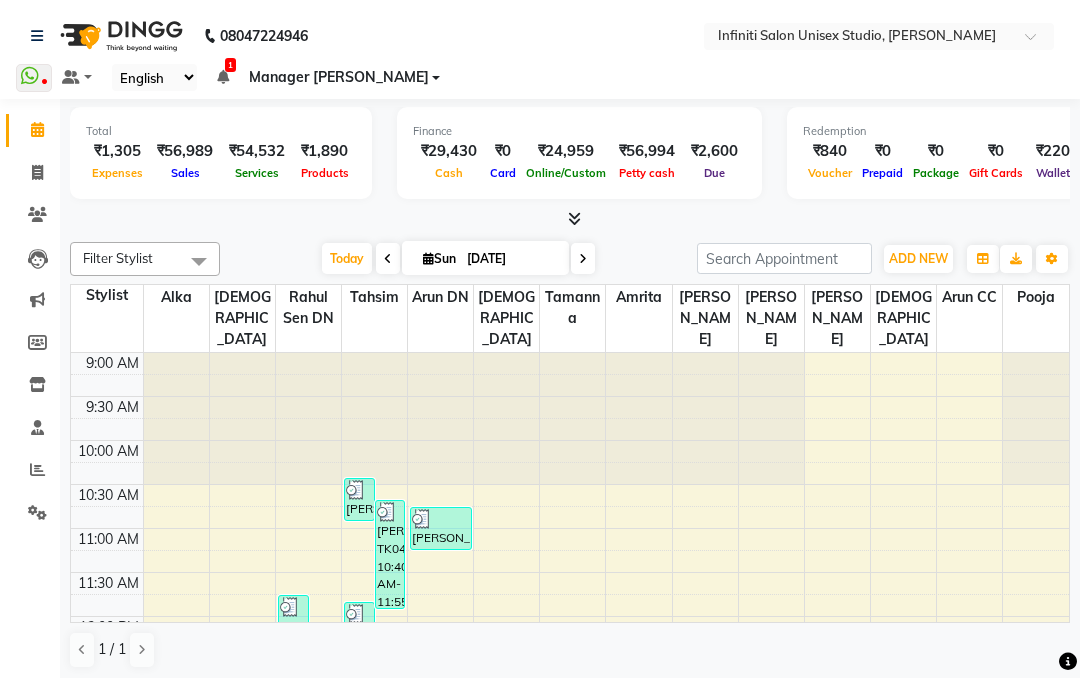 click 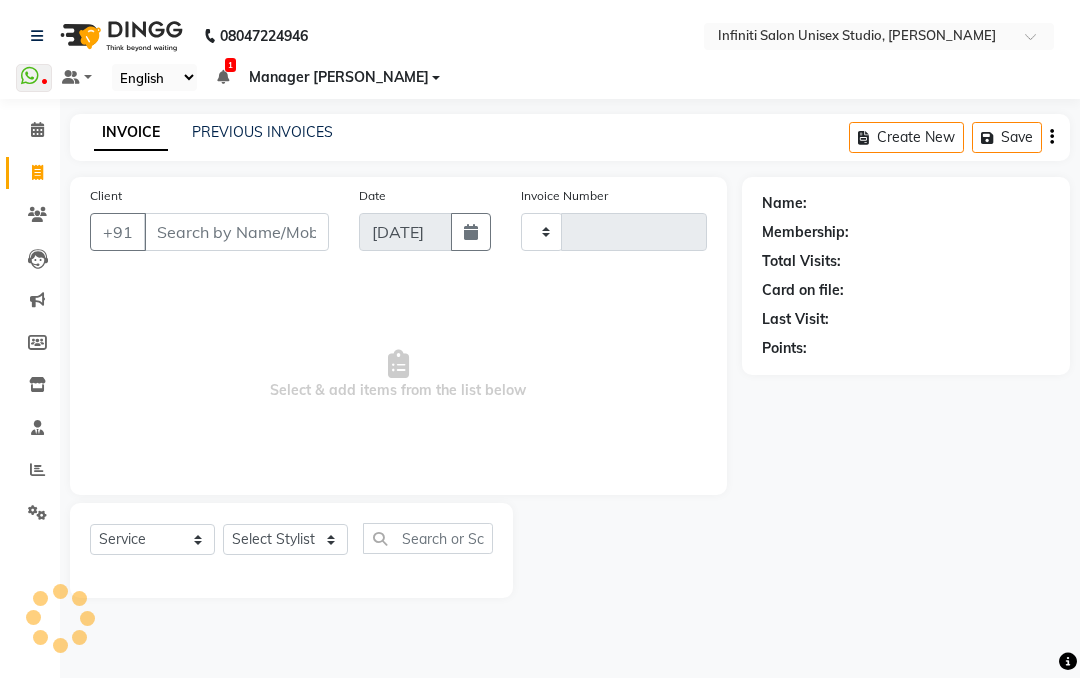 type on "1294" 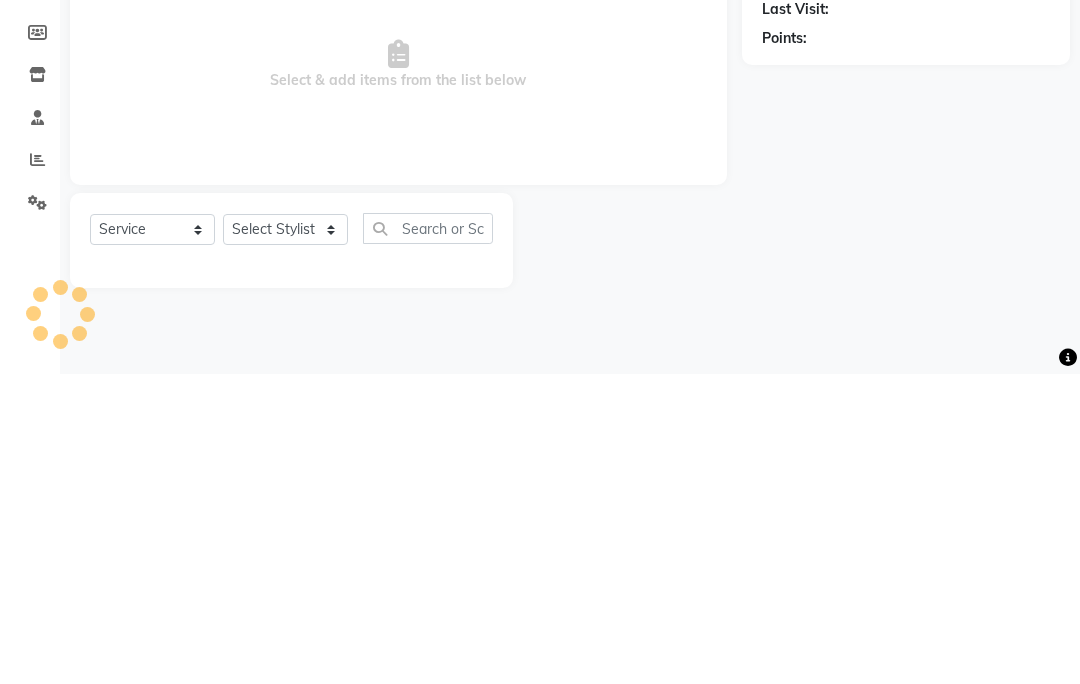 select on "6511" 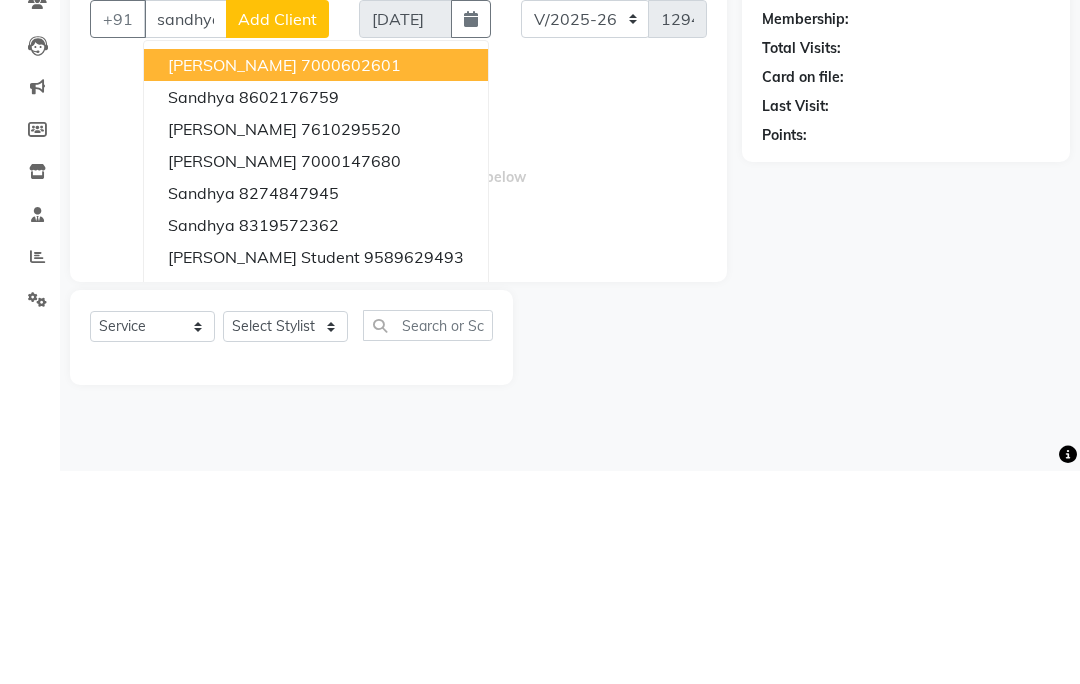 click on "8274847945" at bounding box center [289, 406] 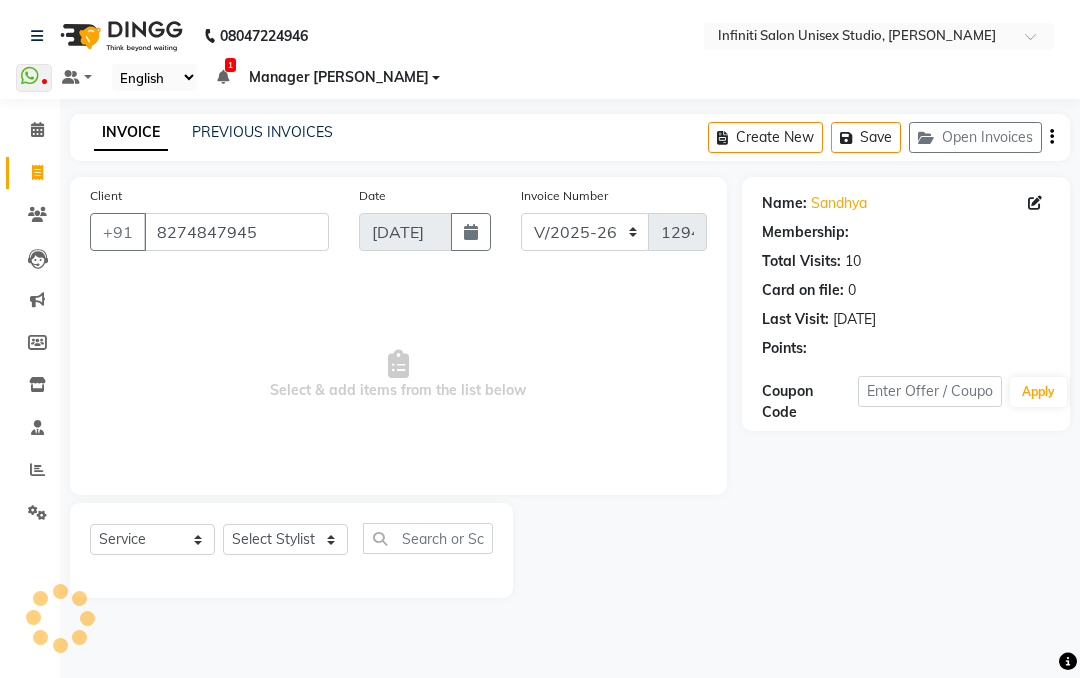 select on "1: Object" 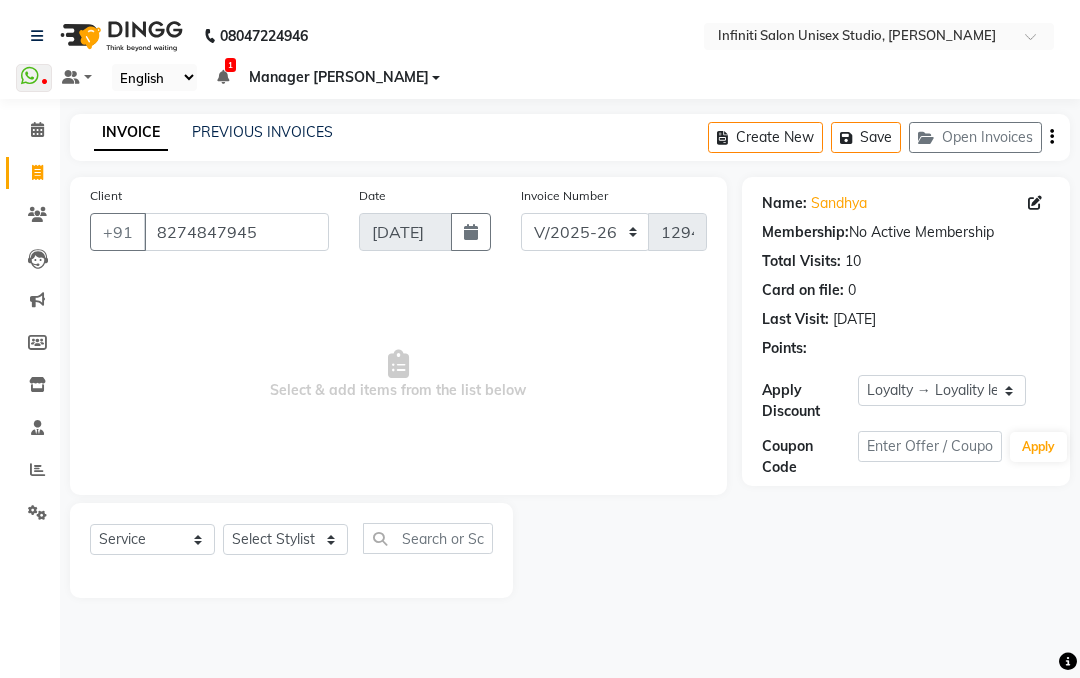 click on "Sandhya" 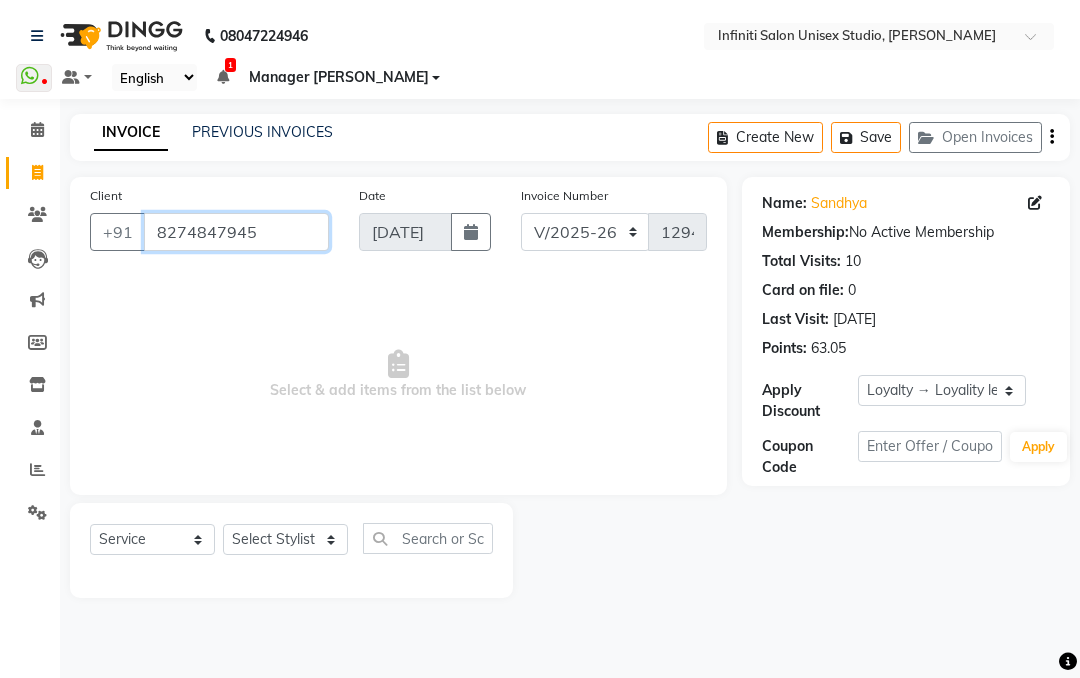 click on "8274847945" at bounding box center (236, 232) 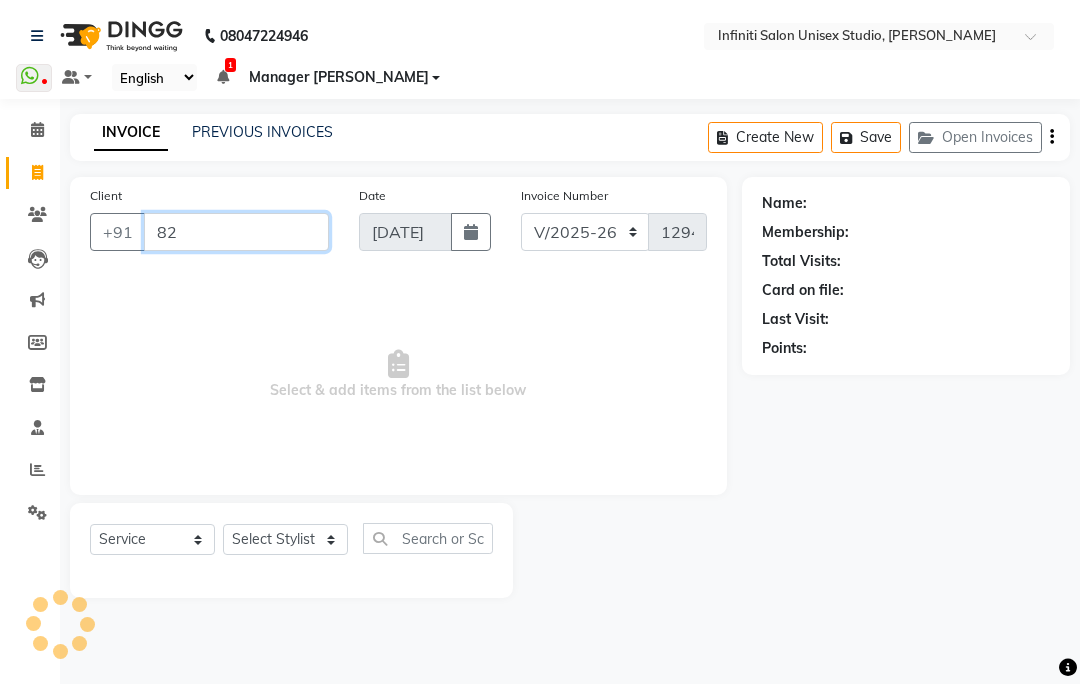 type on "8" 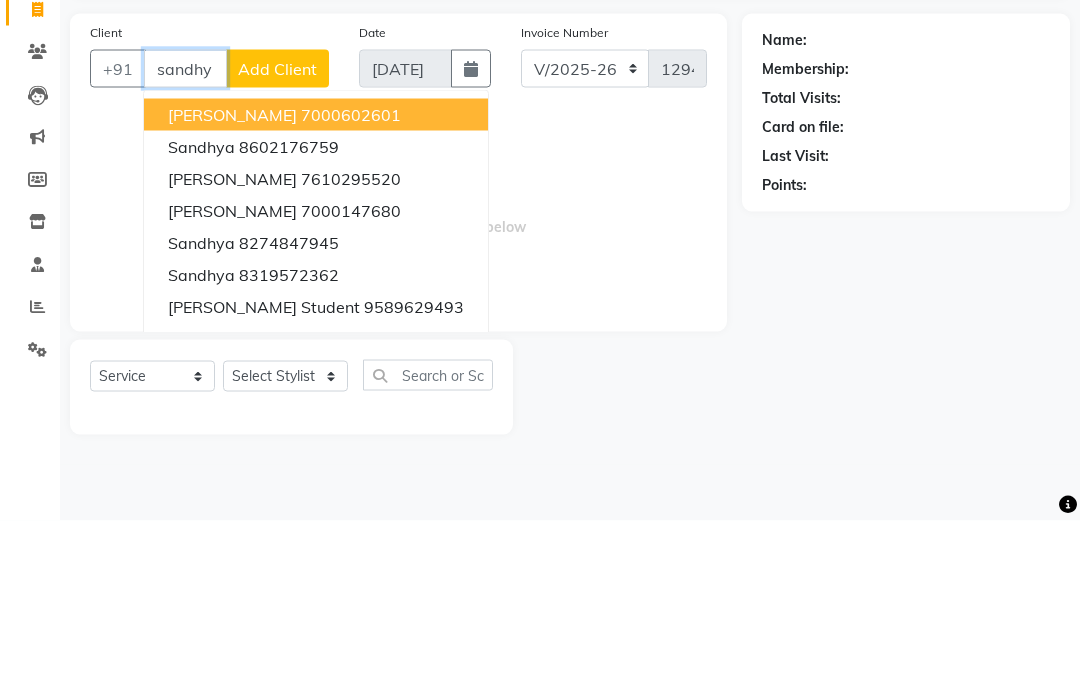click on "8602176759" at bounding box center (289, 310) 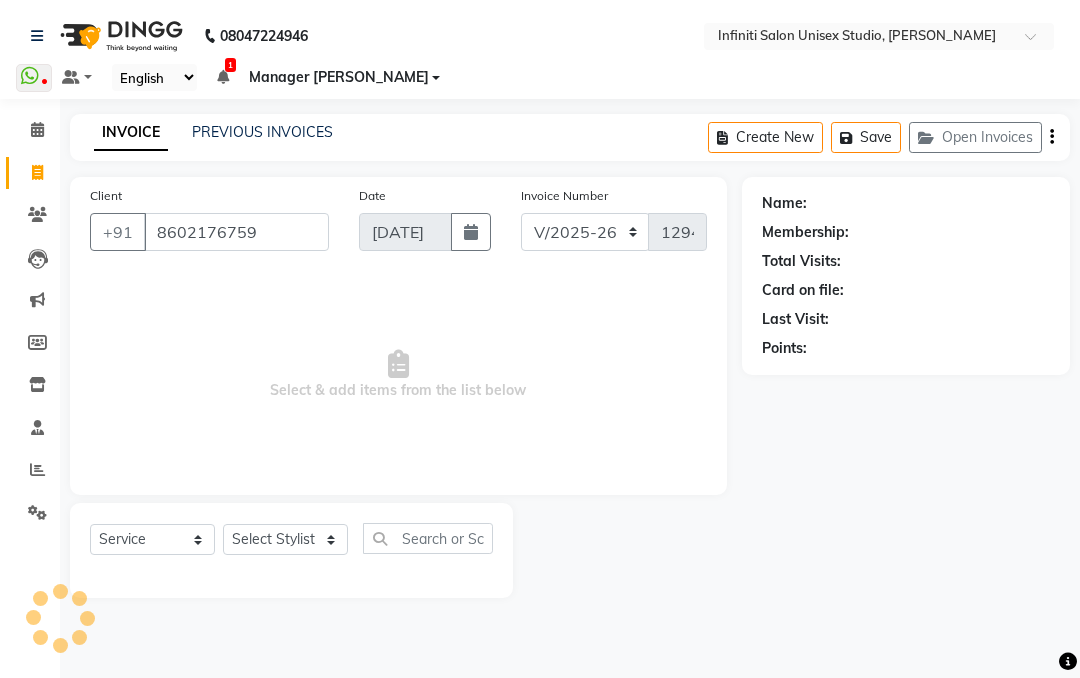 select on "1: Object" 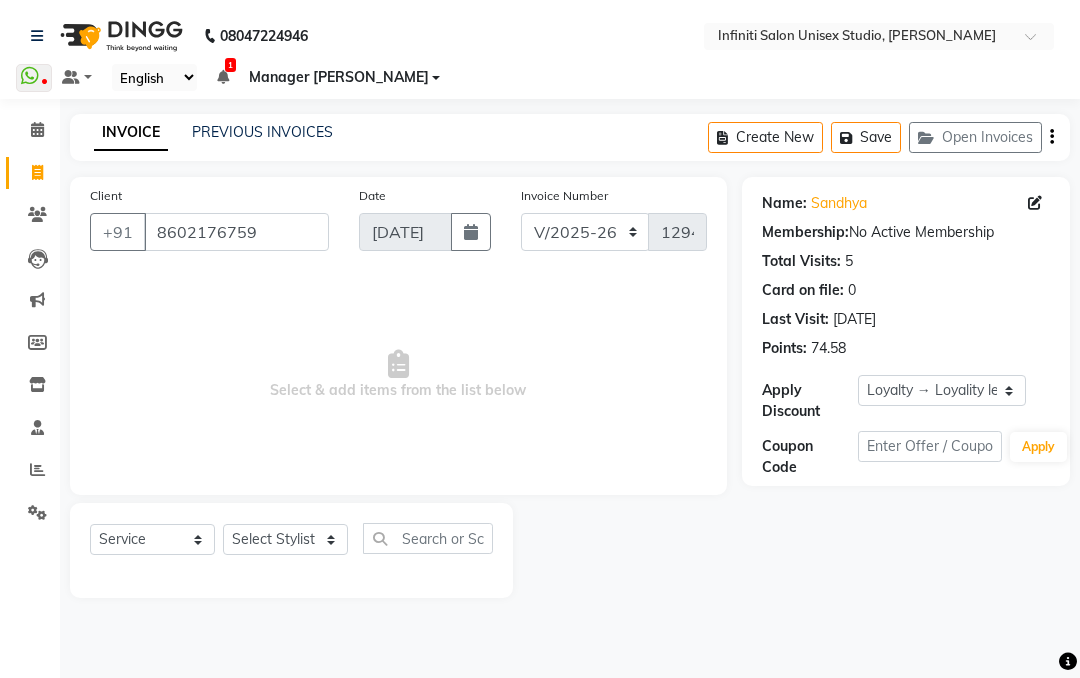 click on "Sandhya" 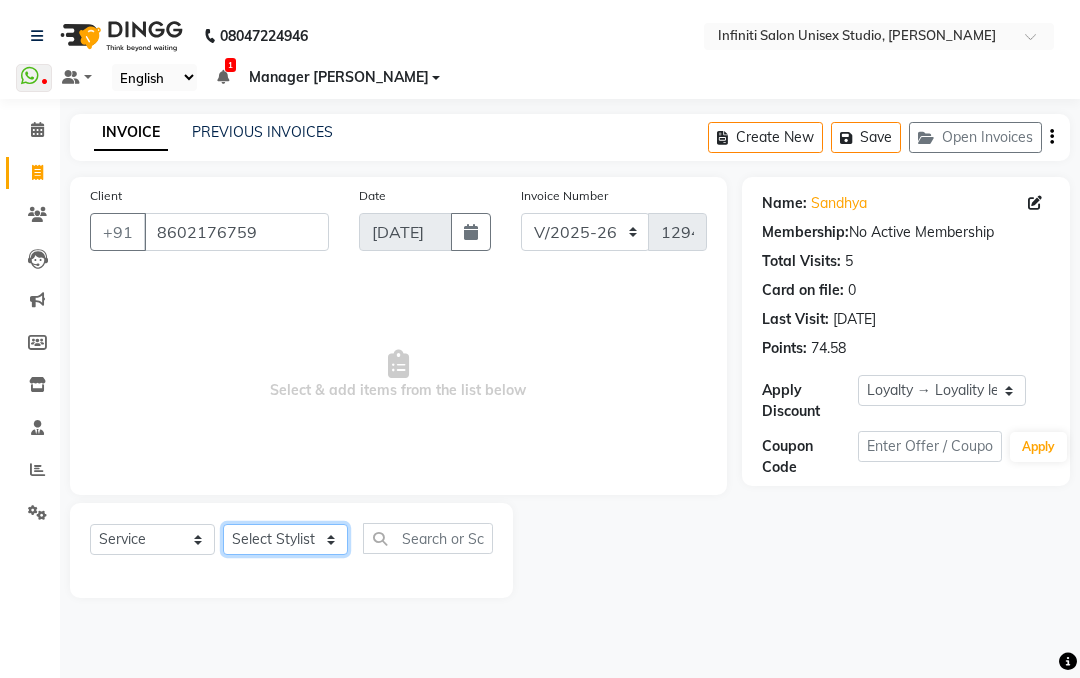 click on "Select Stylist Alka Amrita Arun CC Arun DN Bharti Nigam Ishu Jitesh Krishna Owner Pooja Rahul Sen DN Ritu Sahu Tahsim Tamanna Vaishali" 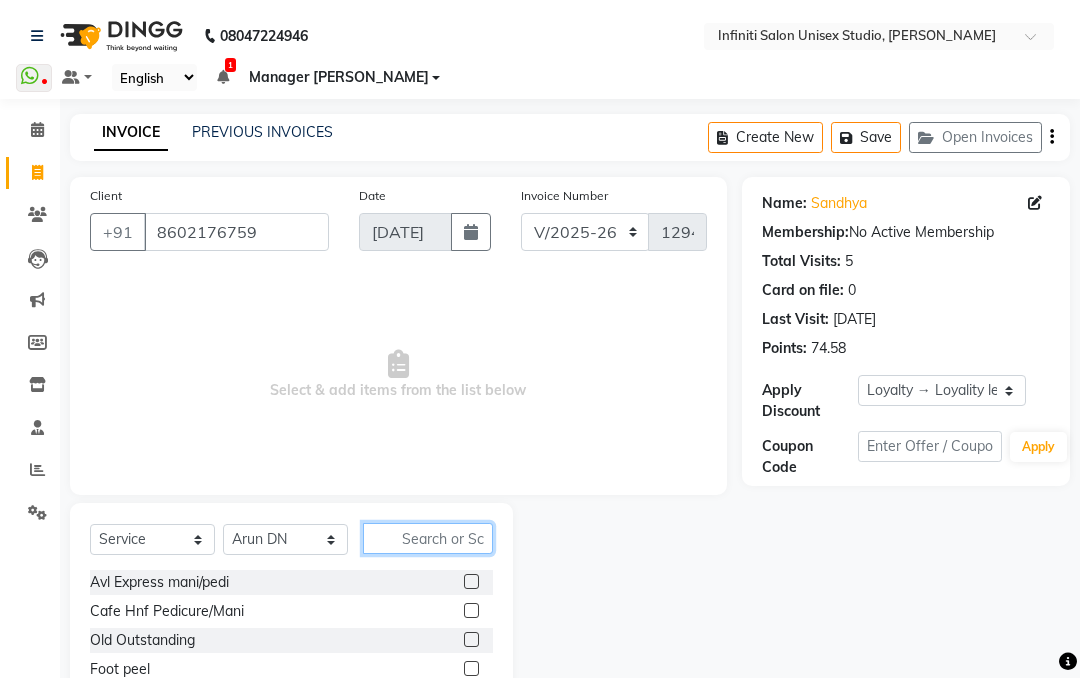 click 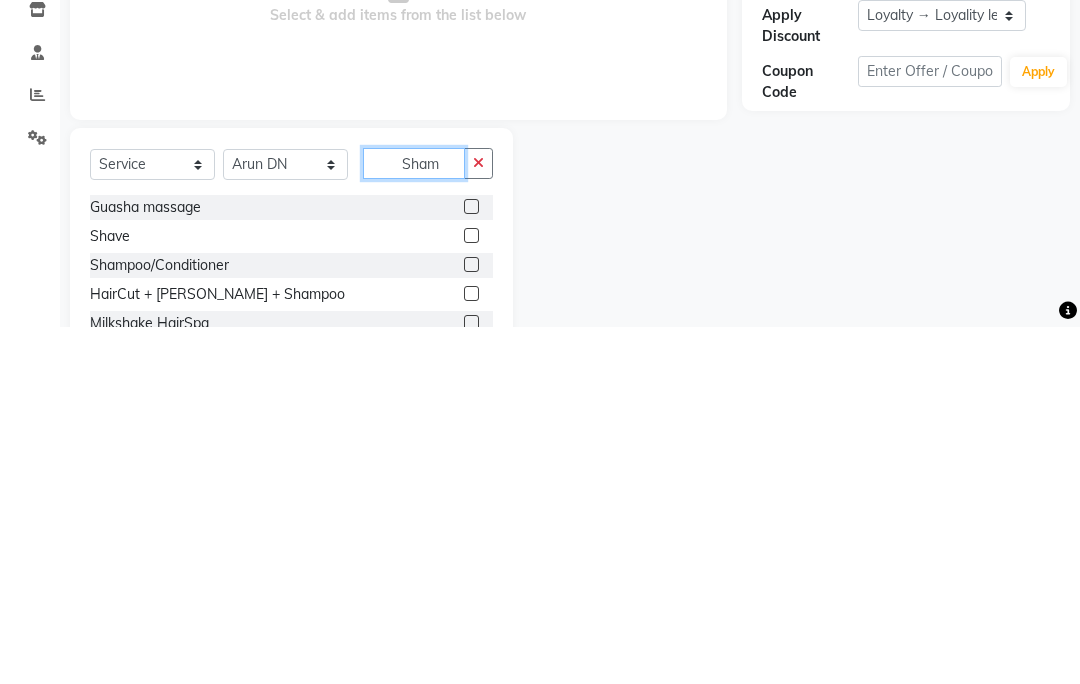 scroll, scrollTop: 2, scrollLeft: 0, axis: vertical 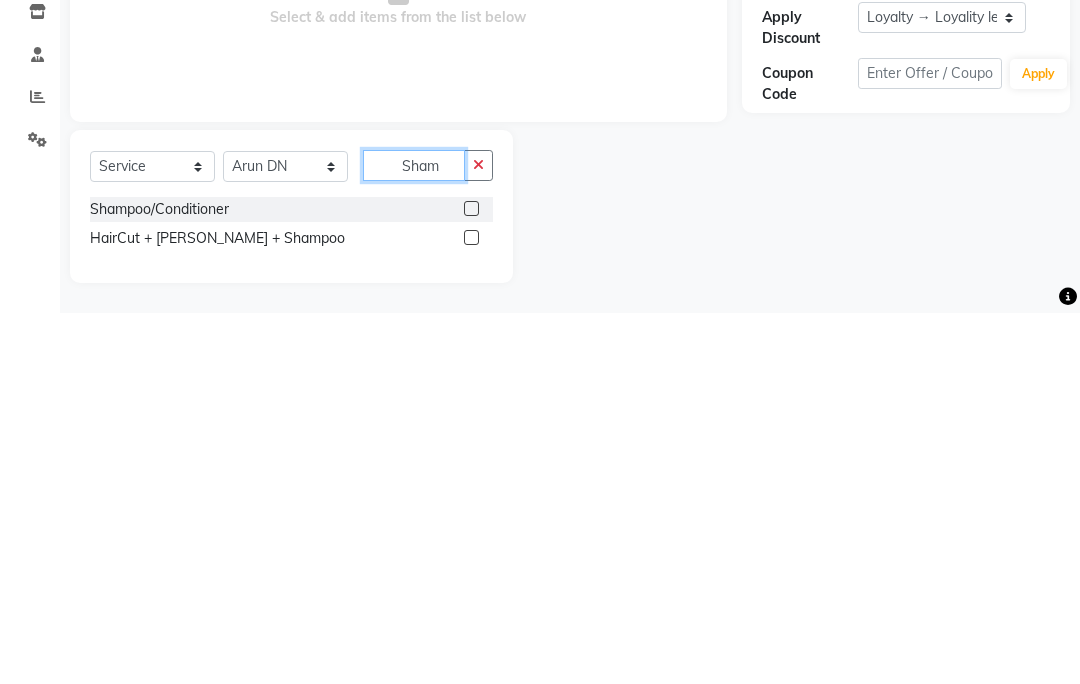type on "Sham" 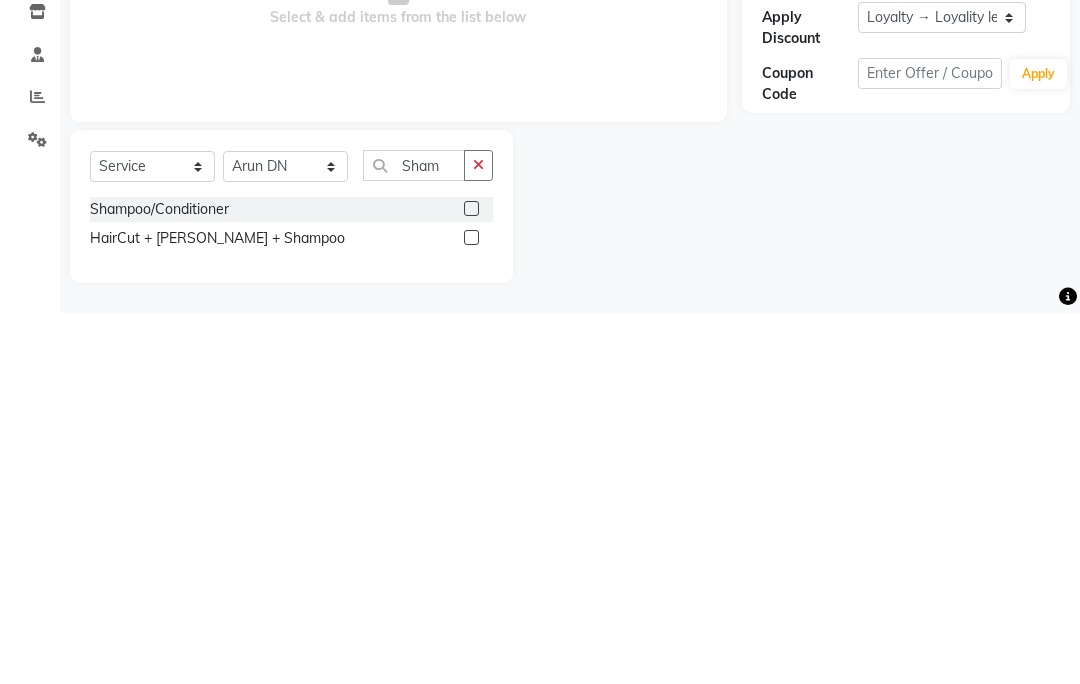click on "Shampoo/Conditioner" 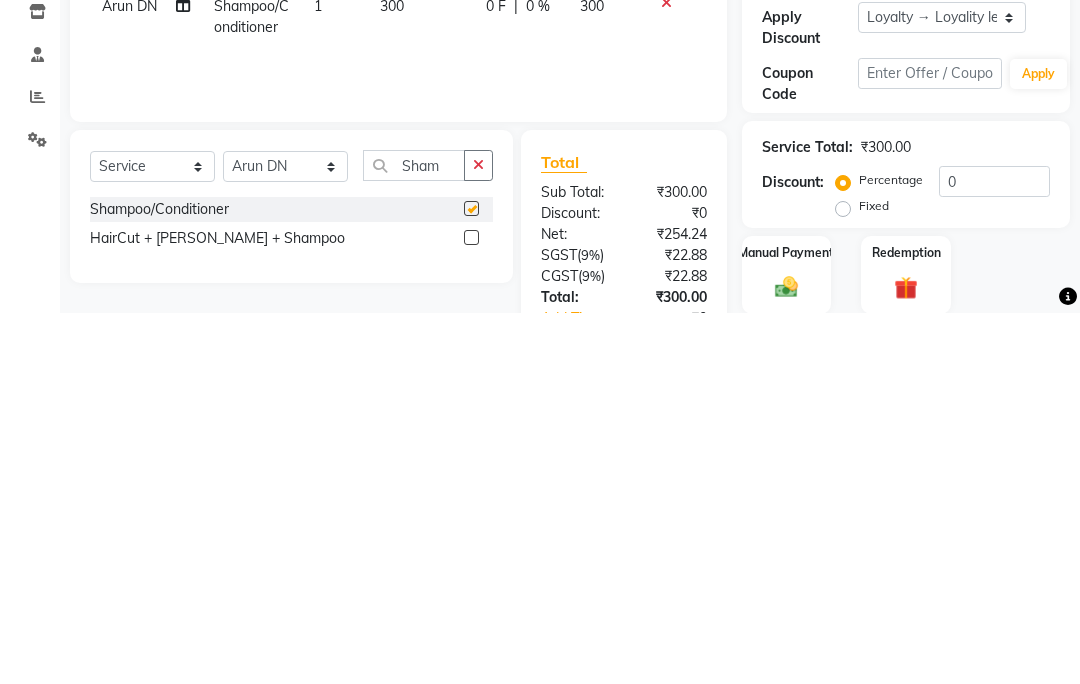 checkbox on "false" 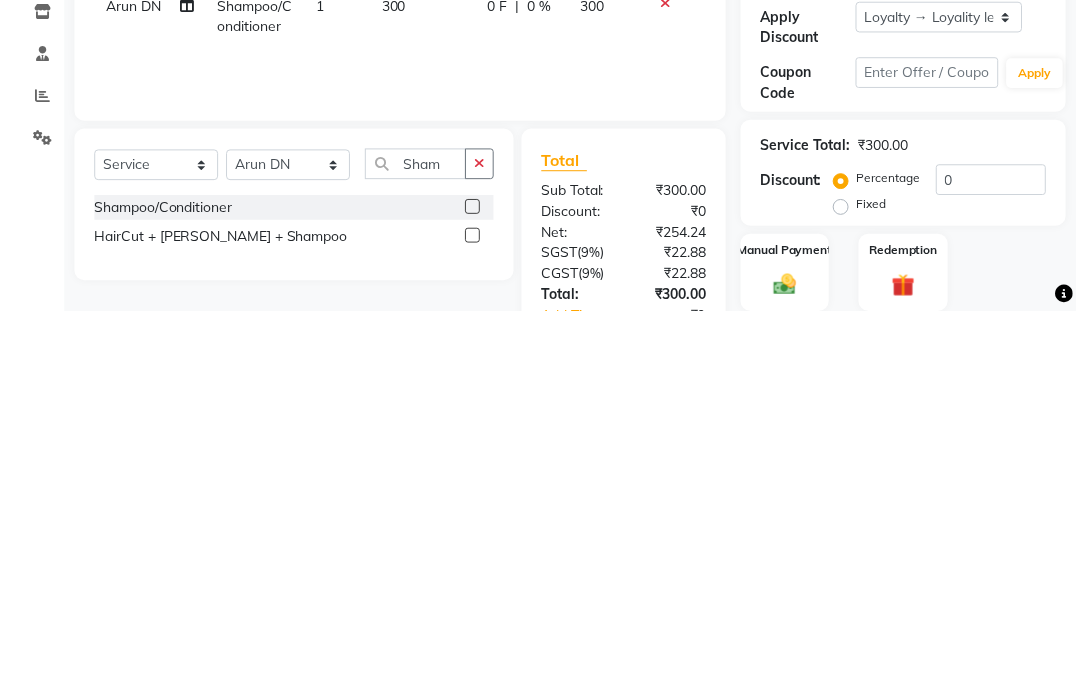 scroll, scrollTop: 149, scrollLeft: 0, axis: vertical 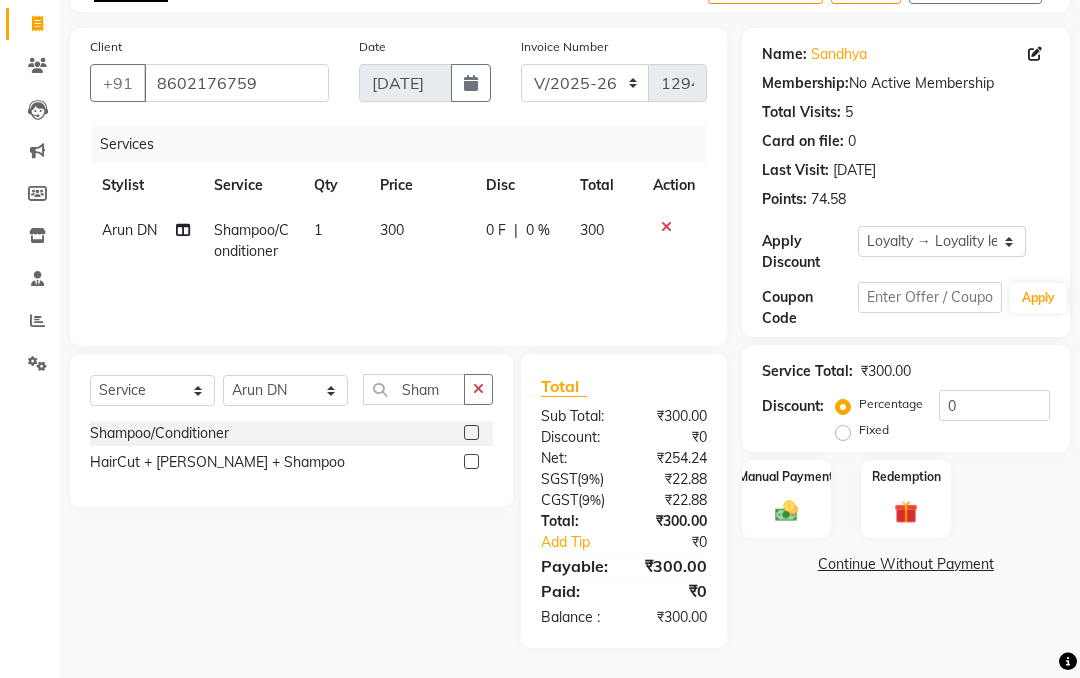 click on "300" 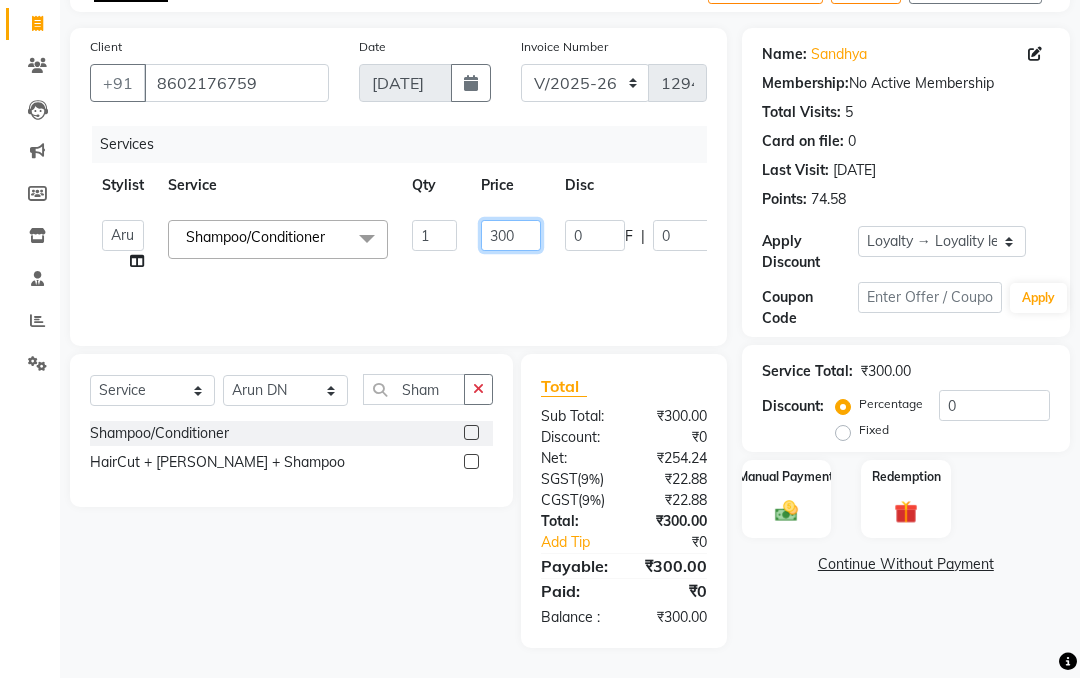click on "300" 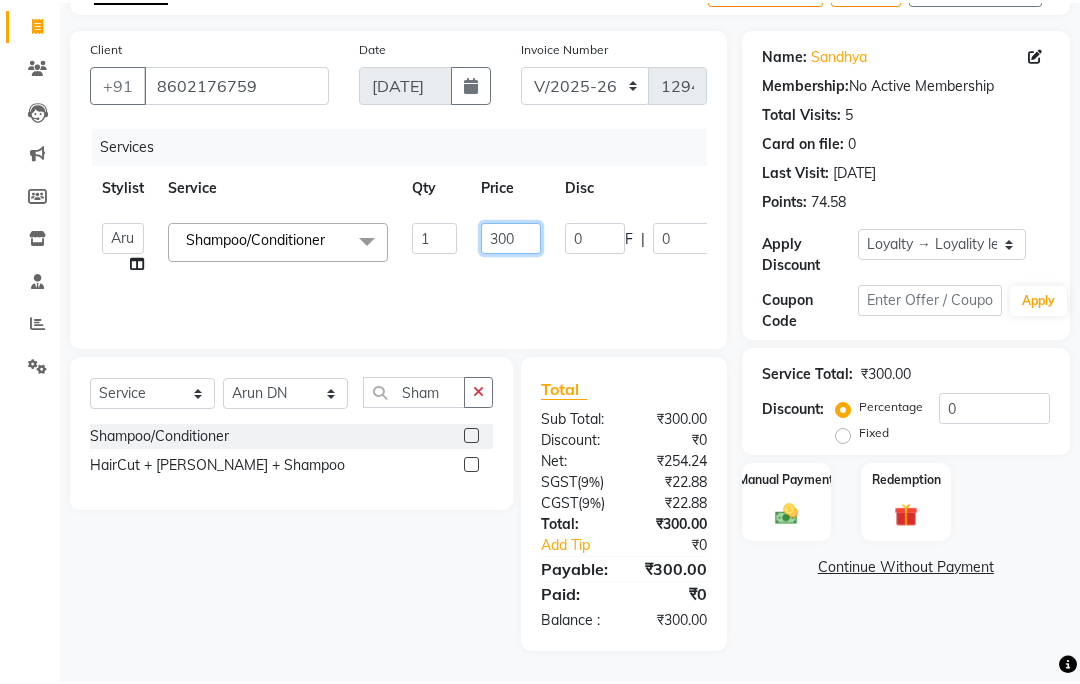 scroll, scrollTop: 143, scrollLeft: 0, axis: vertical 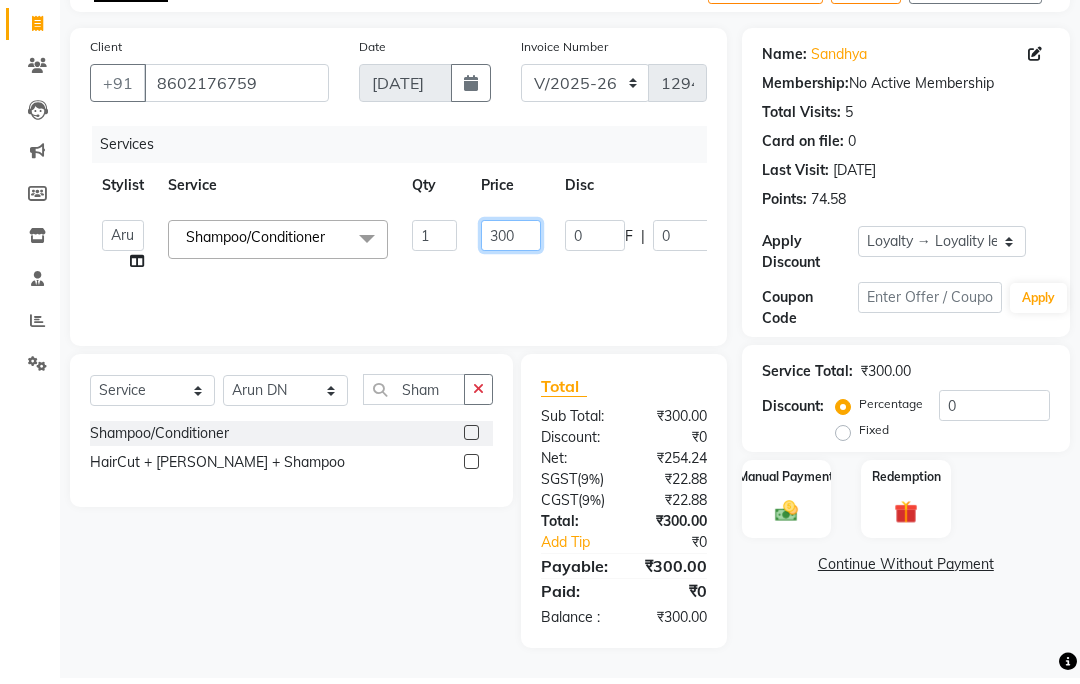 click on "300" 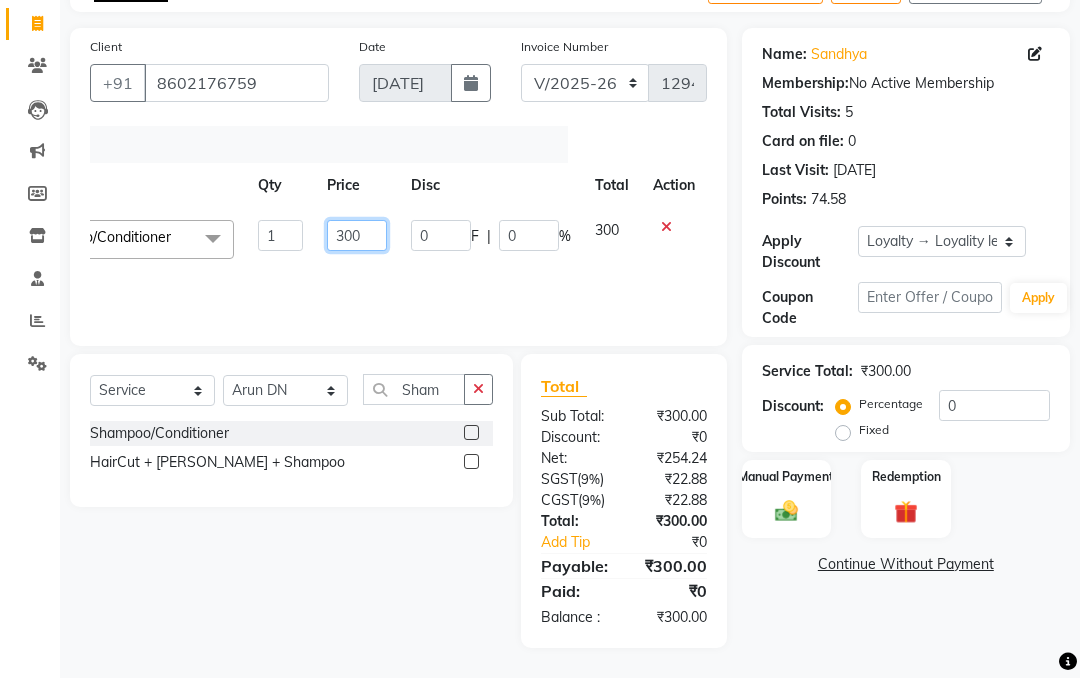 scroll, scrollTop: 0, scrollLeft: 154, axis: horizontal 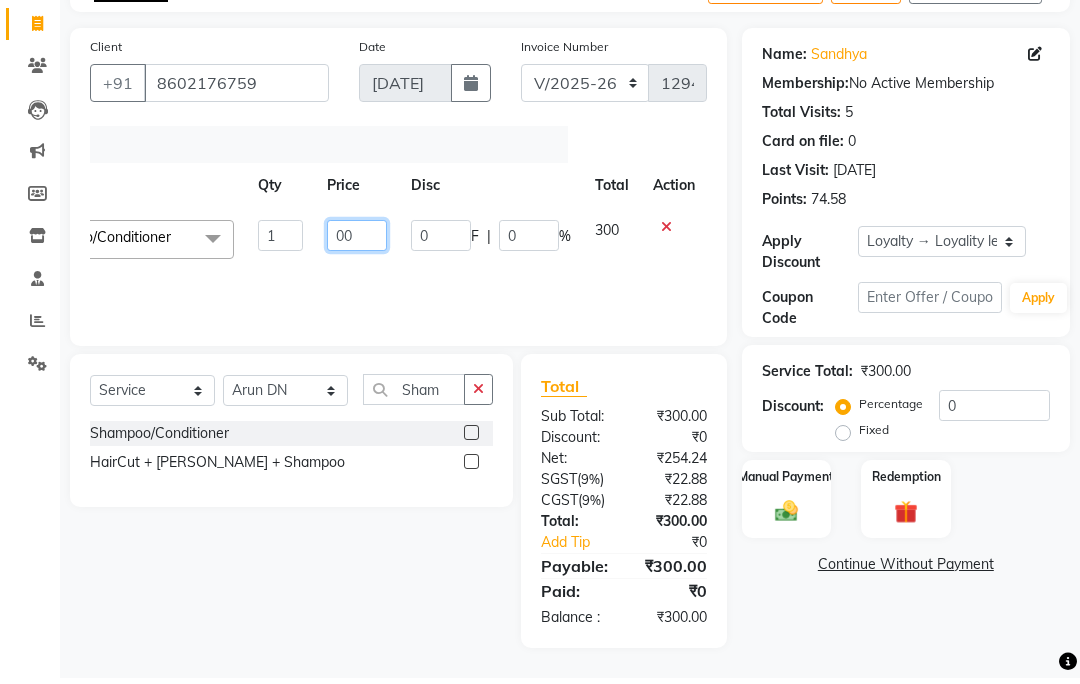 type on "500" 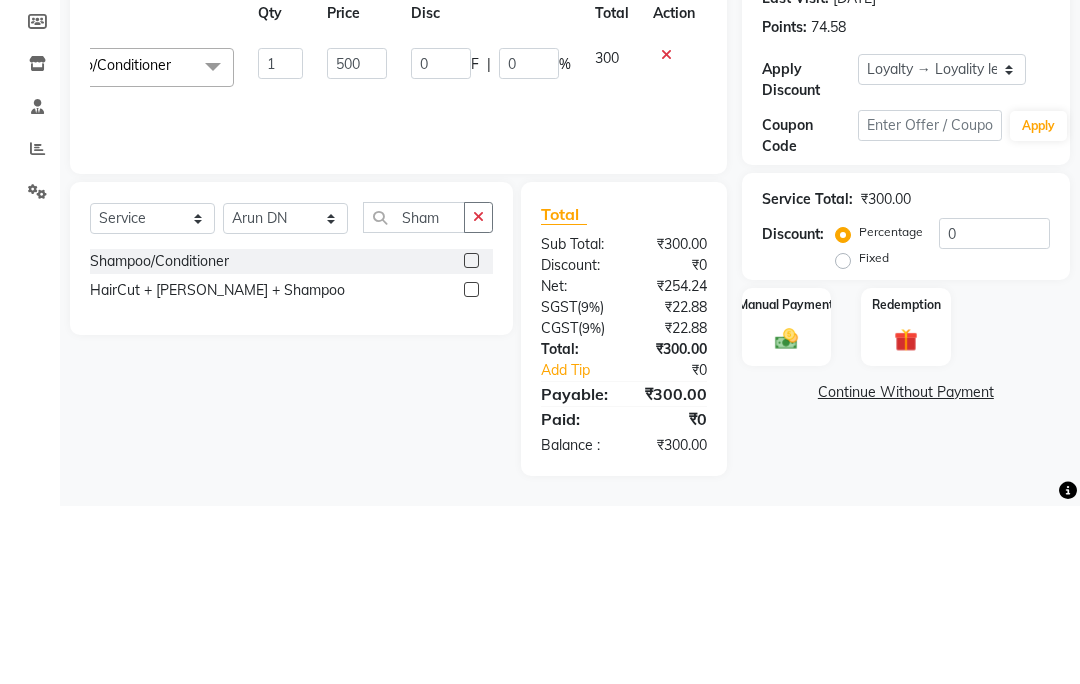 click on "Select  Service  Product  Membership  Package Voucher Prepaid Gift Card  Select Stylist Alka Amrita Arun CC Arun DN Bharti Nigam Ishu Jitesh Krishna Owner Pooja Rahul Sen DN Ritu Sahu Tahsim Tamanna Vaishali  Sham Shampoo/Conditioner  HairCut + Beard + Shampoo" 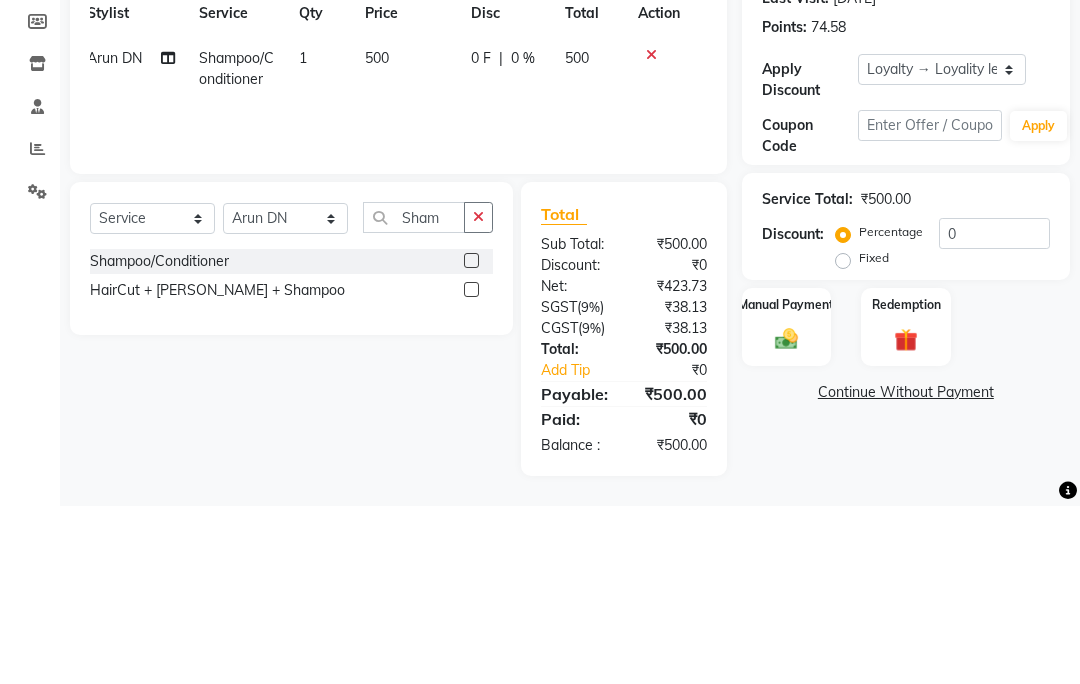 scroll, scrollTop: 0, scrollLeft: 15, axis: horizontal 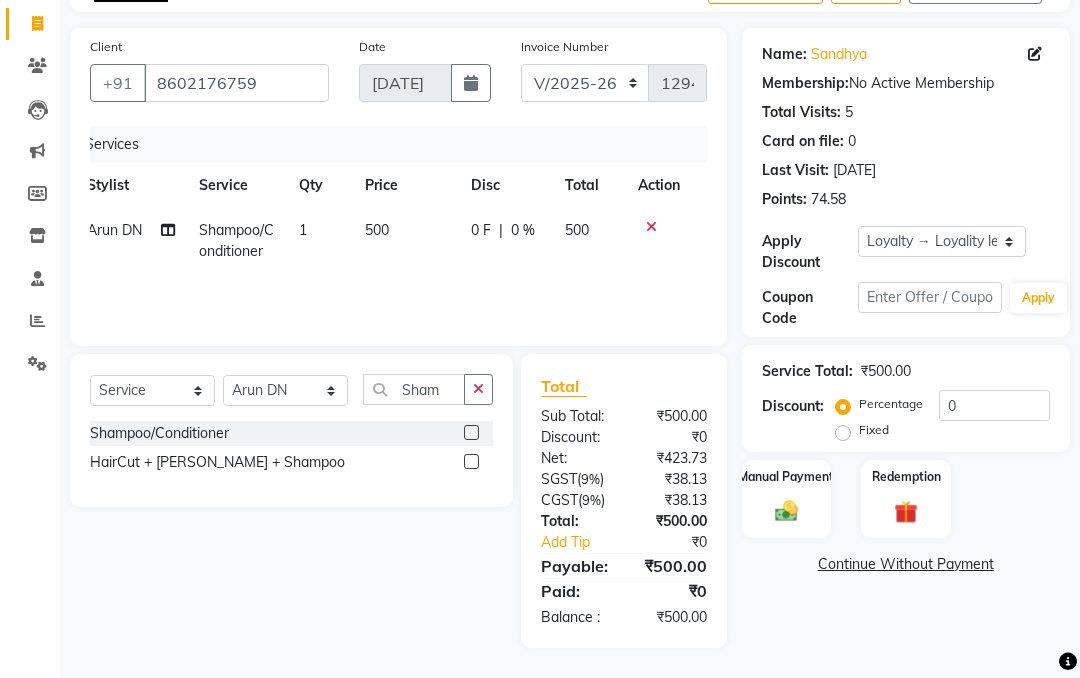 click 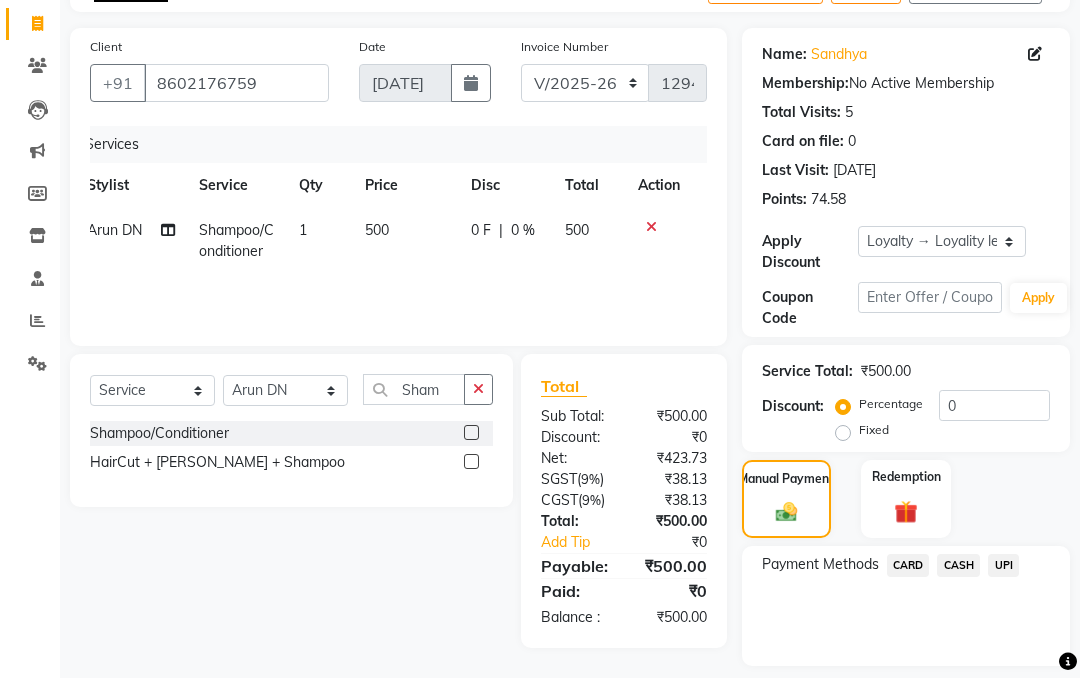click on "UPI" 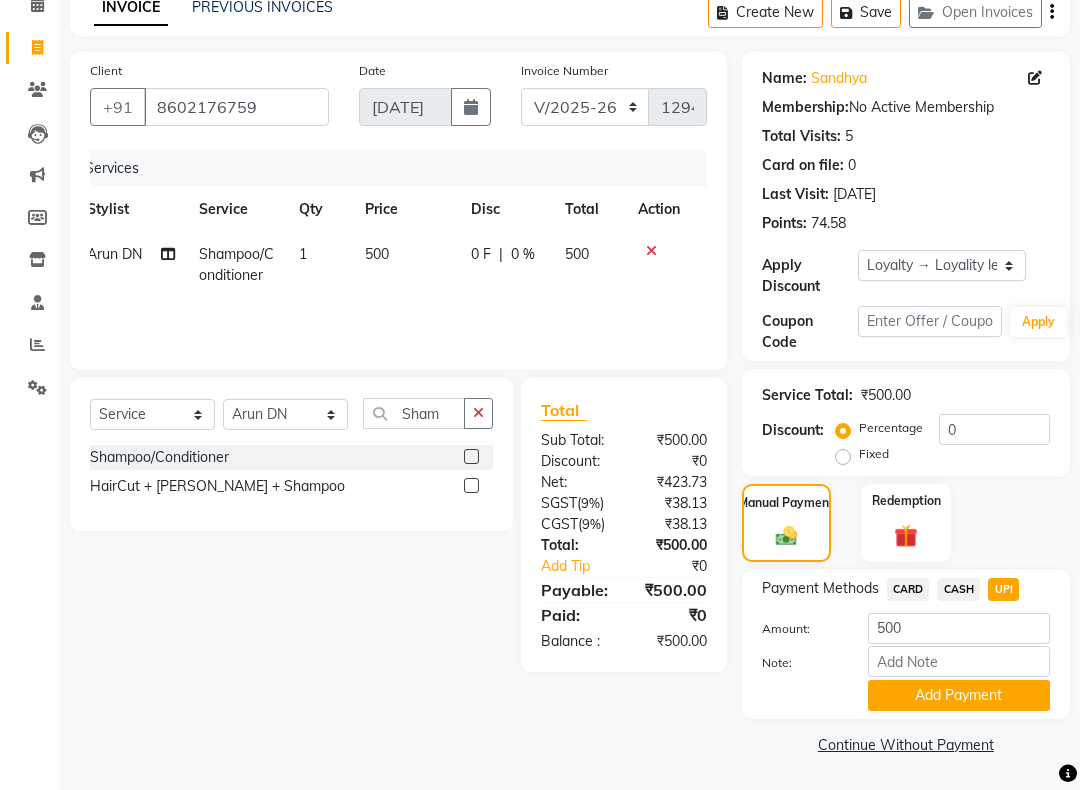click on "Add Payment" 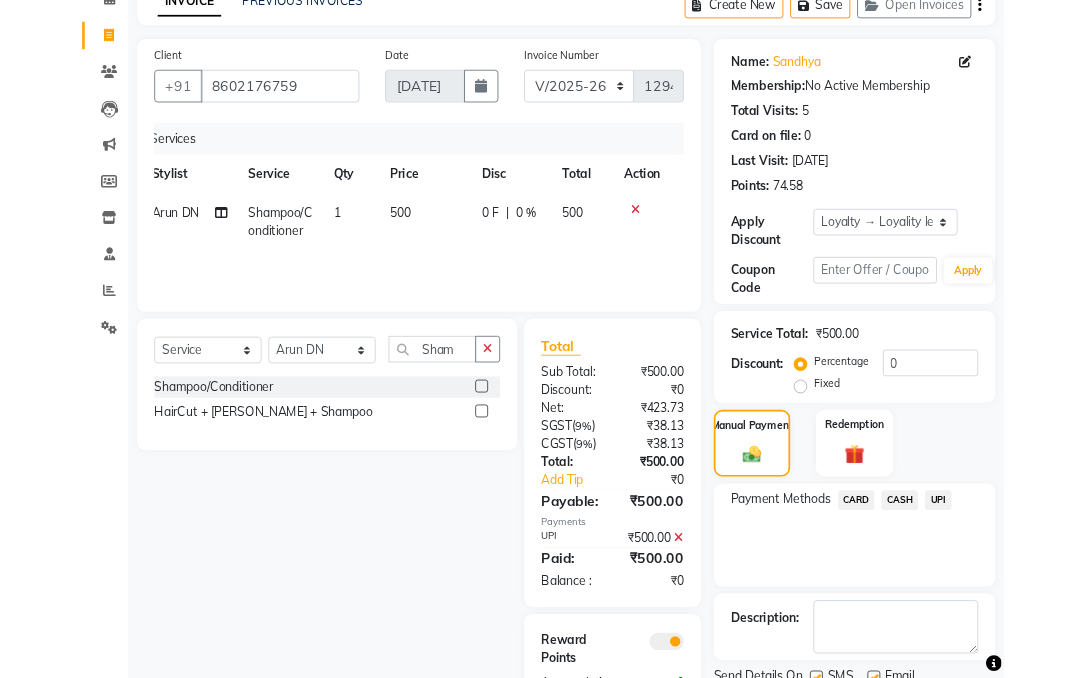scroll, scrollTop: 351, scrollLeft: 0, axis: vertical 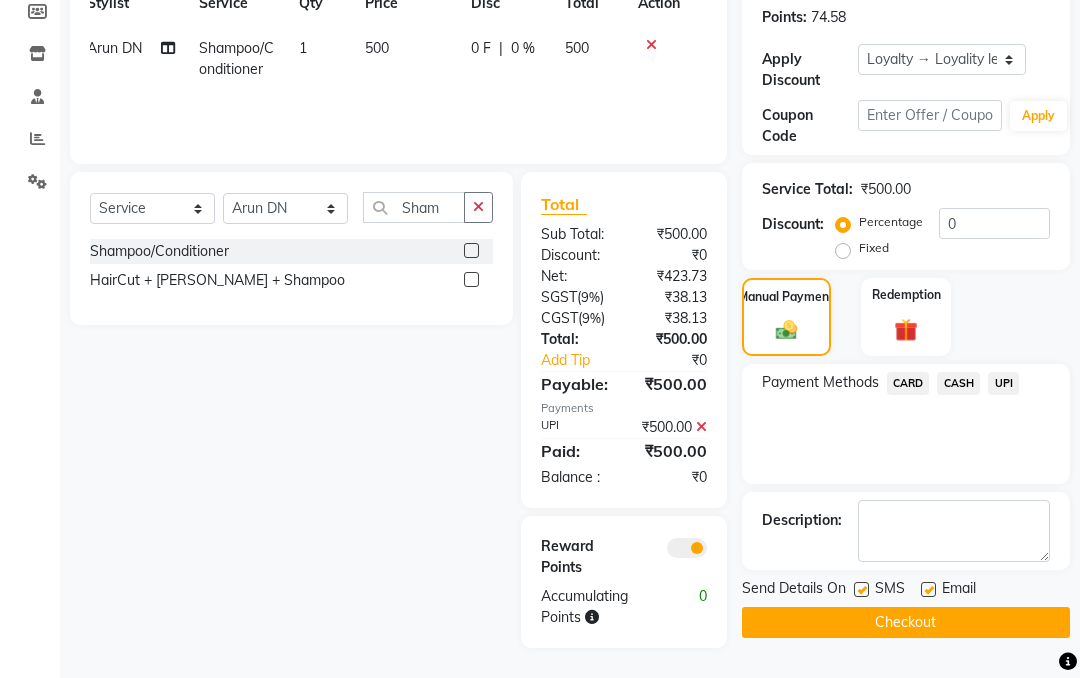 click on "Checkout" 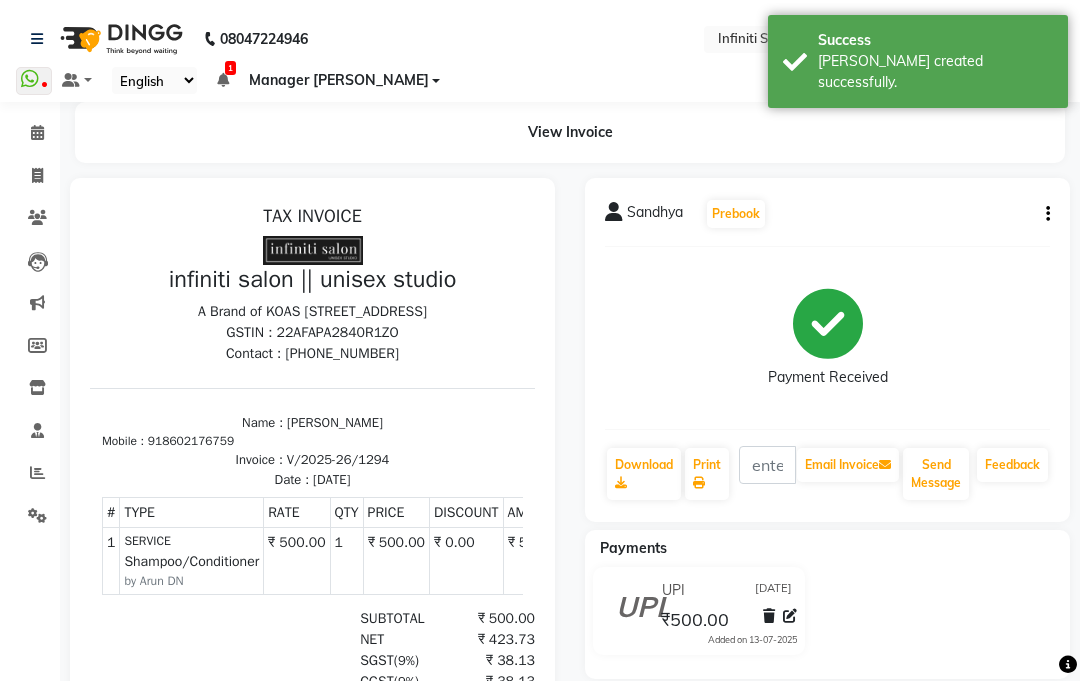 scroll, scrollTop: 0, scrollLeft: 0, axis: both 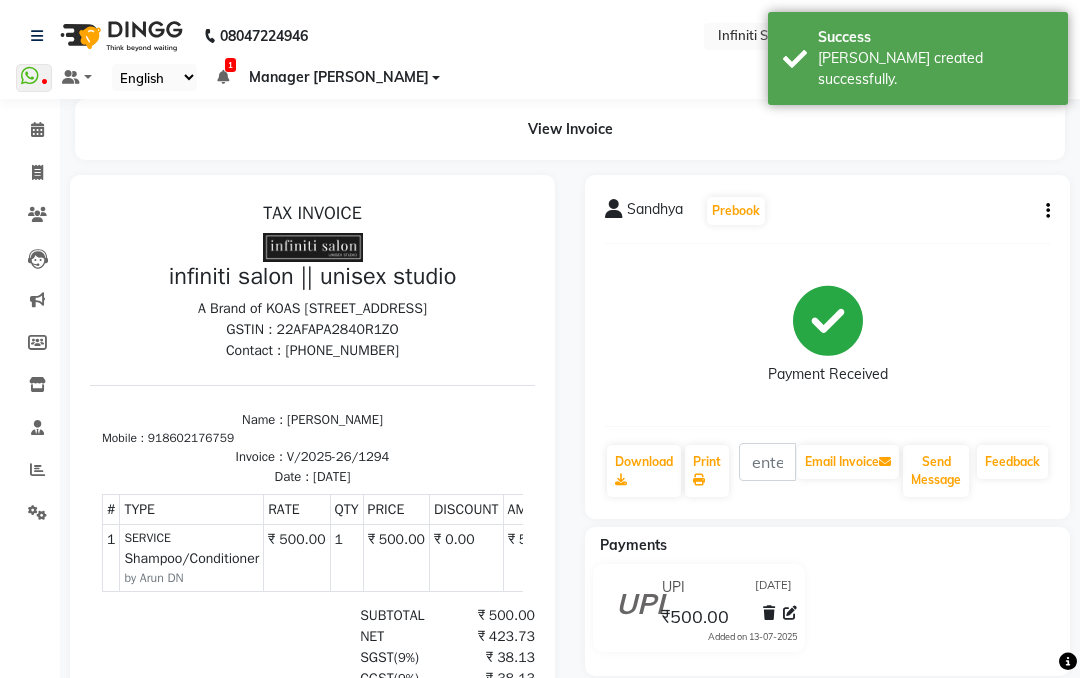 click 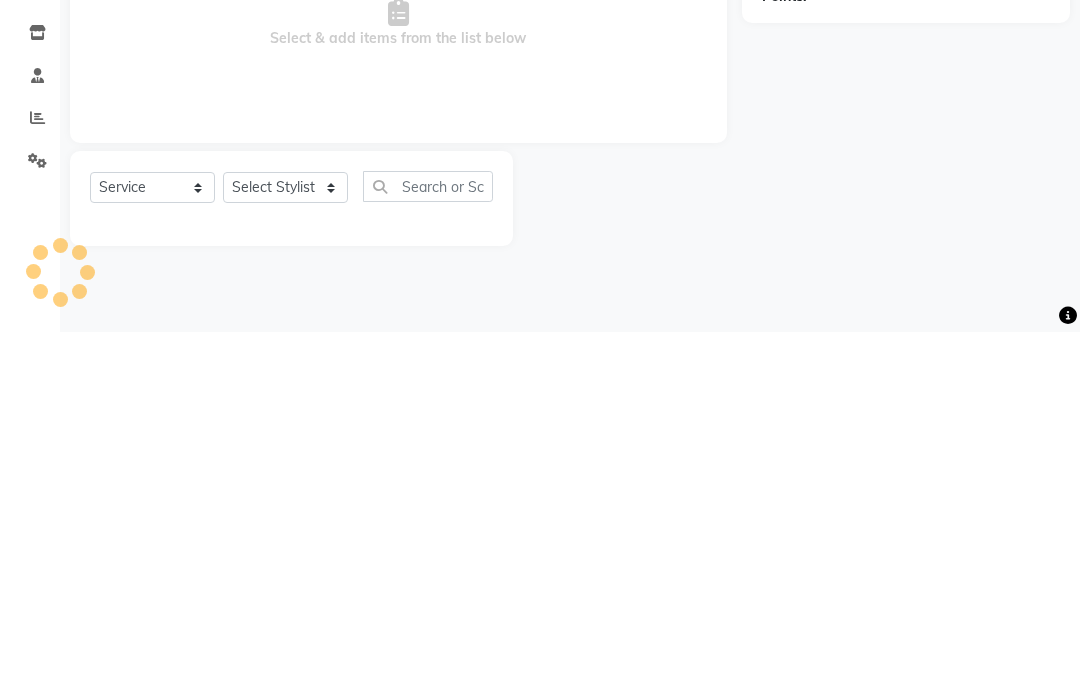 type on "1295" 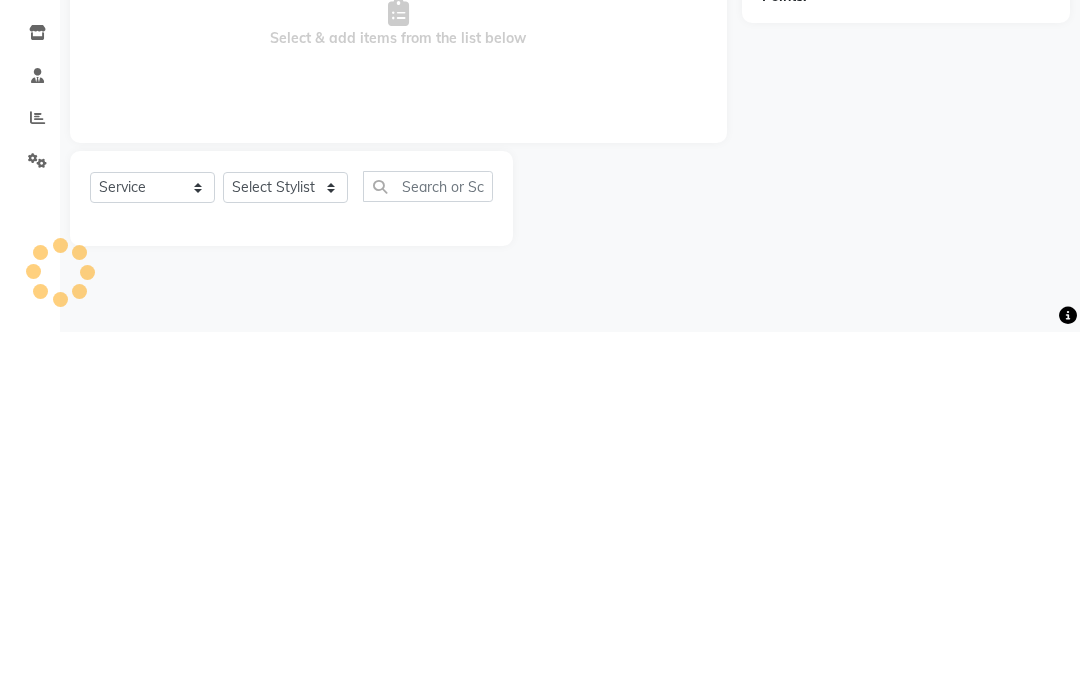 select on "6511" 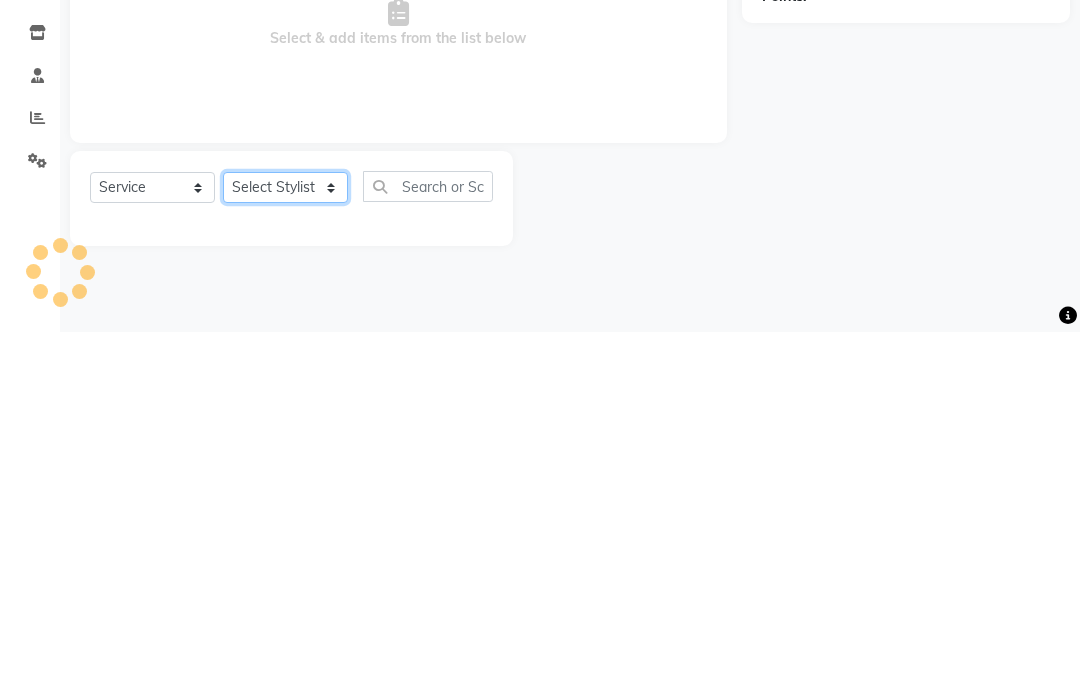 click on "Select Stylist Alka Amrita Arun CC Arun DN Bharti Nigam Ishu Jitesh Krishna Owner Pooja Rahul Sen DN Ritu Sahu Tahsim Tamanna Vaishali" 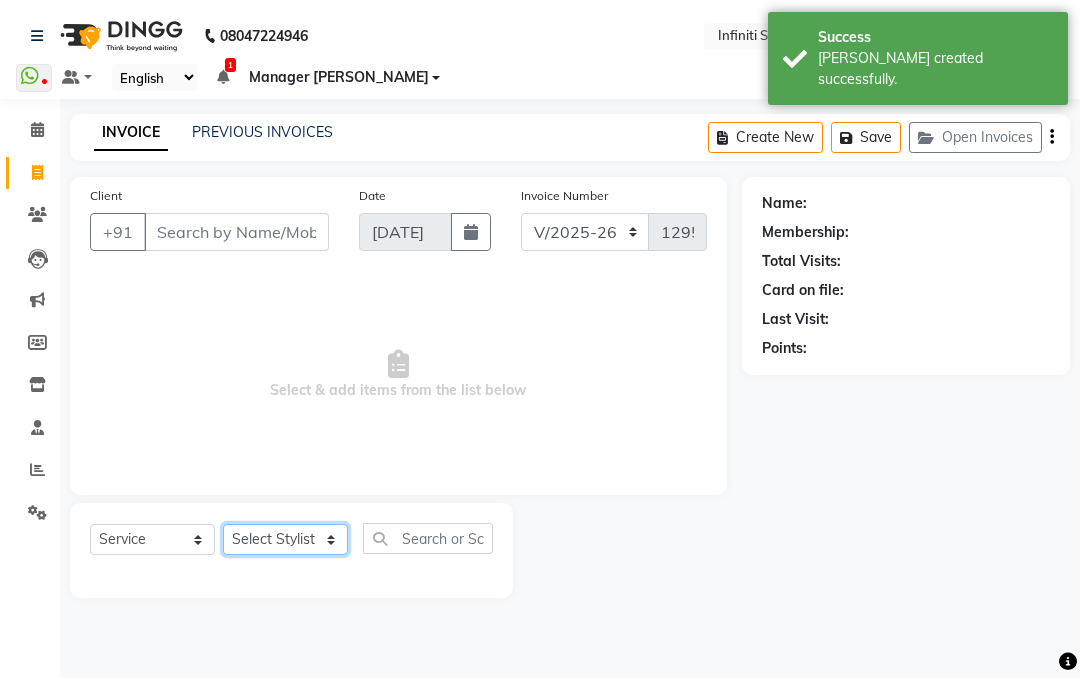 select on "49888" 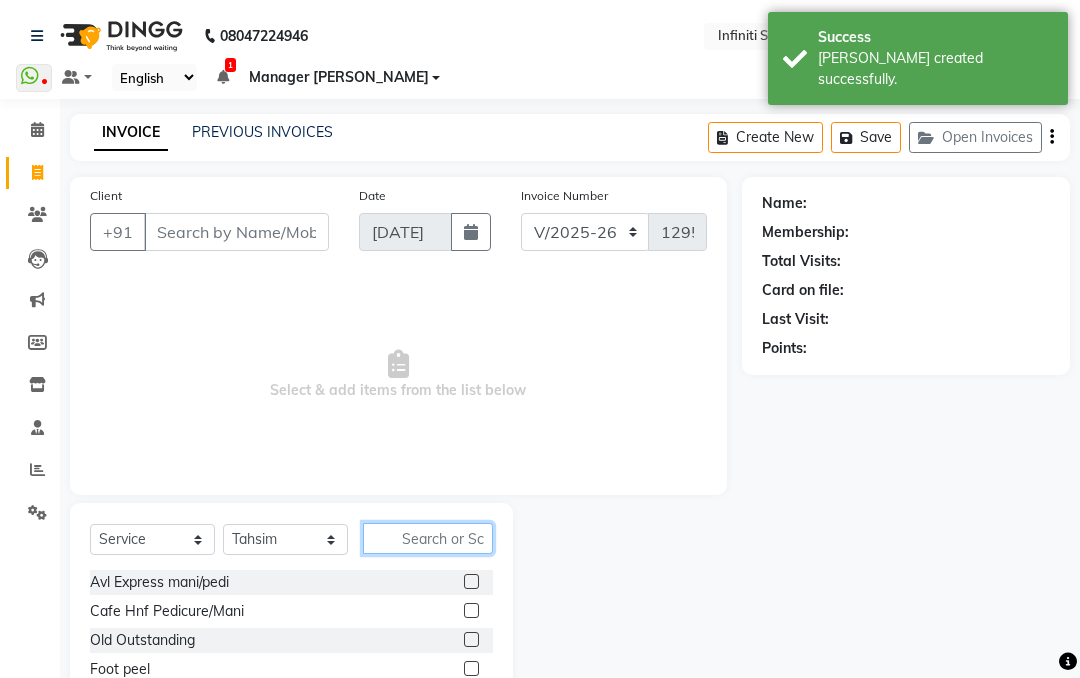 click 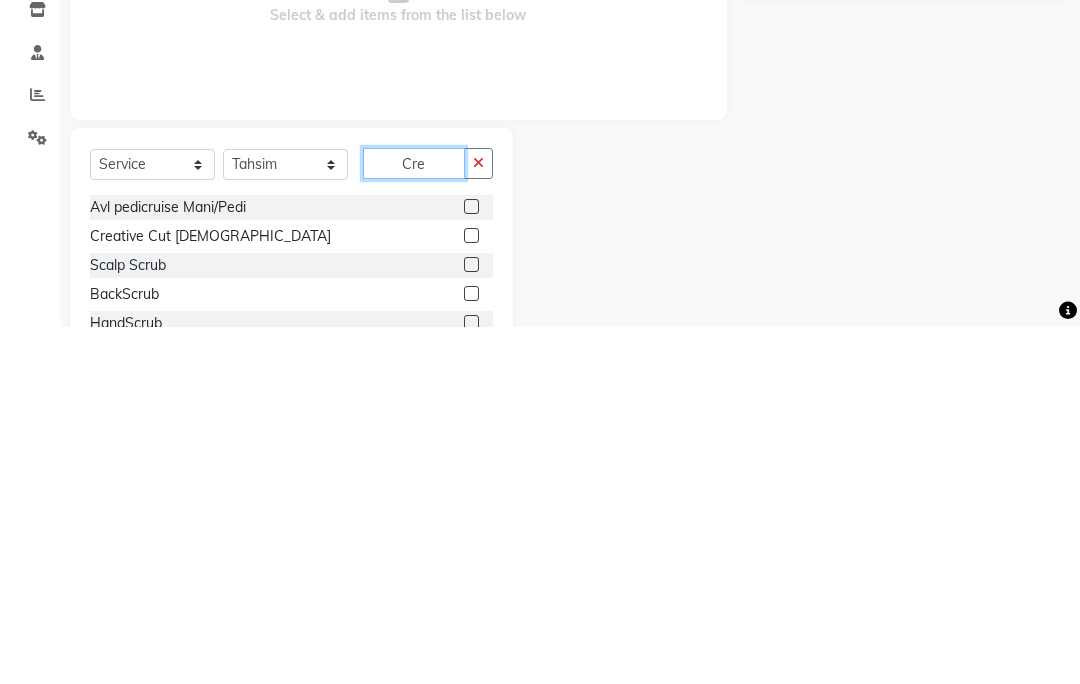 scroll, scrollTop: 2, scrollLeft: 0, axis: vertical 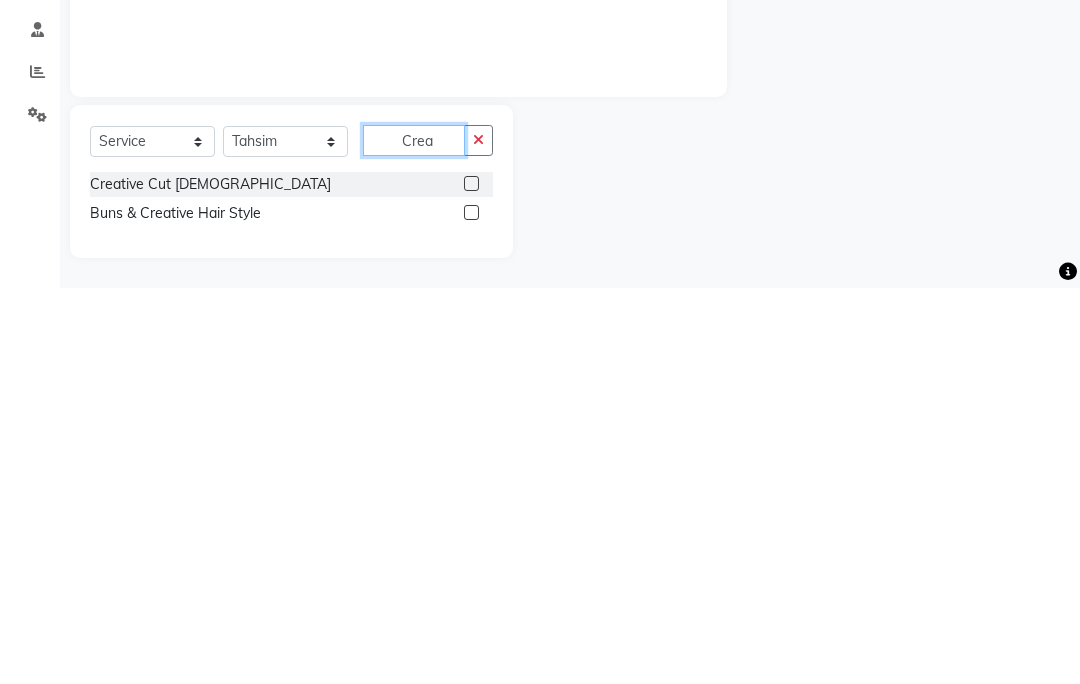 type on "Crea" 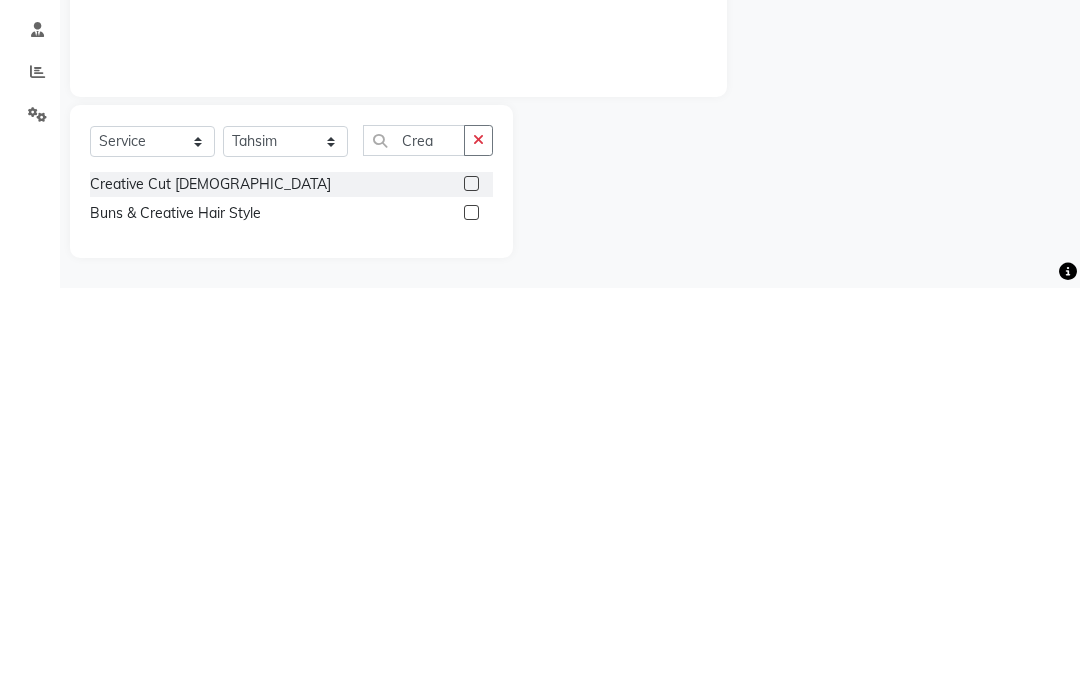click on "Creative Cut [DEMOGRAPHIC_DATA]" 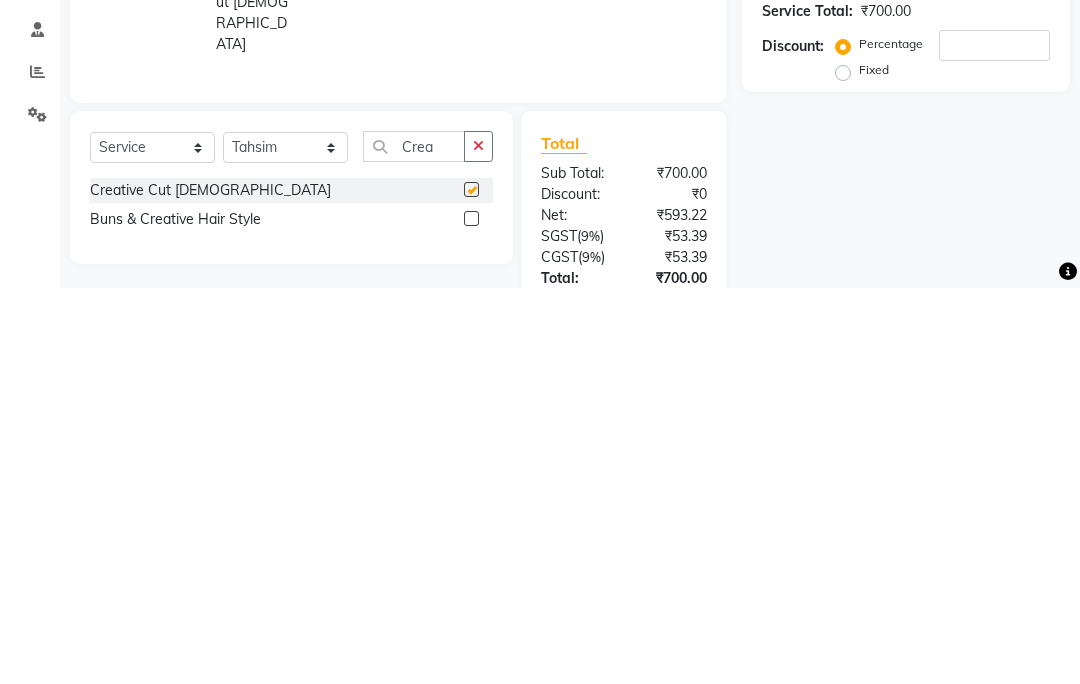 checkbox on "false" 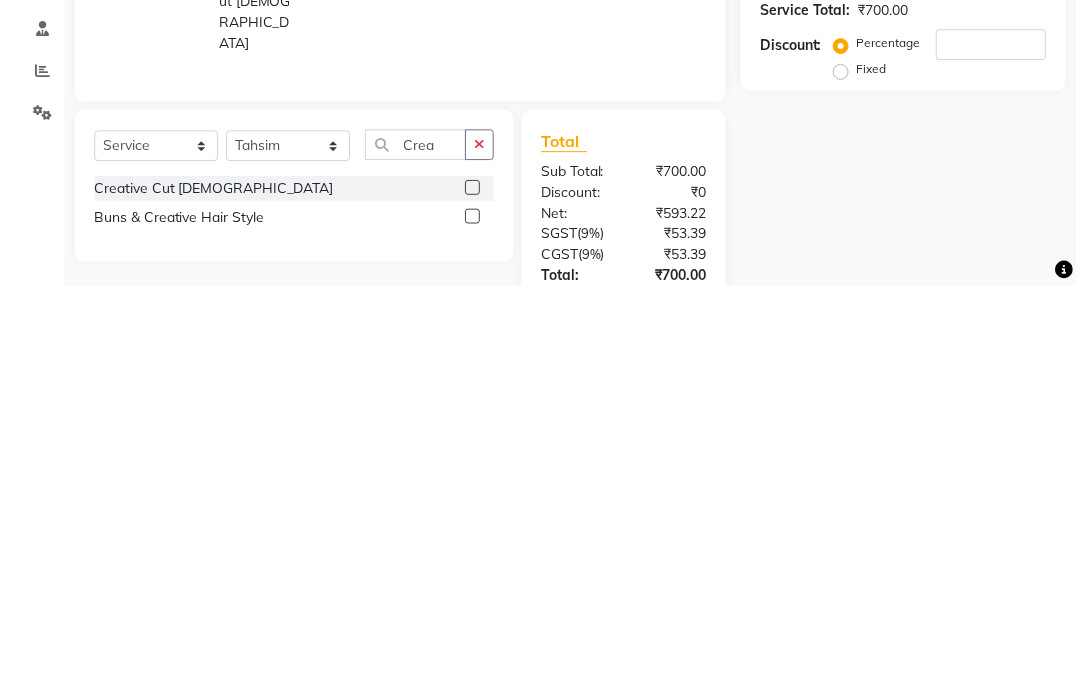 scroll, scrollTop: 8, scrollLeft: 0, axis: vertical 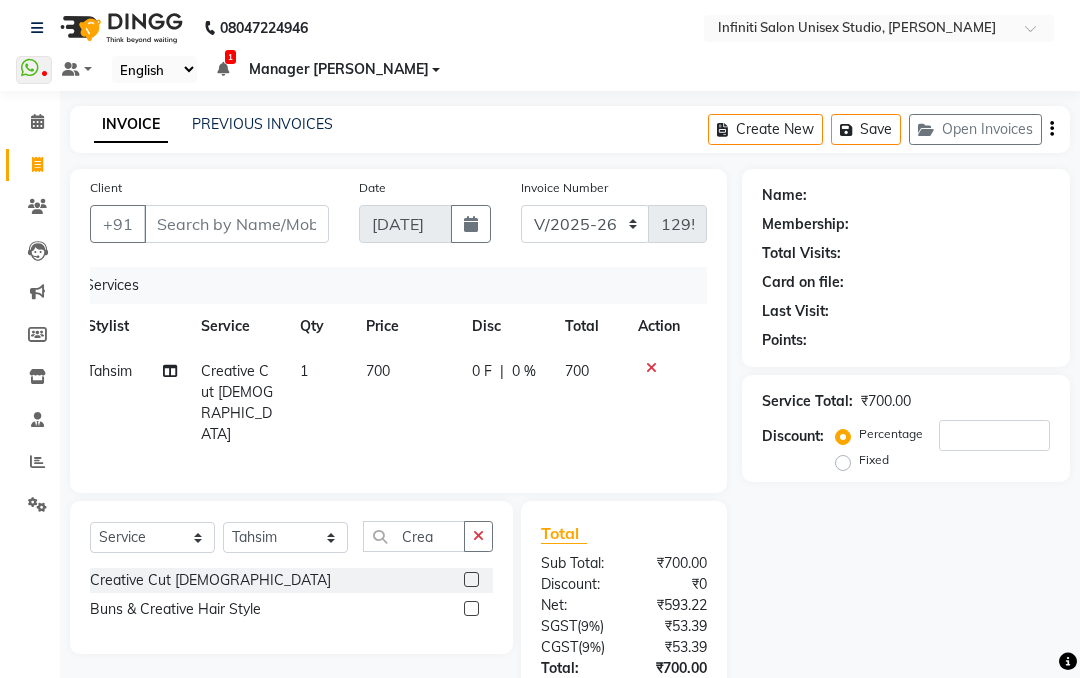 click on "700" 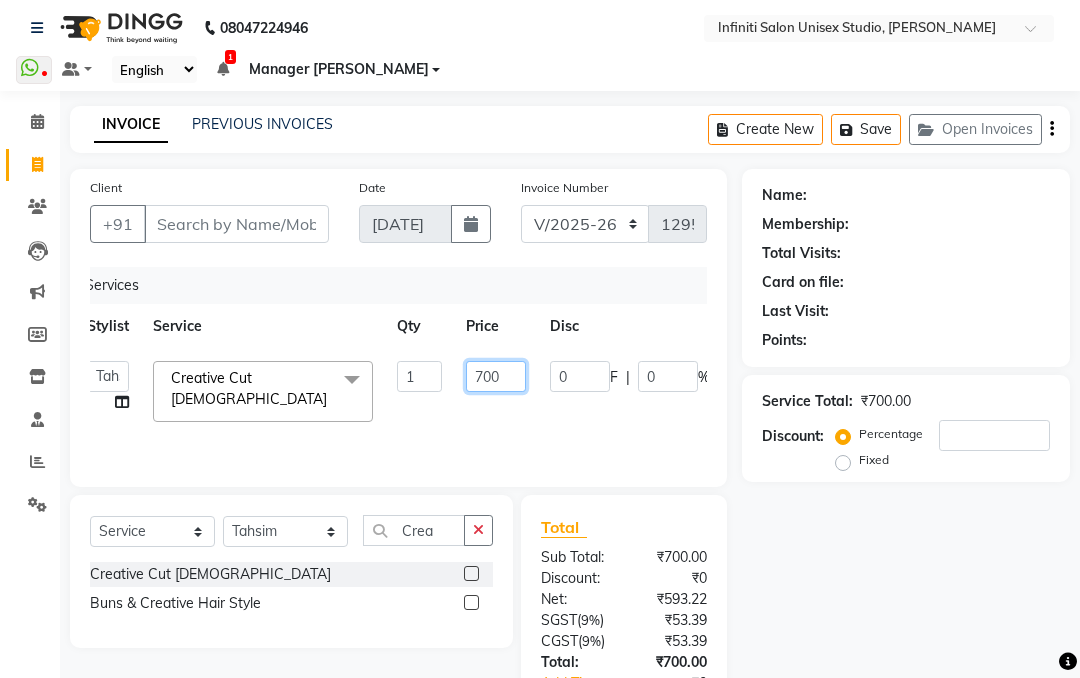 click on "700" 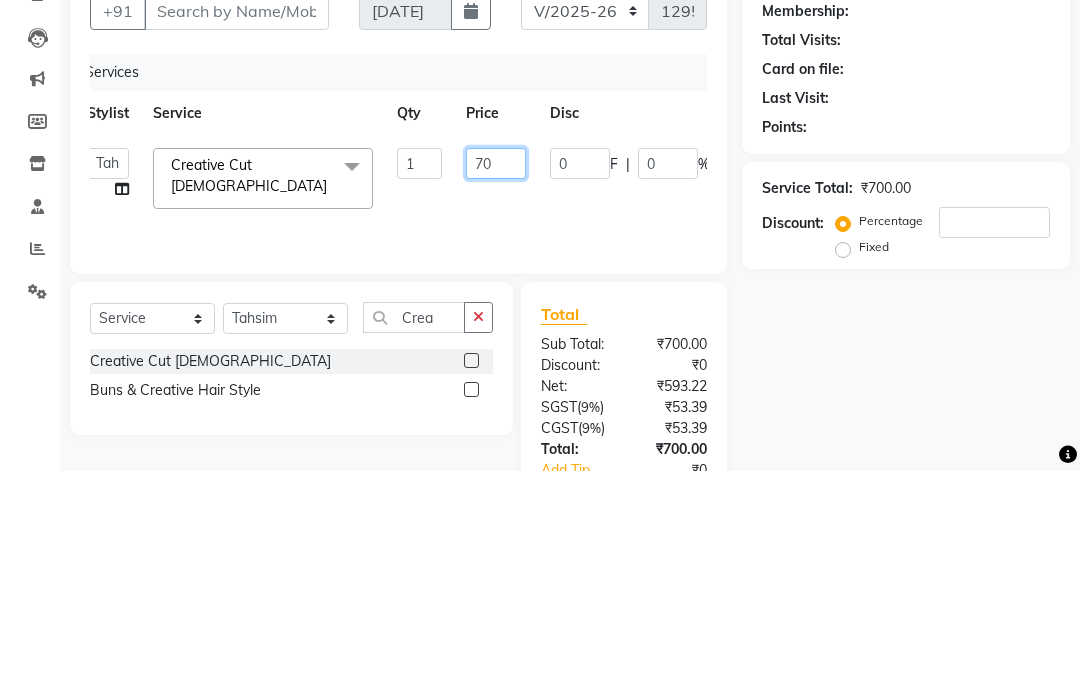 type on "7" 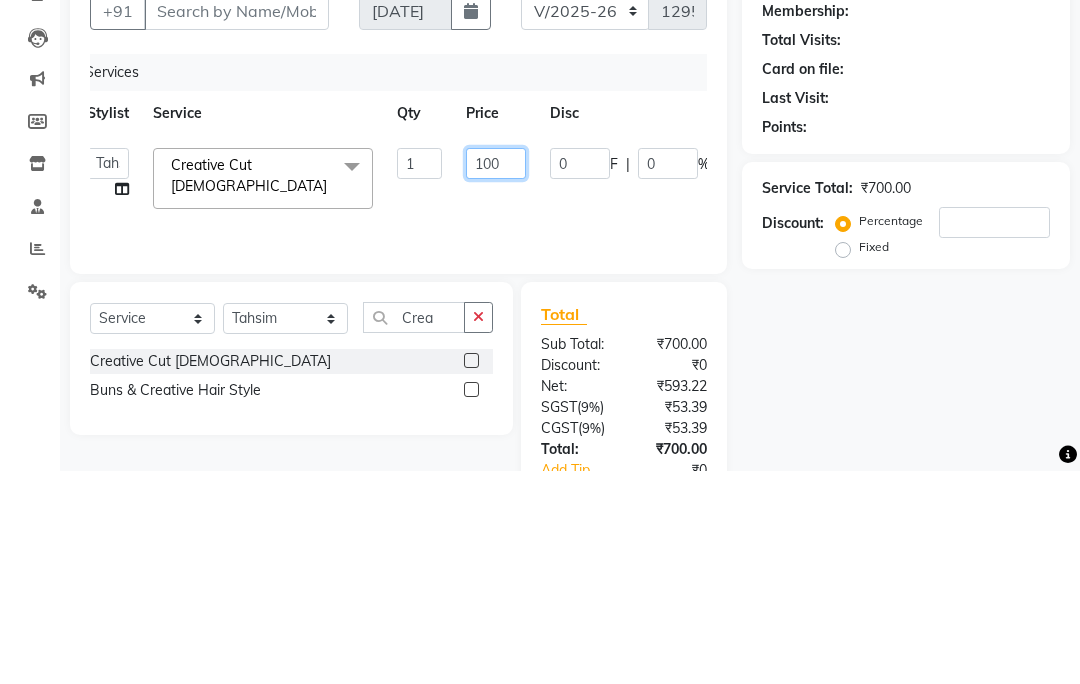 type on "1000" 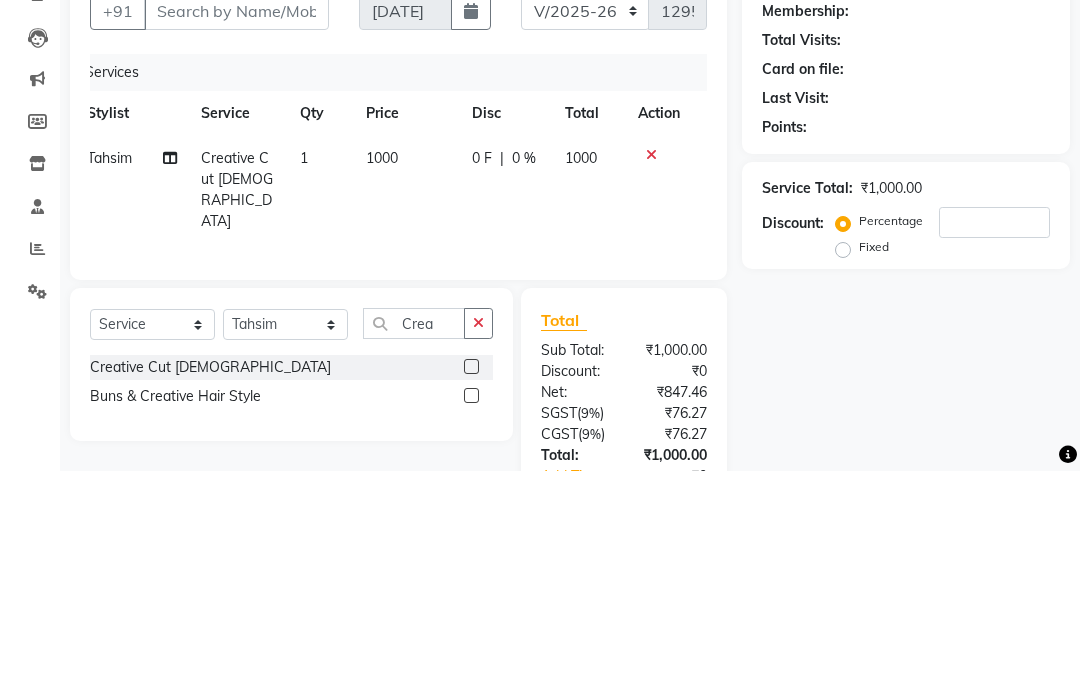 scroll, scrollTop: 149, scrollLeft: 0, axis: vertical 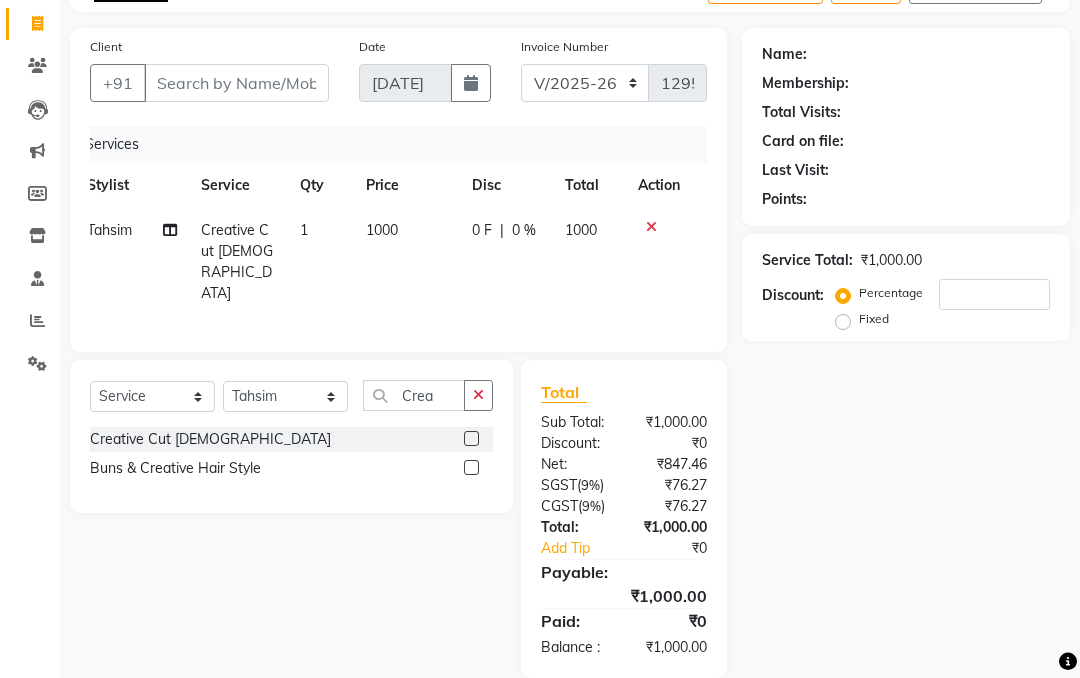 click on "1000" 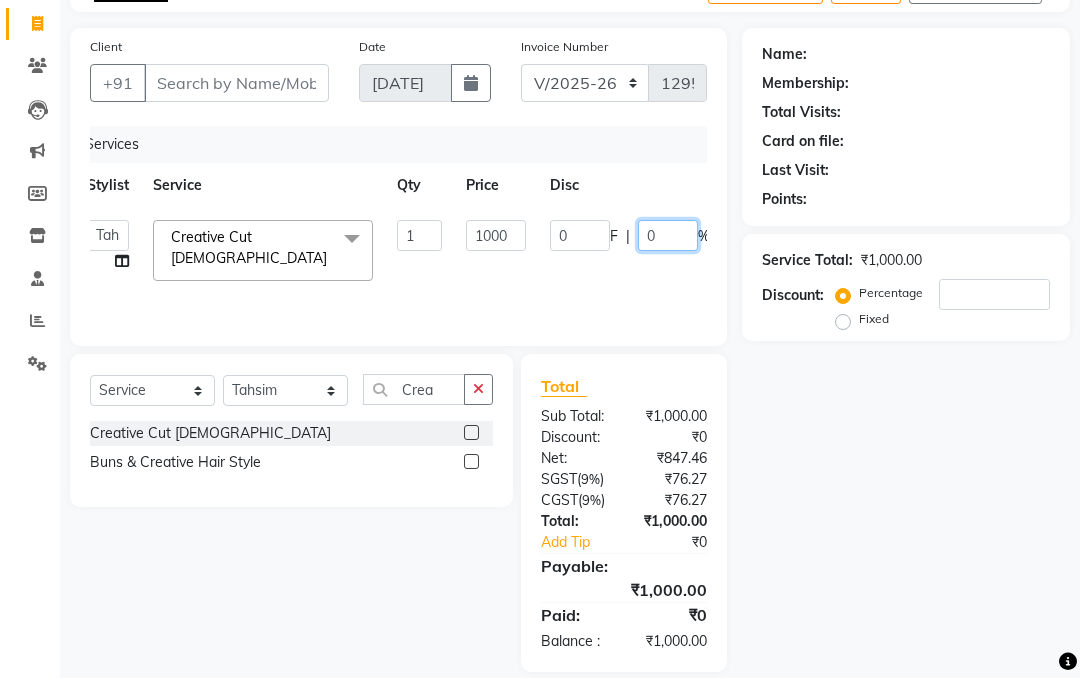 click on "0" 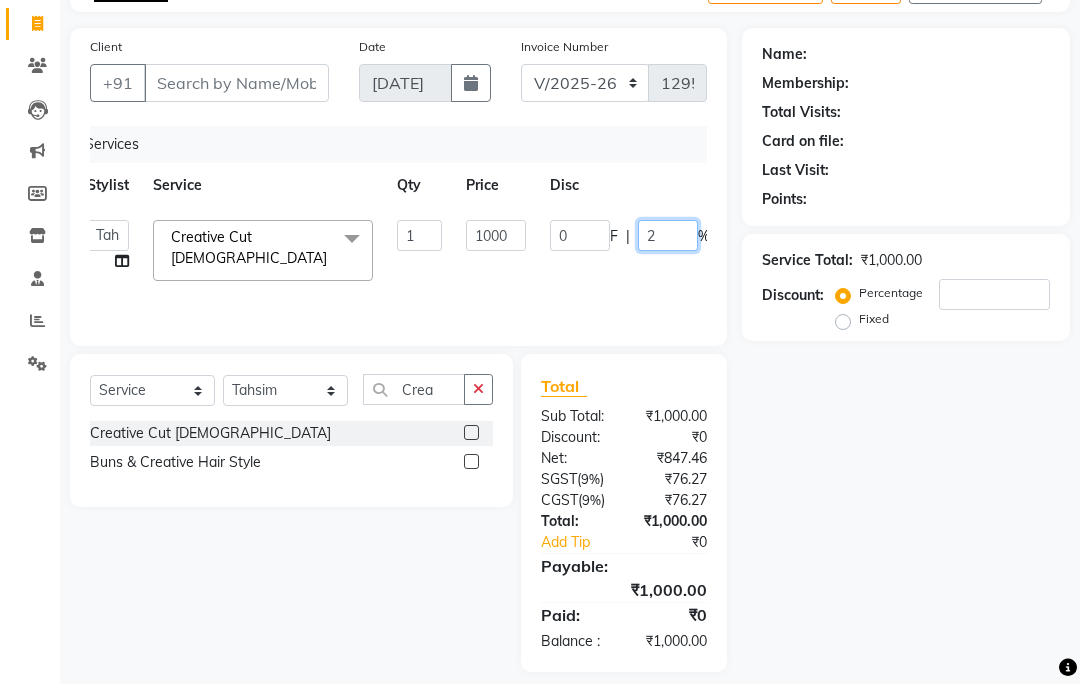 type on "20" 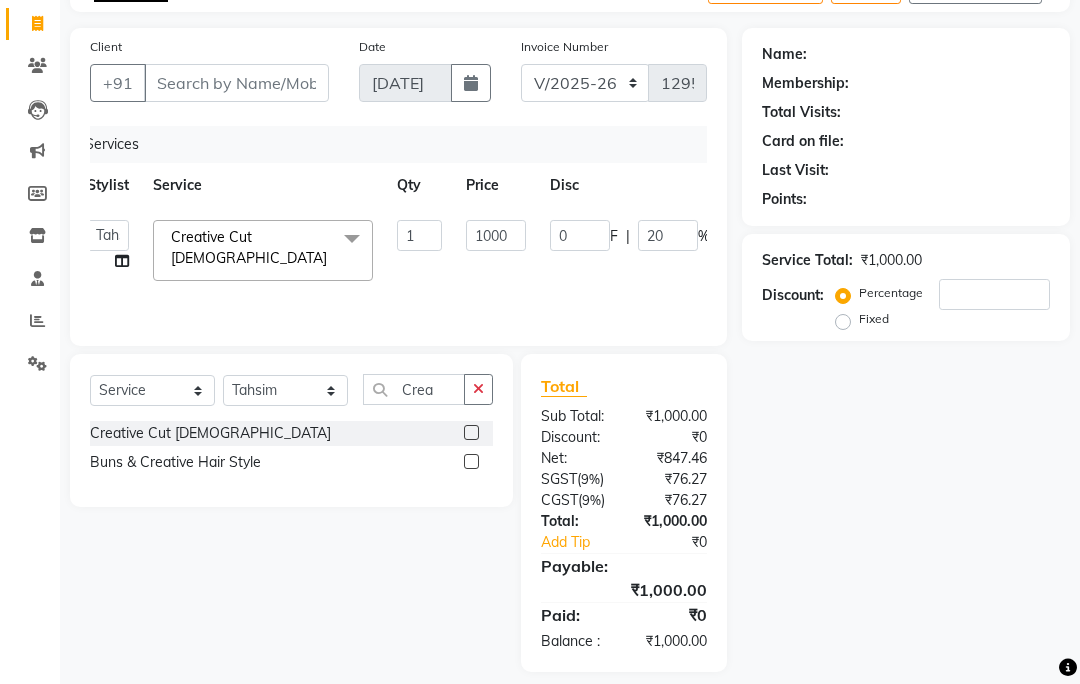 click on "Stylist Service Qty Price Disc Total Action" 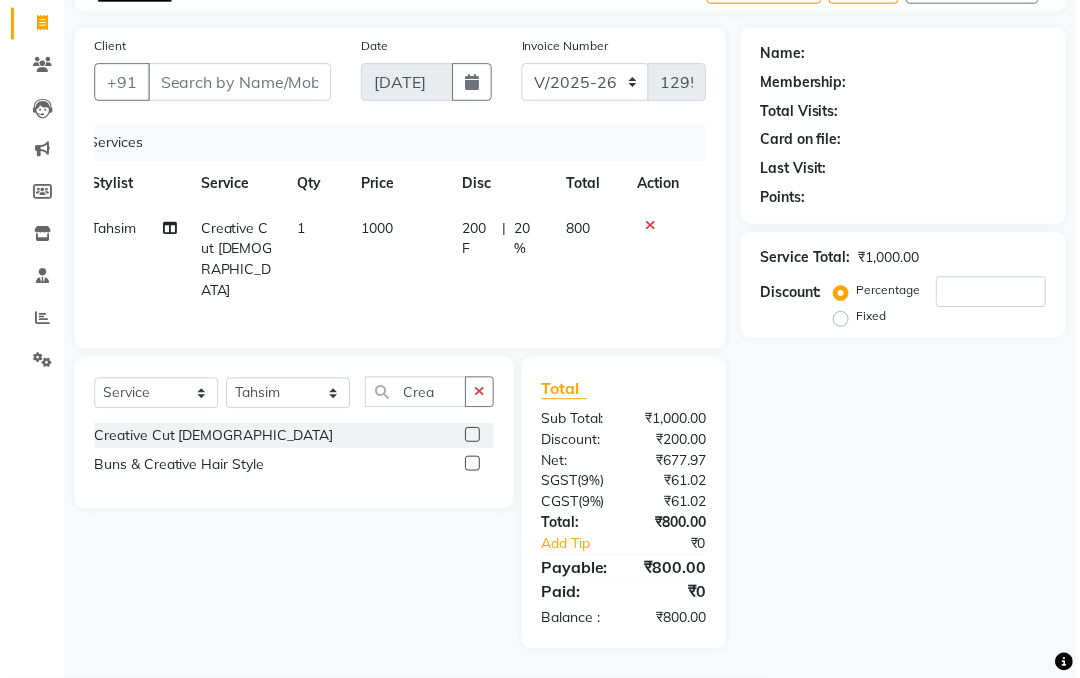 scroll, scrollTop: 143, scrollLeft: 0, axis: vertical 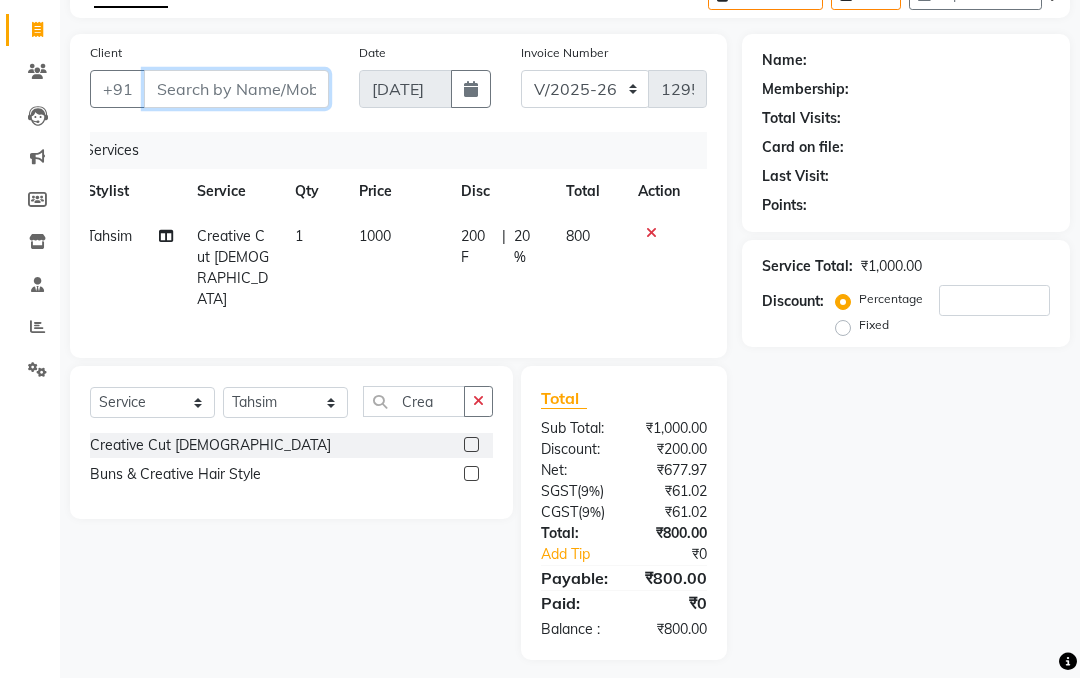 click on "Client" at bounding box center [236, 89] 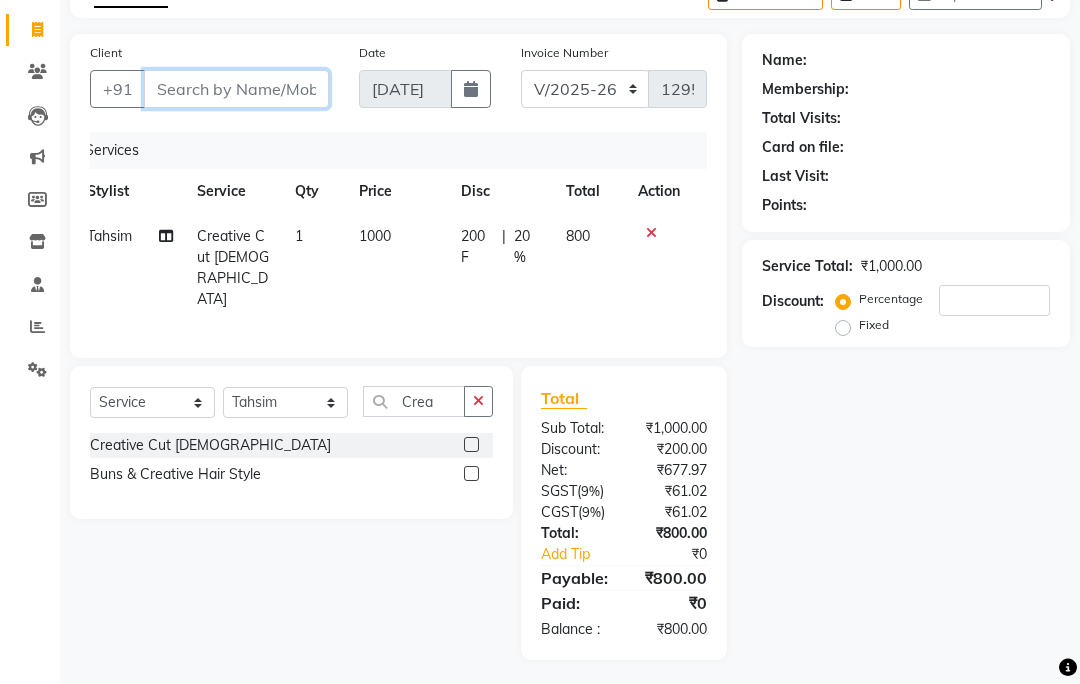 type on "7" 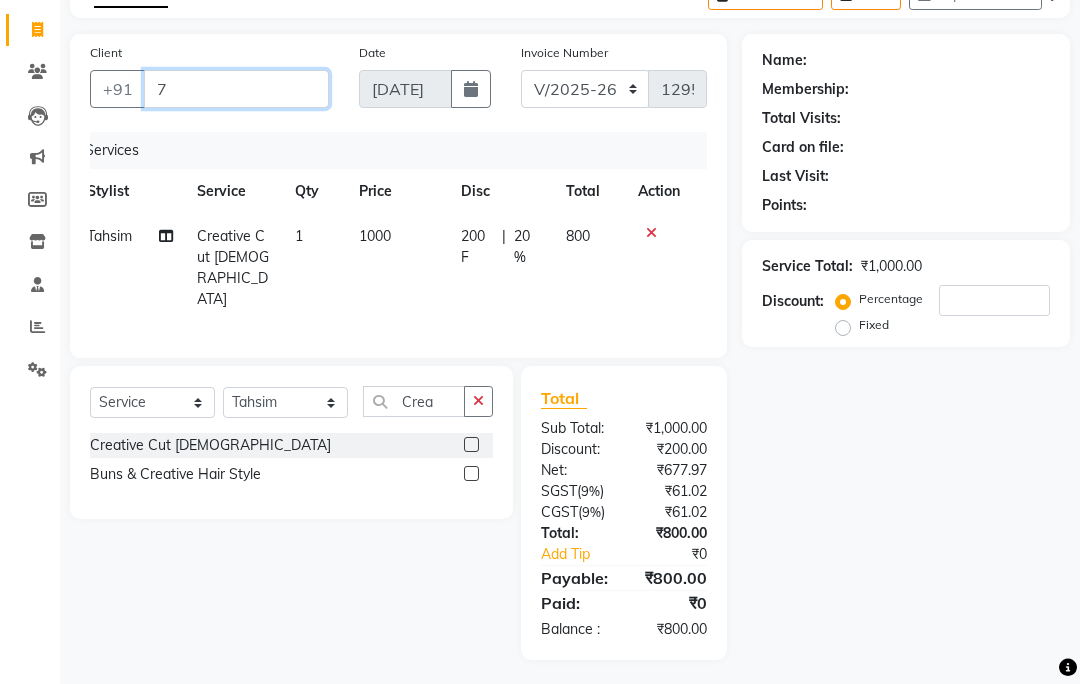 type on "0" 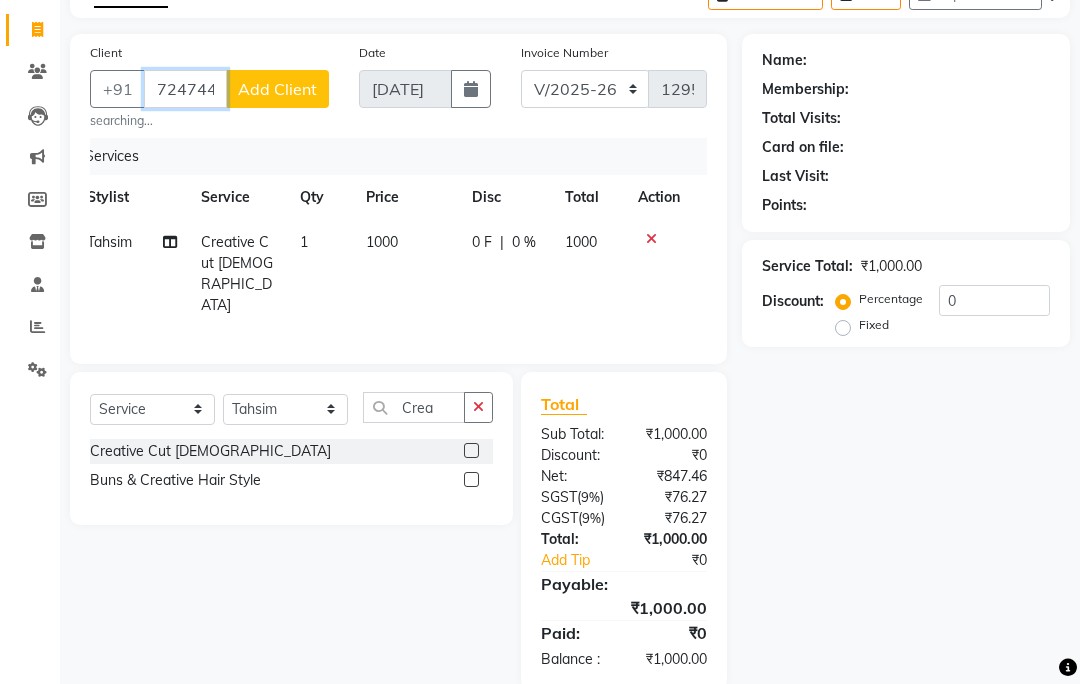 type on "7247448844" 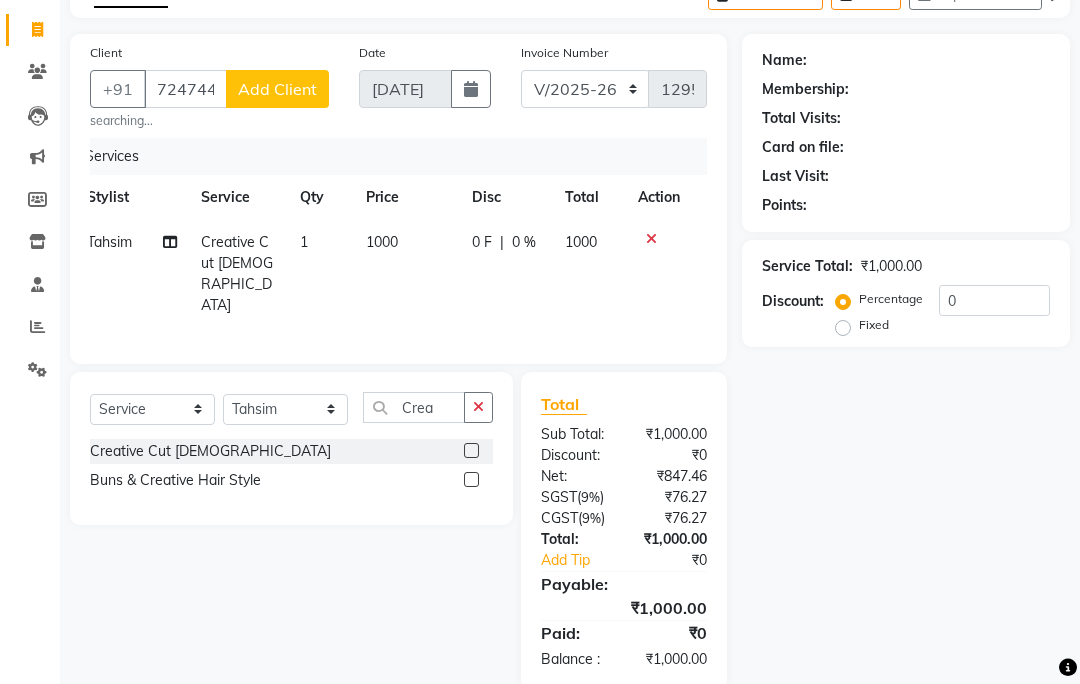 click on "Add Client" 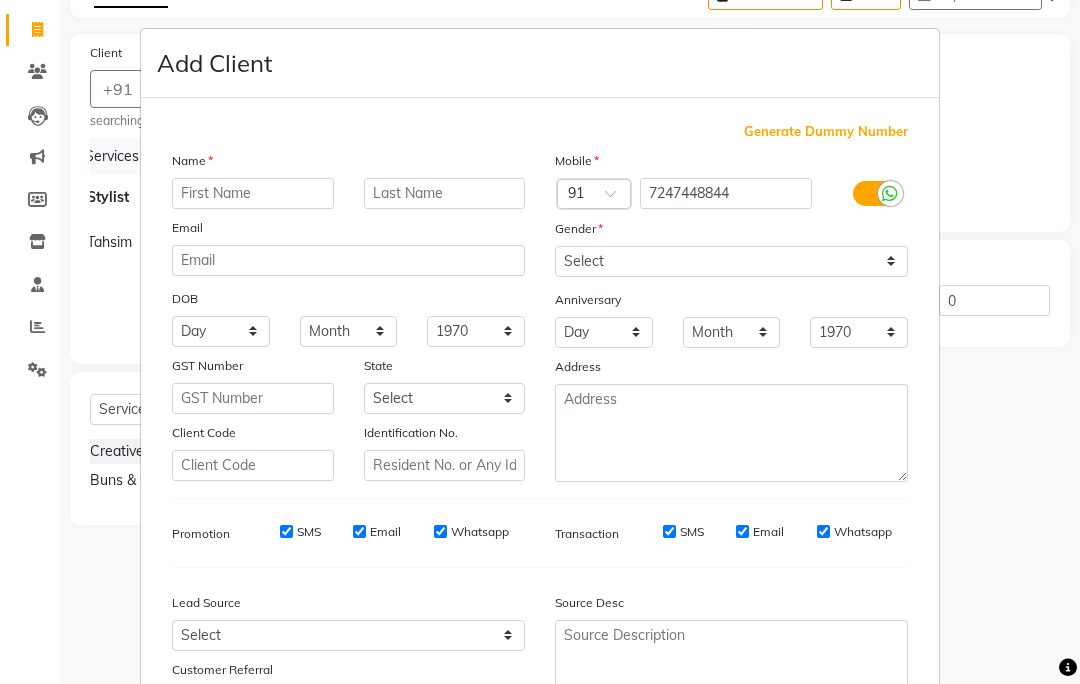 type on "s" 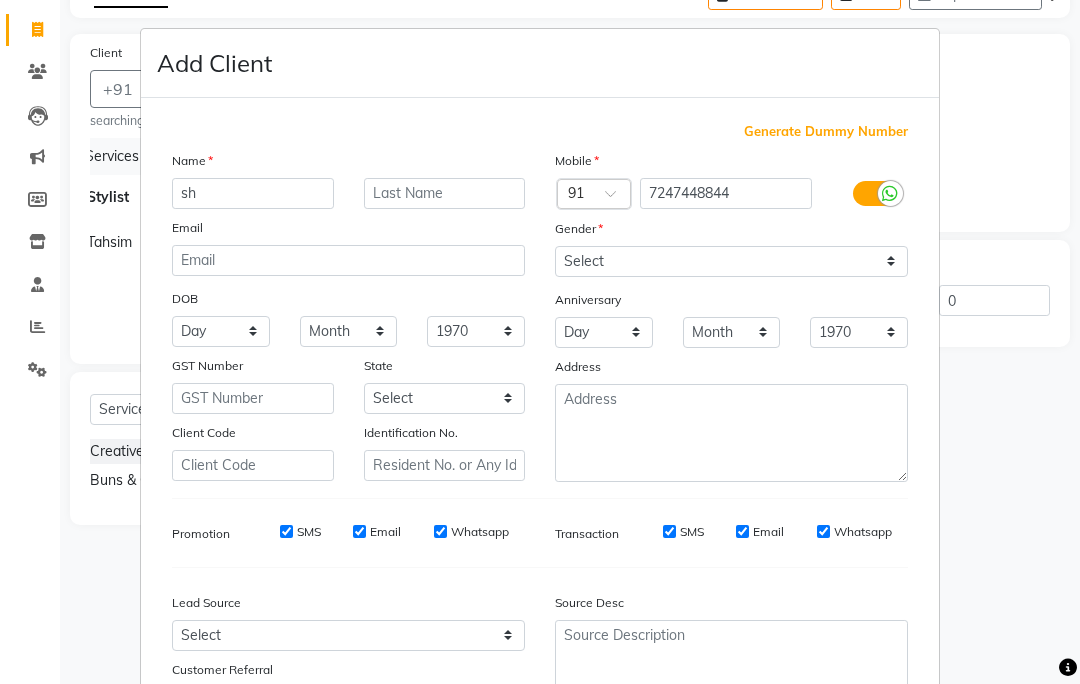 type on "s" 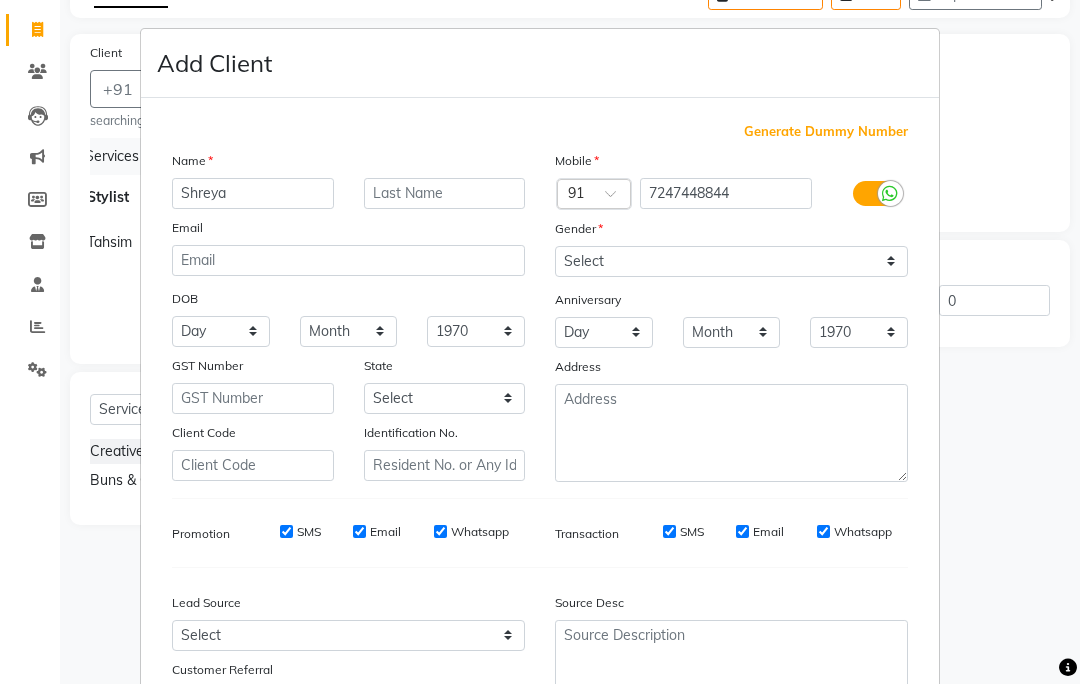 type on "Shreya" 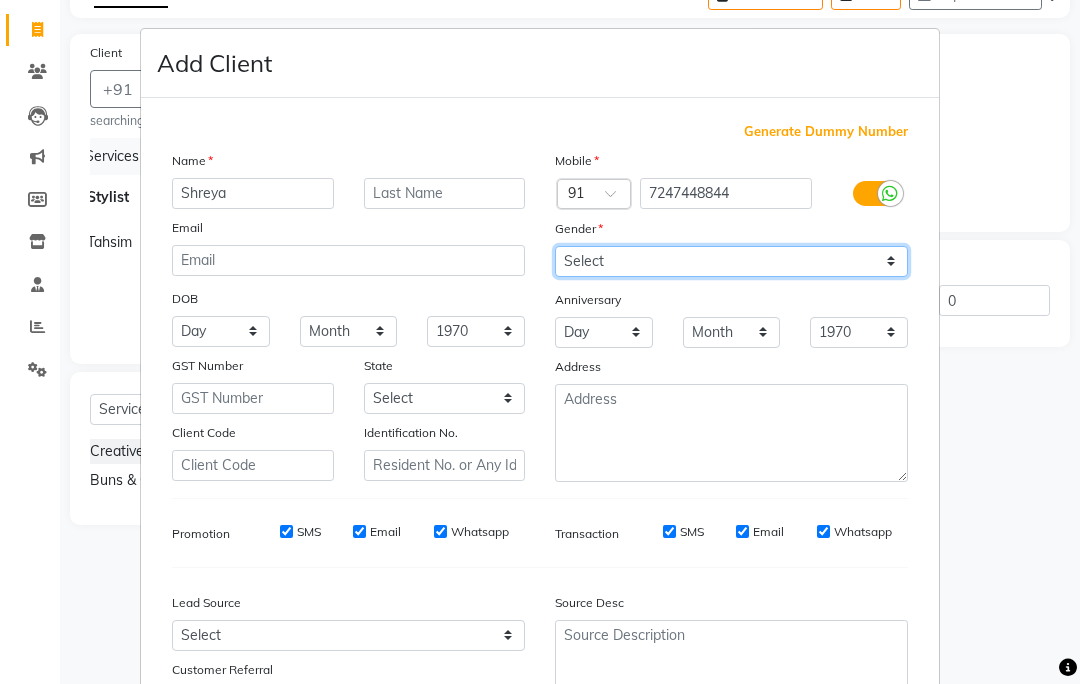 click on "Select [DEMOGRAPHIC_DATA] [DEMOGRAPHIC_DATA] Other Prefer Not To Say" at bounding box center (731, 261) 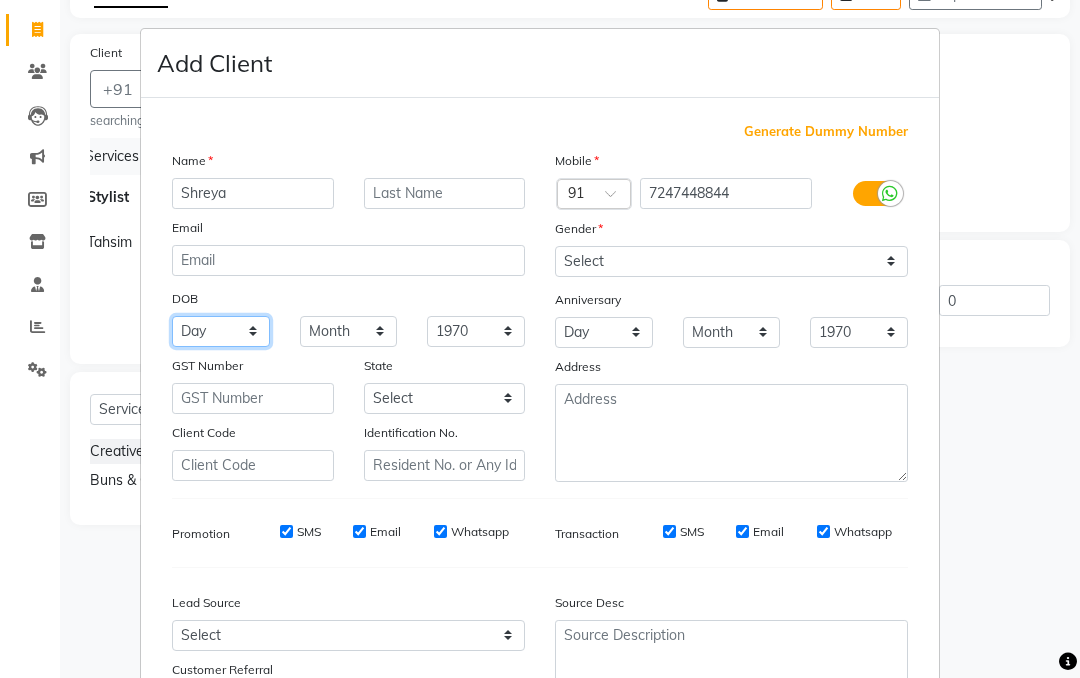 click on "Day 01 02 03 04 05 06 07 08 09 10 11 12 13 14 15 16 17 18 19 20 21 22 23 24 25 26 27 28 29 30 31" at bounding box center (221, 331) 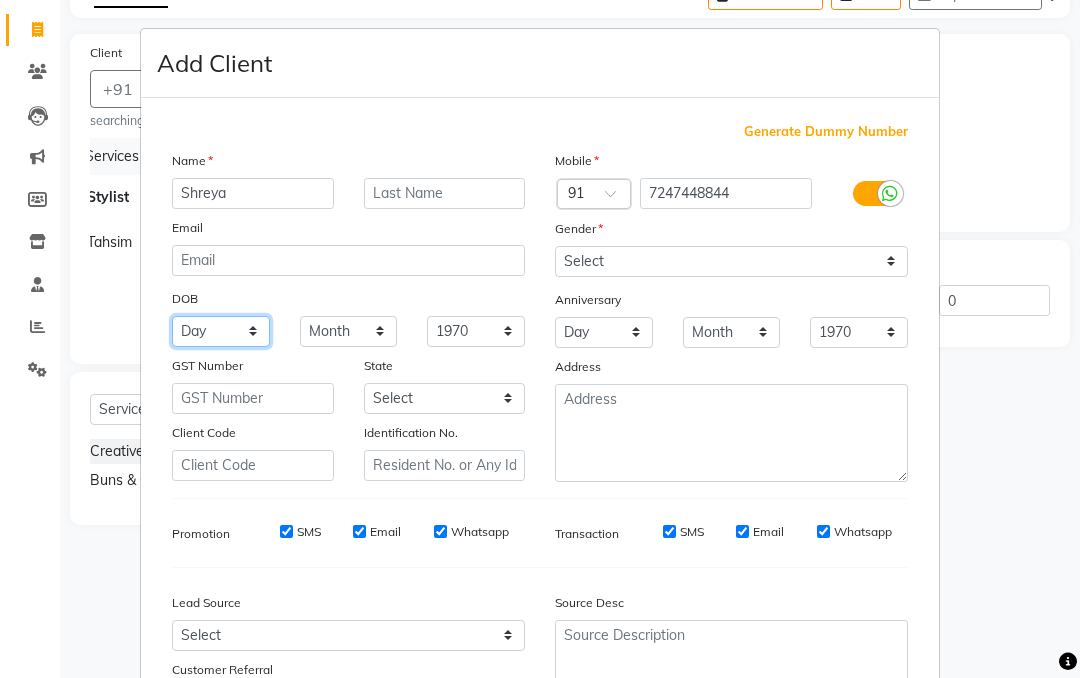 select on "31" 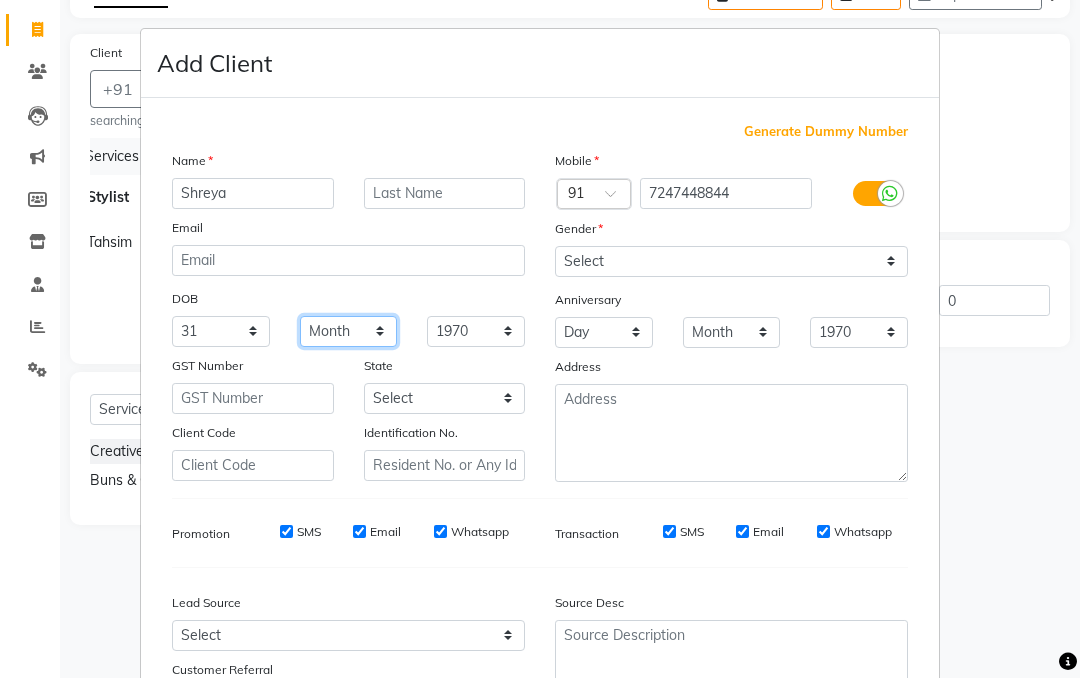 click on "Month January February March April May June July August September October November December" at bounding box center (349, 331) 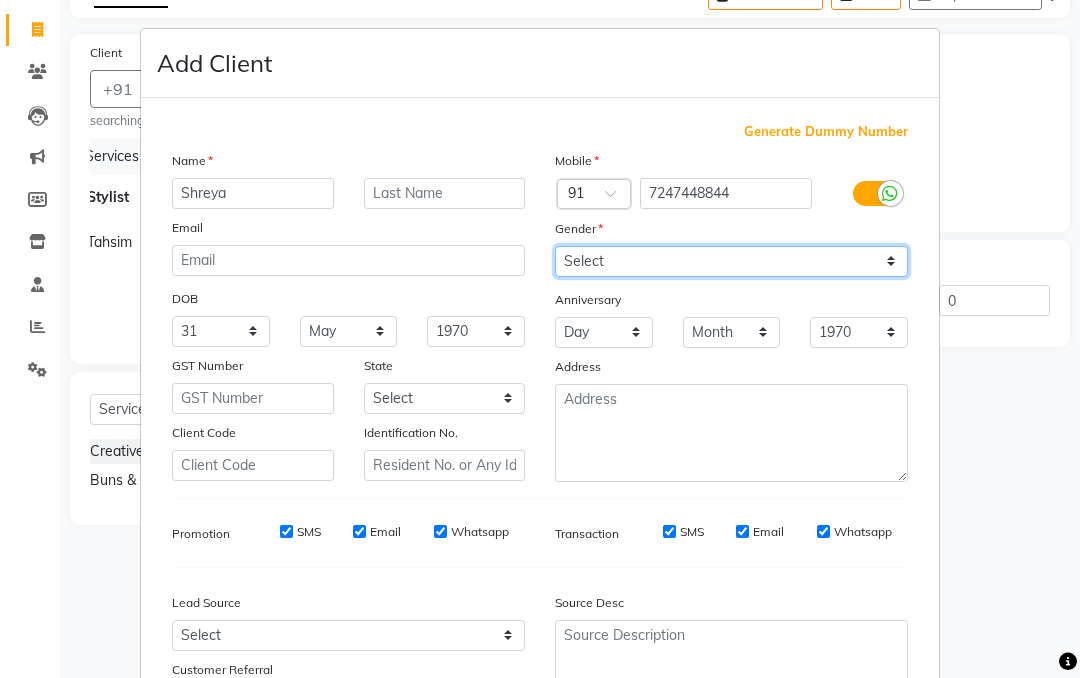 click on "Select [DEMOGRAPHIC_DATA] [DEMOGRAPHIC_DATA] Other Prefer Not To Say" at bounding box center [731, 261] 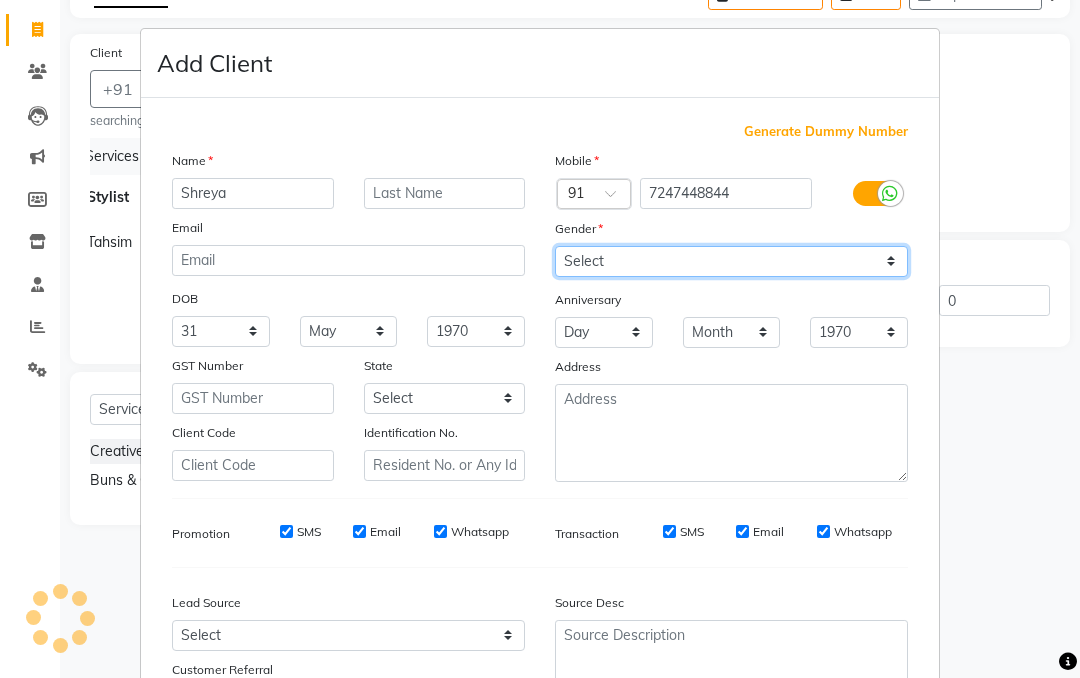 select on "[DEMOGRAPHIC_DATA]" 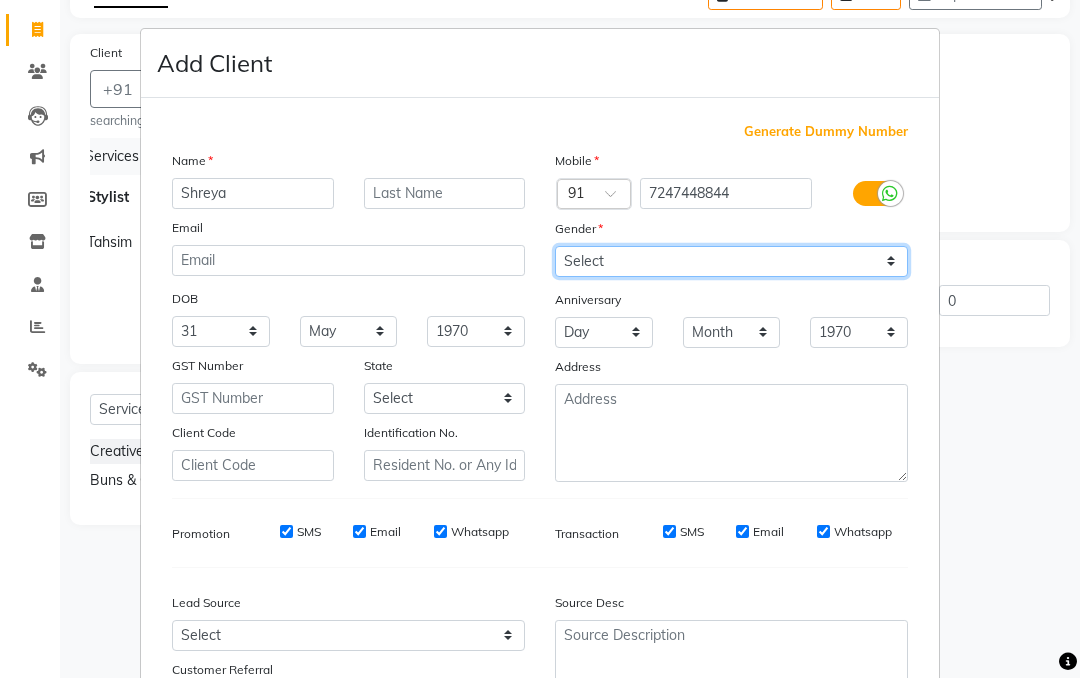 scroll, scrollTop: 66, scrollLeft: 0, axis: vertical 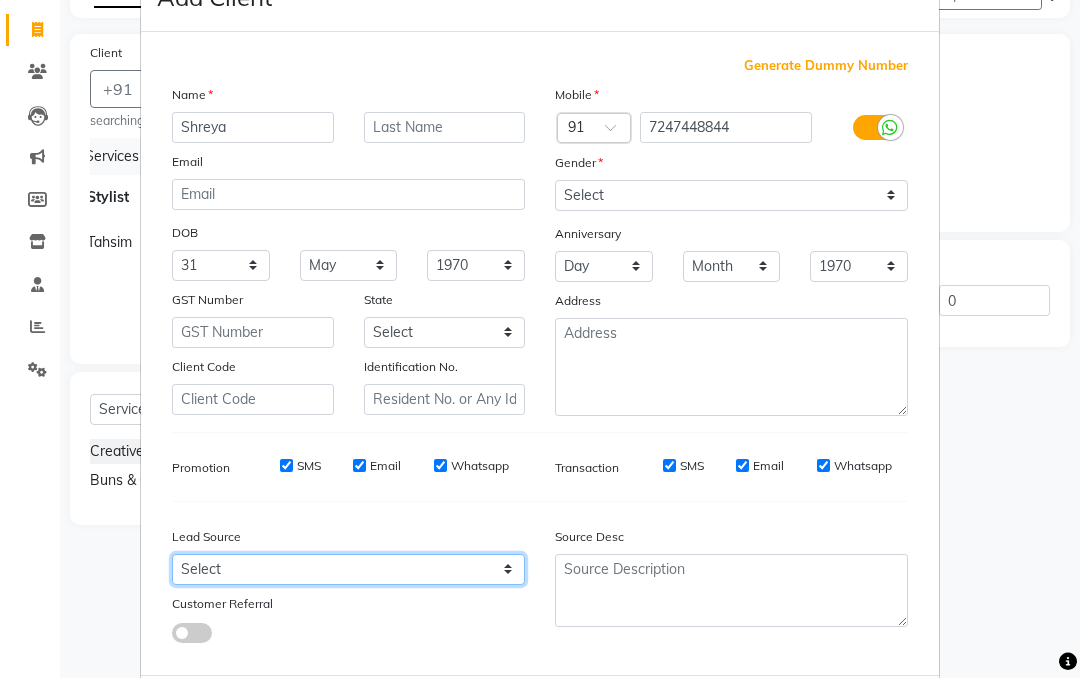 click on "Select Walk-in Facebook JustDial Google Other Referral Advertisement No Source Instagram Repeated YouTube" at bounding box center (348, 569) 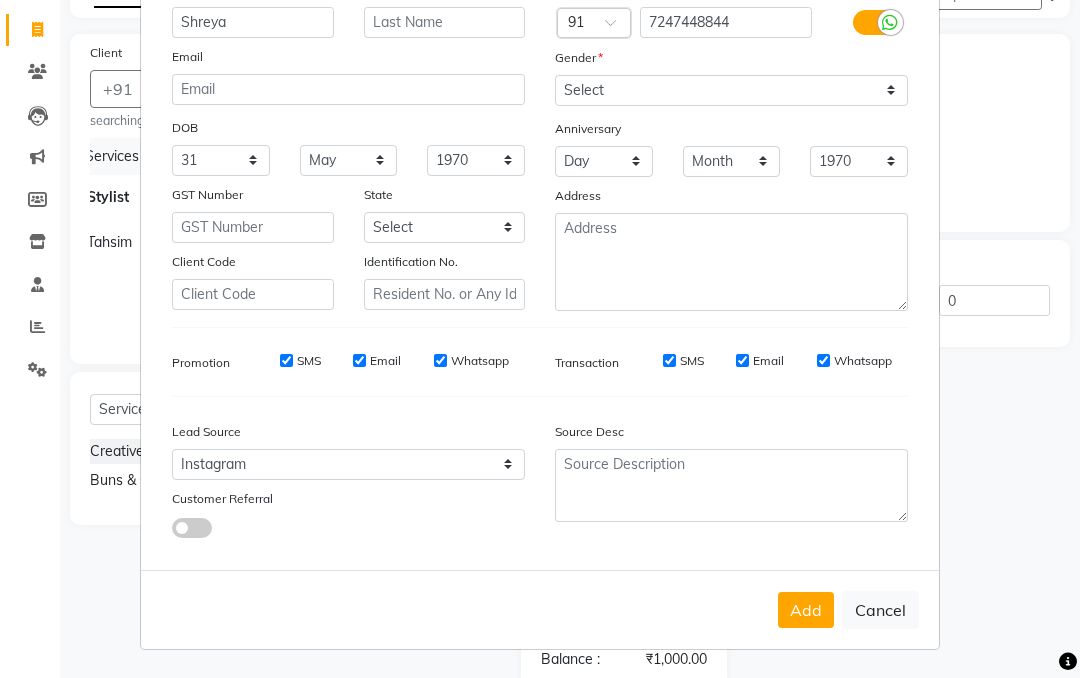 click on "Add" at bounding box center (806, 610) 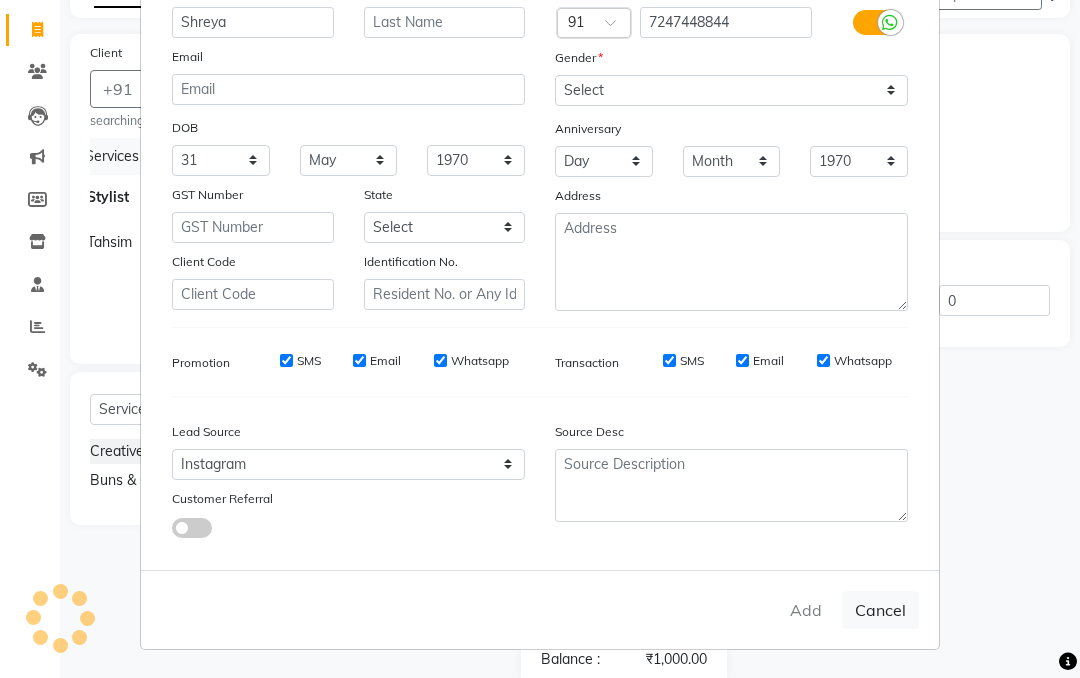 scroll, scrollTop: 170, scrollLeft: 0, axis: vertical 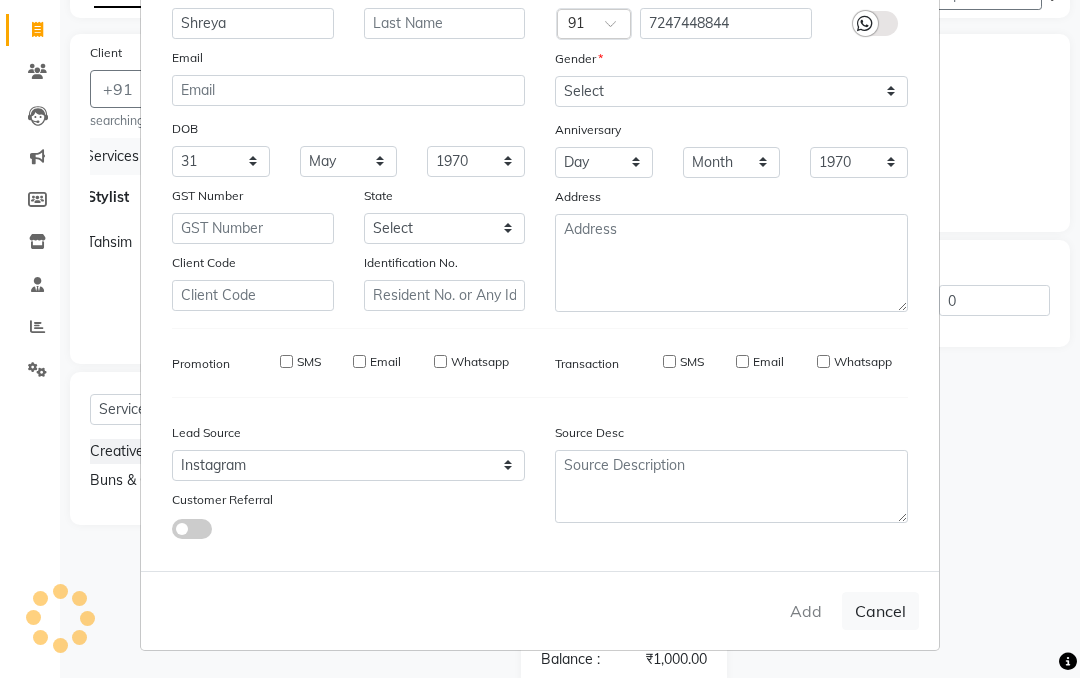 type 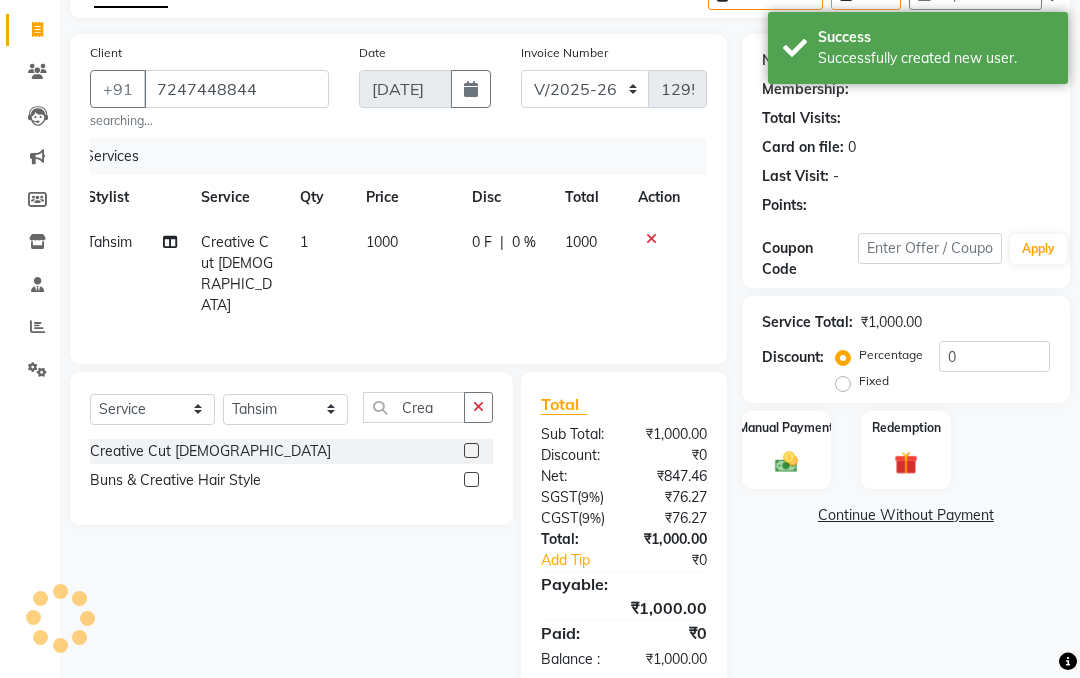 select on "1: Object" 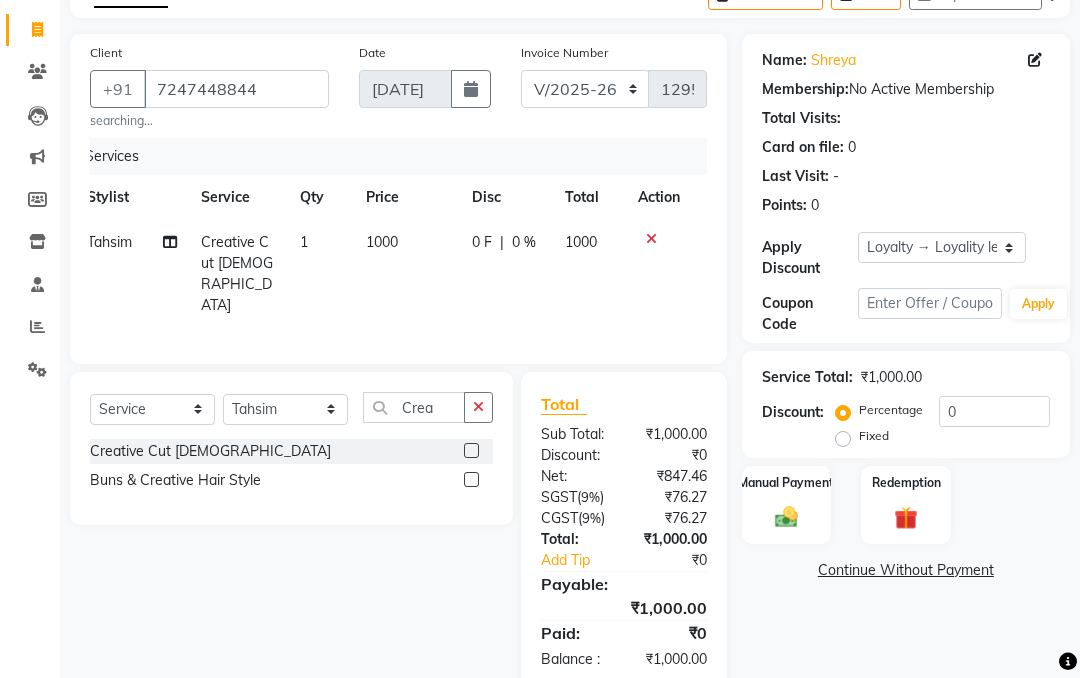 click on "0 %" 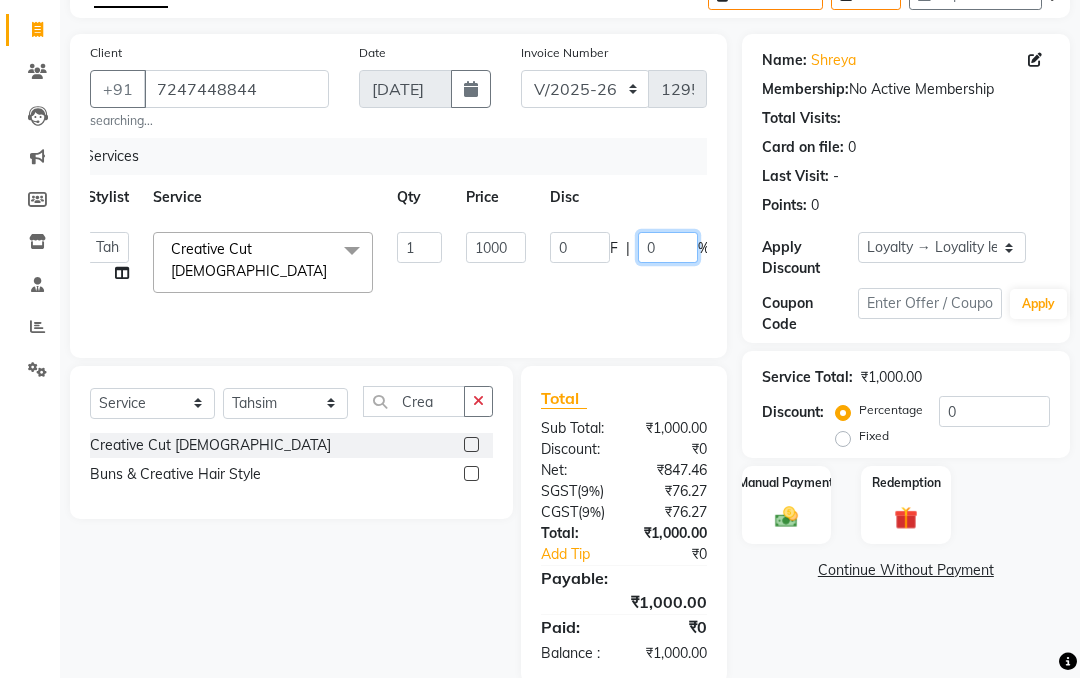 click on "0" 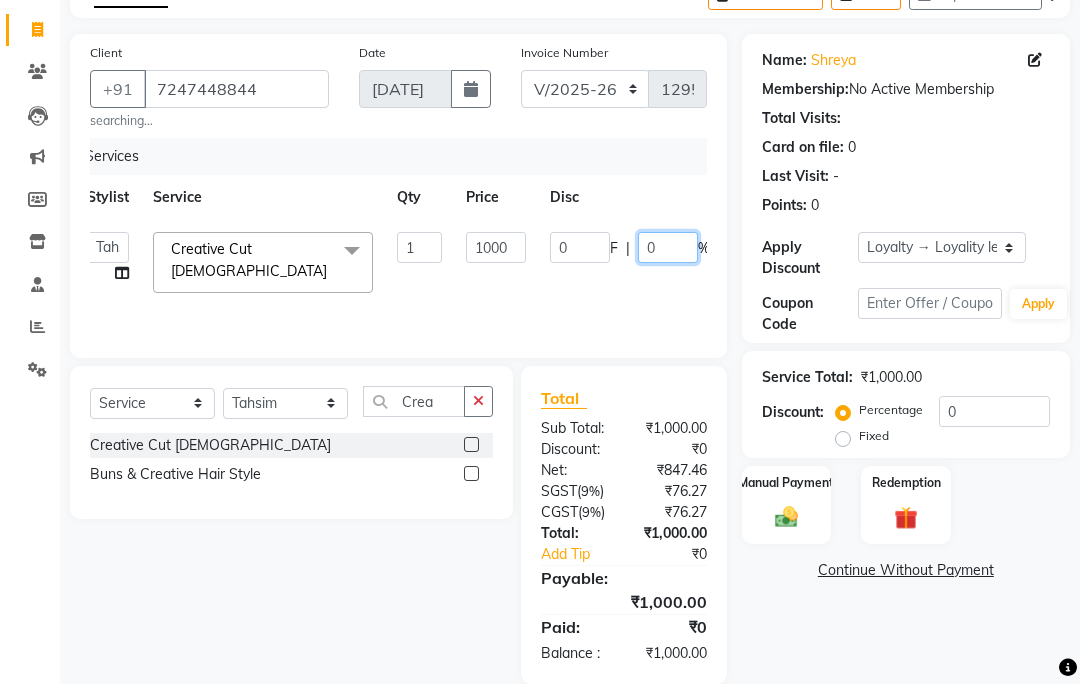 type on "20" 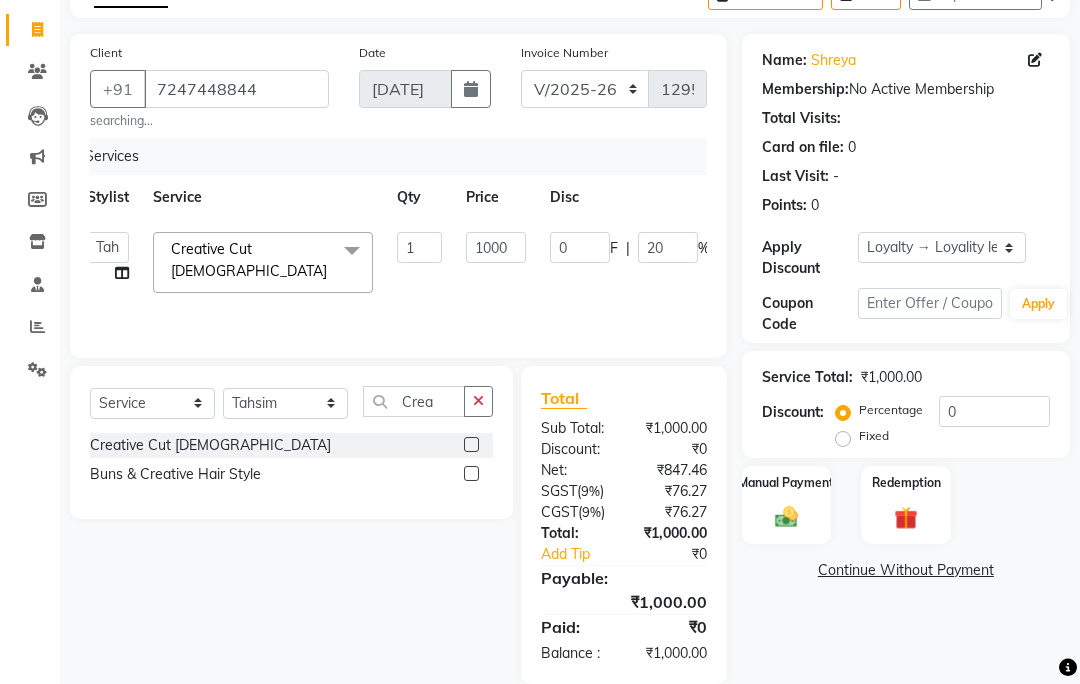 click on "Services" 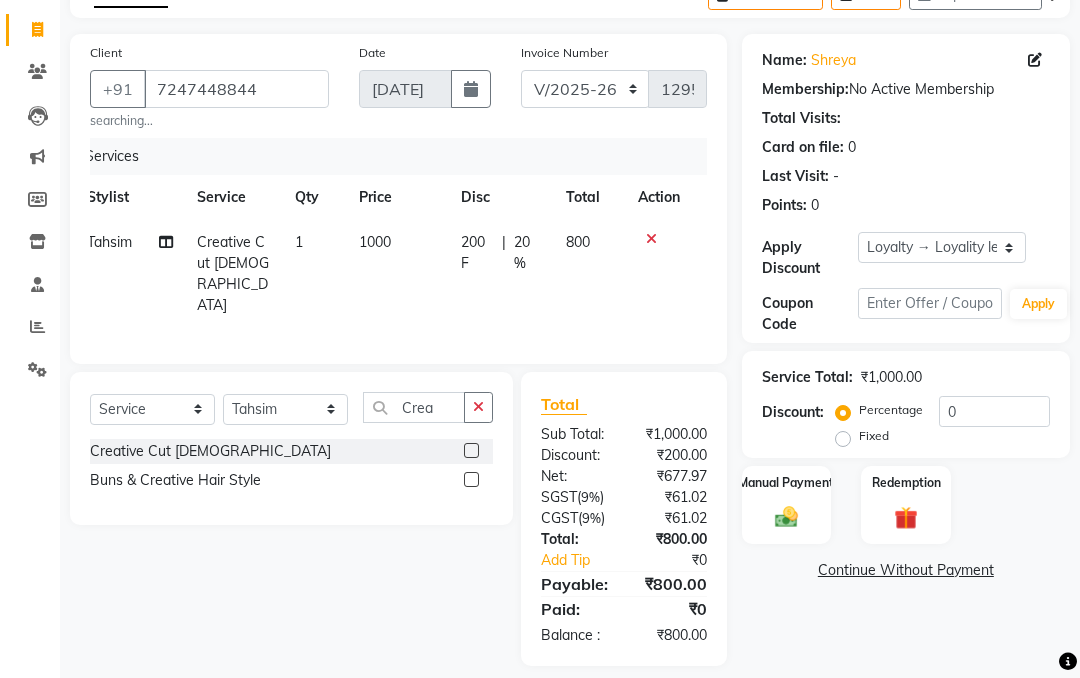click 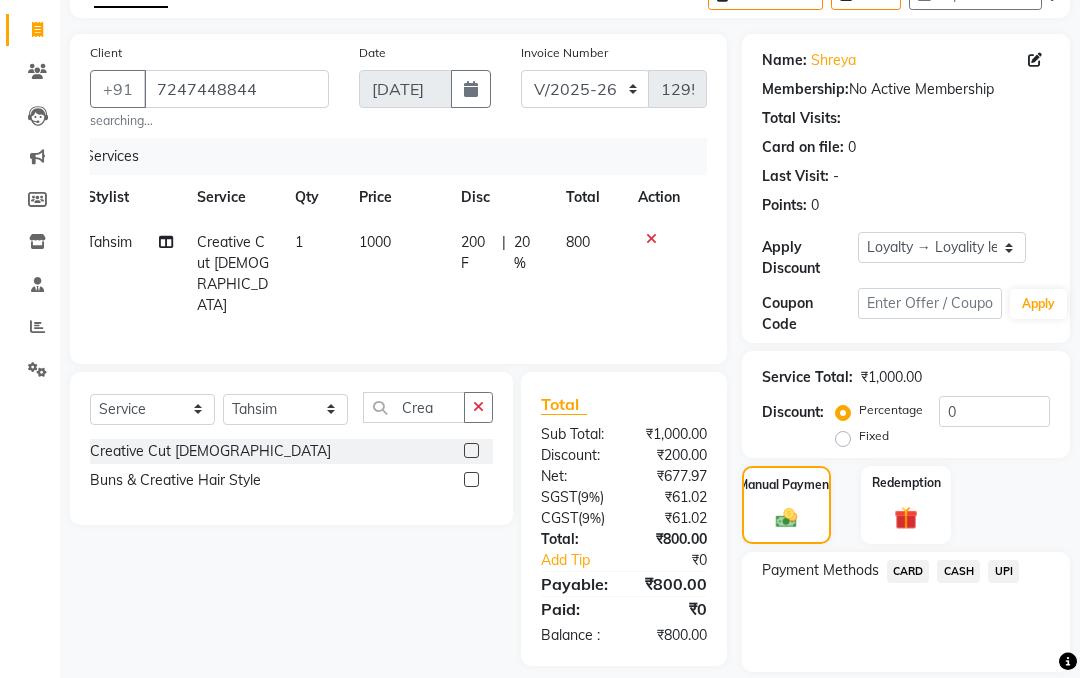 click on "UPI" 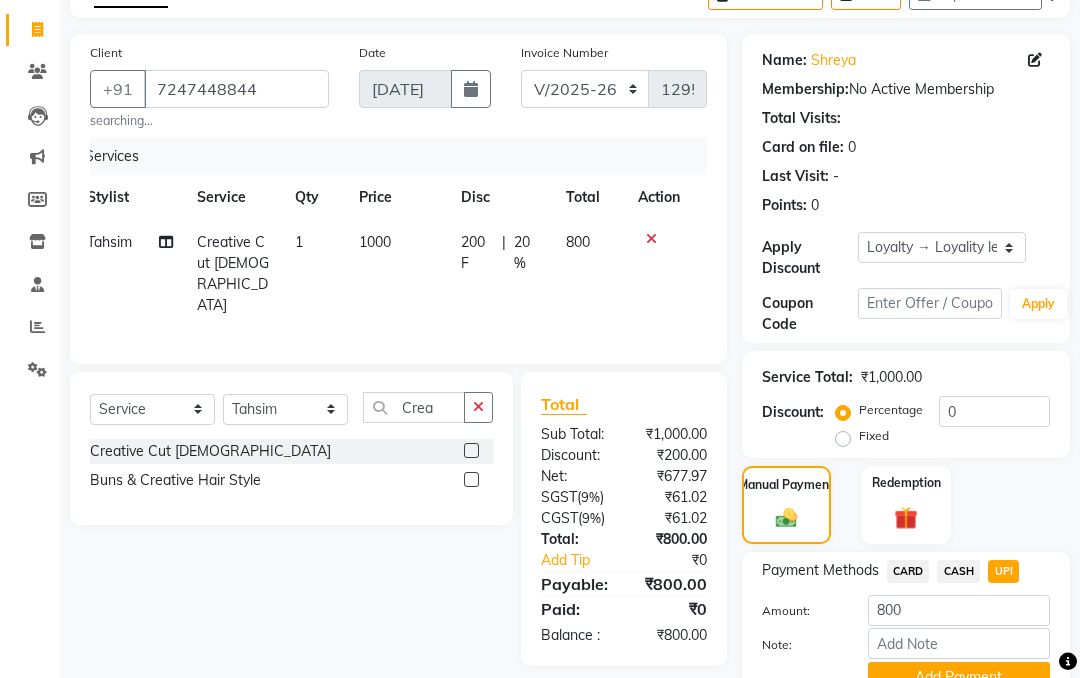 scroll, scrollTop: 244, scrollLeft: 0, axis: vertical 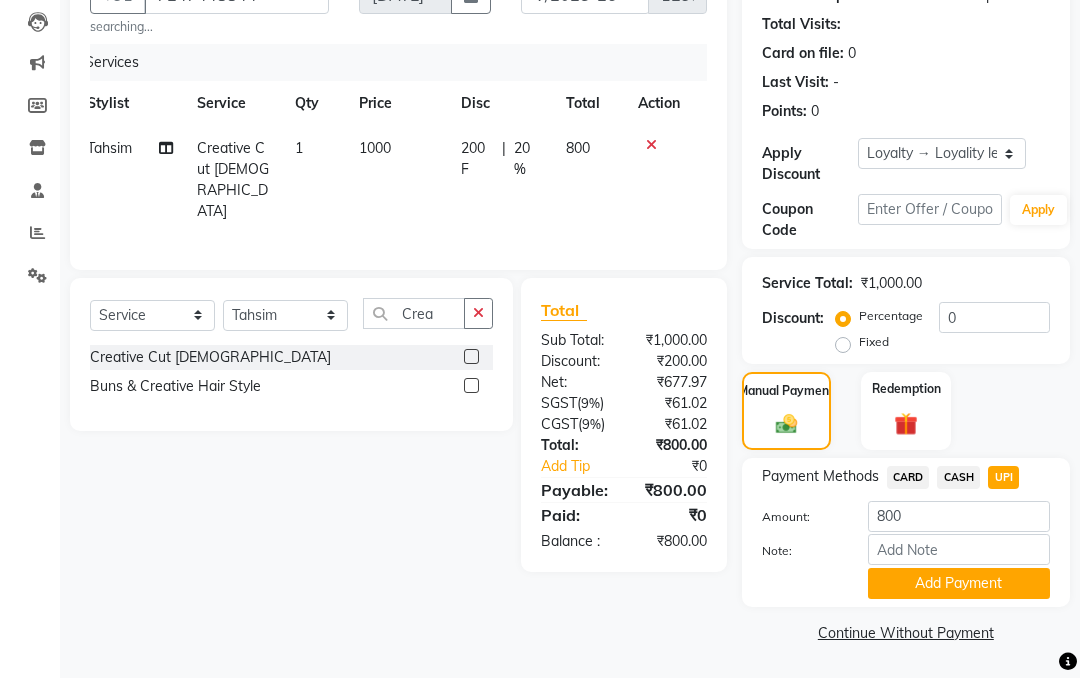 click on "Add Payment" 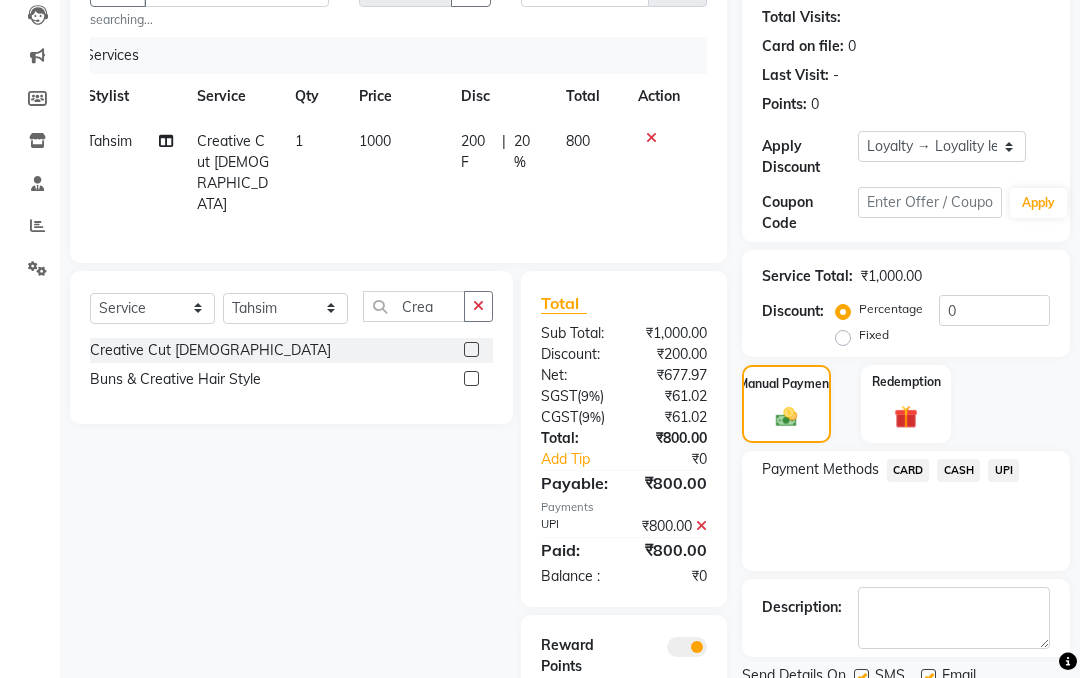 scroll, scrollTop: 378, scrollLeft: 0, axis: vertical 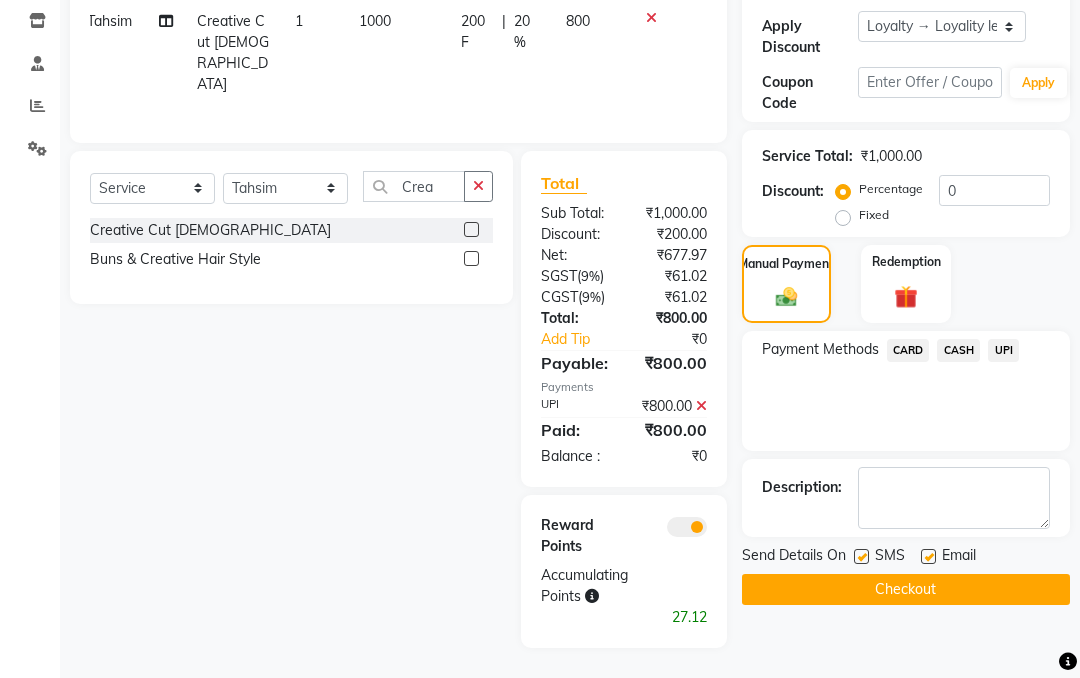 click on "Checkout" 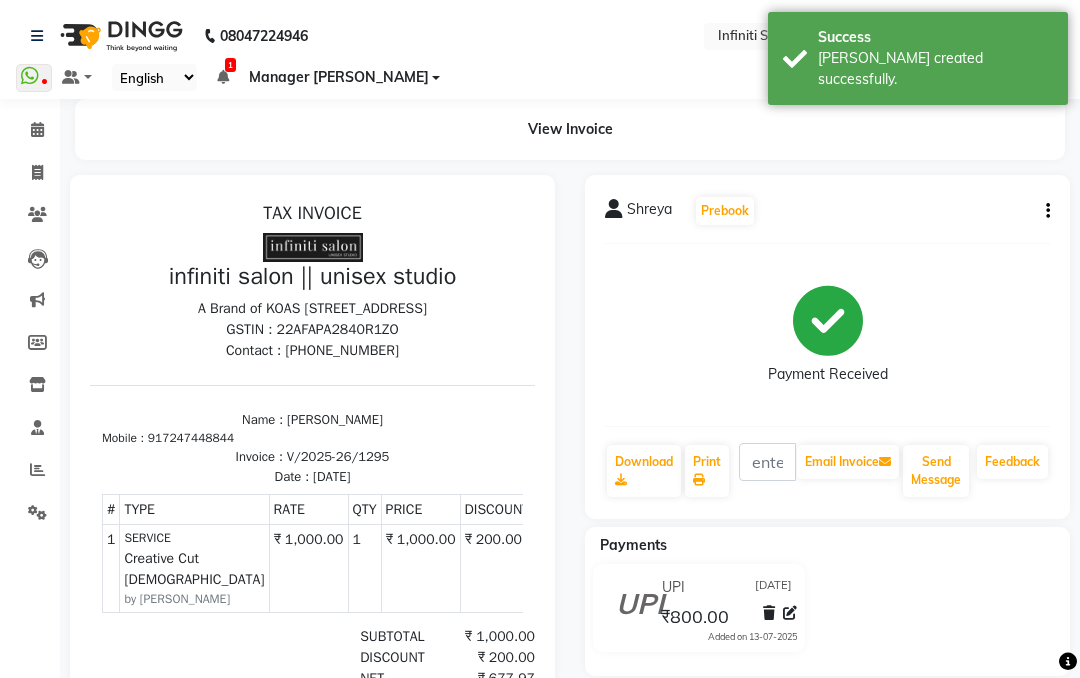 scroll, scrollTop: 0, scrollLeft: 0, axis: both 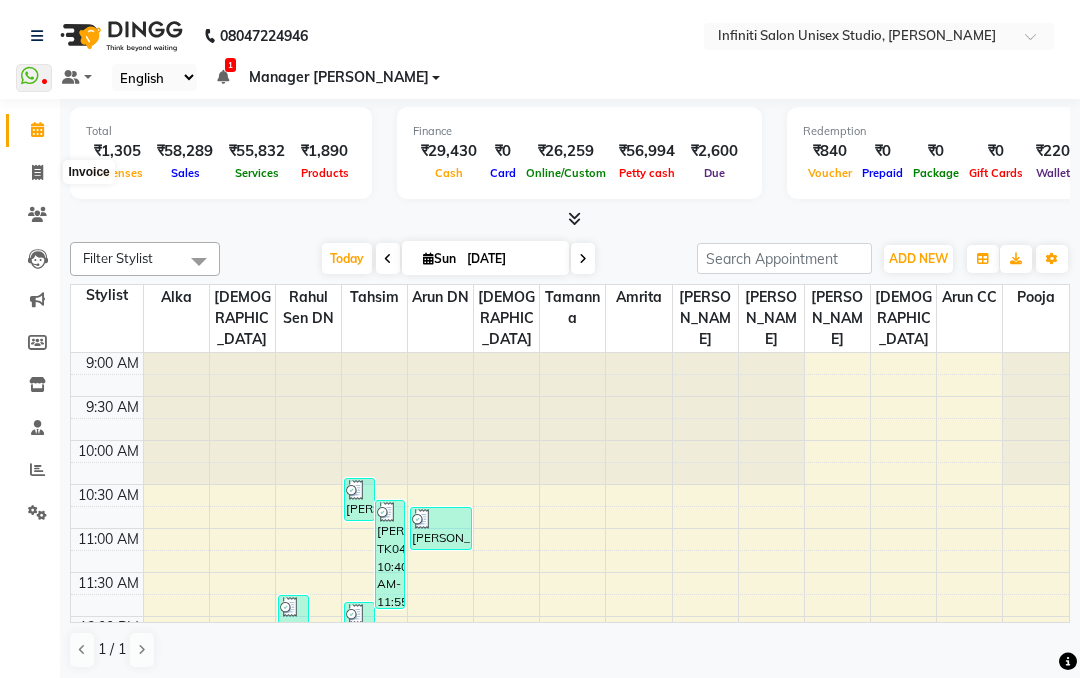 click 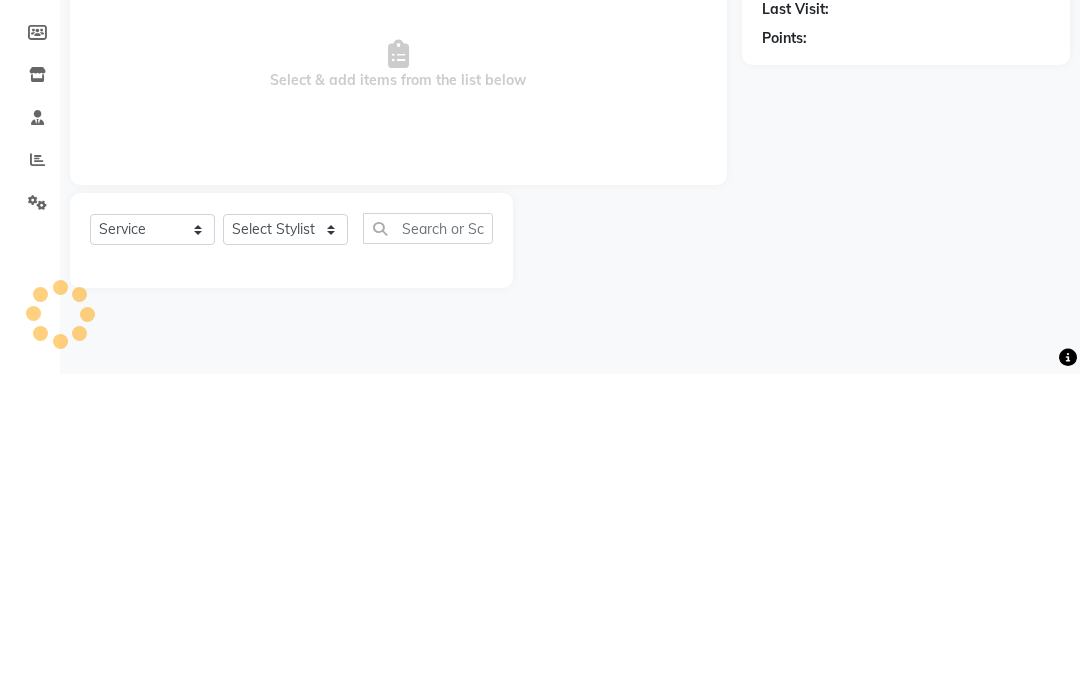 type on "1296" 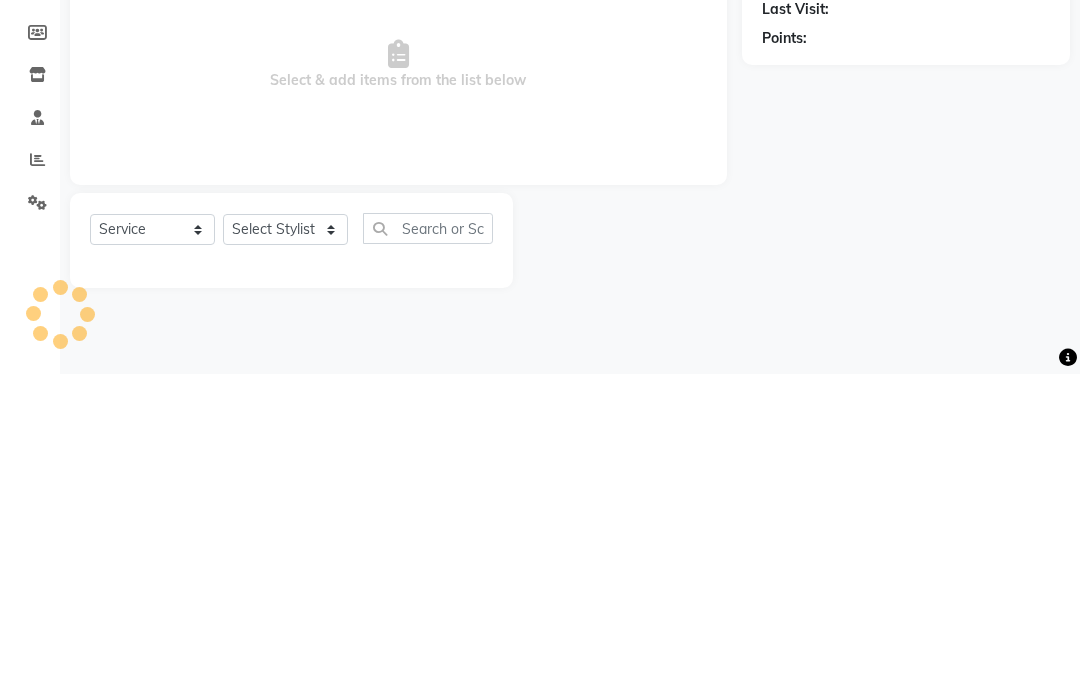 select on "6511" 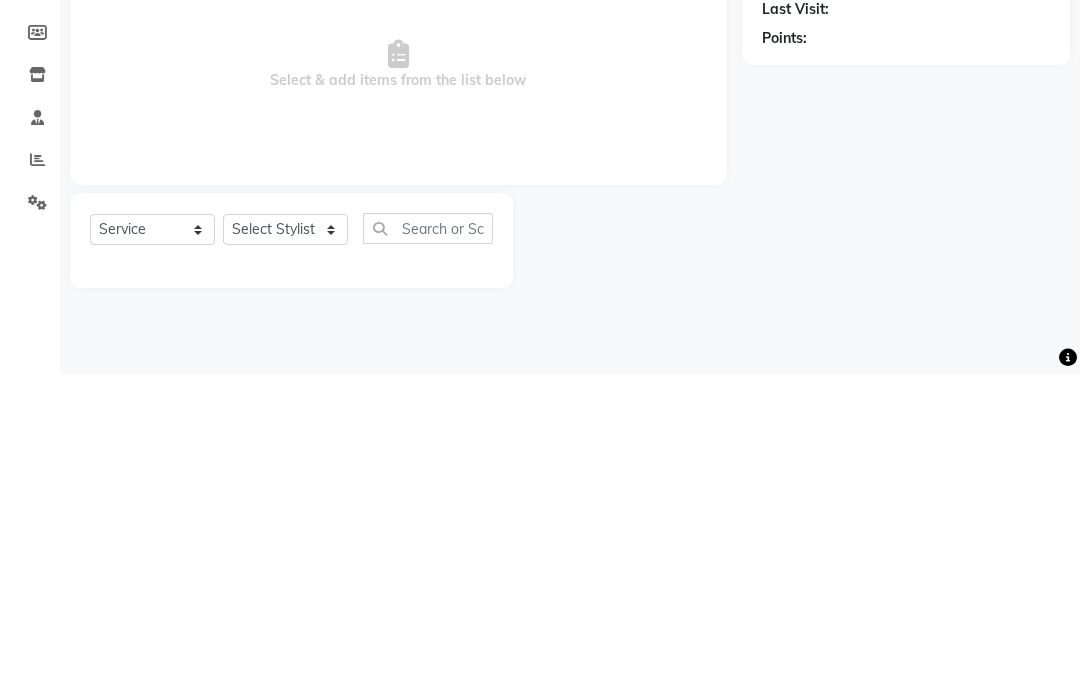 click on "Open Invoices" 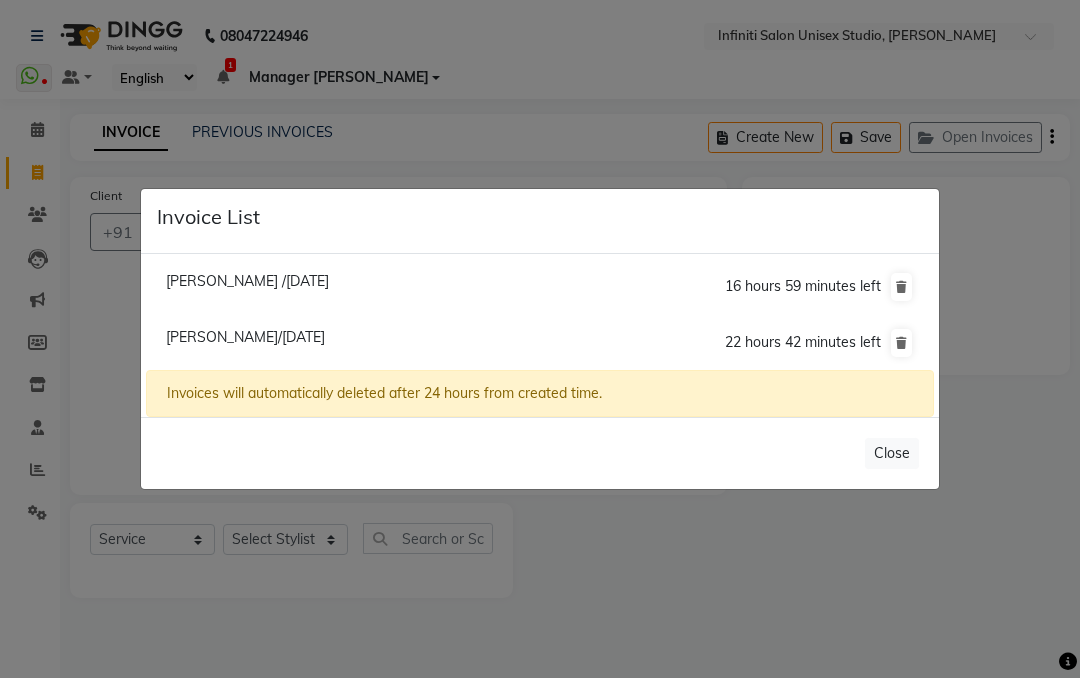 click on "G S Reddy/13 July 2025" 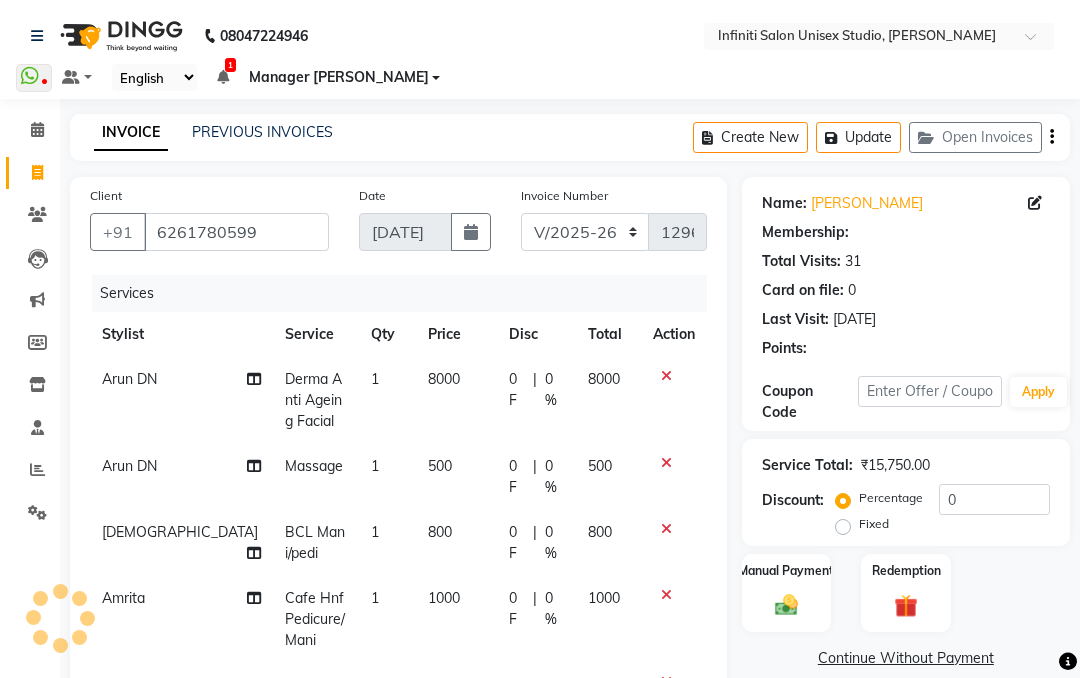 select on "1: Object" 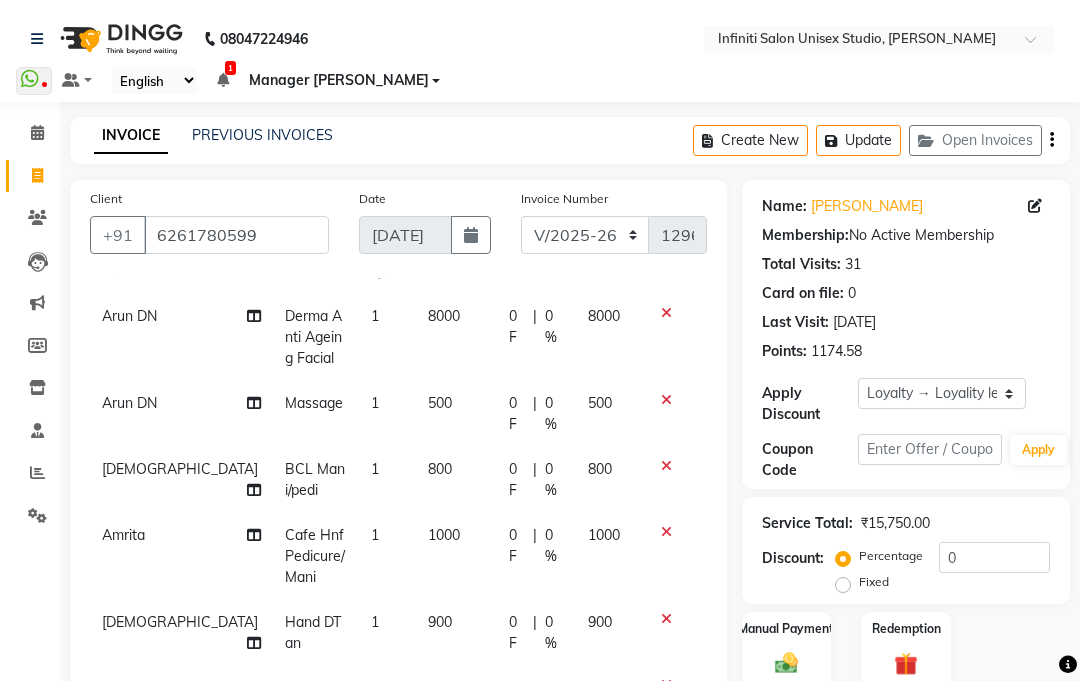 scroll, scrollTop: 65, scrollLeft: 0, axis: vertical 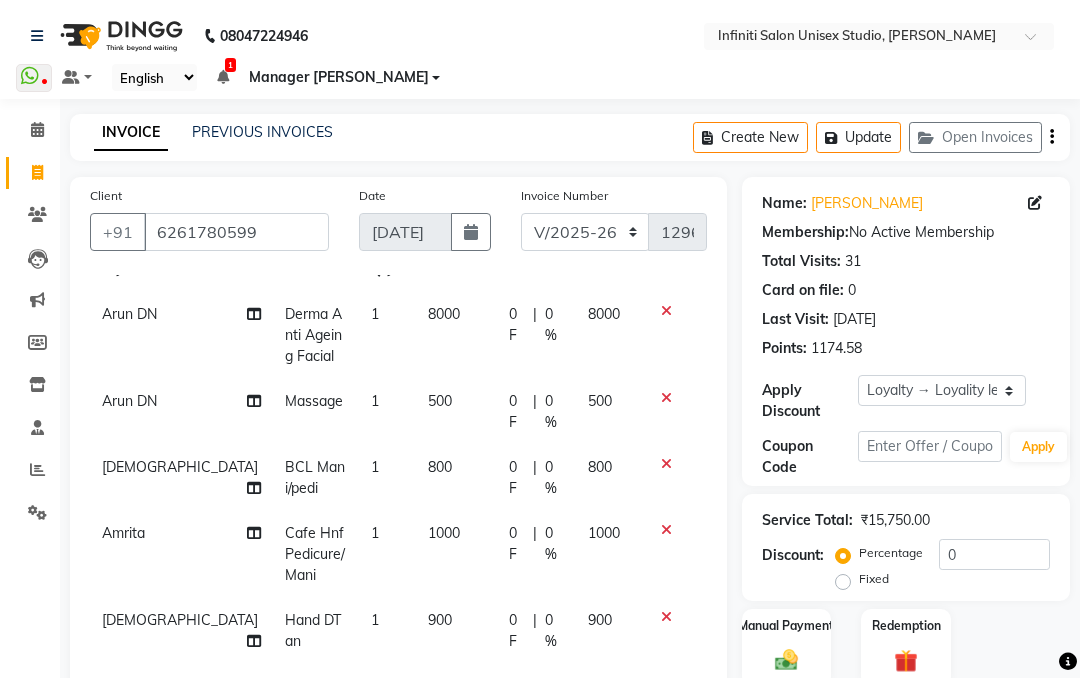 click on "0 F" 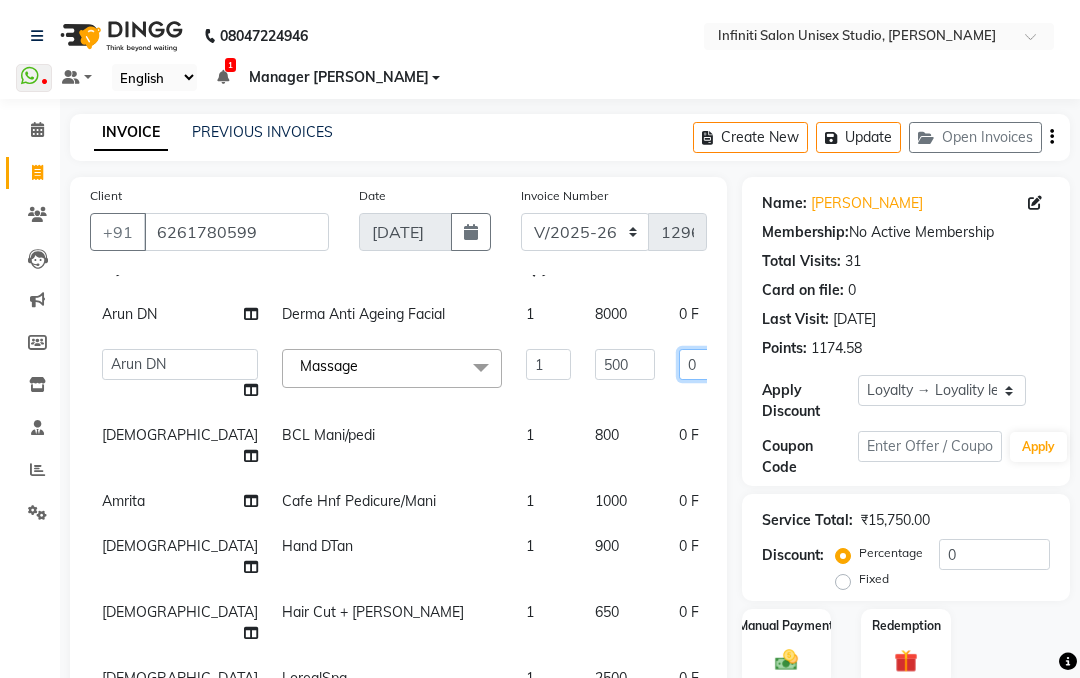 click on "0" 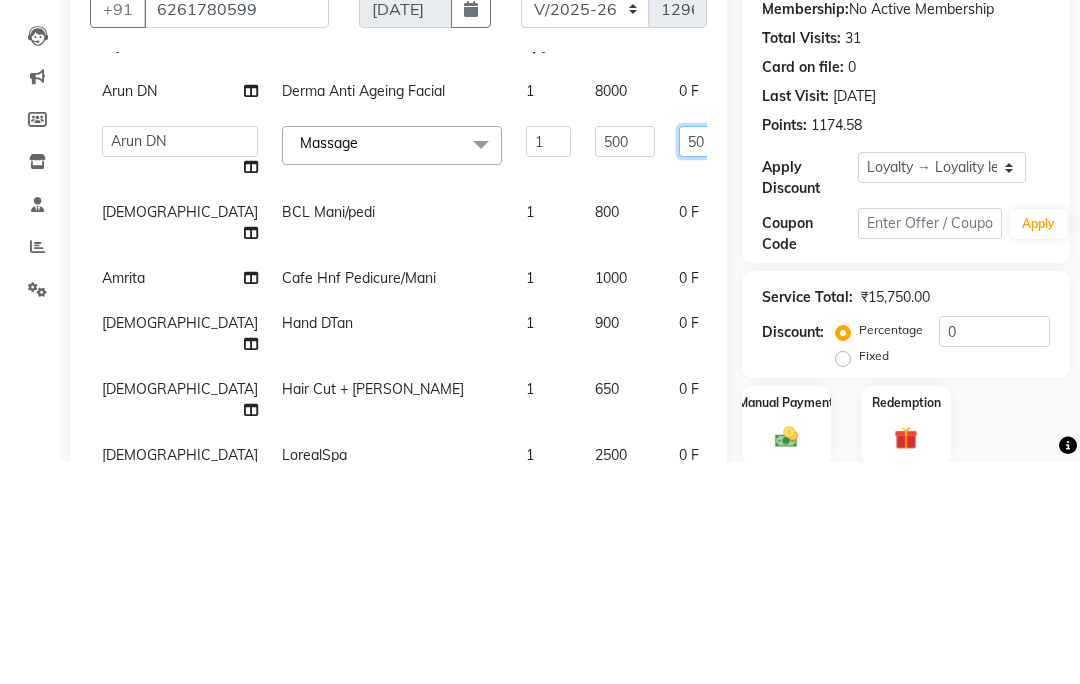 type on "500" 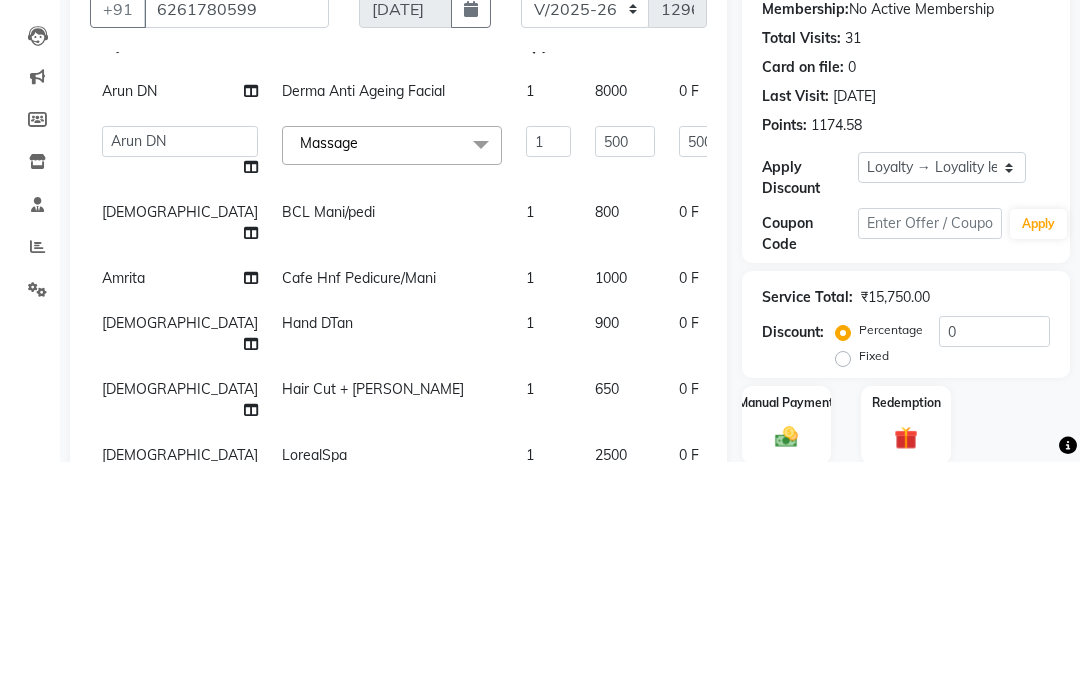 click on "Arun DN Derma Anti Ageing Facial 1 8000 0 F | 0 % 8000" 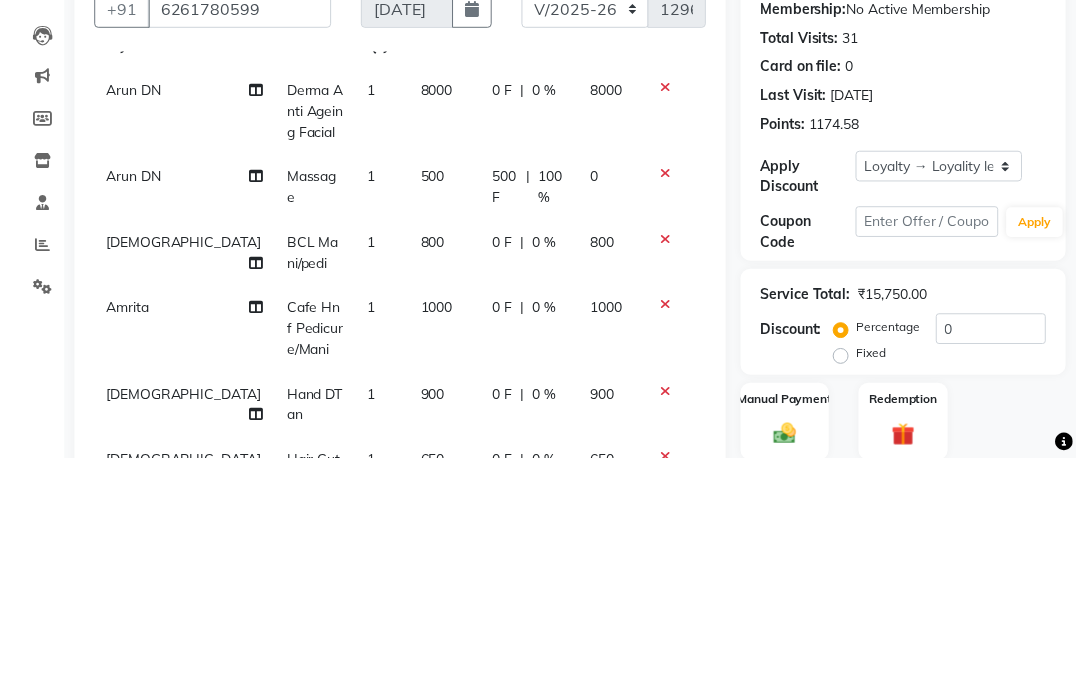 scroll, scrollTop: 223, scrollLeft: 0, axis: vertical 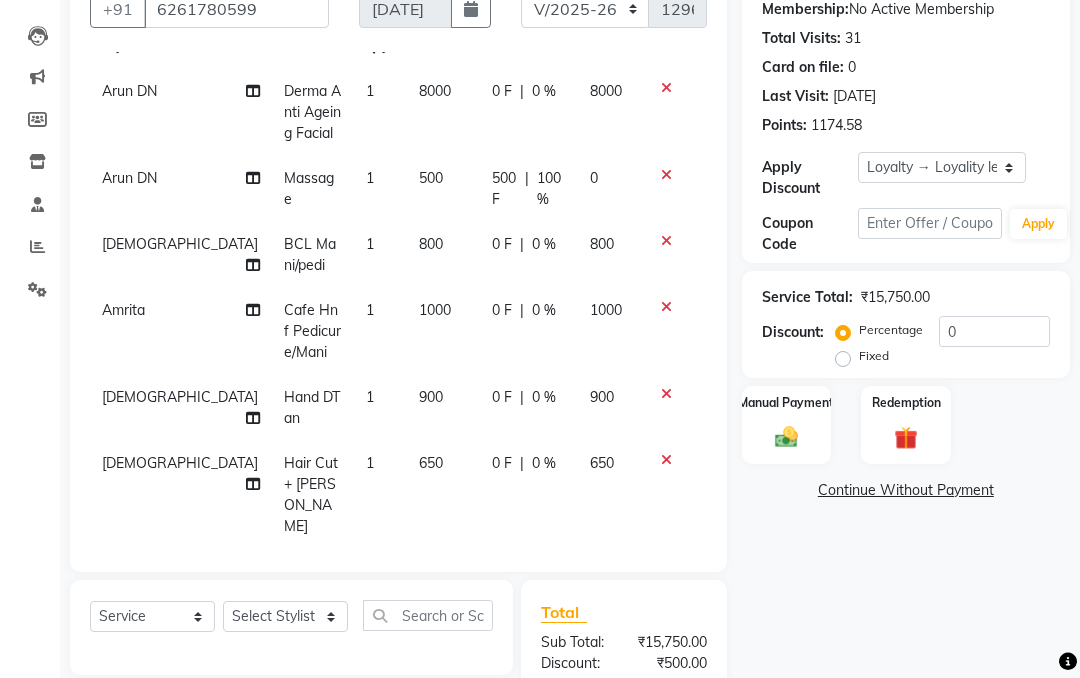 click on "0 F" 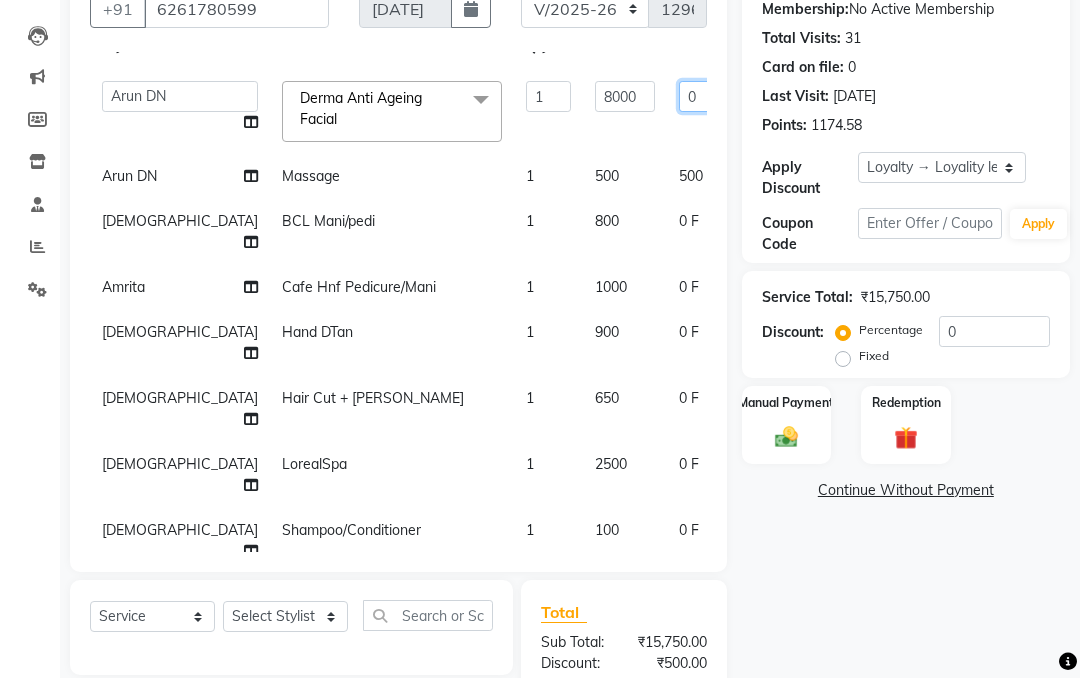 click on "0" 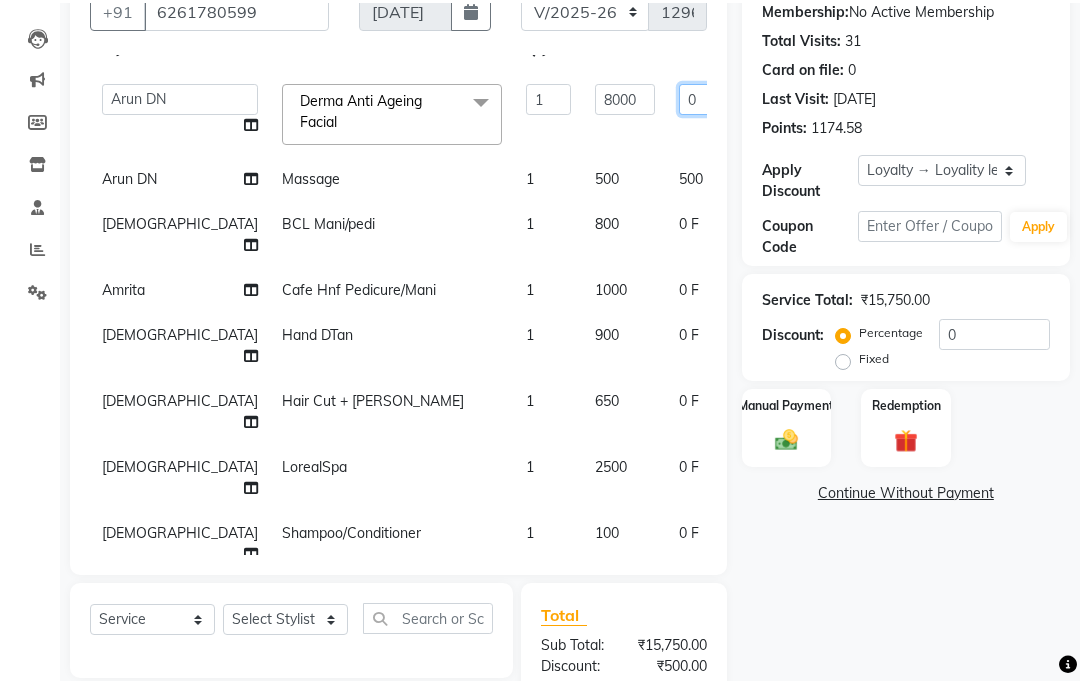 scroll, scrollTop: 222, scrollLeft: 0, axis: vertical 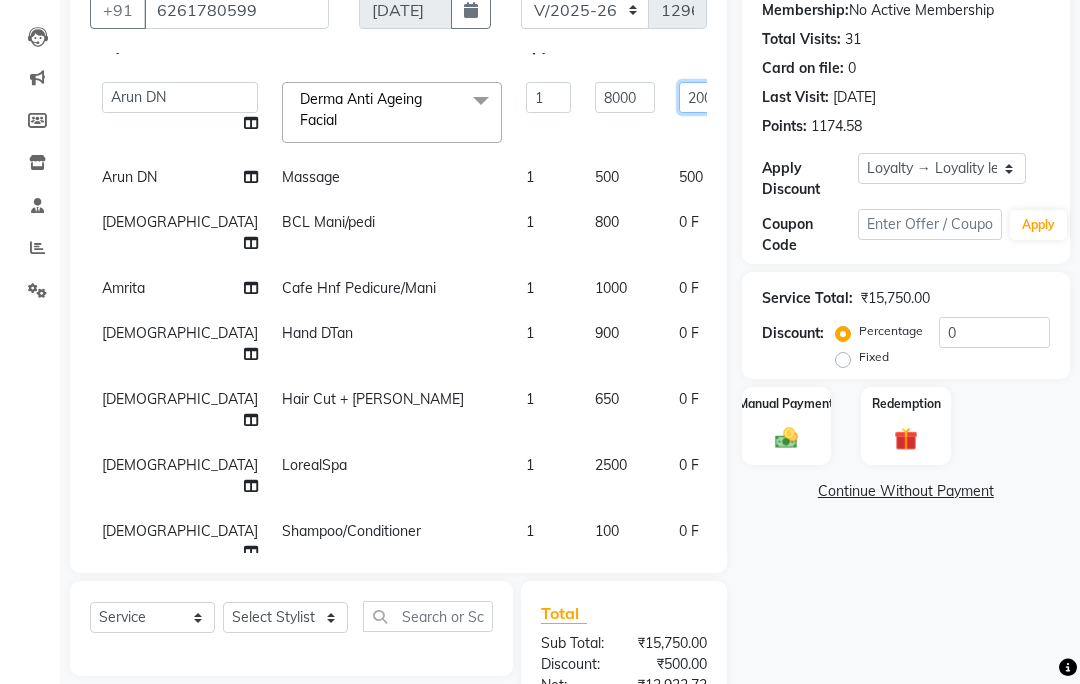 type on "2000" 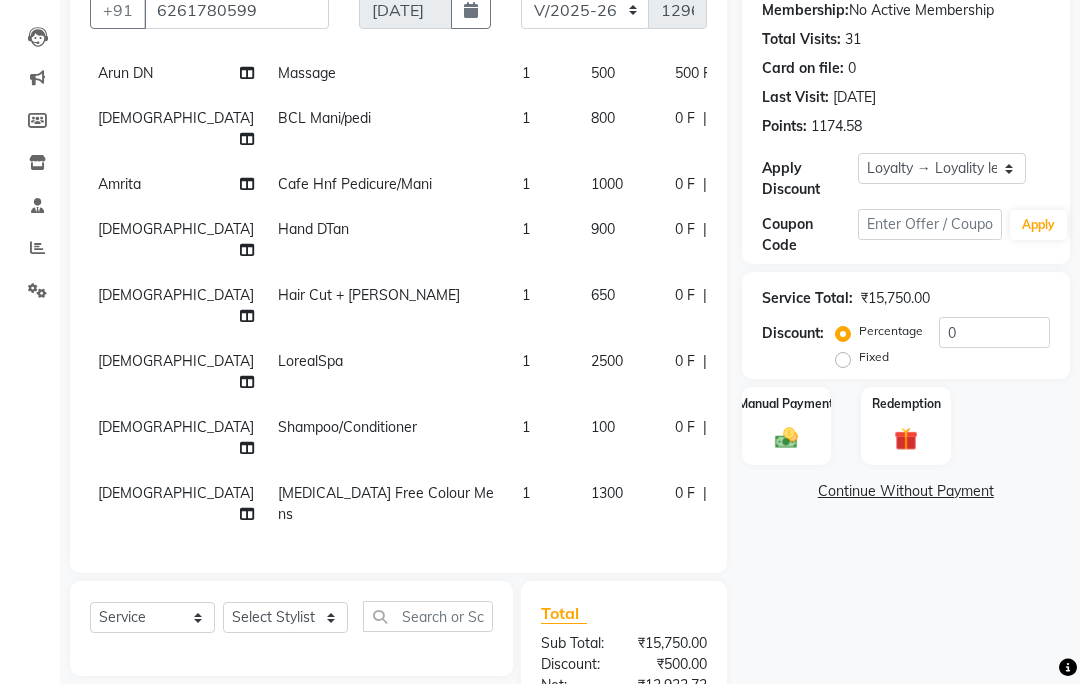 scroll, scrollTop: 201, scrollLeft: 7, axis: both 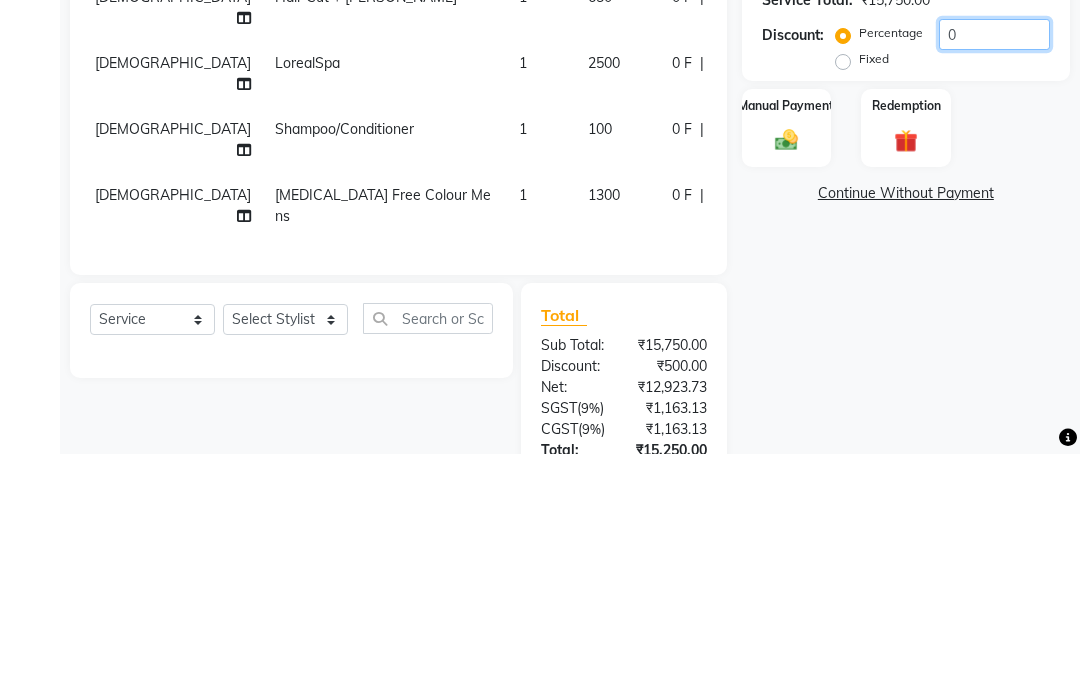 click on "0" 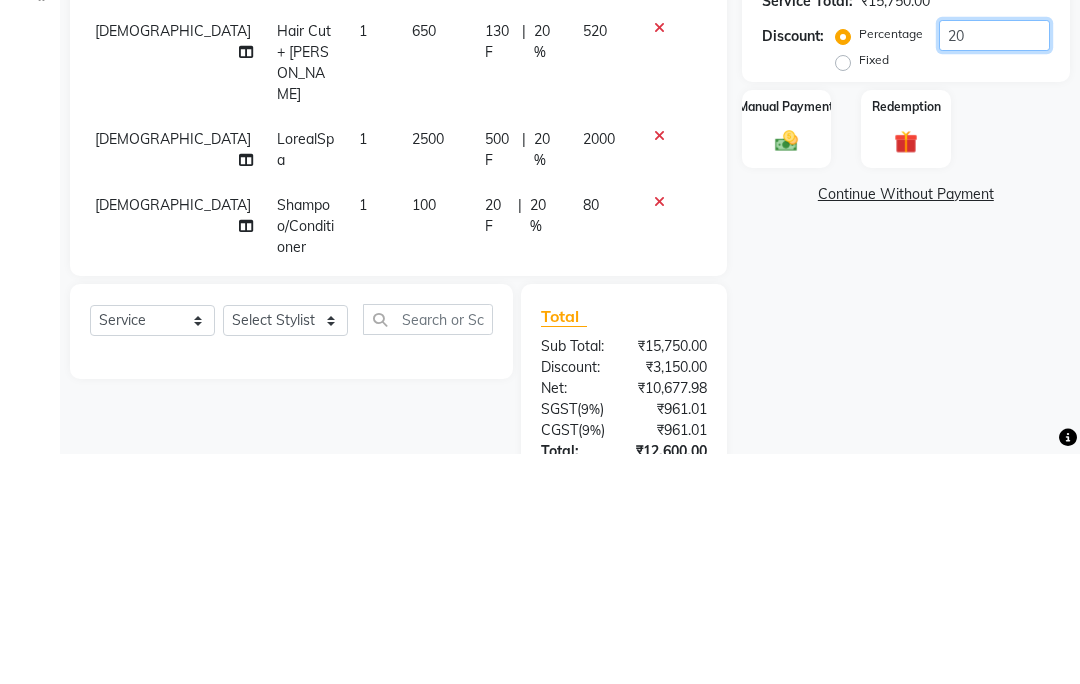 type on "20" 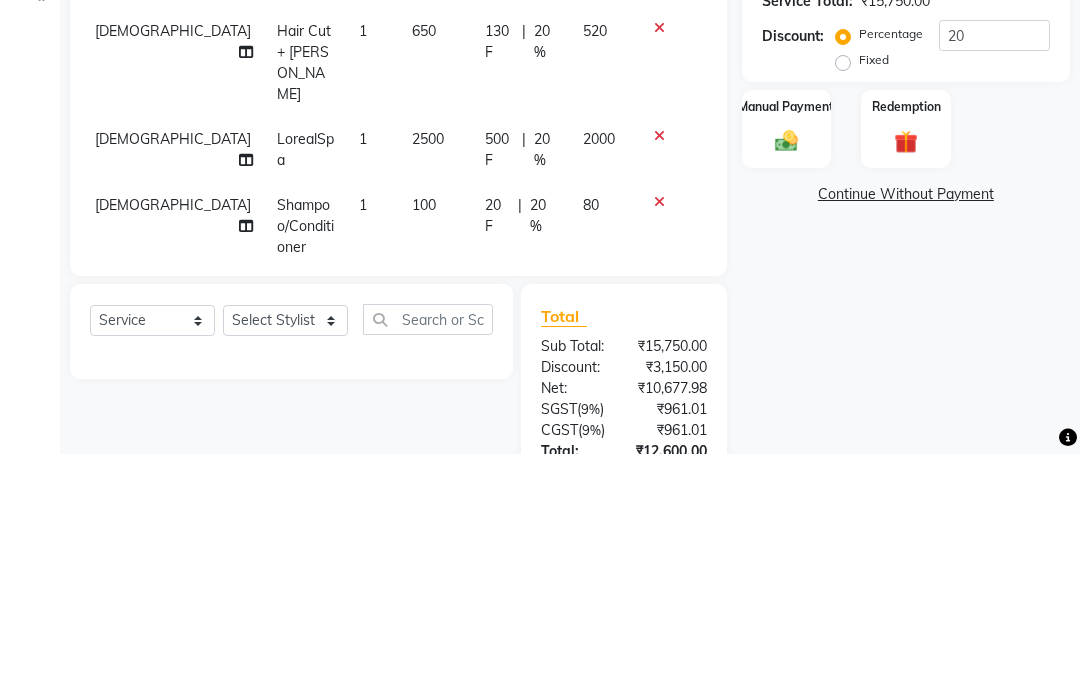 click on "Name: G S Reddy Membership:  No Active Membership  Total Visits:  31 Card on file:  0 Last Visit:   29-06-2025 Points:   1174.58  Apply Discount Select  Loyalty → Loyality level 1  Coupon Code Apply Service Total:  ₹15,750.00  Discount:  Percentage   Fixed  20 Manual Payment Redemption  Continue Without Payment" 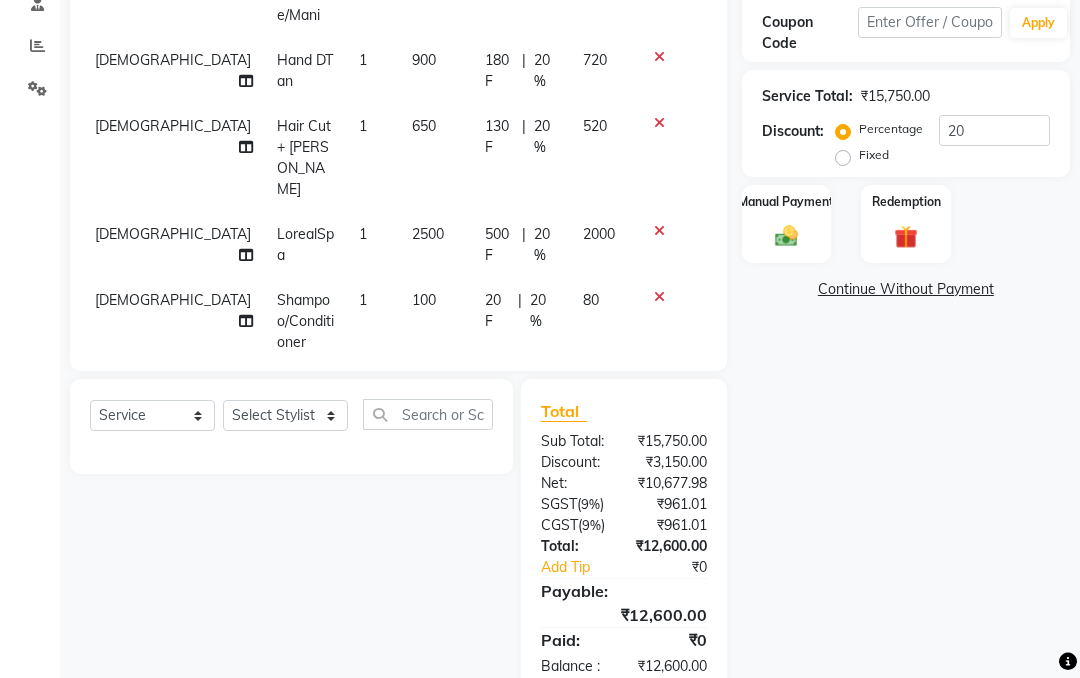 scroll, scrollTop: 423, scrollLeft: 0, axis: vertical 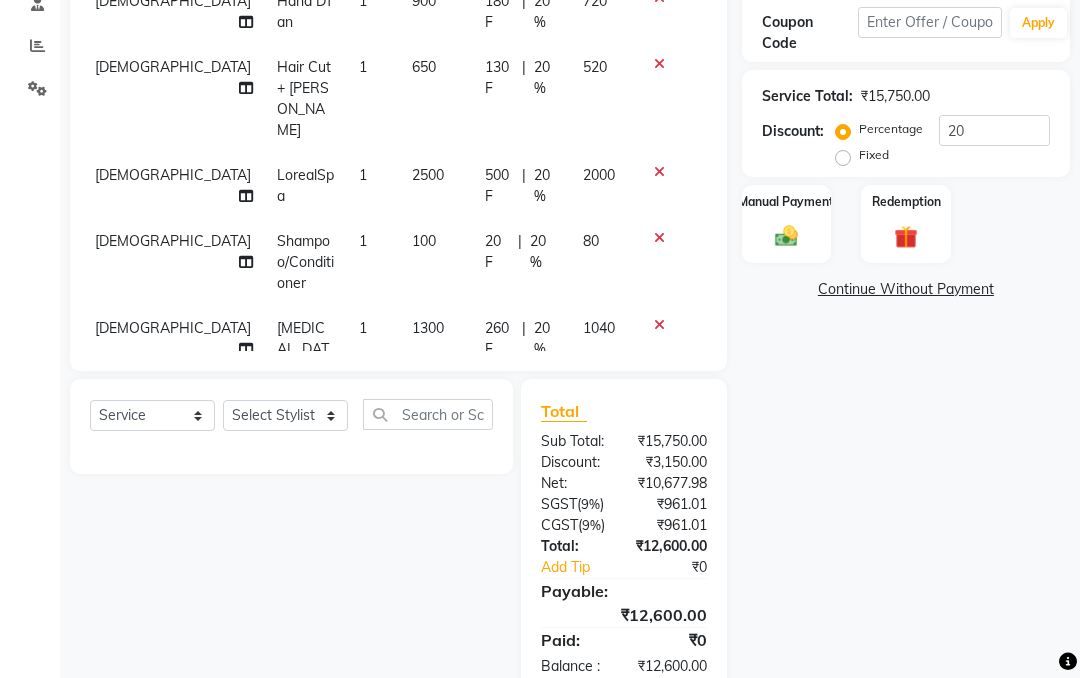 click on "260 F" 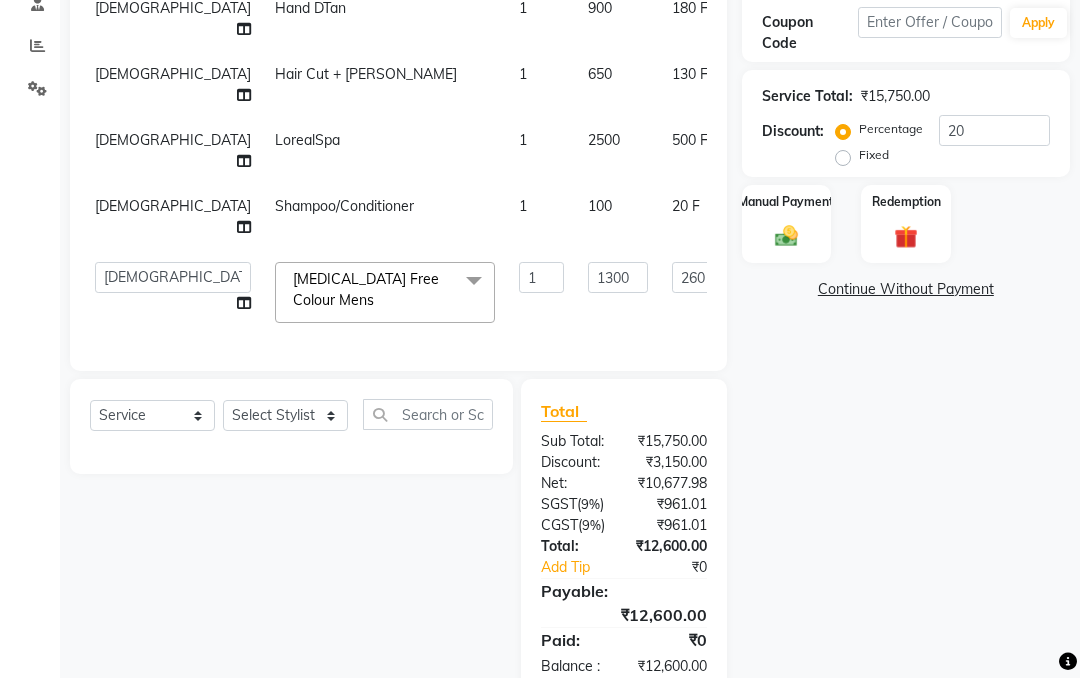 scroll, scrollTop: 252, scrollLeft: 7, axis: both 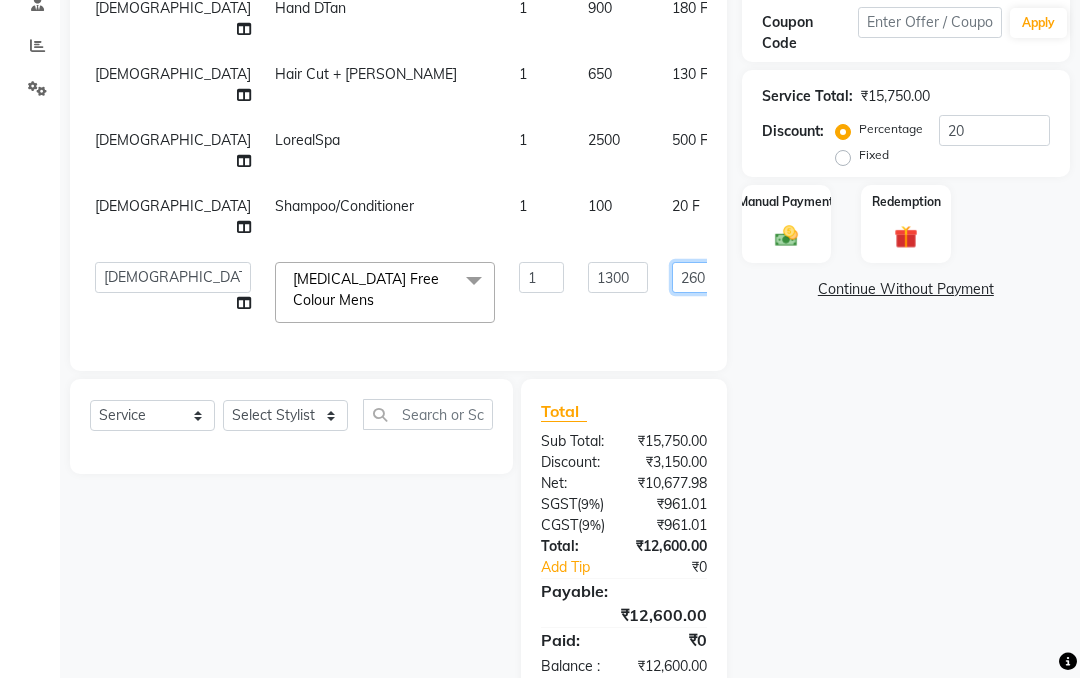 click on "260" 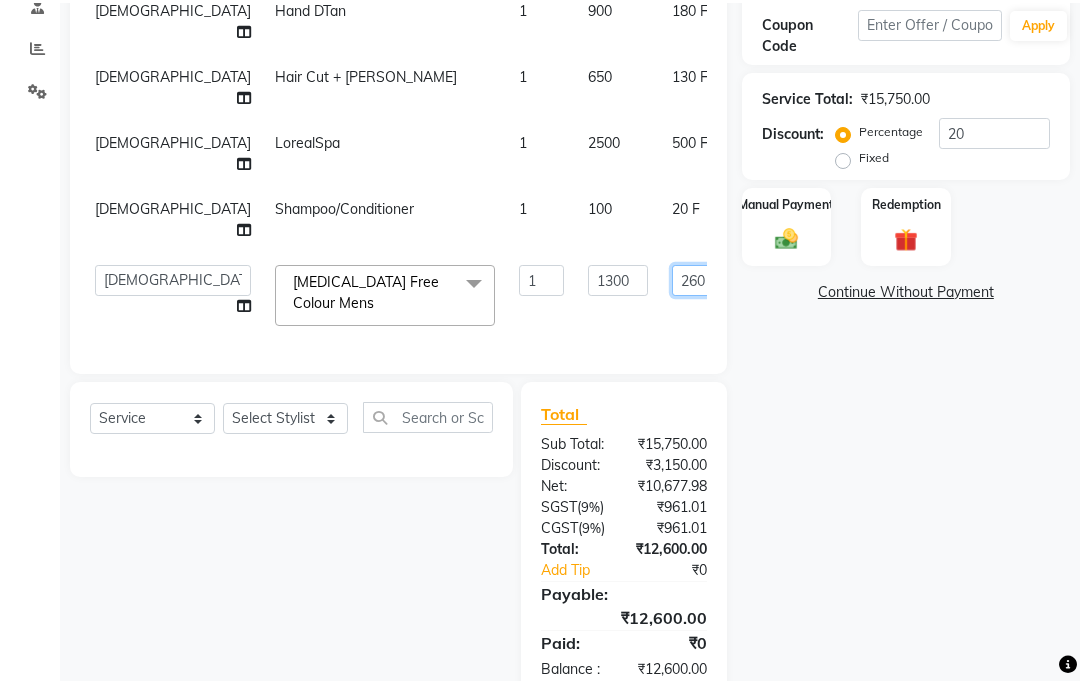 scroll, scrollTop: 423, scrollLeft: 0, axis: vertical 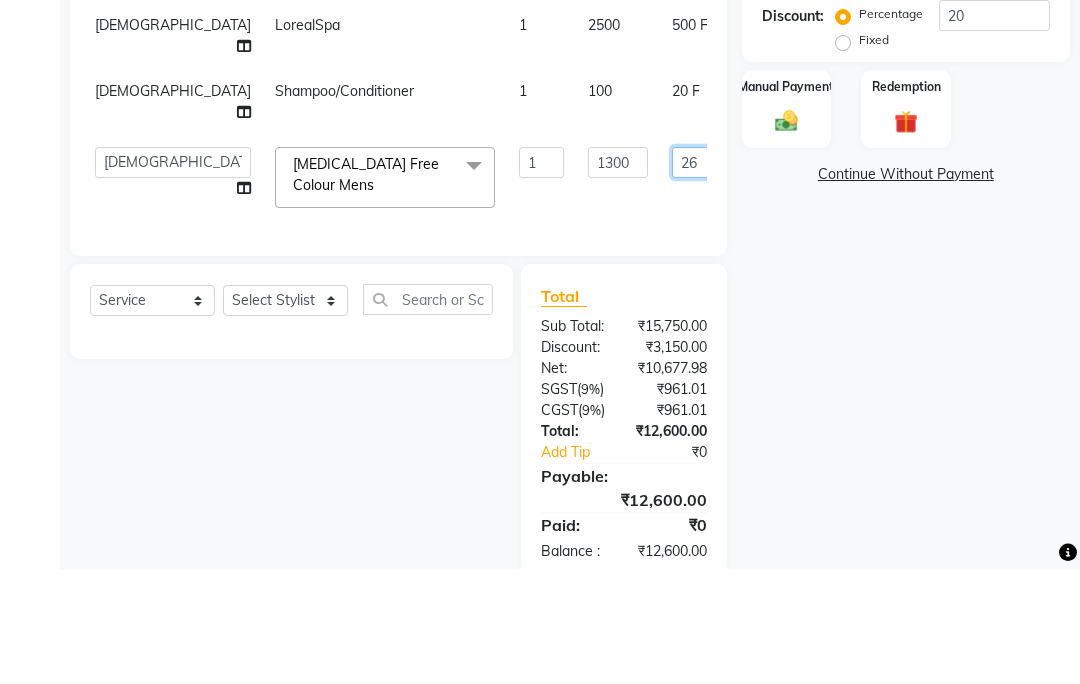 type on "2" 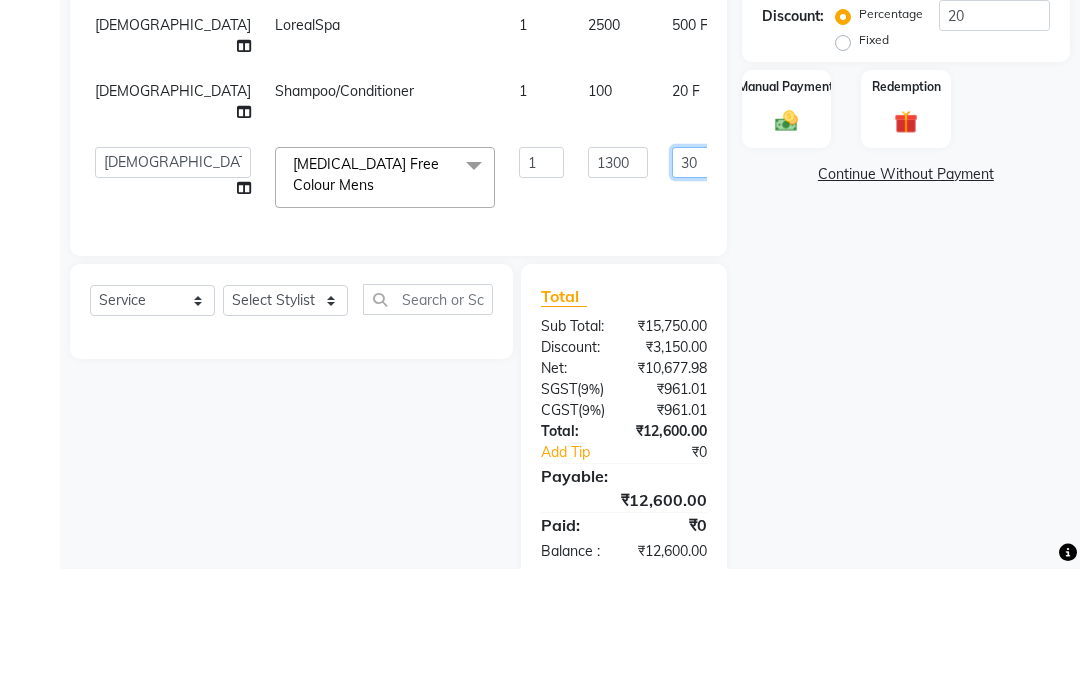 type on "300" 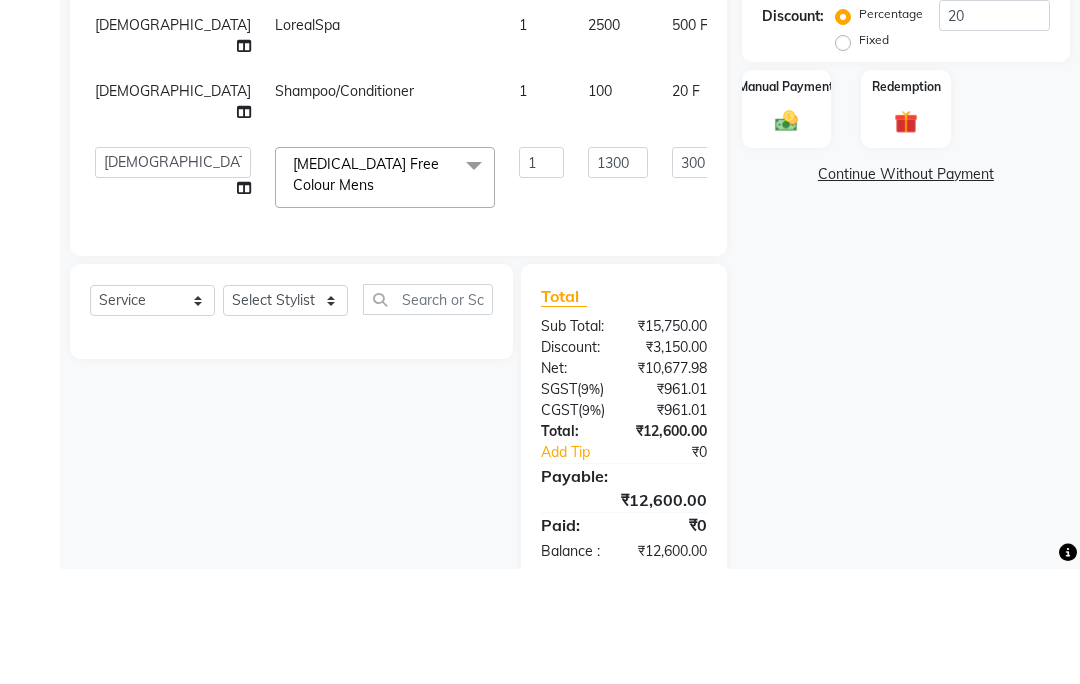 click on "Client +91 6261780599 Date 13-07-2025 Invoice Number CI/2025-26 V/2025-26 1296 Services Stylist Service Qty Price Disc Total Action Arun DN Derma Anti Ageing Facial 1 8000 1600 F | 20 % 6400 Arun DN Massage 1 500 100 F | 20 % 400 Vaishali  BCL Mani/pedi 1 800 160 F | 20 % 640 Amrita Cafe Hnf Pedicure/Mani 1 1000 200 F | 20 % 800 Vaishali  Hand DTan 1 900 180 F | 20 % 720 Krishna Hair Cut + Beard 1 650 130 F | 20 % 520 Krishna LorealSpa 1 2500 500 F | 20 % 2000 Krishna Shampoo/Conditioner 1 100 20 F | 20 % 80  Alka   Amrita   Arun CC   Arun DN   Bharti Nigam   Ishu   Jitesh   Krishna   Owner   Pooja   Rahul Sen DN   Ritu Sahu   Tahsim   Tamanna   Vaishali   Ammonia Free Colour Mens  x Avl Express mani/pedi Cafe Hnf Pedicure/Mani Old Outstanding Foot peel BCL Mani/pedi Bombini Mani/Pedi Feet/Hand Massage nail cut/file Nail paint Dtan Arms/Legs Candle Therapy Mani/Pedi Donut Mani/Pedi Mehendi Avl Luxery Meni/Pedi Avl Pedipure Express Manicure/Pedicure  Classic Manicure/Pedicure Spa Manicure/Pedicure HydraFacial" 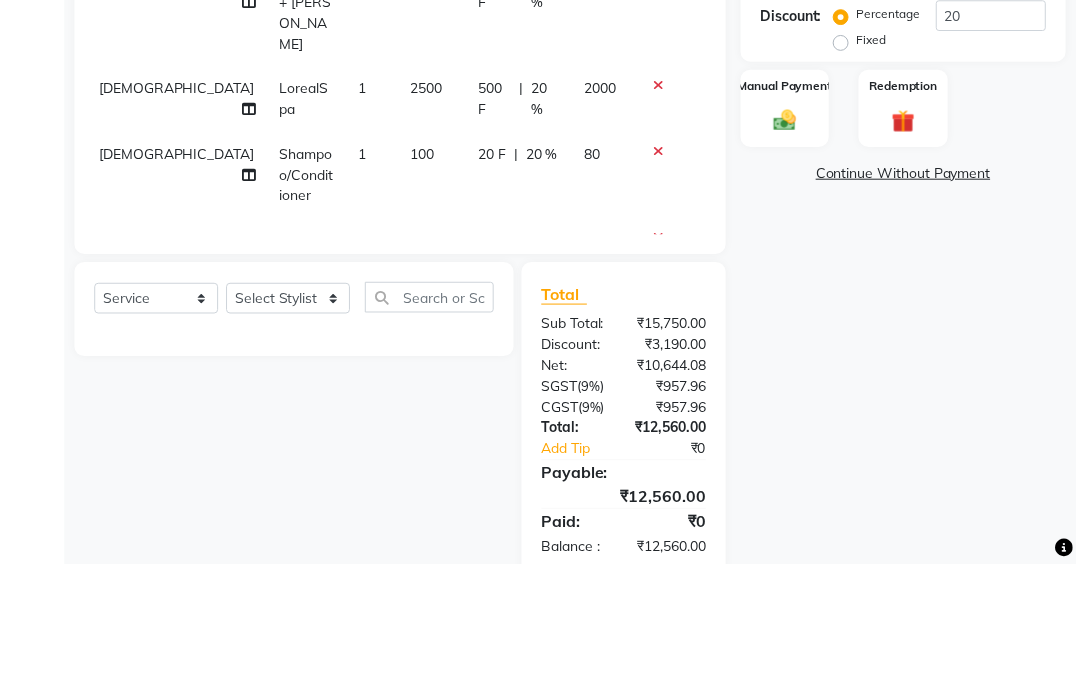 scroll, scrollTop: 515, scrollLeft: 0, axis: vertical 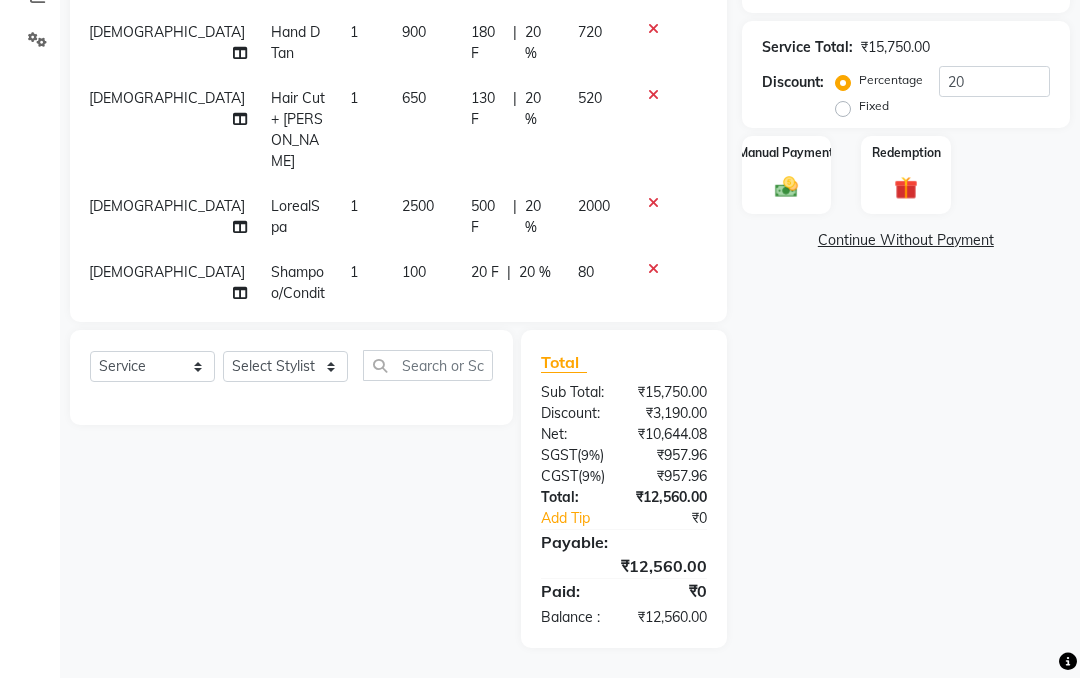 click 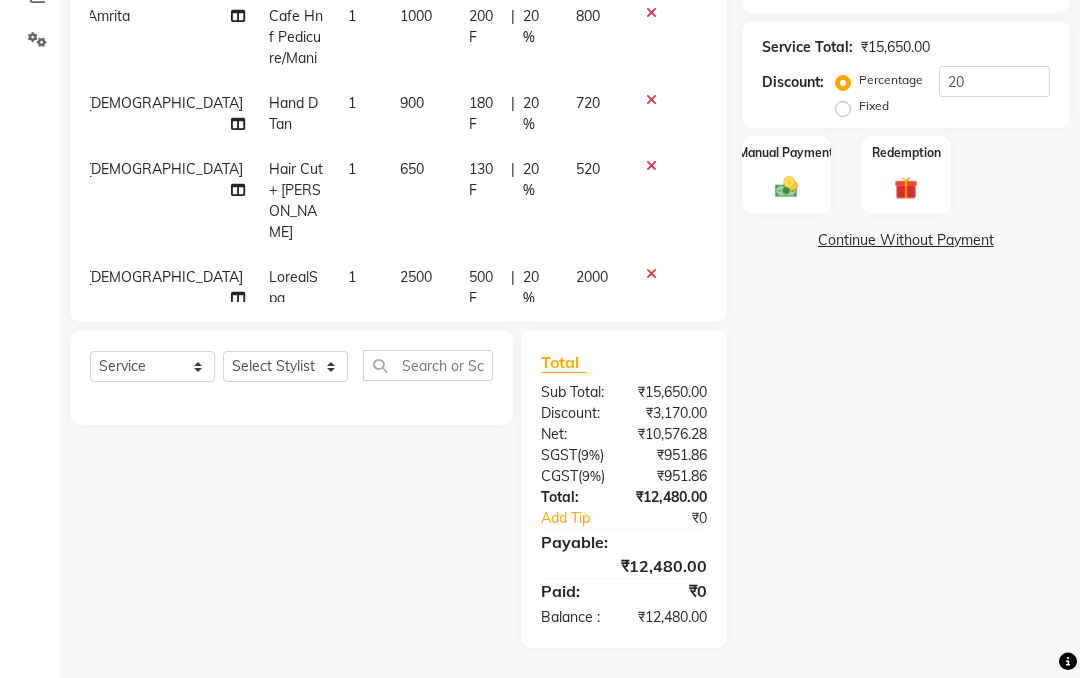 scroll, scrollTop: 129, scrollLeft: 15, axis: both 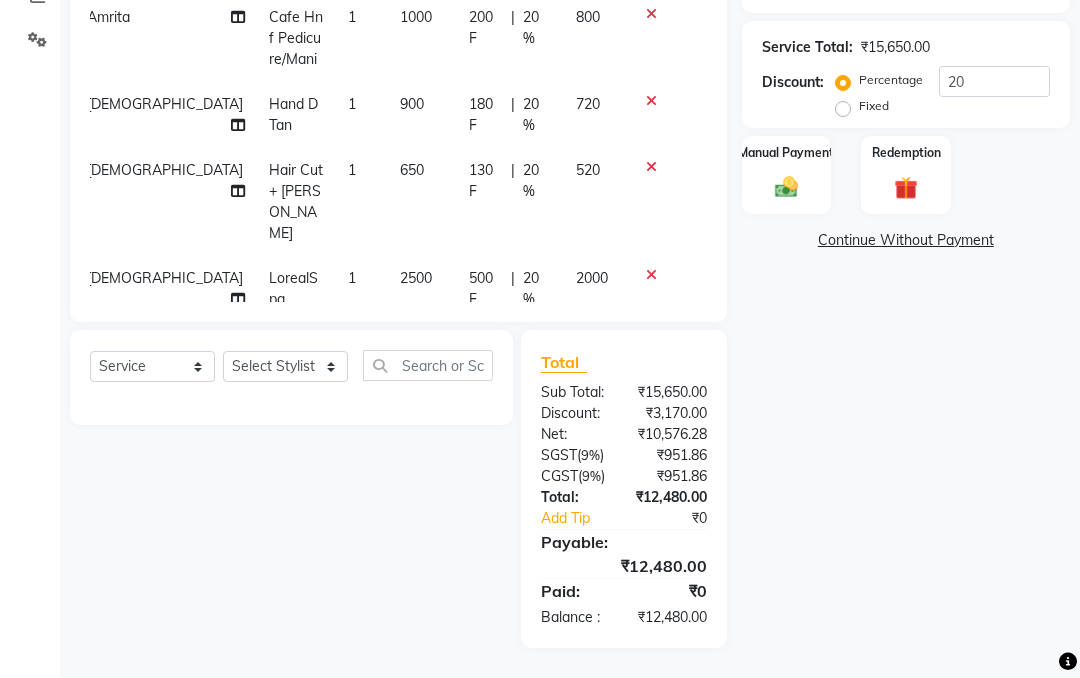 click on "500 F" 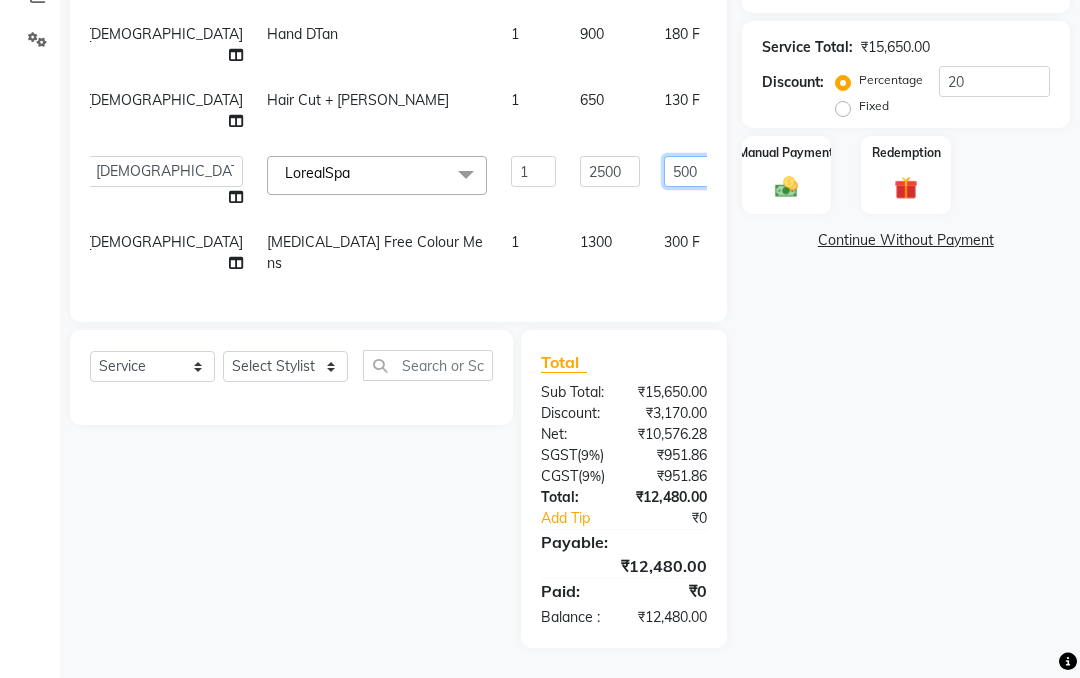 click on "500" 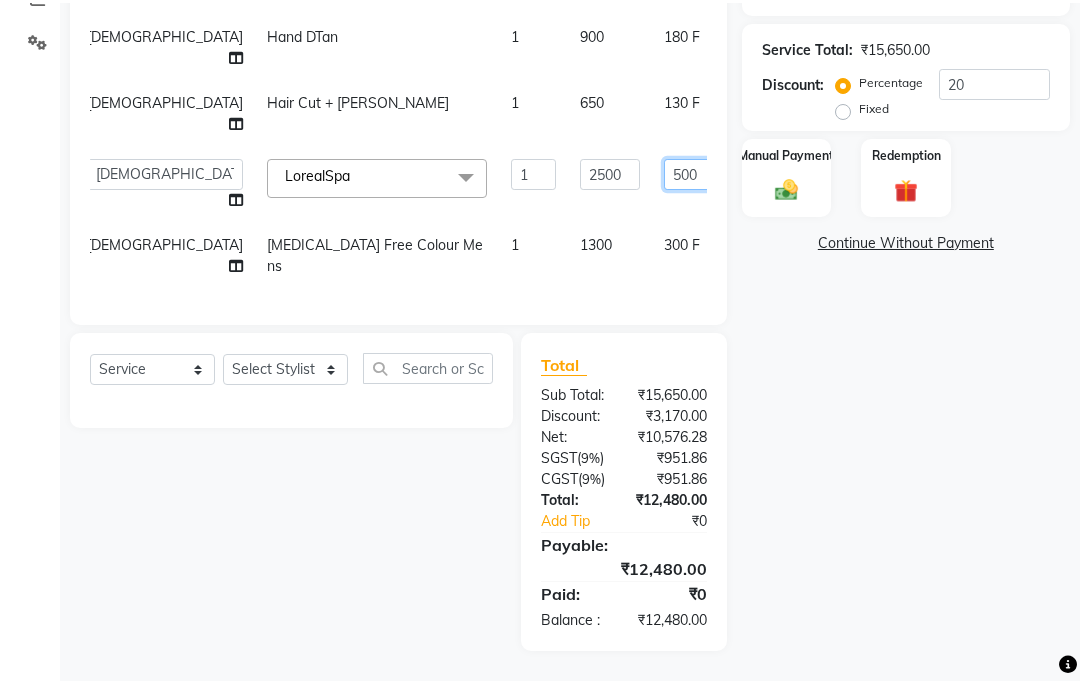 scroll, scrollTop: 509, scrollLeft: 0, axis: vertical 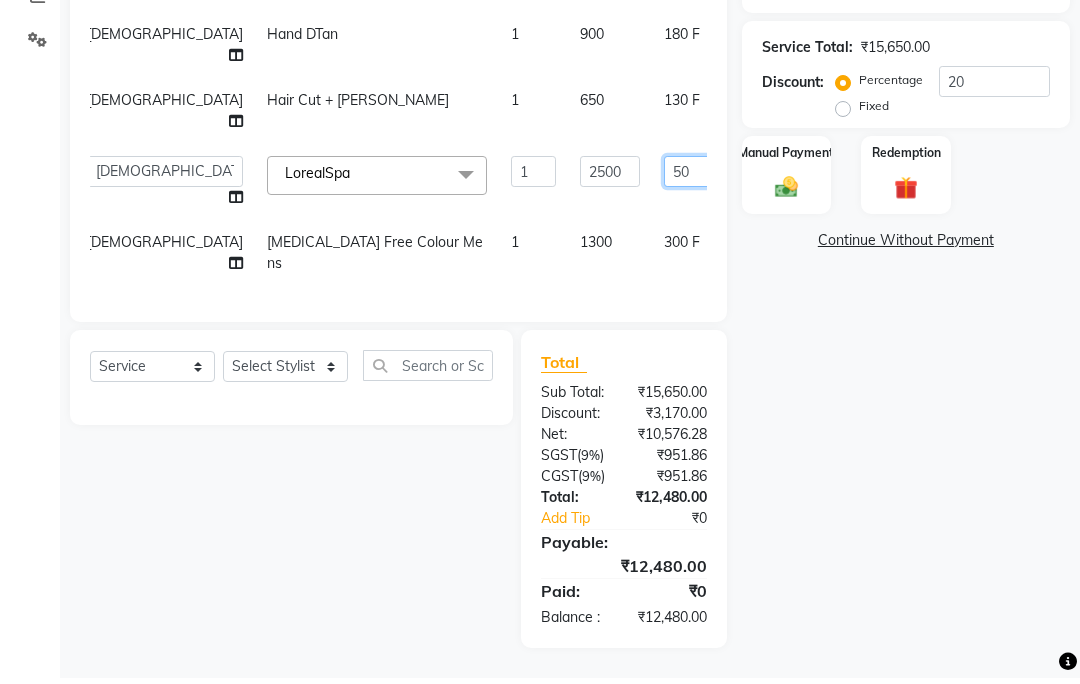 type on "5" 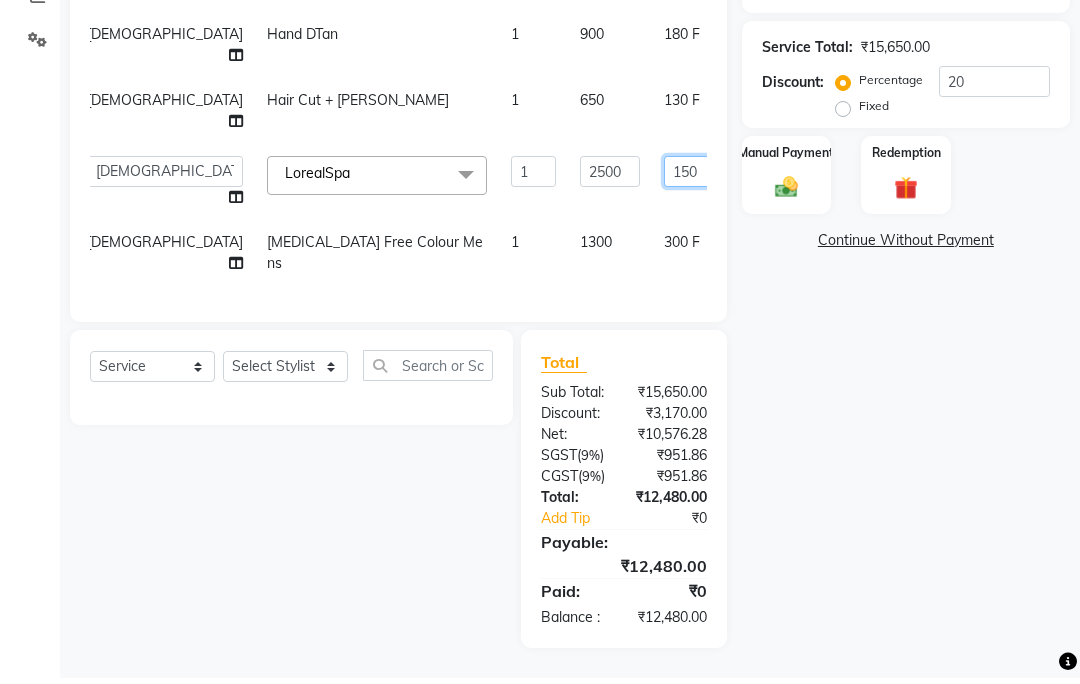 type on "1500" 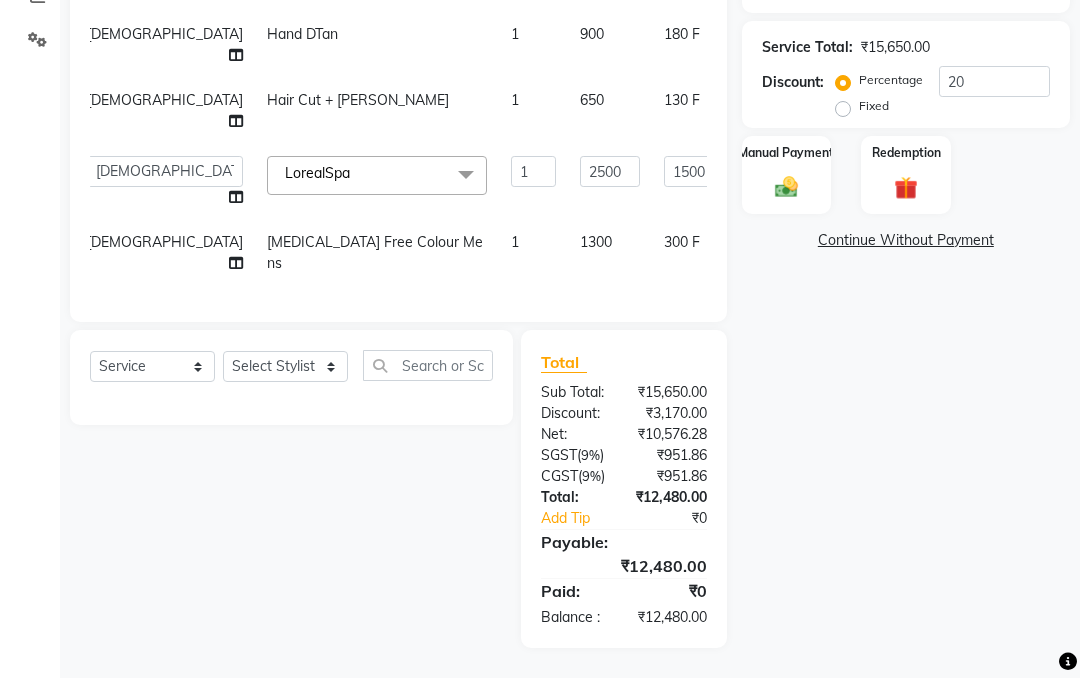 click on "Name: G S Reddy Membership:  No Active Membership  Total Visits:  31 Card on file:  0 Last Visit:   29-06-2025 Points:   1174.58  Apply Discount Select  Loyalty → Loyality level 1  Coupon Code Apply Service Total:  ₹15,650.00  Discount:  Percentage   Fixed  20 Manual Payment Redemption  Continue Without Payment" 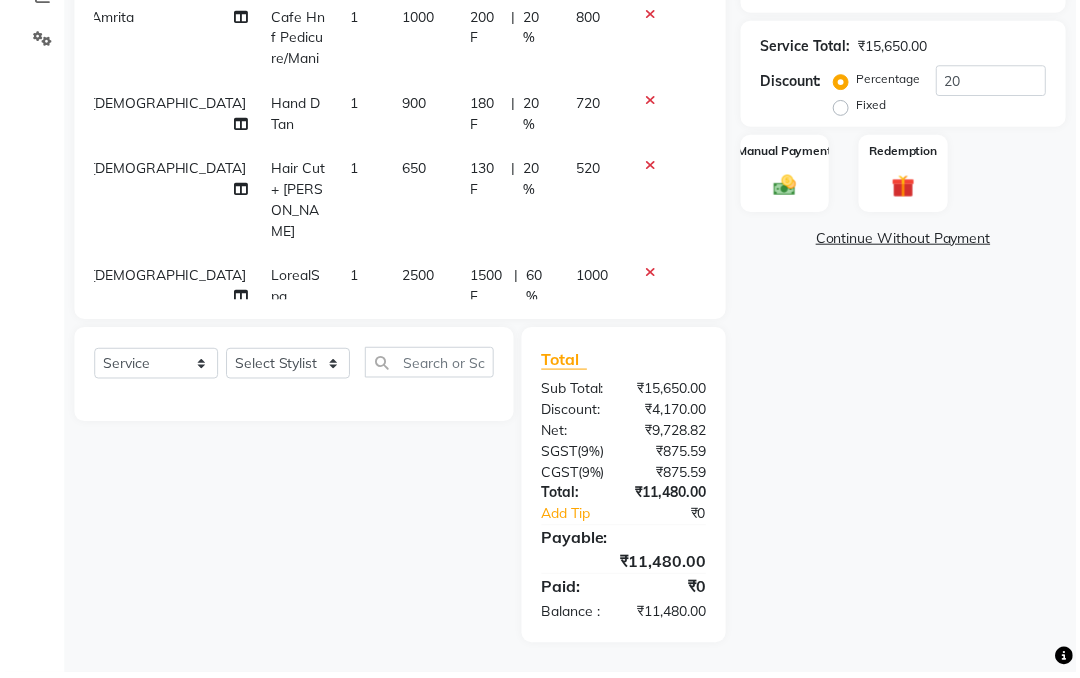 scroll, scrollTop: 515, scrollLeft: 0, axis: vertical 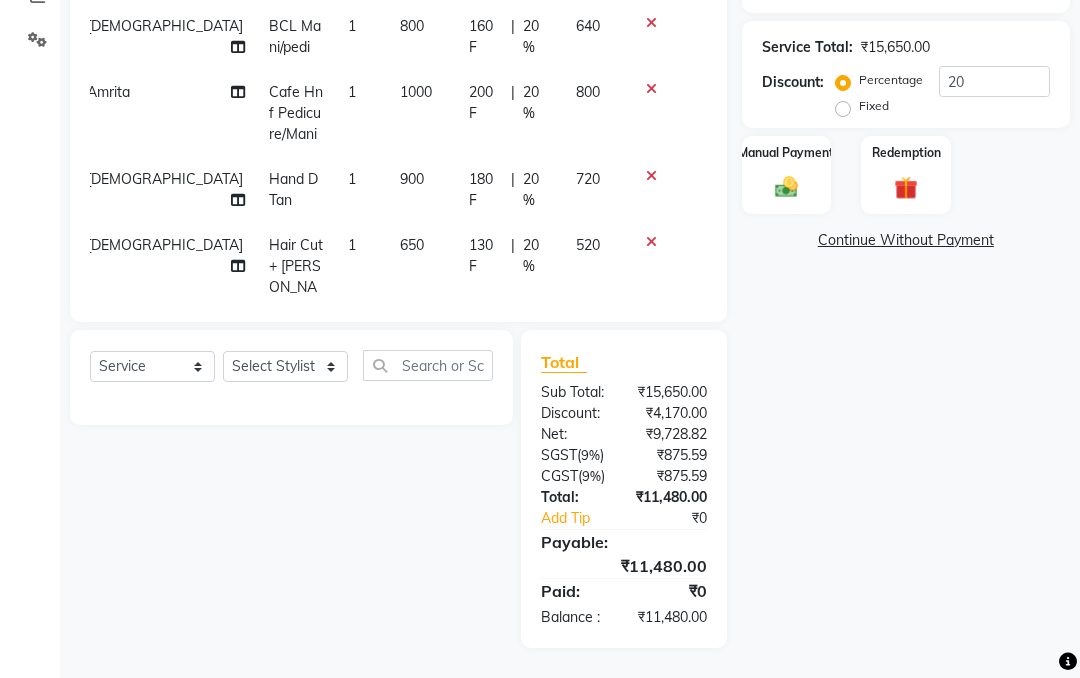 click on "1" 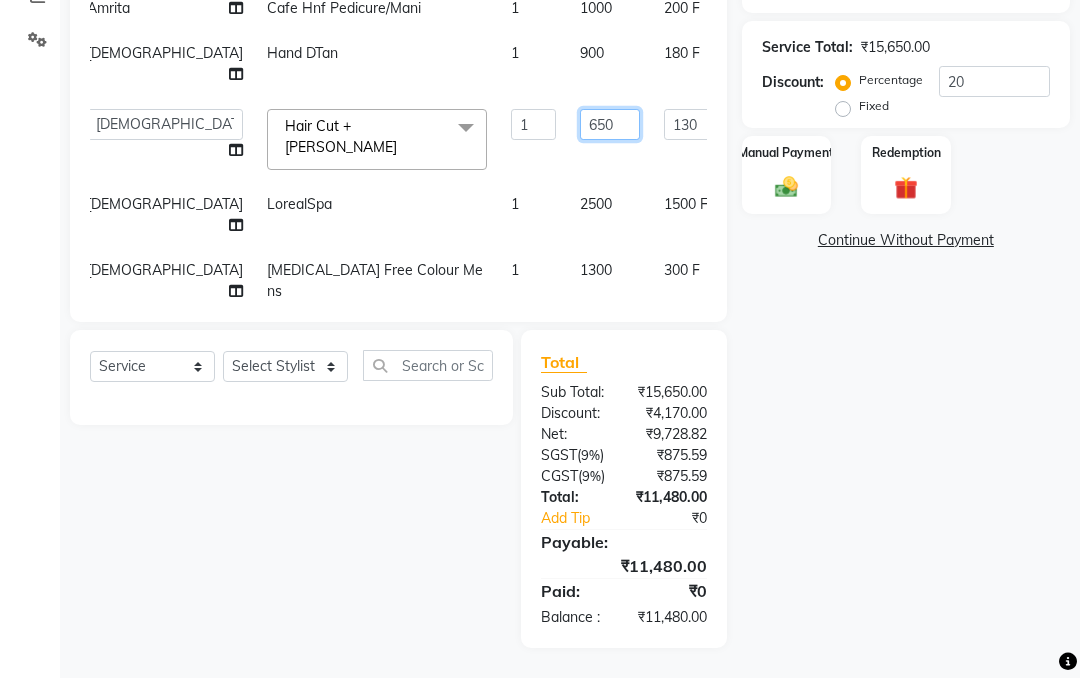 click on "650" 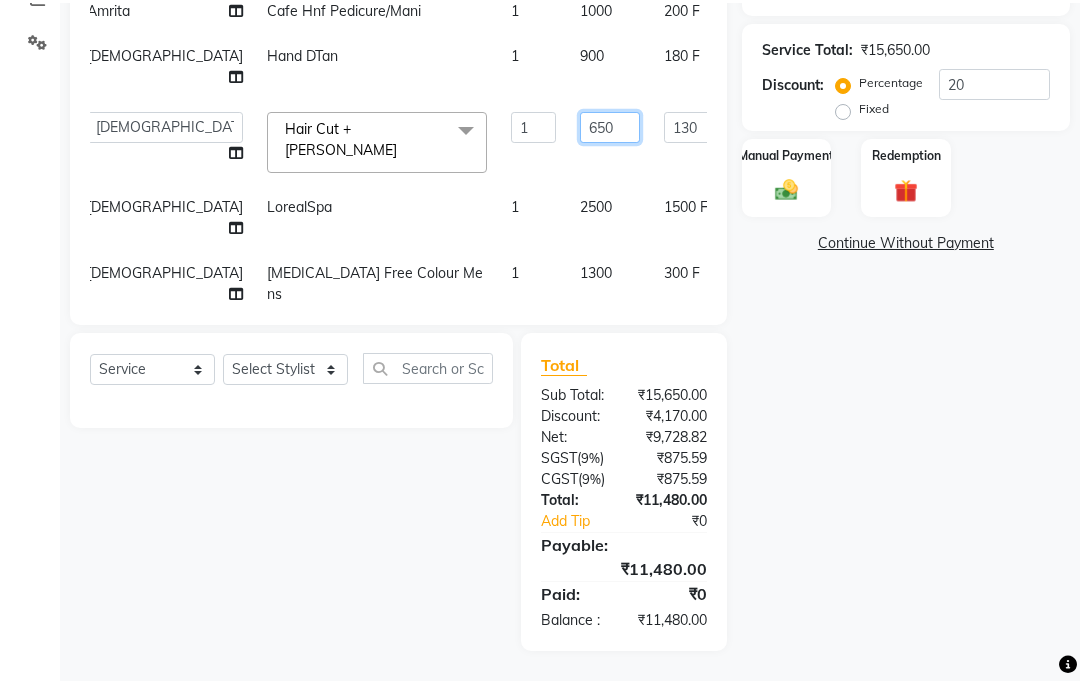 scroll, scrollTop: 509, scrollLeft: 0, axis: vertical 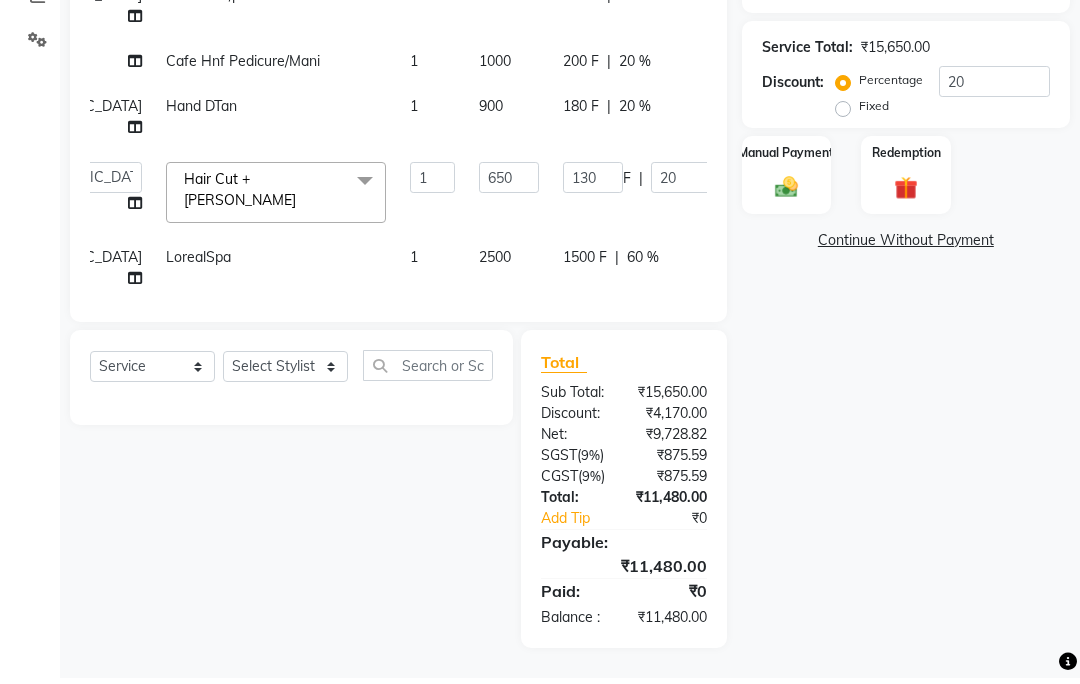 click on "180 F | 20 %" 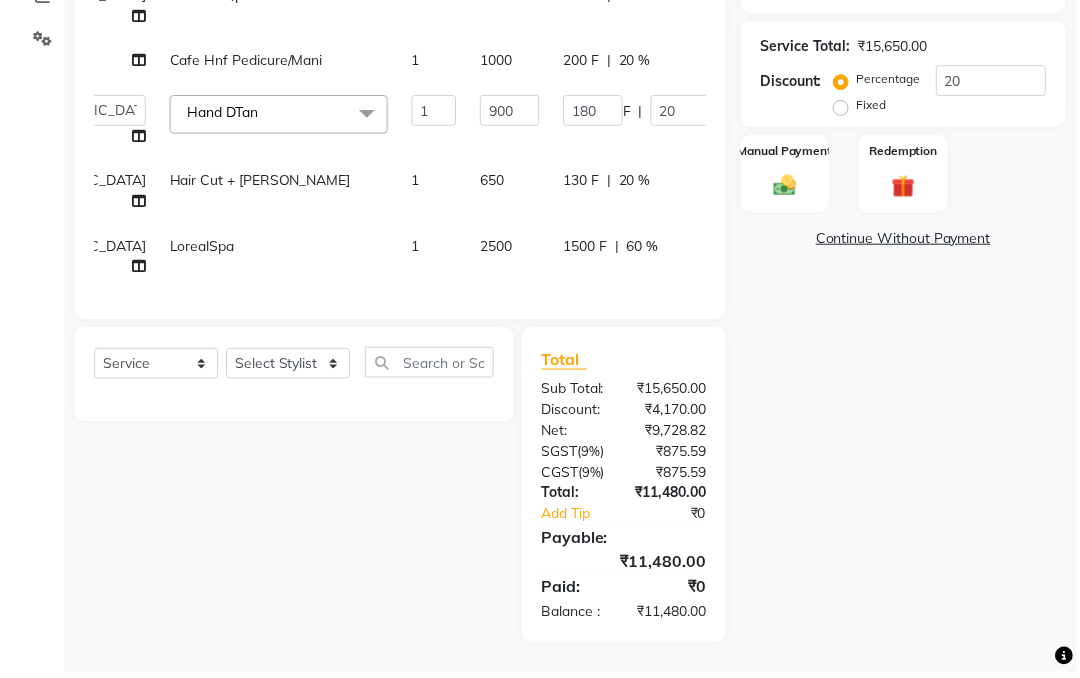 scroll, scrollTop: 515, scrollLeft: 0, axis: vertical 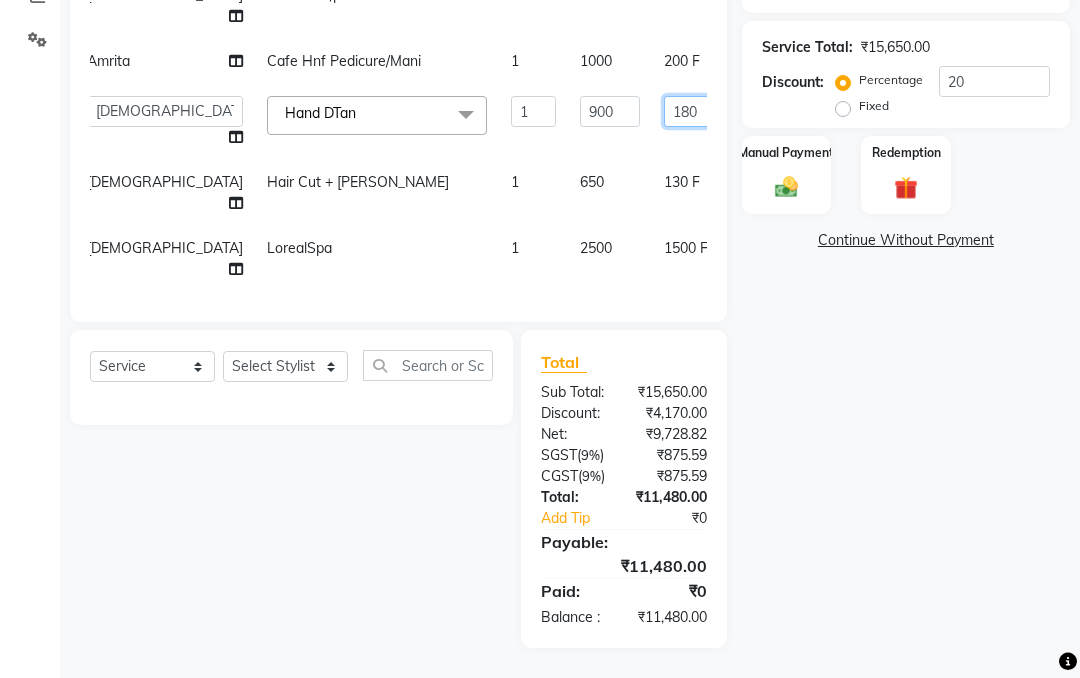 click on "180" 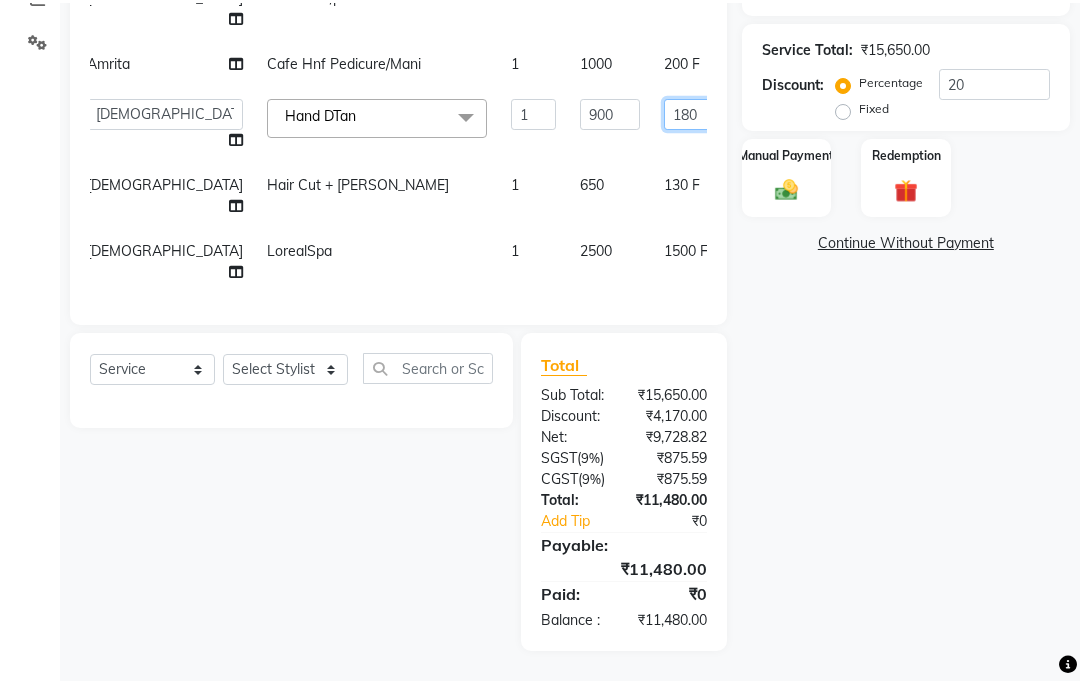scroll, scrollTop: 509, scrollLeft: 0, axis: vertical 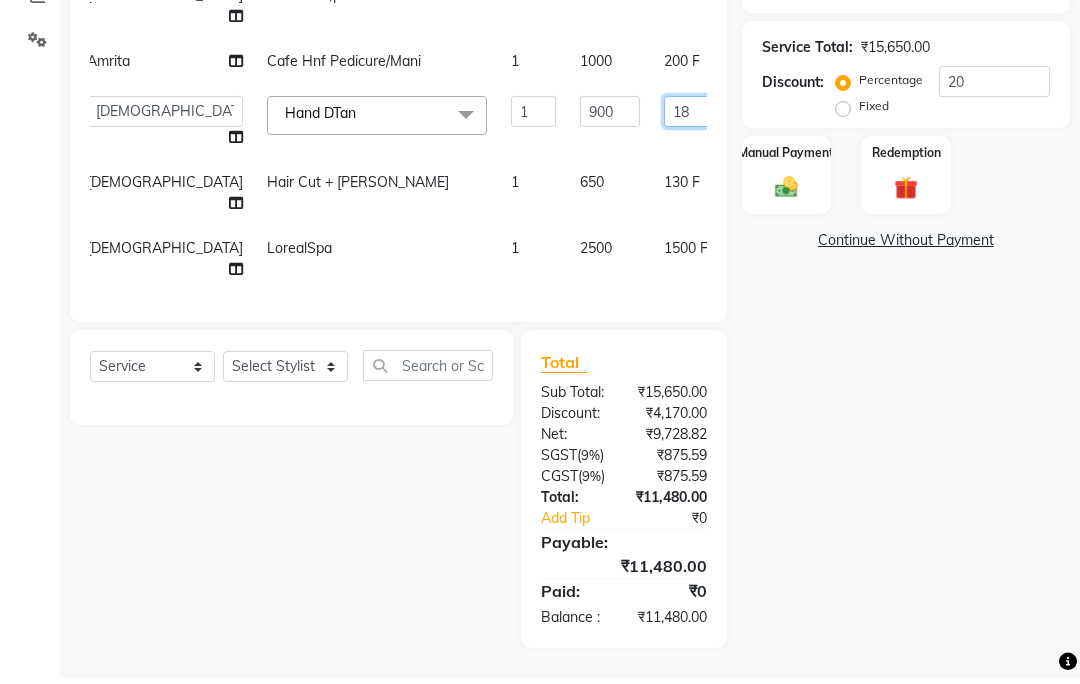 type on "1" 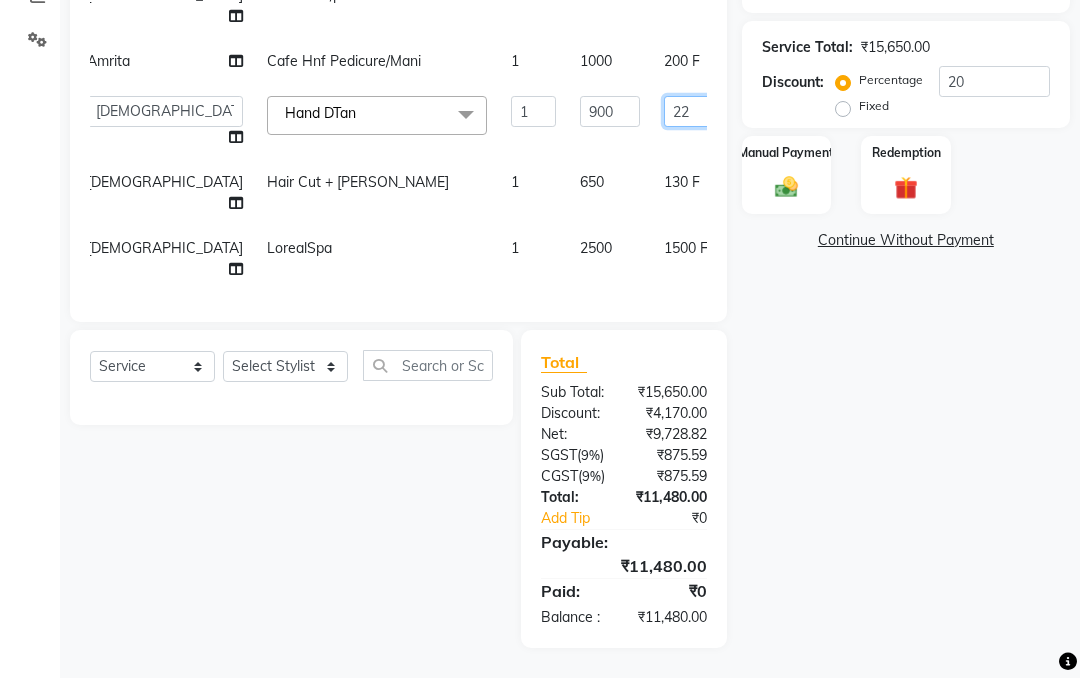 type on "220" 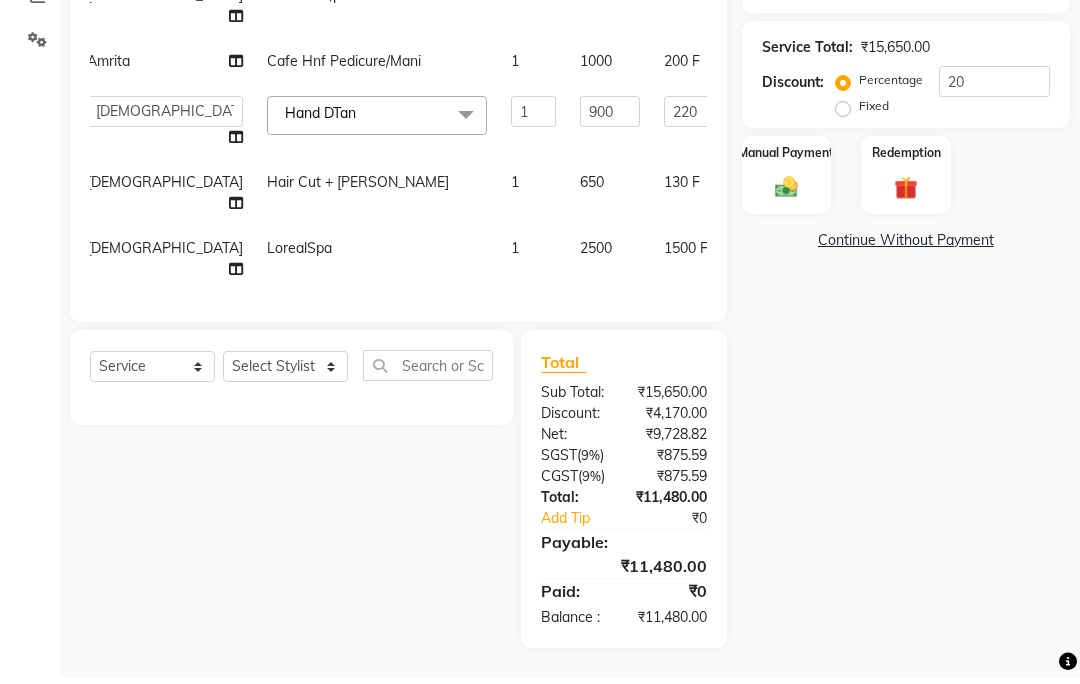 click on "Amrita Cafe Hnf Pedicure/Mani 1 1000 200 F | 20 % 800" 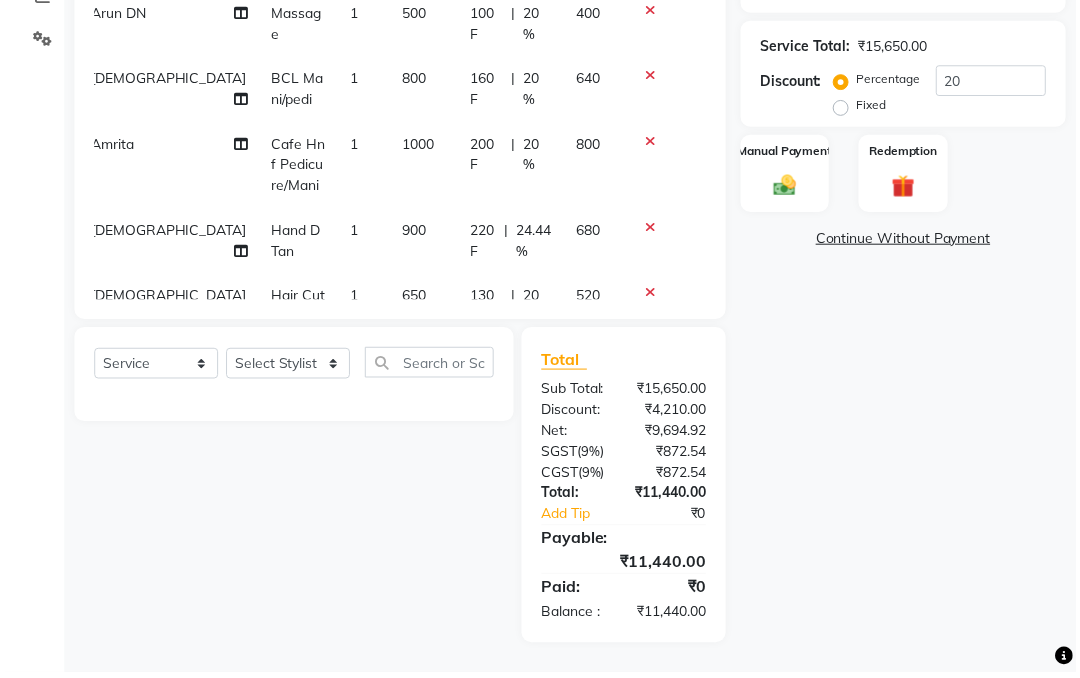 scroll, scrollTop: 515, scrollLeft: 0, axis: vertical 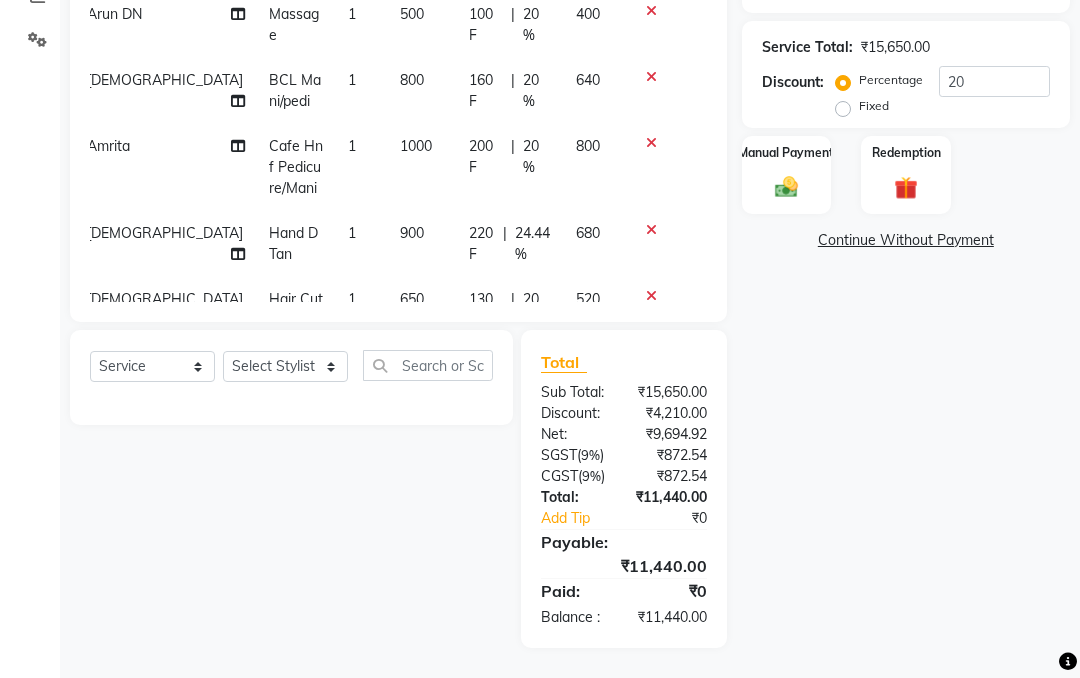 click on "220 F" 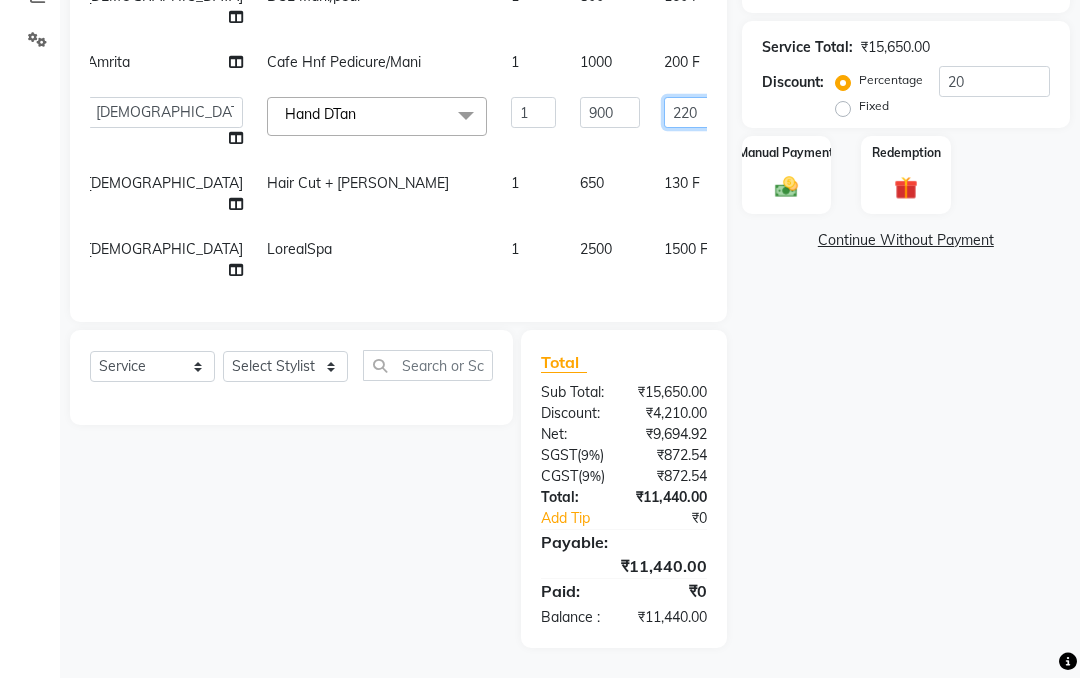 click on "220" 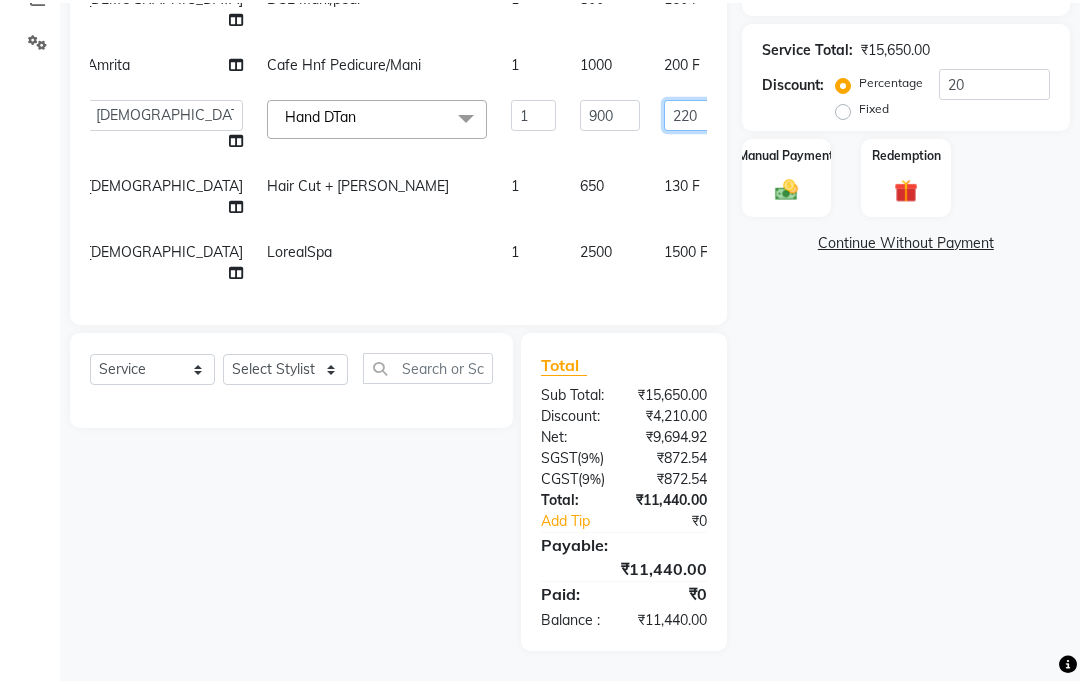 scroll, scrollTop: 509, scrollLeft: 0, axis: vertical 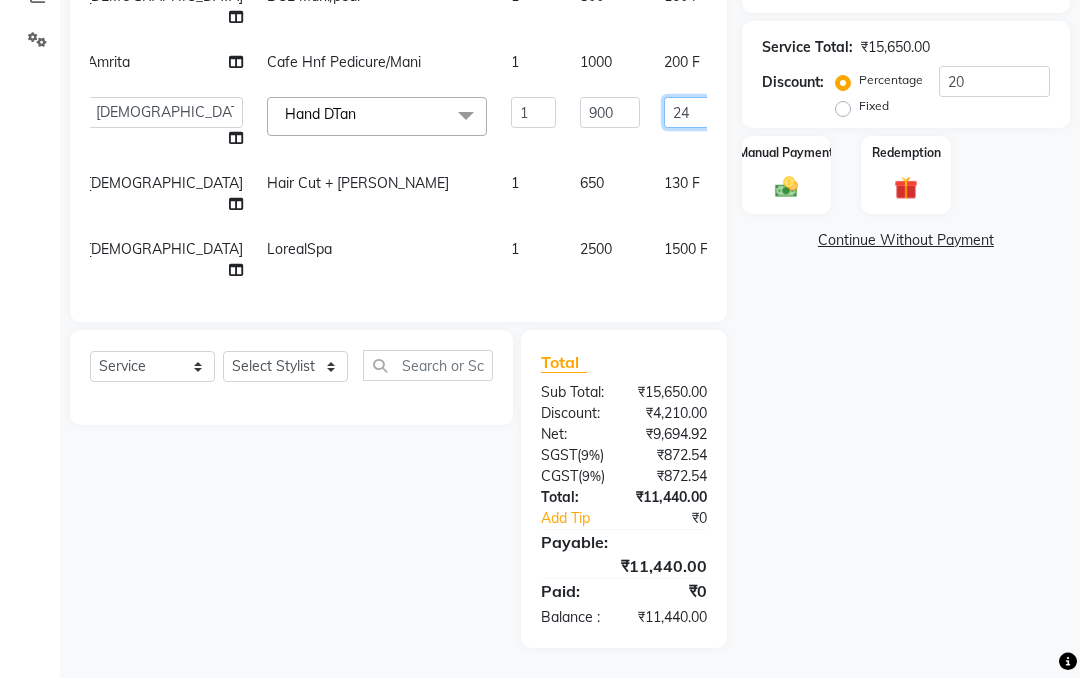 type on "240" 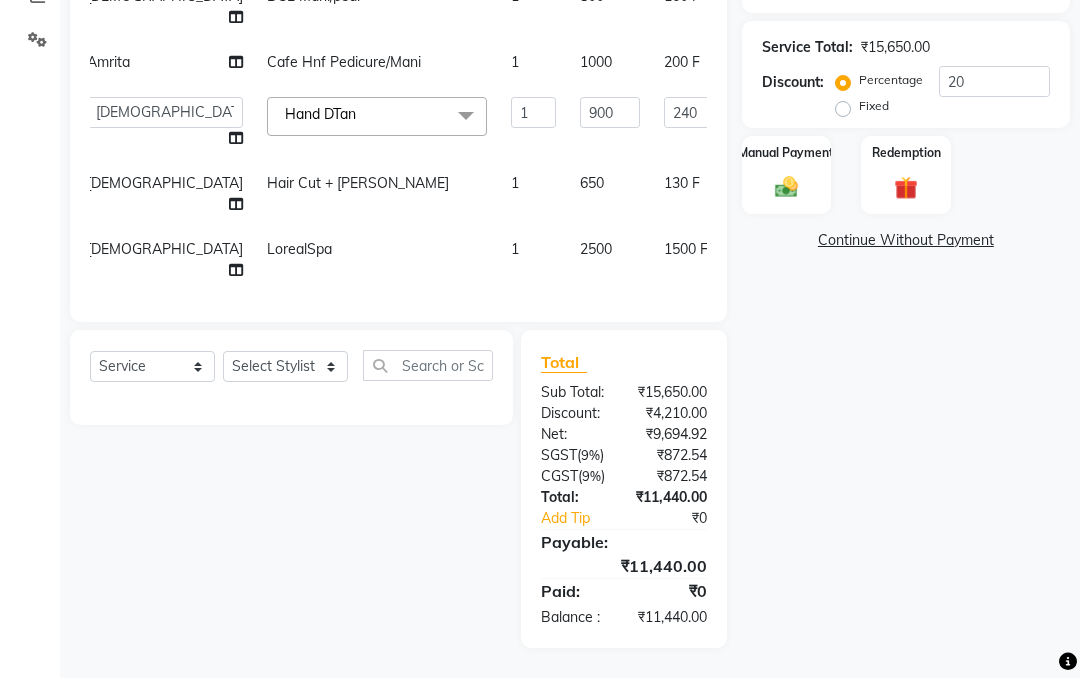click on "Continue Without Payment" 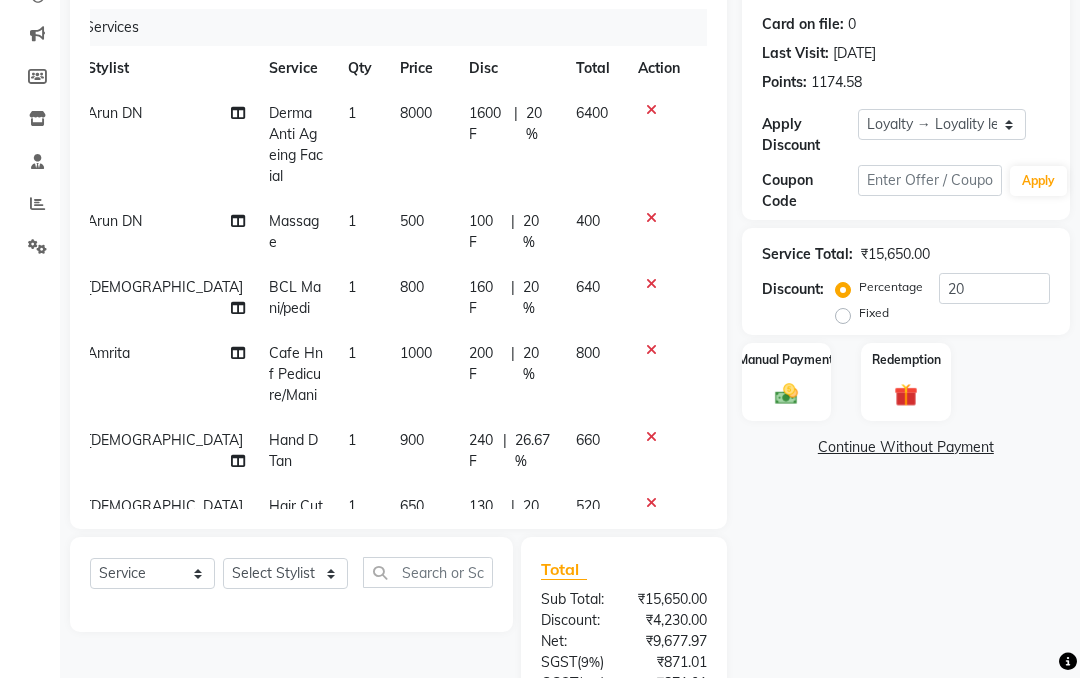 scroll, scrollTop: 255, scrollLeft: 0, axis: vertical 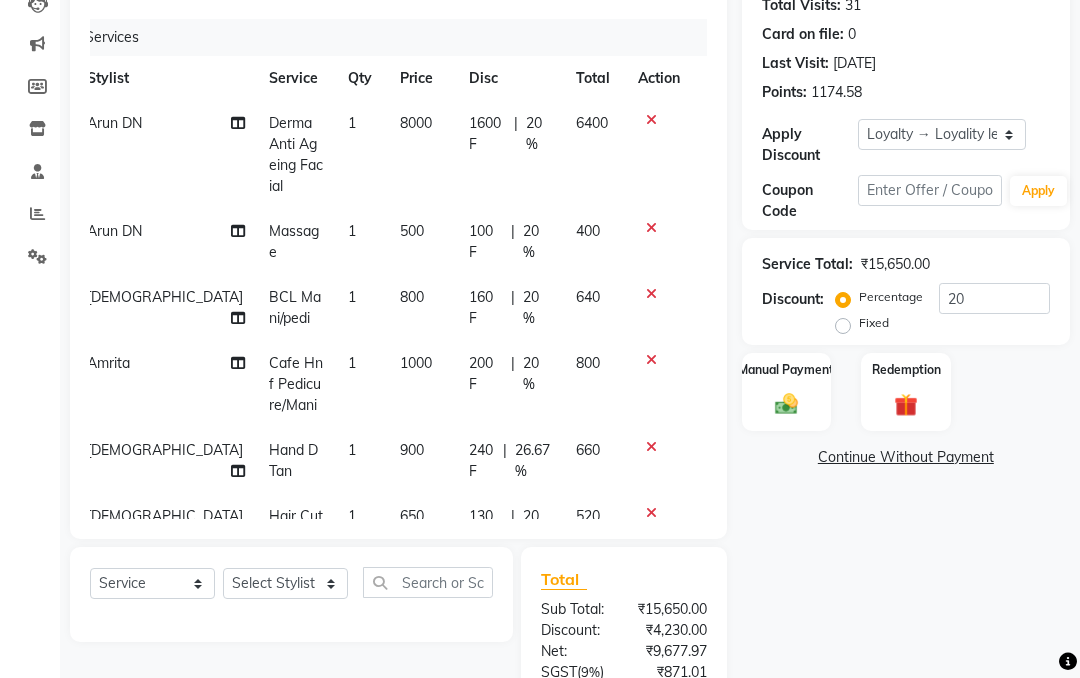 click 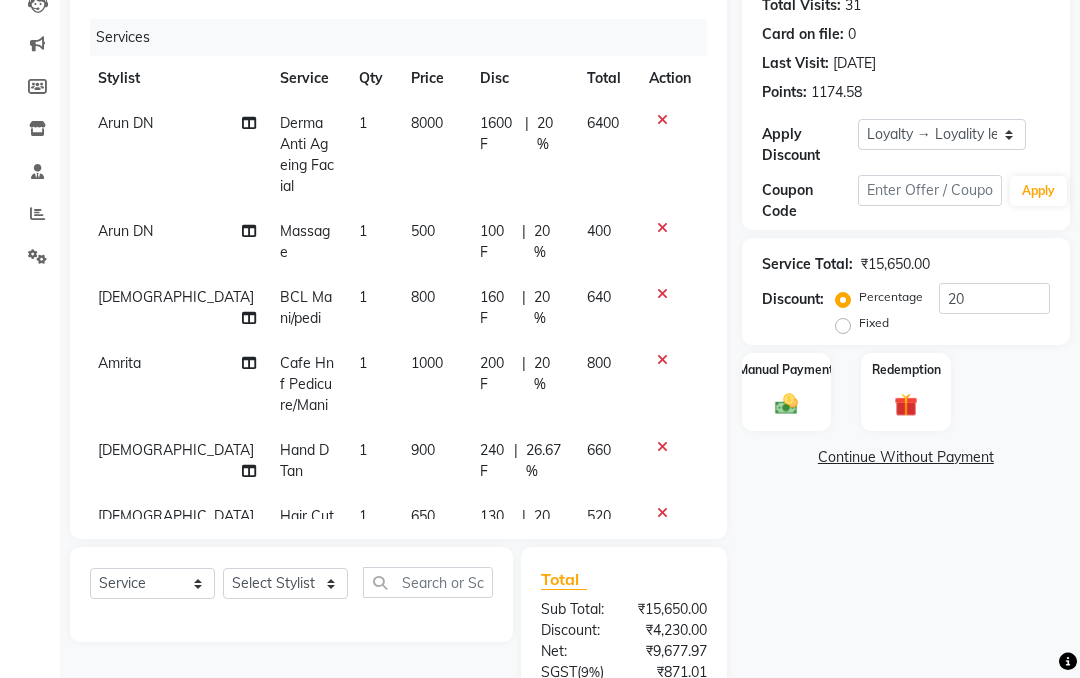 scroll, scrollTop: 0, scrollLeft: 5, axis: horizontal 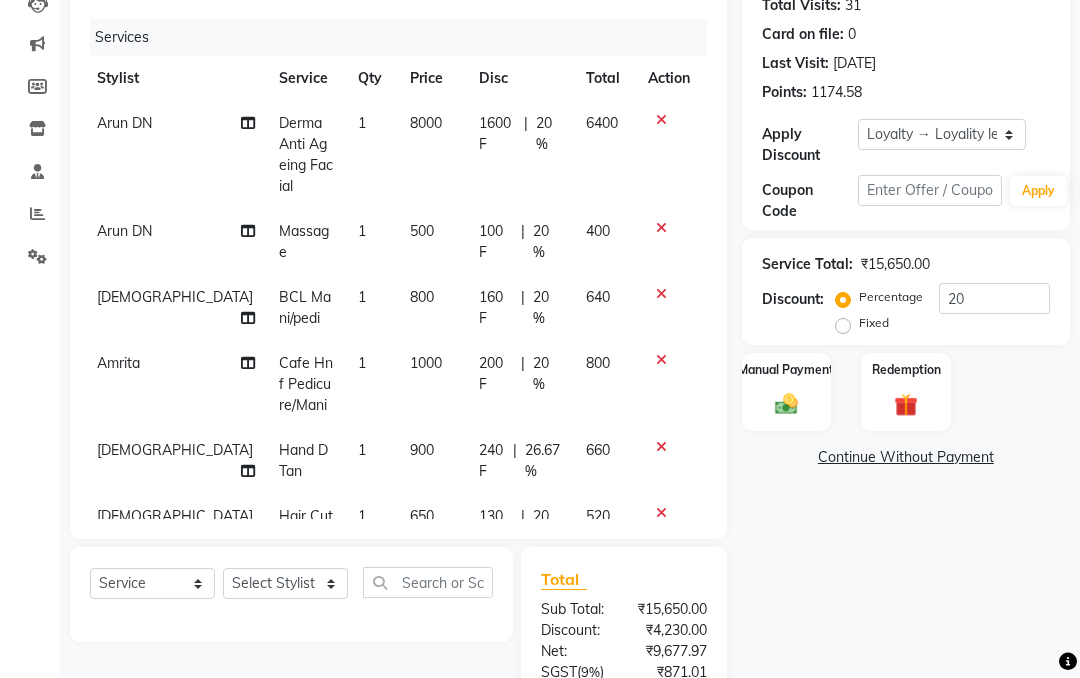 click 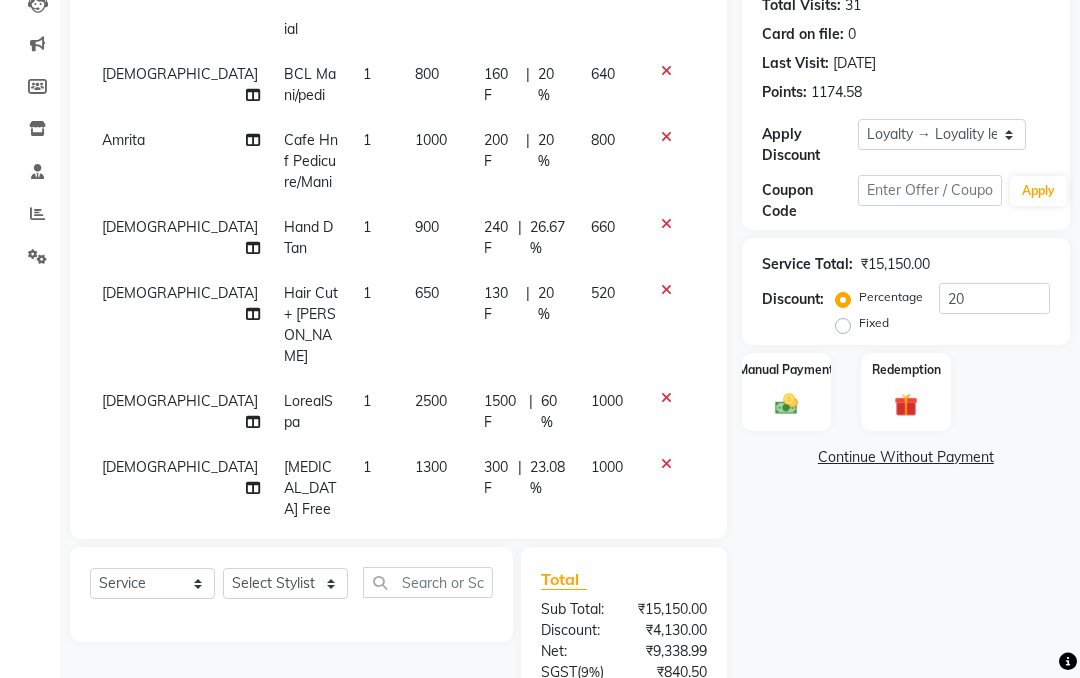 scroll, scrollTop: 133, scrollLeft: -3, axis: both 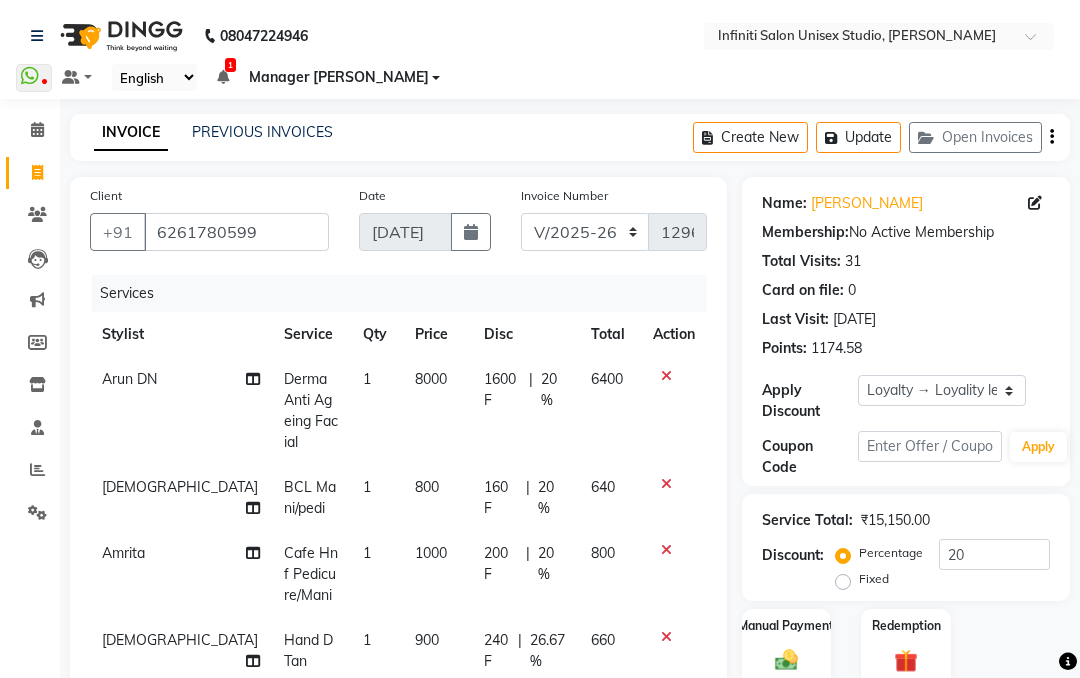 click on "1600 F | 20 %" 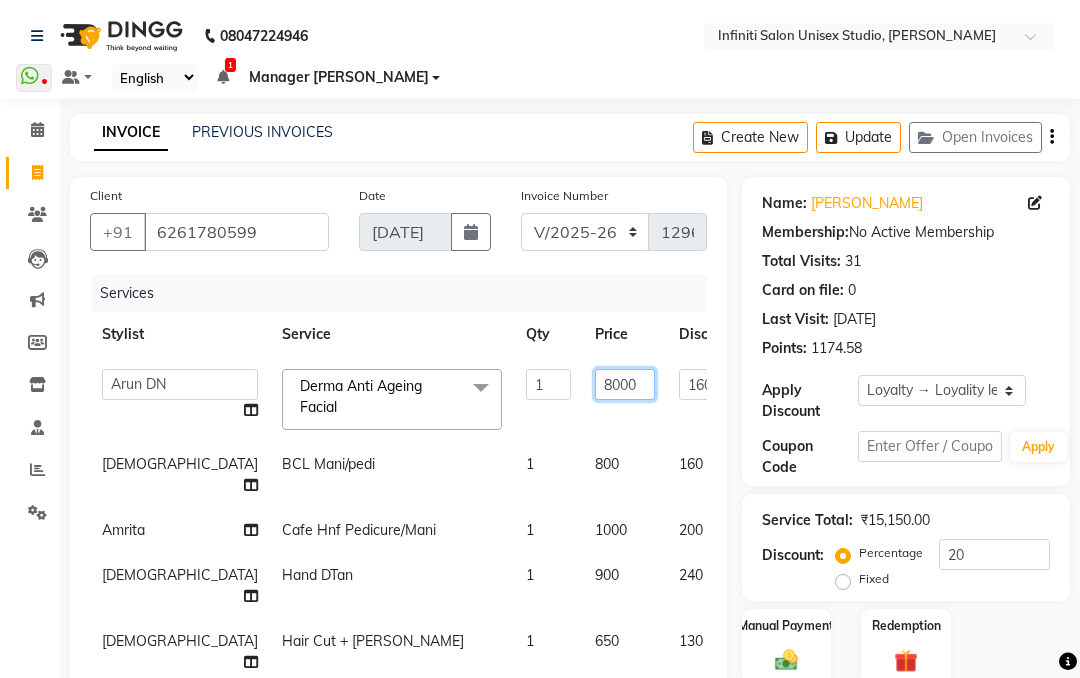 click on "8000" 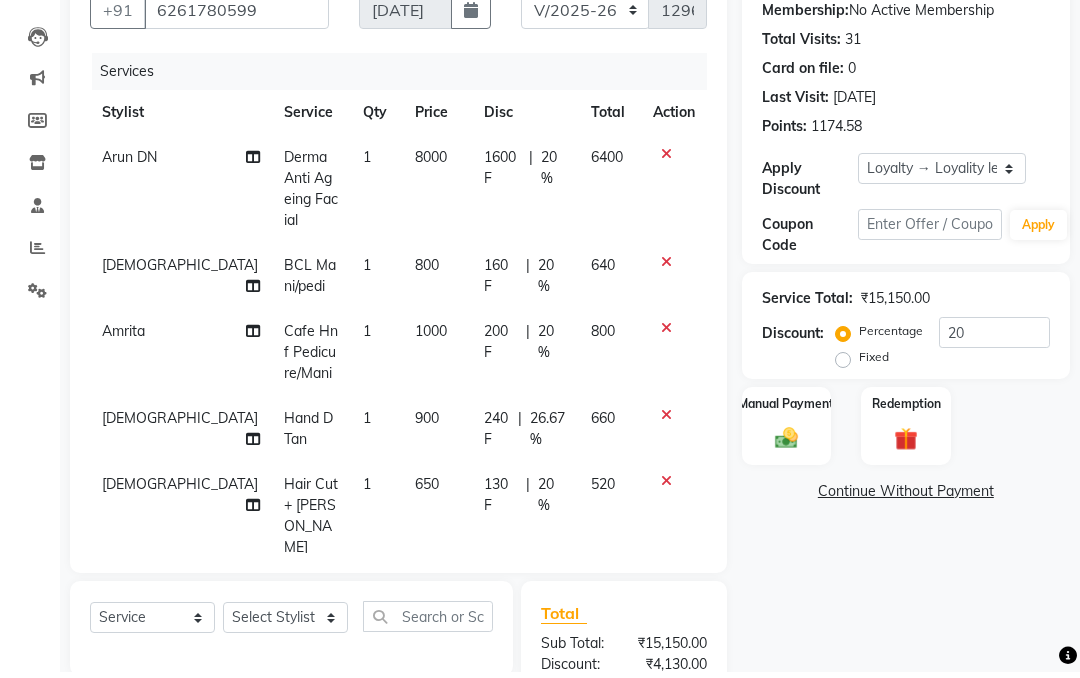 scroll, scrollTop: 222, scrollLeft: 0, axis: vertical 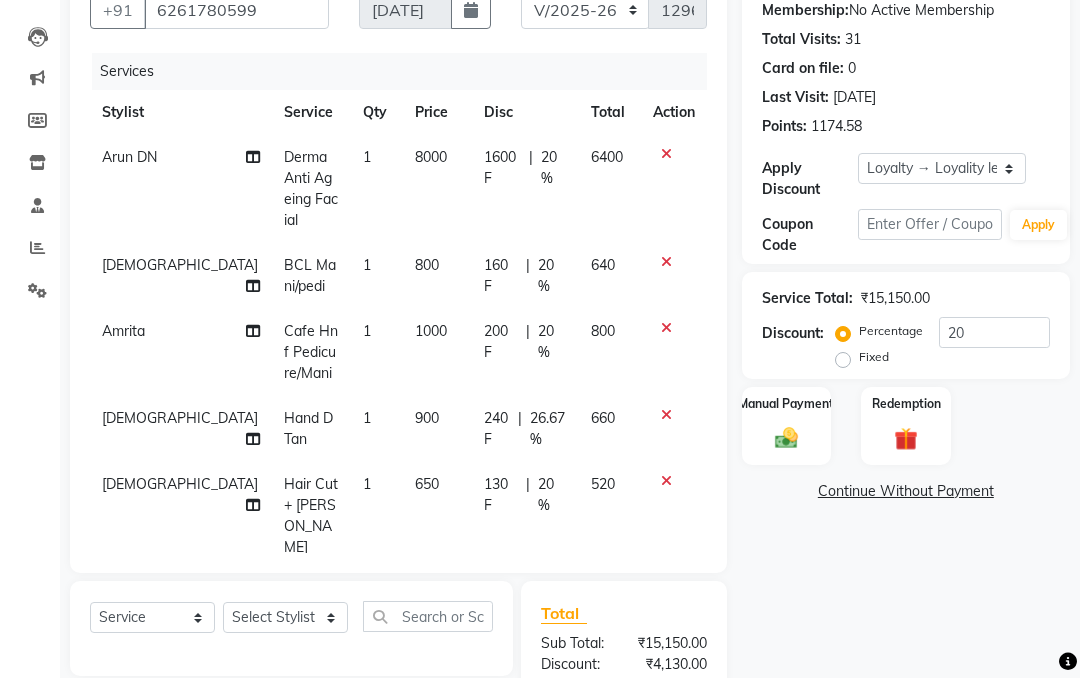 click on "|" 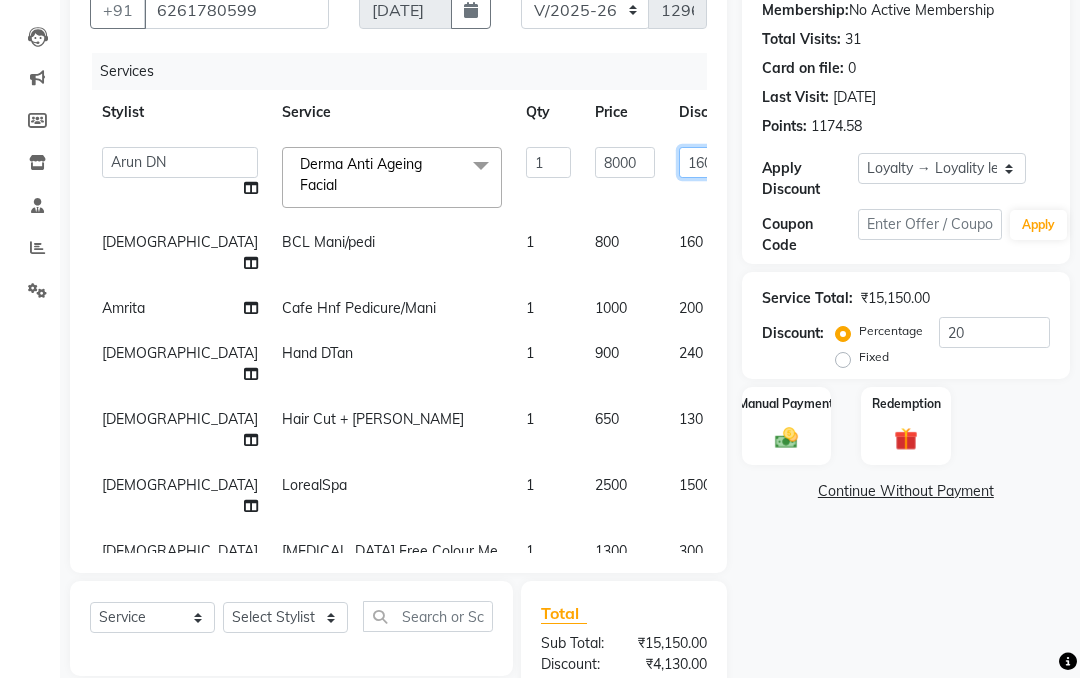 click on "1600" 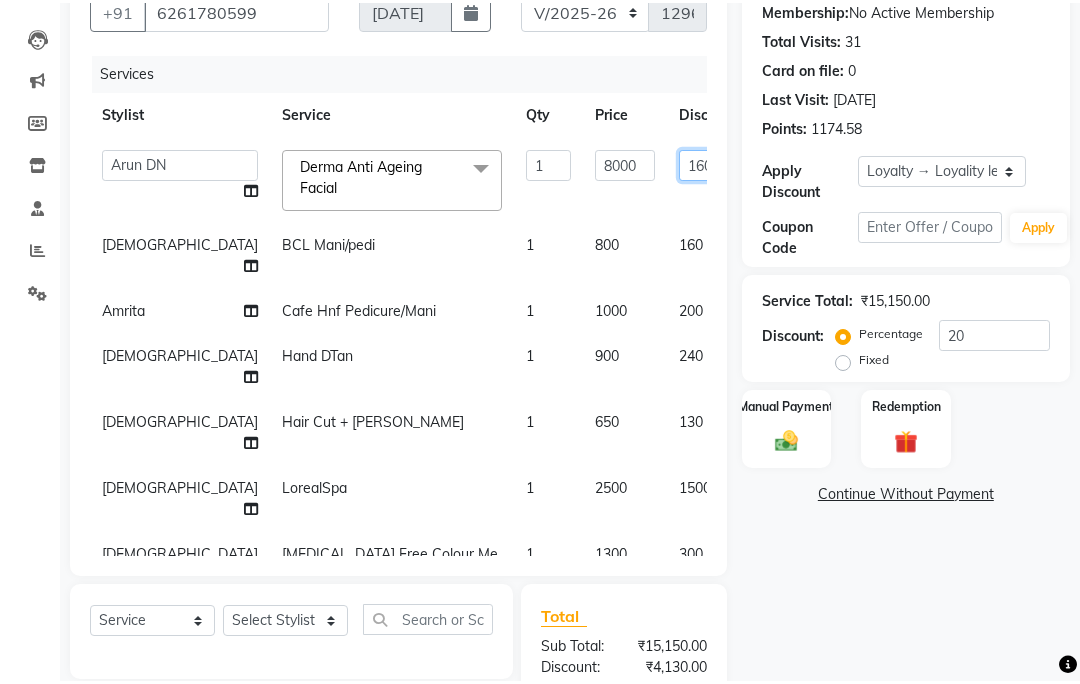 scroll, scrollTop: 221, scrollLeft: 0, axis: vertical 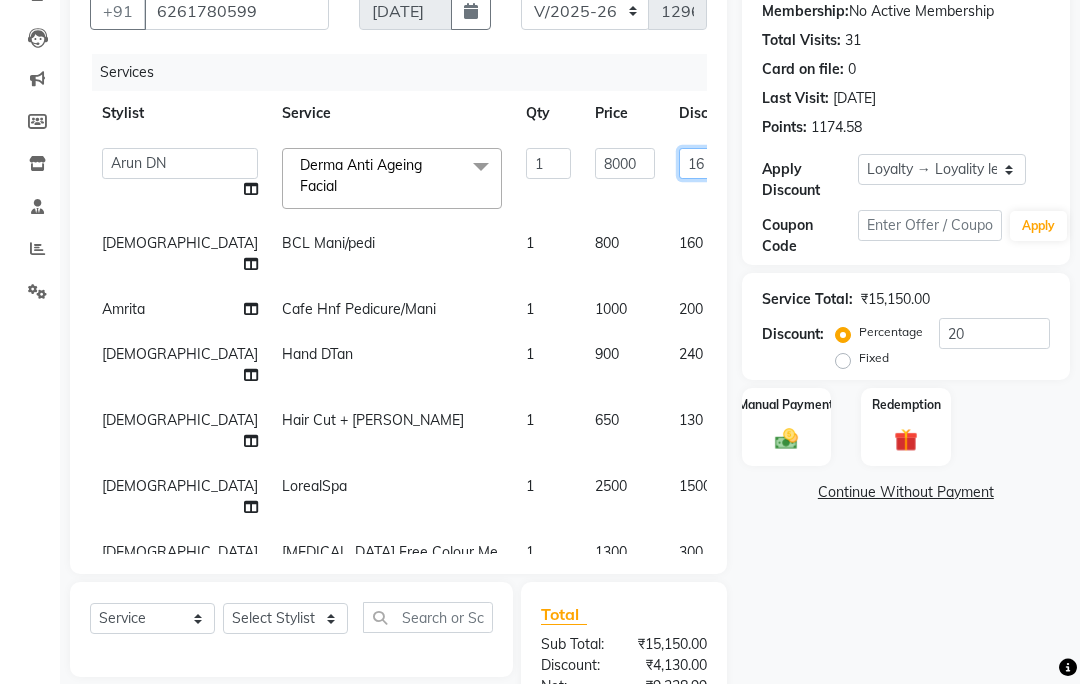 type on "1" 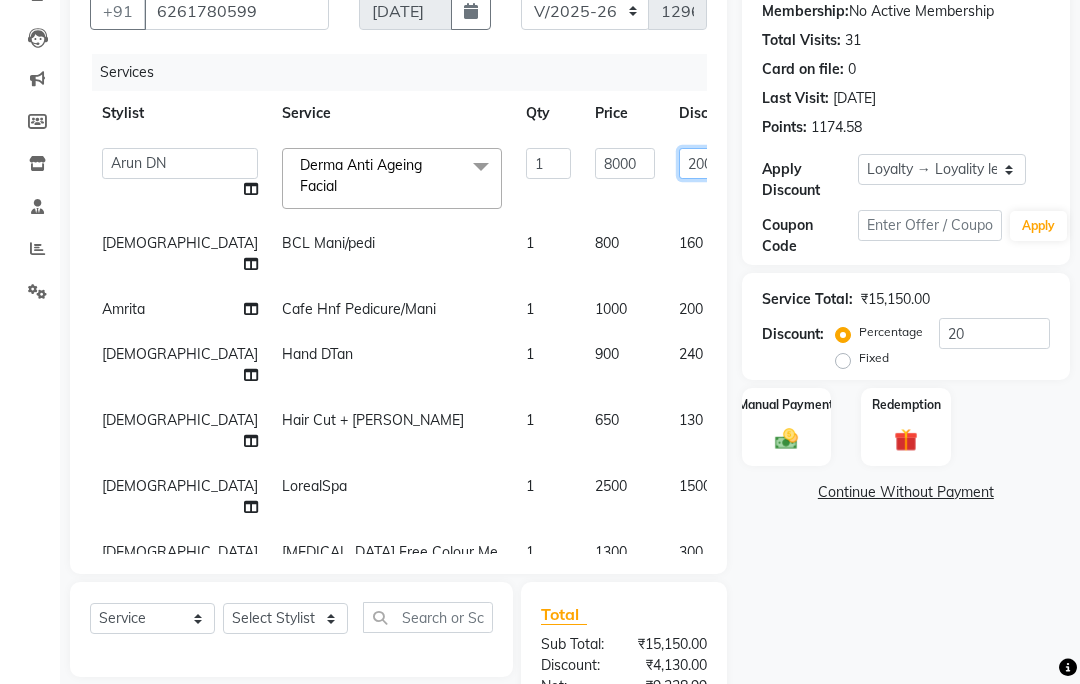 type on "2000" 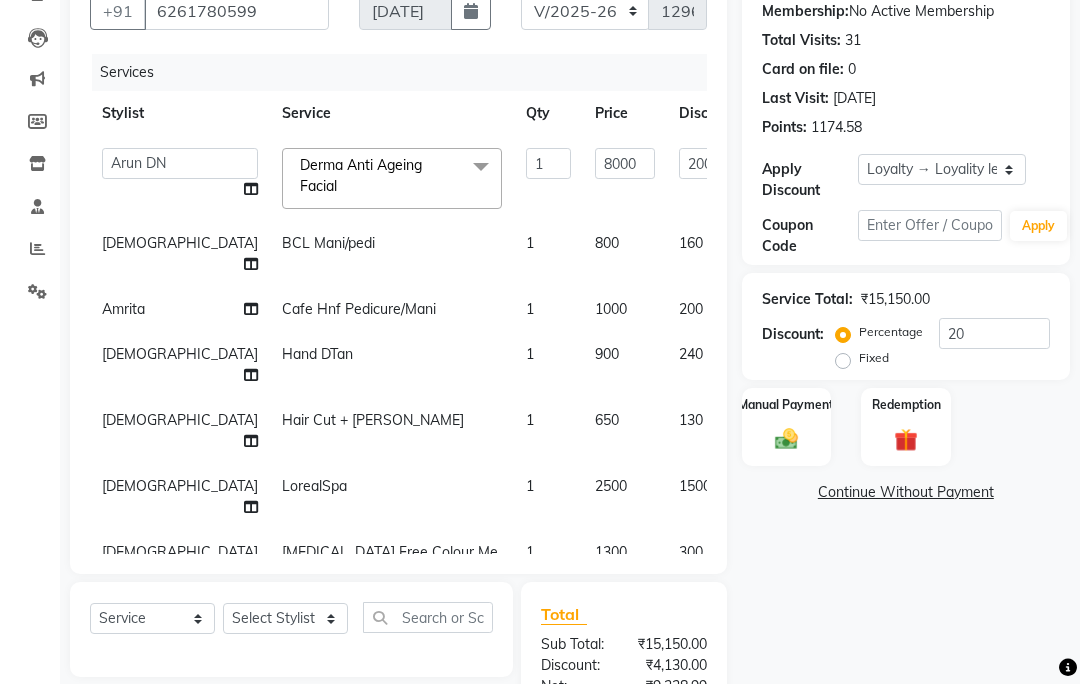 click on "Client +91 6261780599 Date 13-07-2025 Invoice Number CI/2025-26 V/2025-26 1296 Services Stylist Service Qty Price Disc Total Action  Alka   Amrita   Arun CC   Arun DN   Bharti Nigam   Ishu   Jitesh   Krishna   Owner   Pooja   Rahul Sen DN   Ritu Sahu   Tahsim   Tamanna   Vaishali   Derma Anti Ageing Facial  x Avl Express mani/pedi Cafe Hnf Pedicure/Mani Old Outstanding Foot peel BCL Mani/pedi Bombini Mani/Pedi Feet/Hand Massage nail cut/file Nail paint Dtan Arms/Legs Candle Therapy Mani/Pedi Donut Mani/Pedi Mehendi Avl Luxery Meni/Pedi Avl Pedipure Express Manicure/Pedicure  Classic Manicure/Pedicure Spa Manicure/Pedicure Moisture Retaining Manicure/Pedicure Infiniti Signature Manicure/Pedicure Aesthetic Manicure/Pedicure  Avl pedicruise Mani/Pedi Kanpeki Kouyou Skeyndor Expert cleansePro Skeyndor Power Hyaluronic Skeyndor Power Retinol Skeyndor Corrective Skeyndor Essential Skeyndor Aquatherm Skeyndor Power C Skeyndor Power Oxygen Jansenn Fabulous HydraFacial Globallift Thalgo Buccal Massage Guasha massage" 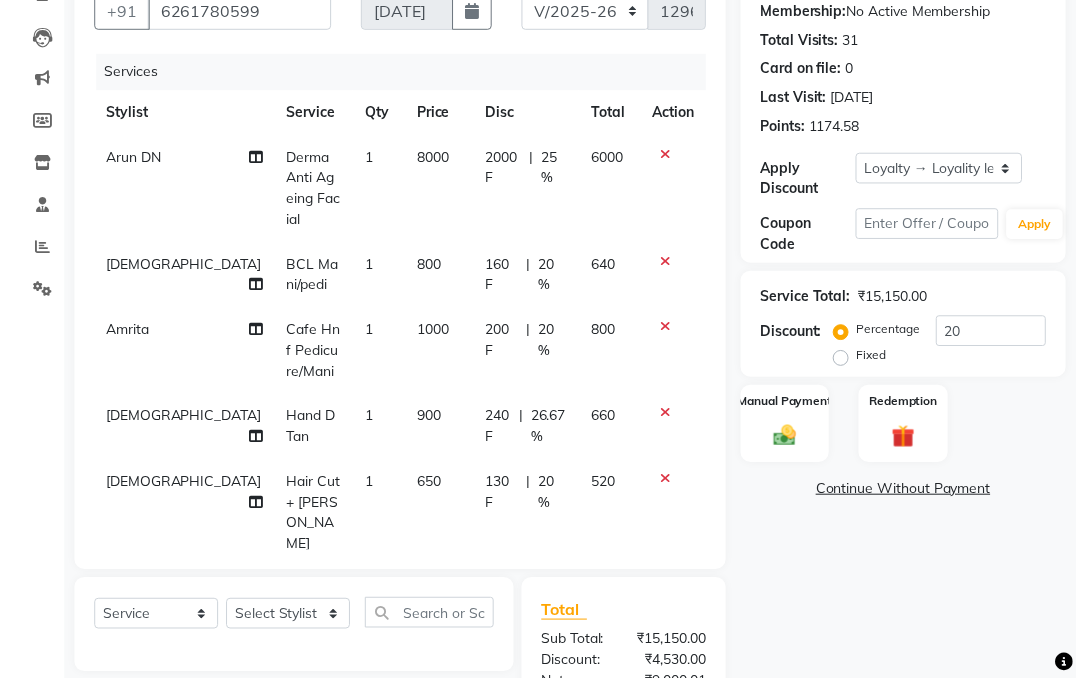 scroll, scrollTop: 222, scrollLeft: 0, axis: vertical 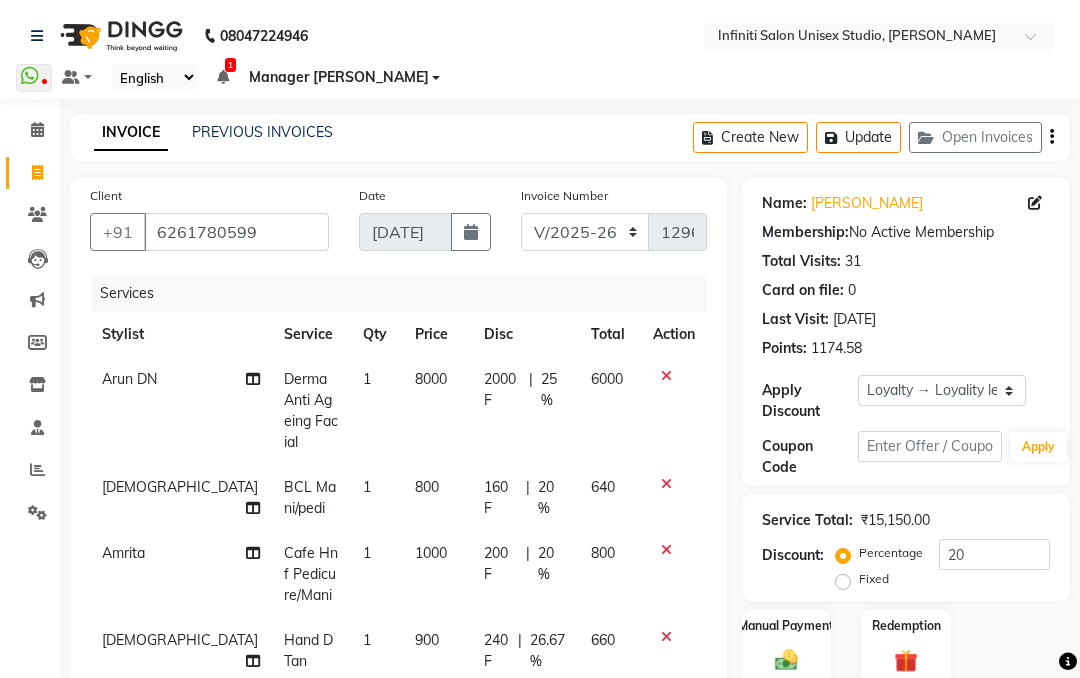 click on "2000 F" 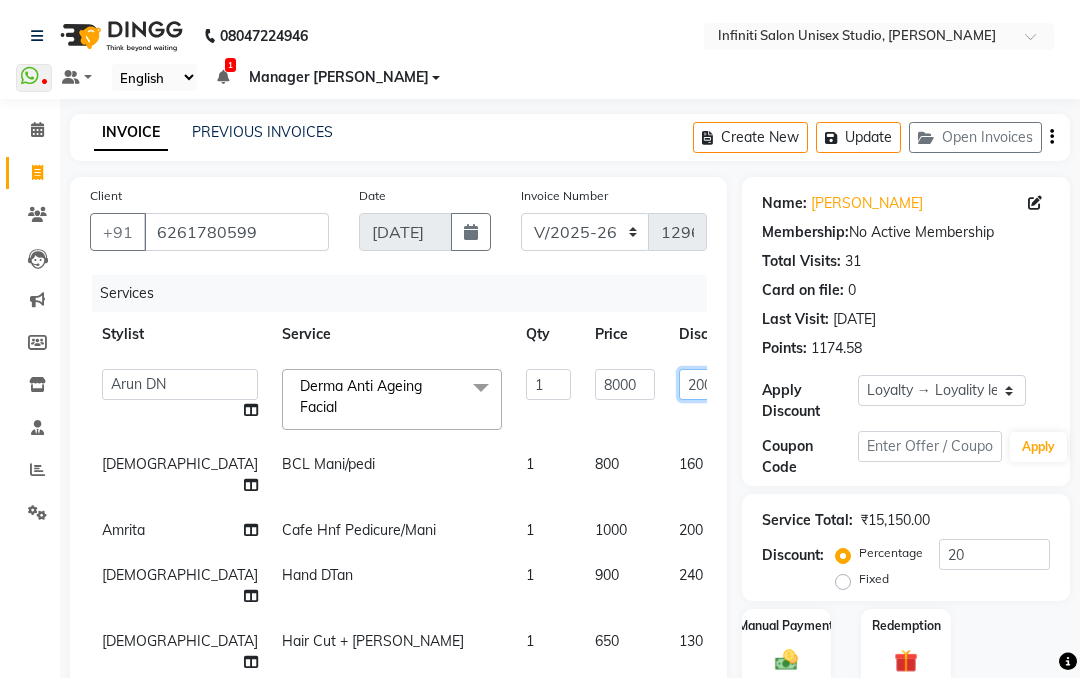 click on "2000" 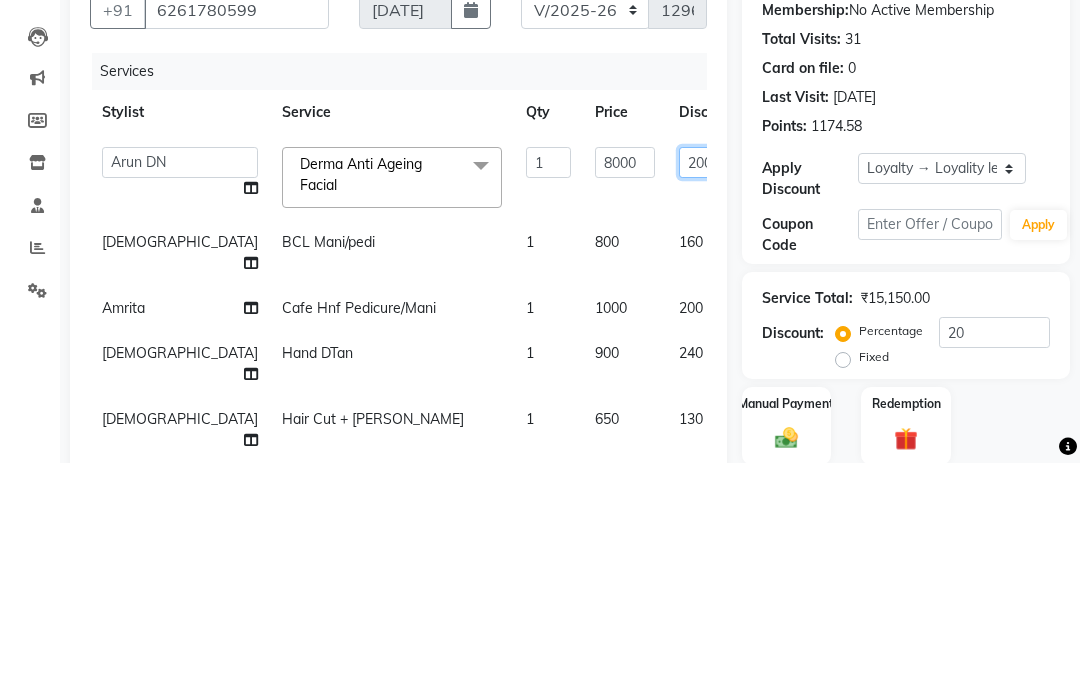 click on "2000" 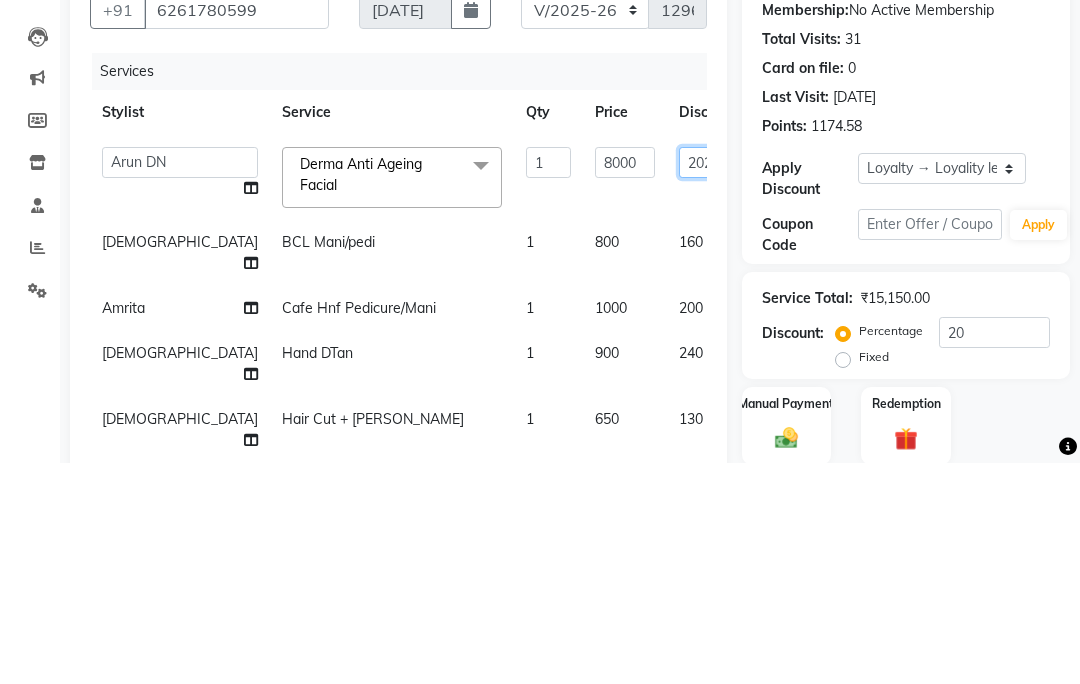 type on "2020" 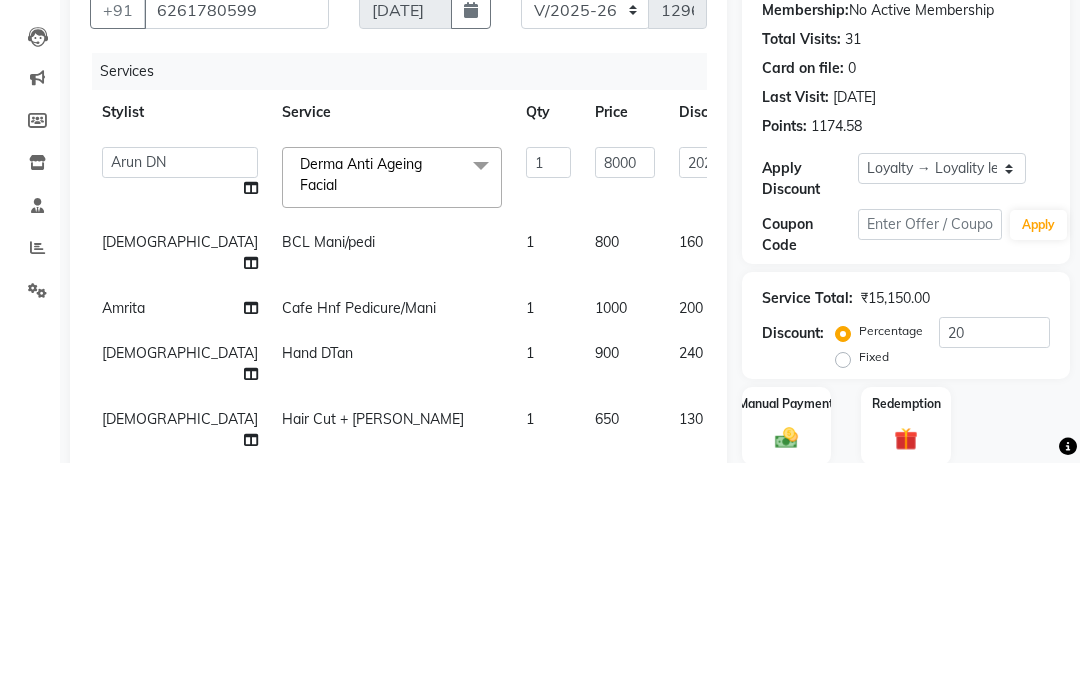 click on "Client +91 6261780599 Date 13-07-2025 Invoice Number CI/2025-26 V/2025-26 1296 Services Stylist Service Qty Price Disc Total Action  Alka   Amrita   Arun CC   Arun DN   Bharti Nigam   Ishu   Jitesh   Krishna   Owner   Pooja   Rahul Sen DN   Ritu Sahu   Tahsim   Tamanna   Vaishali   Derma Anti Ageing Facial  x Avl Express mani/pedi Cafe Hnf Pedicure/Mani Old Outstanding Foot peel BCL Mani/pedi Bombini Mani/Pedi Feet/Hand Massage nail cut/file Nail paint Dtan Arms/Legs Candle Therapy Mani/Pedi Donut Mani/Pedi Mehendi Avl Luxery Meni/Pedi Avl Pedipure Express Manicure/Pedicure  Classic Manicure/Pedicure Spa Manicure/Pedicure Moisture Retaining Manicure/Pedicure Infiniti Signature Manicure/Pedicure Aesthetic Manicure/Pedicure  Avl pedicruise Mani/Pedi Kanpeki Kouyou Skeyndor Expert cleansePro Skeyndor Power Hyaluronic Skeyndor Power Retinol Skeyndor Corrective Skeyndor Essential Skeyndor Aquatherm Skeyndor Power C Skeyndor Power Oxygen Jansenn Fabulous HydraFacial Globallift Thalgo Buccal Massage Guasha massage" 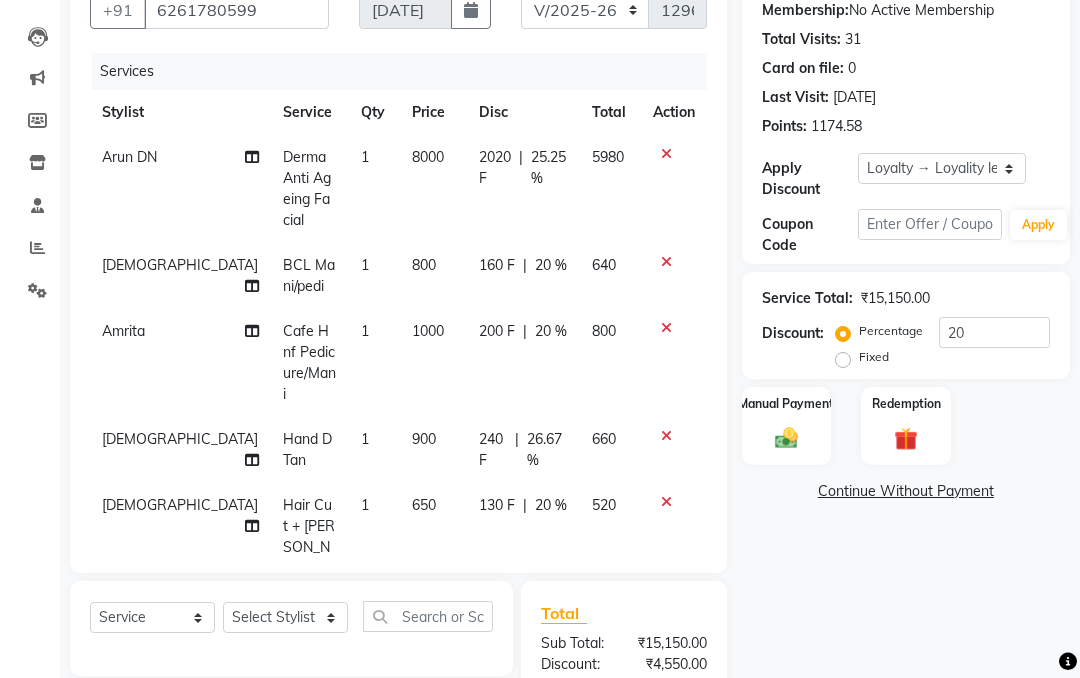 scroll, scrollTop: 515, scrollLeft: 0, axis: vertical 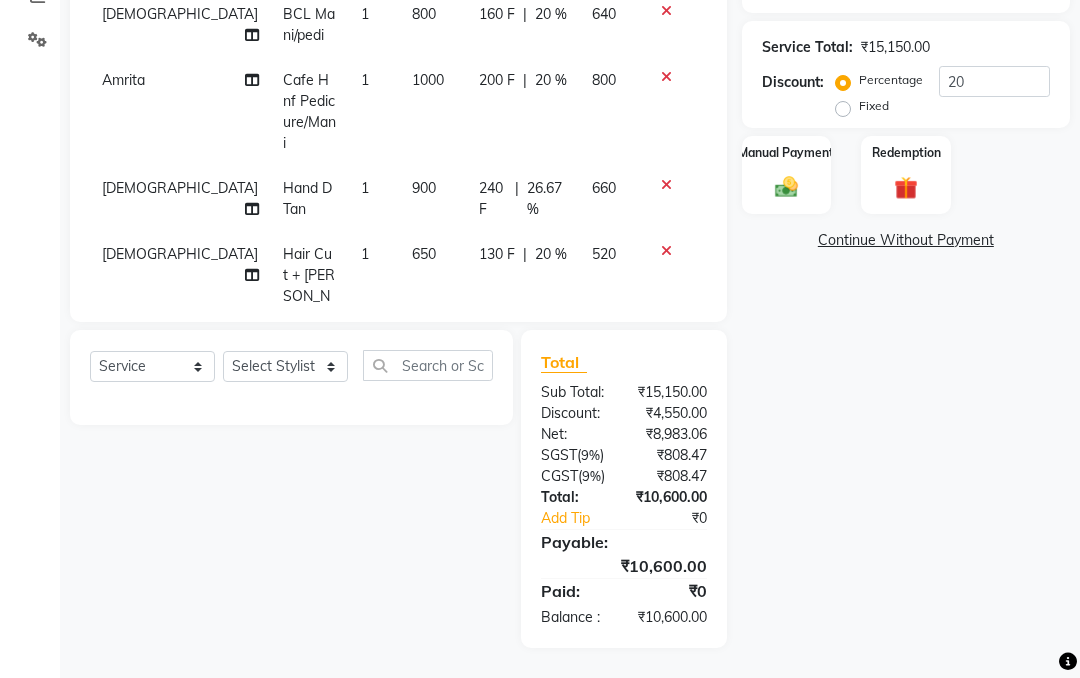 click 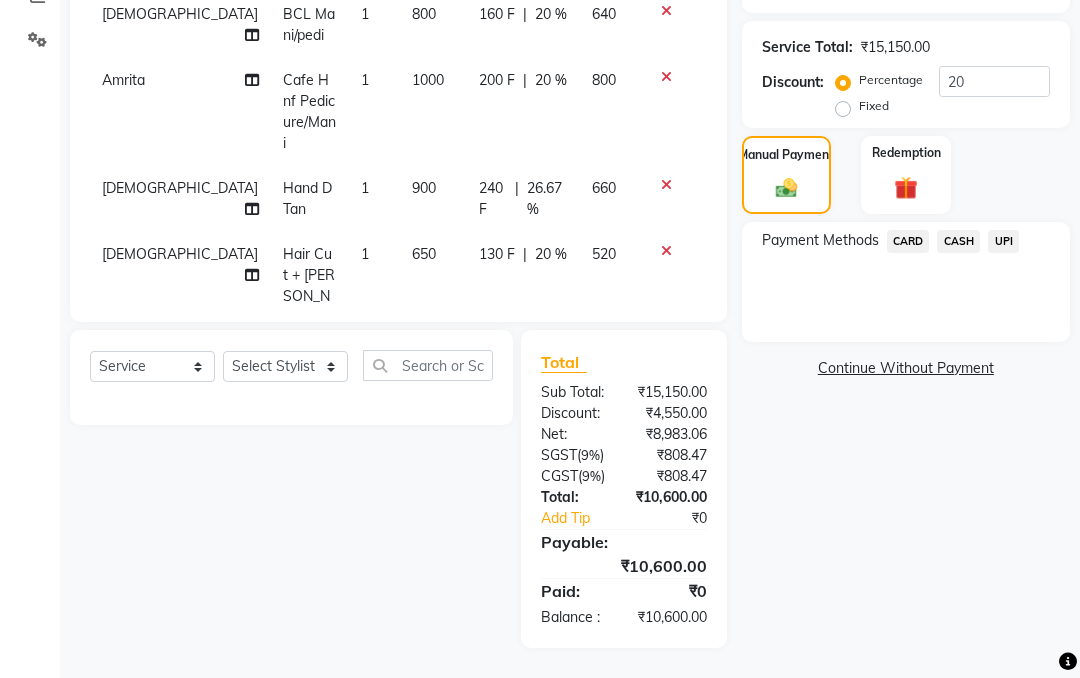 click on "UPI" 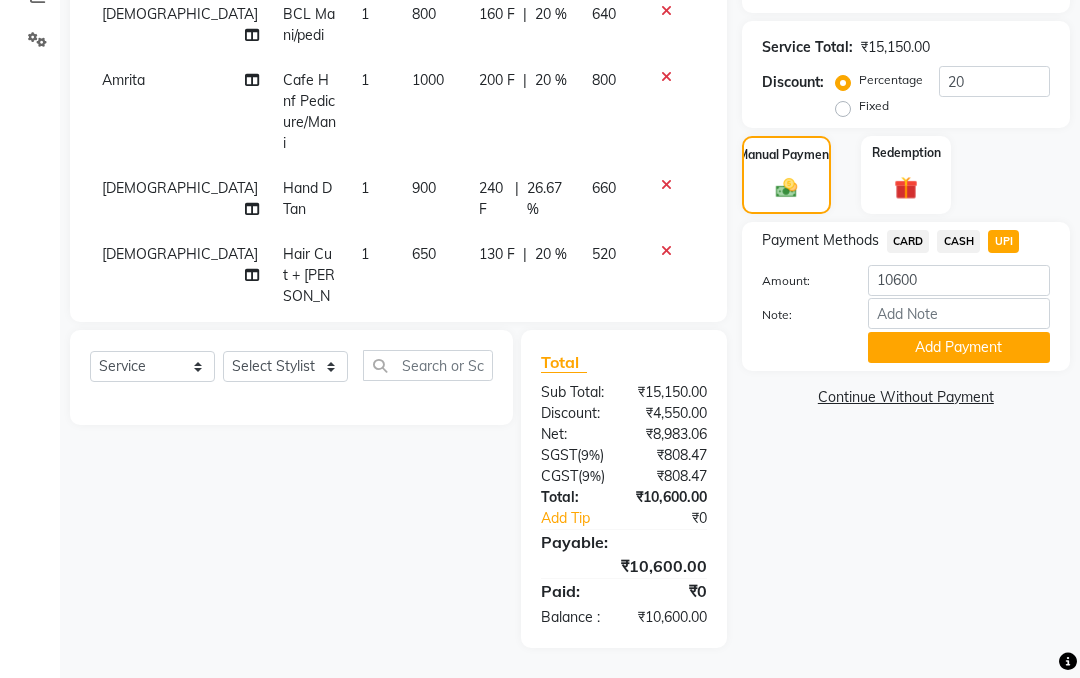 click on "Add Payment" 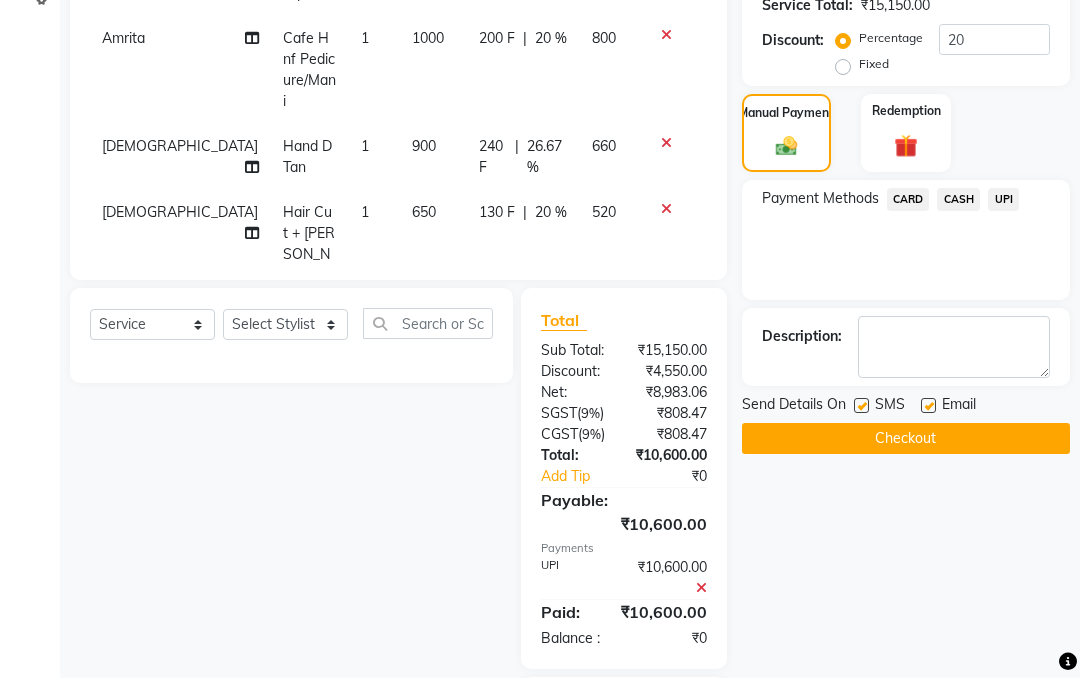 click on "Checkout" 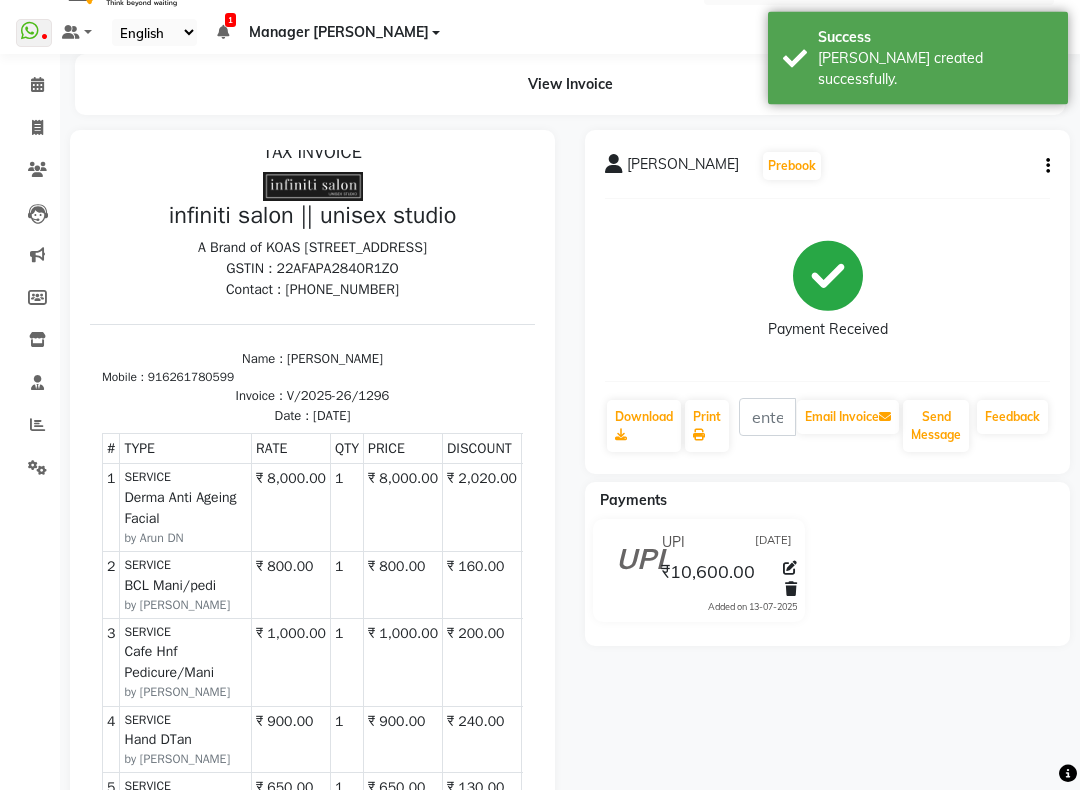 scroll, scrollTop: 46, scrollLeft: 0, axis: vertical 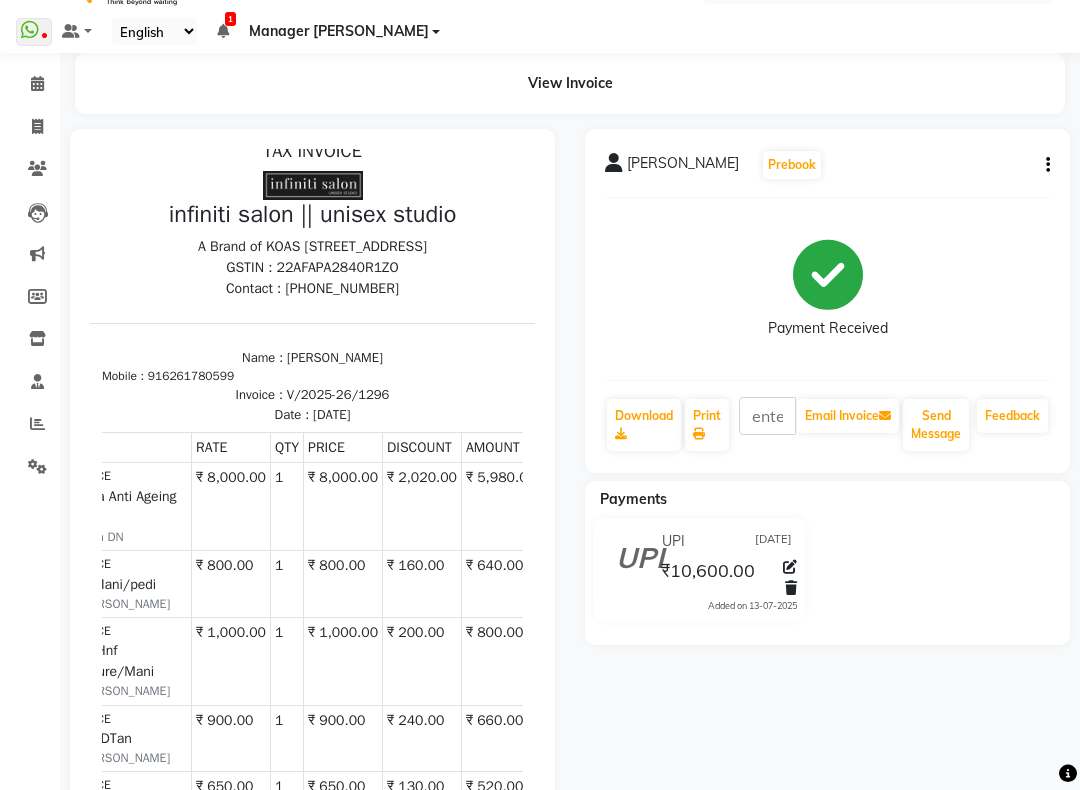 click 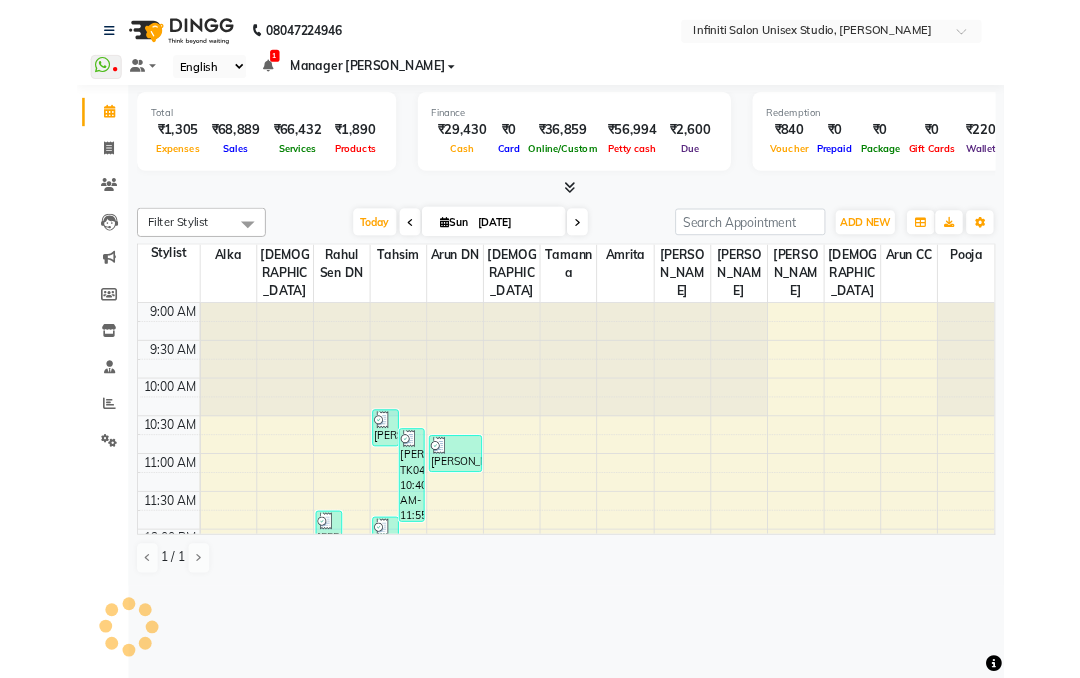 scroll, scrollTop: 0, scrollLeft: 0, axis: both 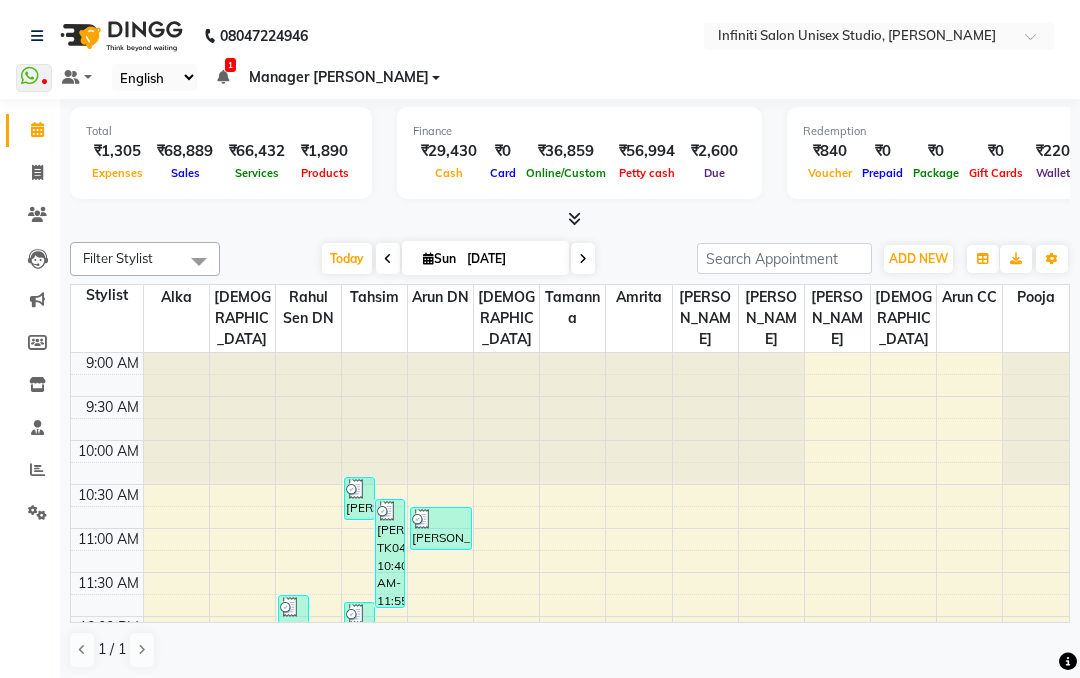 click at bounding box center (606, 451) 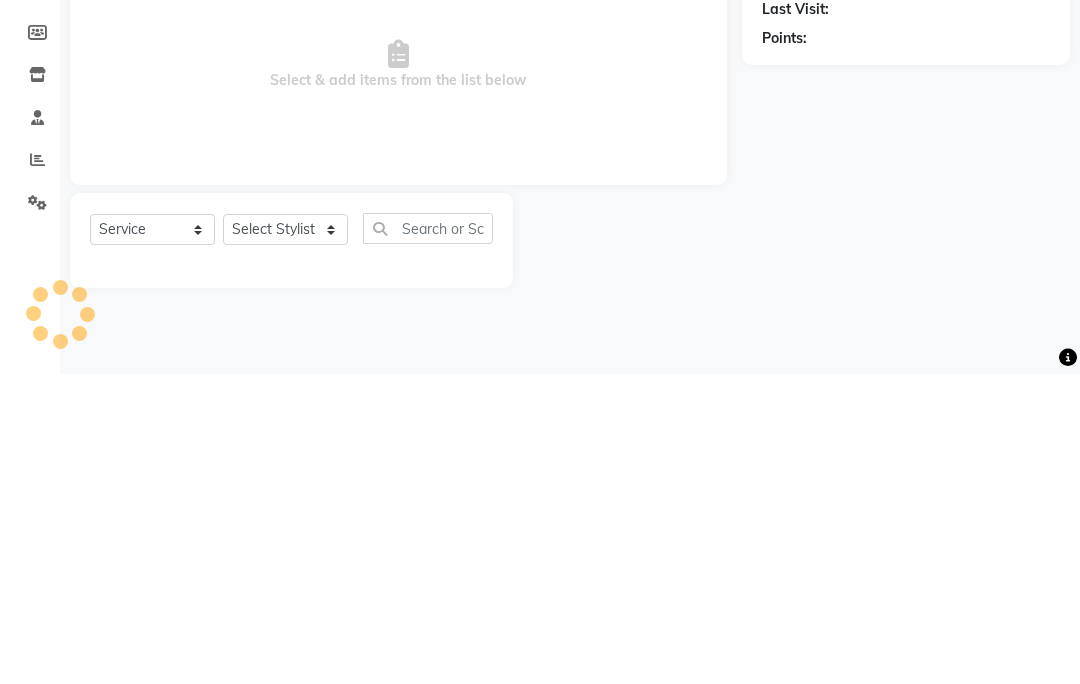 type on "1297" 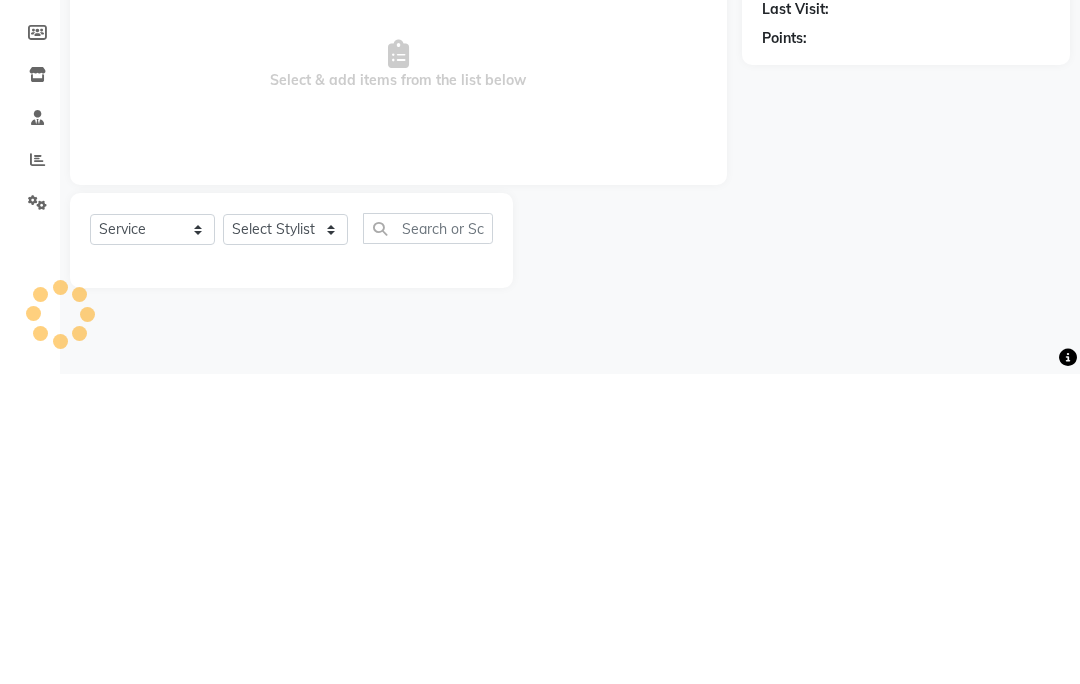 select on "6511" 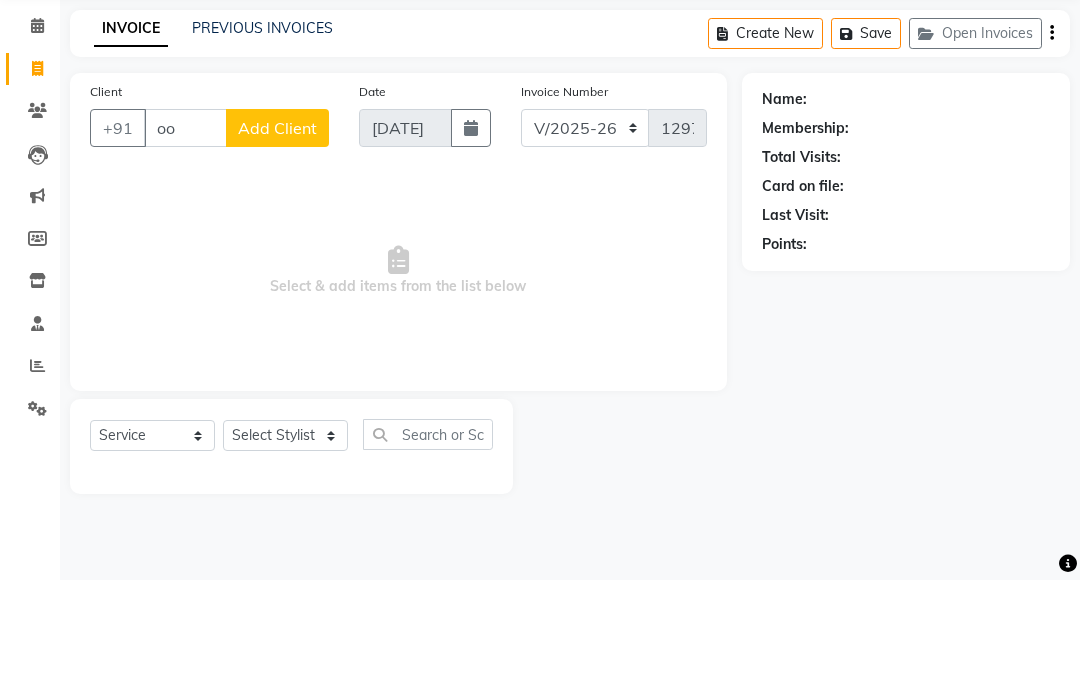 type on "o" 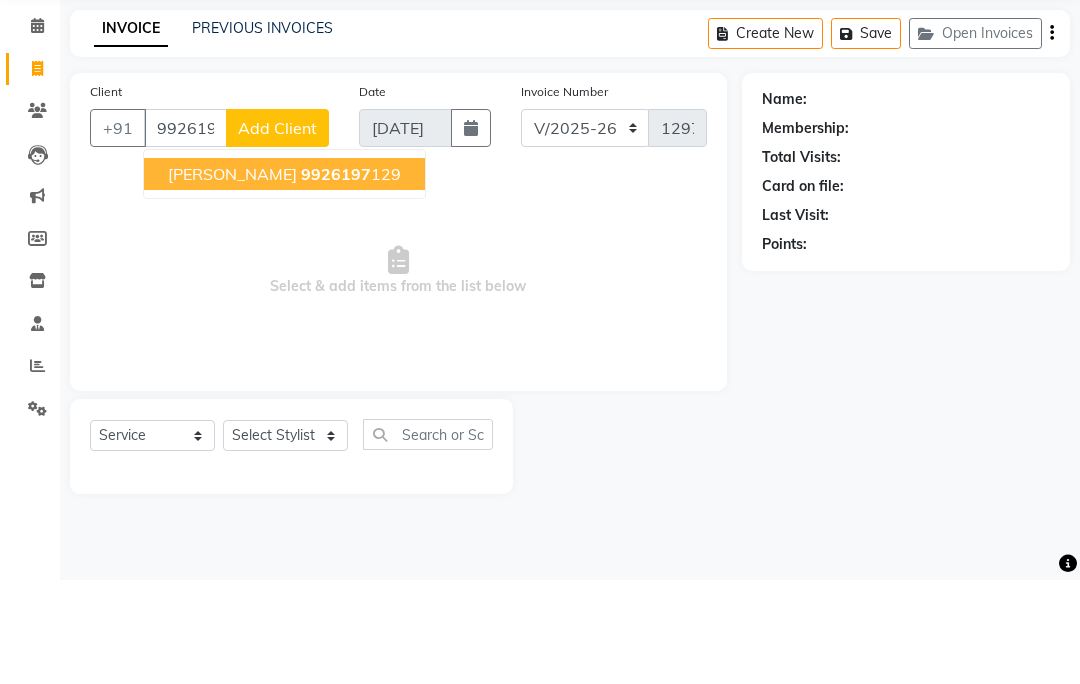 click on "9926197 129" at bounding box center [351, 278] 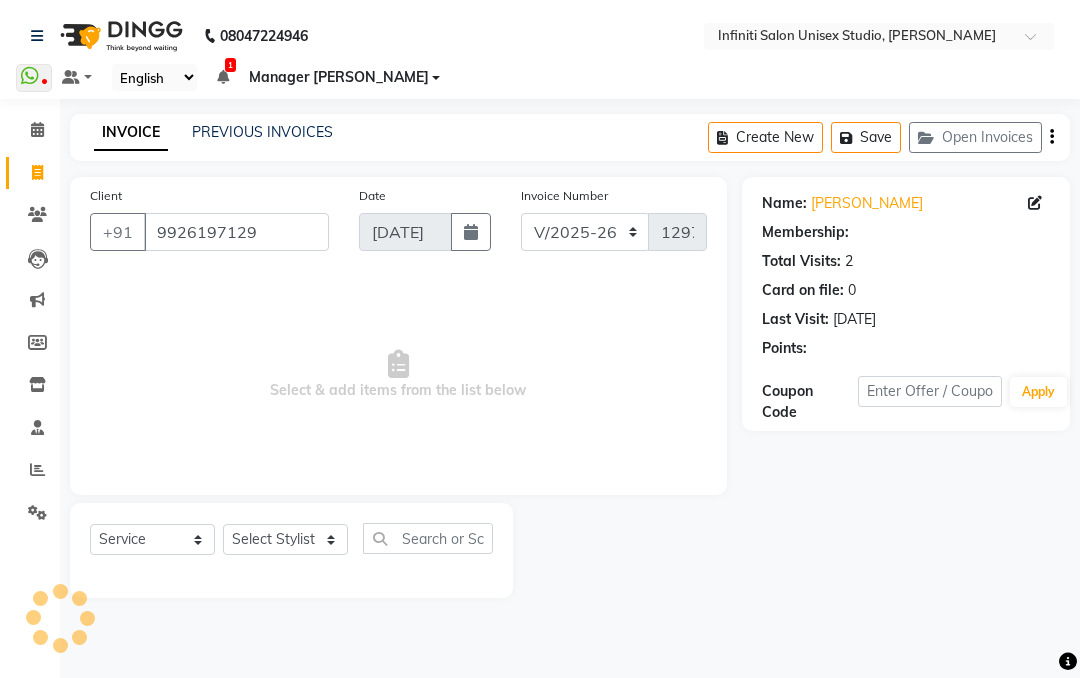 select on "1: Object" 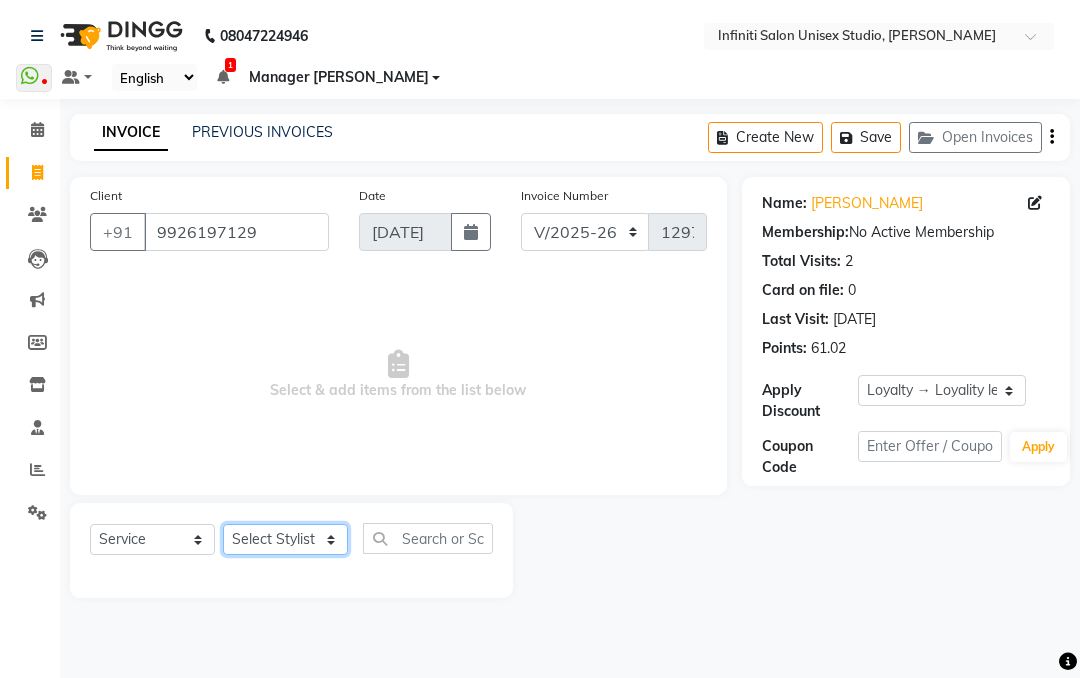 click on "Select Stylist Alka Amrita Arun DN Bharti [PERSON_NAME] [PERSON_NAME] Owner [PERSON_NAME] DN Ritu [PERSON_NAME] [GEOGRAPHIC_DATA][PERSON_NAME]" 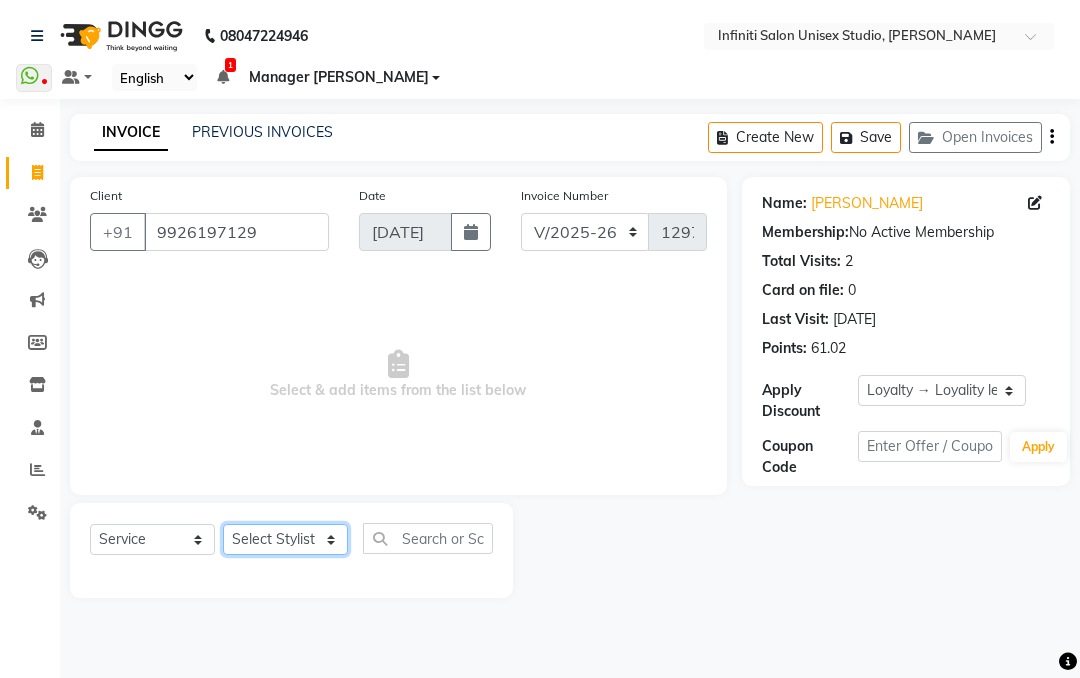 select on "49888" 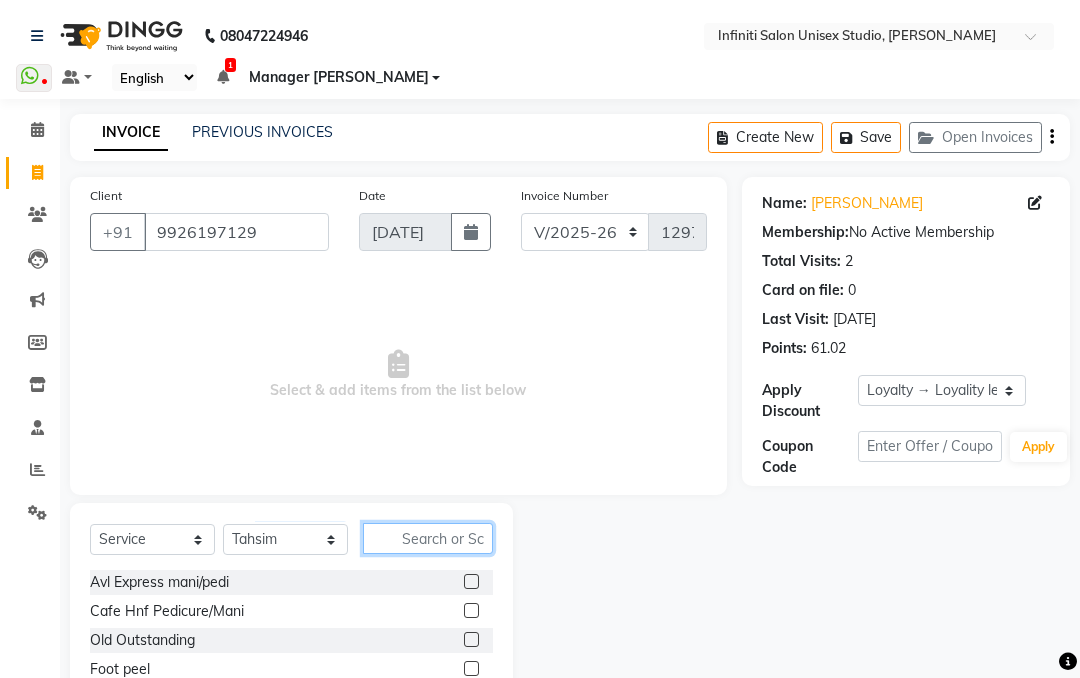 click 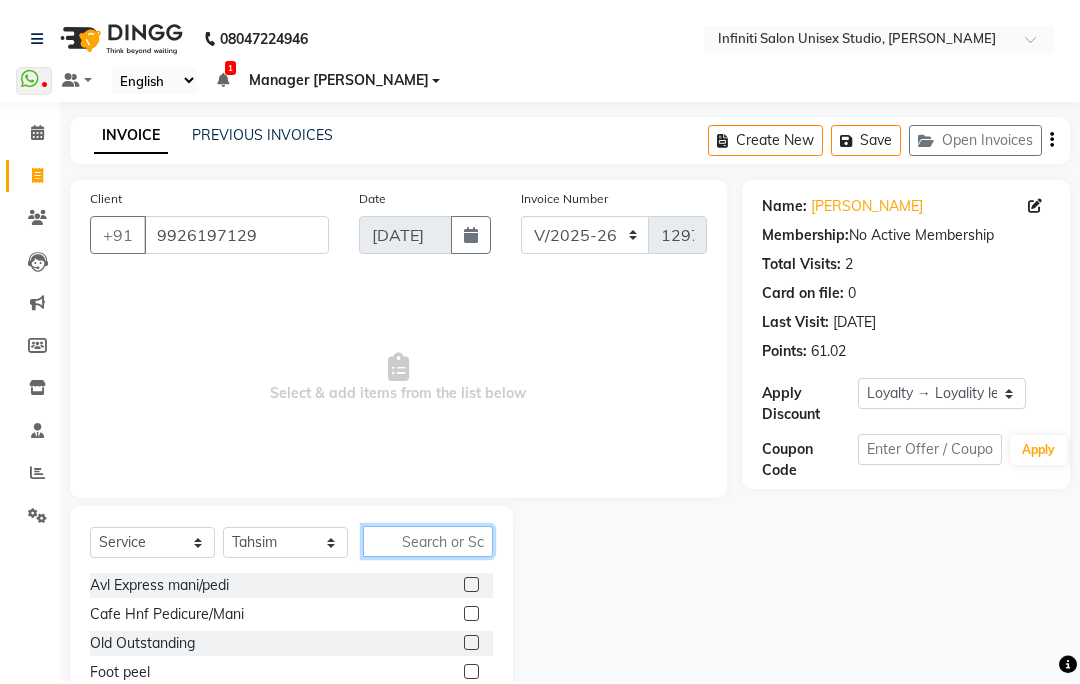 scroll, scrollTop: 17, scrollLeft: 0, axis: vertical 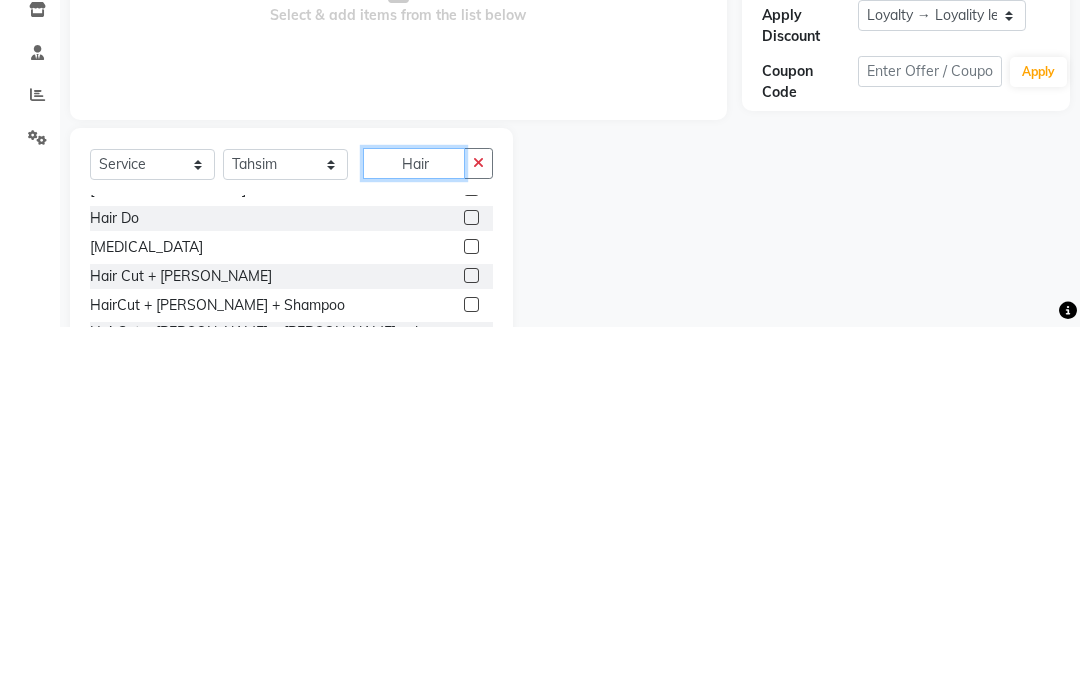 type on "Hair" 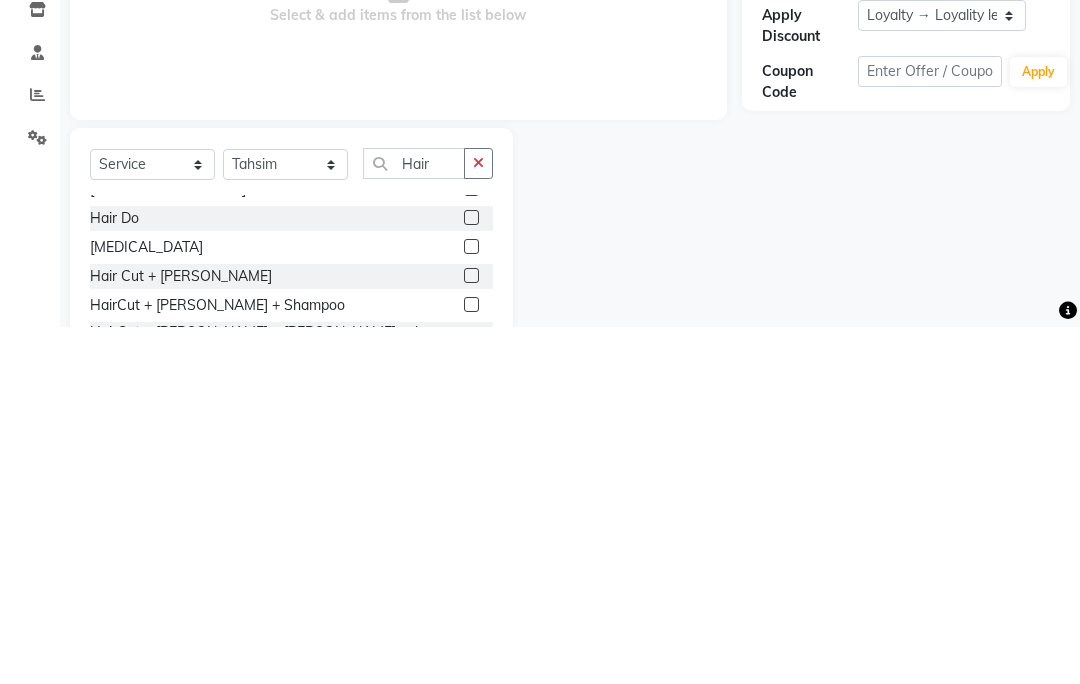 click on "Hair Cut + [PERSON_NAME]" 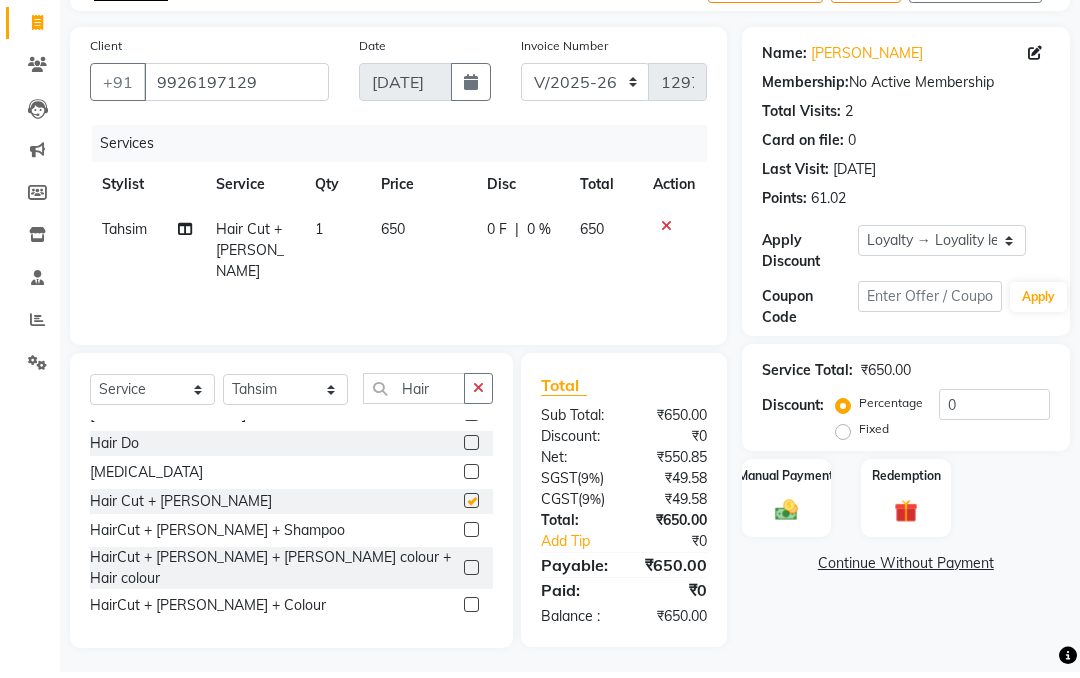 checkbox on "false" 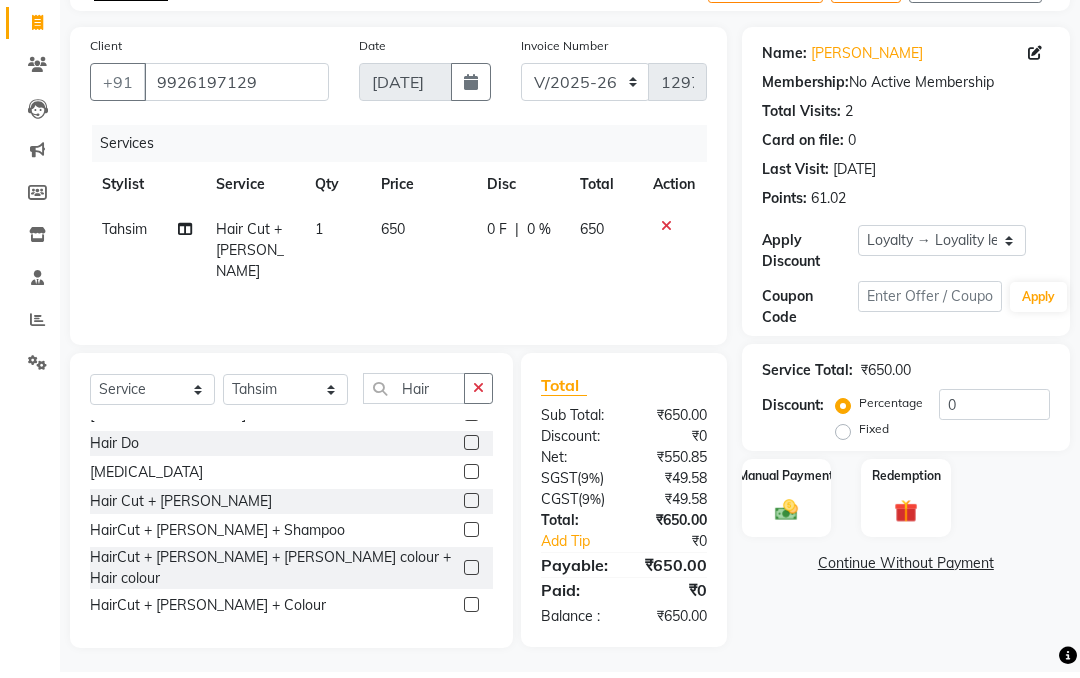 scroll, scrollTop: 150, scrollLeft: 0, axis: vertical 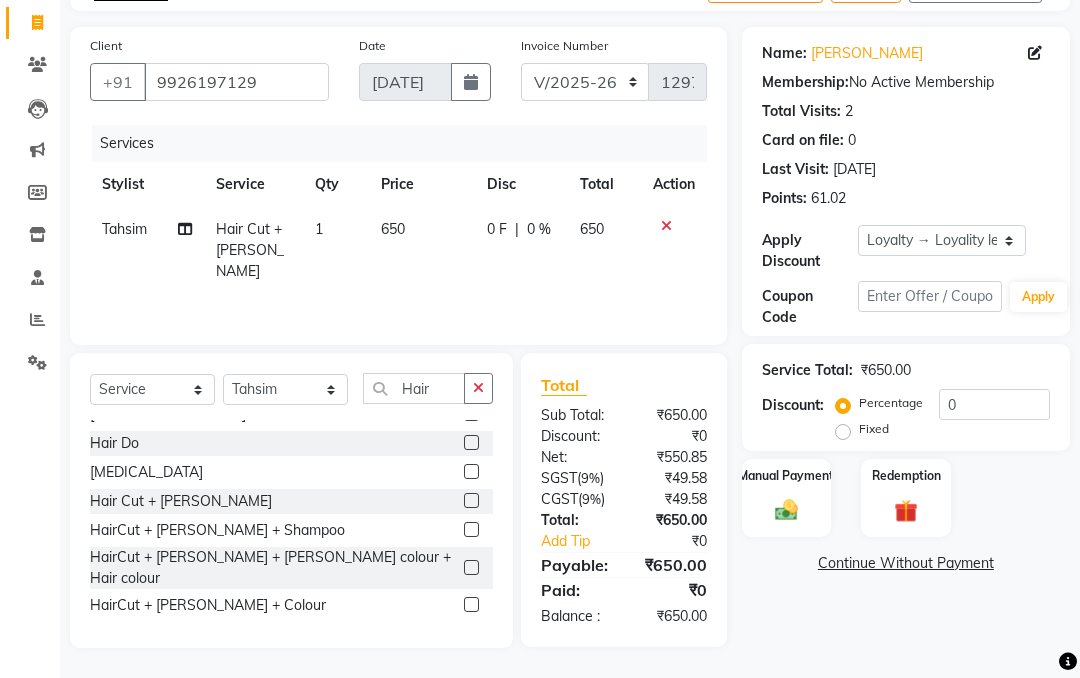 click 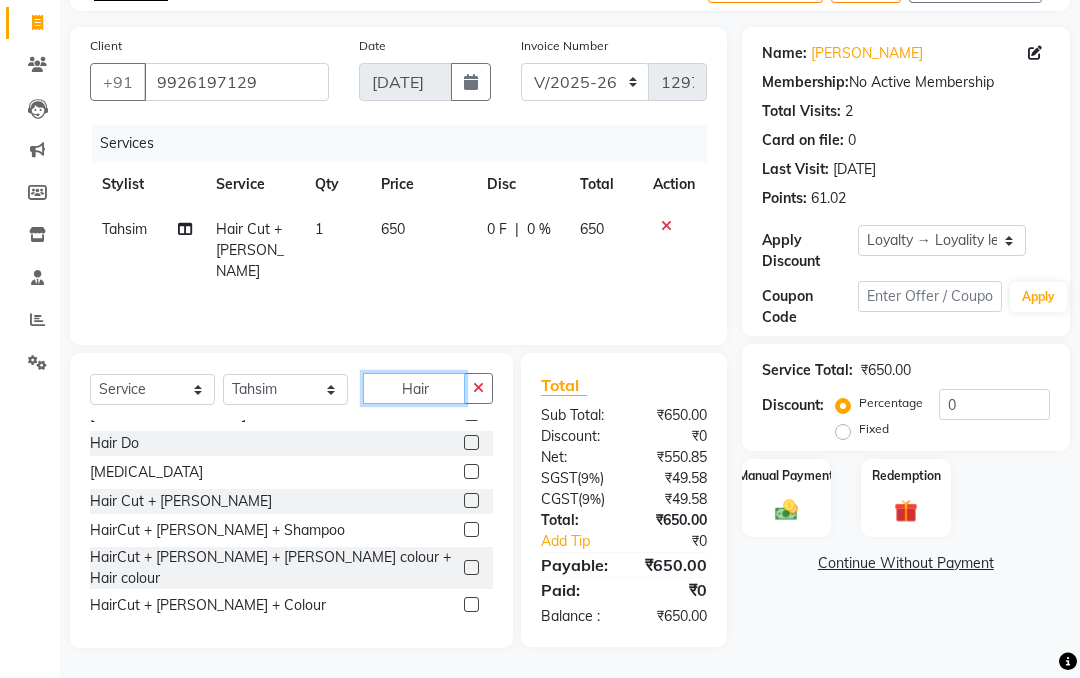 type 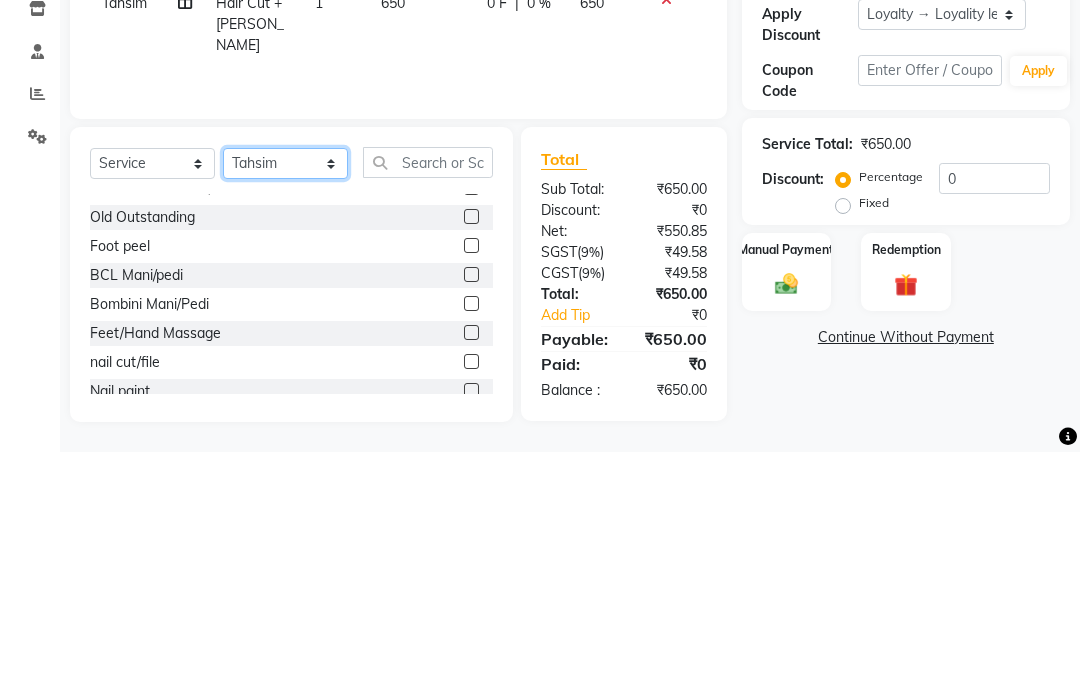 click on "Select Stylist Alka Amrita Arun DN Bharti [PERSON_NAME] [PERSON_NAME] Owner [PERSON_NAME] DN Ritu [PERSON_NAME] [GEOGRAPHIC_DATA][PERSON_NAME]" 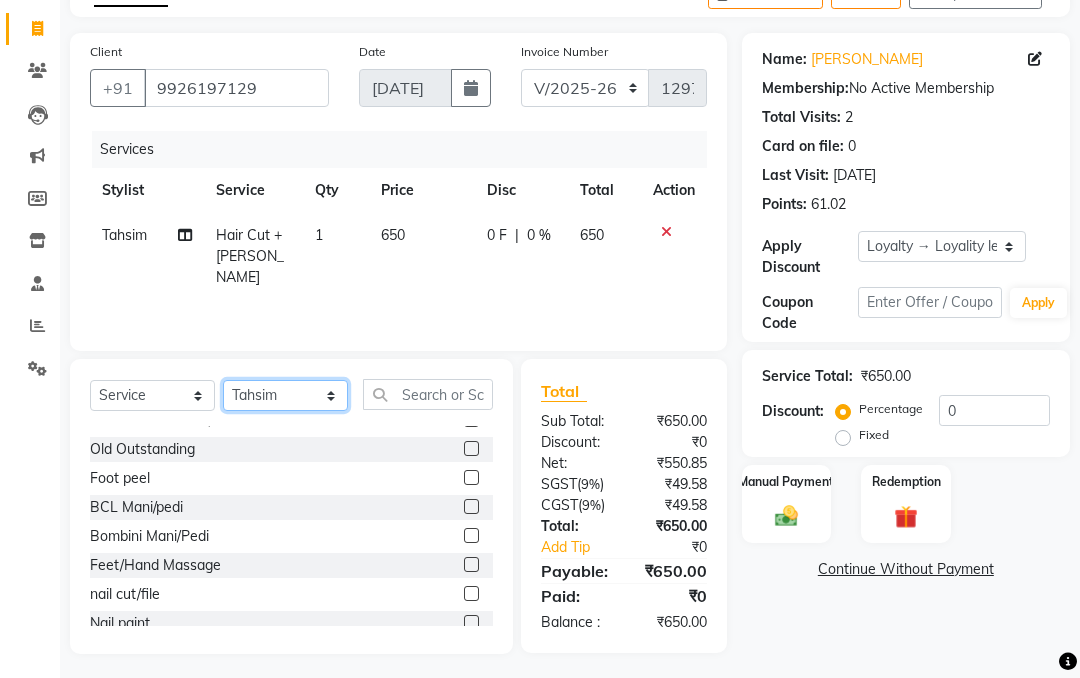 scroll, scrollTop: 150, scrollLeft: 0, axis: vertical 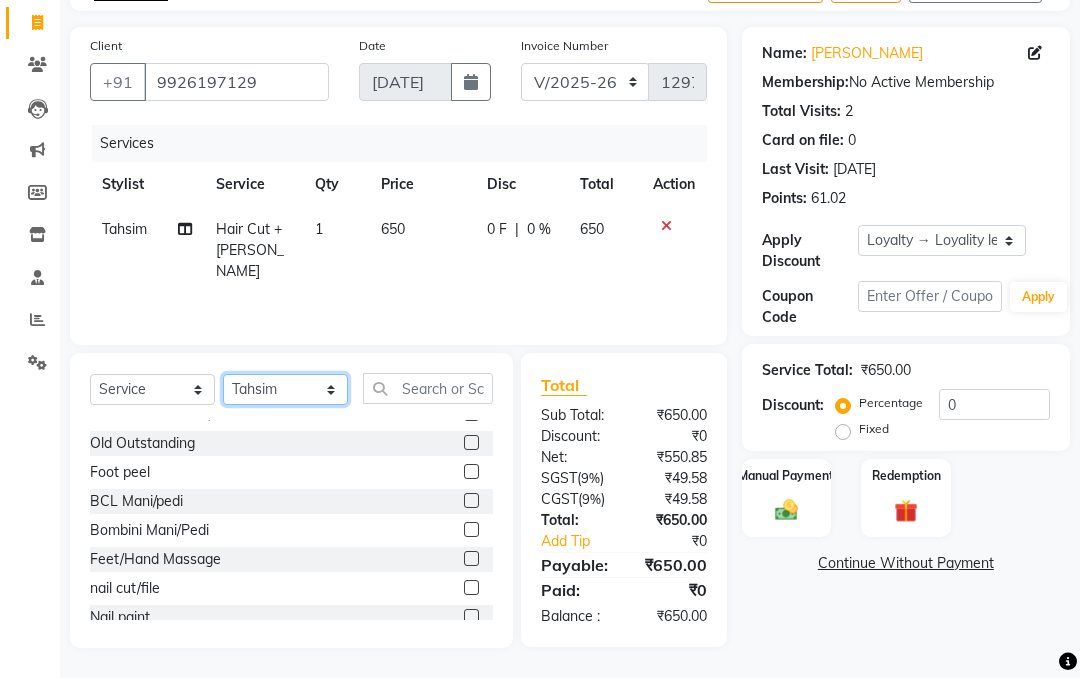 select on "49886" 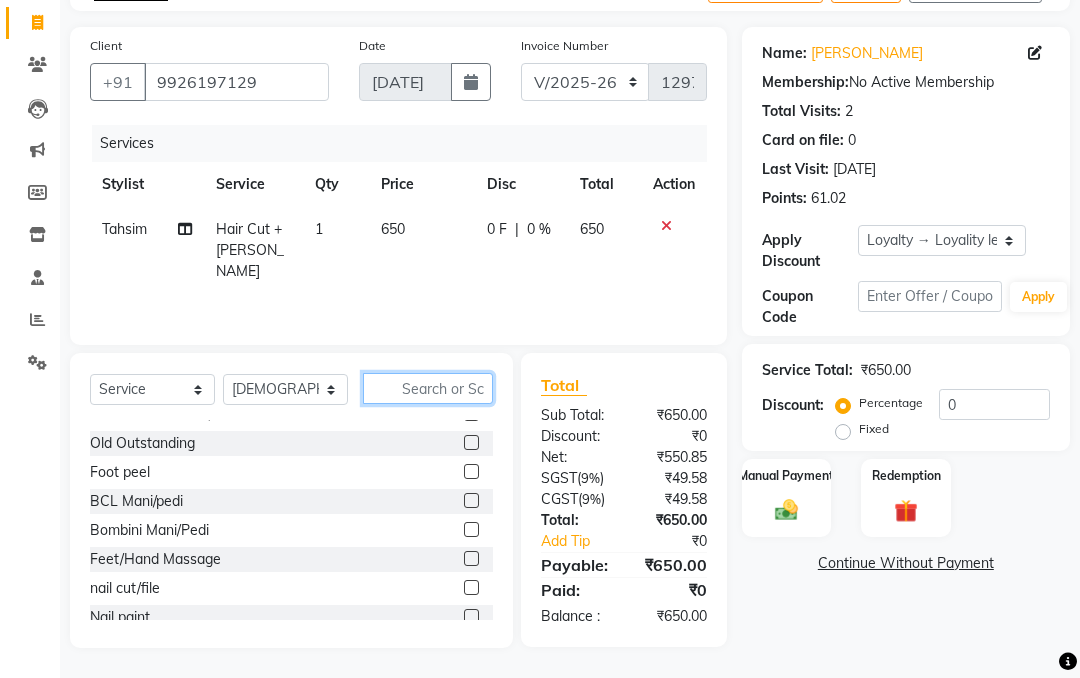 click 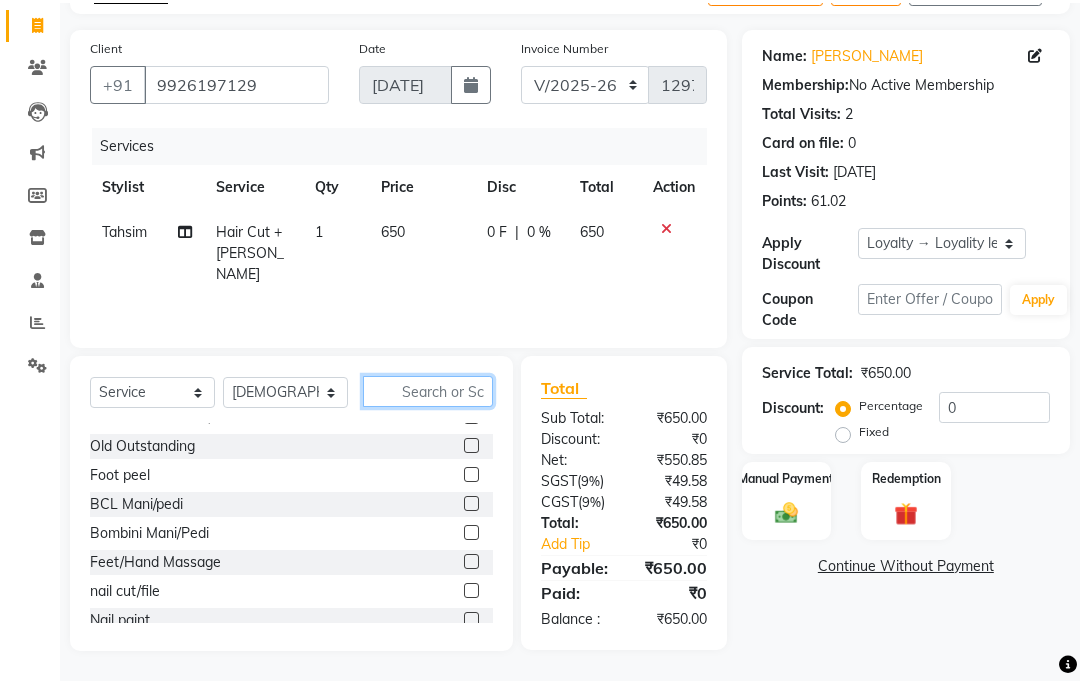 scroll, scrollTop: 144, scrollLeft: 0, axis: vertical 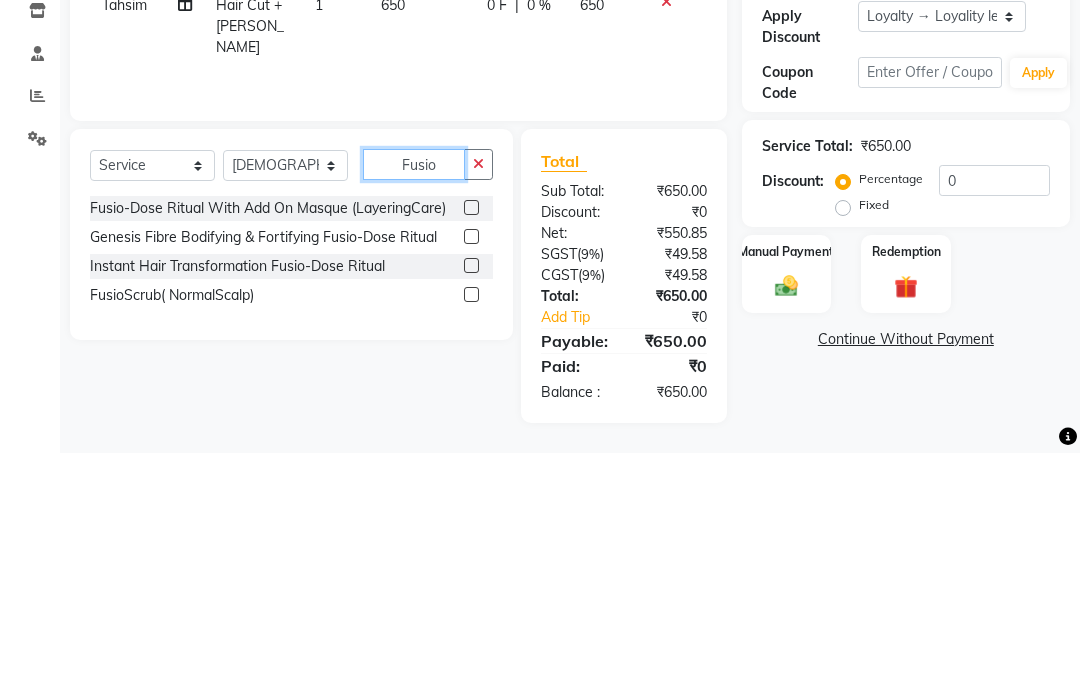type on "Fusio" 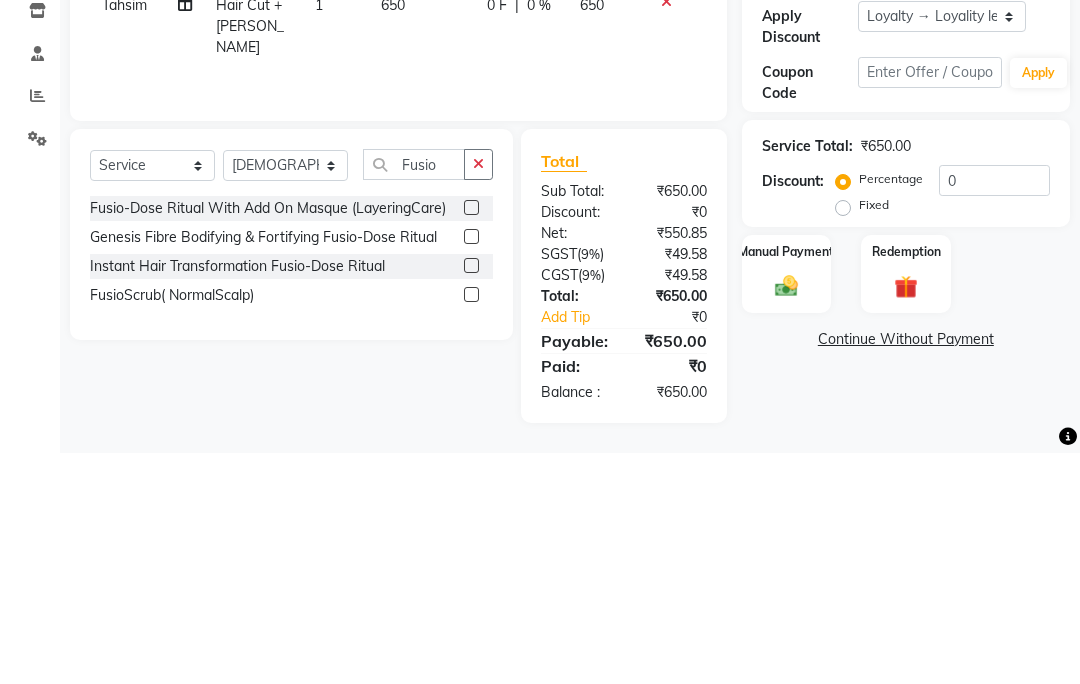 click on "Select  Service  Product  Membership  Package Voucher Prepaid Gift Card  Select Stylist Alka Amrita Arun DN Bharti Nigam Ishu Jitesh Krishna Owner Pooja Rahul Sen DN Ritu Sahu Tahsim Tamanna Vaishali  Fusio" 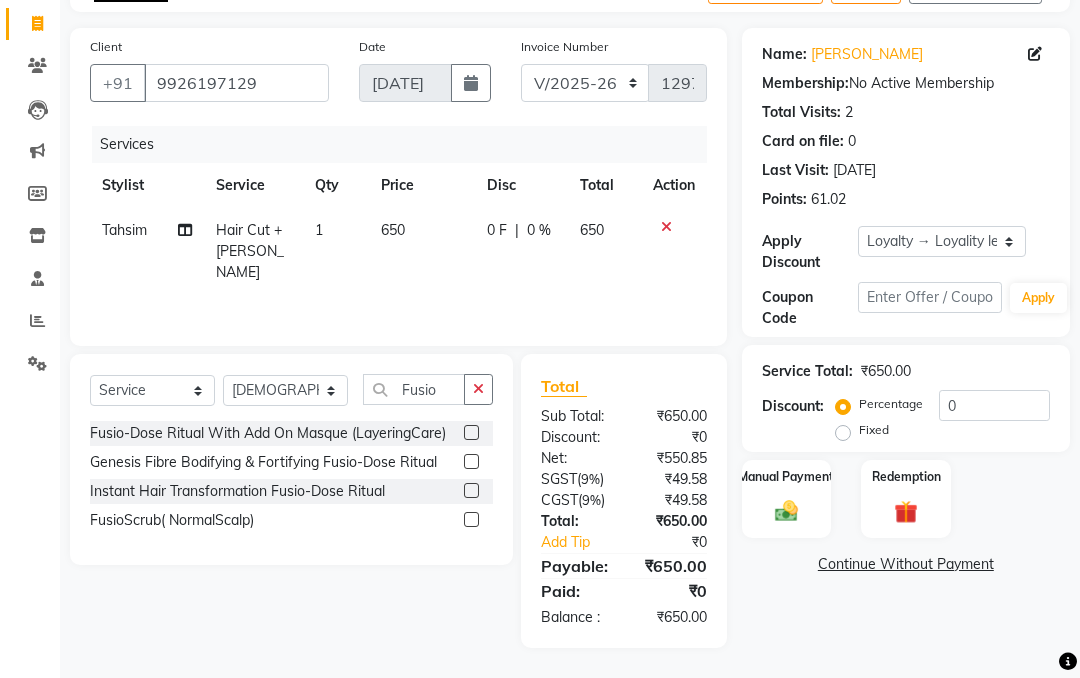 click on "Fusio-Dose Ritual With Add On Masque (LayeringCare)" 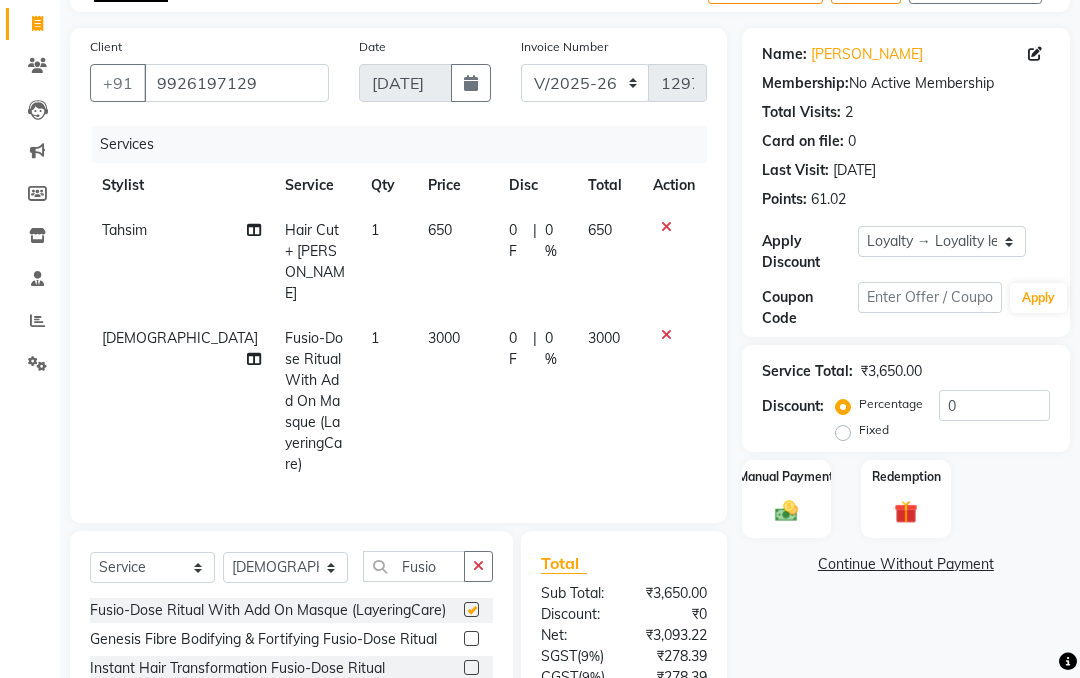 checkbox on "false" 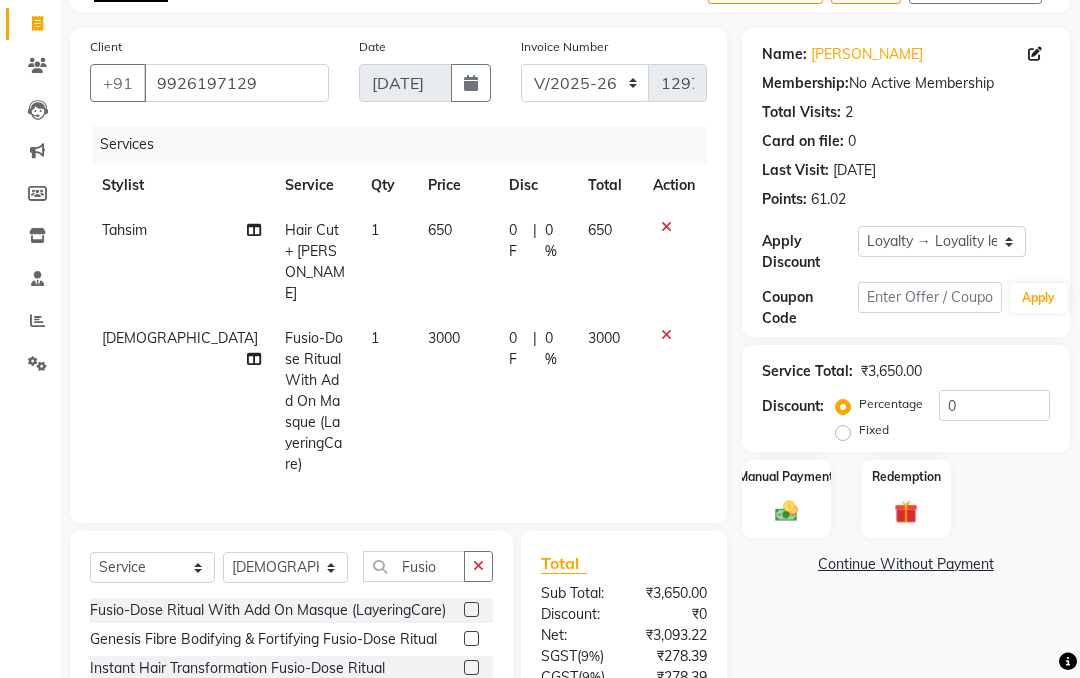 click 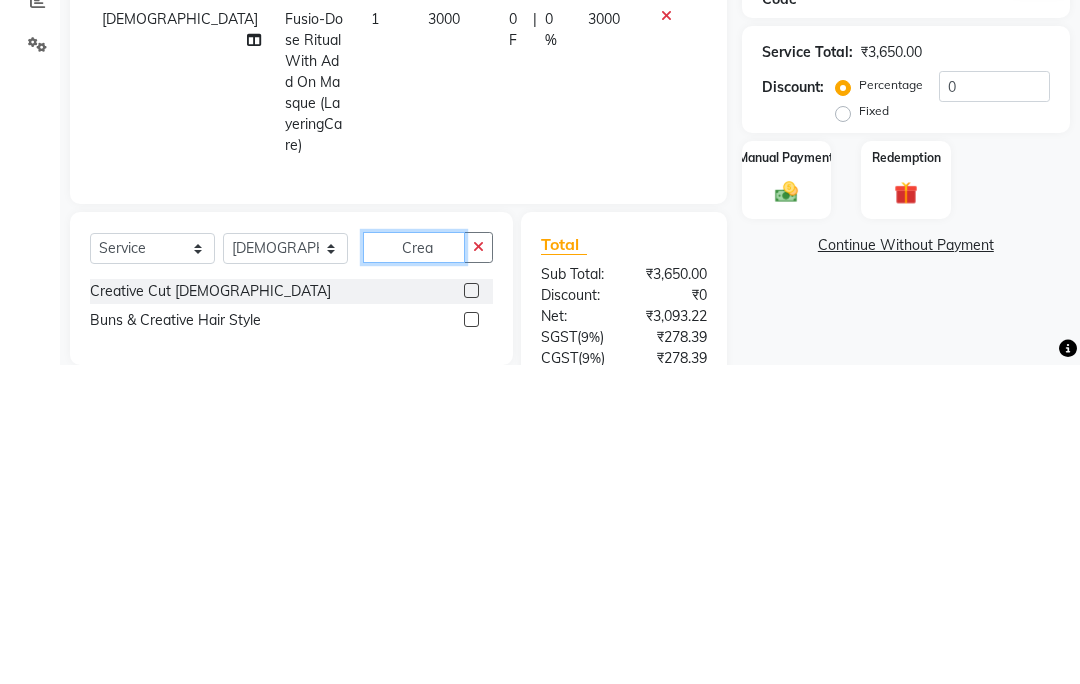 type on "Crea" 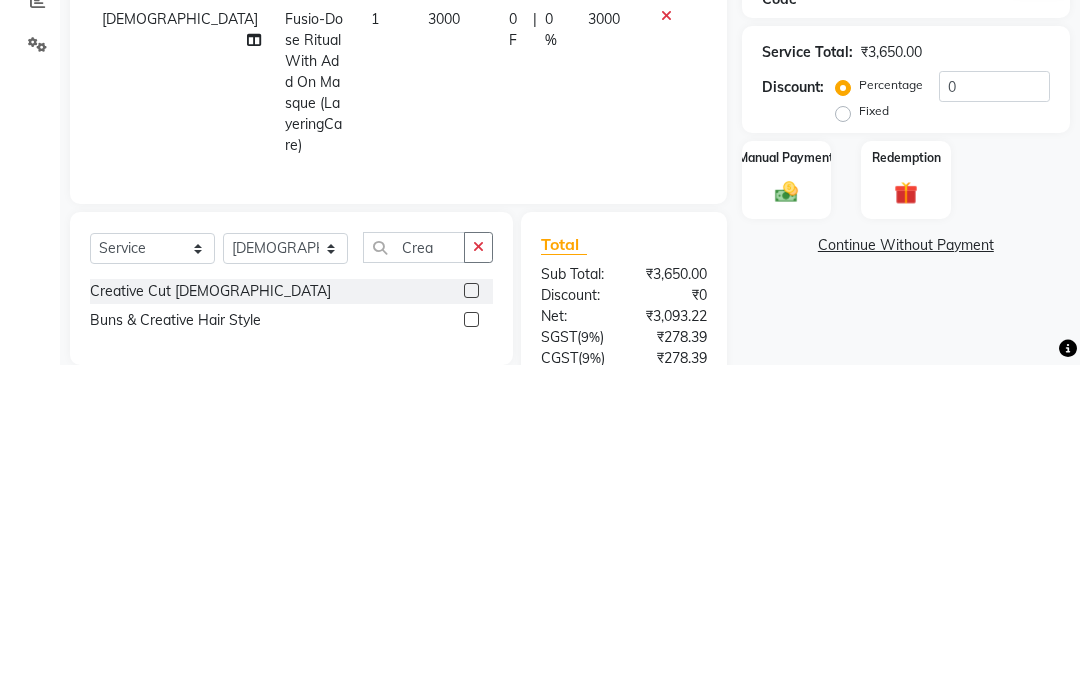 click on "Creative Cut [DEMOGRAPHIC_DATA]" 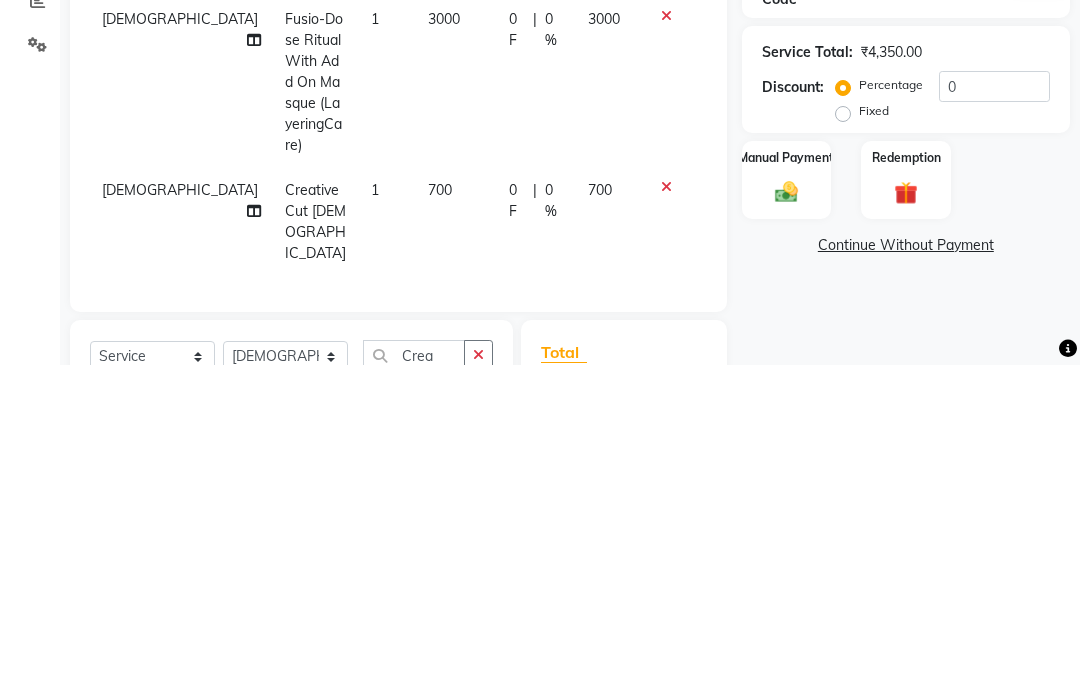 checkbox on "false" 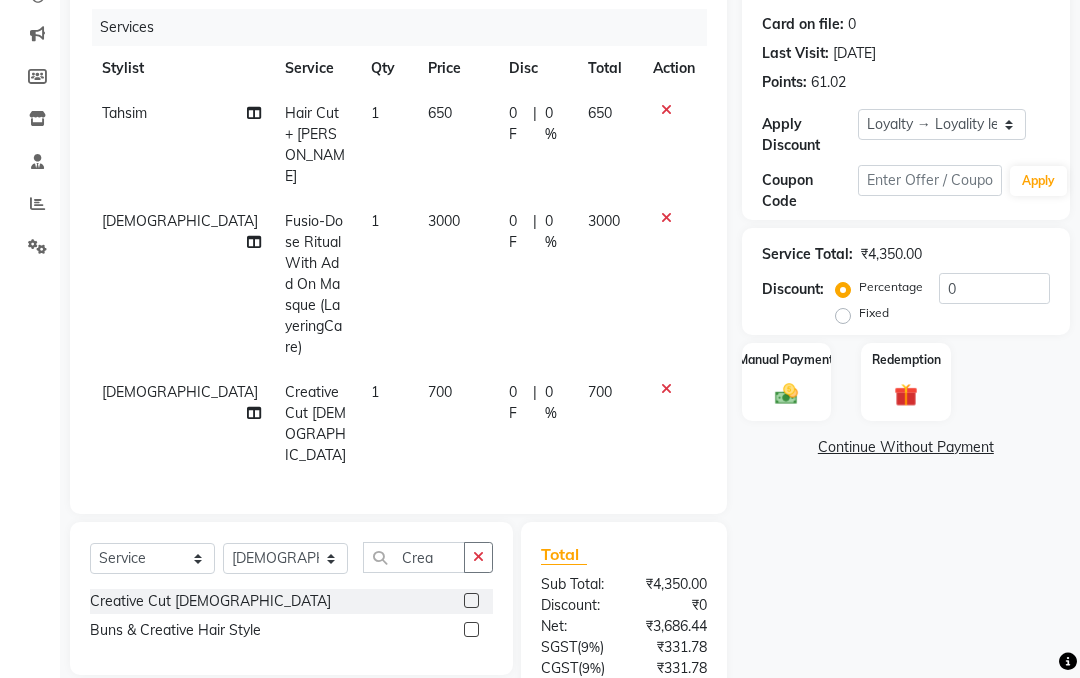 click on "3000" 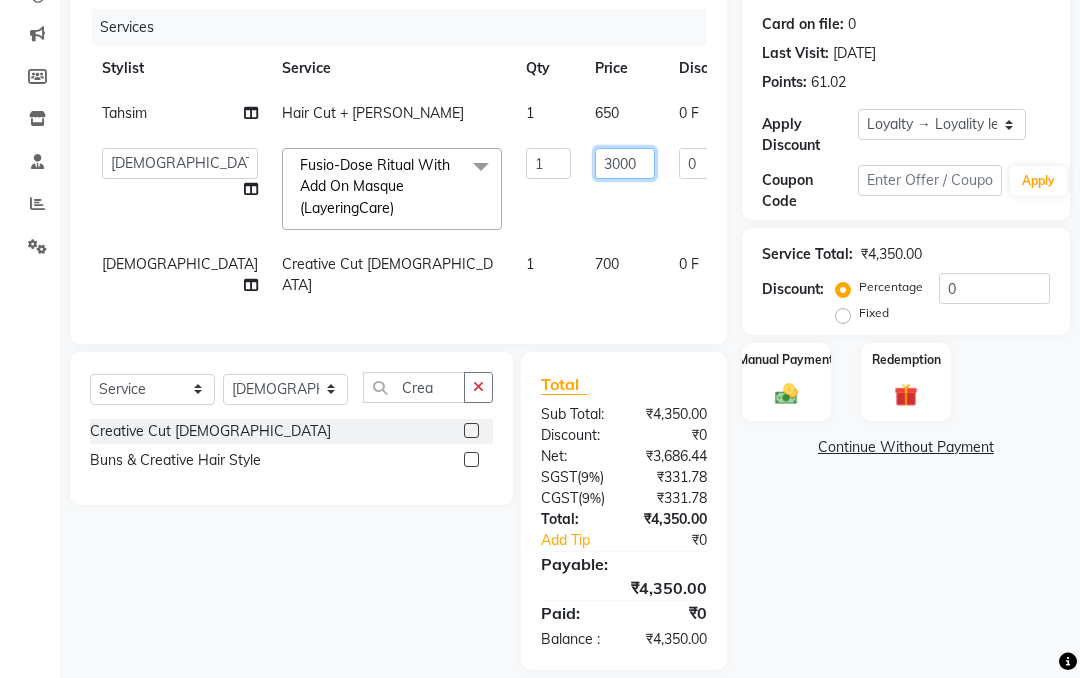 click on "3000" 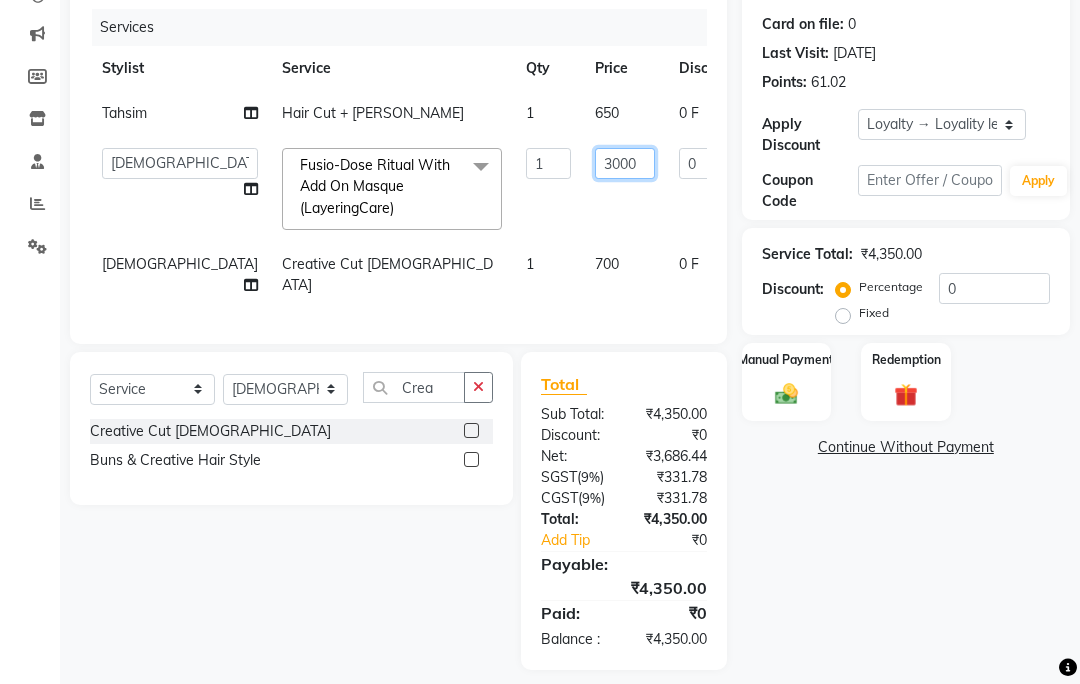 click on "3000" 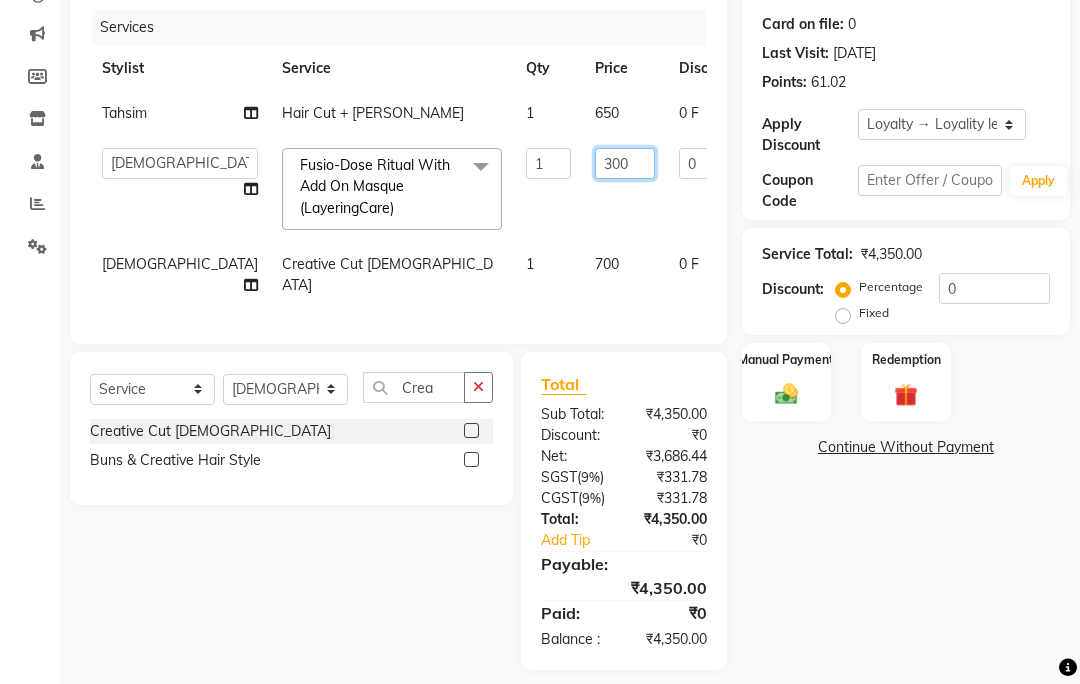 type on "3500" 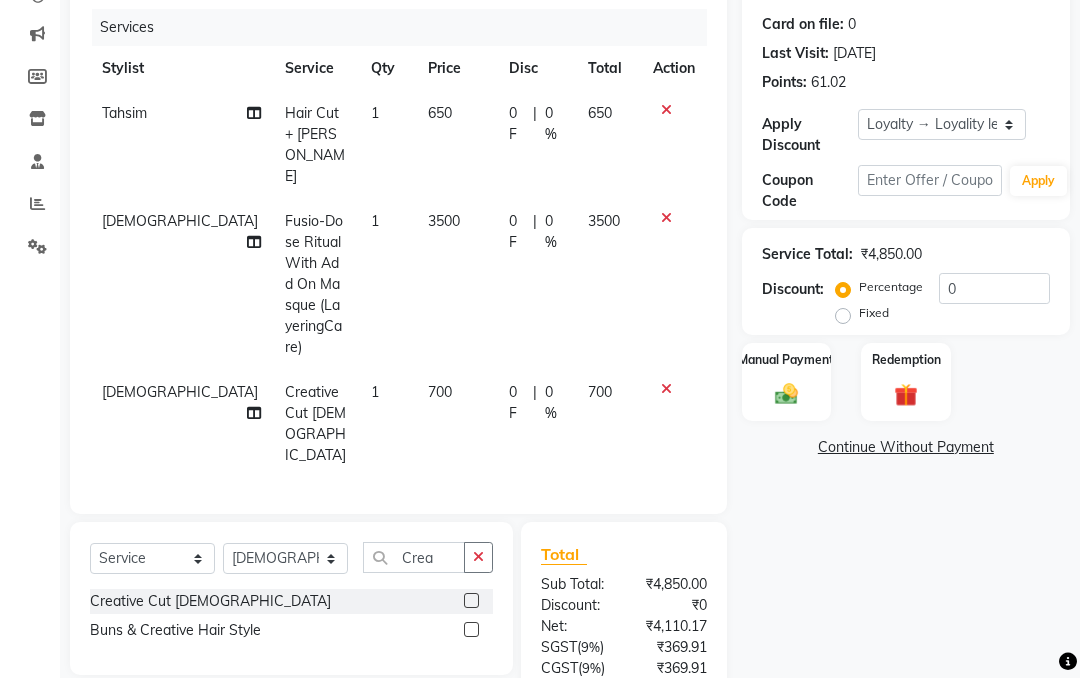 click on "0 F | 0 %" 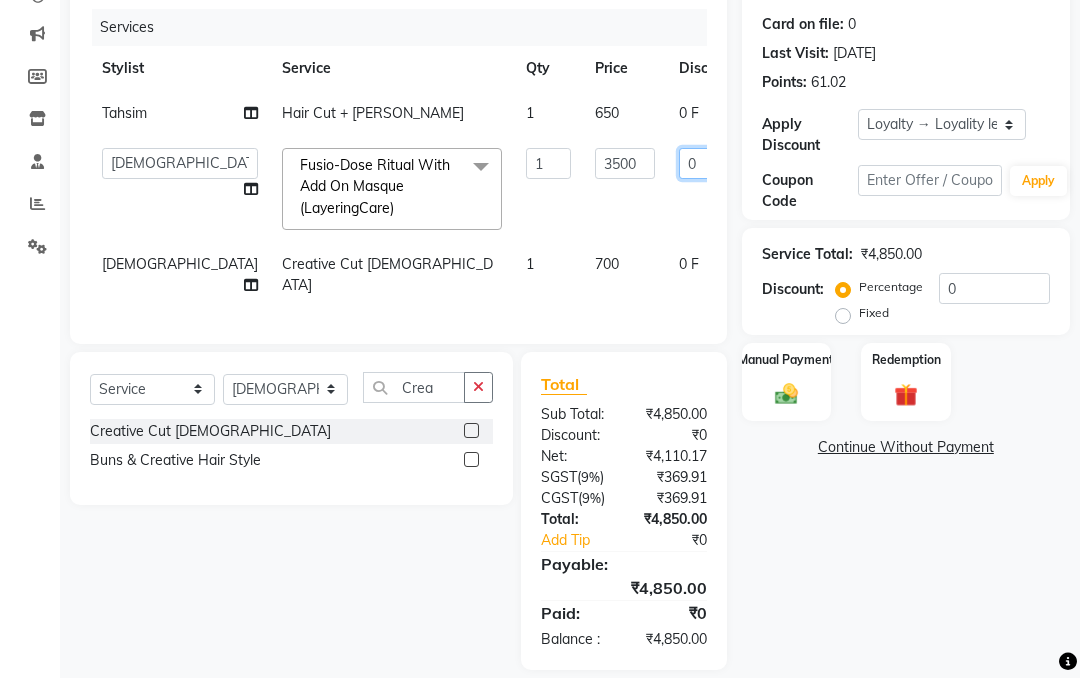 click on "0" 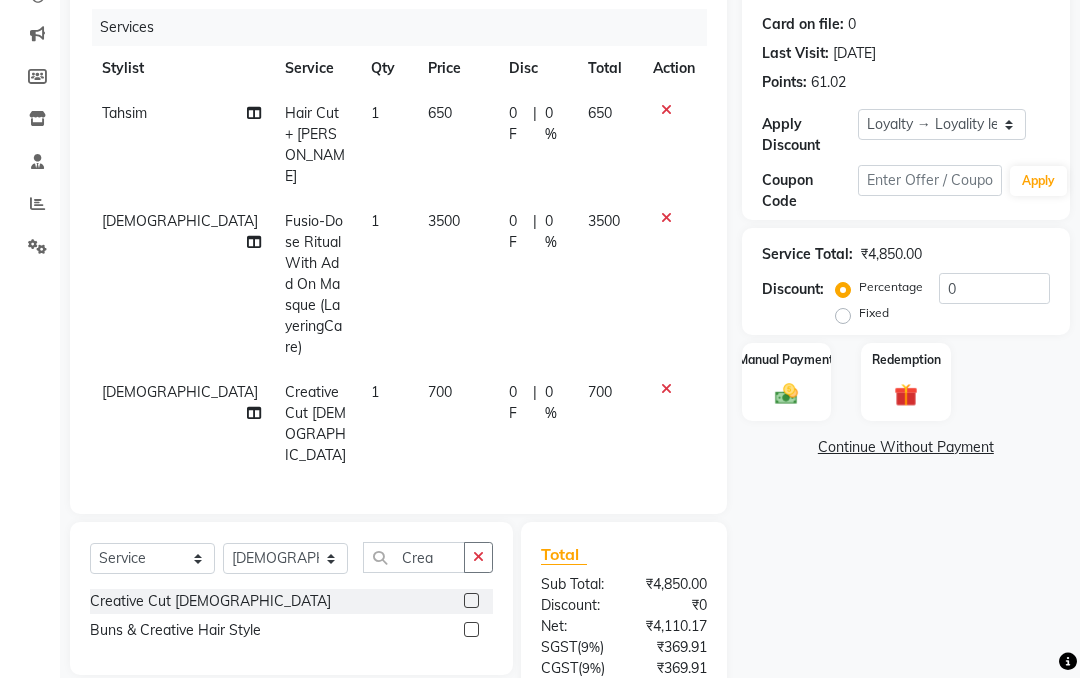 click on "3500" 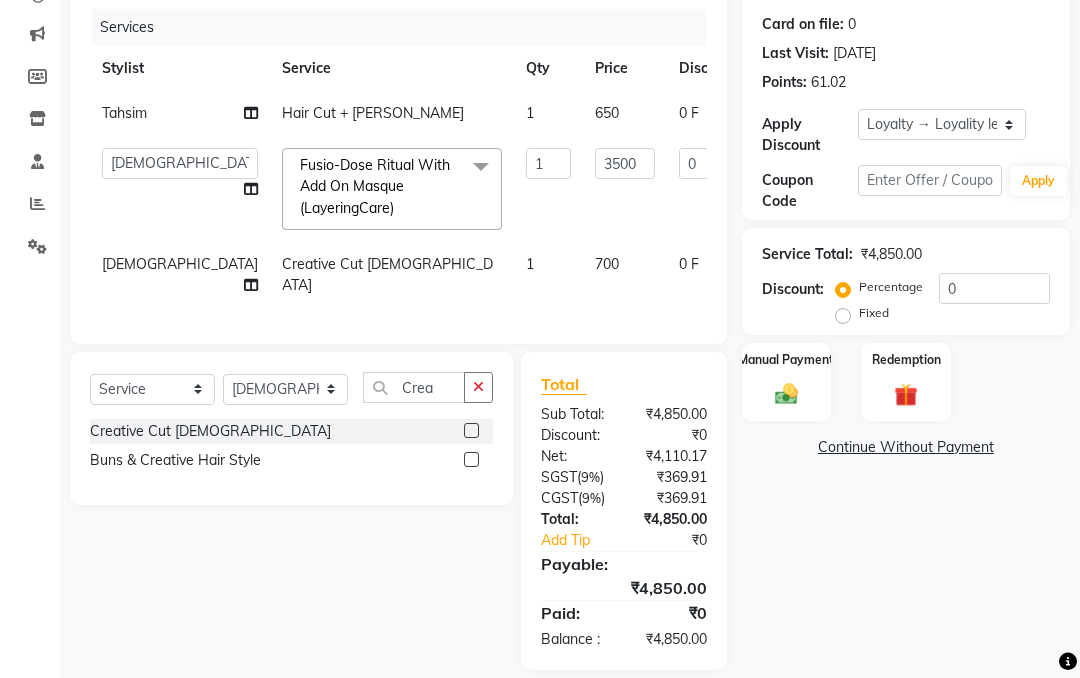 click on "0" 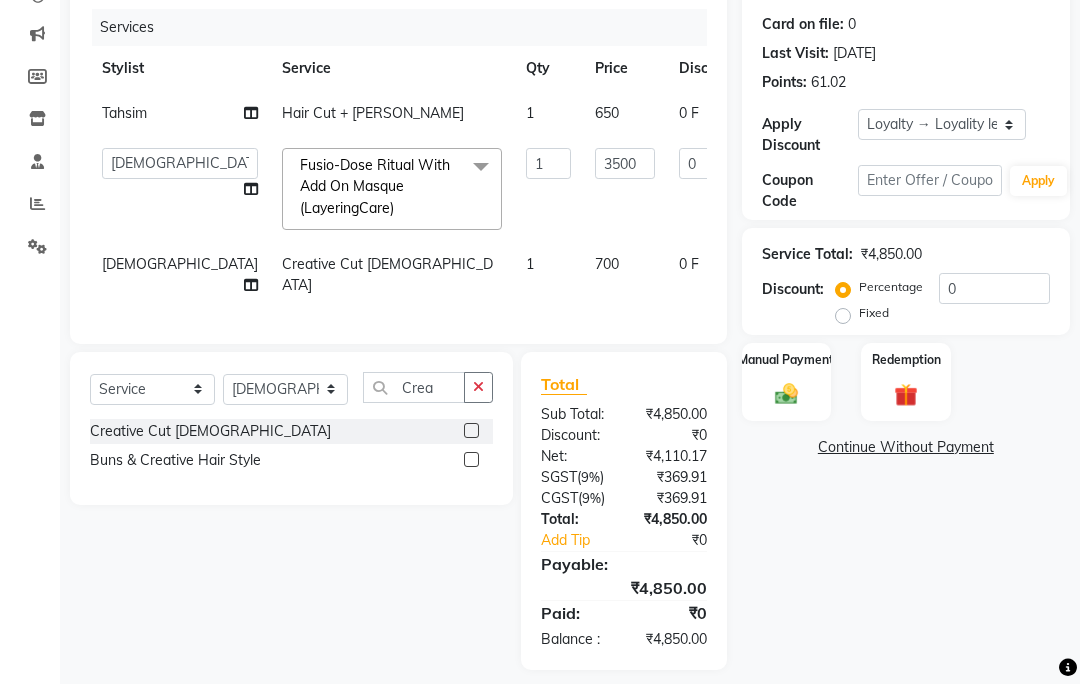 type on "2" 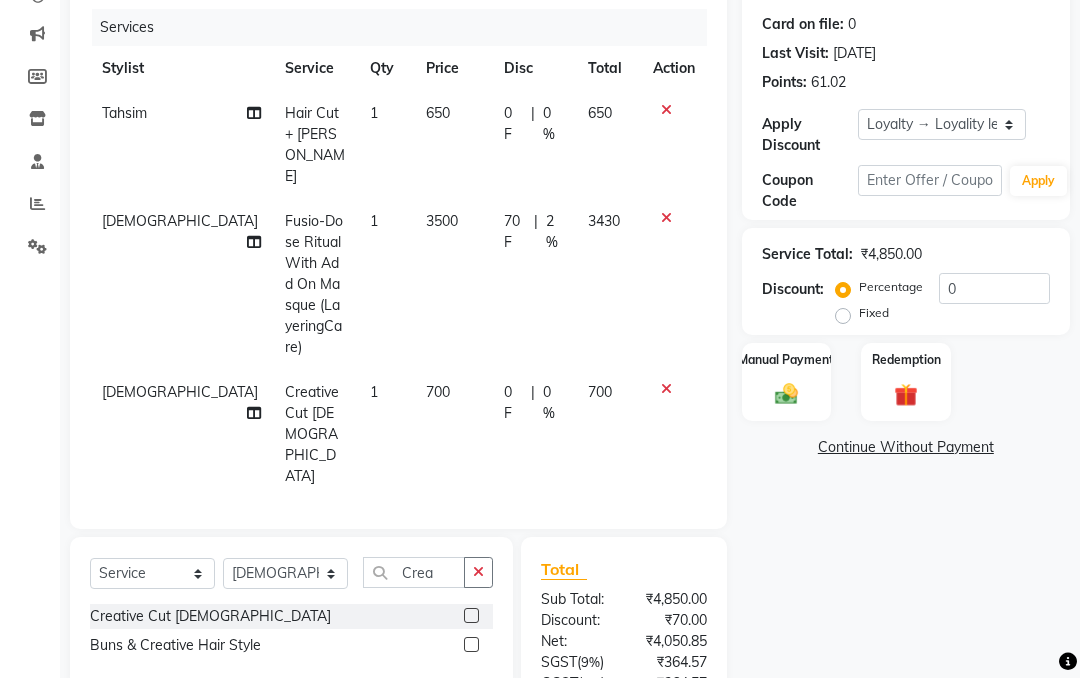 click on "|" 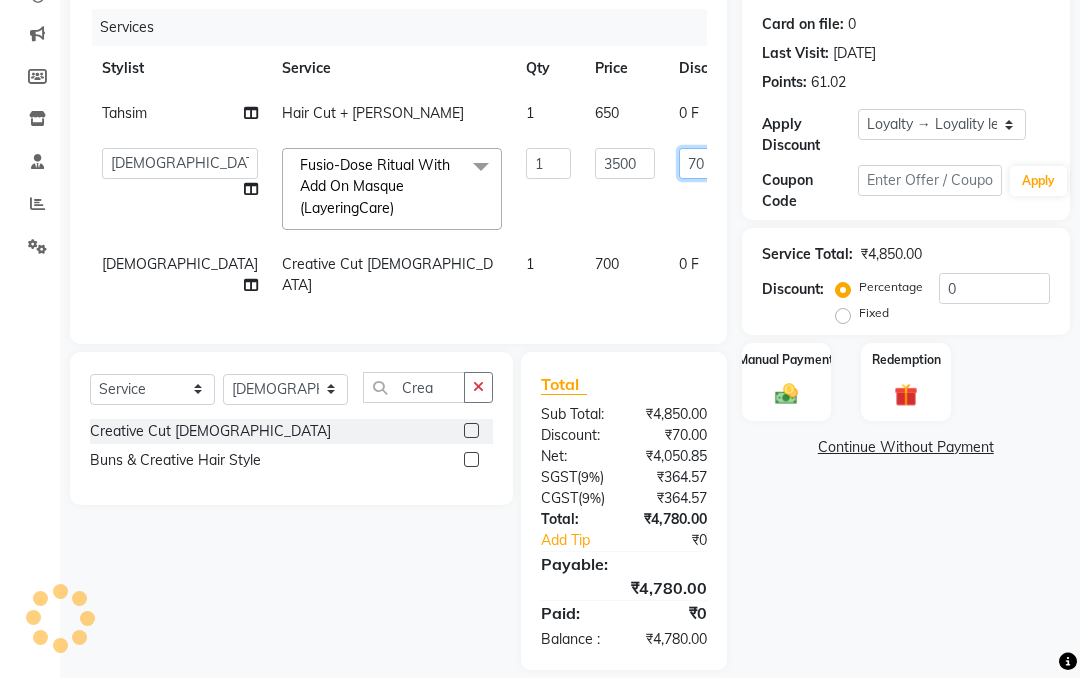 click on "70" 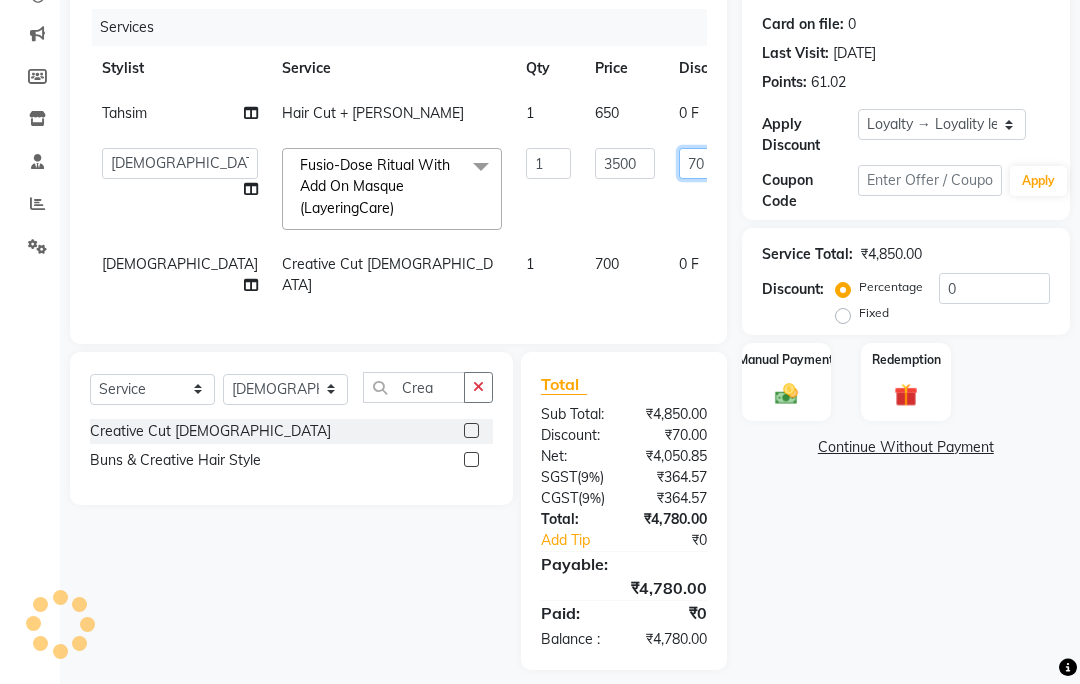 type on "7" 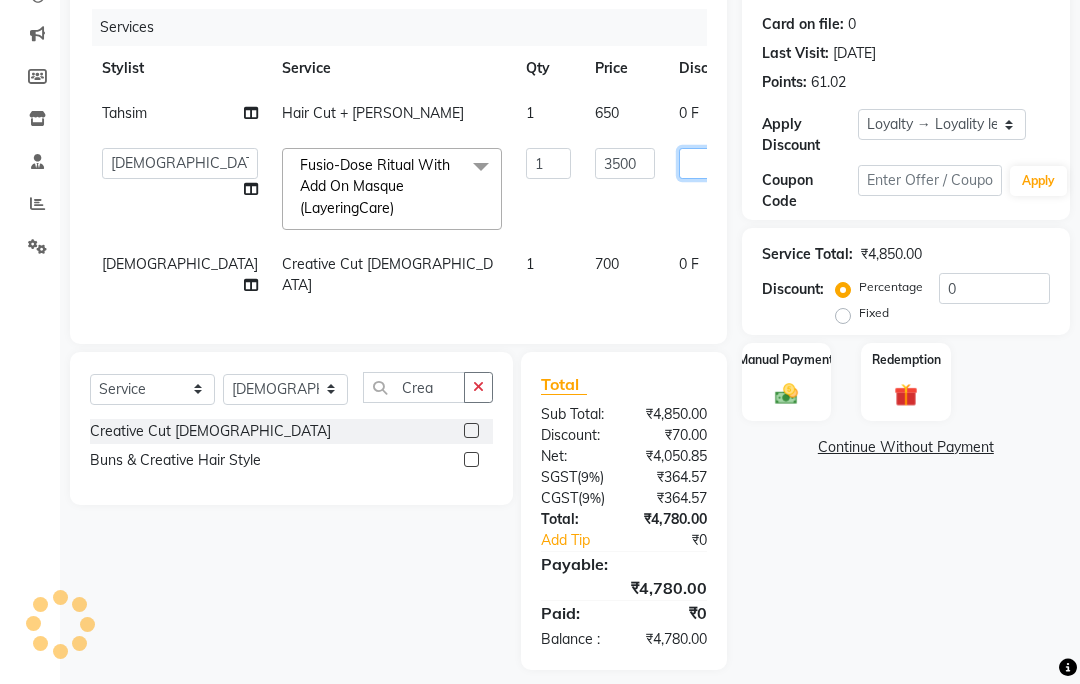 type on "7" 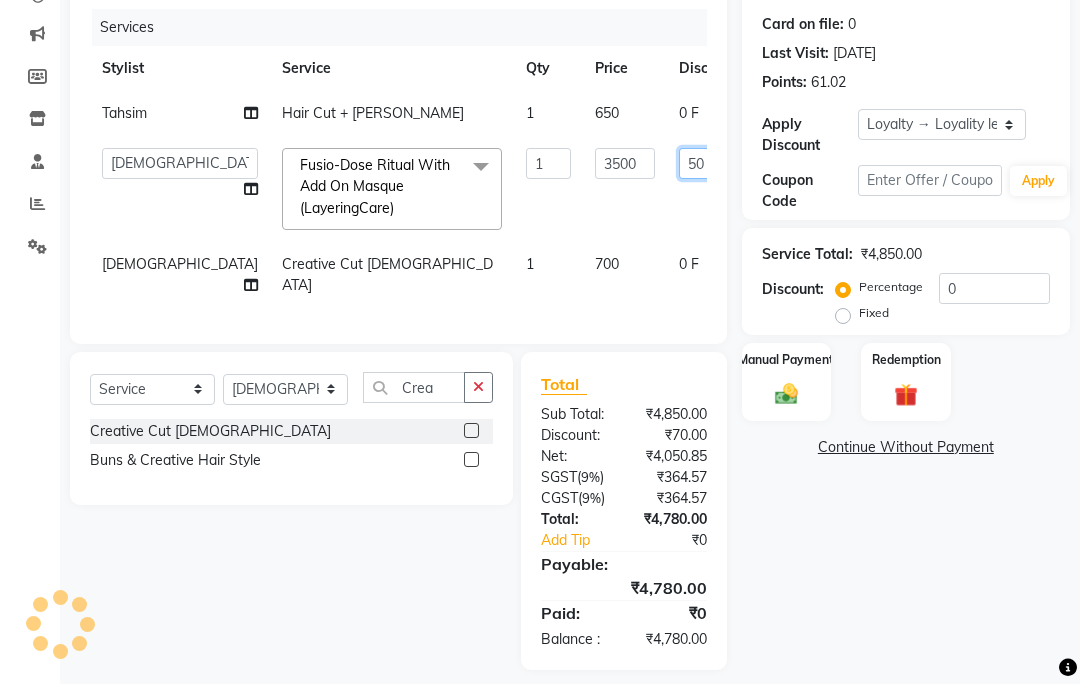 type on "500" 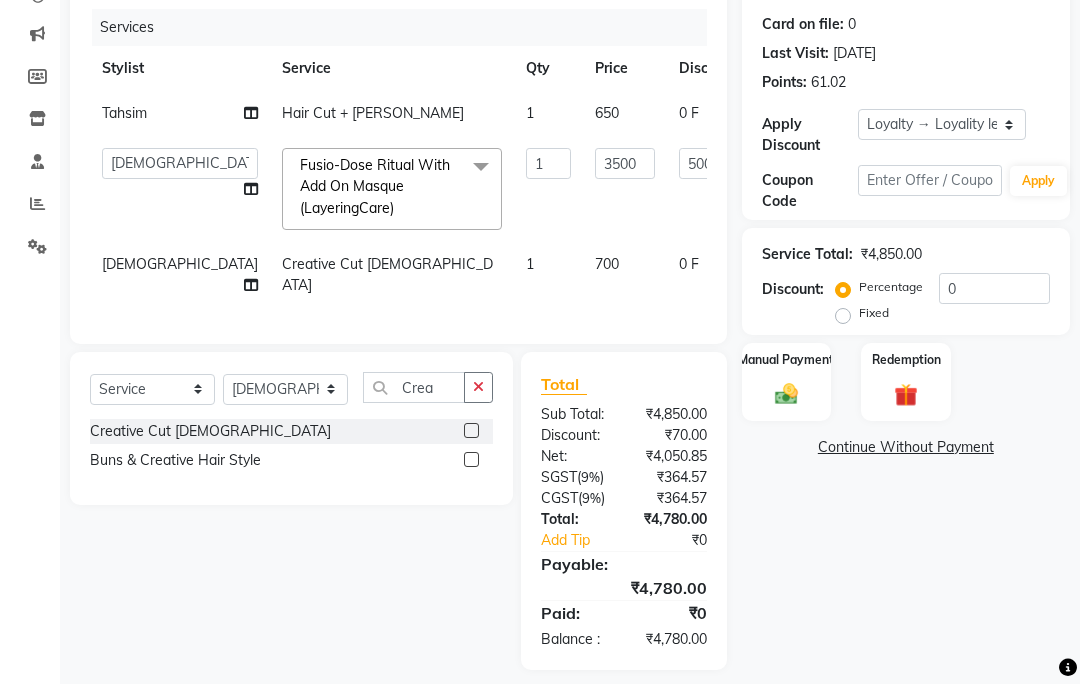 click on "Tahsim Hair Cut + Beard 1 650 0 F | 0 % 650" 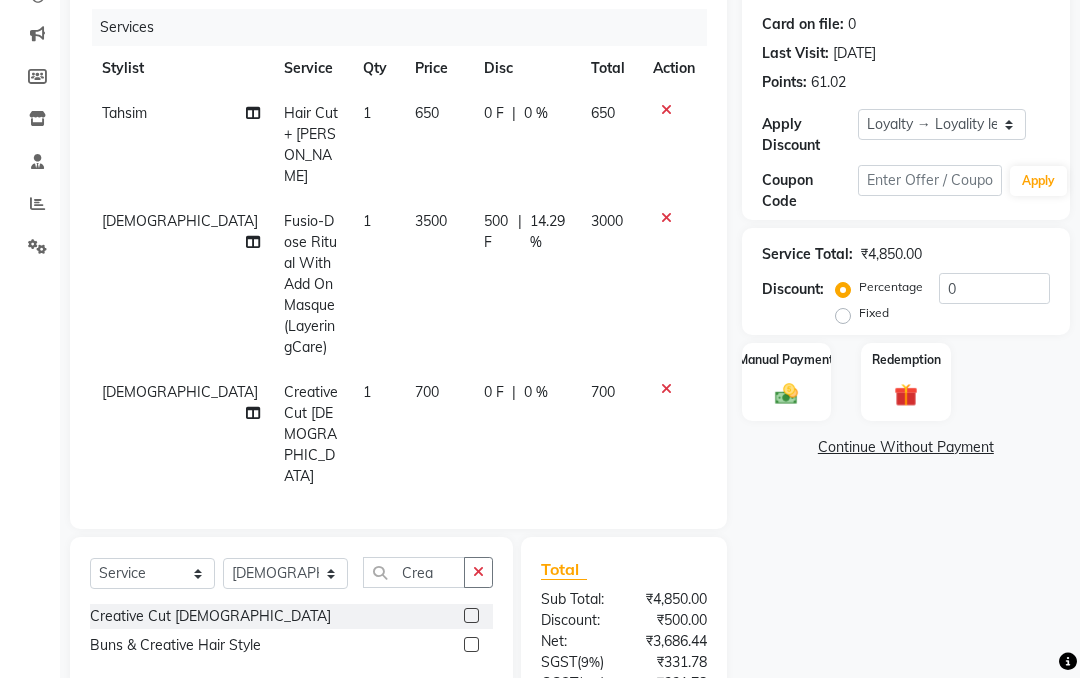 click on "0 %" 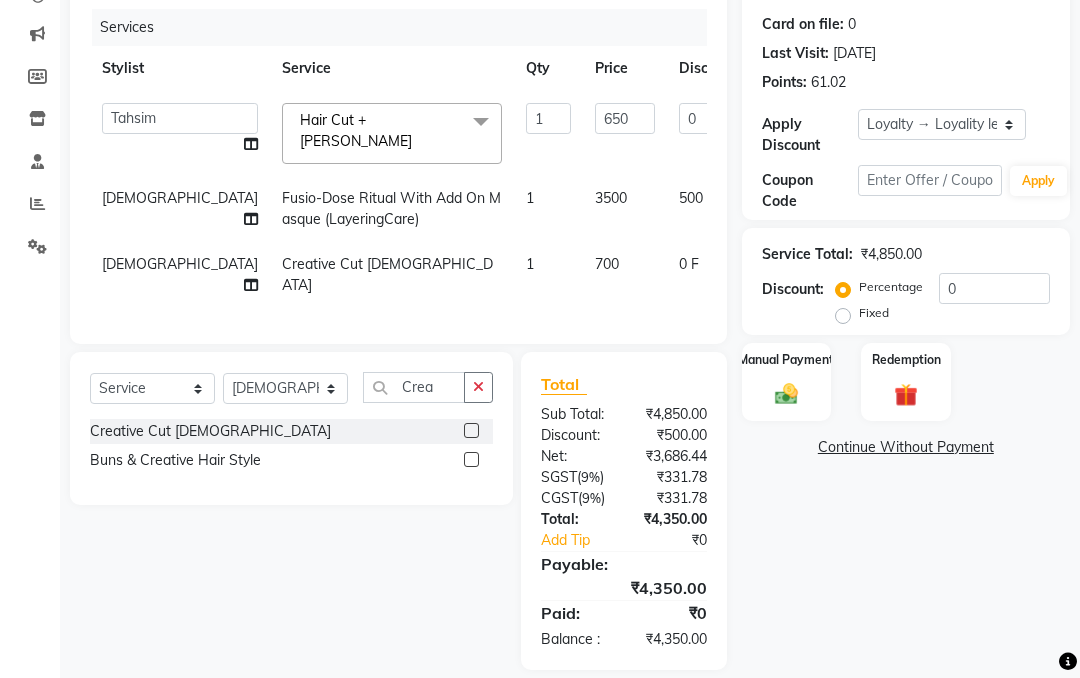 click on "0" 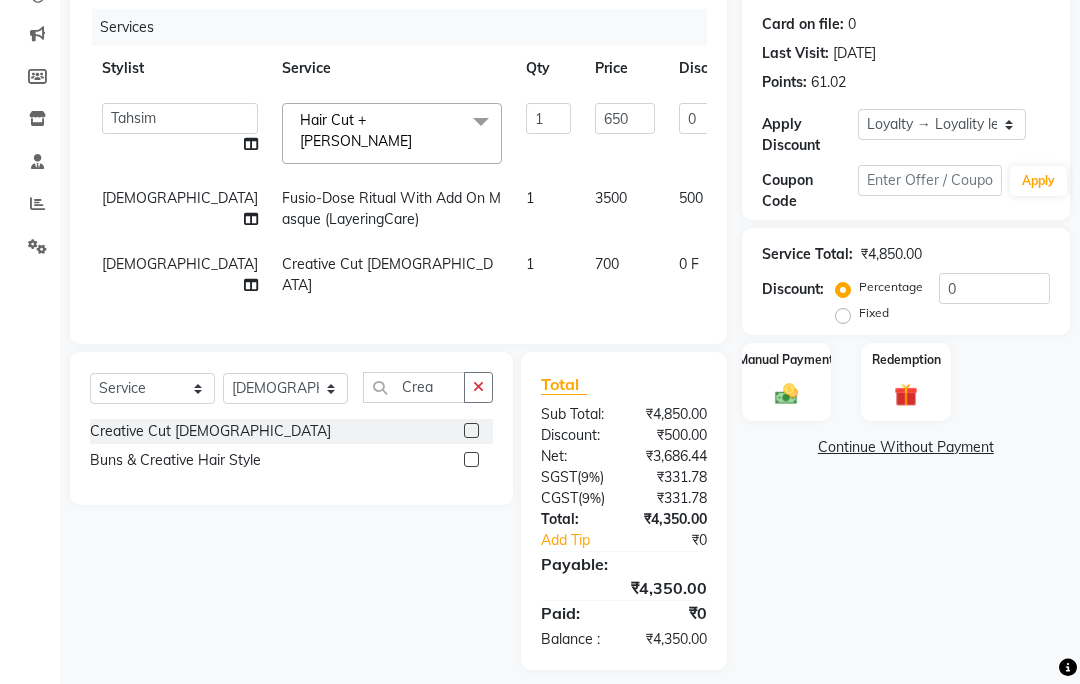 type on "20" 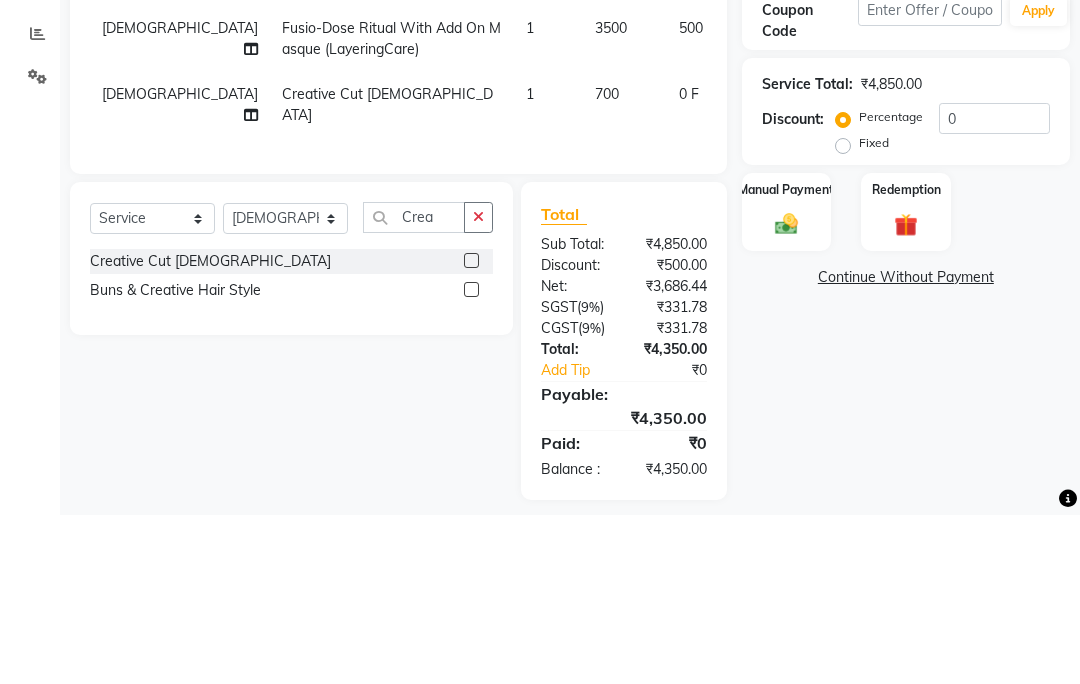 click on "Alka   Amrita   Arun DN   Bharti Nigam   Ishu   Jitesh   Krishna   Owner   Pooja   Rahul Sen DN   Ritu Sahu   Tahsim   Tamanna   Vaishali   Hair Cut + Beard  x Avl Express mani/pedi Cafe Hnf Pedicure/Mani Old Outstanding Foot peel BCL Mani/pedi Bombini Mani/Pedi Feet/Hand Massage nail cut/file Nail paint Dtan Arms/Legs Candle Therapy Mani/Pedi Donut Mani/Pedi Mehendi Avl Luxery Meni/Pedi Avl Pedipure Express Manicure/Pedicure  Classic Manicure/Pedicure Spa Manicure/Pedicure Moisture Retaining Manicure/Pedicure Infiniti Signature Manicure/Pedicure Aesthetic Manicure/Pedicure  Avl pedicruise Mani/Pedi Kanpeki Kouyou Skeyndor Expert cleansePro Skeyndor Power Hyaluronic Skeyndor Power Retinol Skeyndor Corrective Skeyndor Essential Skeyndor Aquatherm Skeyndor Power C Skeyndor Power Oxygen Jansenn Fabulous HydraFacial Globallift Thalgo Buccal Massage Guasha massage Korean Bed Massage Derma Express Clean up Derma Clean up Derma Brightening Facial Derma Anti Ageing Facial High frequency  Essential Cleanup Shave 1 0" 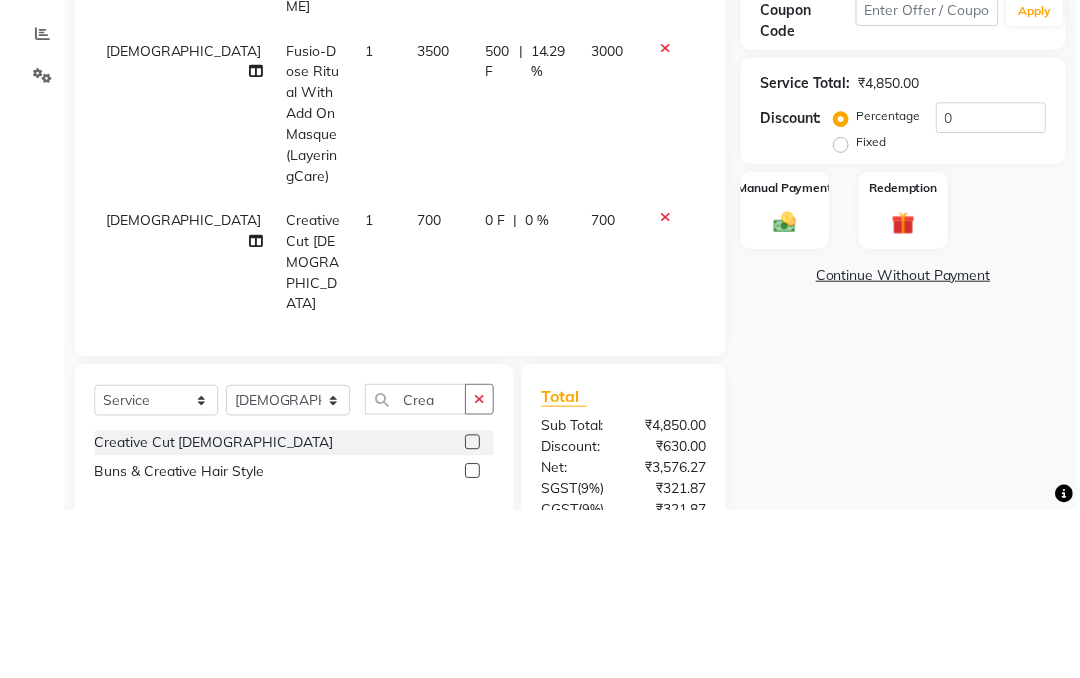 scroll, scrollTop: 279, scrollLeft: 0, axis: vertical 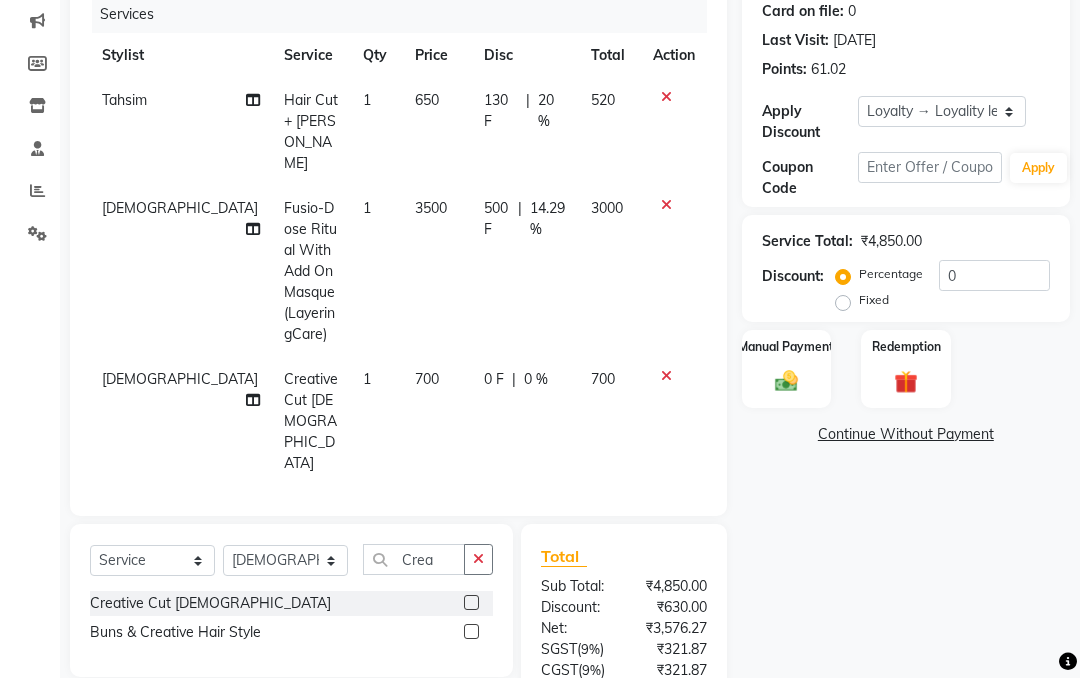 click on "700" 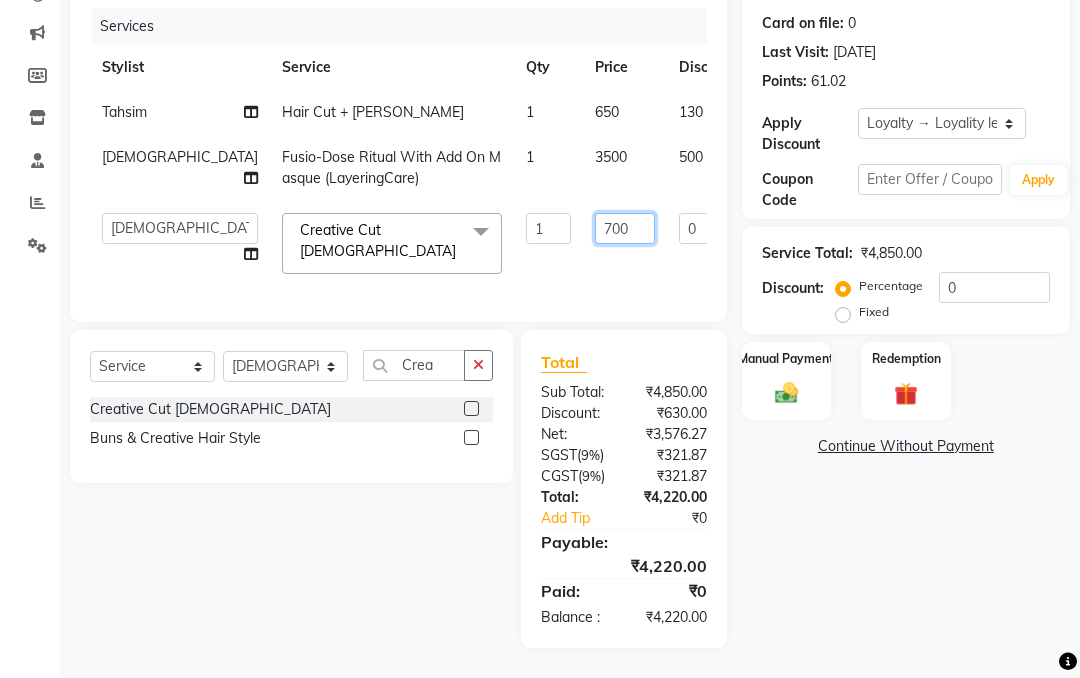 click on "700" 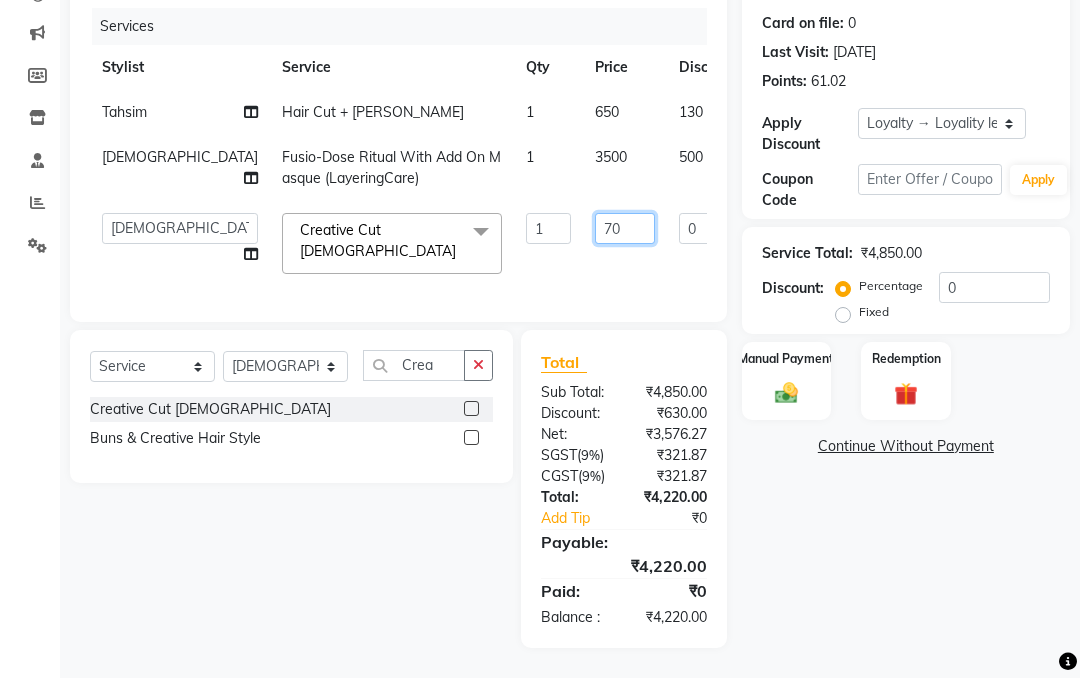 type on "7" 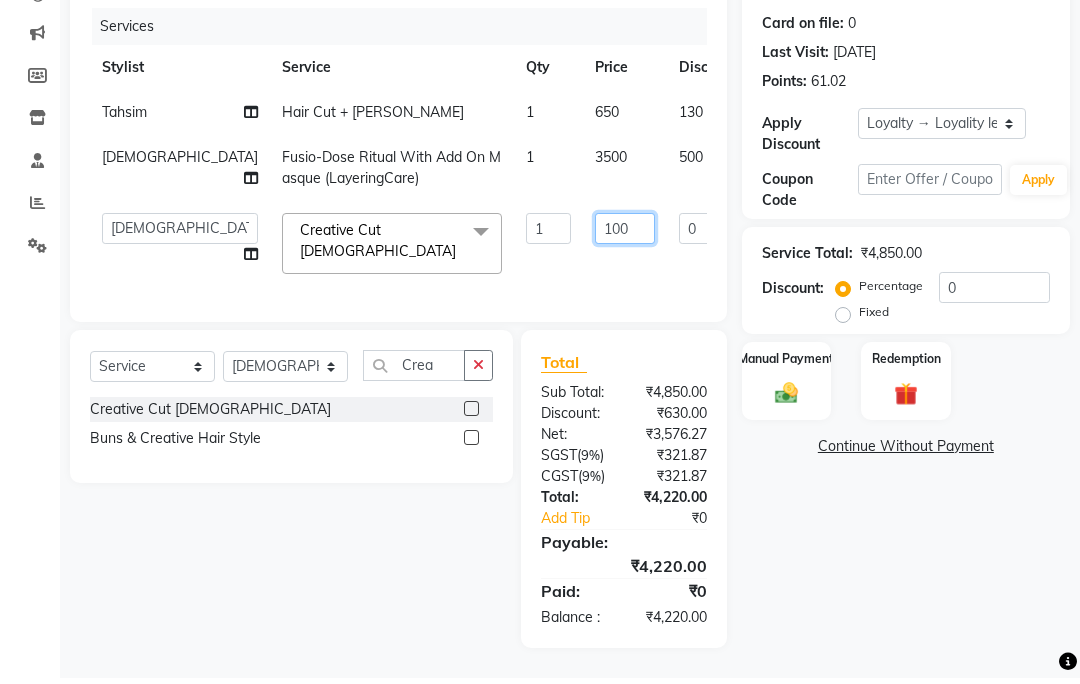 type on "1000" 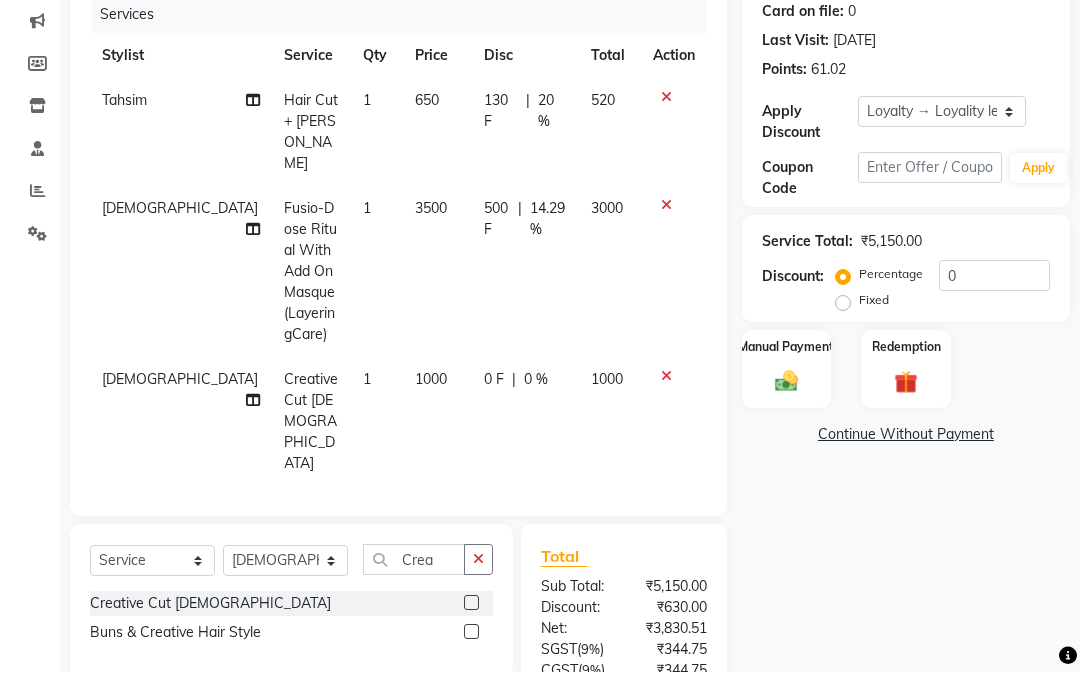 scroll, scrollTop: 279, scrollLeft: 0, axis: vertical 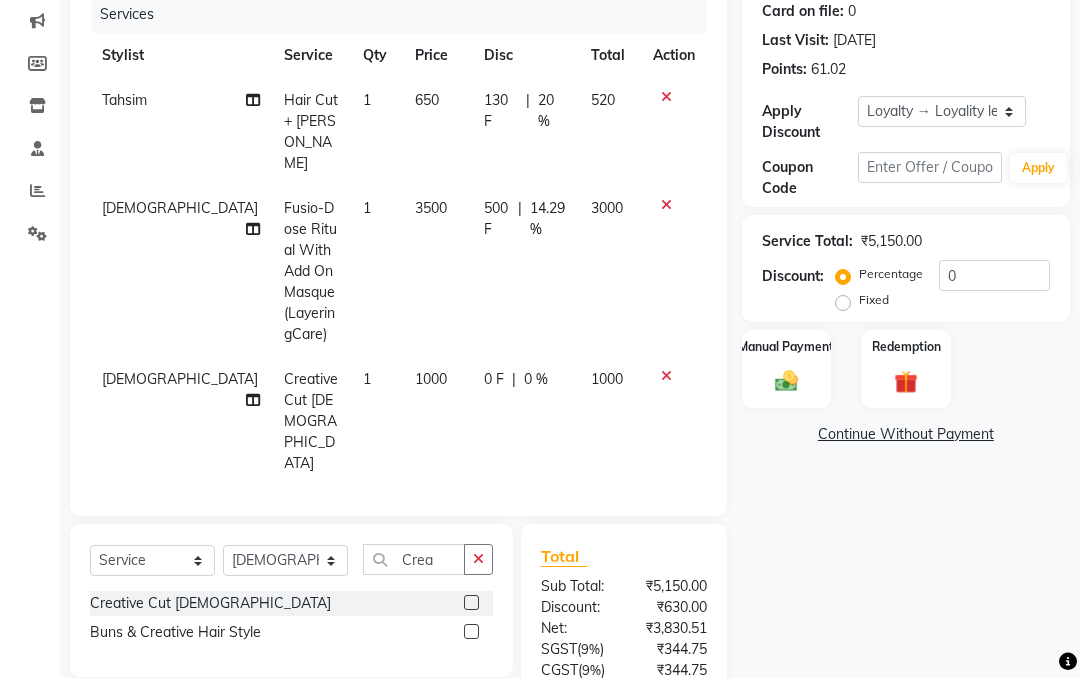 click on "0 %" 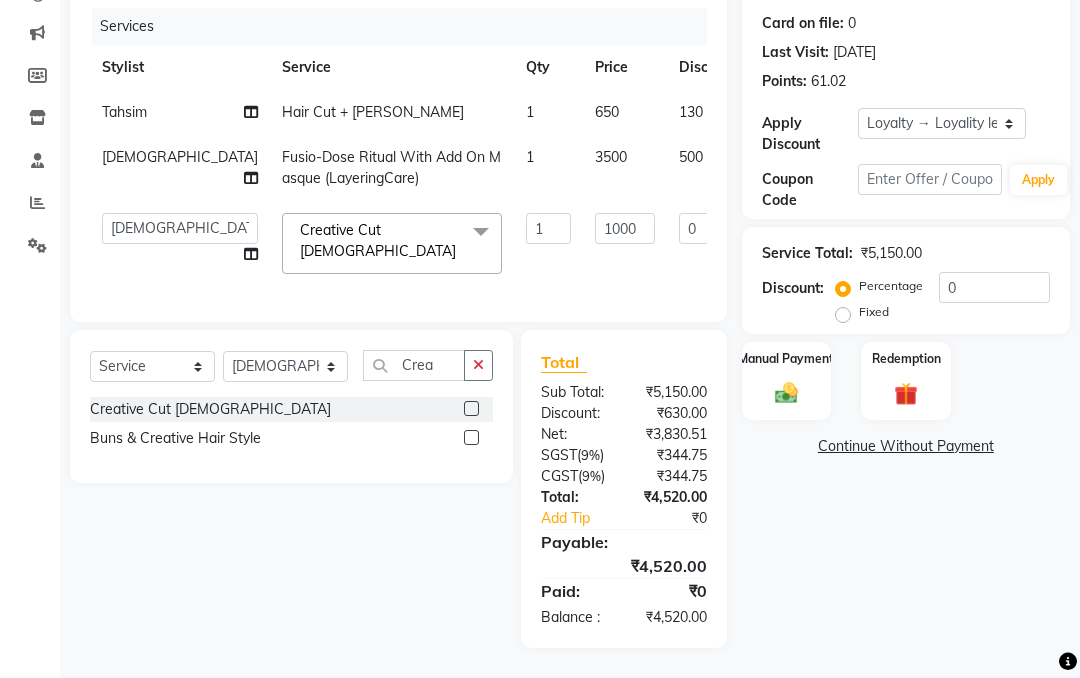 click on "0" 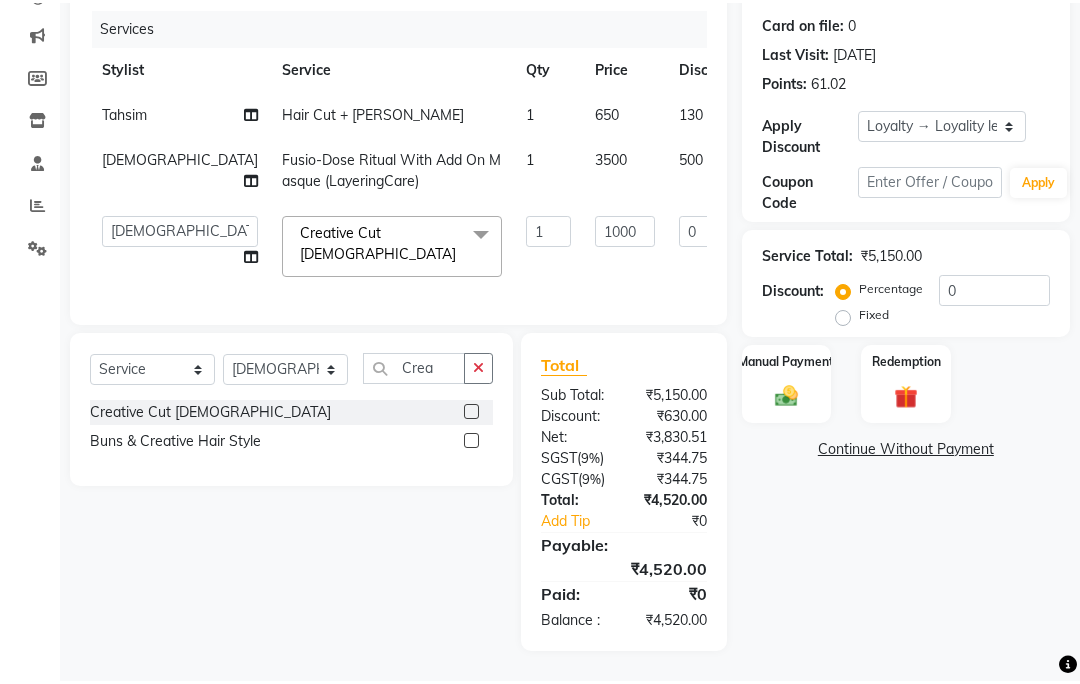scroll, scrollTop: 273, scrollLeft: 0, axis: vertical 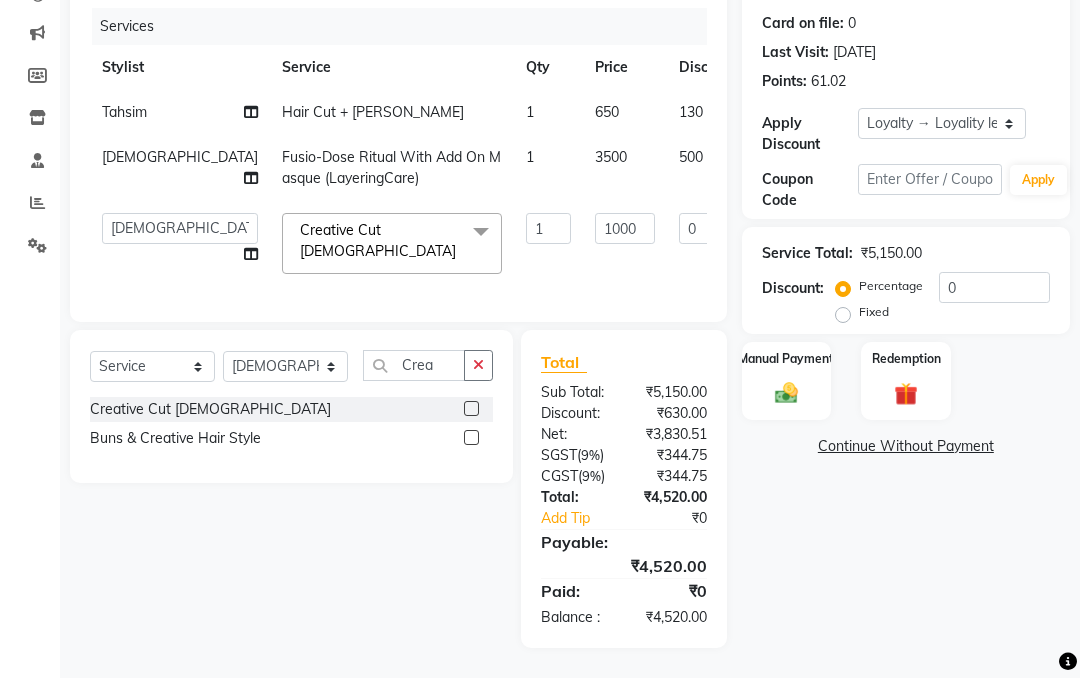 type on "4" 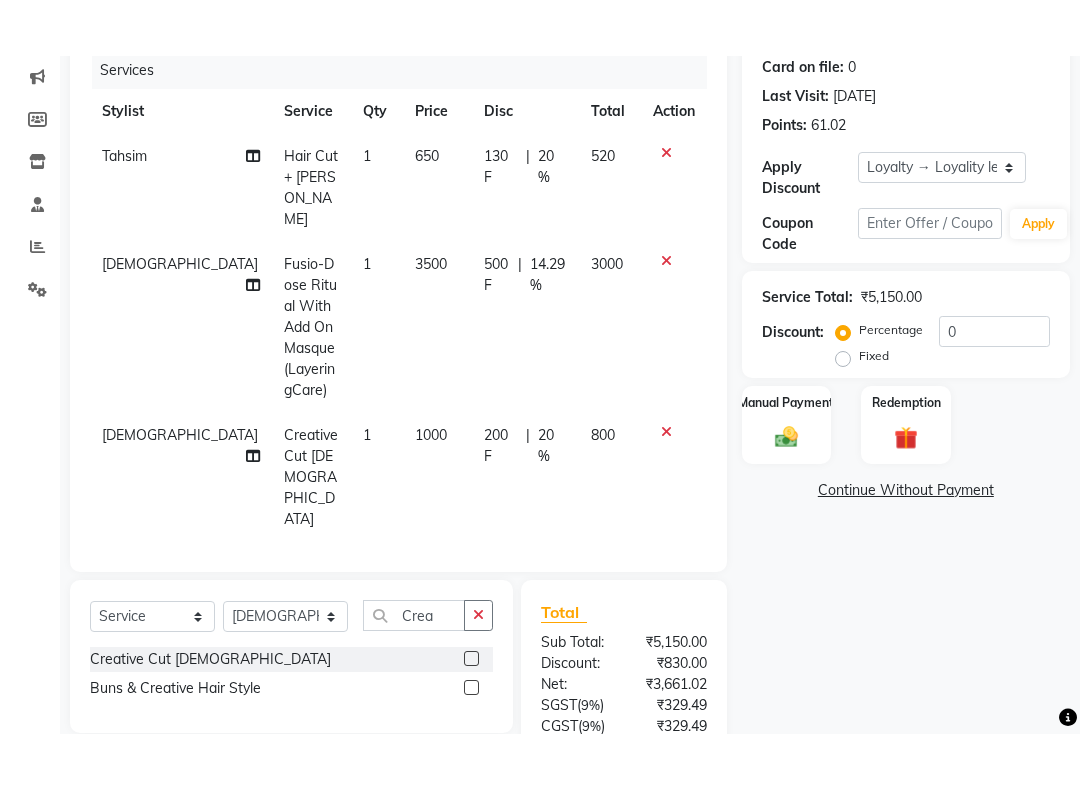 scroll, scrollTop: 241, scrollLeft: 0, axis: vertical 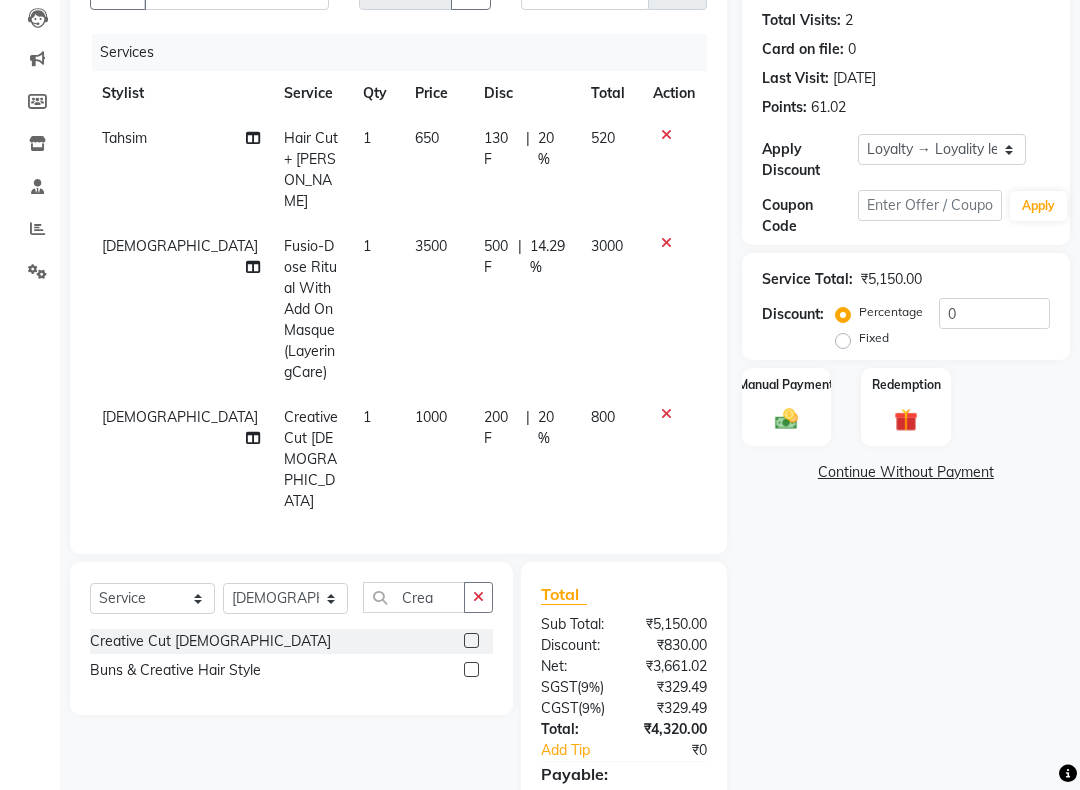 click 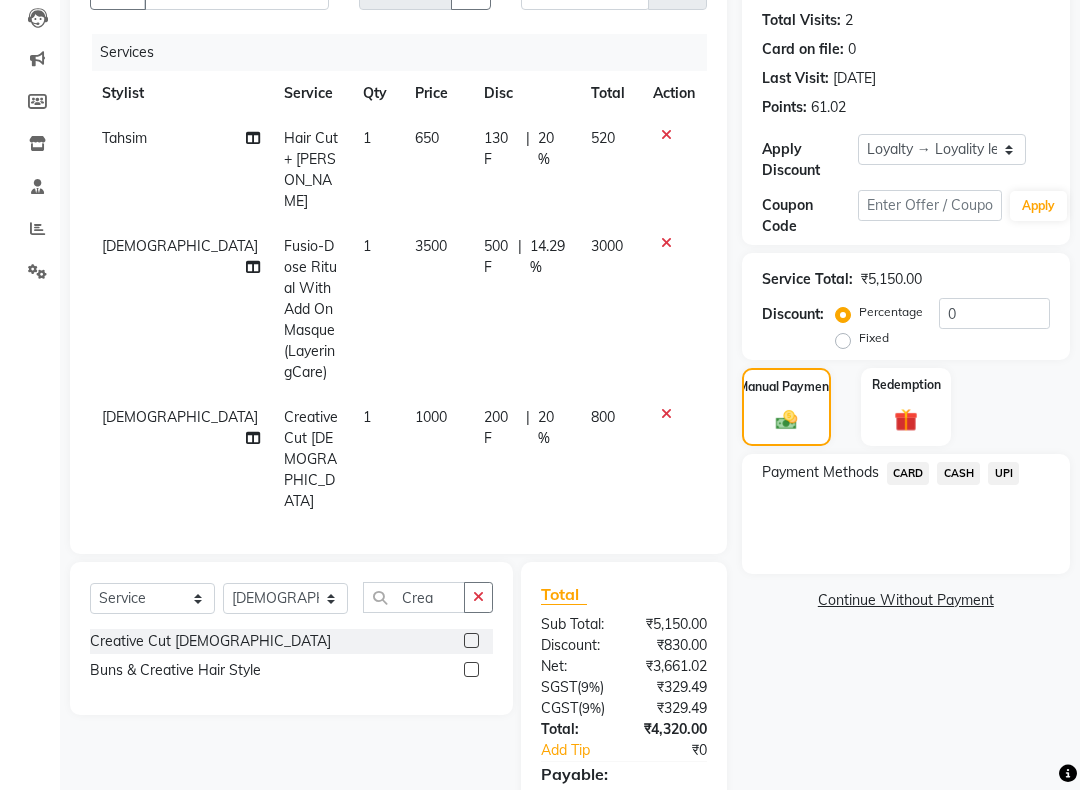 click on "CASH" 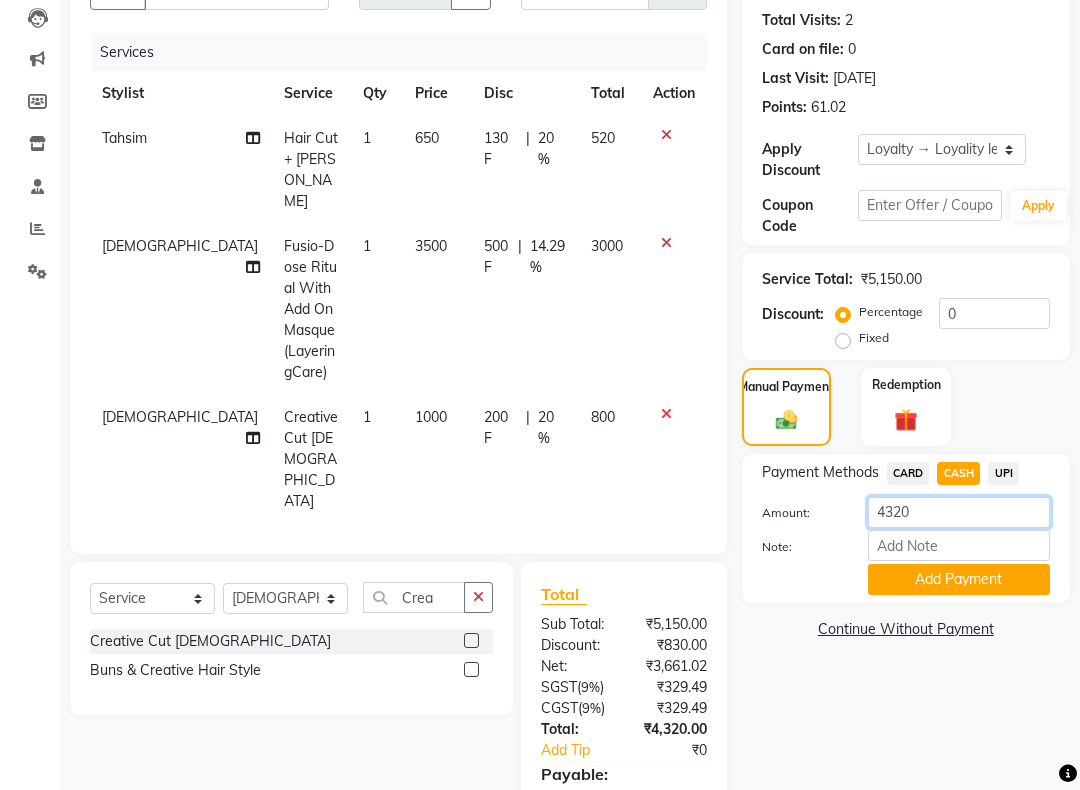 click on "4320" 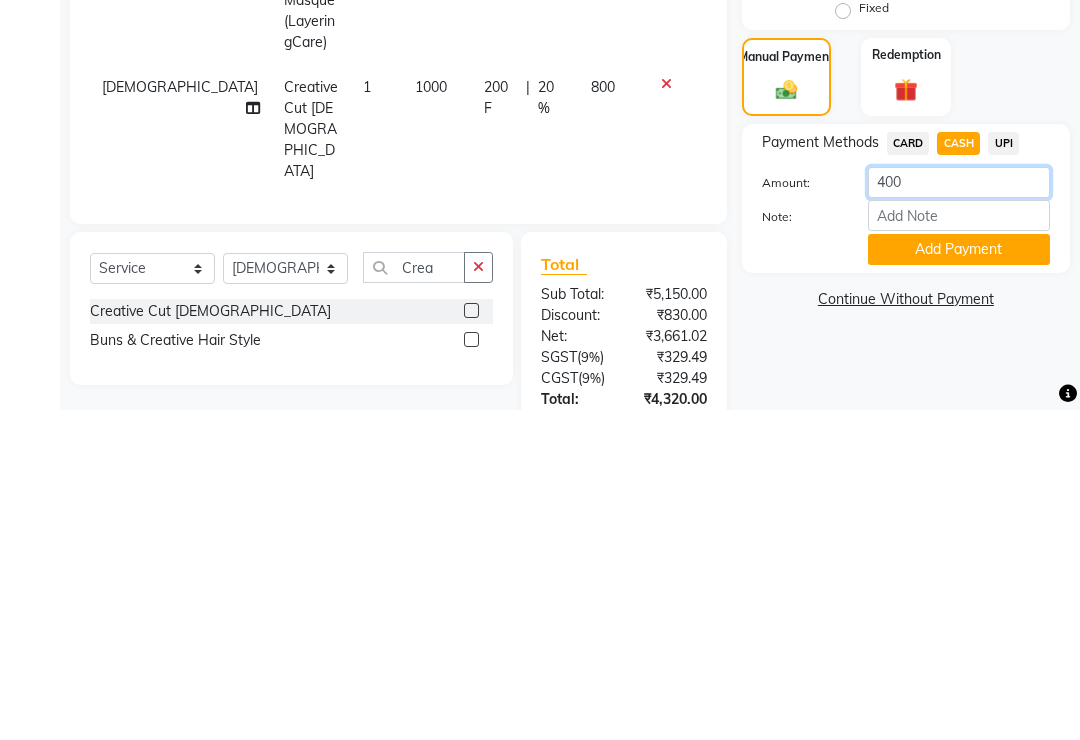 type on "4000" 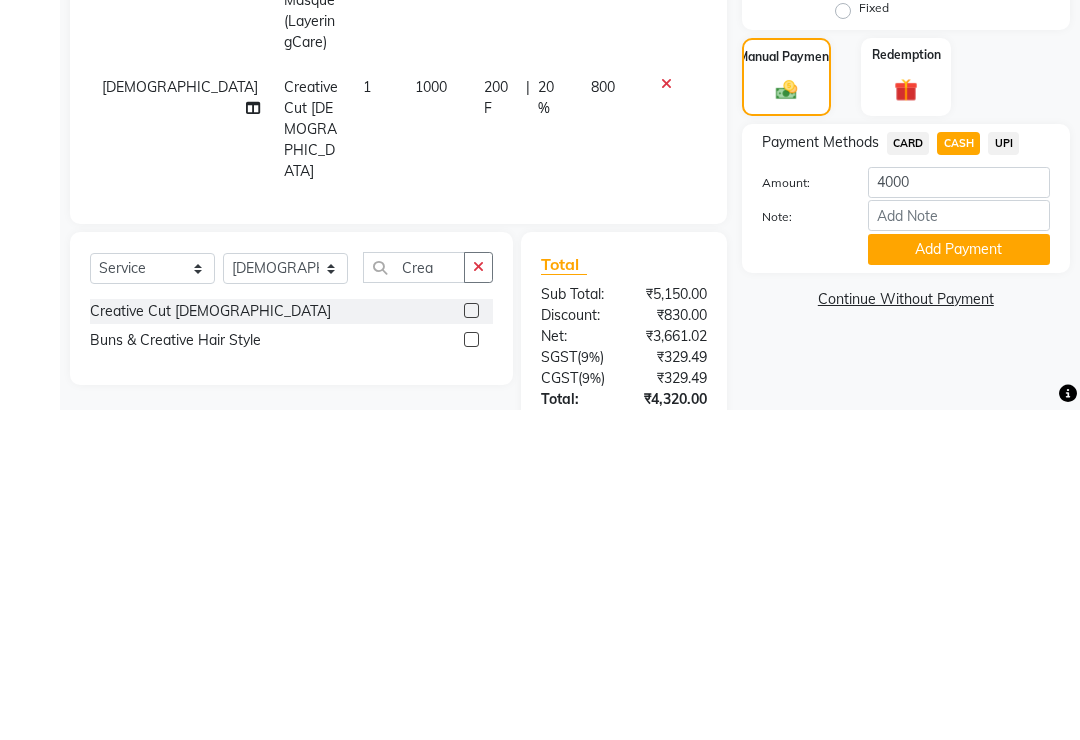 click on "Add Payment" 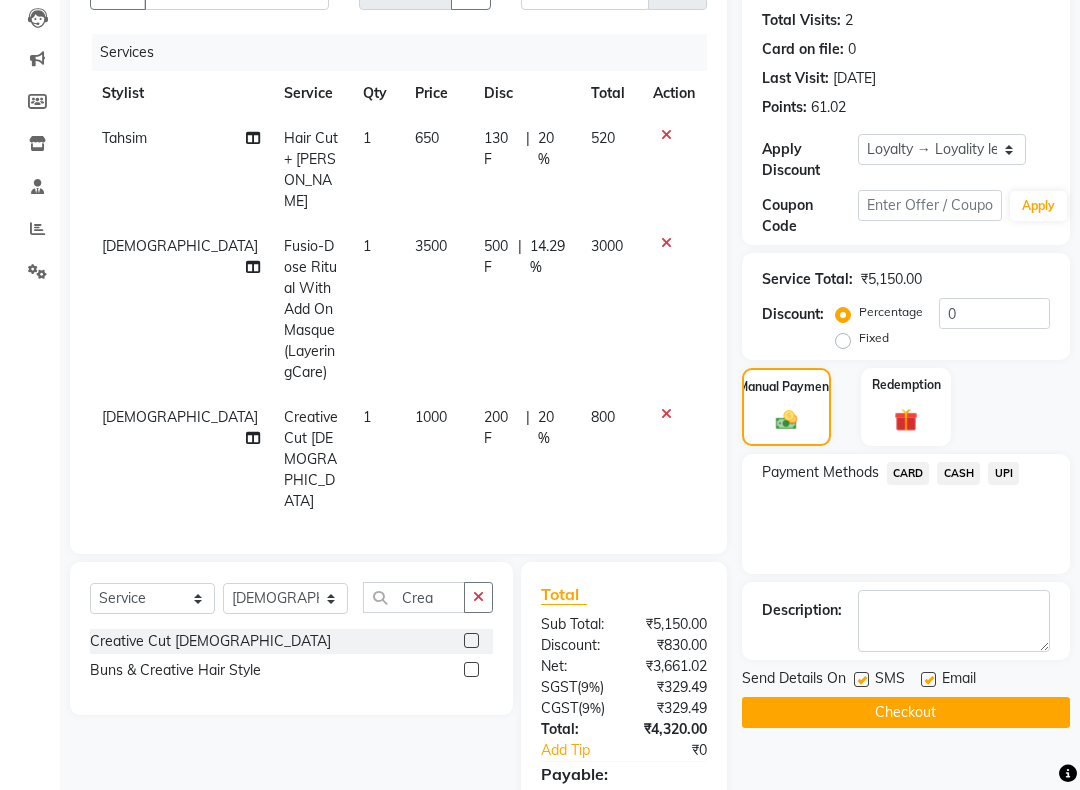 click on "UPI" 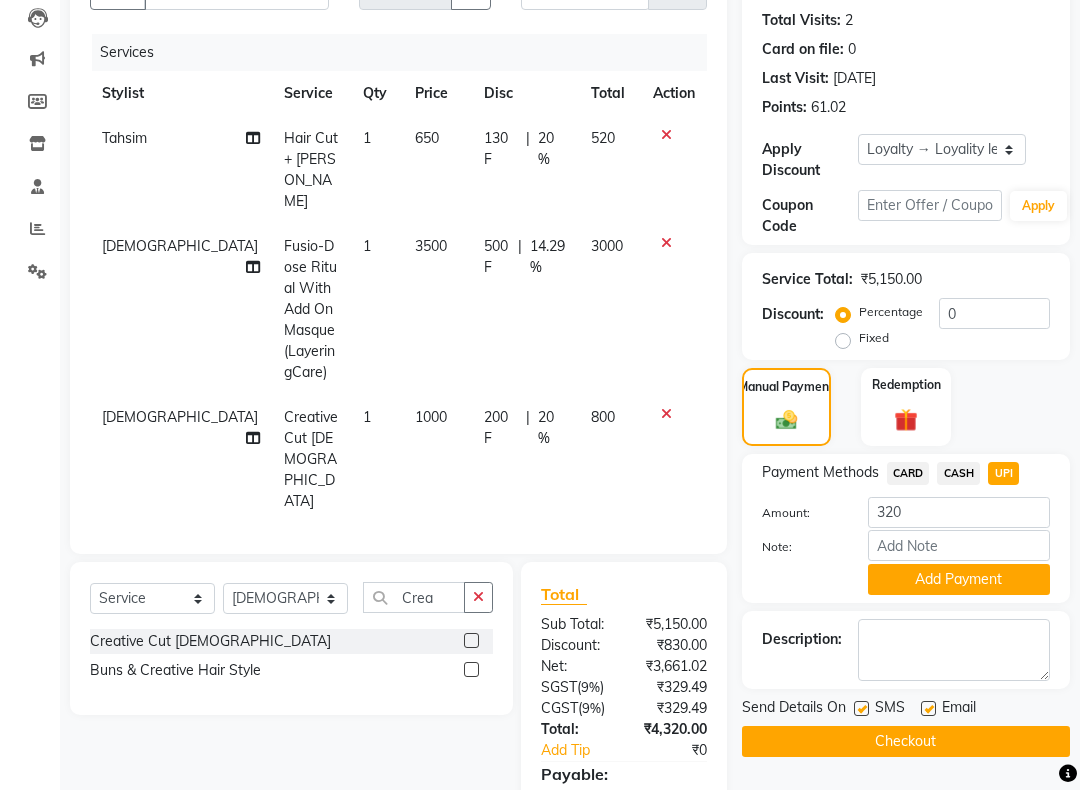 click on "Add Payment" 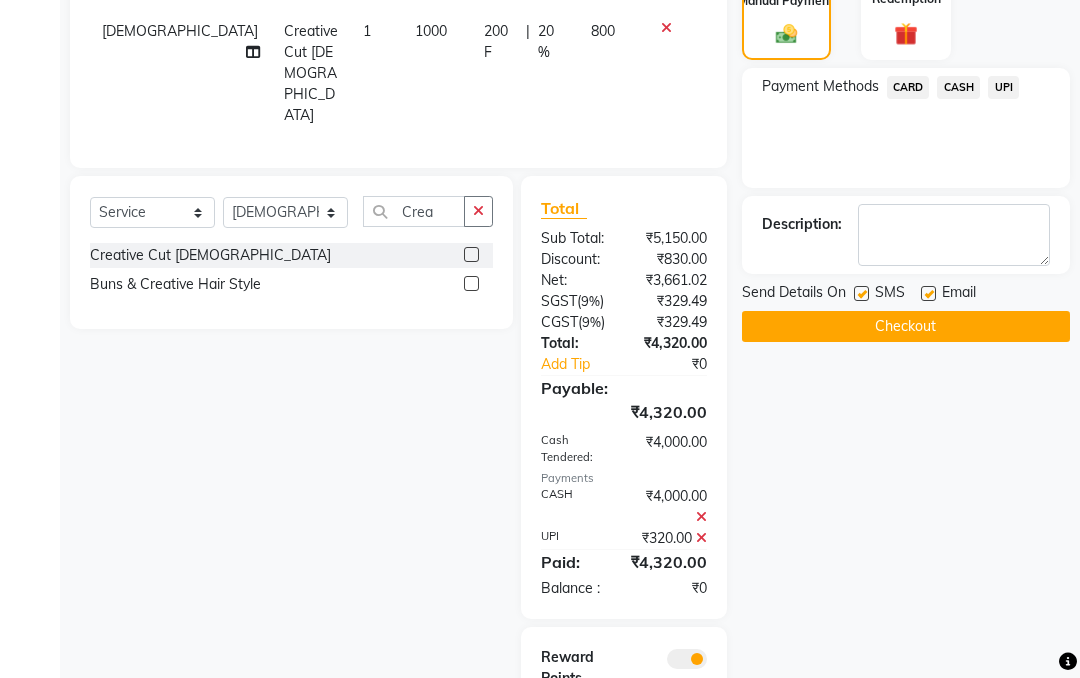 scroll, scrollTop: 619, scrollLeft: 0, axis: vertical 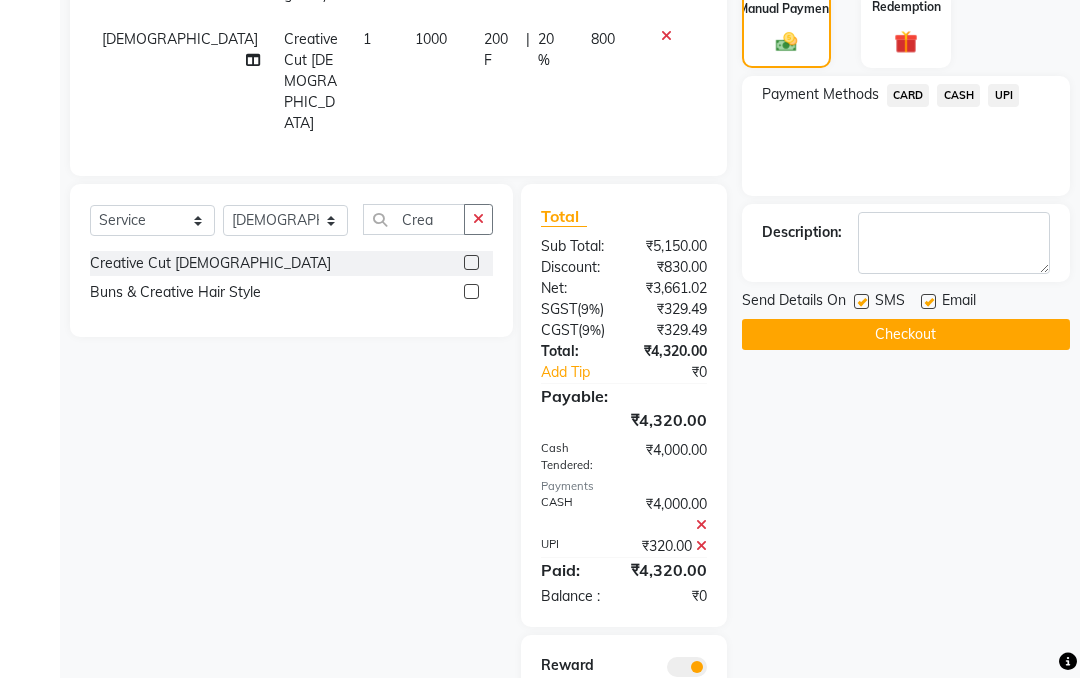 click on "Checkout" 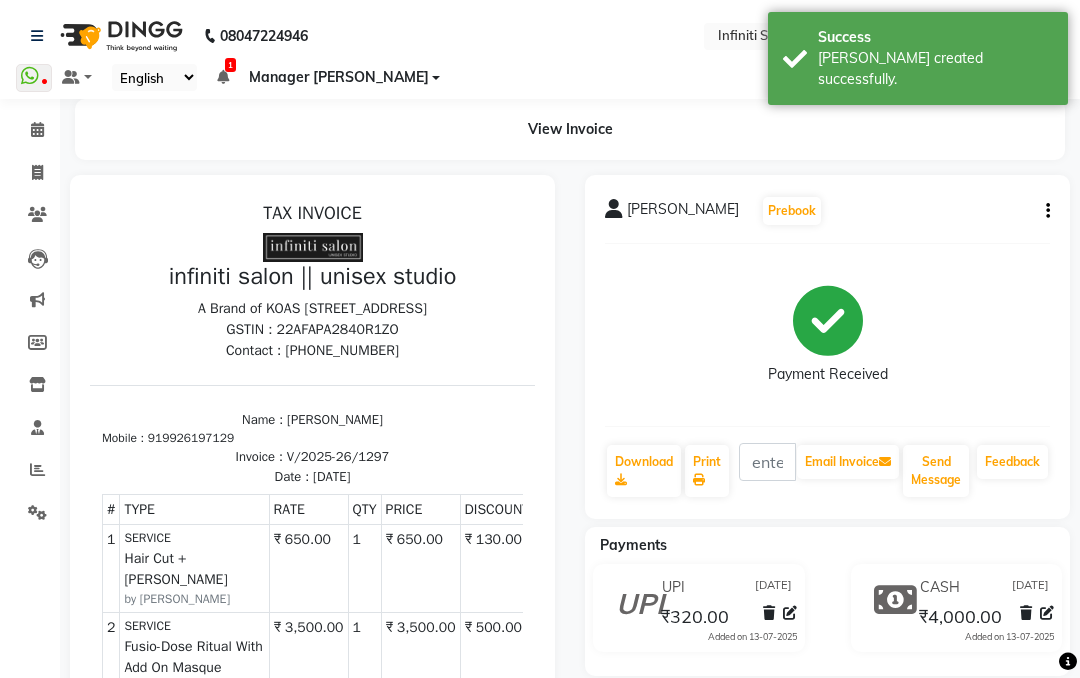 scroll, scrollTop: 0, scrollLeft: 0, axis: both 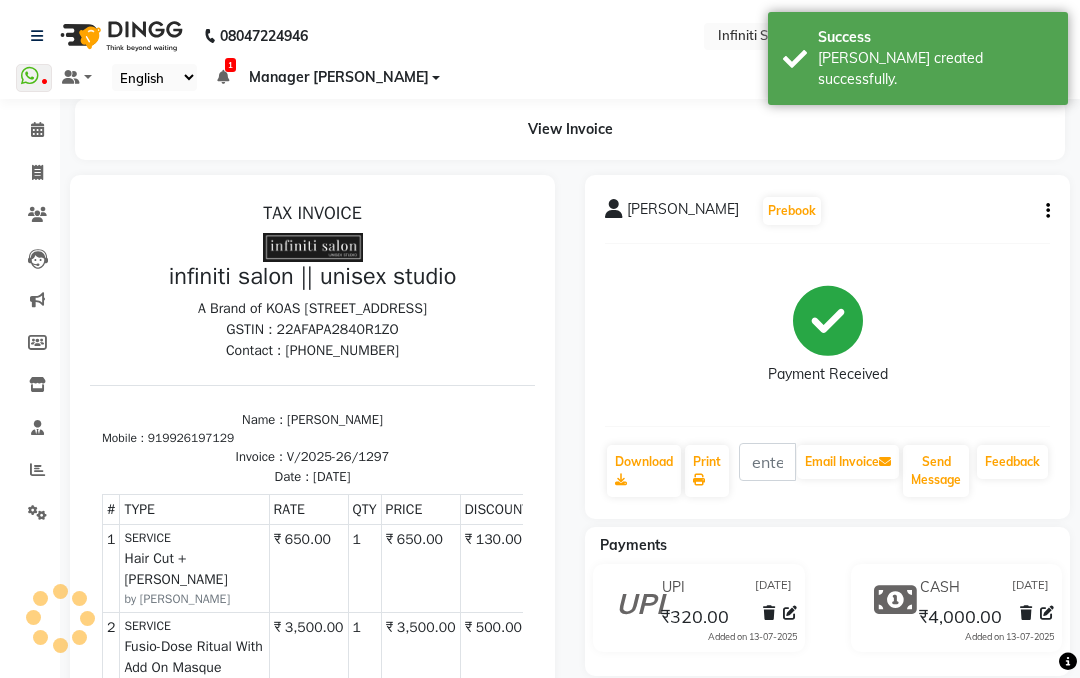 click 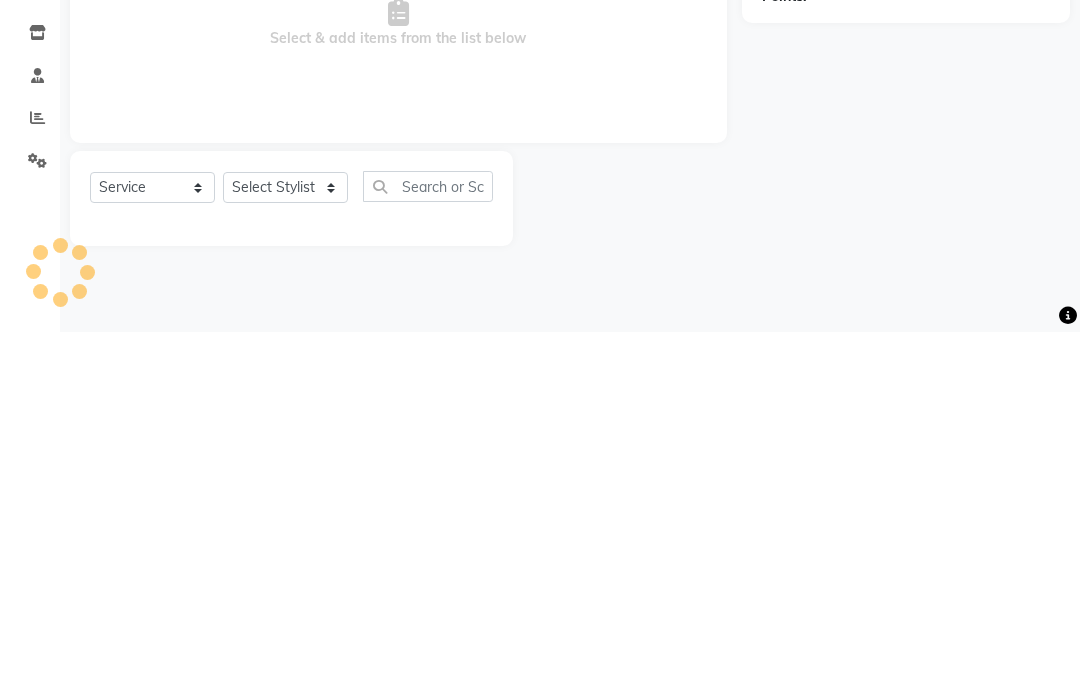 type on "1298" 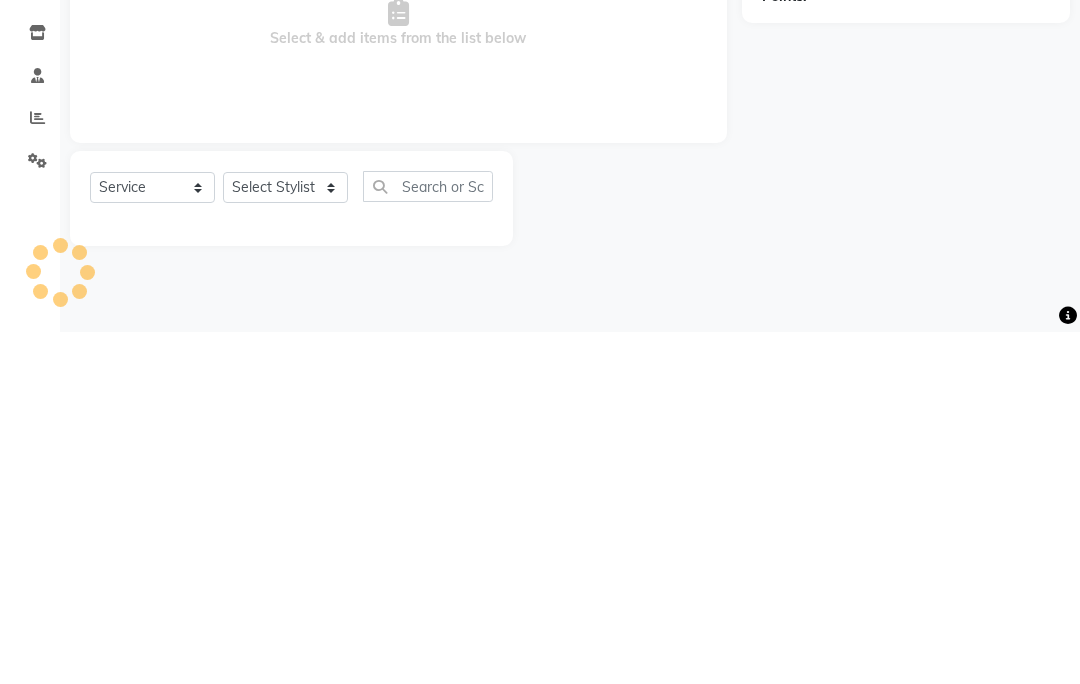 select on "6511" 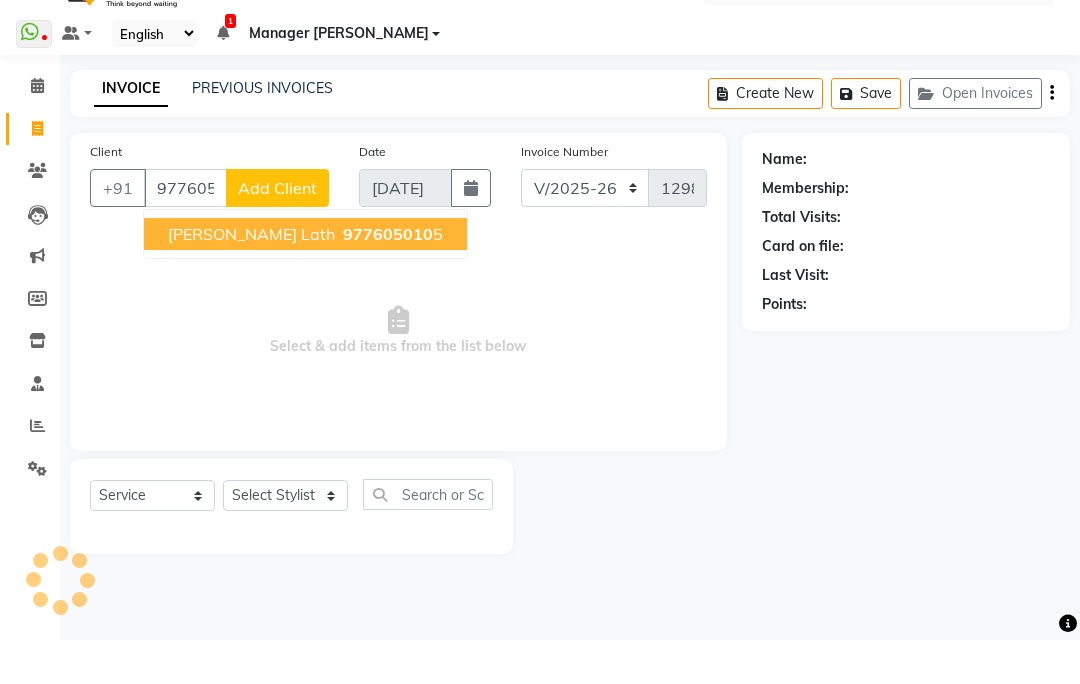 click on "977605010" at bounding box center (388, 278) 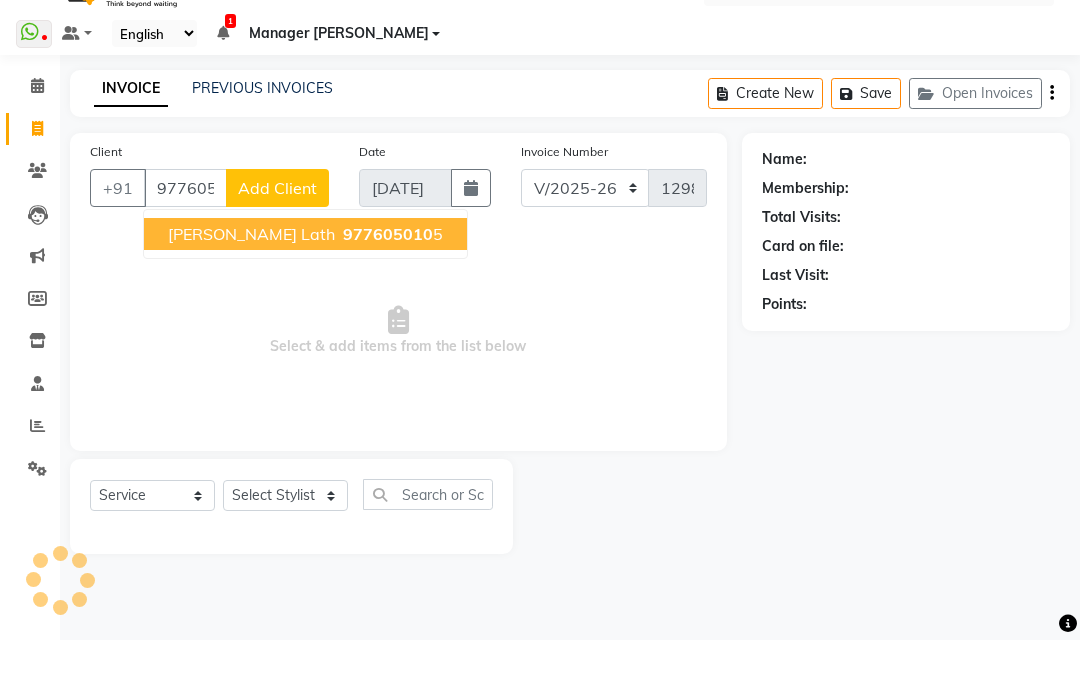 type on "9776050105" 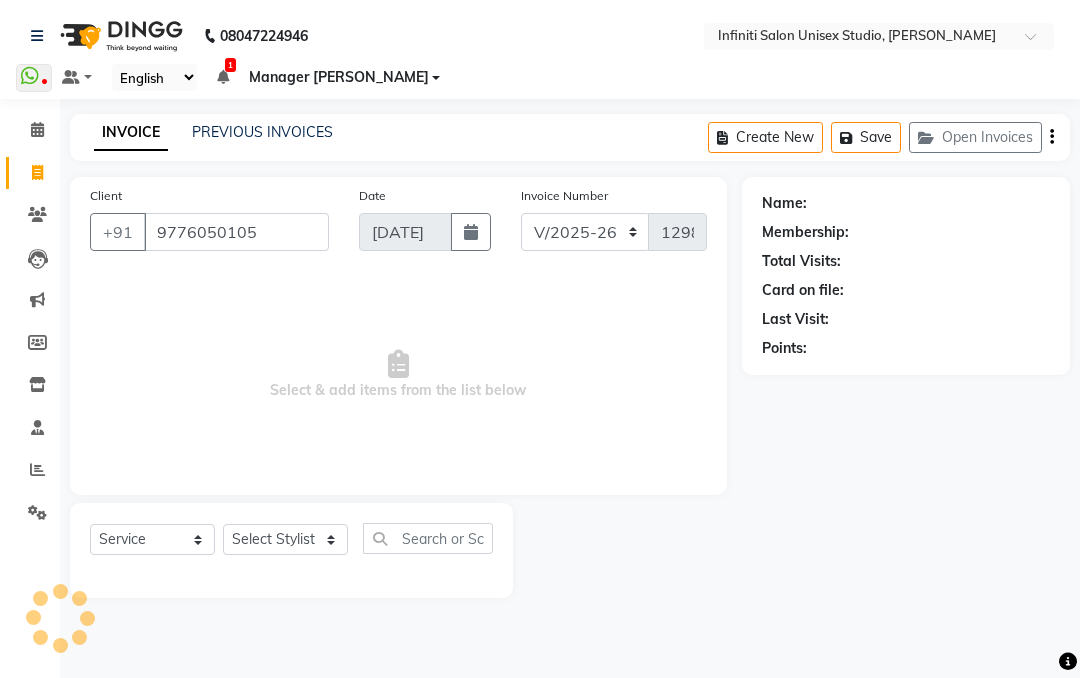 select on "1: Object" 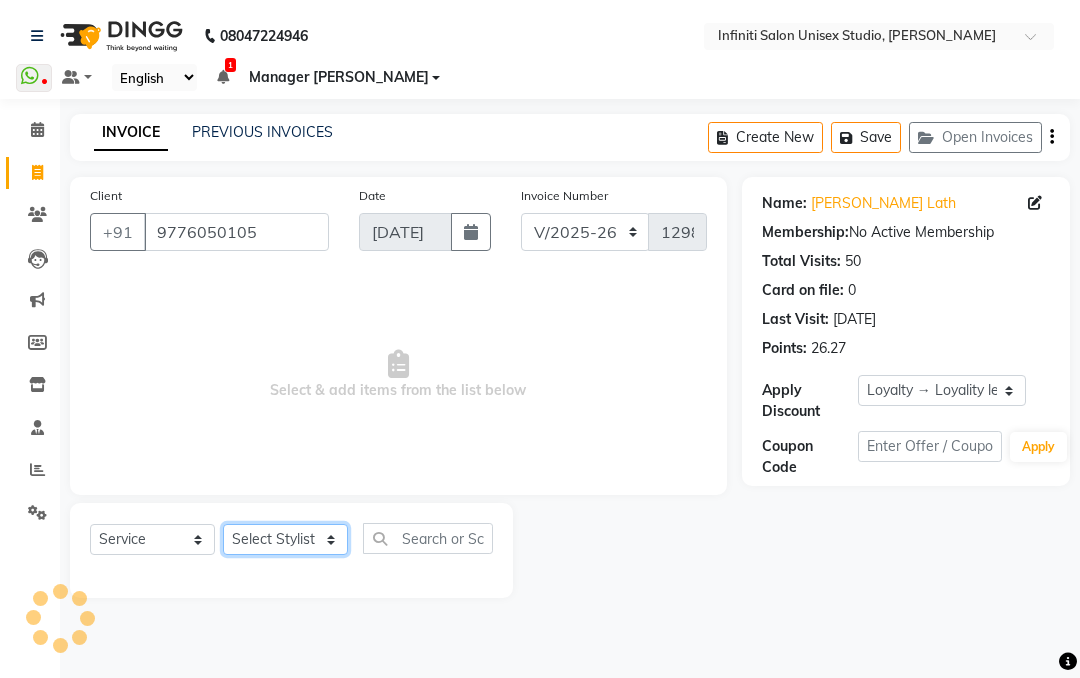 click on "Select Stylist Alka Amrita Arun DN Bharti [PERSON_NAME] [PERSON_NAME] Owner [PERSON_NAME] DN Ritu [PERSON_NAME] [GEOGRAPHIC_DATA][PERSON_NAME]" 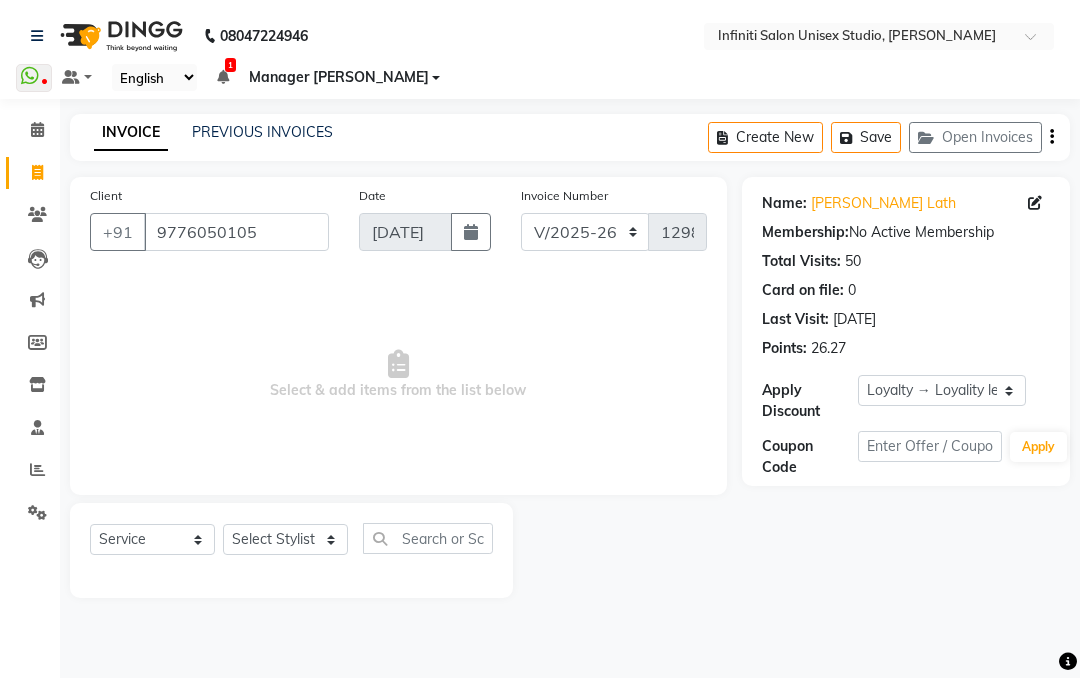 click on "Select & add items from the list below" at bounding box center [398, 375] 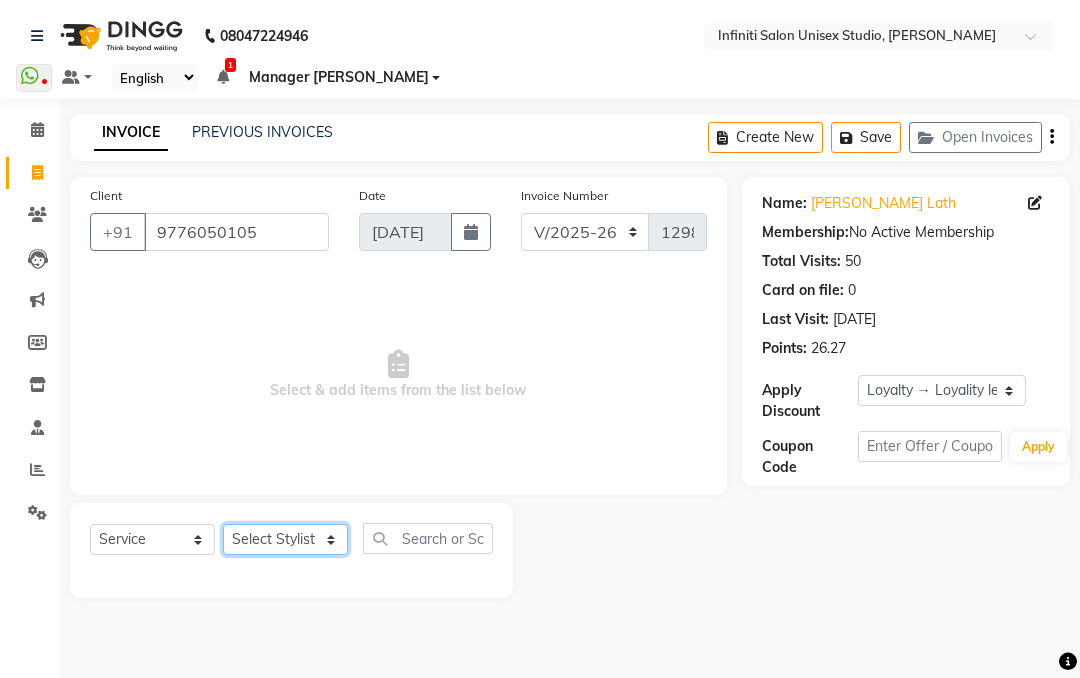 click on "Select Stylist Alka Amrita Arun DN Bharti [PERSON_NAME] [PERSON_NAME] Owner [PERSON_NAME] DN Ritu [PERSON_NAME] [GEOGRAPHIC_DATA][PERSON_NAME]" 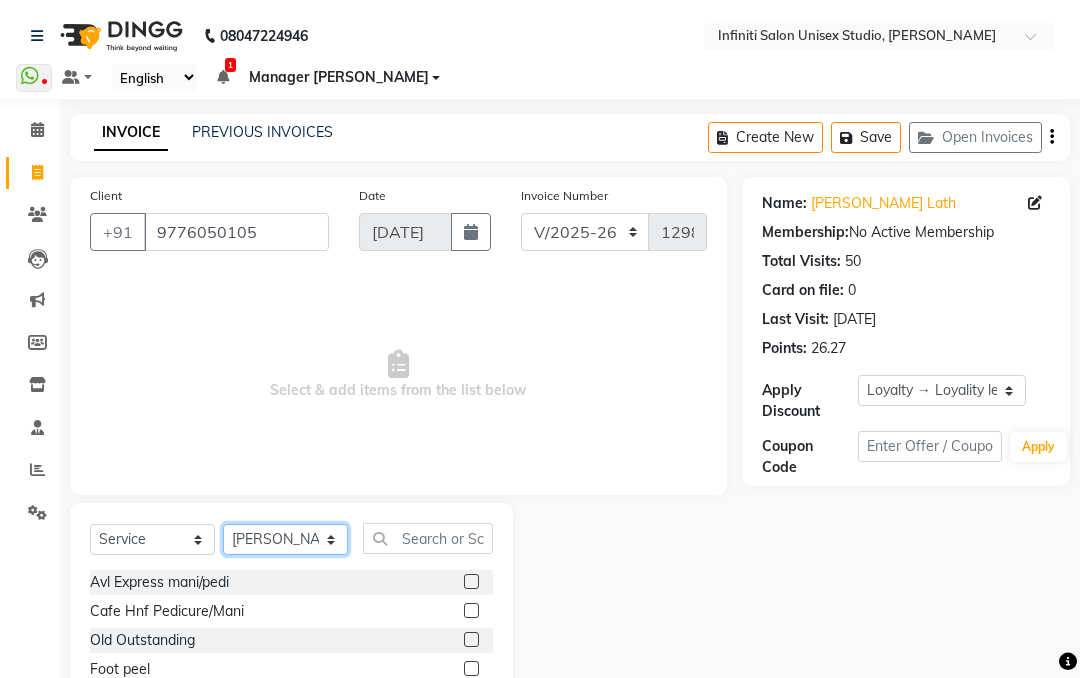 click on "Select Stylist Alka Amrita Arun DN Bharti [PERSON_NAME] [PERSON_NAME] Owner [PERSON_NAME] DN Ritu [PERSON_NAME] [GEOGRAPHIC_DATA][PERSON_NAME]" 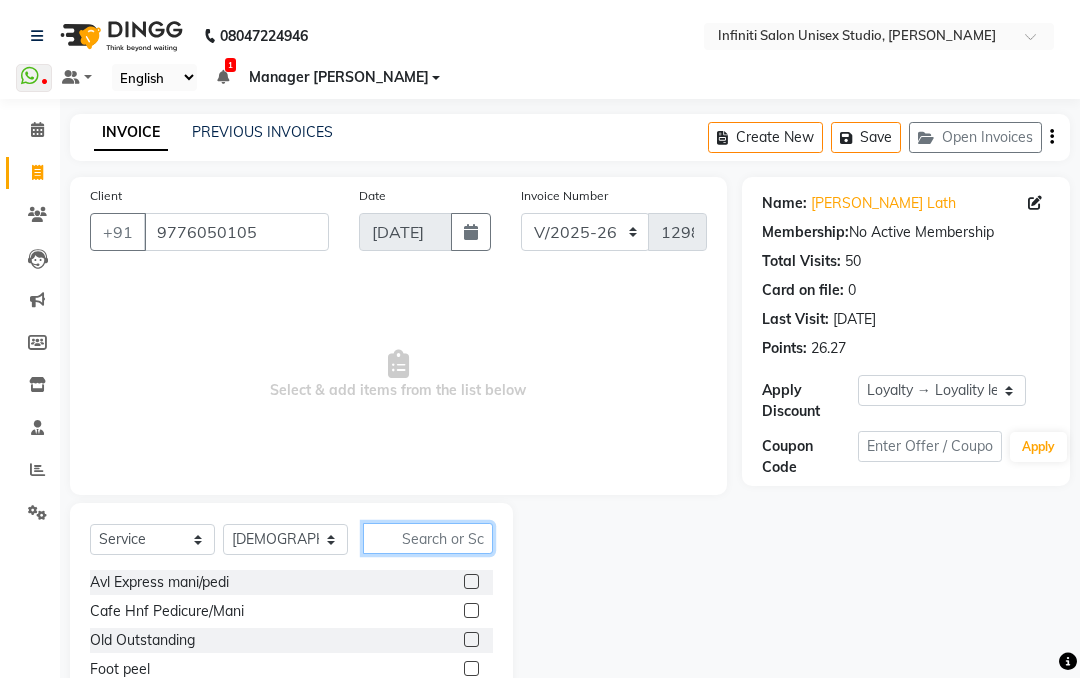 click 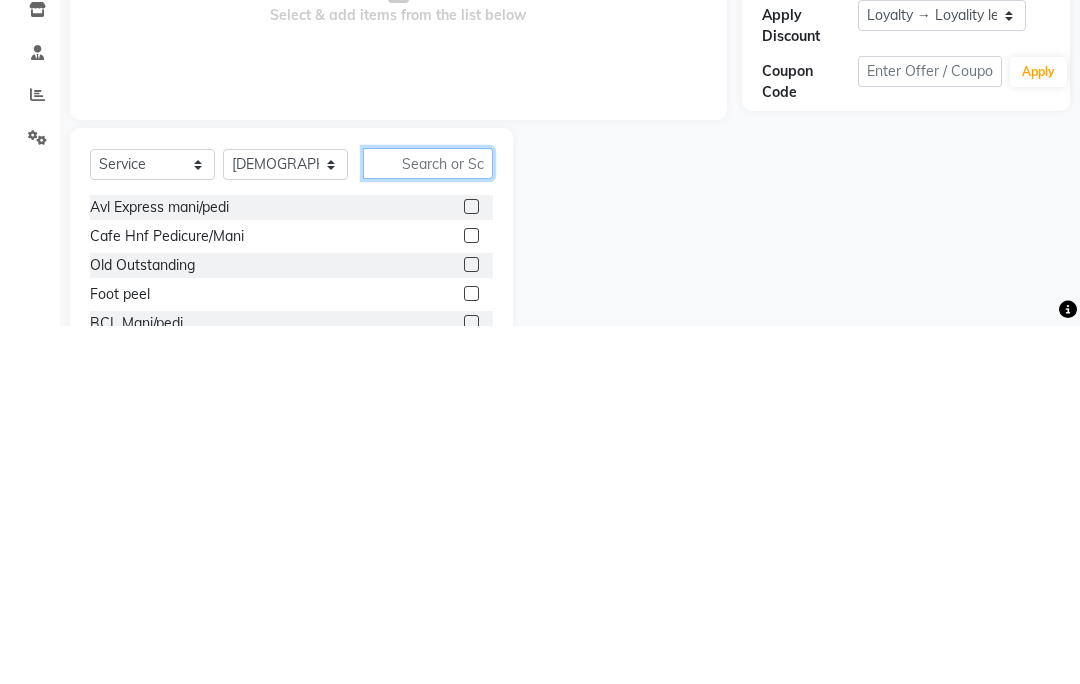scroll, scrollTop: 44, scrollLeft: 0, axis: vertical 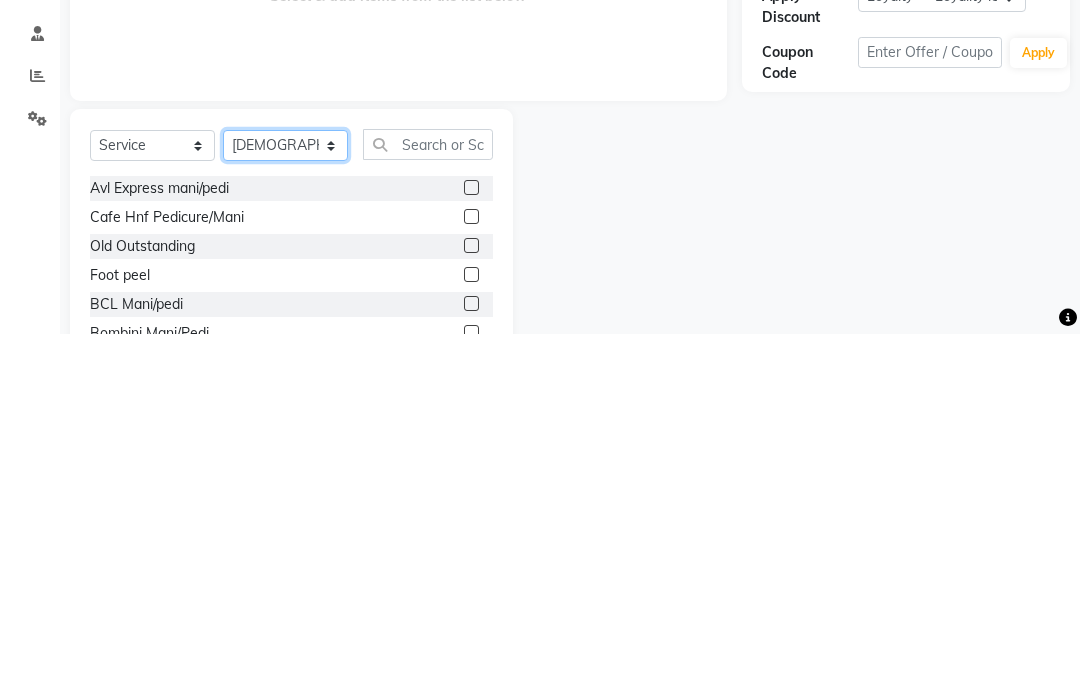 click on "Select Stylist Alka Amrita Arun DN Bharti [PERSON_NAME] [PERSON_NAME] Owner [PERSON_NAME] DN Ritu [PERSON_NAME] [GEOGRAPHIC_DATA][PERSON_NAME]" 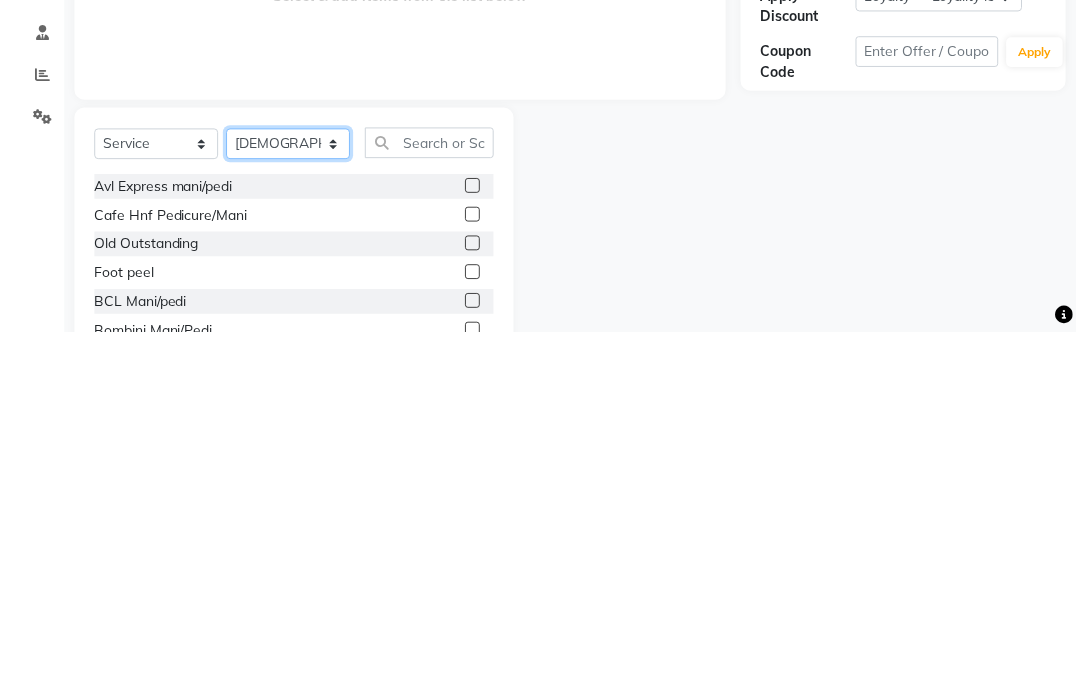 scroll, scrollTop: 150, scrollLeft: 0, axis: vertical 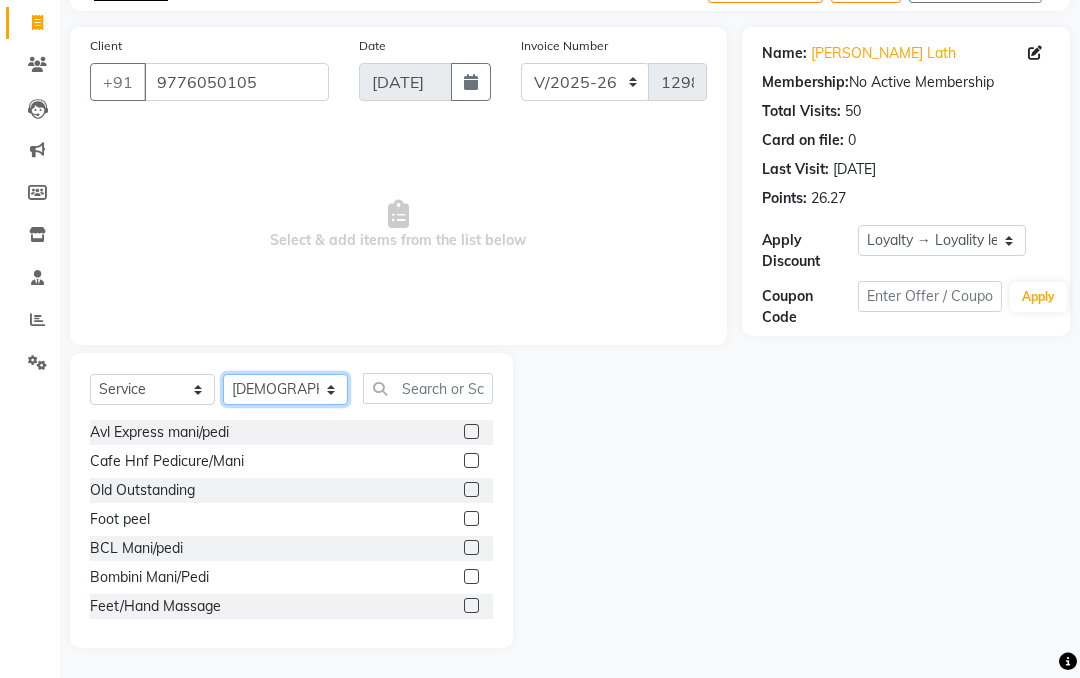 select on "49887" 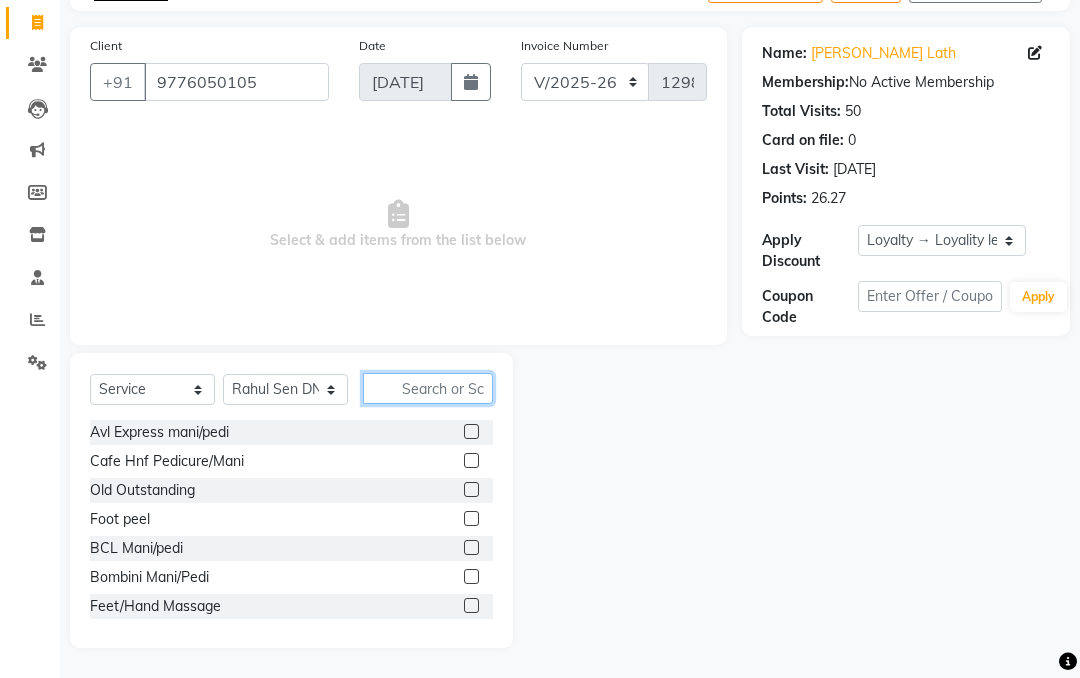 click 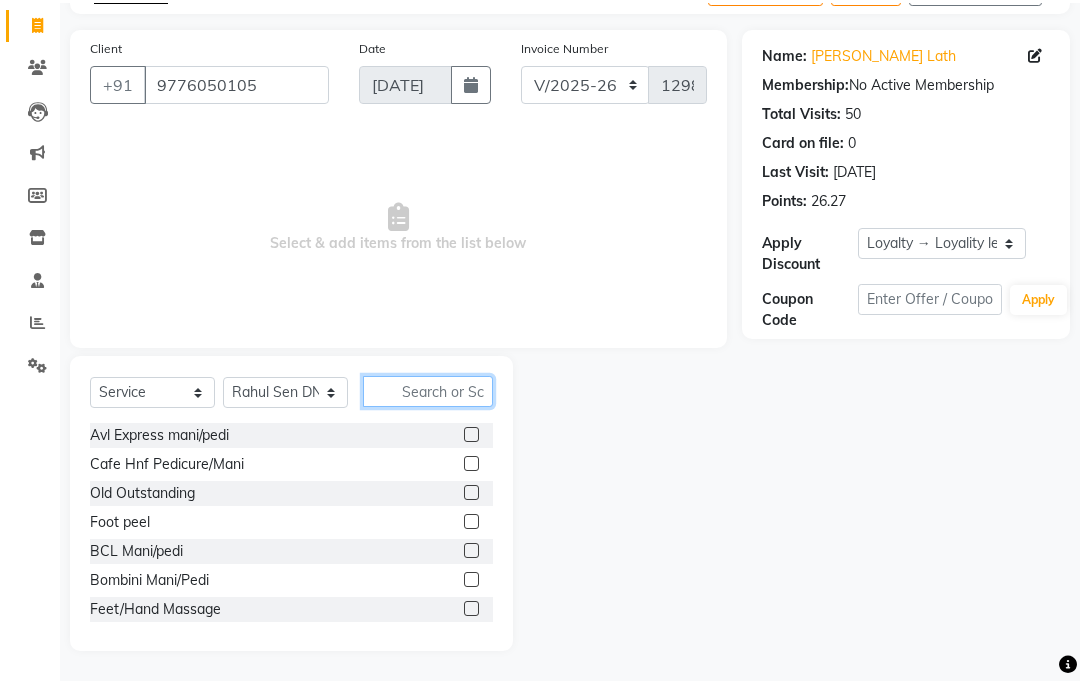 scroll, scrollTop: 144, scrollLeft: 0, axis: vertical 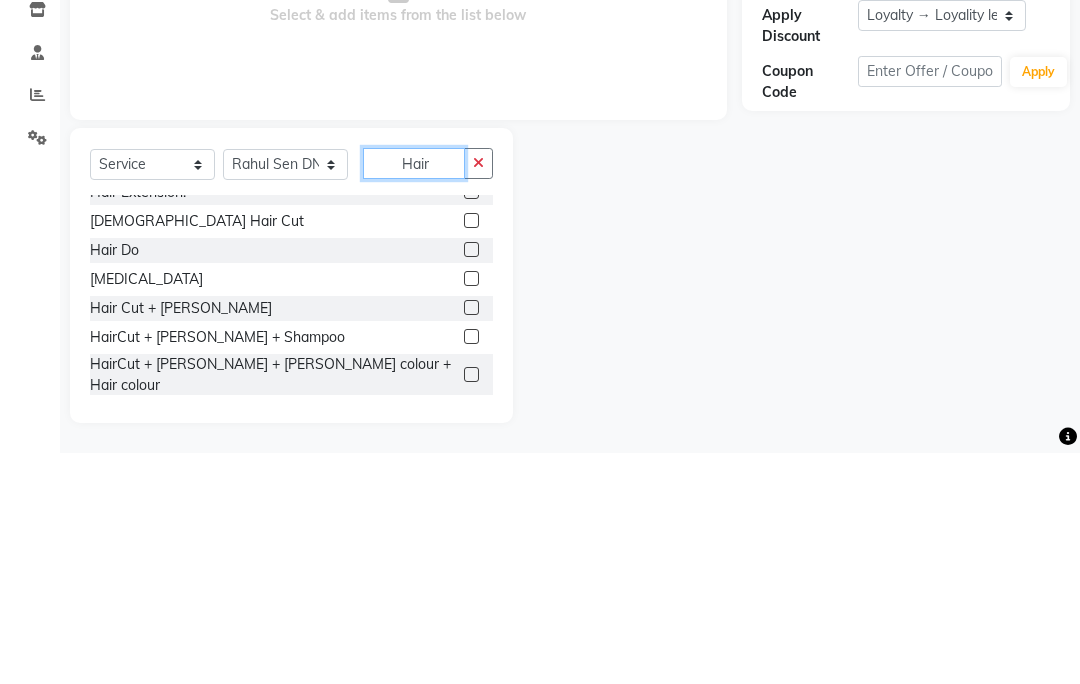 type on "Hair" 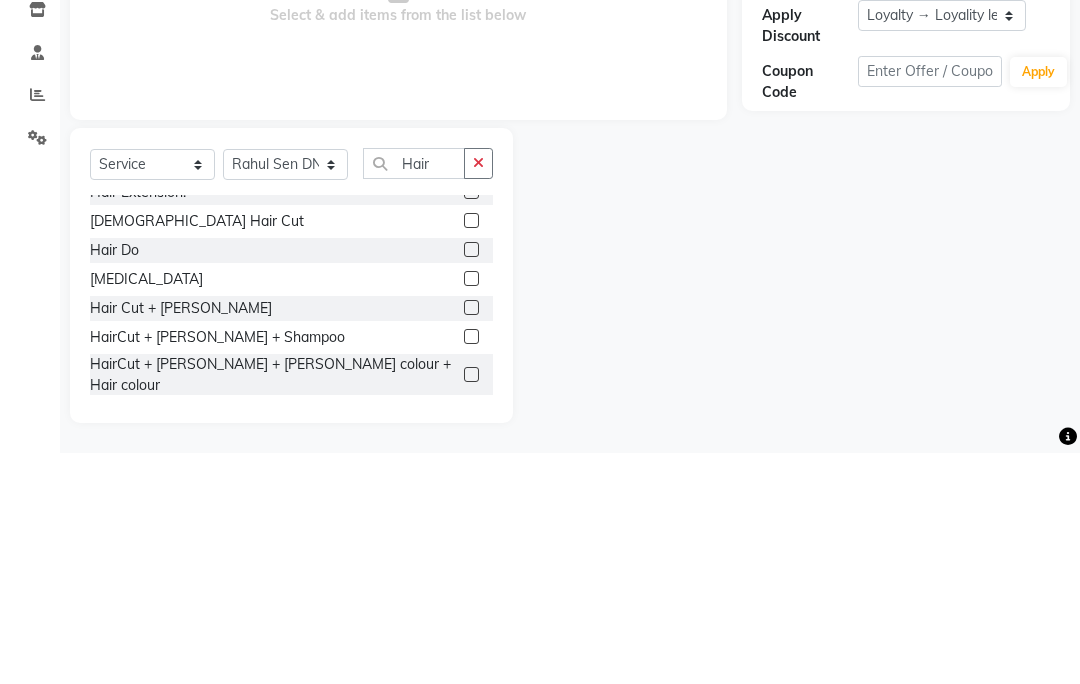 click on "[DEMOGRAPHIC_DATA] Hair Cut" 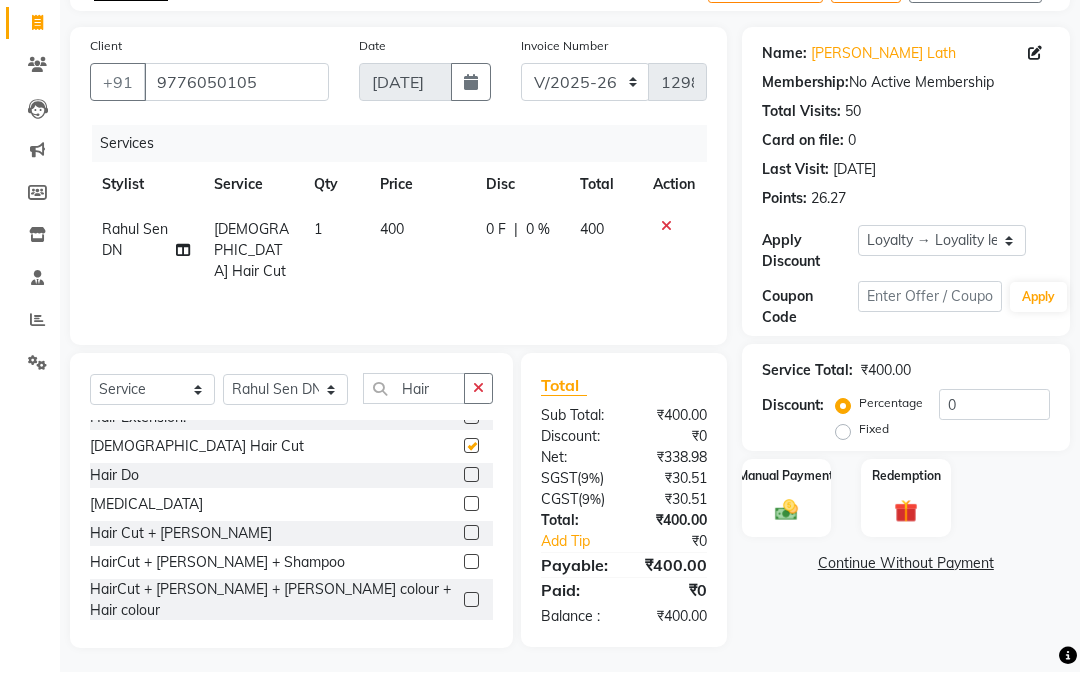 checkbox on "false" 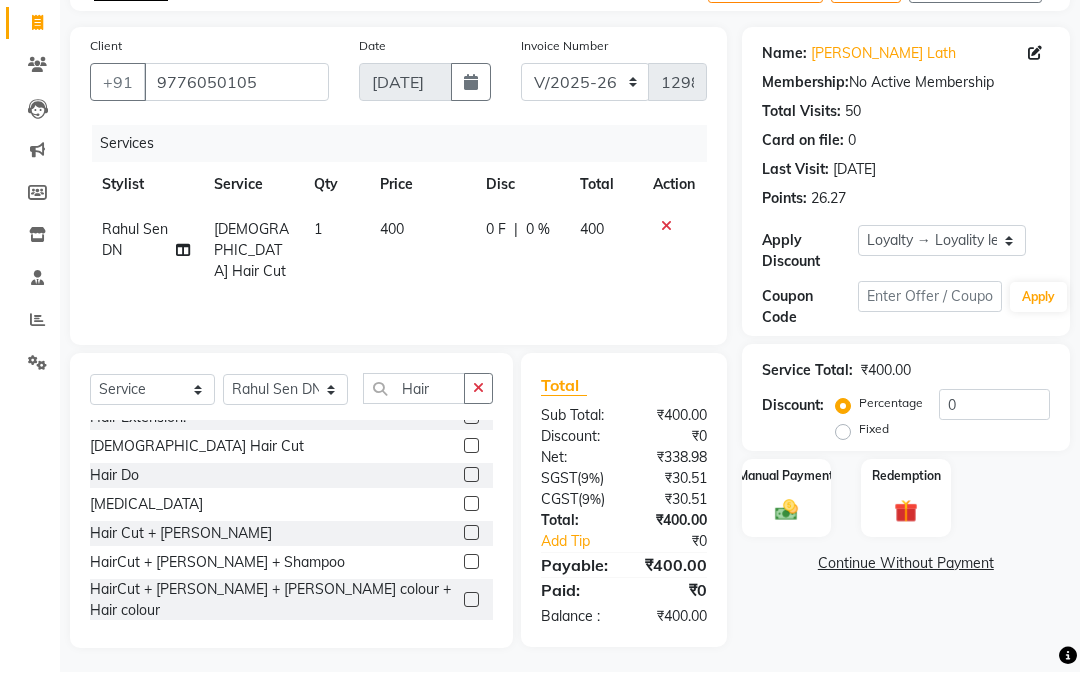 scroll, scrollTop: 150, scrollLeft: 0, axis: vertical 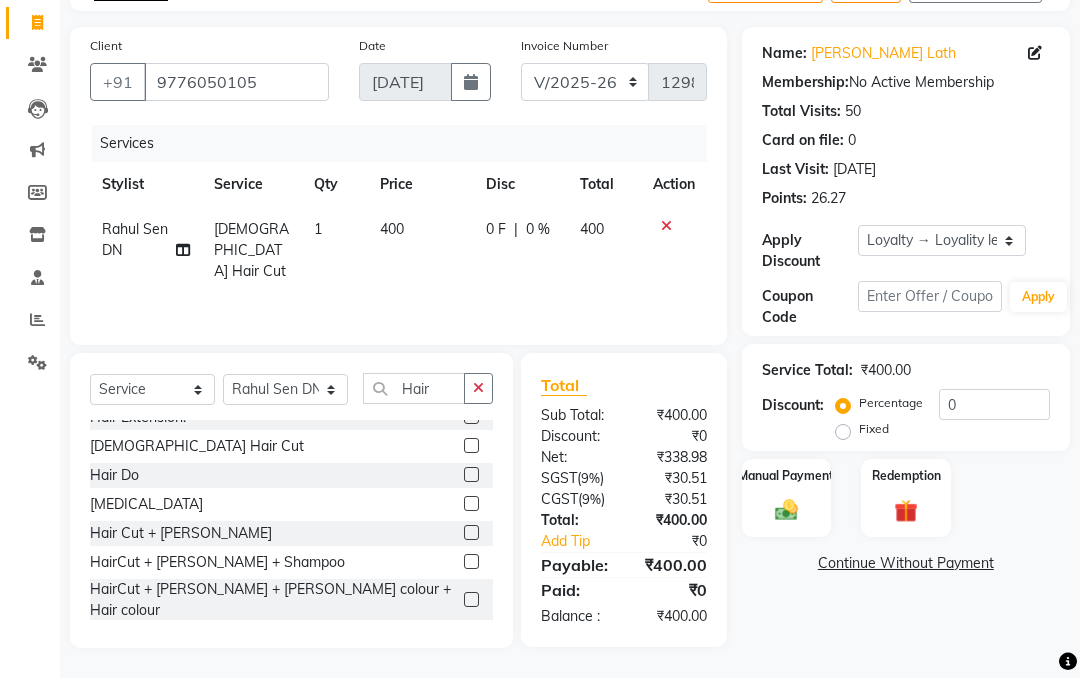 click on "0 %" 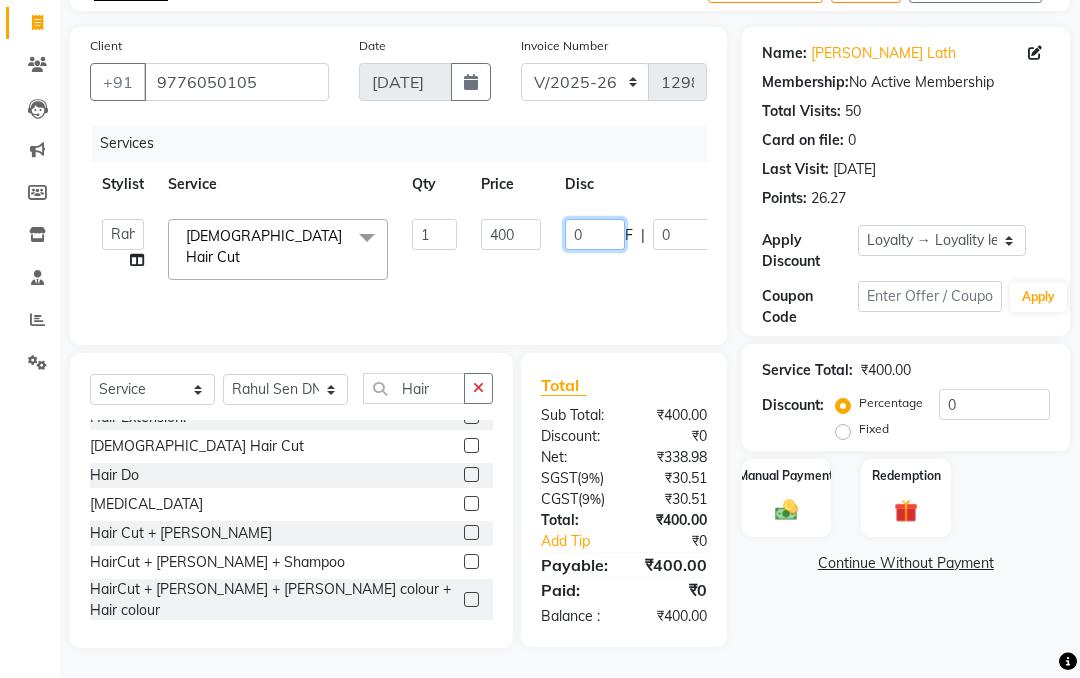 click on "0" 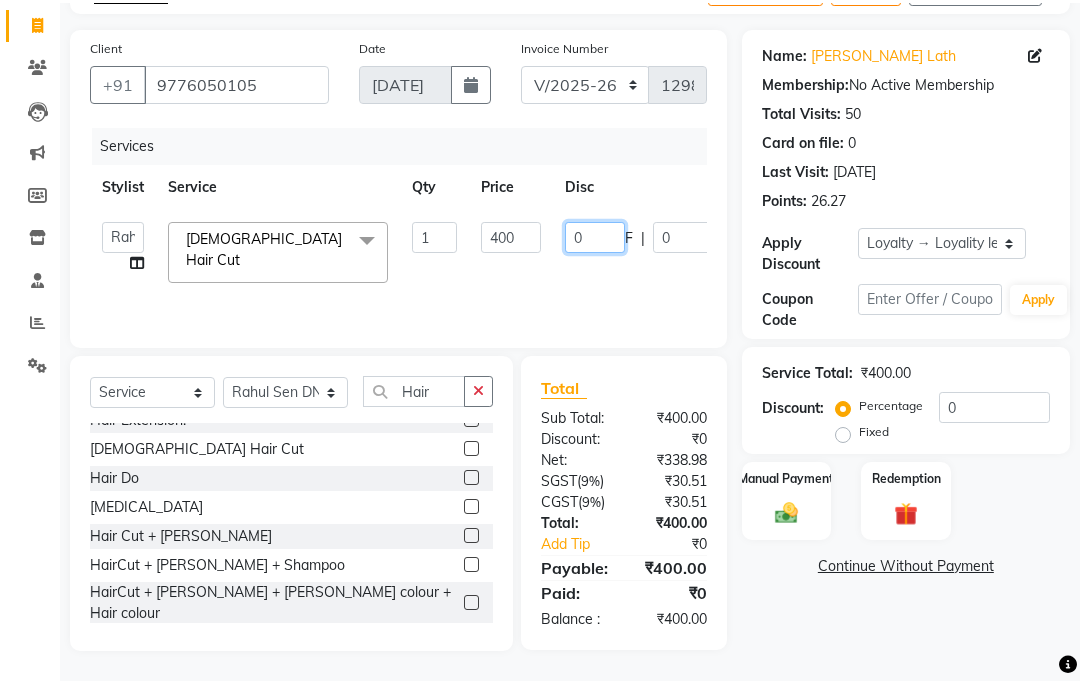 scroll, scrollTop: 144, scrollLeft: 0, axis: vertical 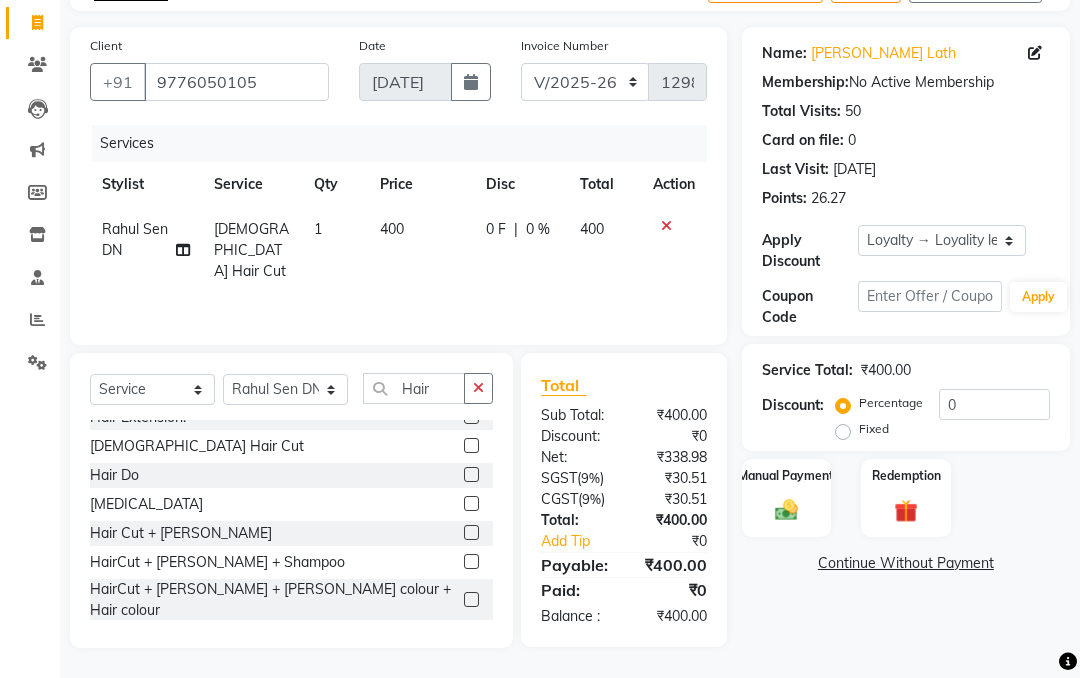 click on "[DEMOGRAPHIC_DATA] Hair Cut" 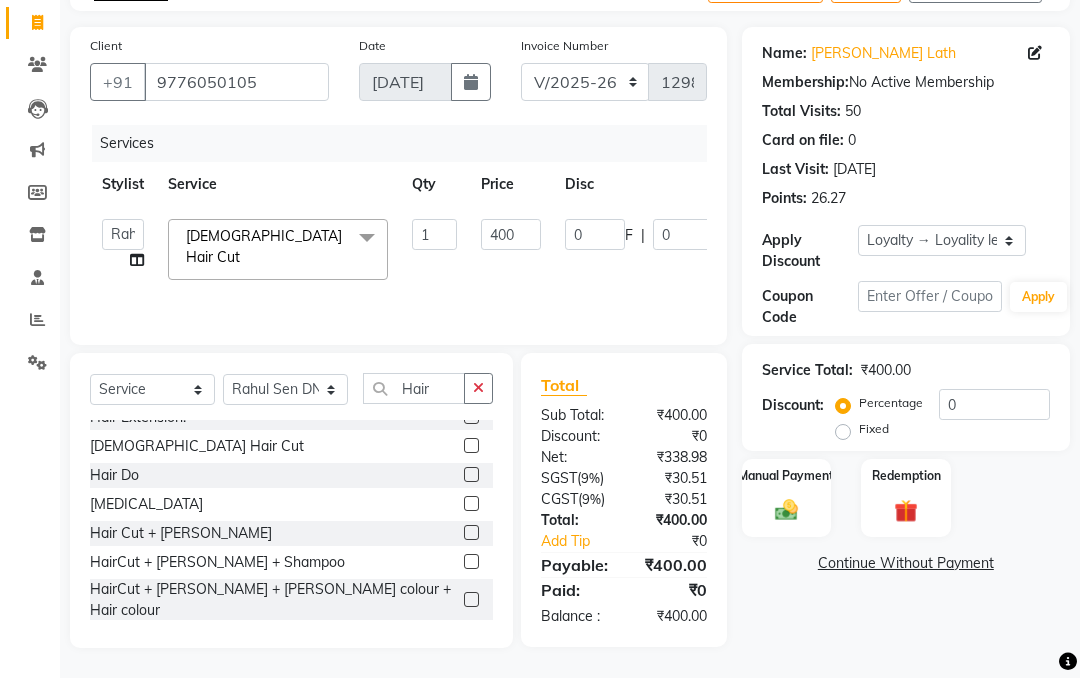 click on "x" 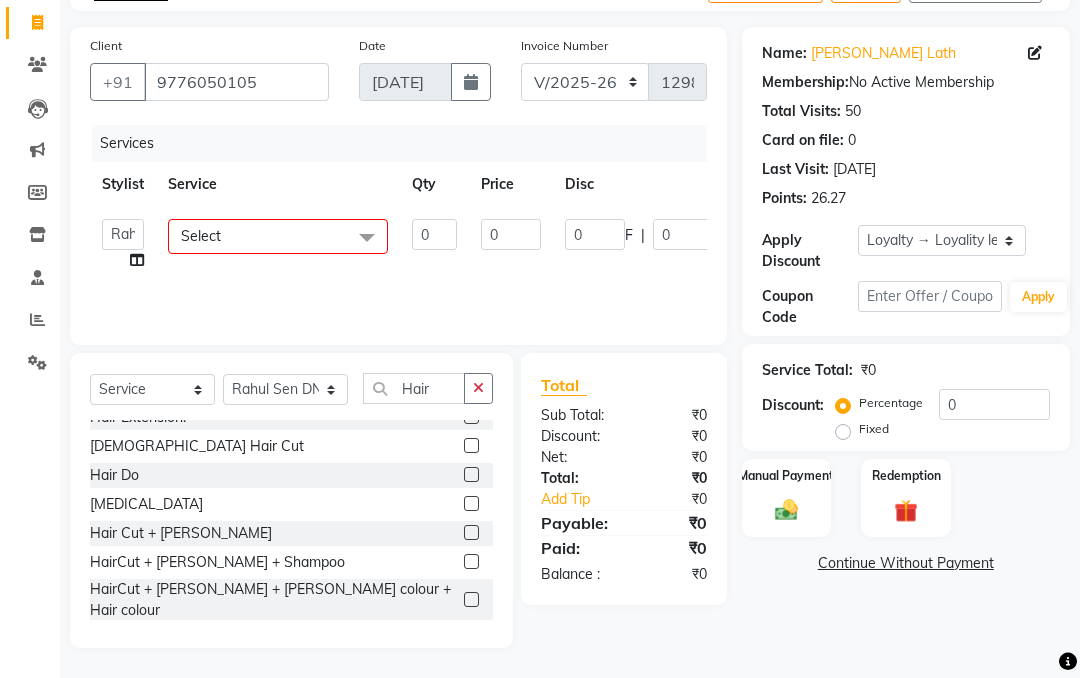 click on "Select" 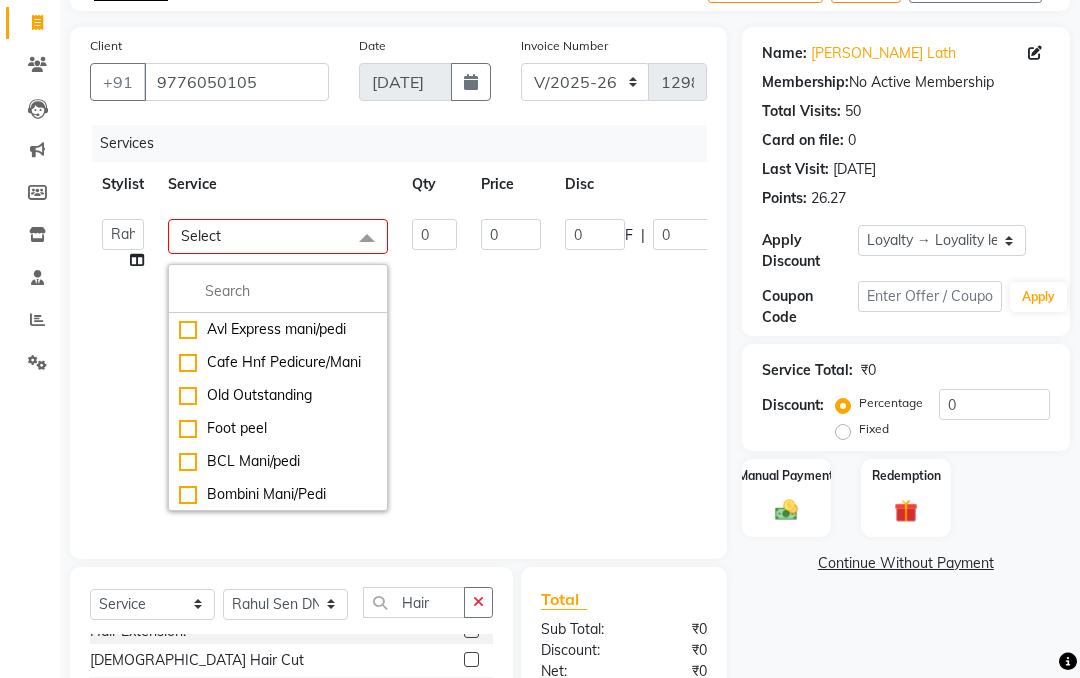 click 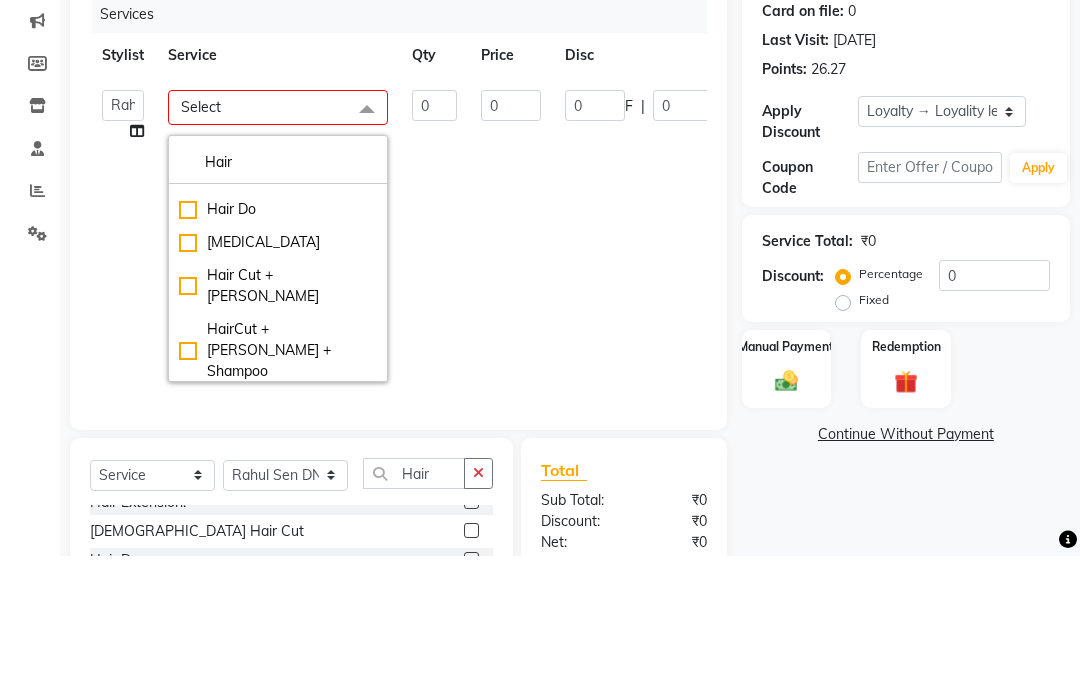 scroll, scrollTop: 102, scrollLeft: 0, axis: vertical 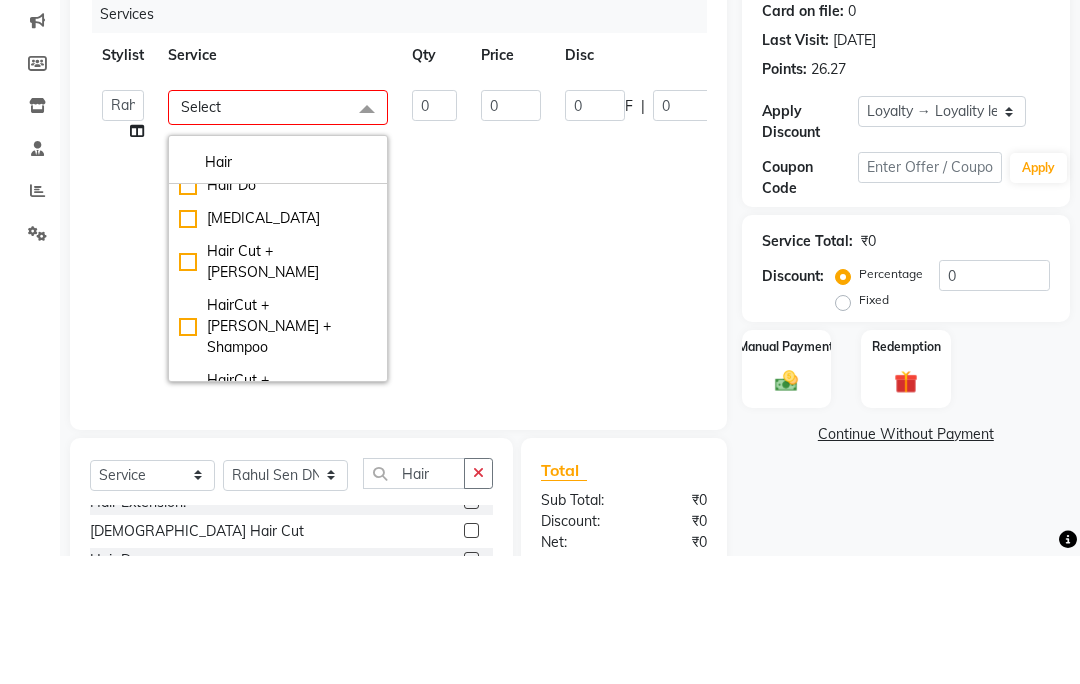 type on "Hair" 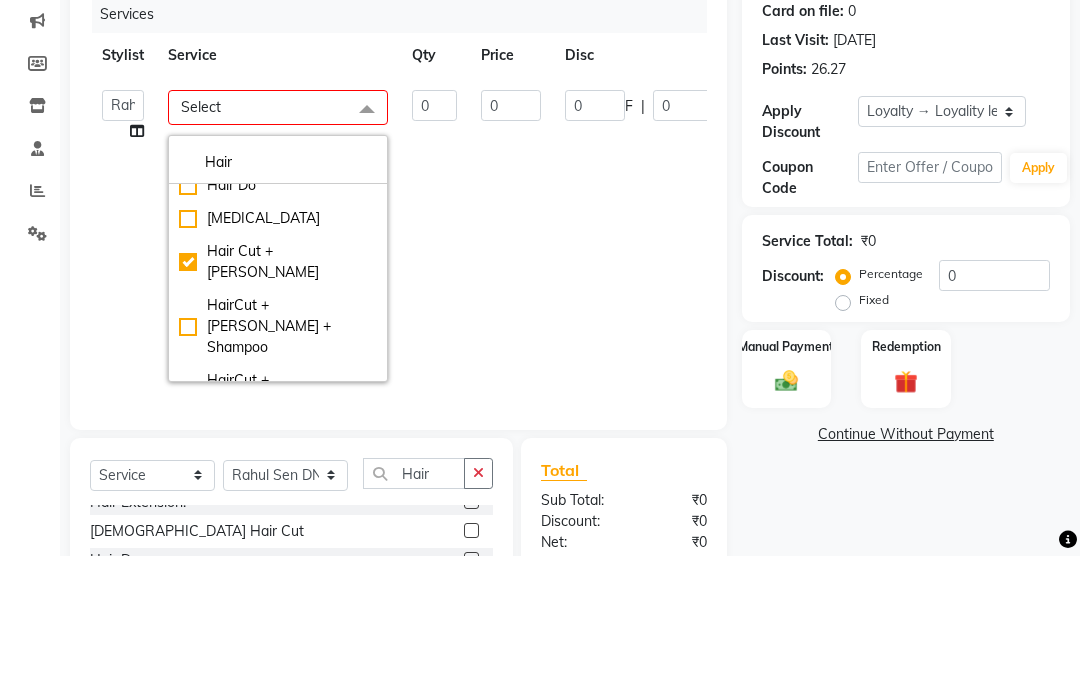checkbox on "true" 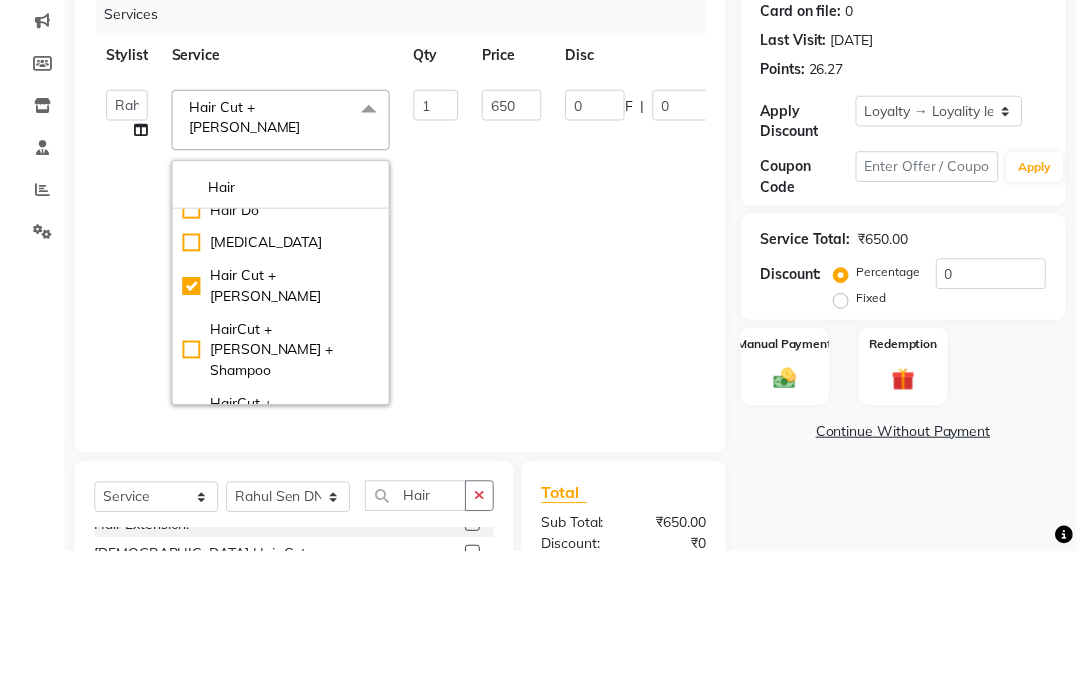 scroll, scrollTop: 279, scrollLeft: 0, axis: vertical 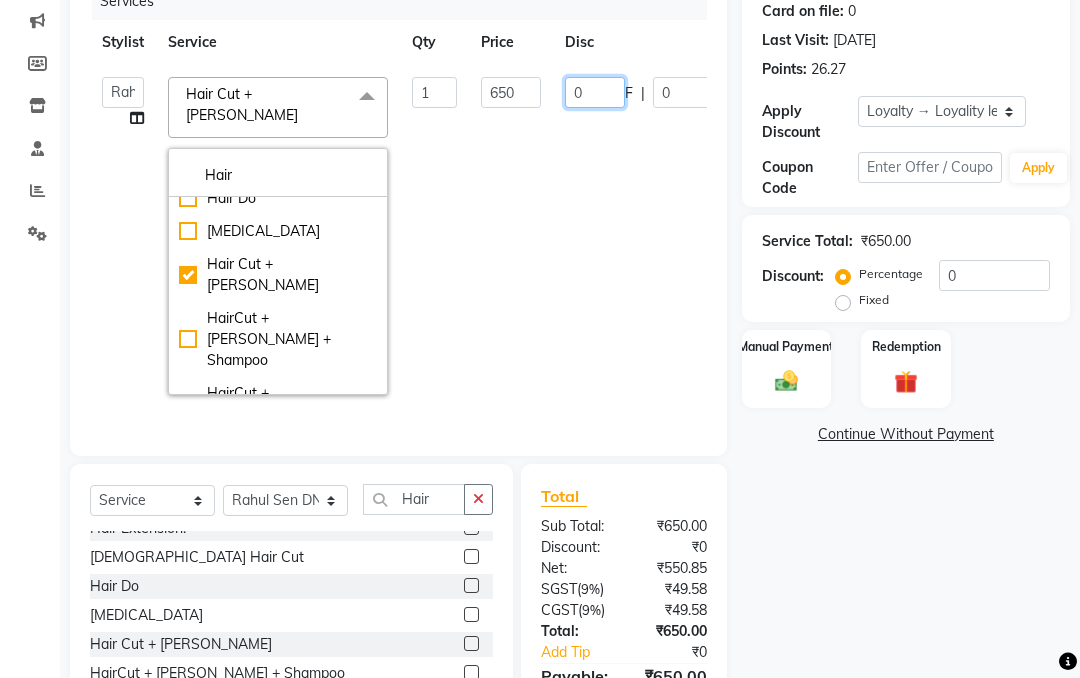 click on "0" 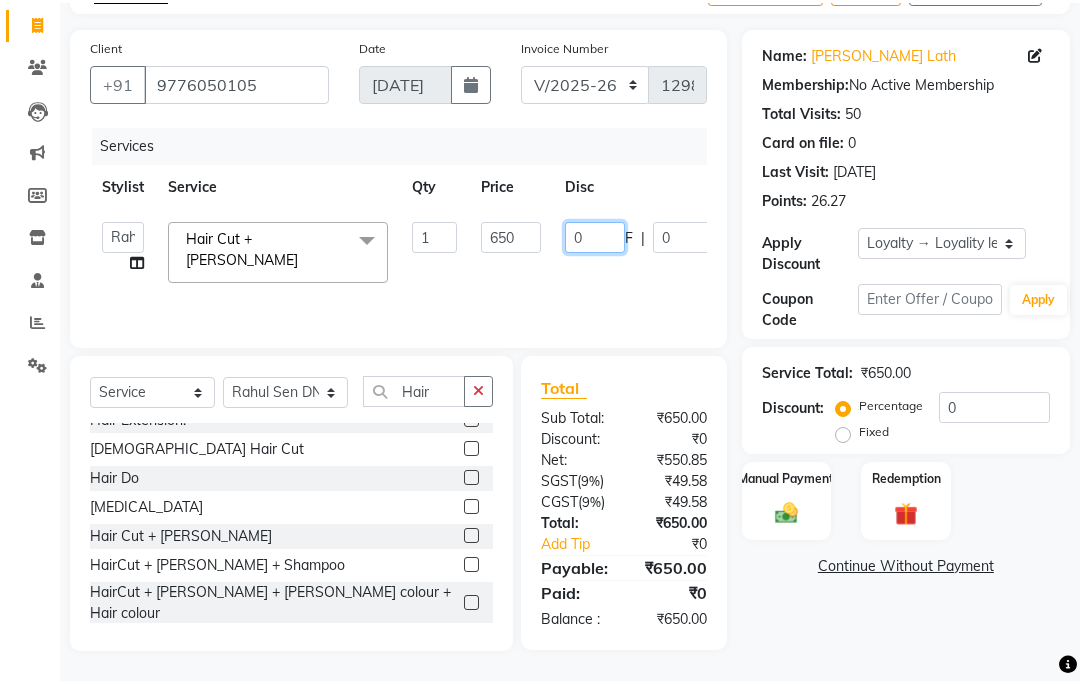 scroll, scrollTop: 144, scrollLeft: 0, axis: vertical 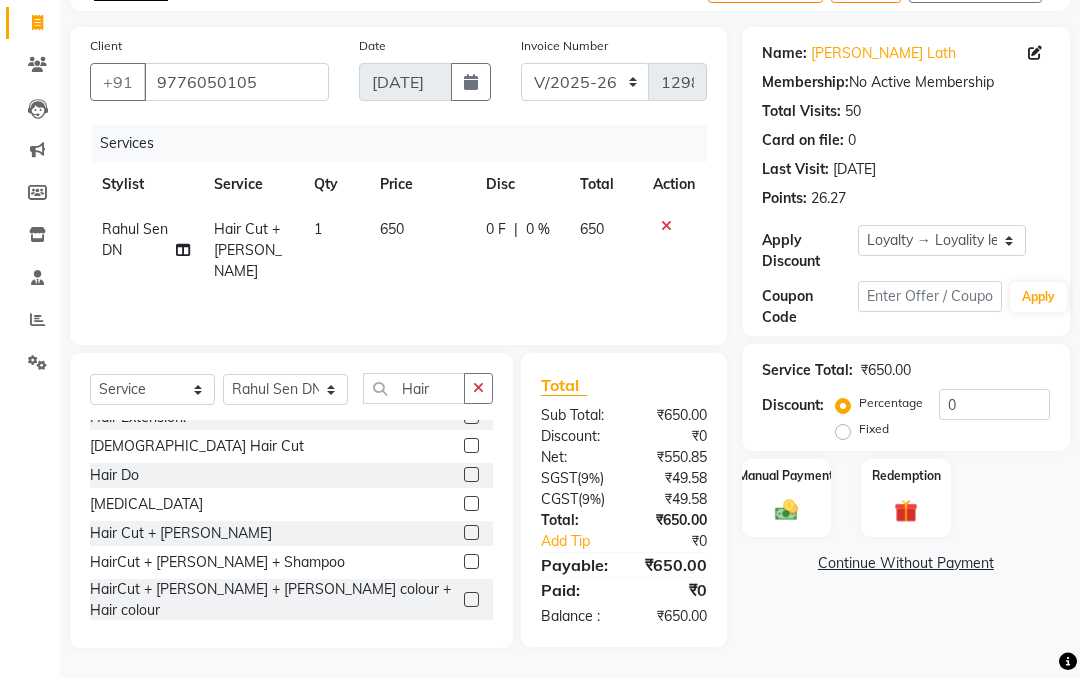 click on "650" 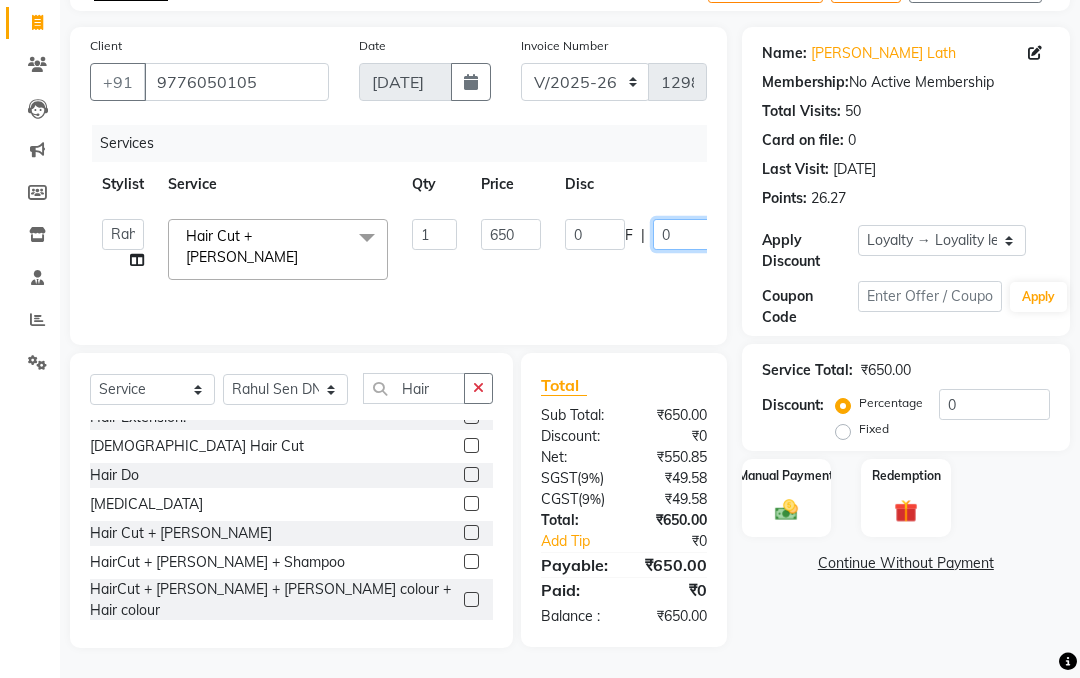 click on "0" 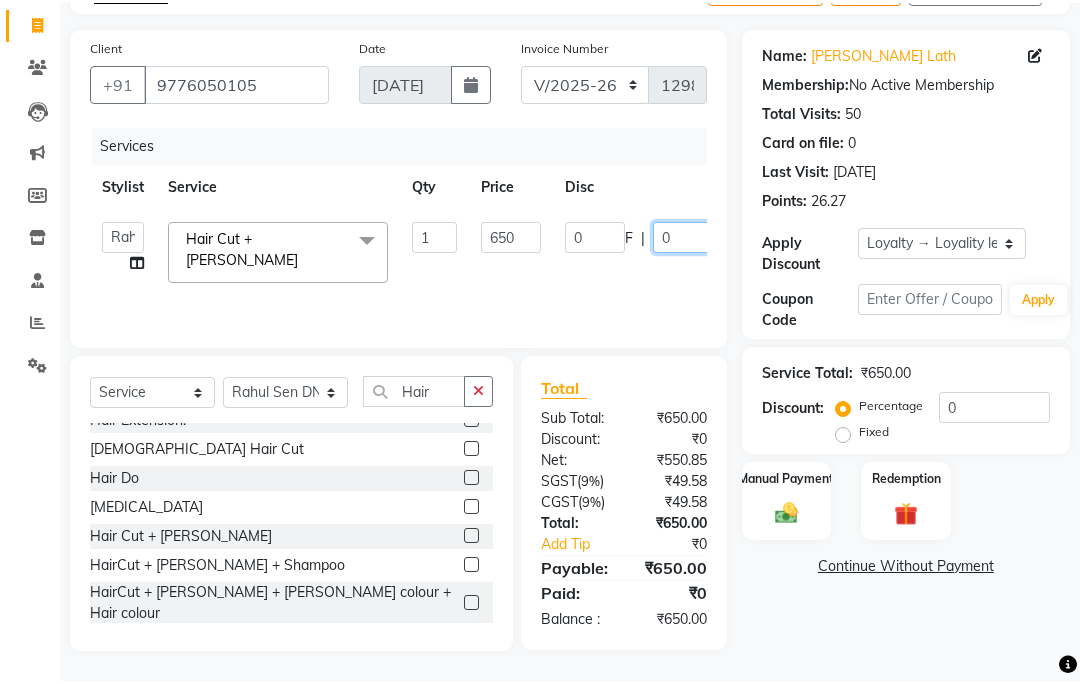 scroll, scrollTop: 144, scrollLeft: 0, axis: vertical 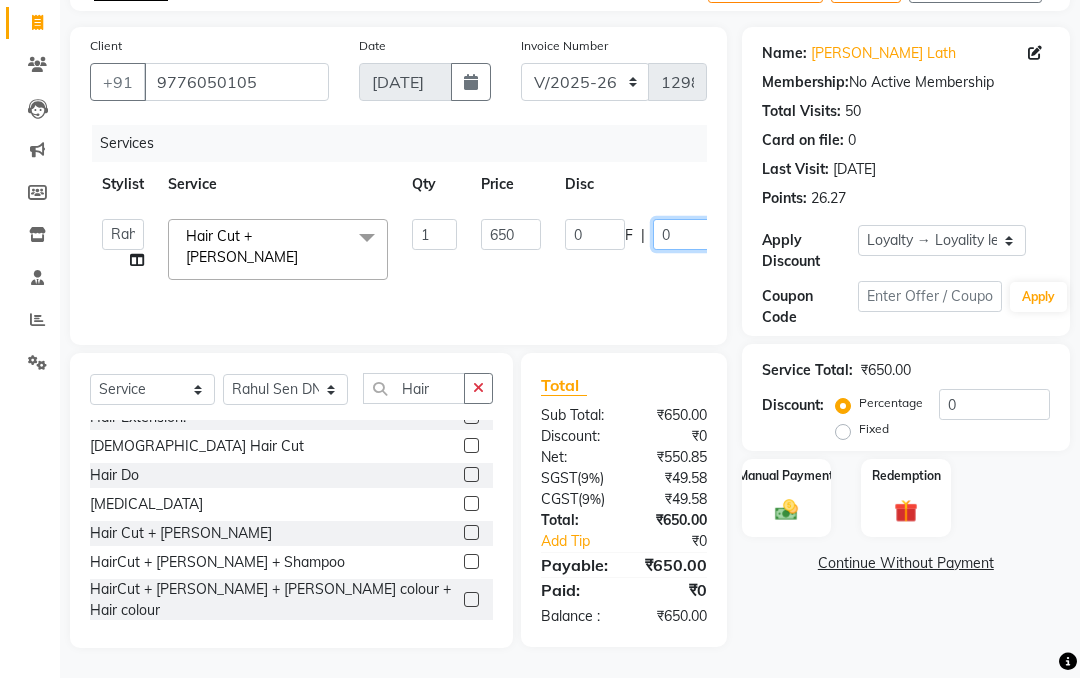 type on "20" 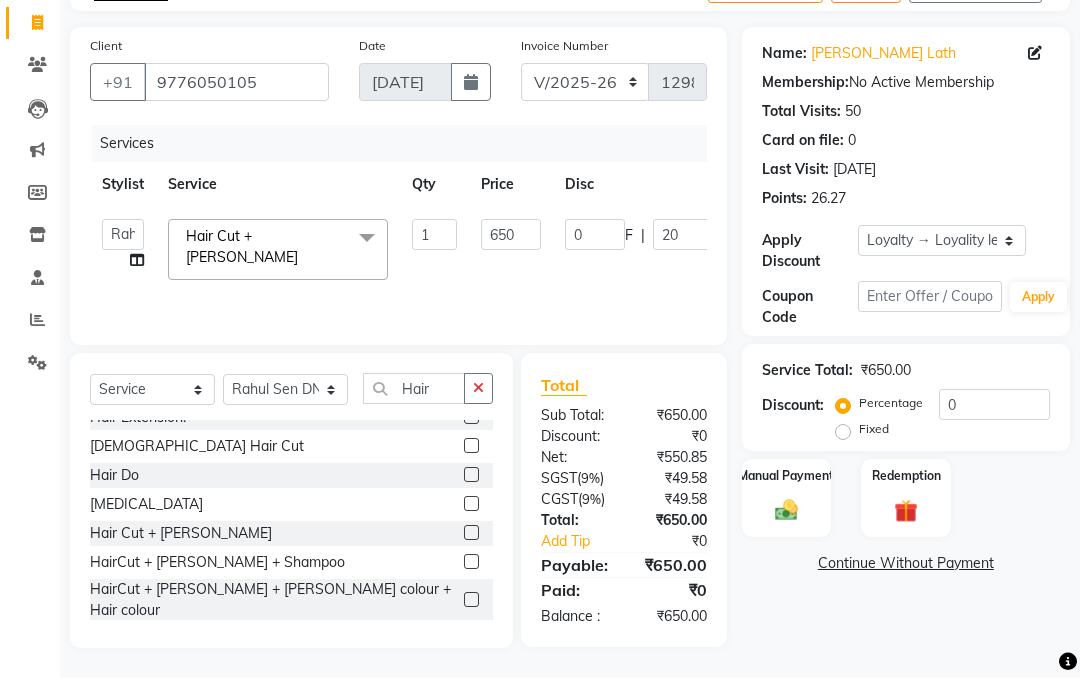 click on "Client +91 9776050105 Date 13-07-2025 Invoice Number CI/2025-26 V/2025-26 1298 Services Stylist Service Qty Price Disc Total Action  Alka   Amrita   Arun DN   Bharti Nigam   Ishu   Jitesh   Krishna   Owner   Pooja   Rahul Sen DN   Ritu Sahu   Tahsim   Tamanna   Vaishali   Hair Cut + Beard  x Avl Express mani/pedi Cafe Hnf Pedicure/Mani Old Outstanding Foot peel BCL Mani/pedi Bombini Mani/Pedi Feet/Hand Massage nail cut/file Nail paint Dtan Arms/Legs Candle Therapy Mani/Pedi Donut Mani/Pedi Mehendi Avl Luxery Meni/Pedi Avl Pedipure Express Manicure/Pedicure  Classic Manicure/Pedicure Spa Manicure/Pedicure Moisture Retaining Manicure/Pedicure Infiniti Signature Manicure/Pedicure Aesthetic Manicure/Pedicure  Avl pedicruise Mani/Pedi Kanpeki Kouyou Skeyndor Expert cleansePro Skeyndor Power Hyaluronic Skeyndor Power Retinol Skeyndor Corrective Skeyndor Essential Skeyndor Aquatherm Skeyndor Power C Skeyndor Power Oxygen Jansenn Fabulous HydraFacial Globallift Thalgo Buccal Massage Guasha massage Korean Bed Massage" 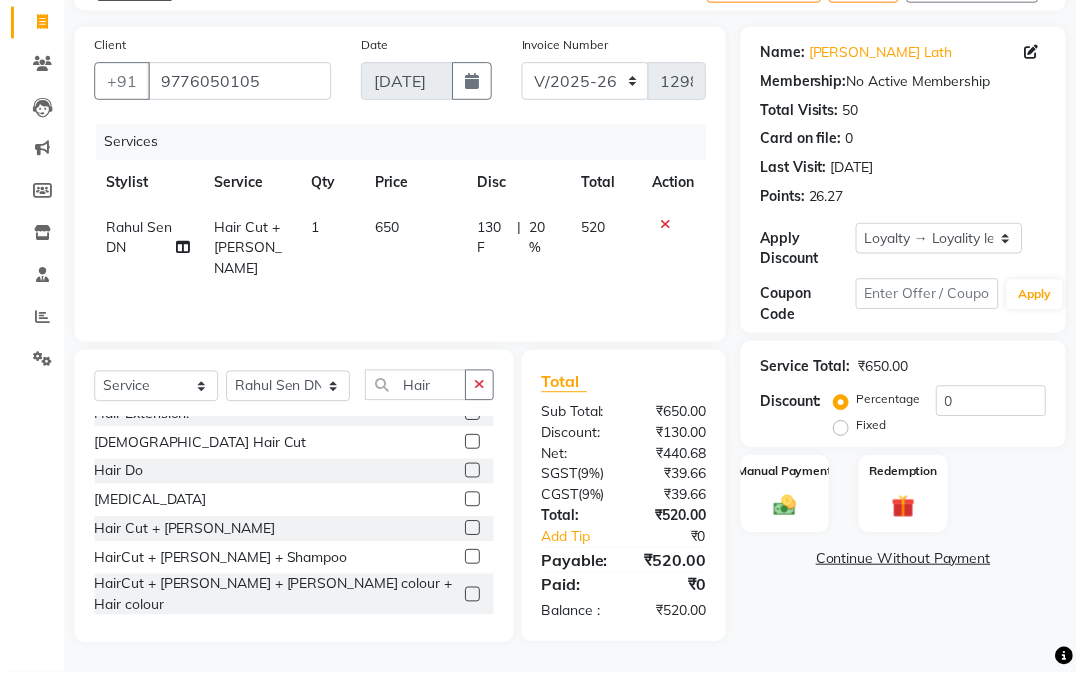 scroll, scrollTop: 150, scrollLeft: 0, axis: vertical 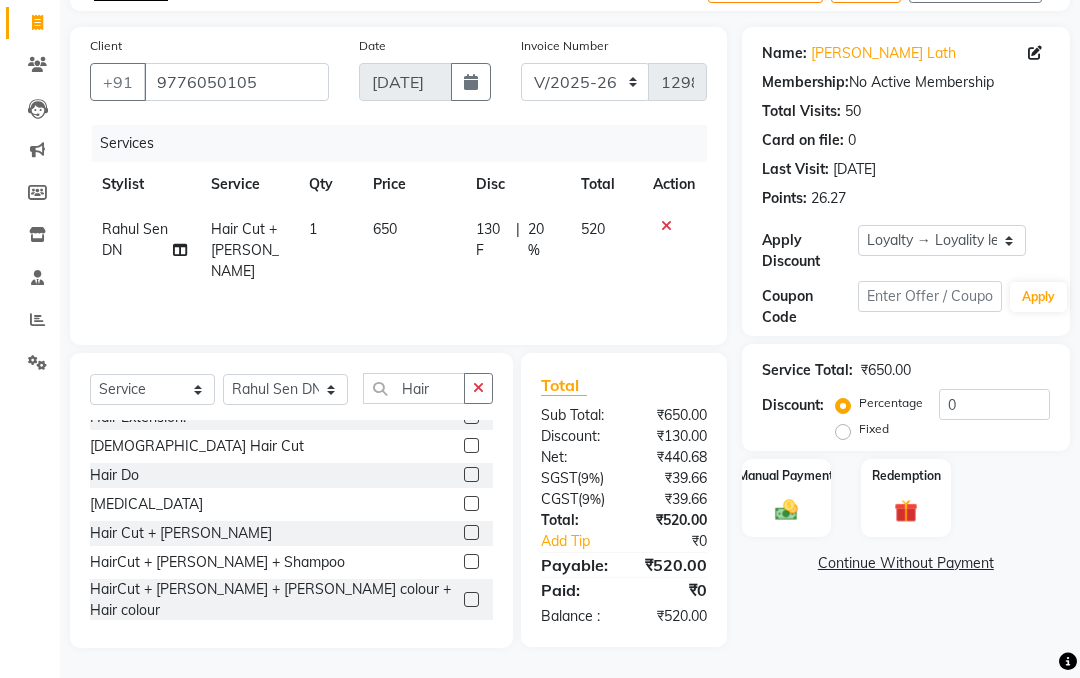 click on "20 %" 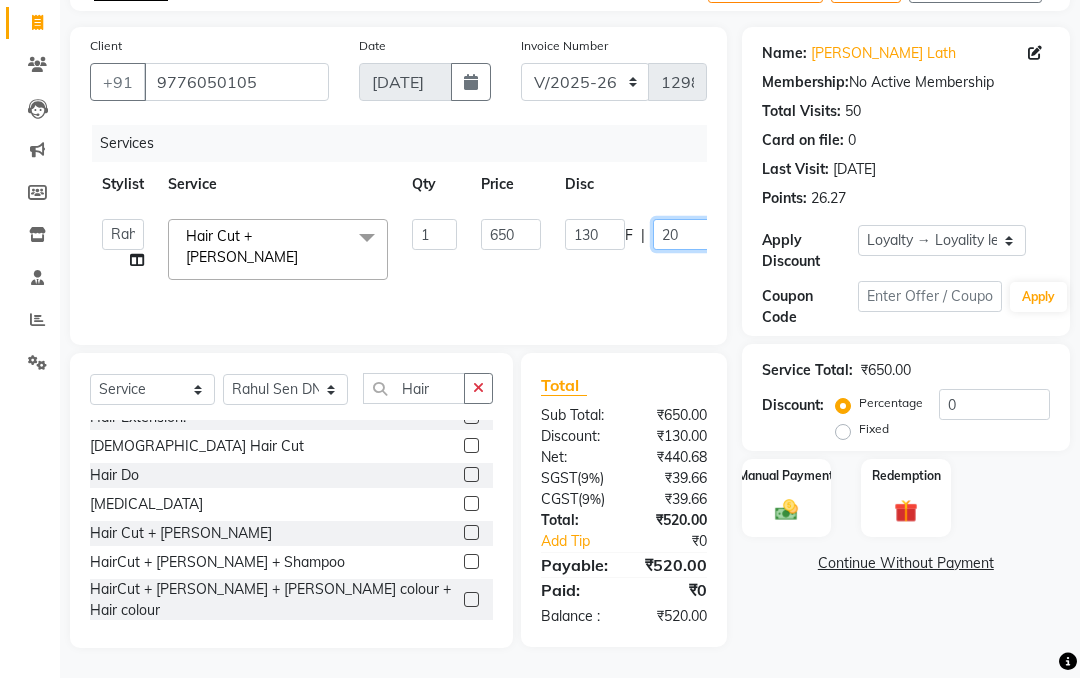 click on "20" 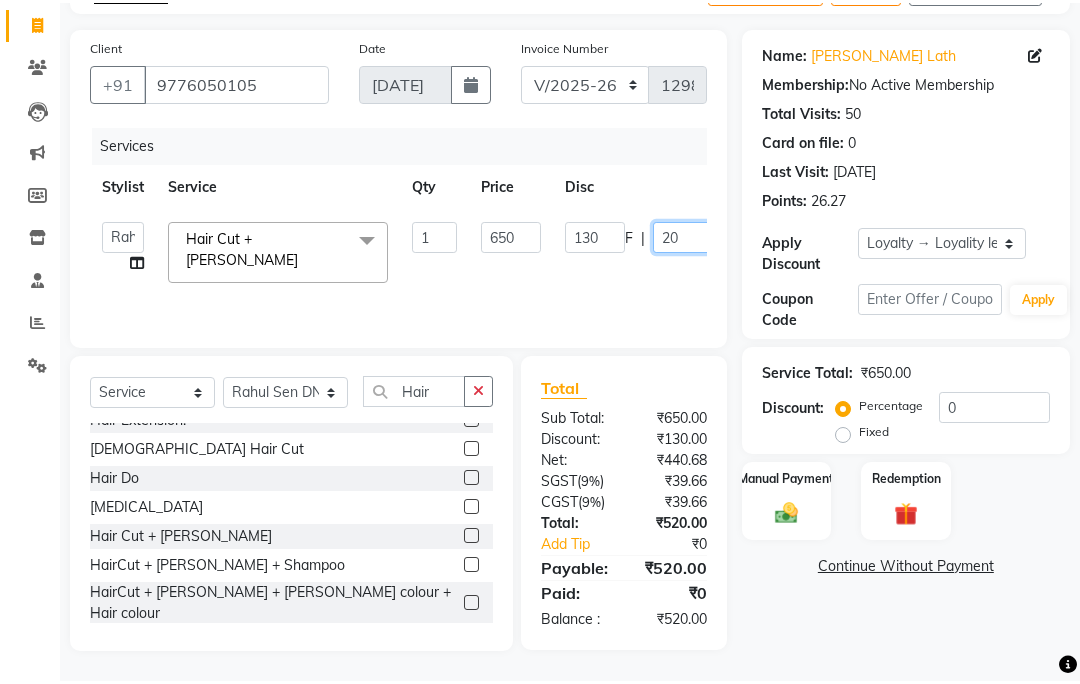 scroll, scrollTop: 144, scrollLeft: 0, axis: vertical 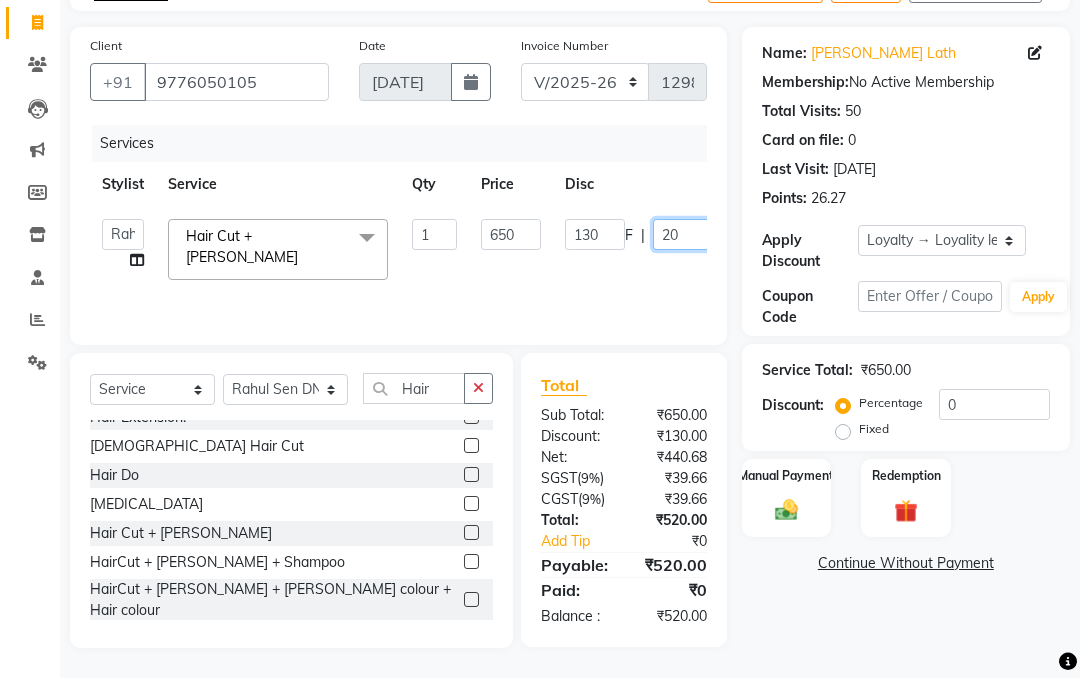 click on "20" 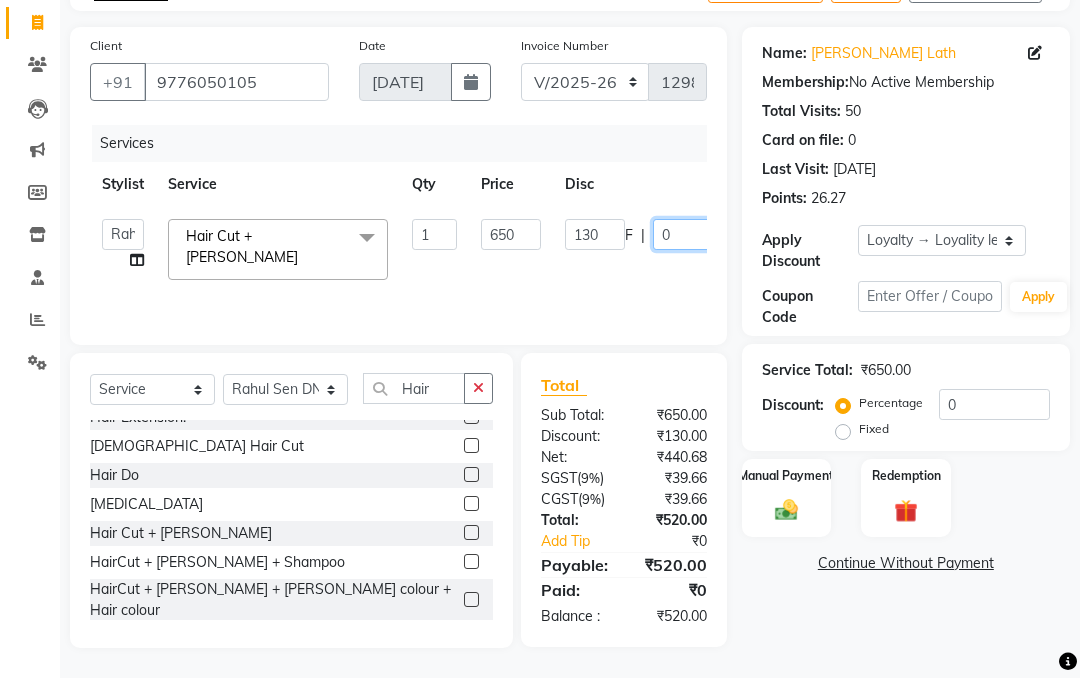 type on "50" 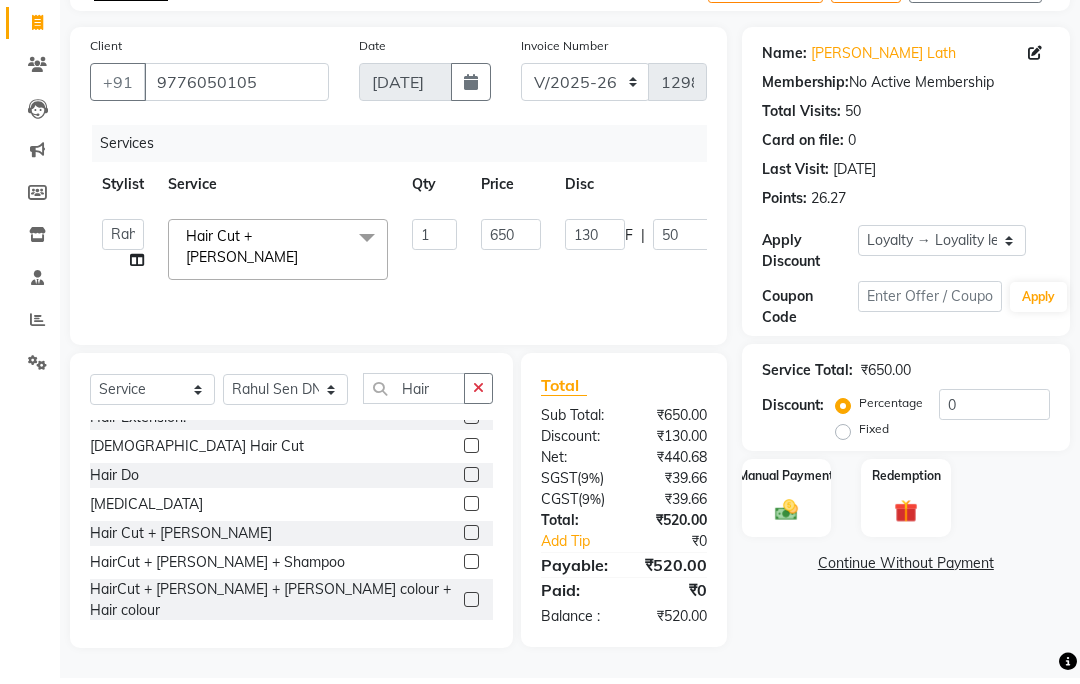 click on "Client +91 9776050105 Date 13-07-2025 Invoice Number CI/2025-26 V/2025-26 1298 Services Stylist Service Qty Price Disc Total Action  Alka   Amrita   Arun DN   Bharti Nigam   Ishu   Jitesh   Krishna   Owner   Pooja   Rahul Sen DN   Ritu Sahu   Tahsim   Tamanna   Vaishali   Hair Cut + Beard  x Avl Express mani/pedi Cafe Hnf Pedicure/Mani Old Outstanding Foot peel BCL Mani/pedi Bombini Mani/Pedi Feet/Hand Massage nail cut/file Nail paint Dtan Arms/Legs Candle Therapy Mani/Pedi Donut Mani/Pedi Mehendi Avl Luxery Meni/Pedi Avl Pedipure Express Manicure/Pedicure  Classic Manicure/Pedicure Spa Manicure/Pedicure Moisture Retaining Manicure/Pedicure Infiniti Signature Manicure/Pedicure Aesthetic Manicure/Pedicure  Avl pedicruise Mani/Pedi Kanpeki Kouyou Skeyndor Expert cleansePro Skeyndor Power Hyaluronic Skeyndor Power Retinol Skeyndor Corrective Skeyndor Essential Skeyndor Aquatherm Skeyndor Power C Skeyndor Power Oxygen Jansenn Fabulous HydraFacial Globallift Thalgo Buccal Massage Guasha massage Korean Bed Massage" 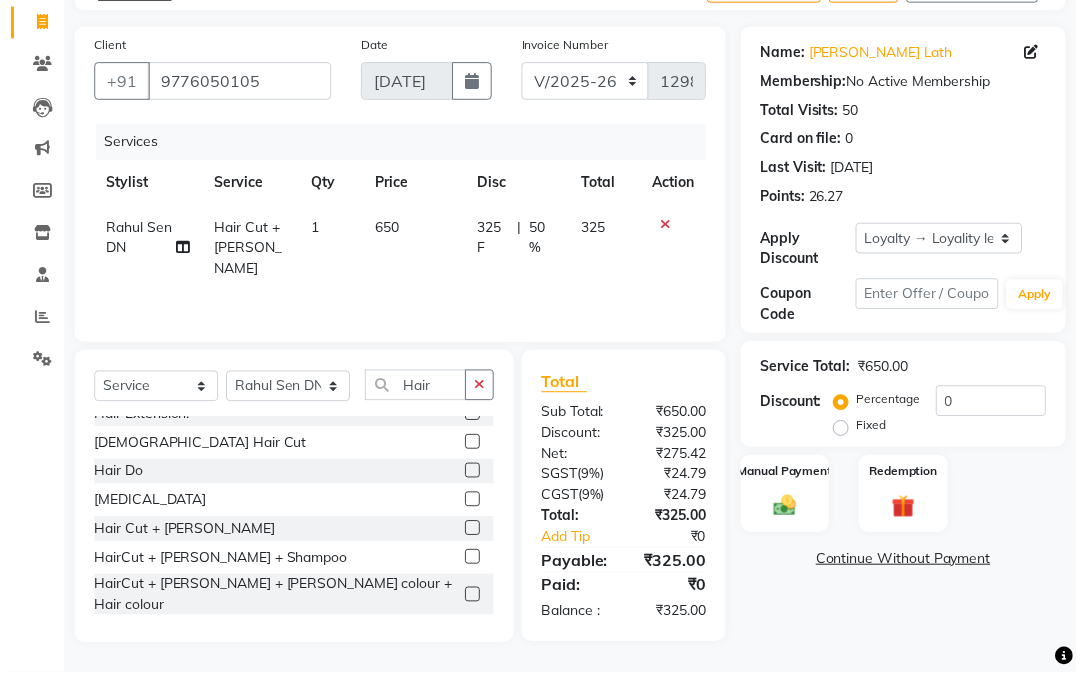 scroll, scrollTop: 150, scrollLeft: 0, axis: vertical 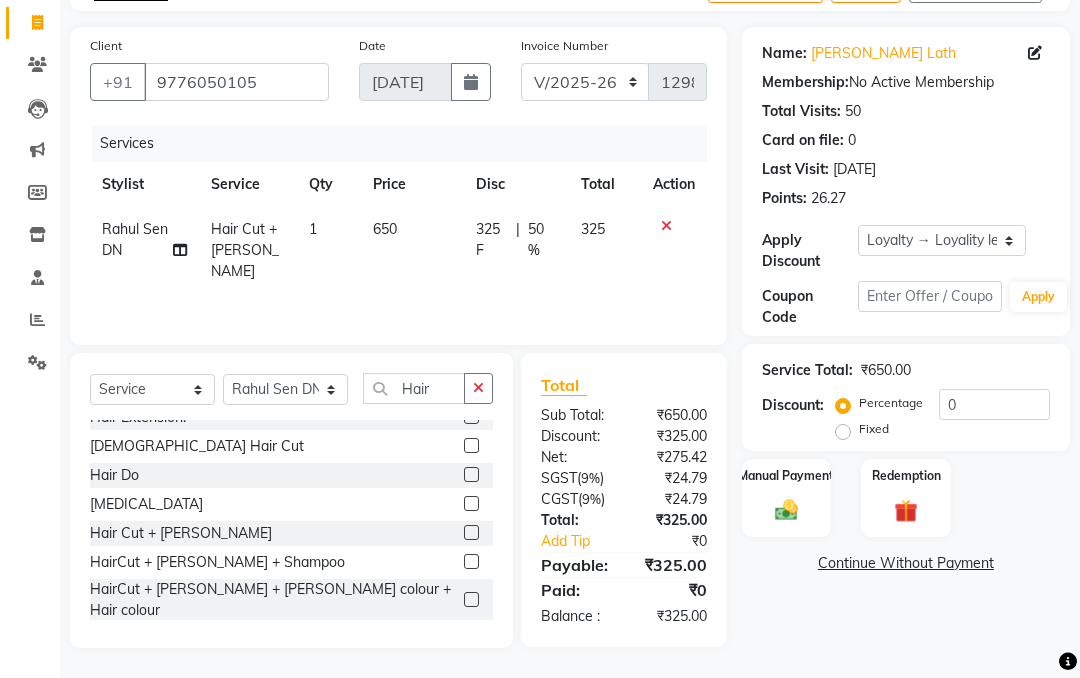 click 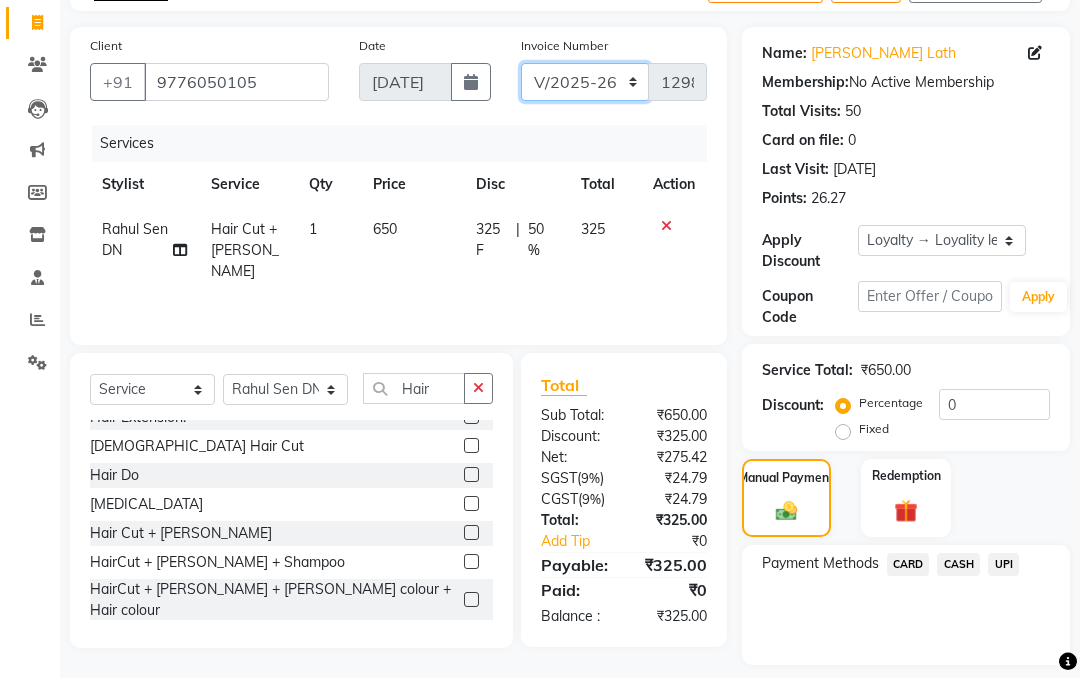 click on "CI/2025-26 V/2025-26" 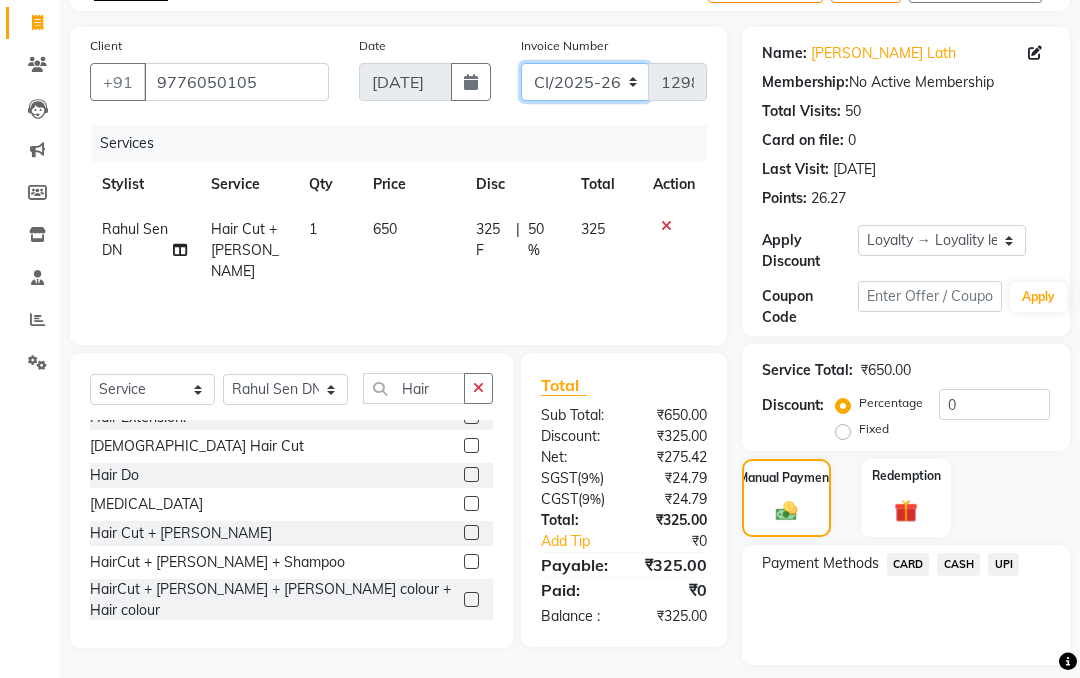 type on "0550" 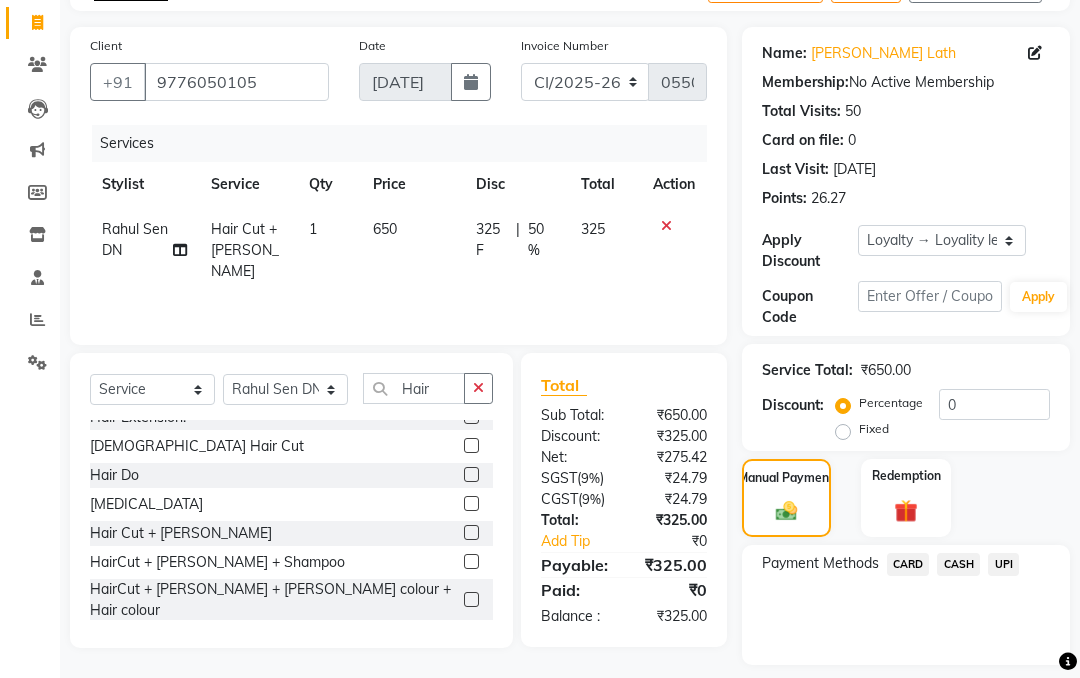 click on "CASH" 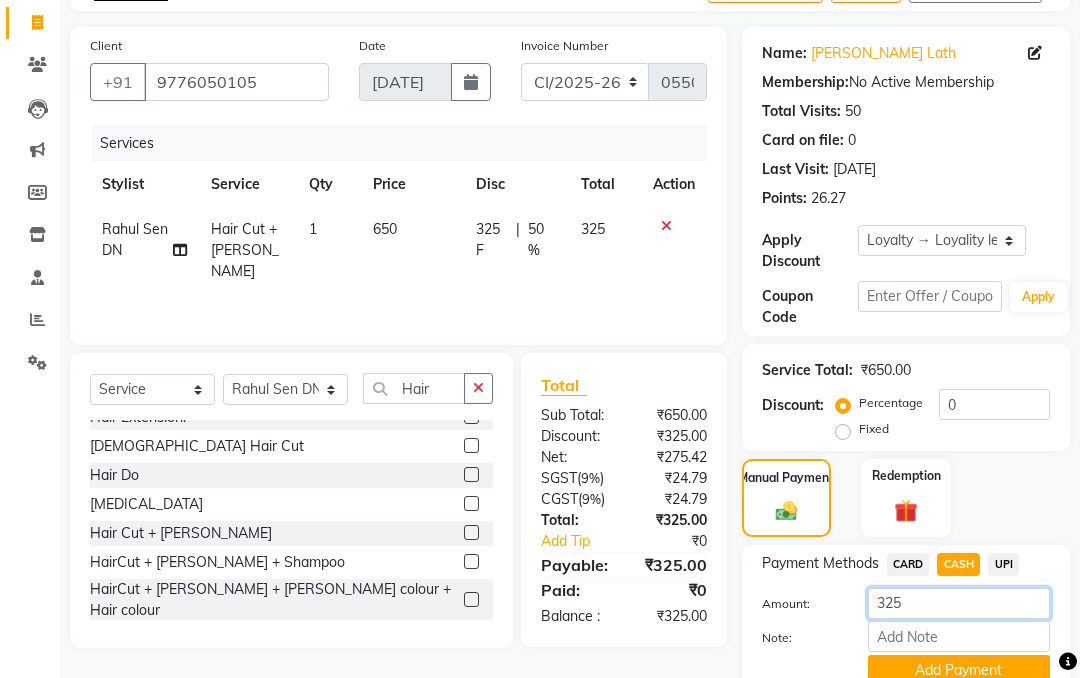 click on "325" 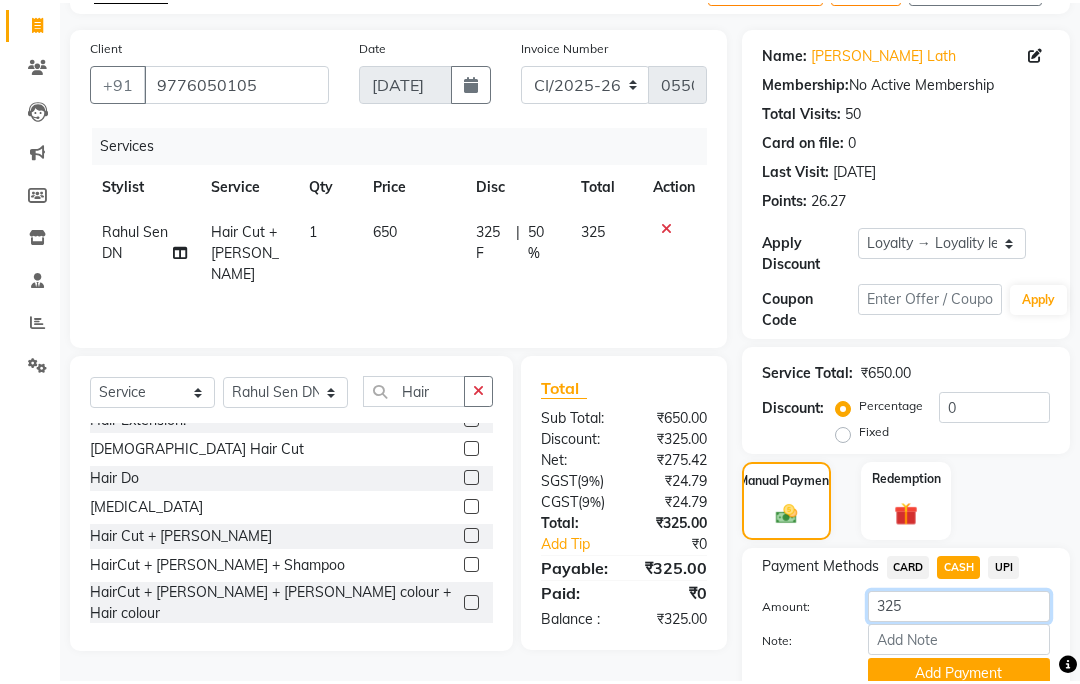 scroll, scrollTop: 238, scrollLeft: 0, axis: vertical 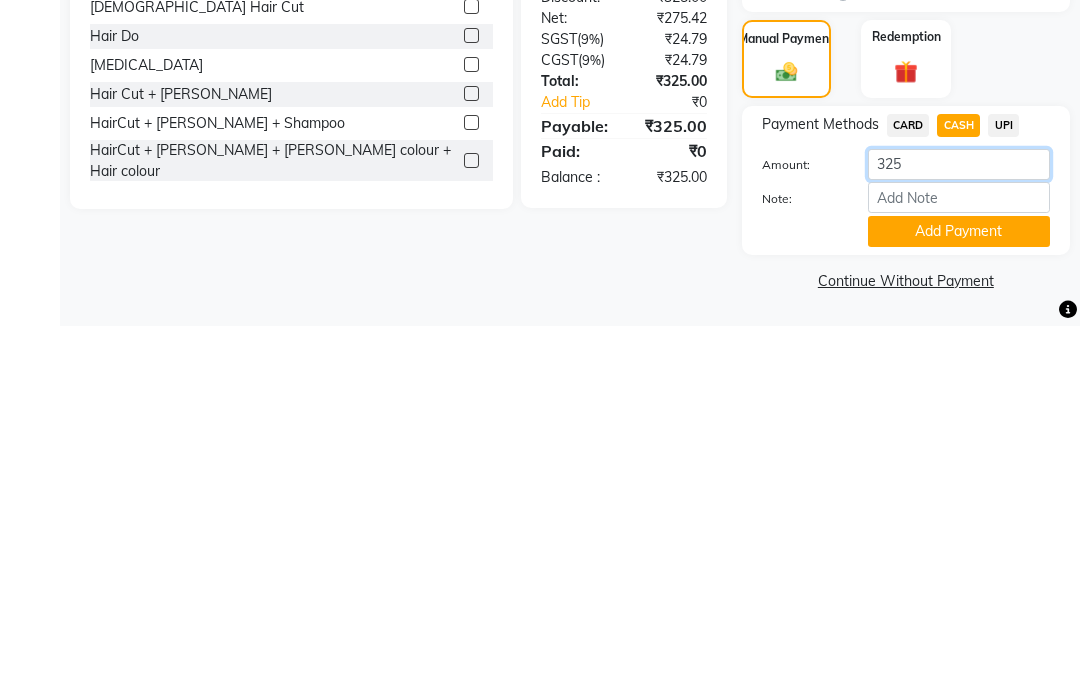 click on "325" 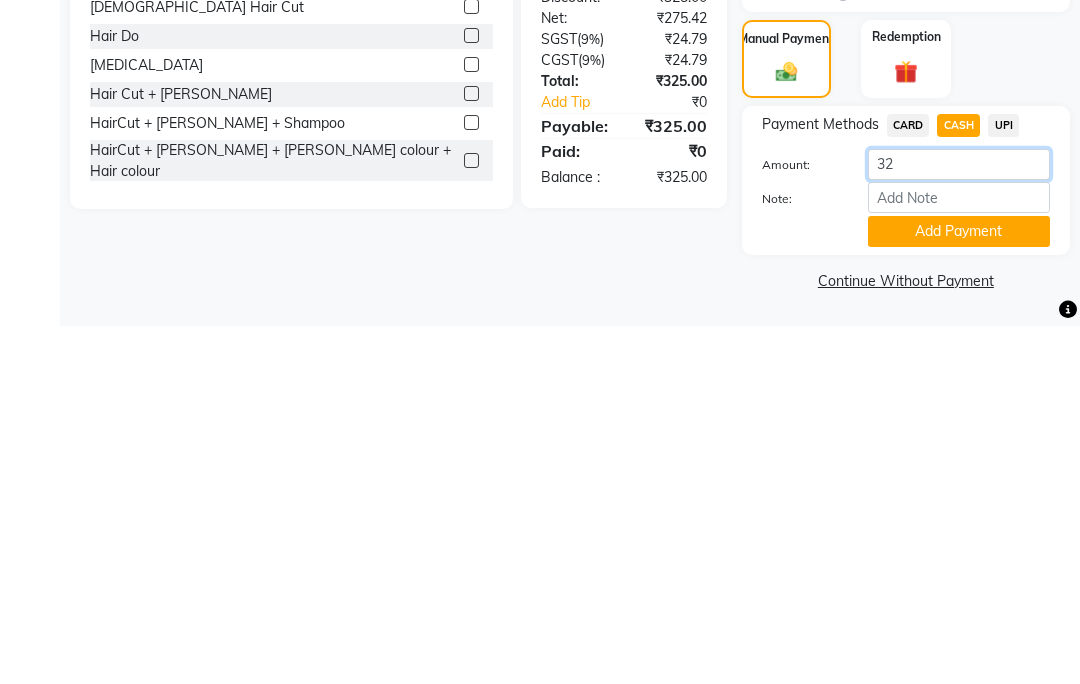 type on "3" 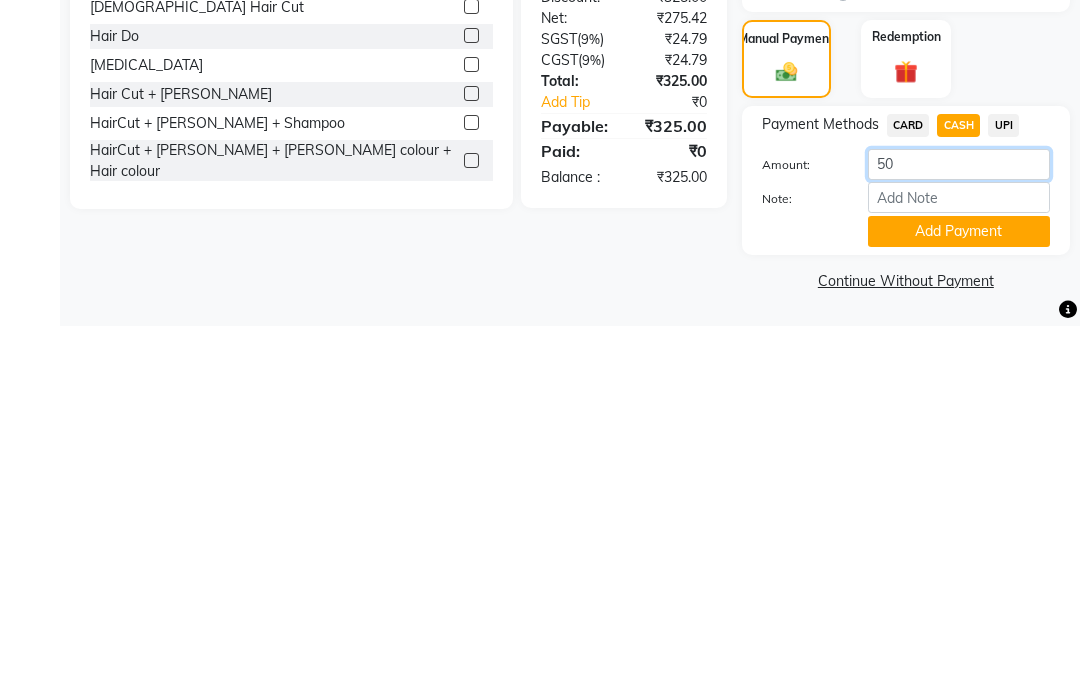type on "500" 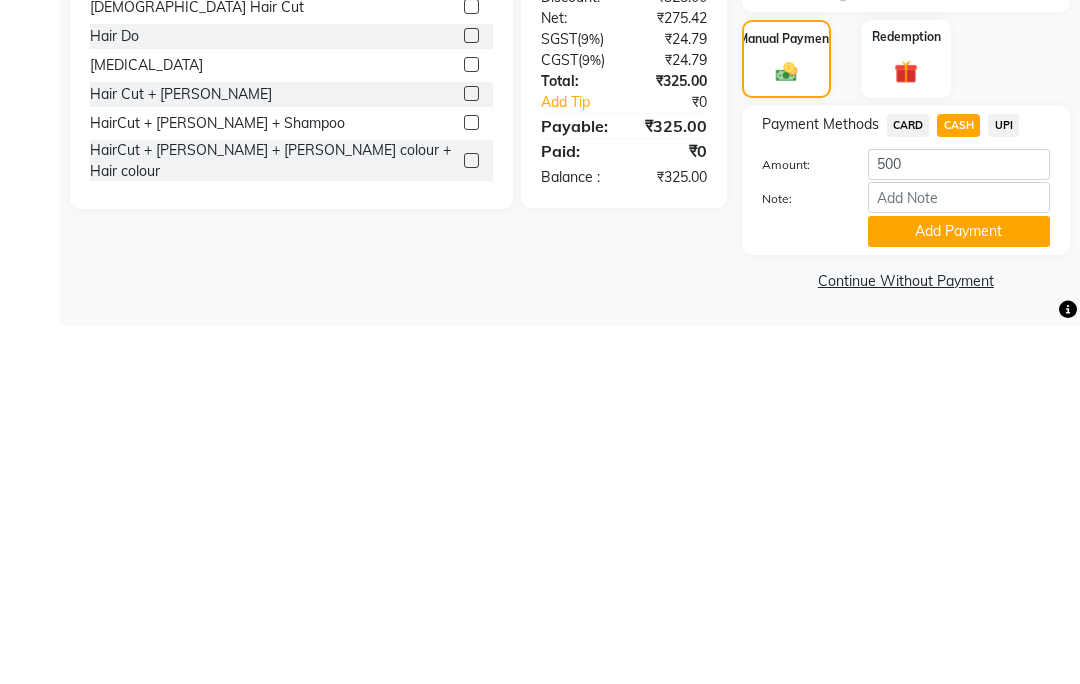click on "Add Payment" 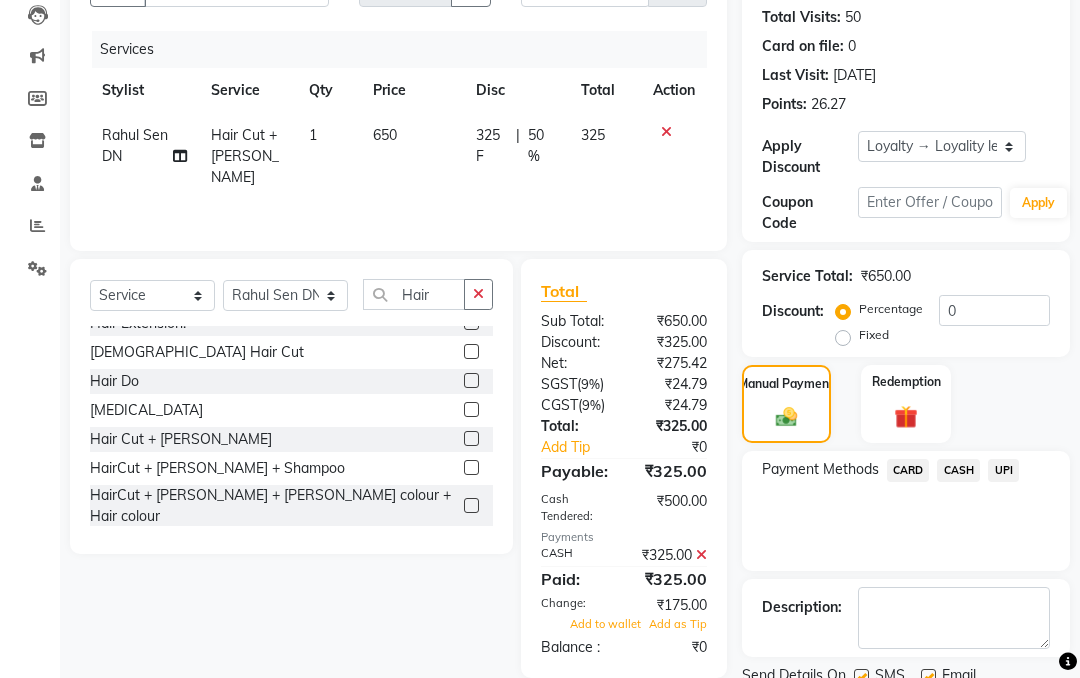 scroll, scrollTop: 432, scrollLeft: 0, axis: vertical 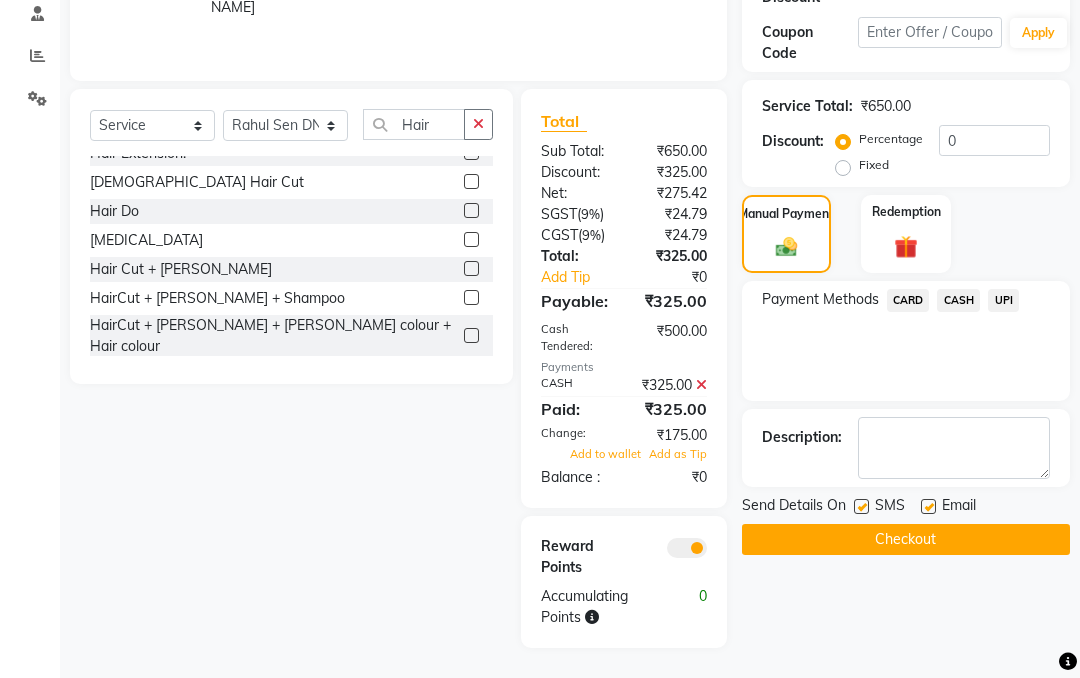 click on "Add to wallet" 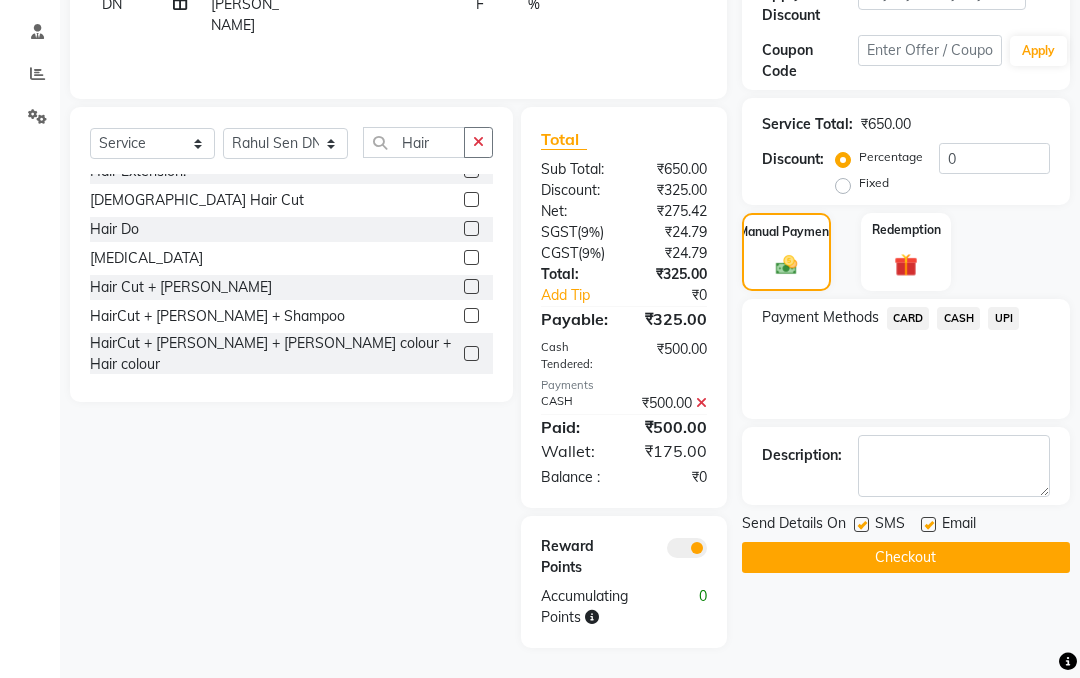 click on "Checkout" 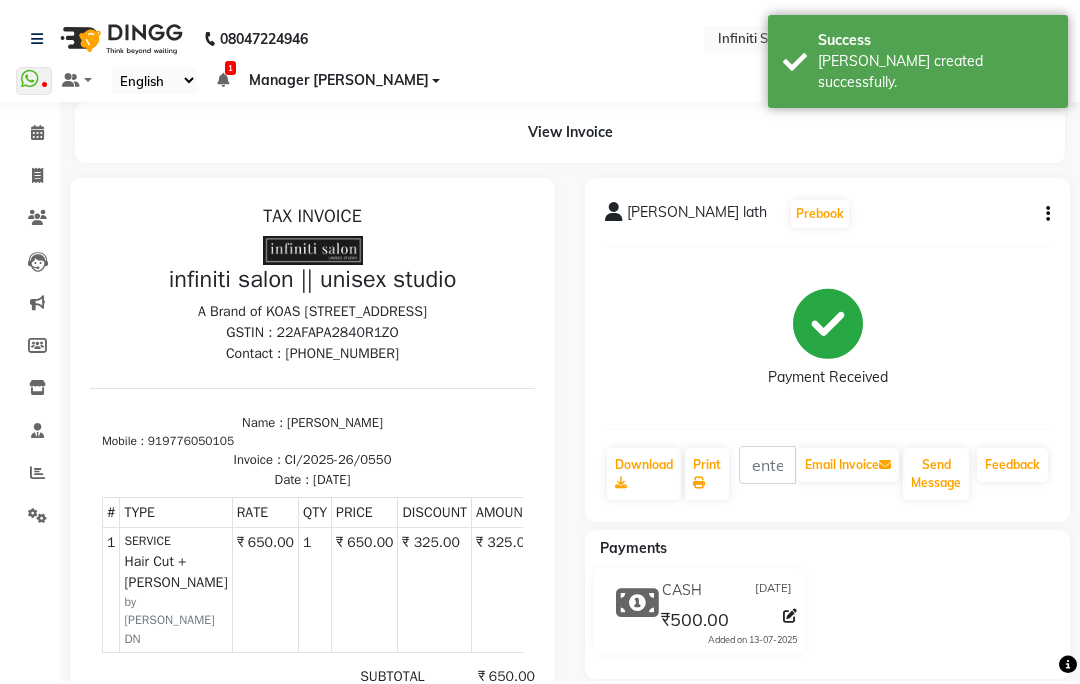scroll, scrollTop: 0, scrollLeft: 0, axis: both 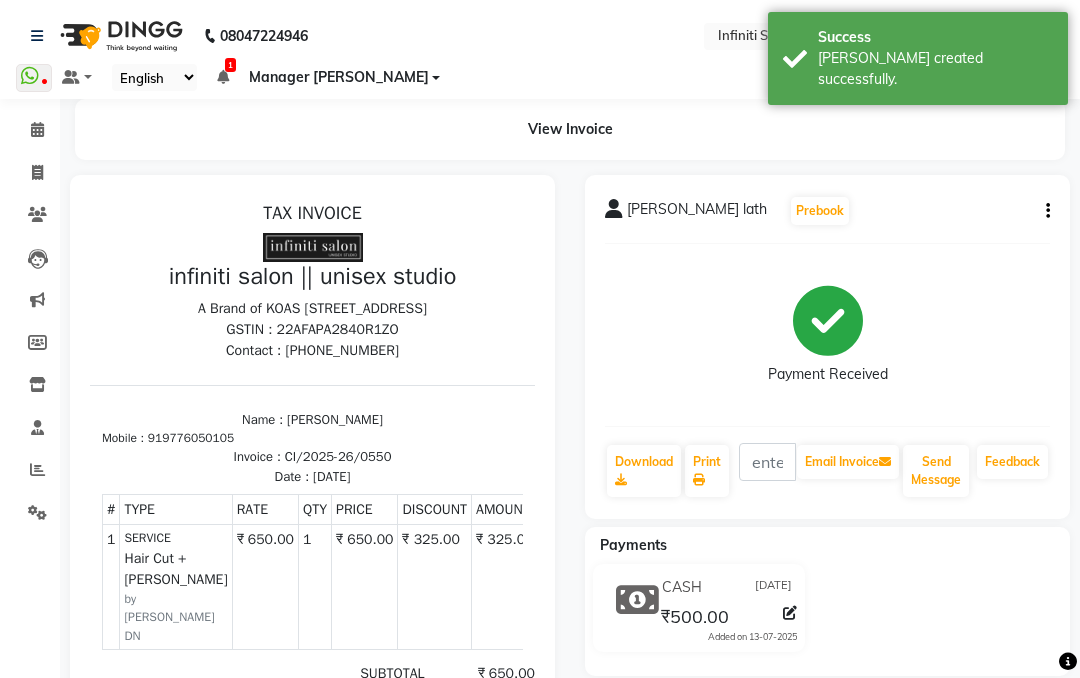 click 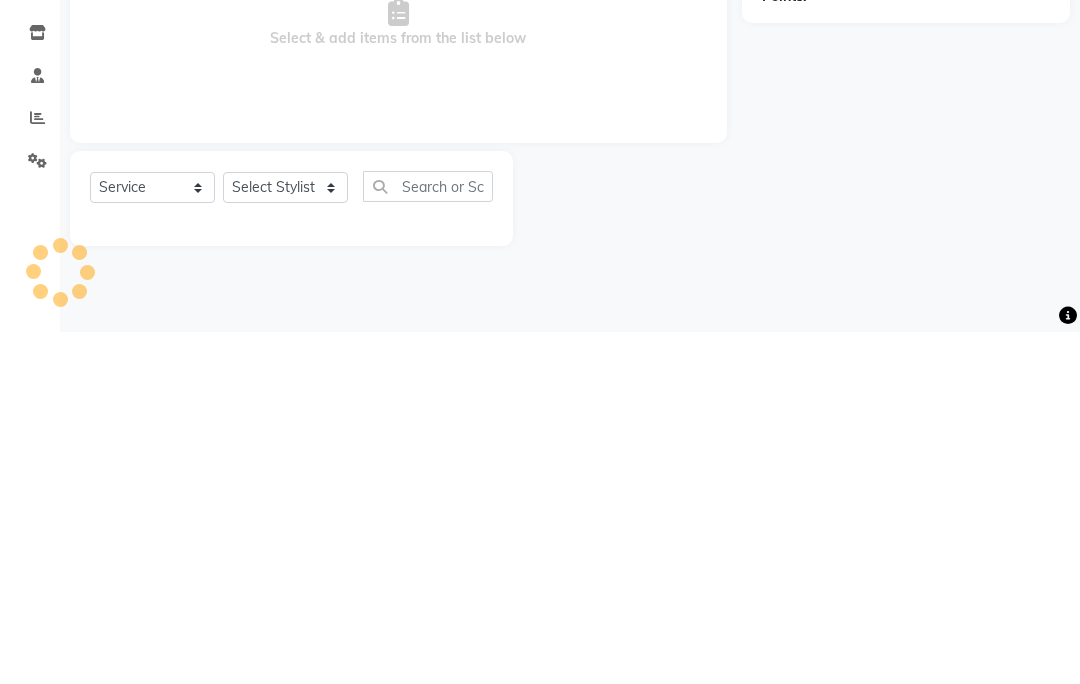 select on "6511" 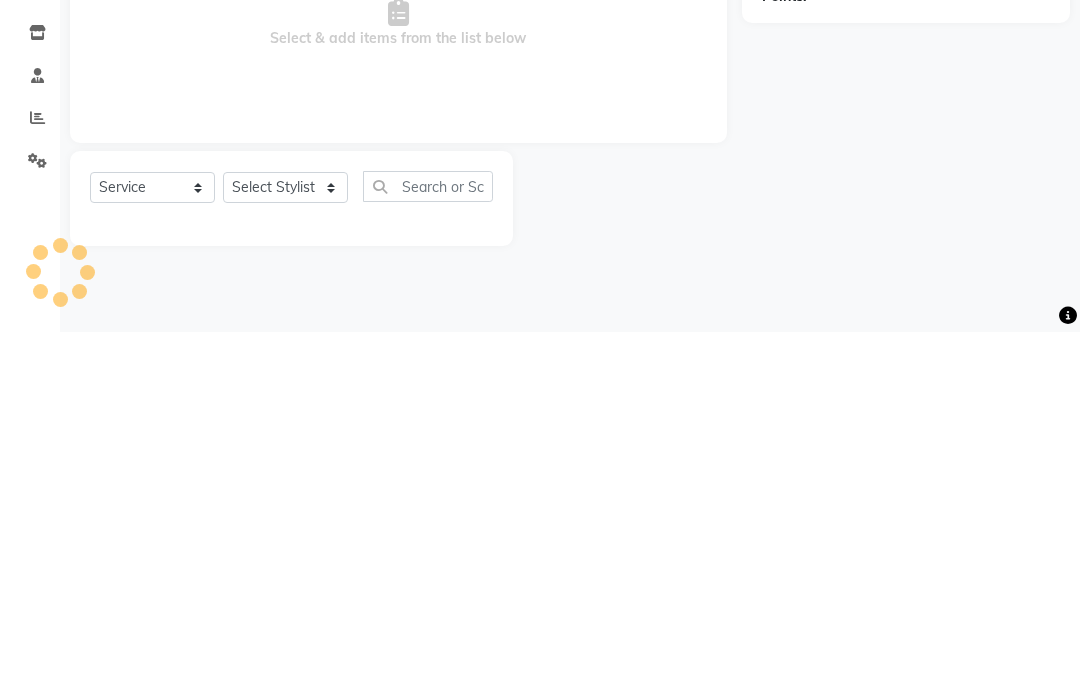 type on "1298" 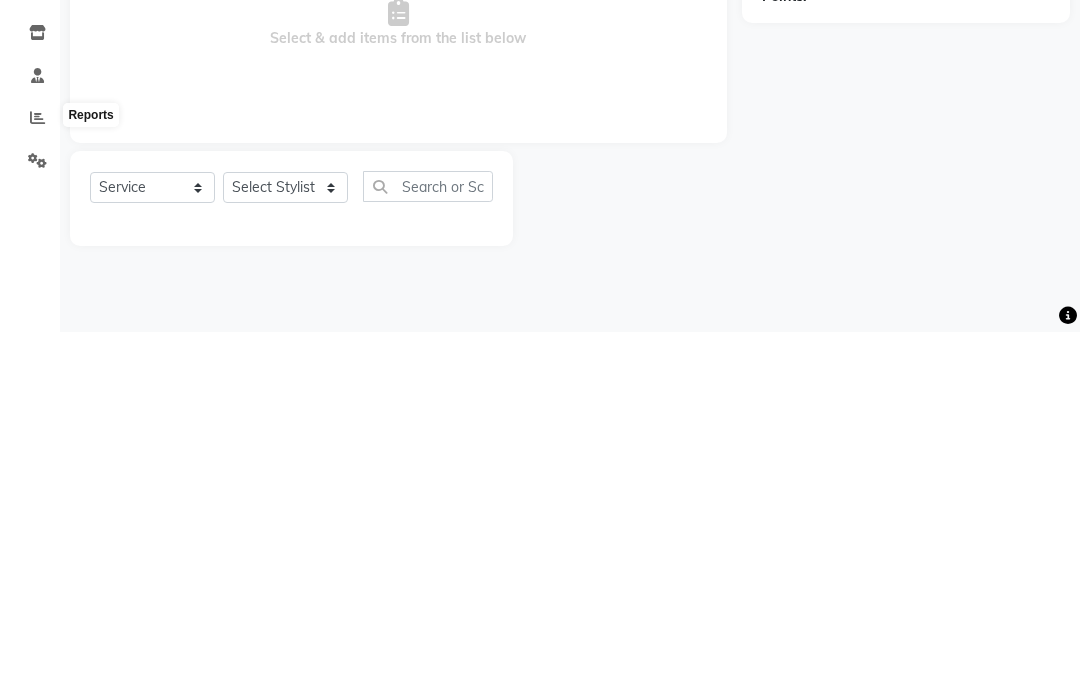 click 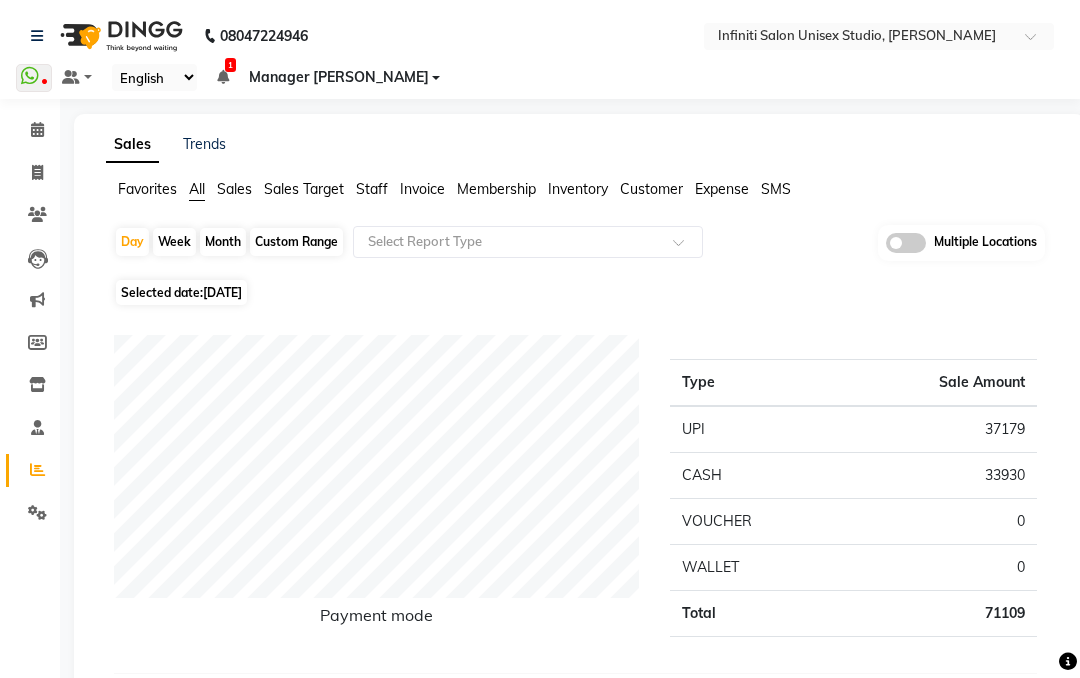 click on "Staff" 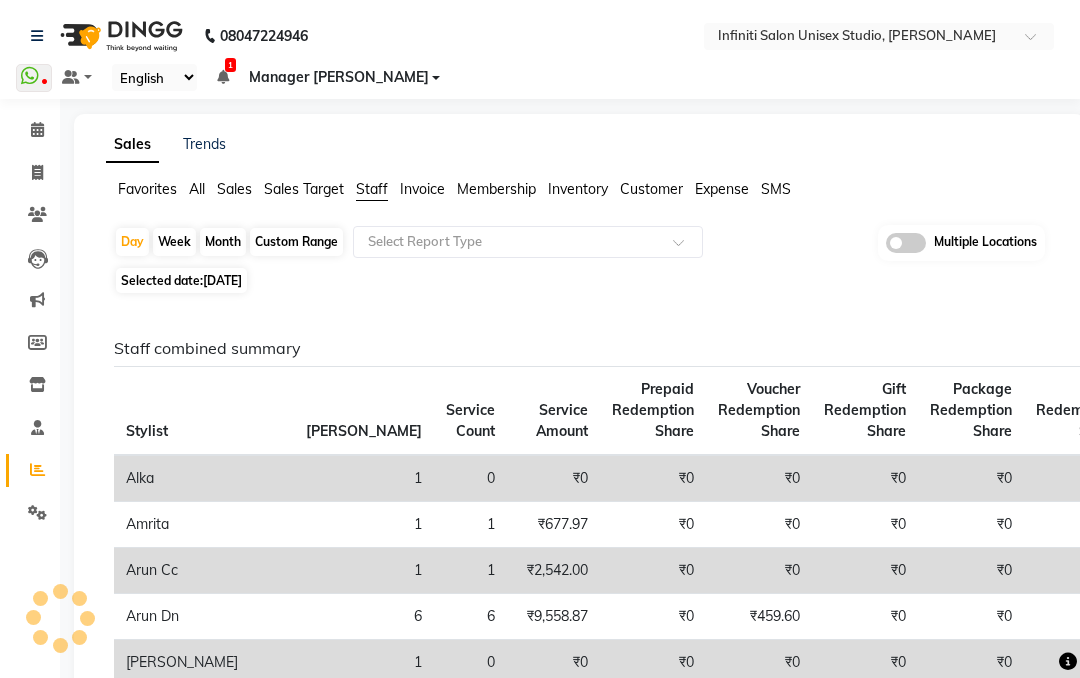 click 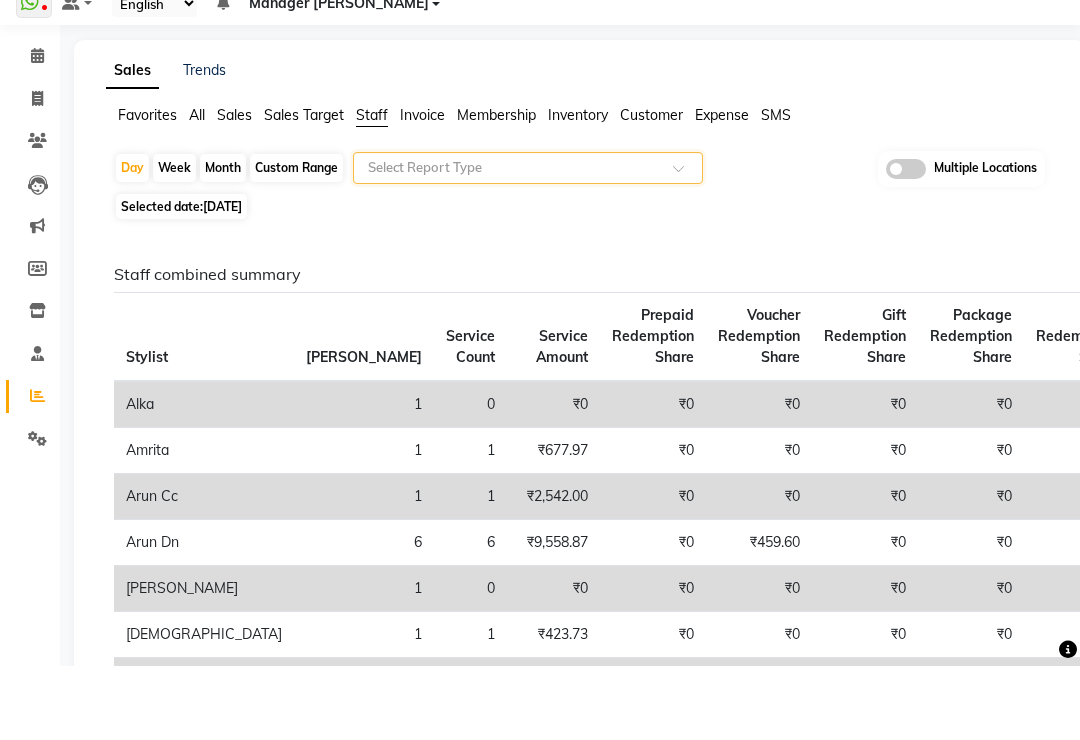 click 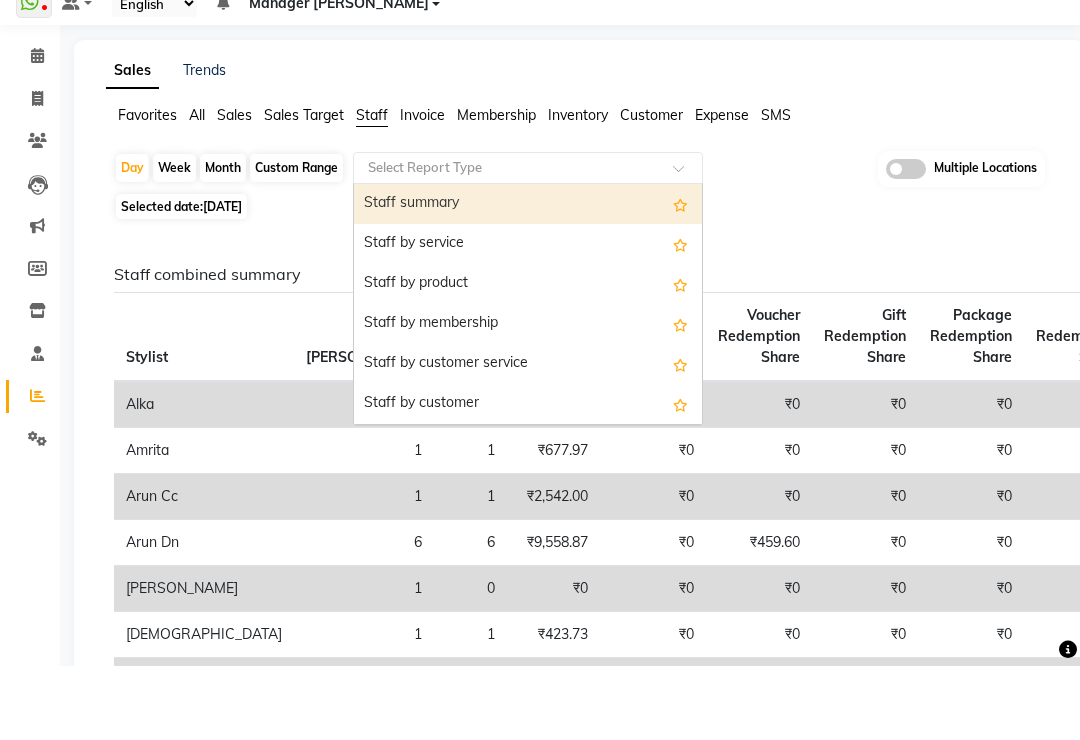 click on "Staff by service" at bounding box center [528, 318] 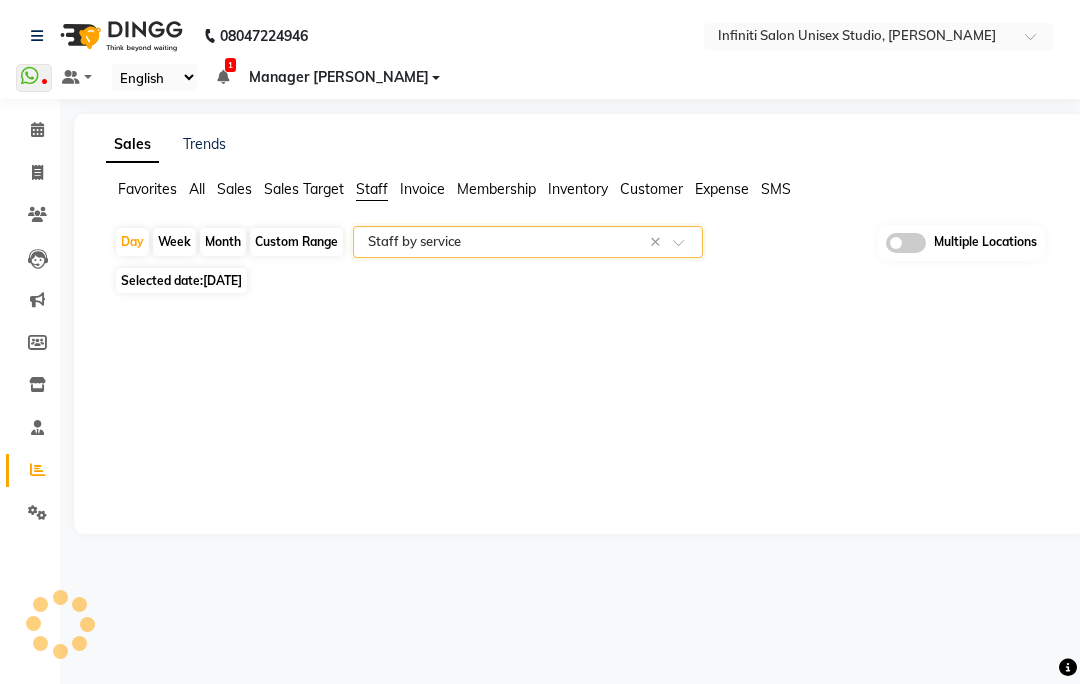 select on "csv" 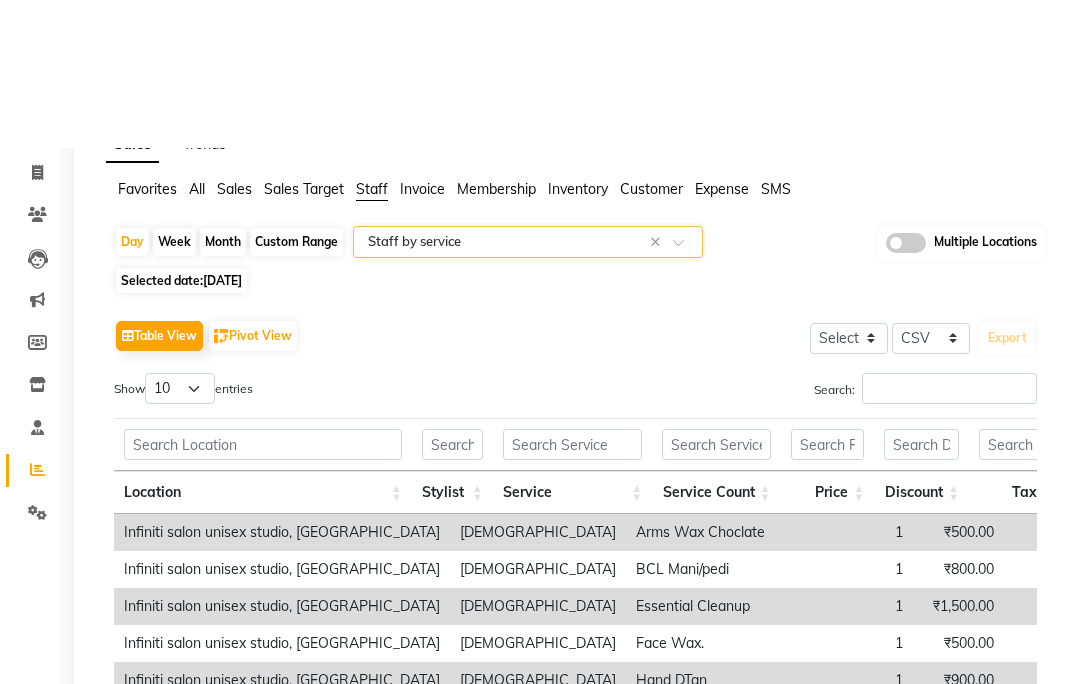 scroll, scrollTop: 197, scrollLeft: 0, axis: vertical 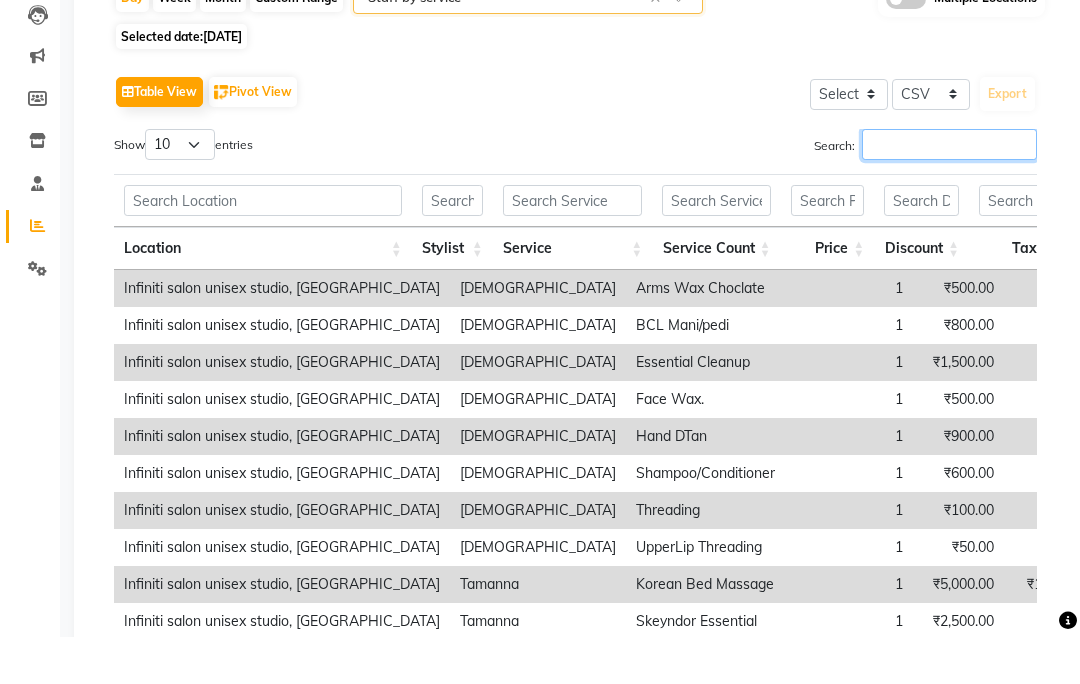 click on "Search:" at bounding box center (949, 191) 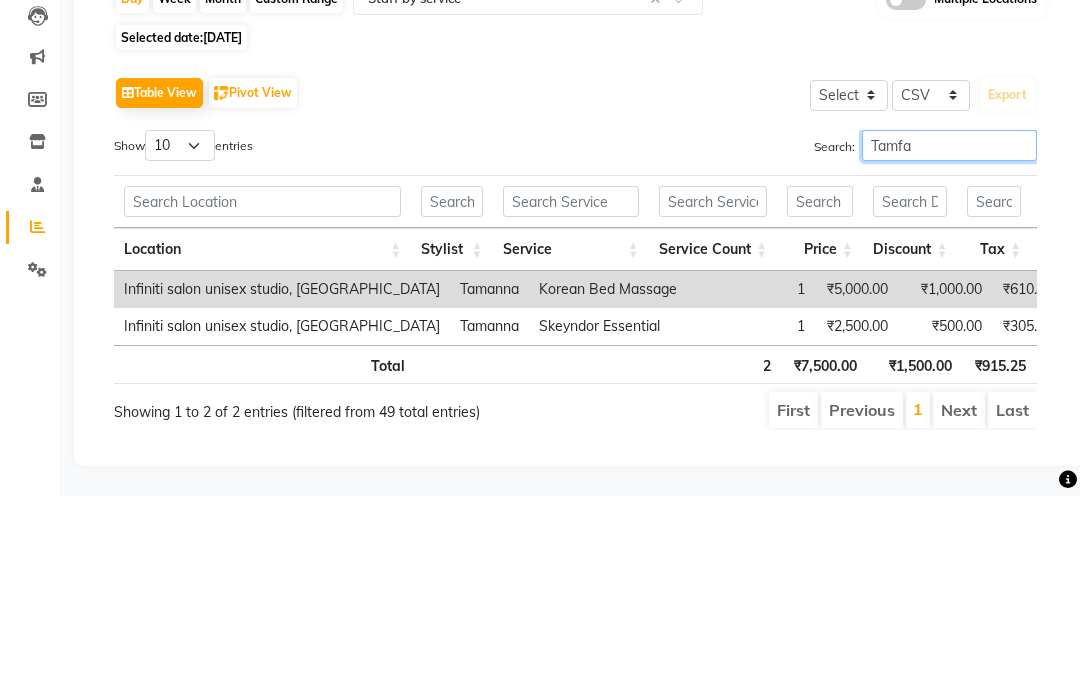 scroll, scrollTop: 19, scrollLeft: 0, axis: vertical 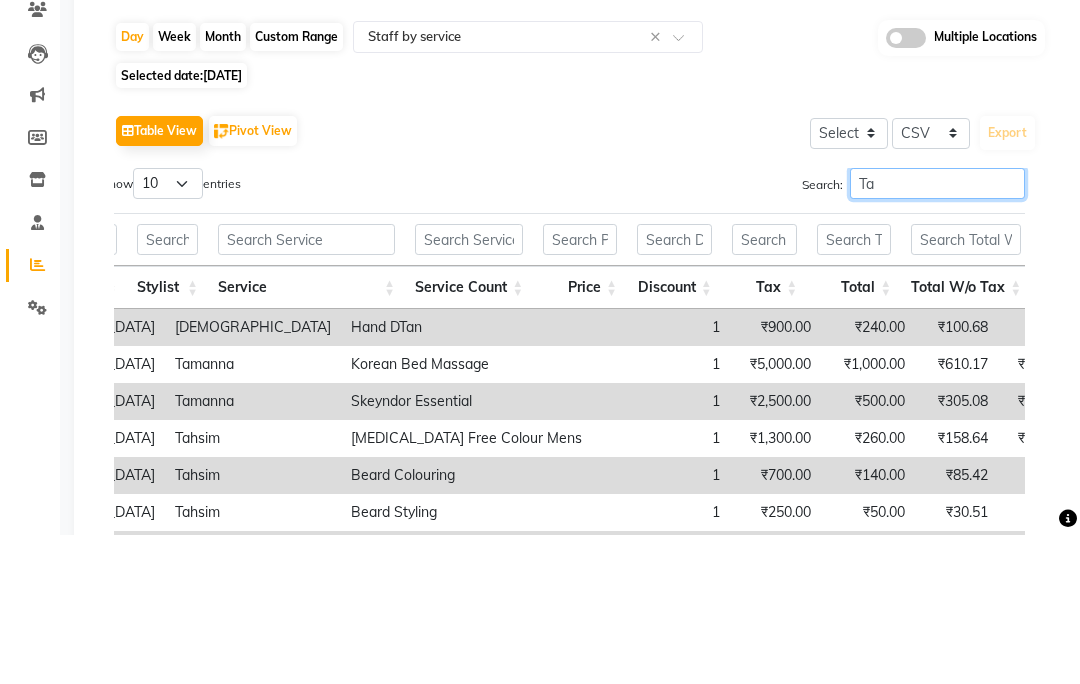 type on "T" 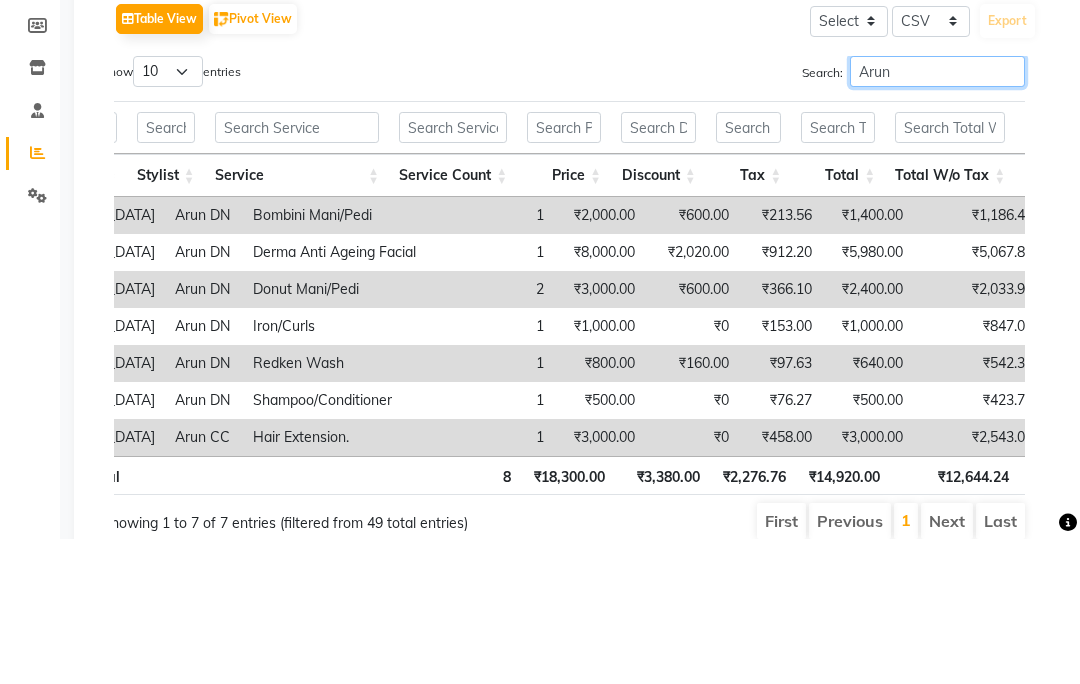 scroll, scrollTop: 241, scrollLeft: 0, axis: vertical 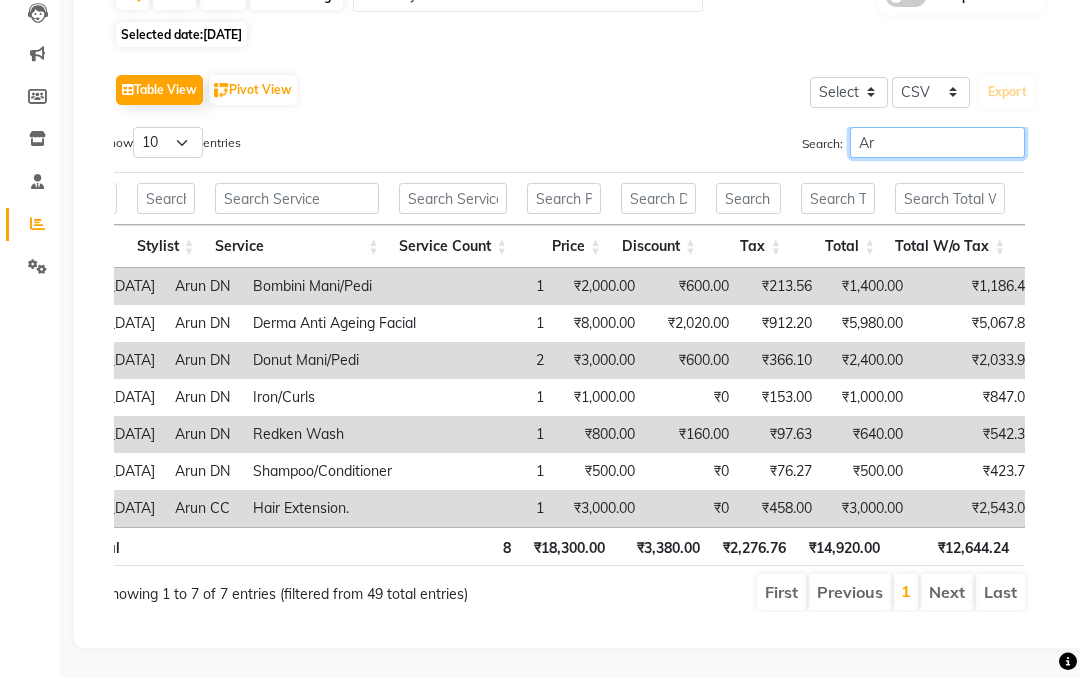 type on "A" 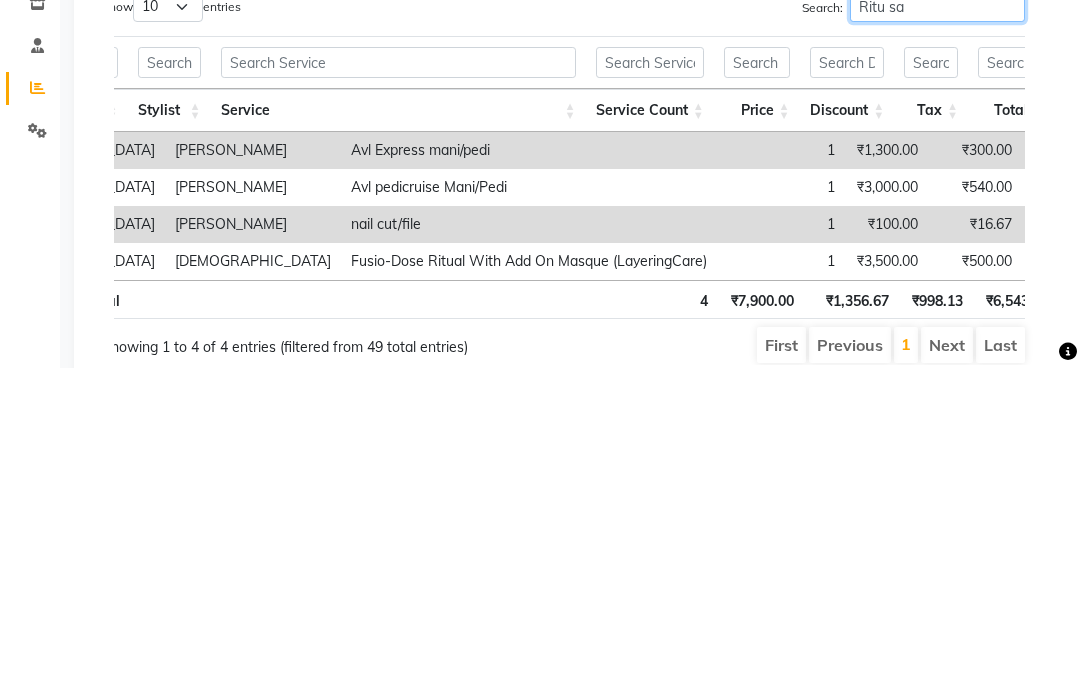 scroll, scrollTop: 66, scrollLeft: 0, axis: vertical 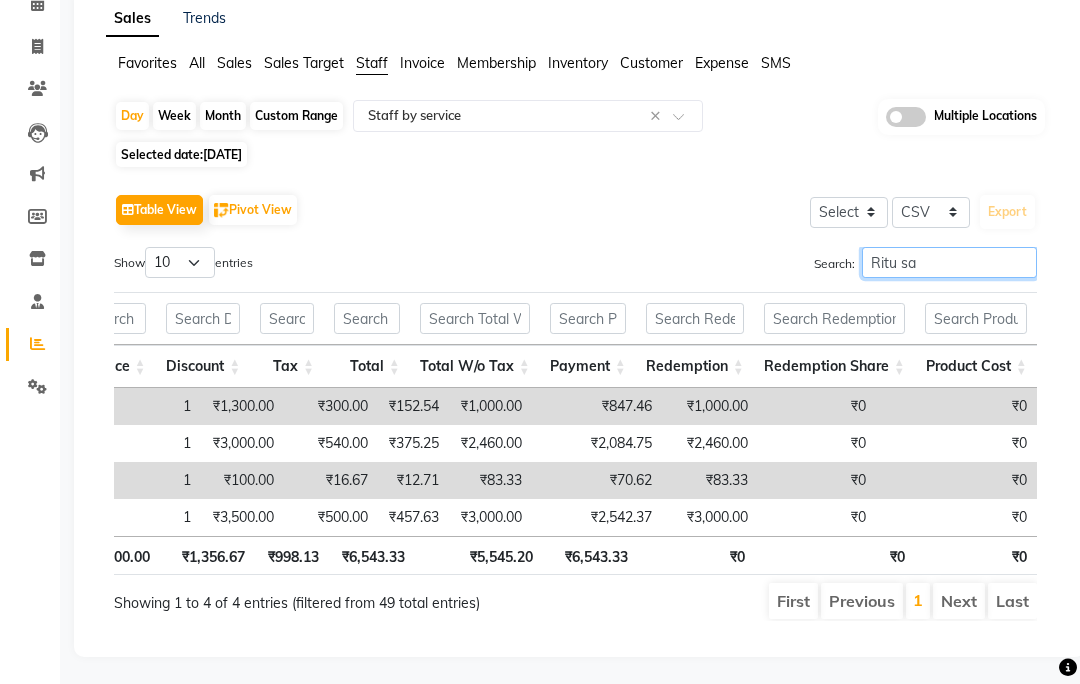 type on "Ritu sa" 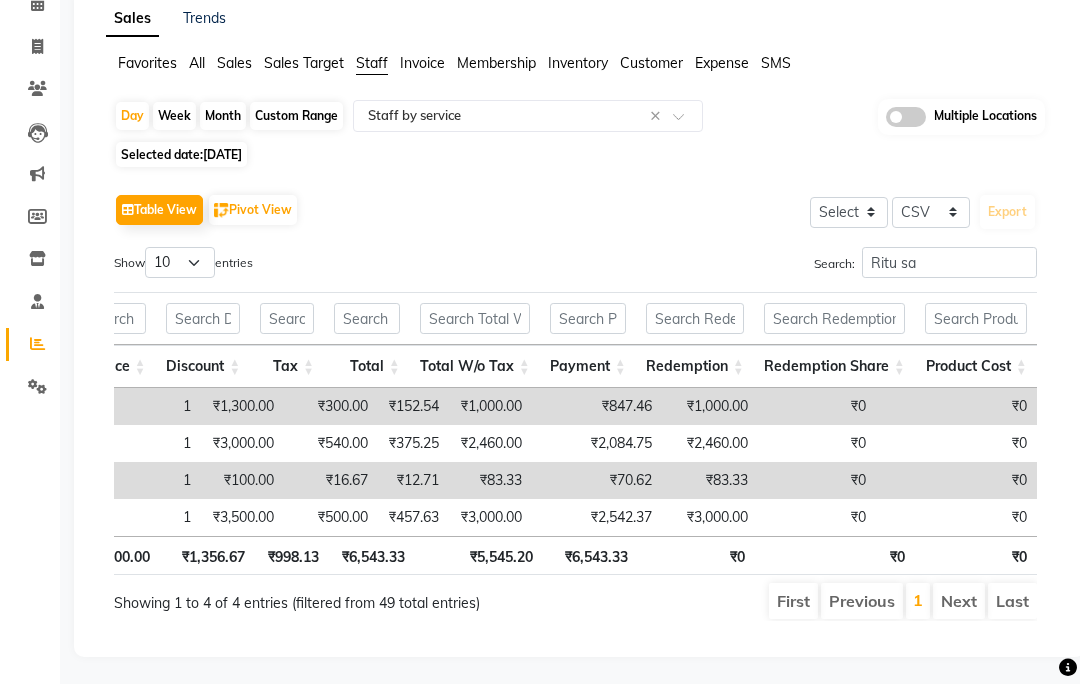 click 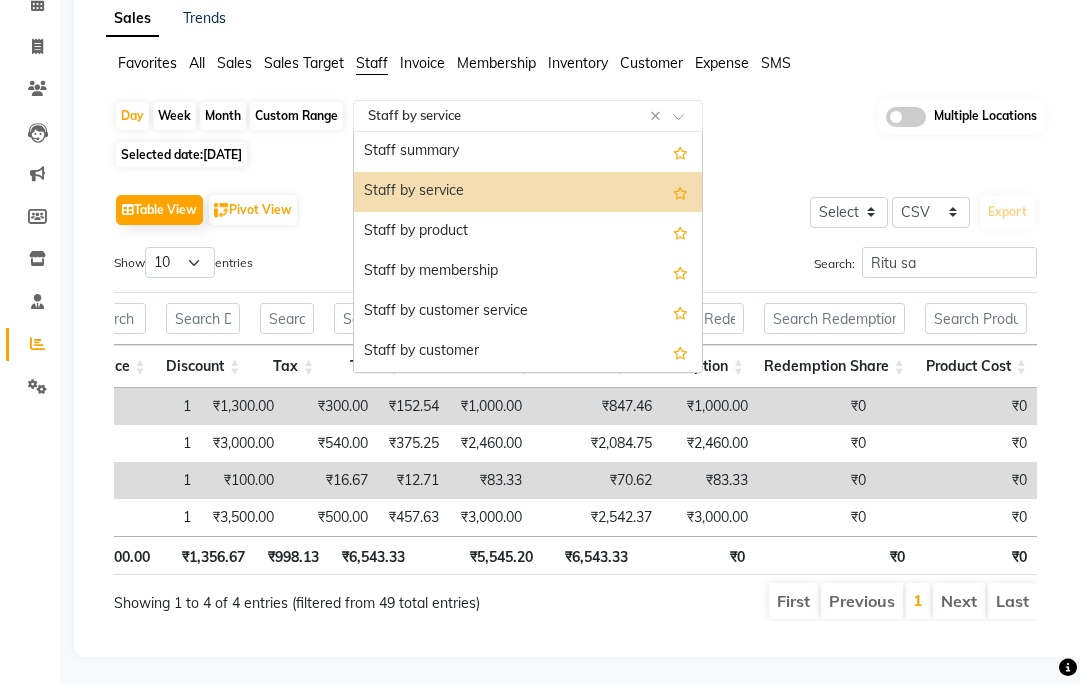 click 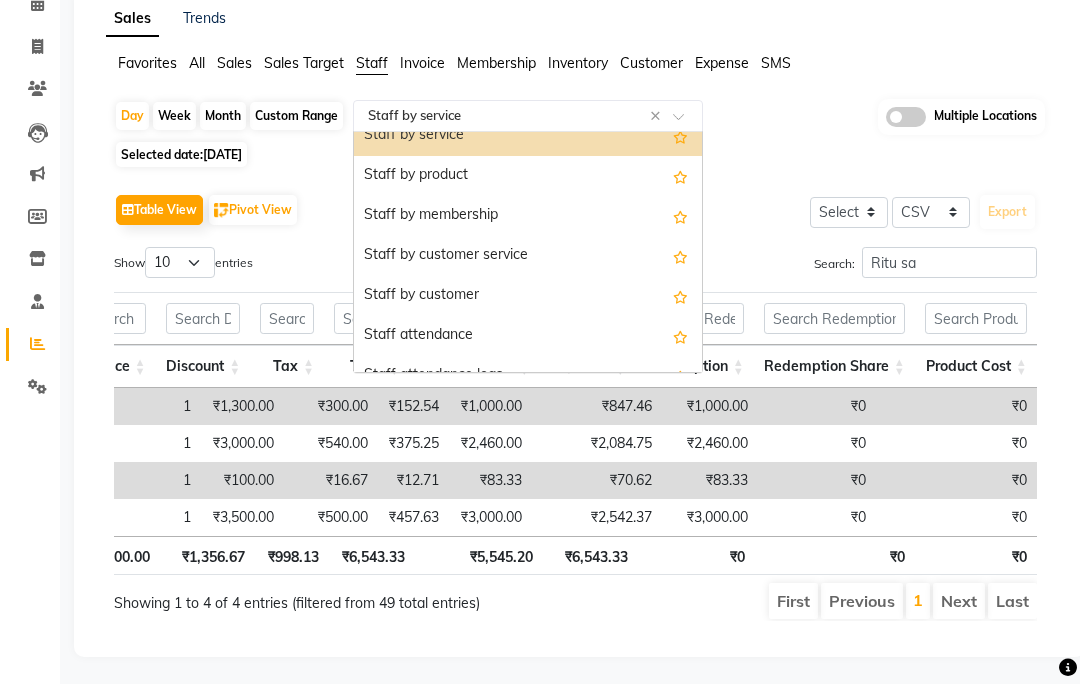scroll, scrollTop: 57, scrollLeft: 0, axis: vertical 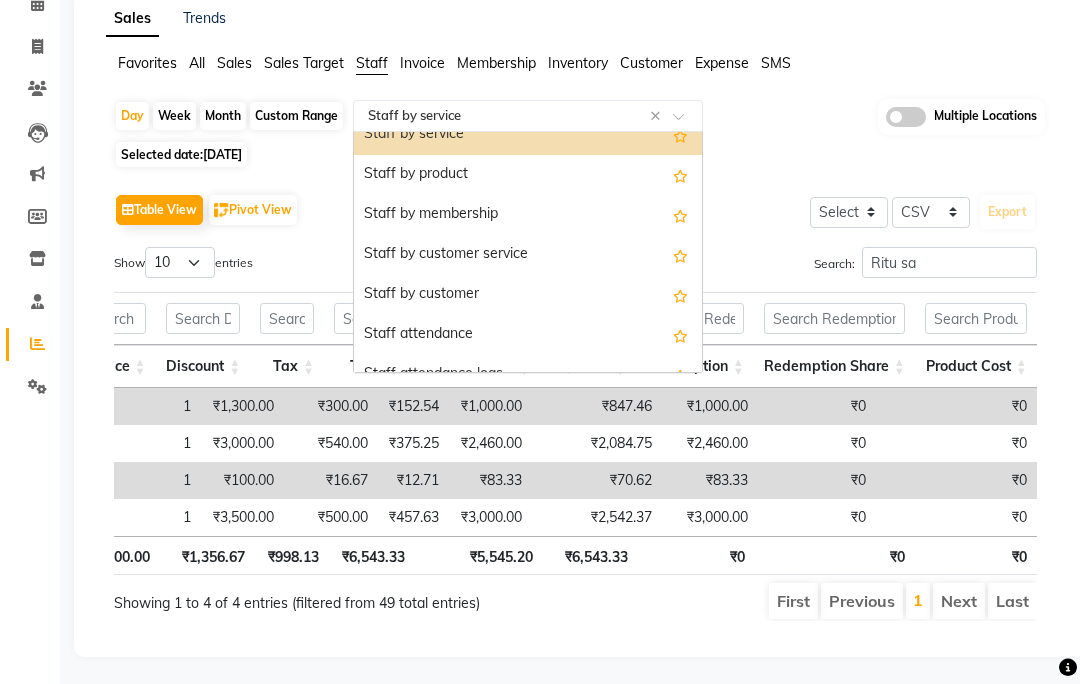 click on "Staff by customer service" at bounding box center [528, 255] 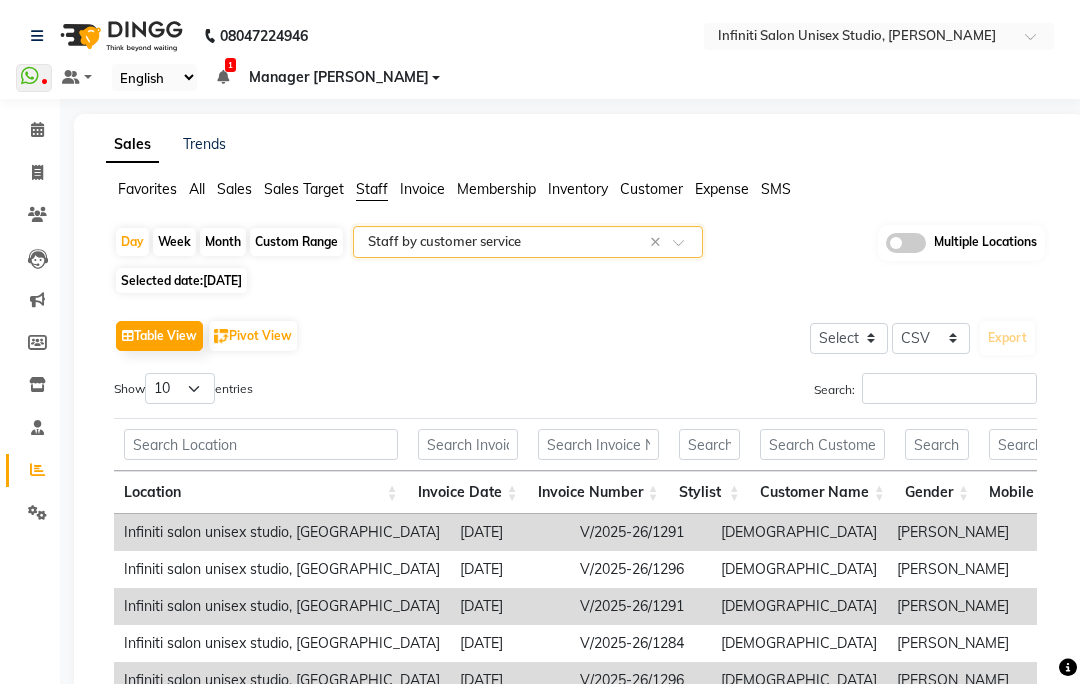 scroll, scrollTop: 7, scrollLeft: 0, axis: vertical 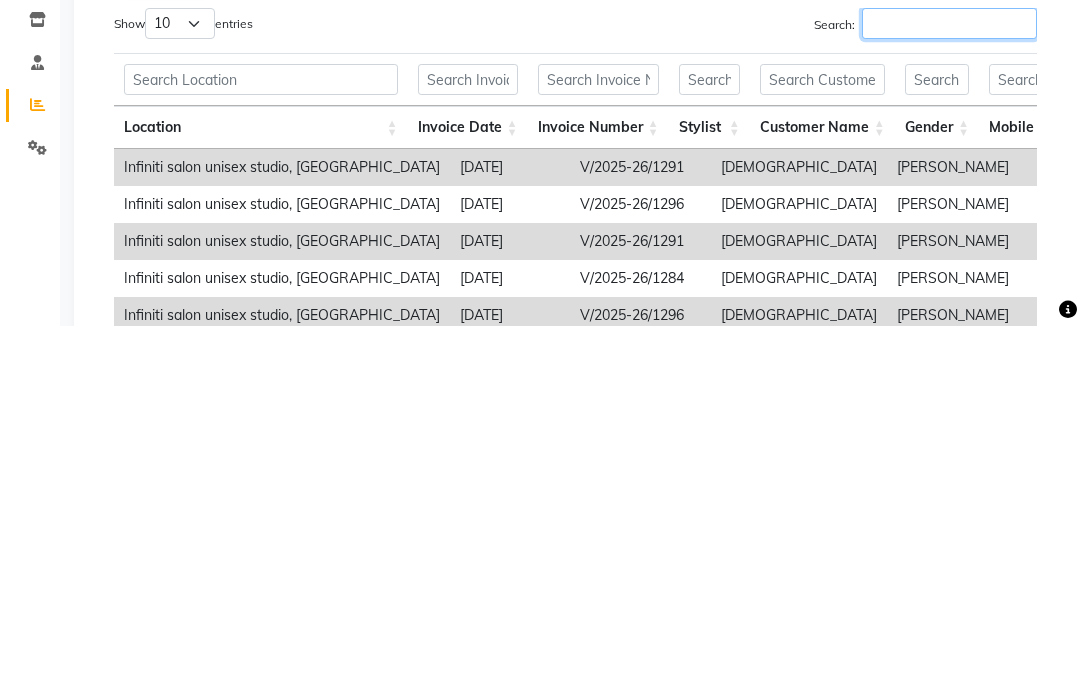 click on "Search:" at bounding box center (949, 381) 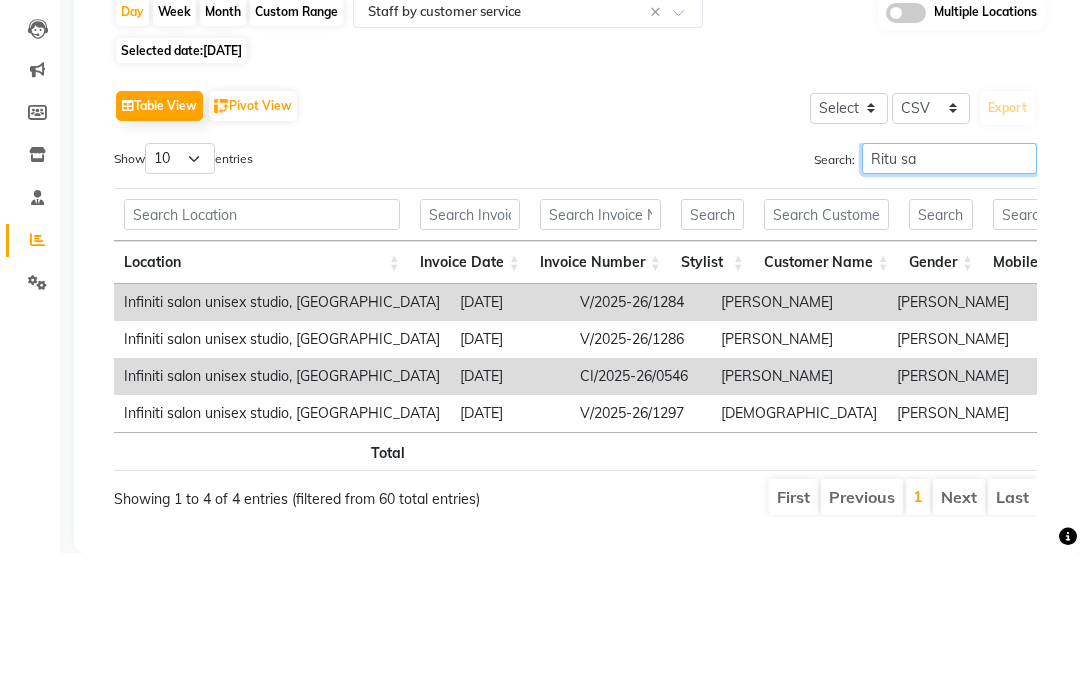 scroll, scrollTop: 101, scrollLeft: 0, axis: vertical 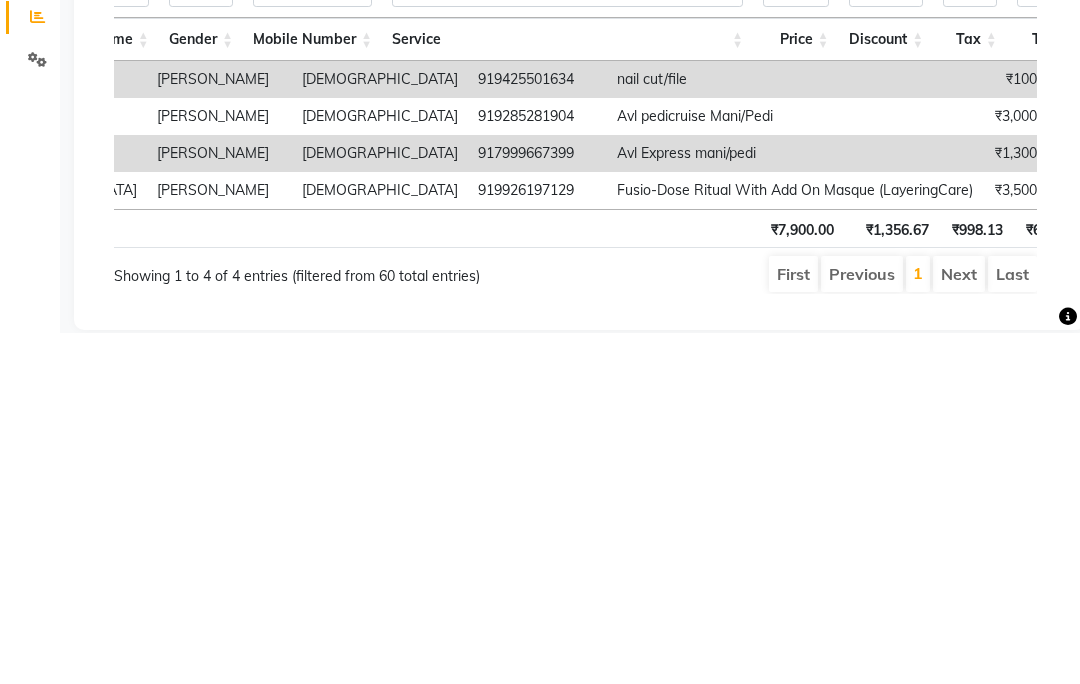 type on "Ritu sa" 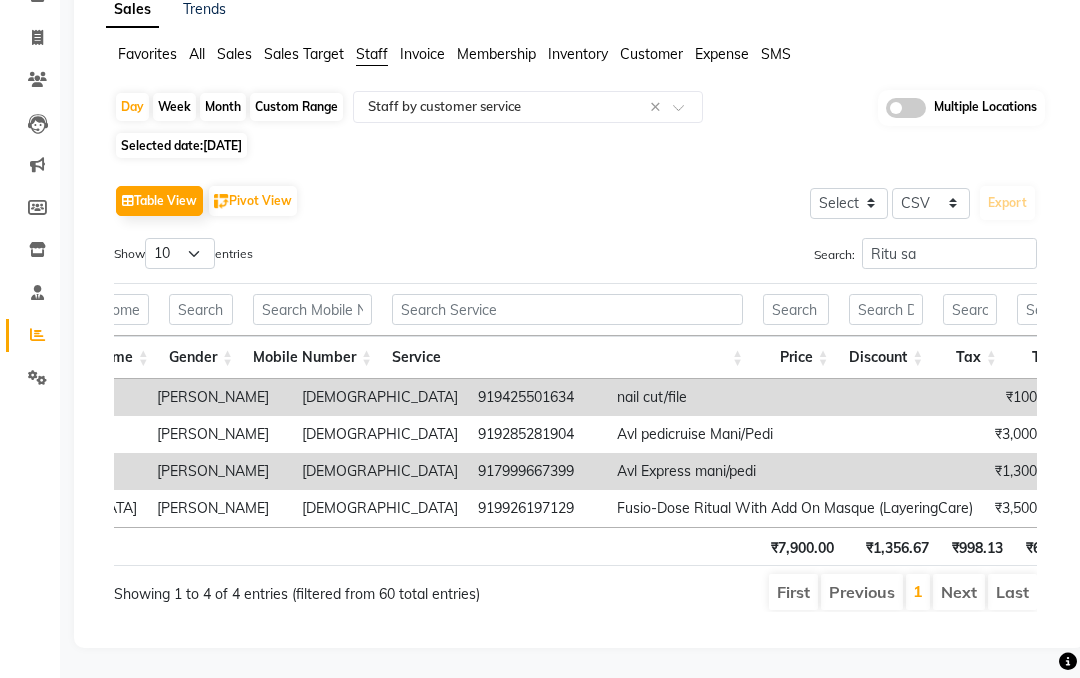click on "919285281904" at bounding box center (537, 434) 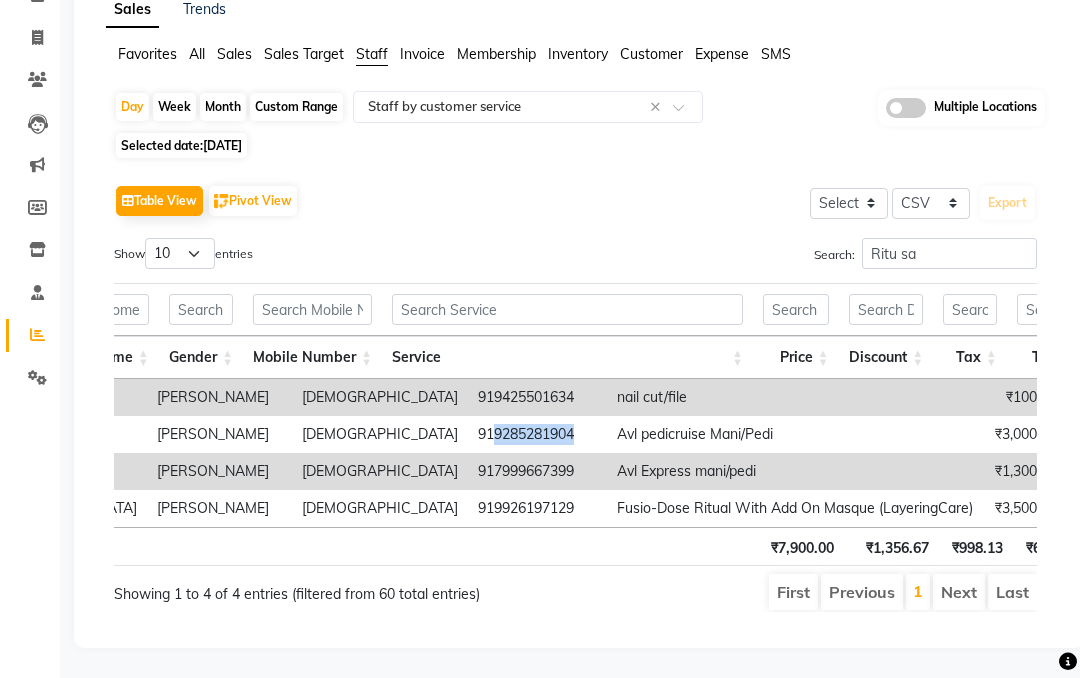 copy on "9285281904" 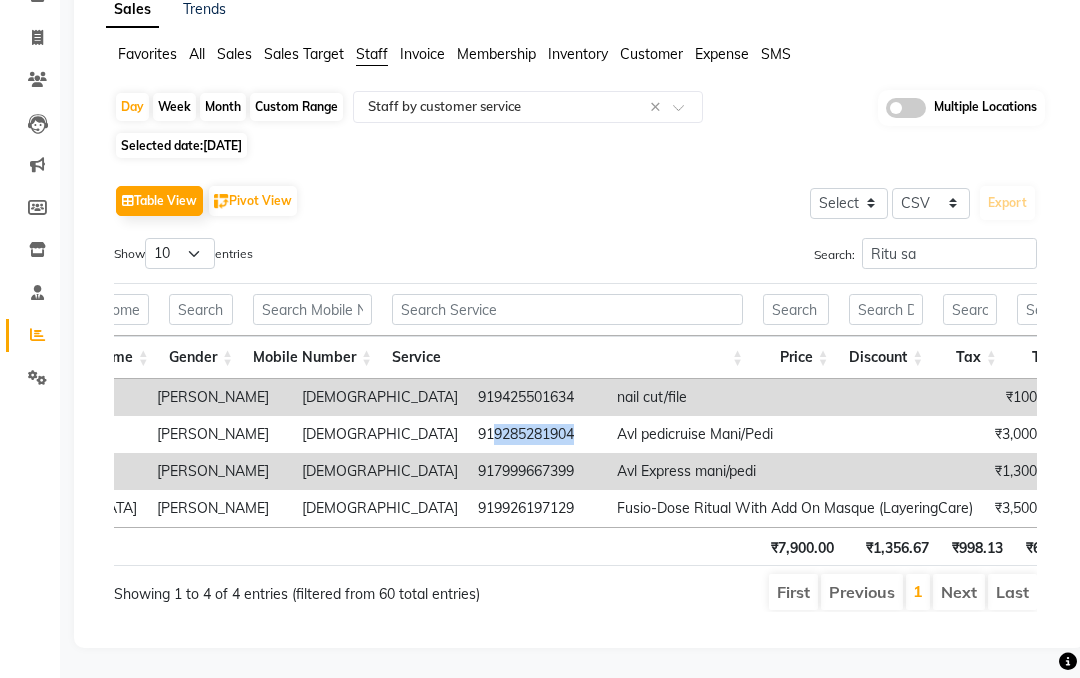 click on "919285281904" at bounding box center [537, 434] 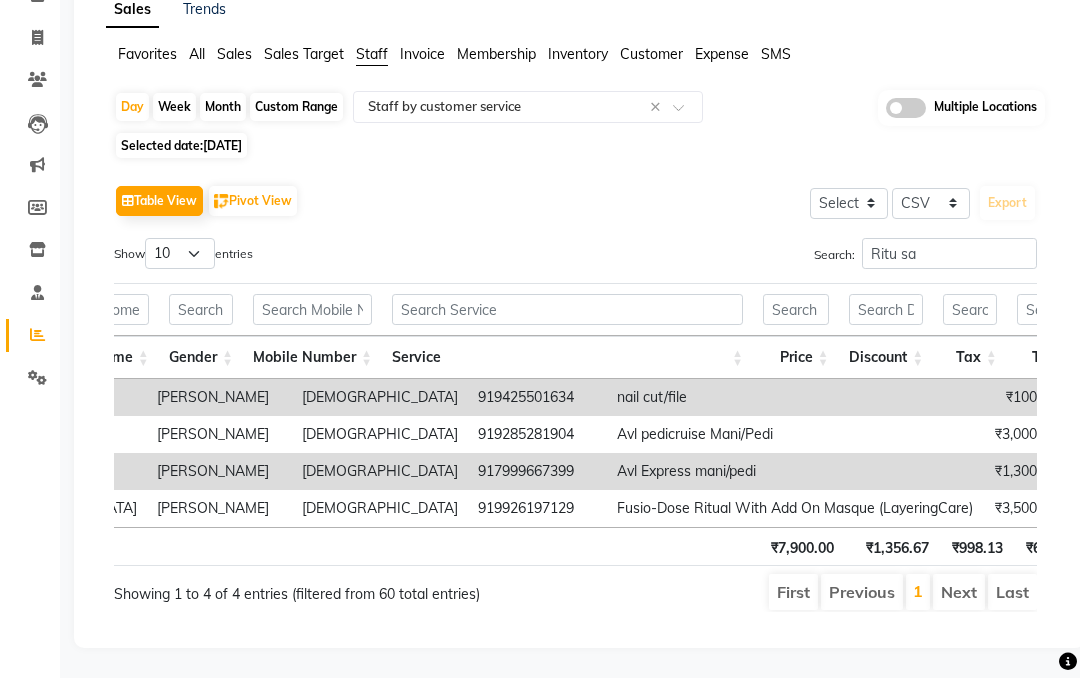 click on "919285281904" at bounding box center [537, 434] 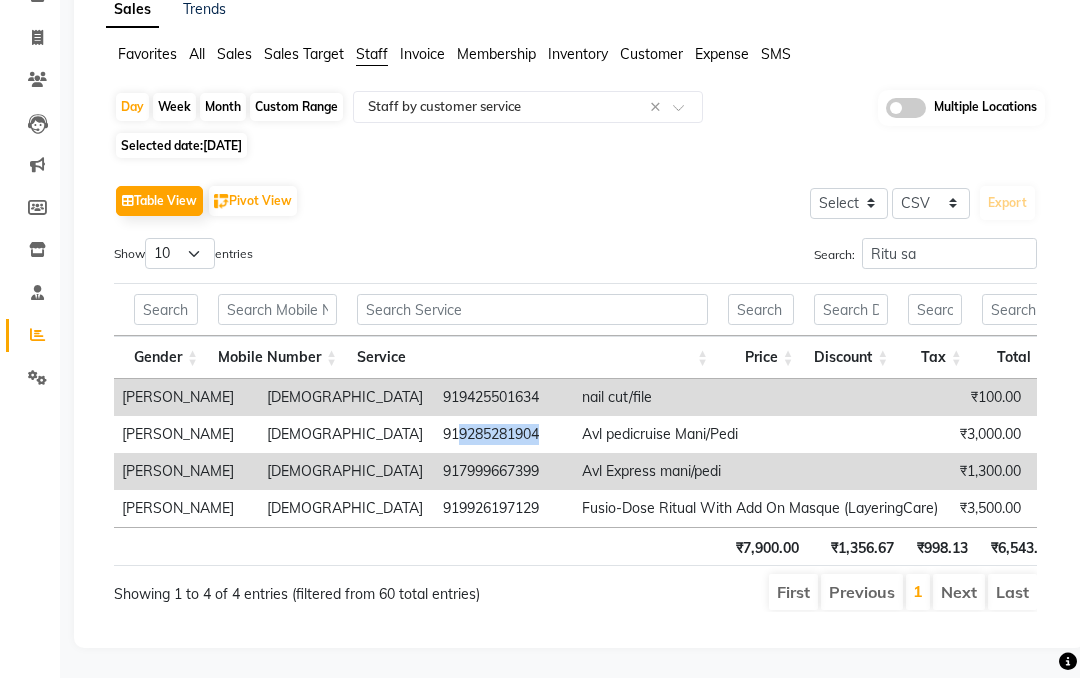 copy on "9285281904" 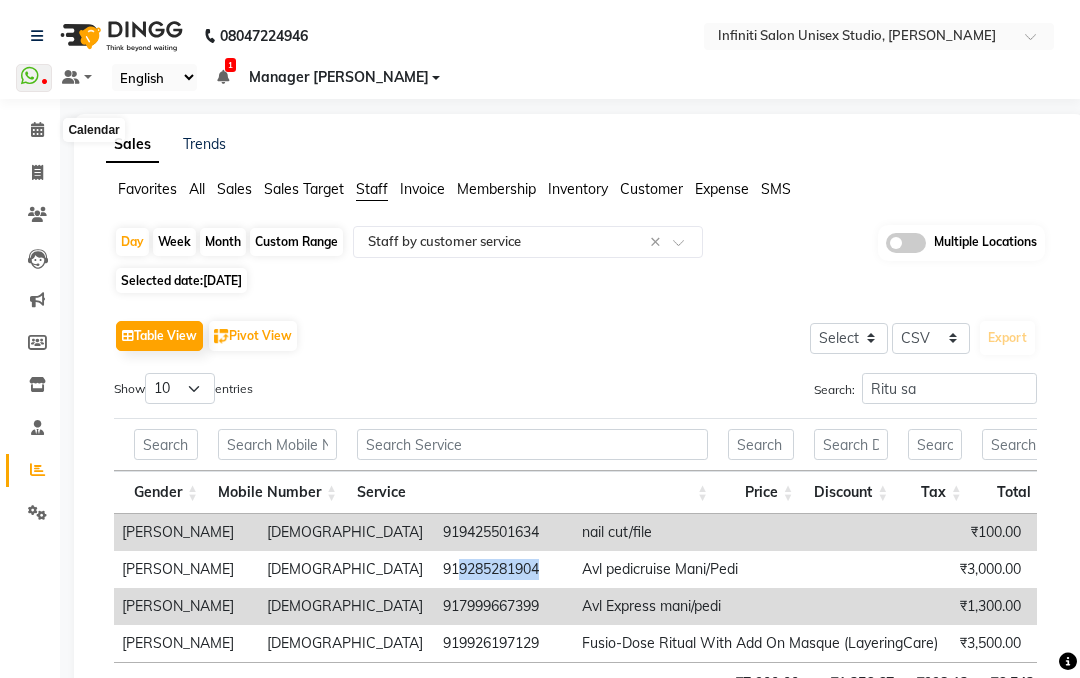 click 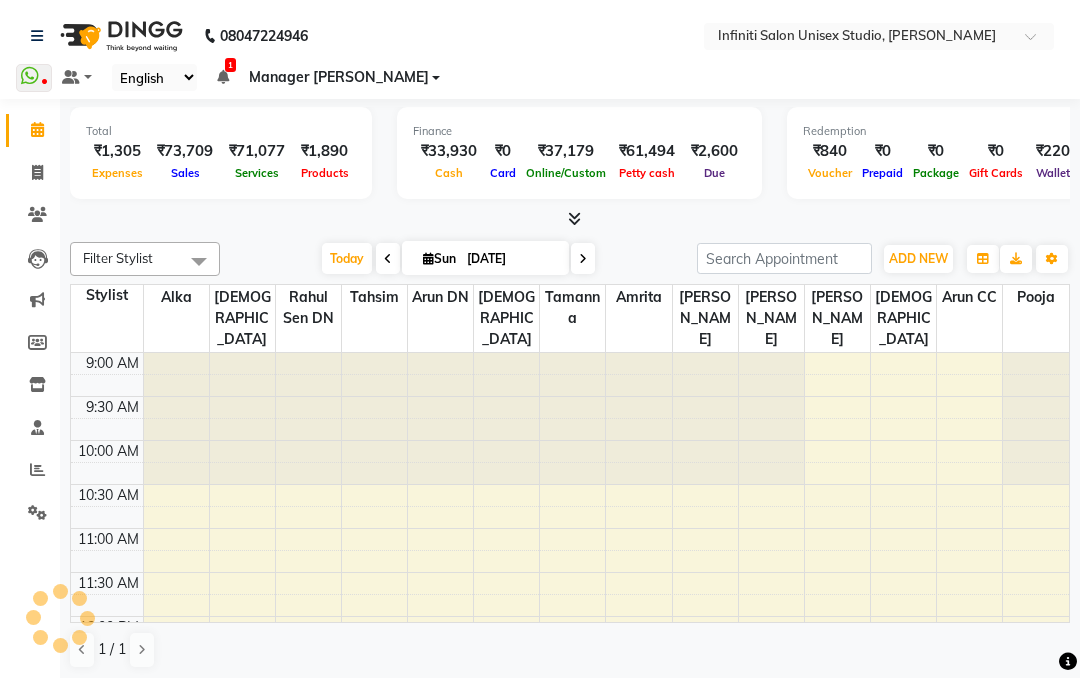 click on "ADD NEW" at bounding box center [918, 258] 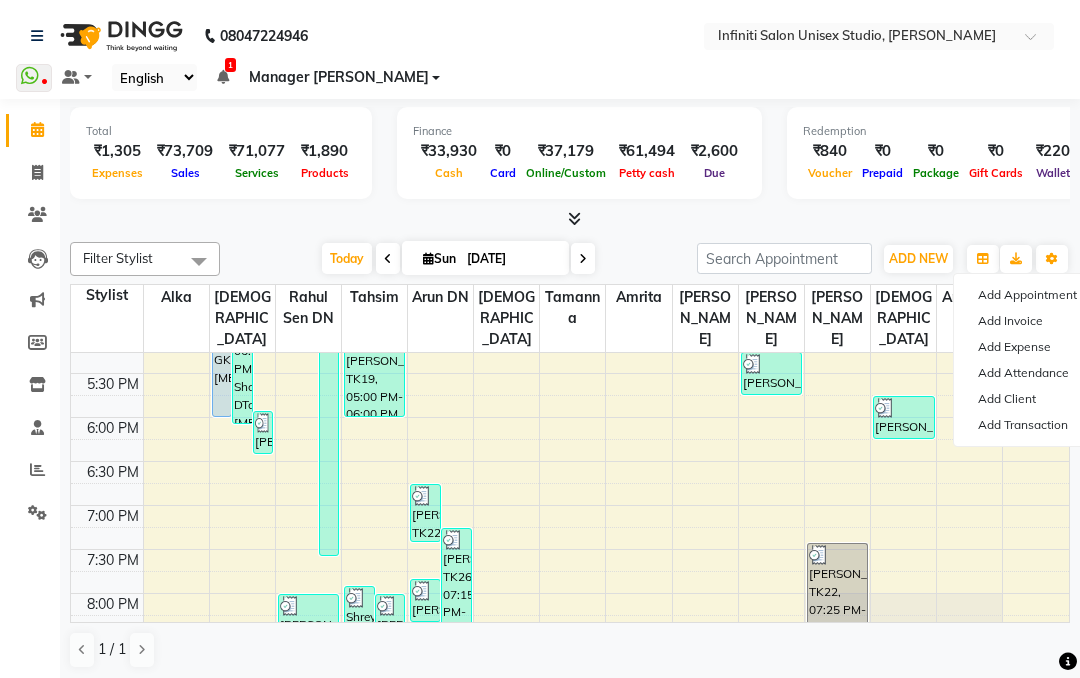 click on "Add Expense" at bounding box center (1033, 347) 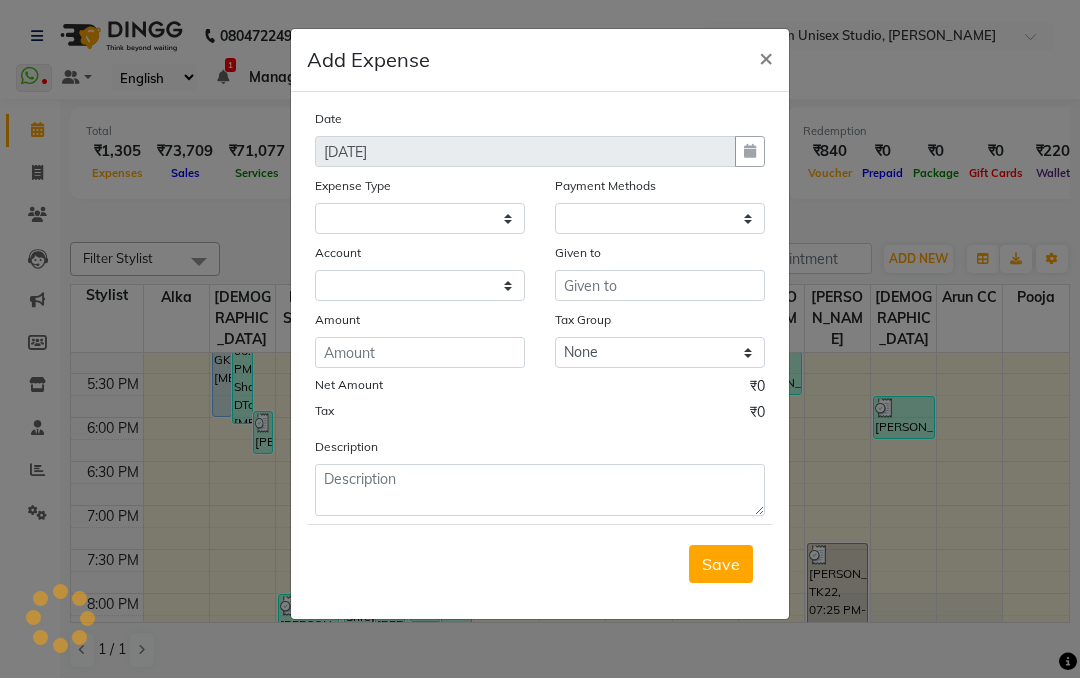 select on "1" 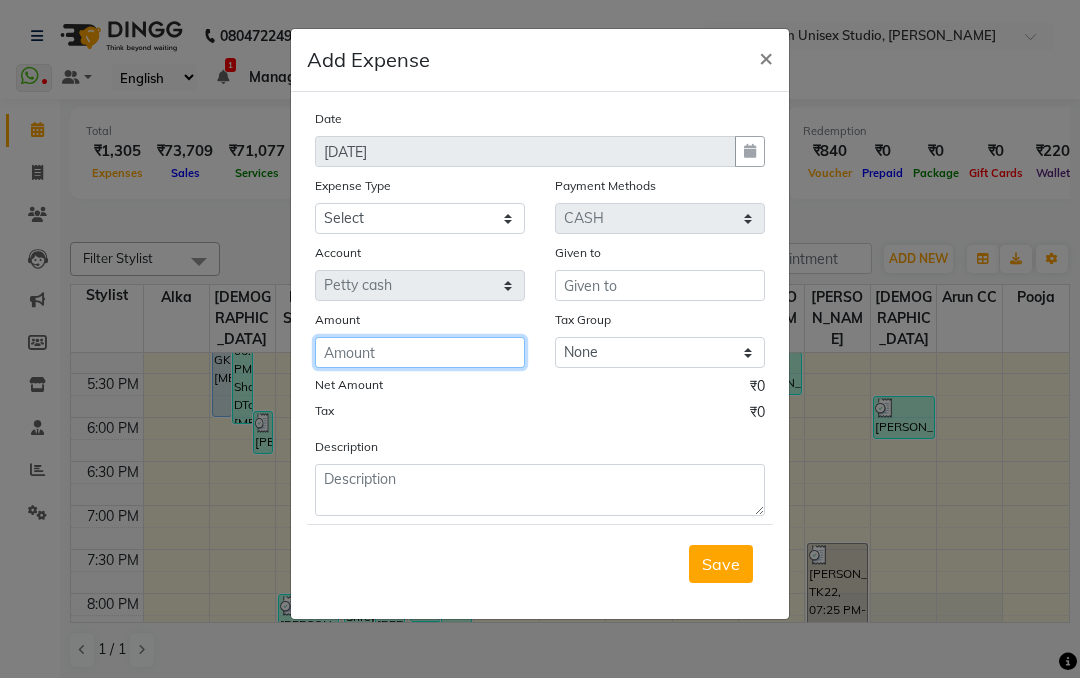 click 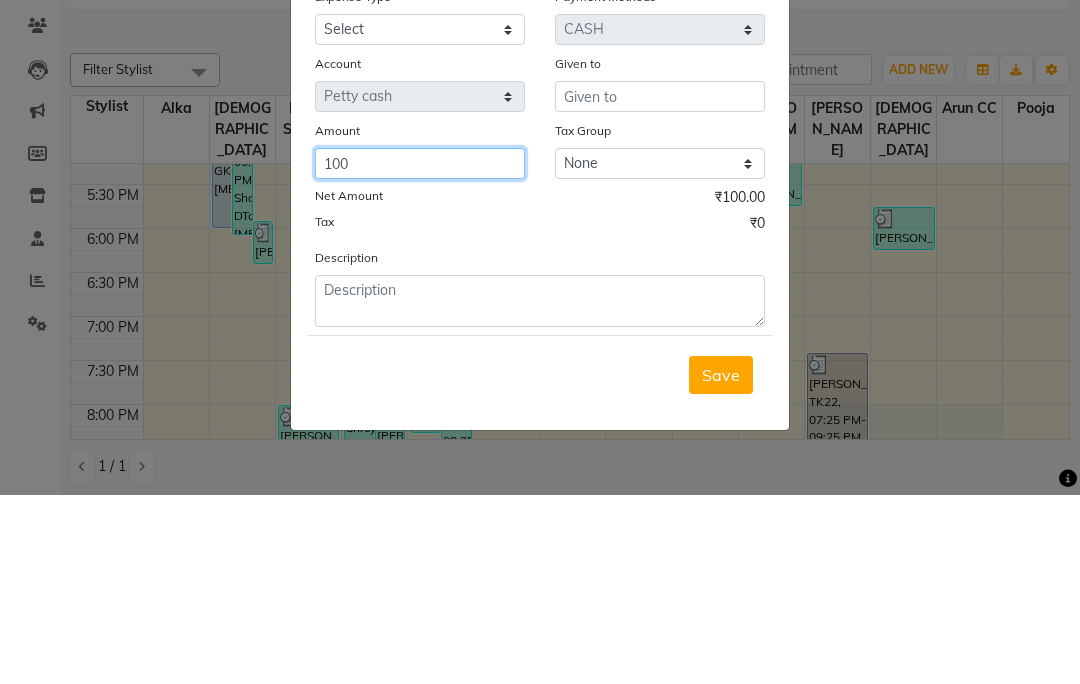 type on "100" 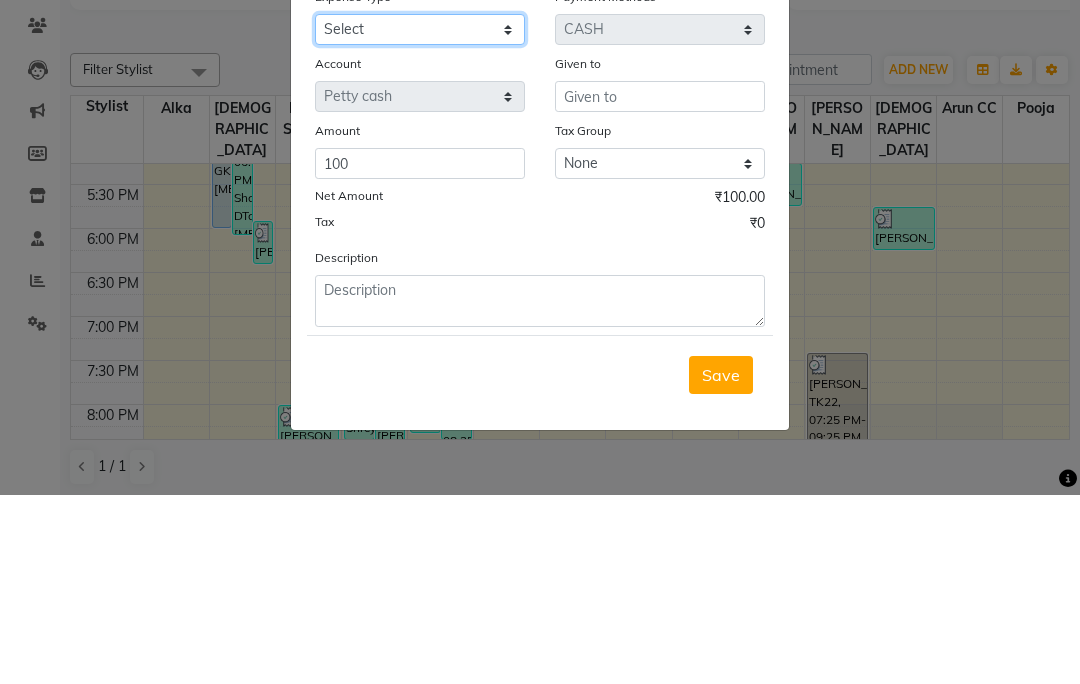 click on "Select Advance Salary Client Snacks Fuel Incentive Maintenance Miscellaneous Pantry Product Salary Staff Snacks Utilities" 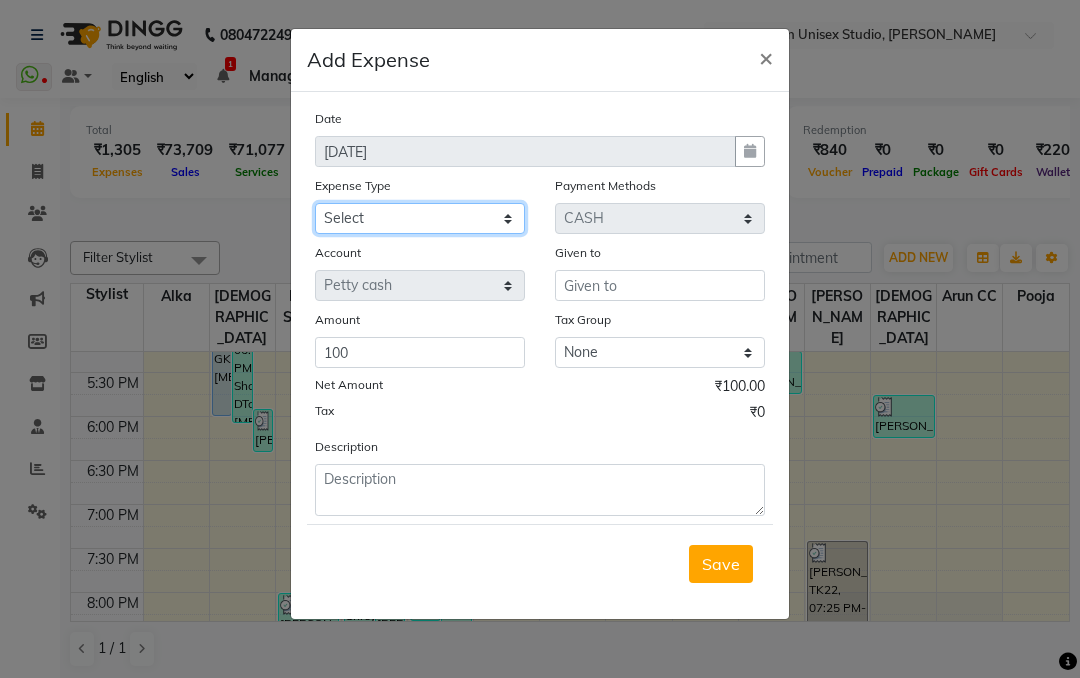 select on "12400" 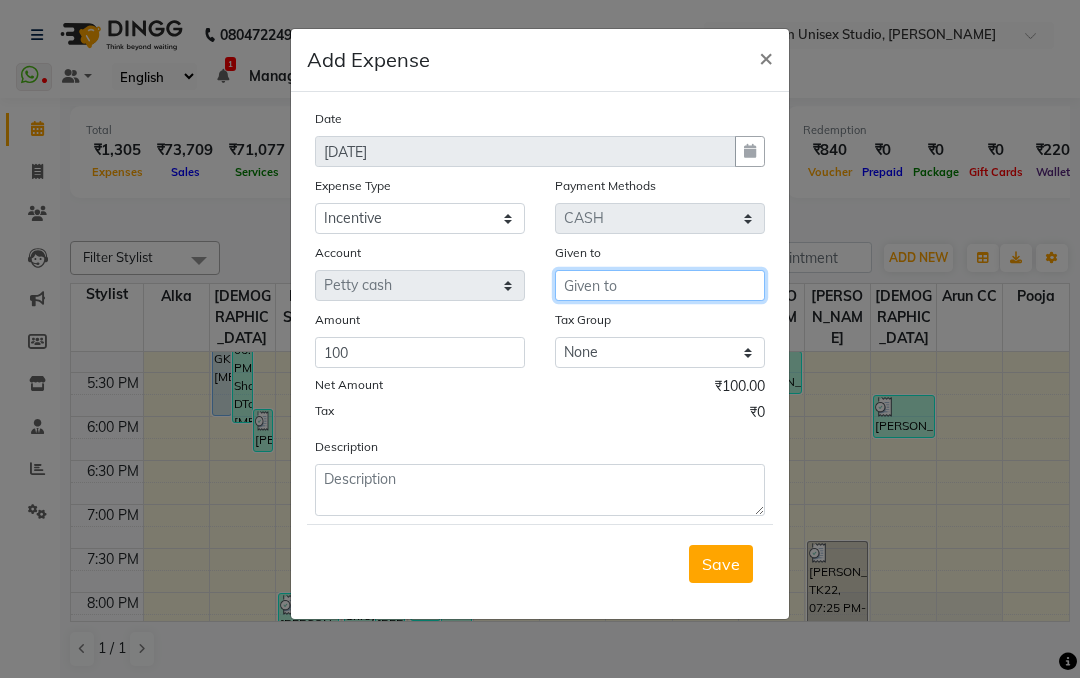 click at bounding box center (660, 285) 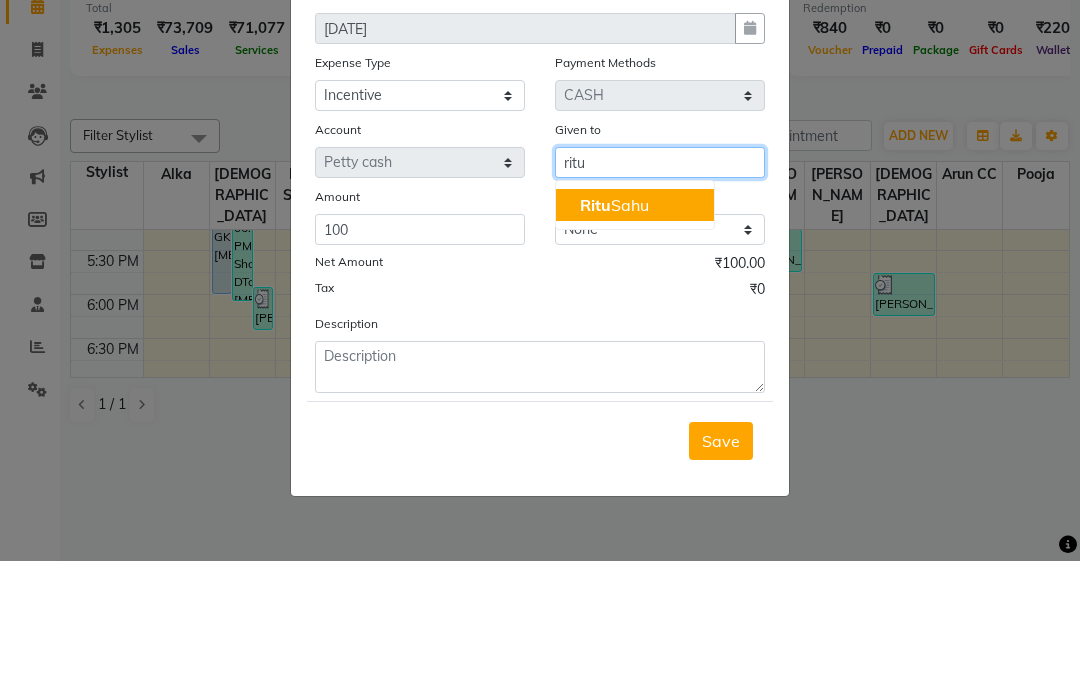 click on "[PERSON_NAME]" at bounding box center (635, 328) 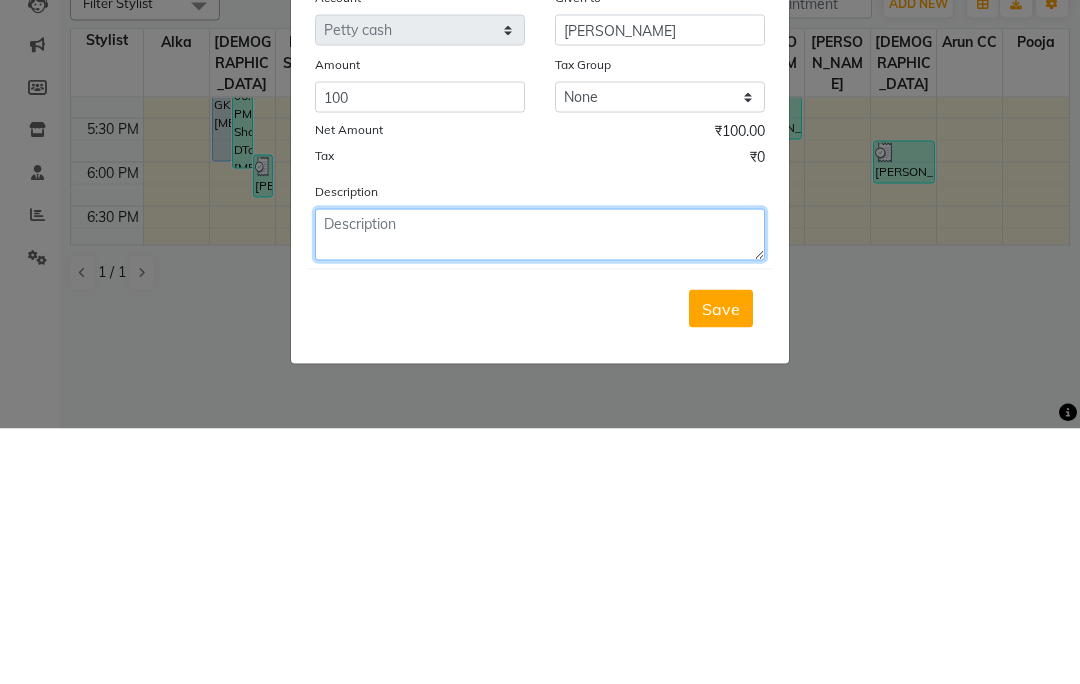 click 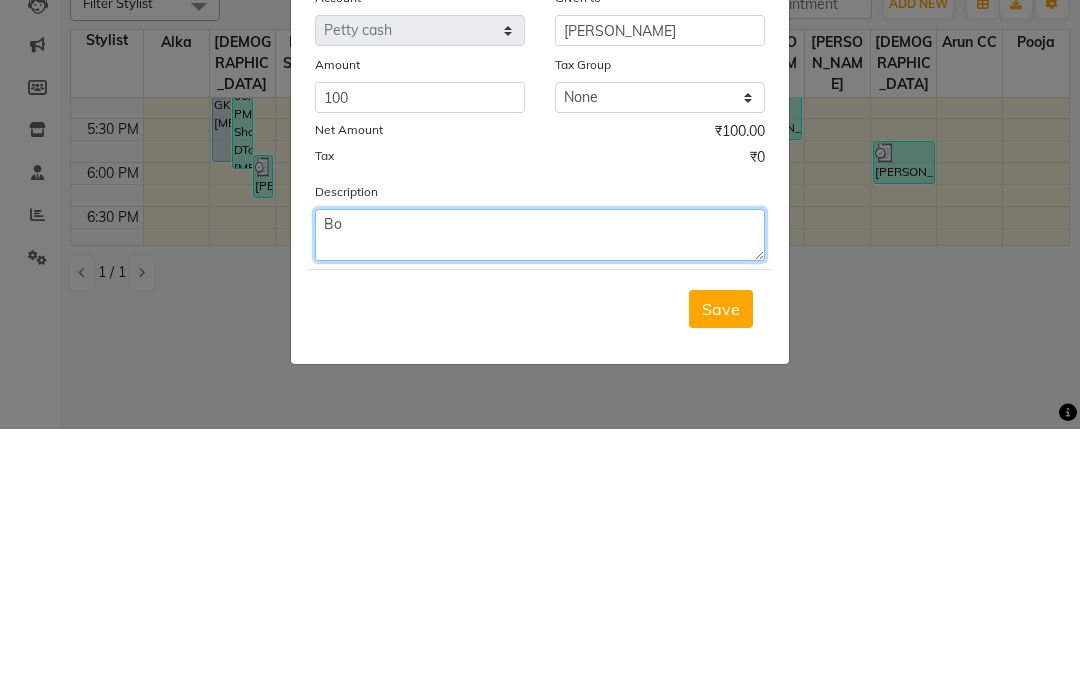 type on "B" 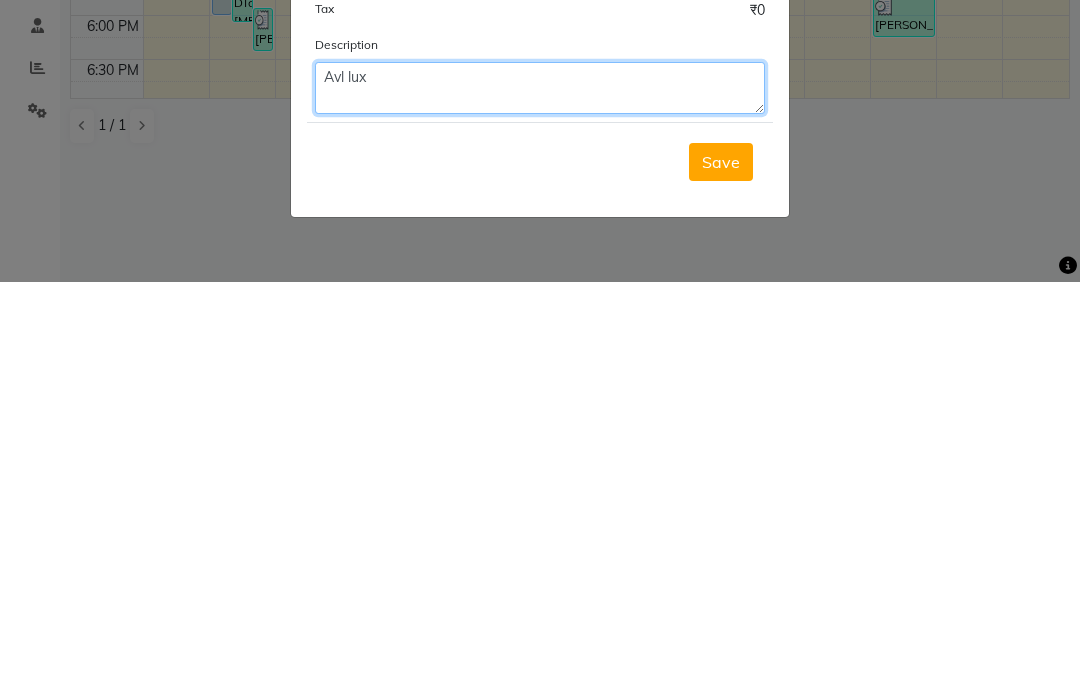 type on "Avl lux" 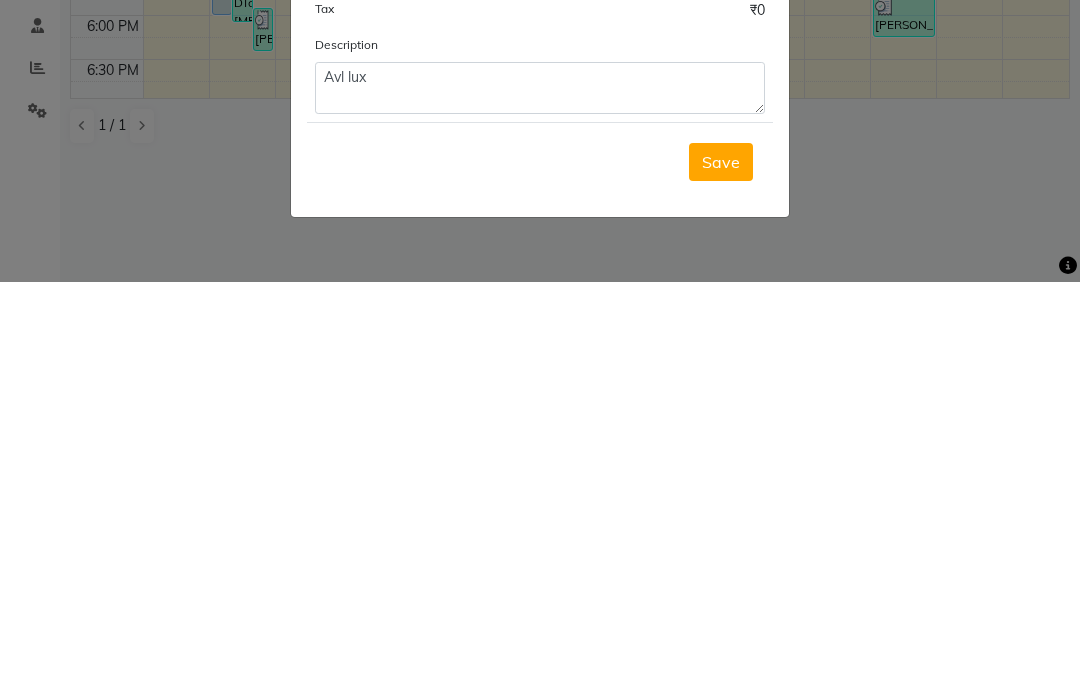 click on "Add Expense  × Date 13-07-2025 Expense Type Select Advance Salary Client Snacks Fuel Incentive Maintenance Miscellaneous Pantry Product Salary Staff Snacks Utilities Payment Methods Select Prepaid Gift Card Package CARD Points CASH Voucher UPI Wallet Account Select Petty cash Default account Given to Ritu Sahu Amount 100 Tax Group None GST Net Amount ₹100.00 Tax ₹0 Description Avl lux  Save" 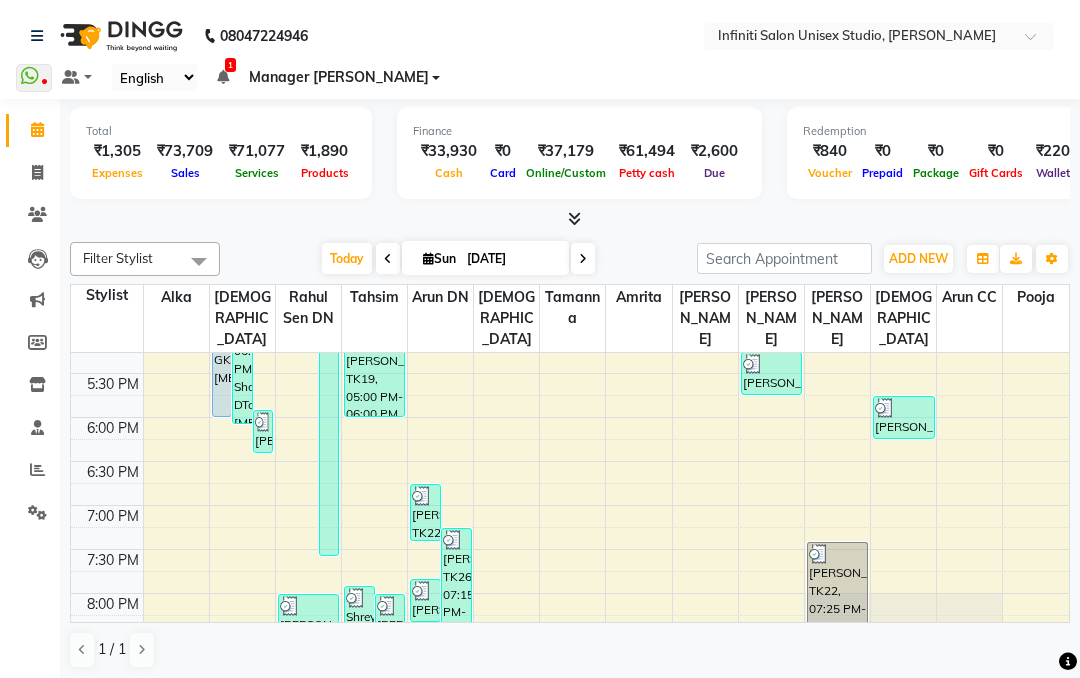 scroll, scrollTop: 1, scrollLeft: 0, axis: vertical 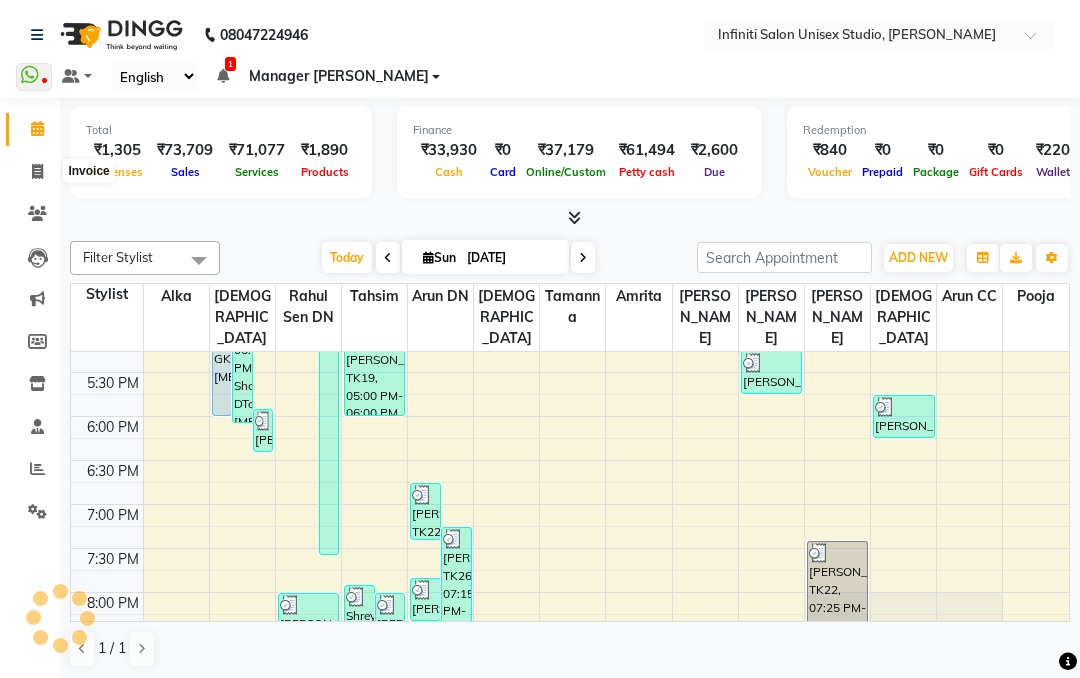 click 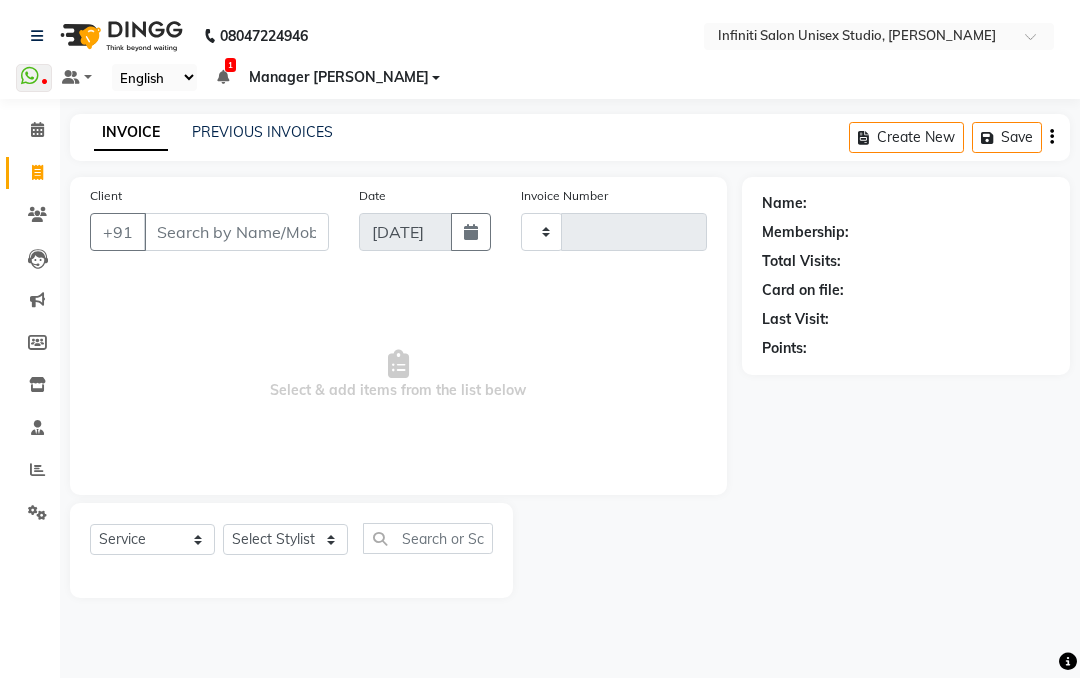 type on "1298" 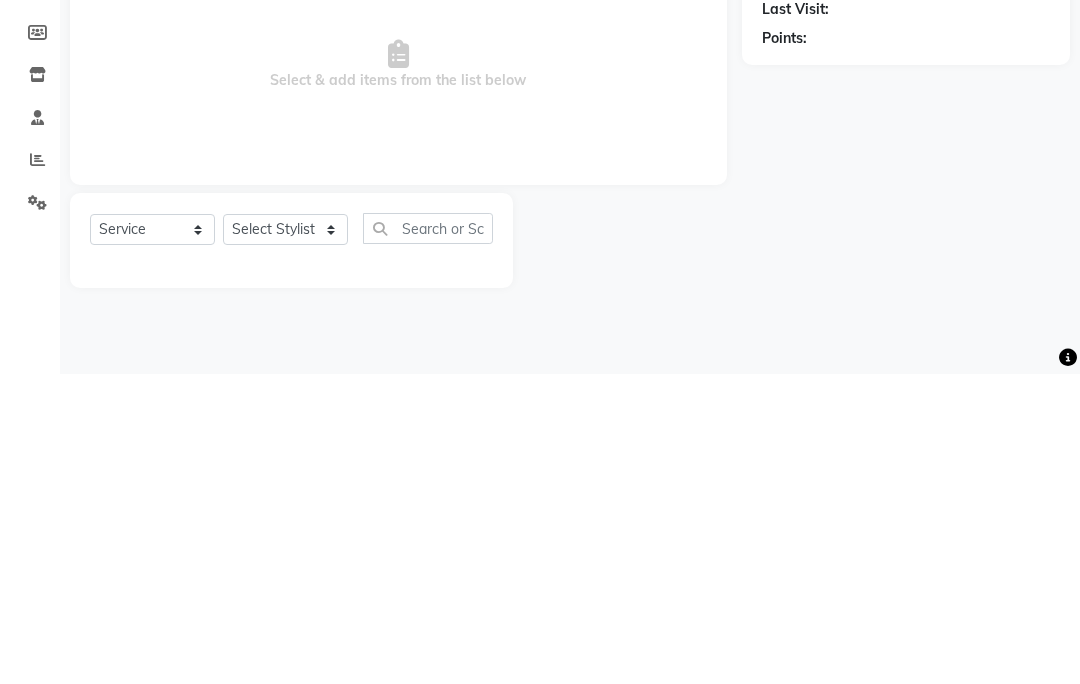 select on "6511" 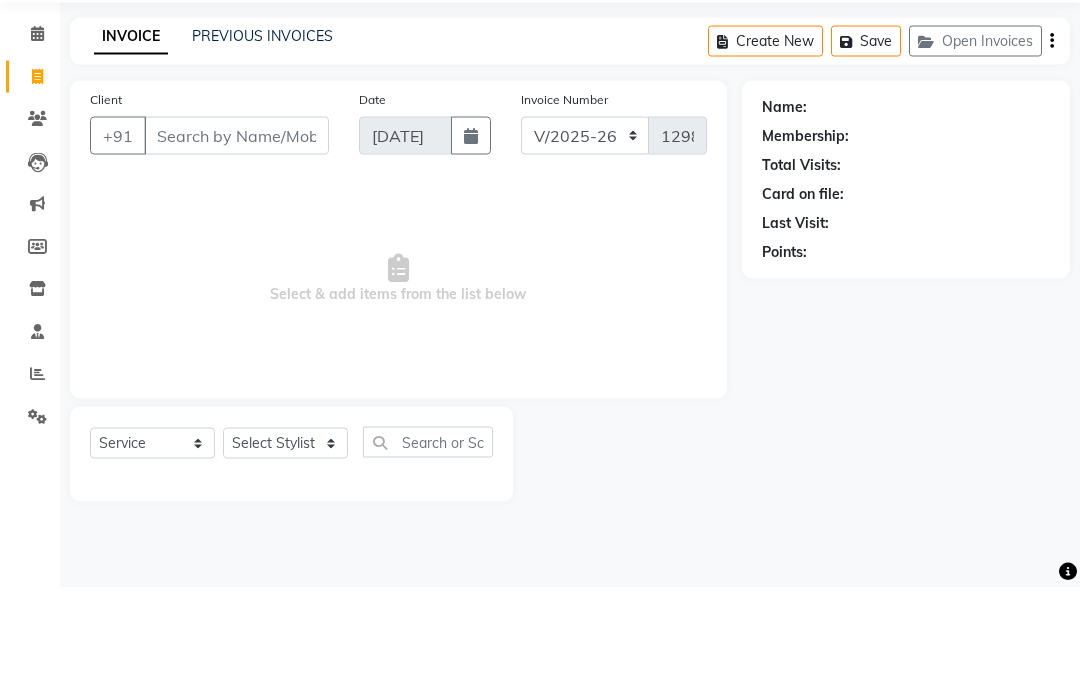 click on "PREVIOUS INVOICES" 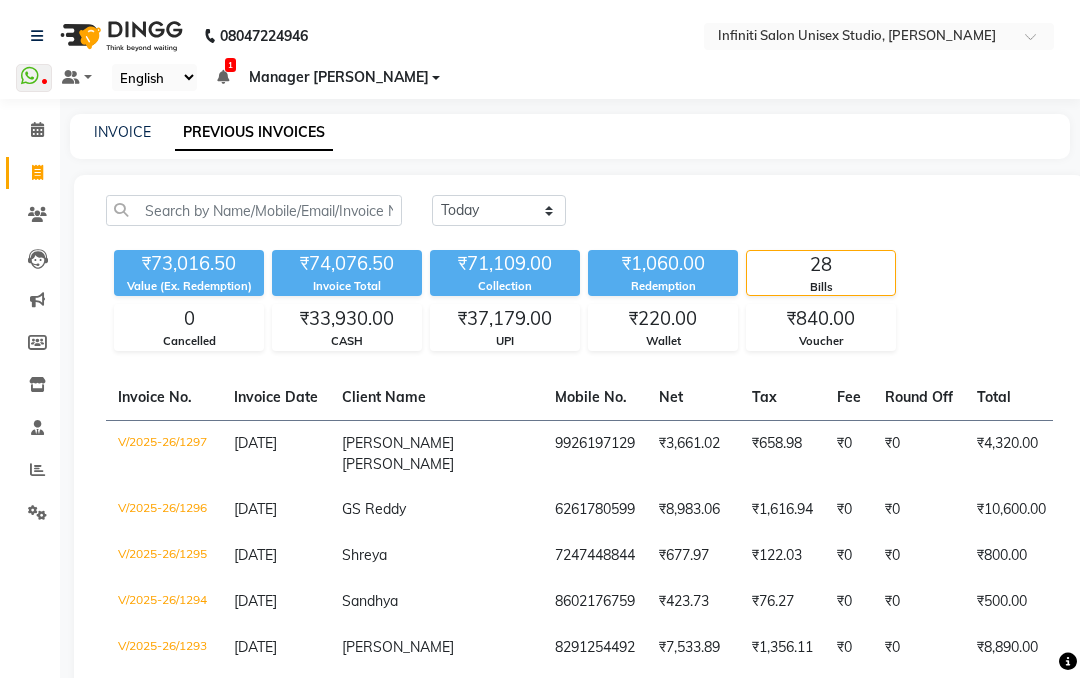 click on "V/2025-26/1297" 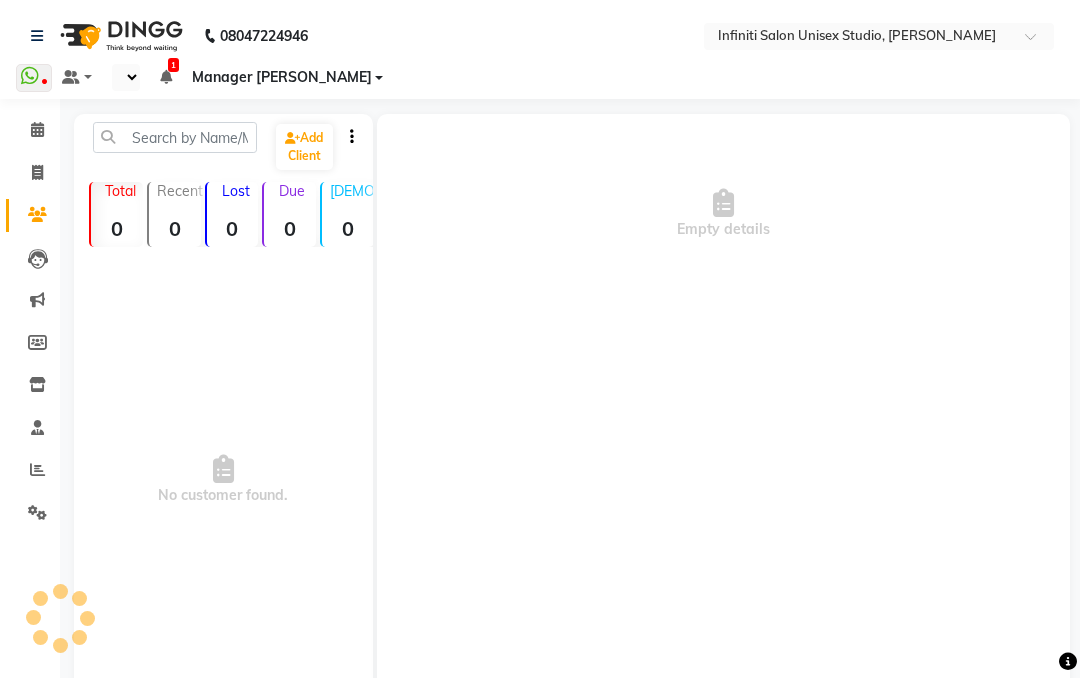 select on "en" 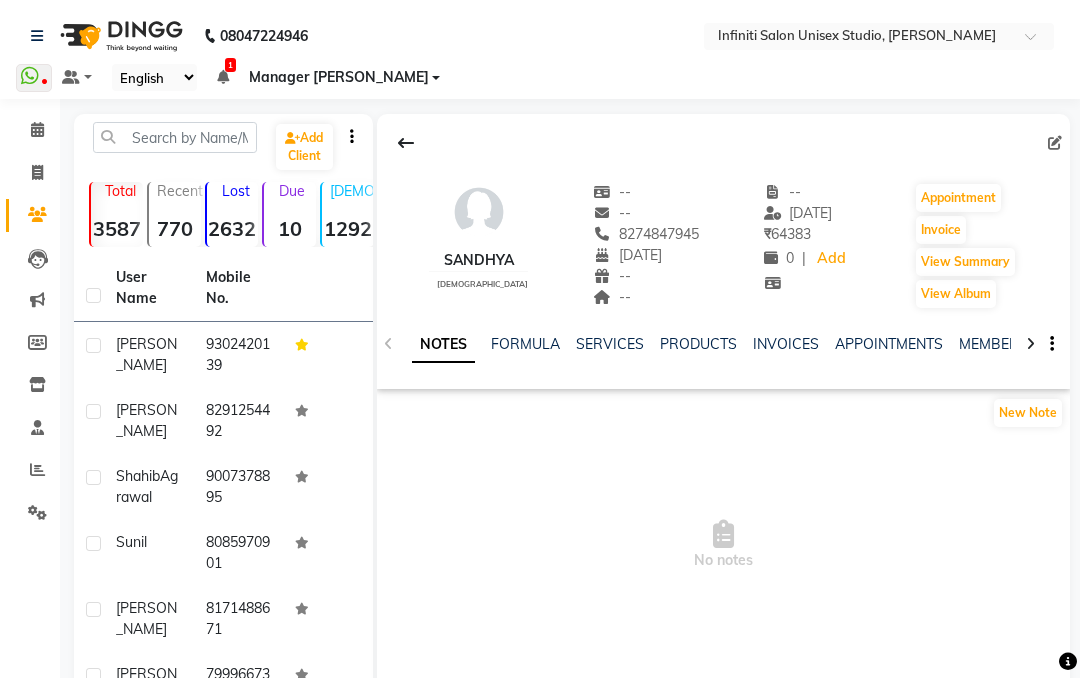 scroll, scrollTop: 0, scrollLeft: 0, axis: both 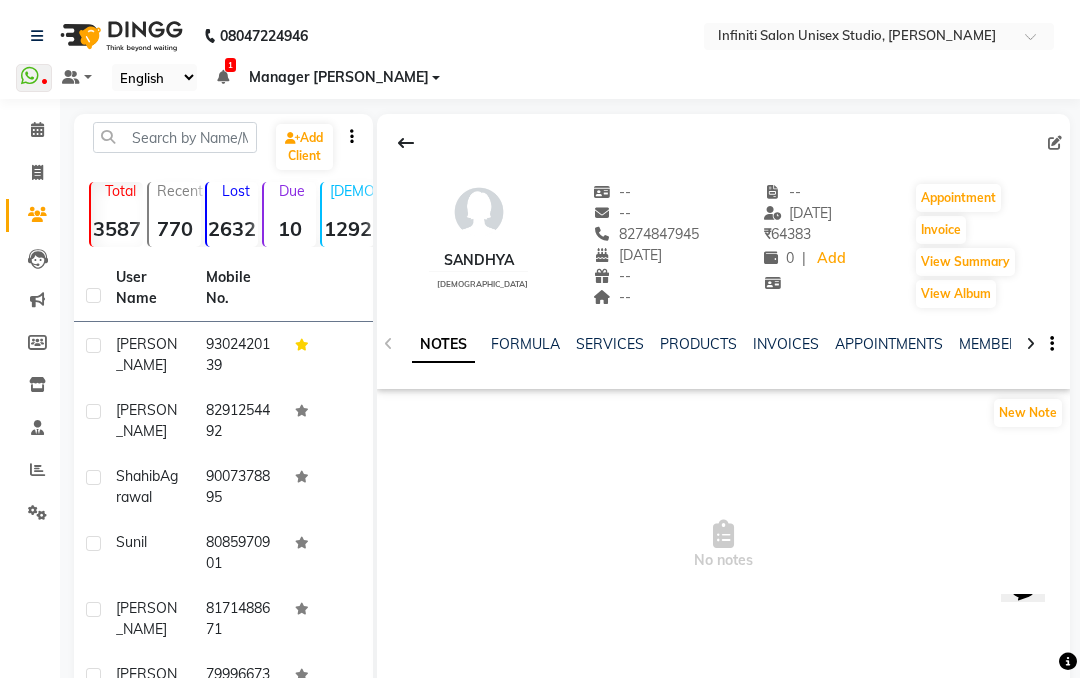 click on "FORMULA" 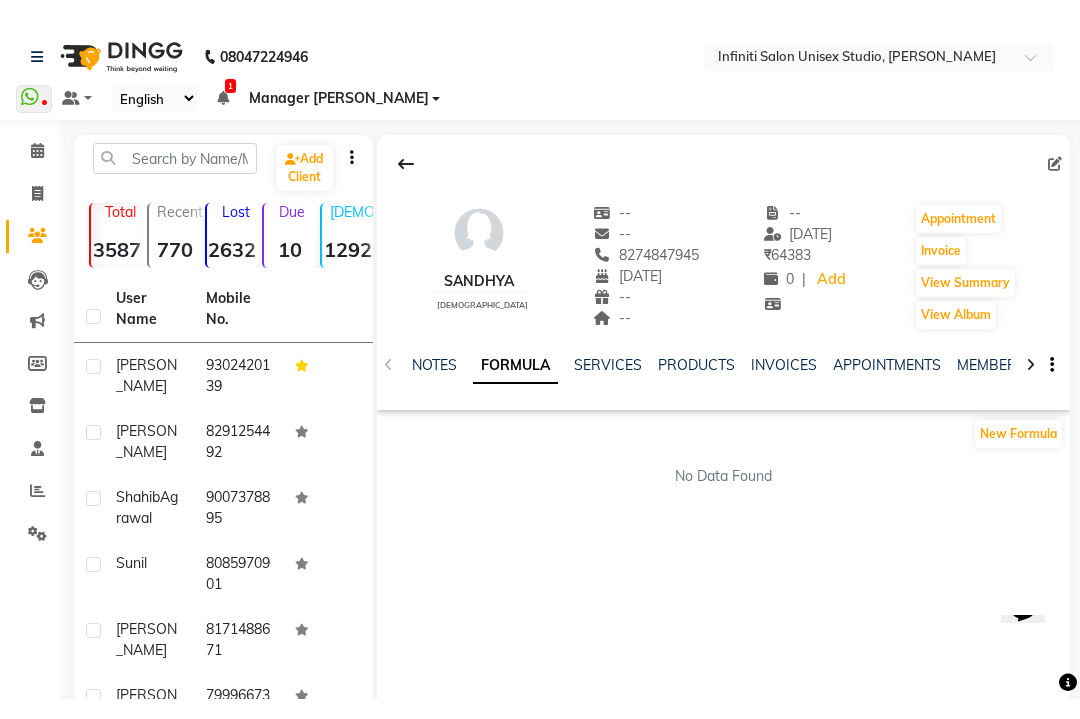 scroll, scrollTop: 0, scrollLeft: 0, axis: both 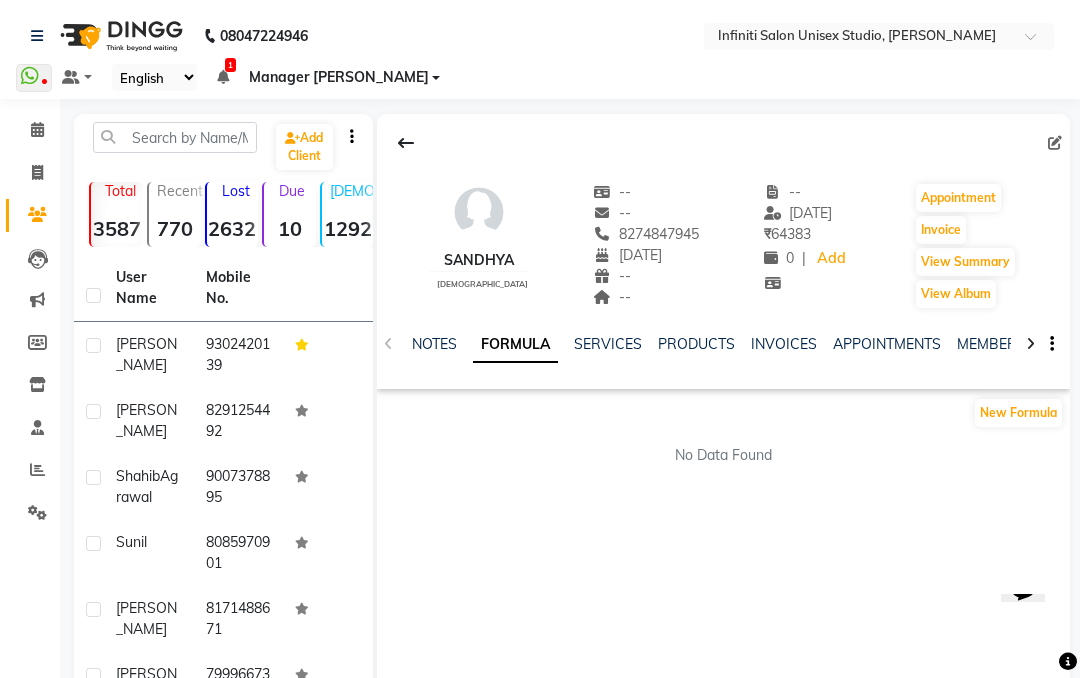click on "SERVICES" 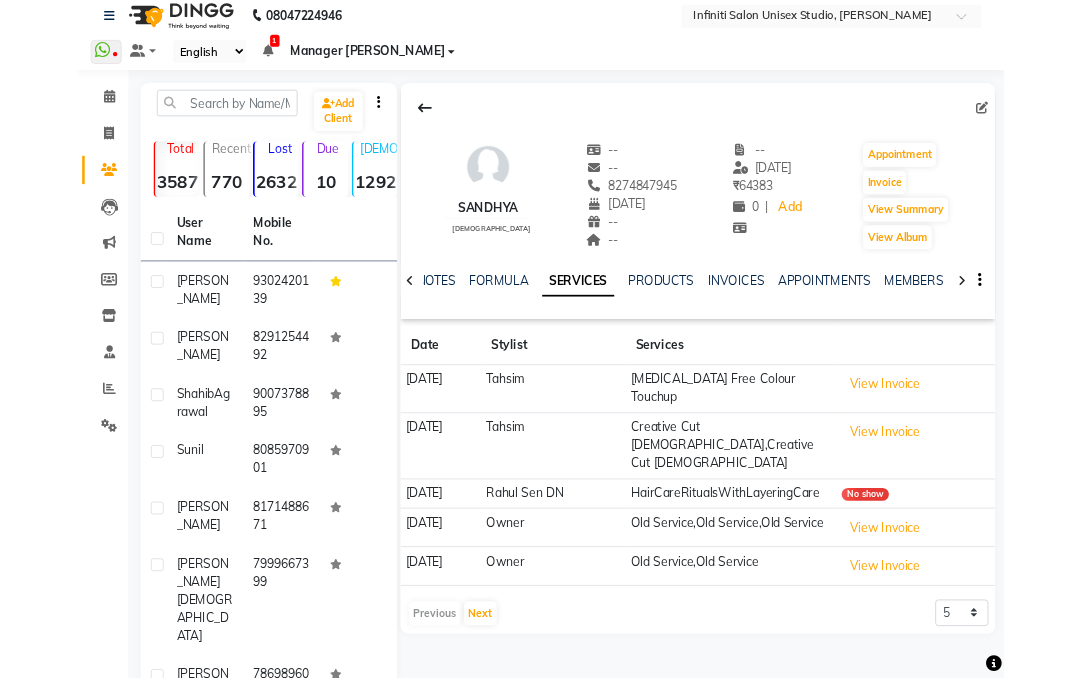 scroll, scrollTop: 0, scrollLeft: 0, axis: both 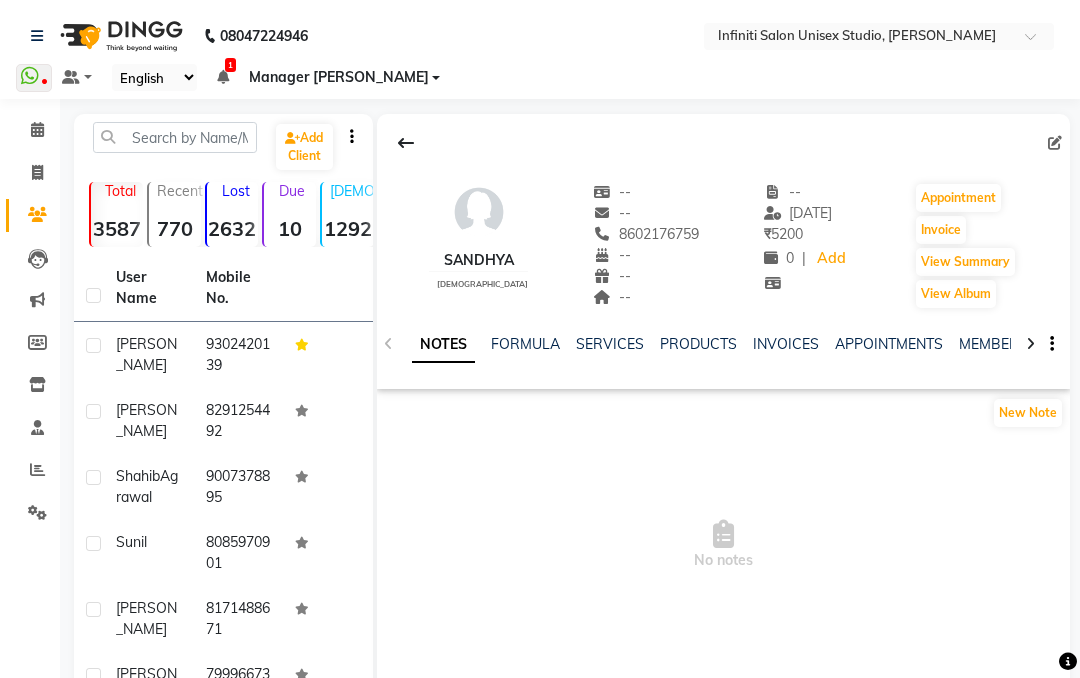 select on "en" 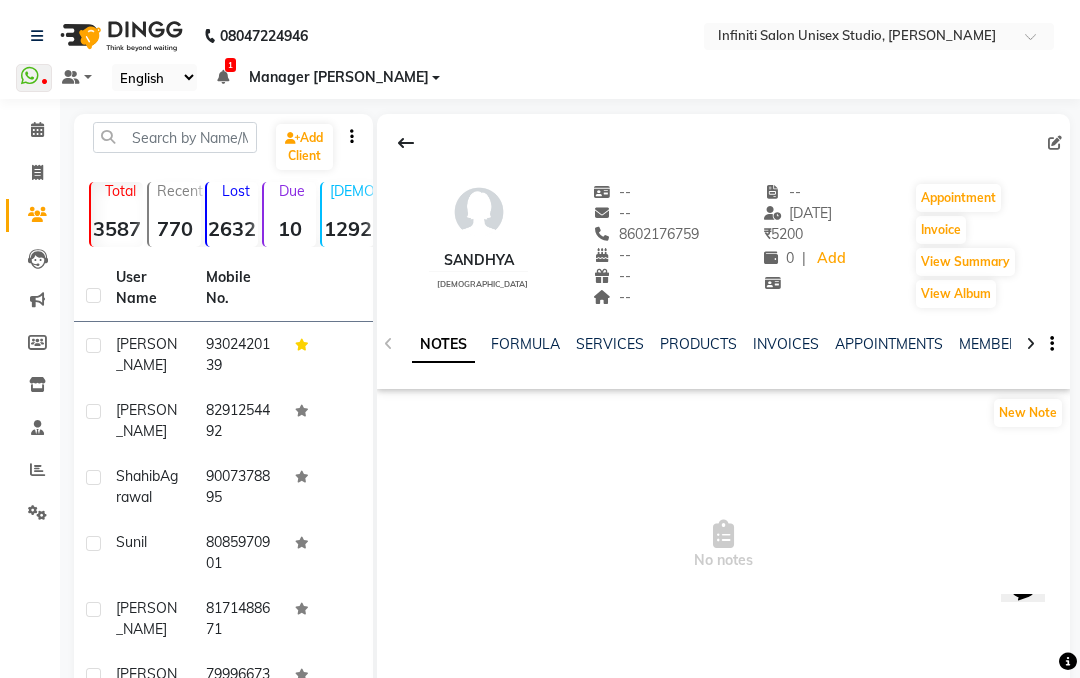 scroll, scrollTop: 0, scrollLeft: 0, axis: both 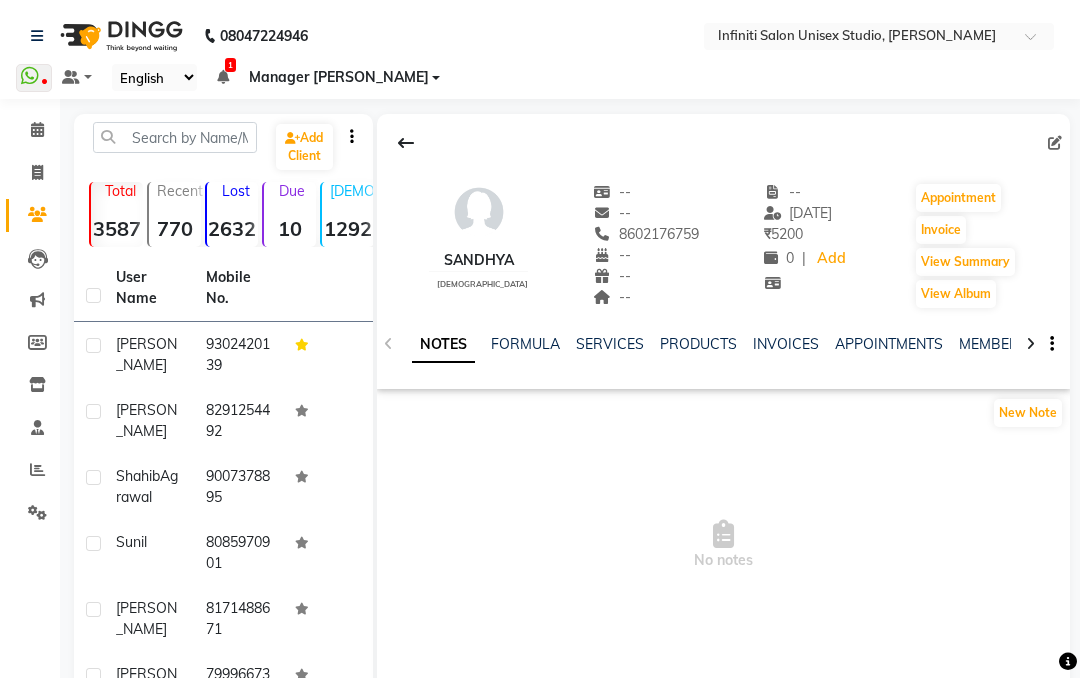 click on "SERVICES" 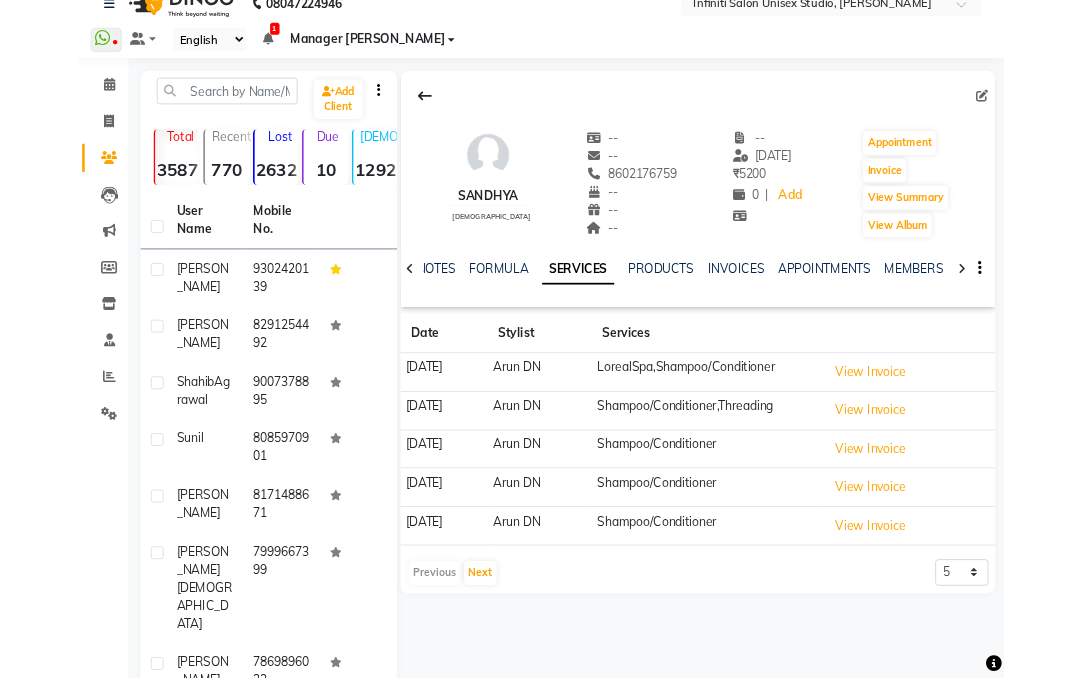 scroll, scrollTop: 0, scrollLeft: 0, axis: both 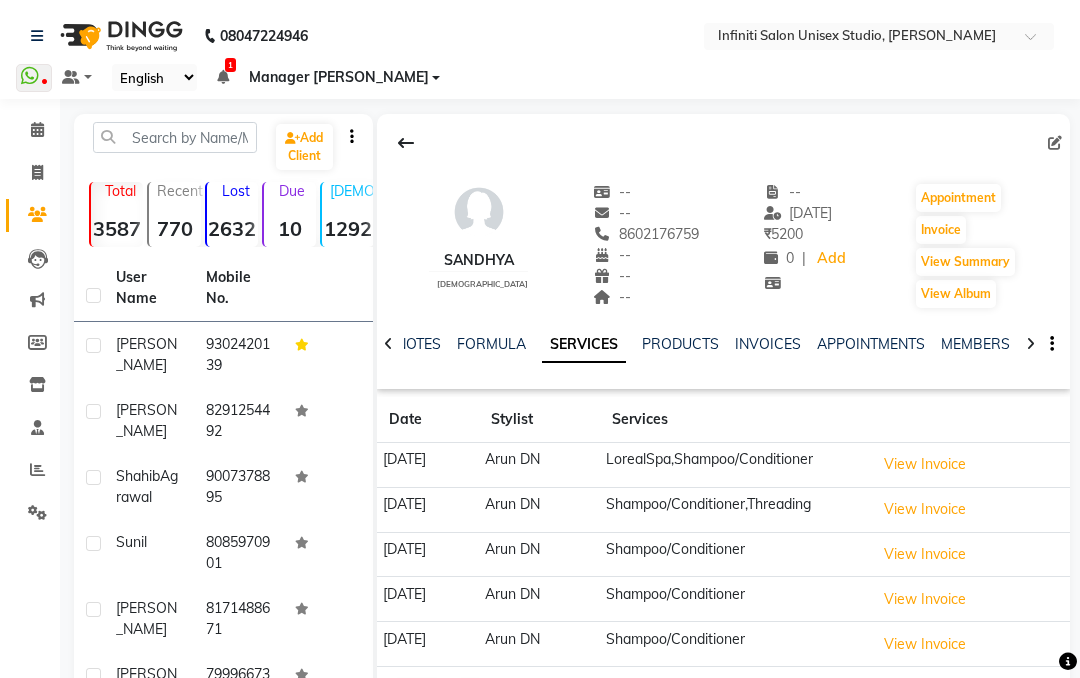 click 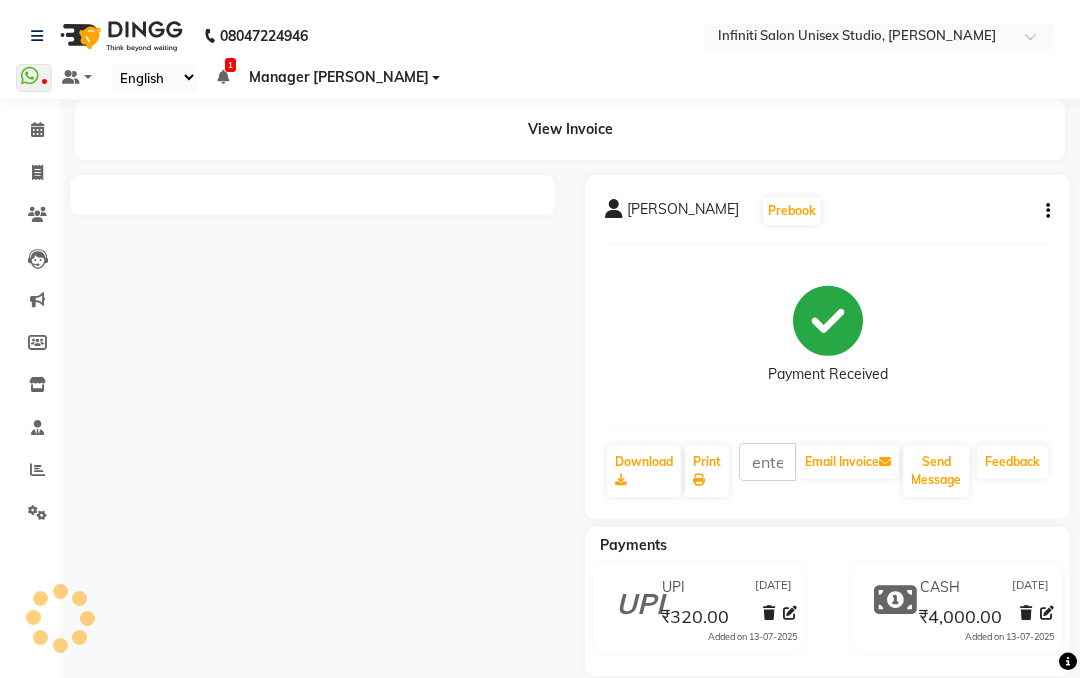 scroll, scrollTop: 0, scrollLeft: 0, axis: both 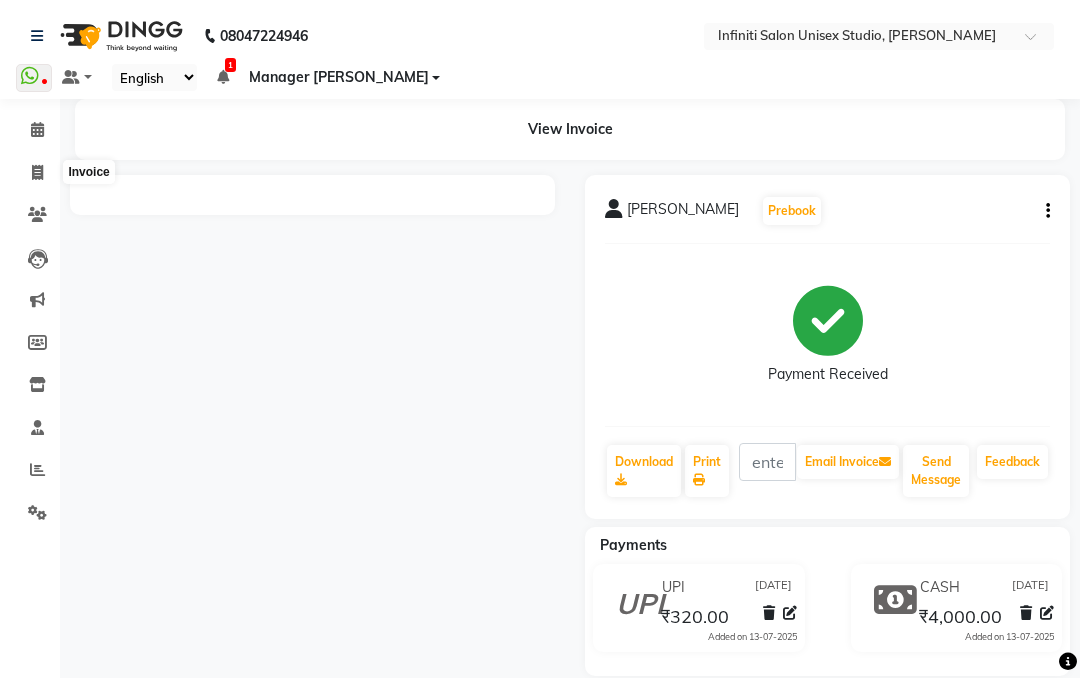 click 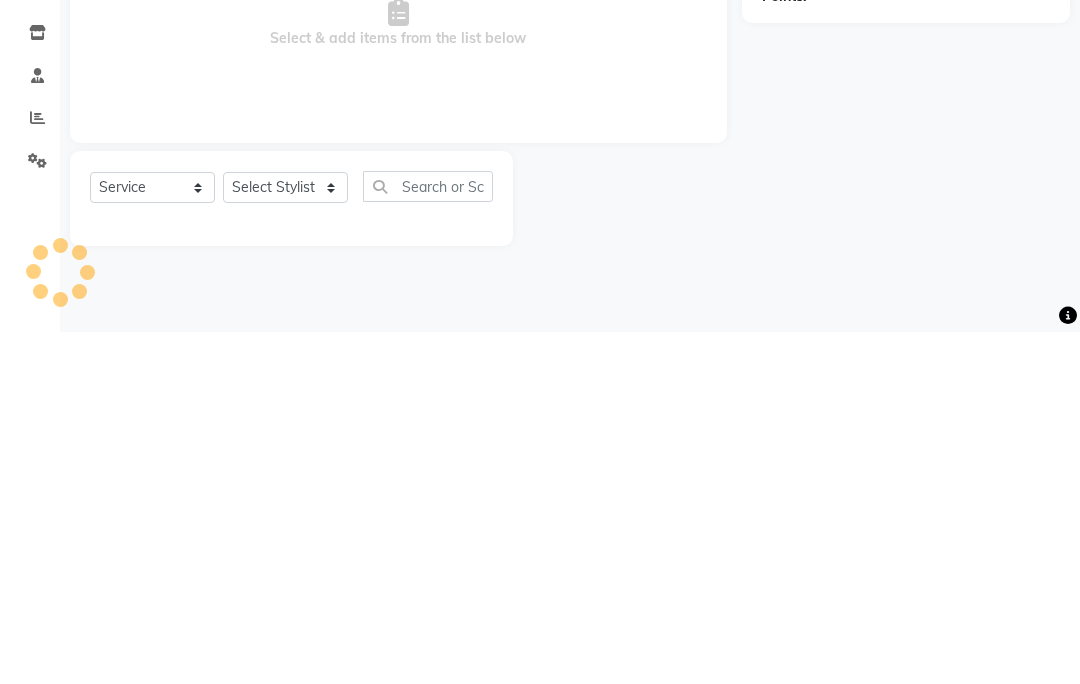 type on "1298" 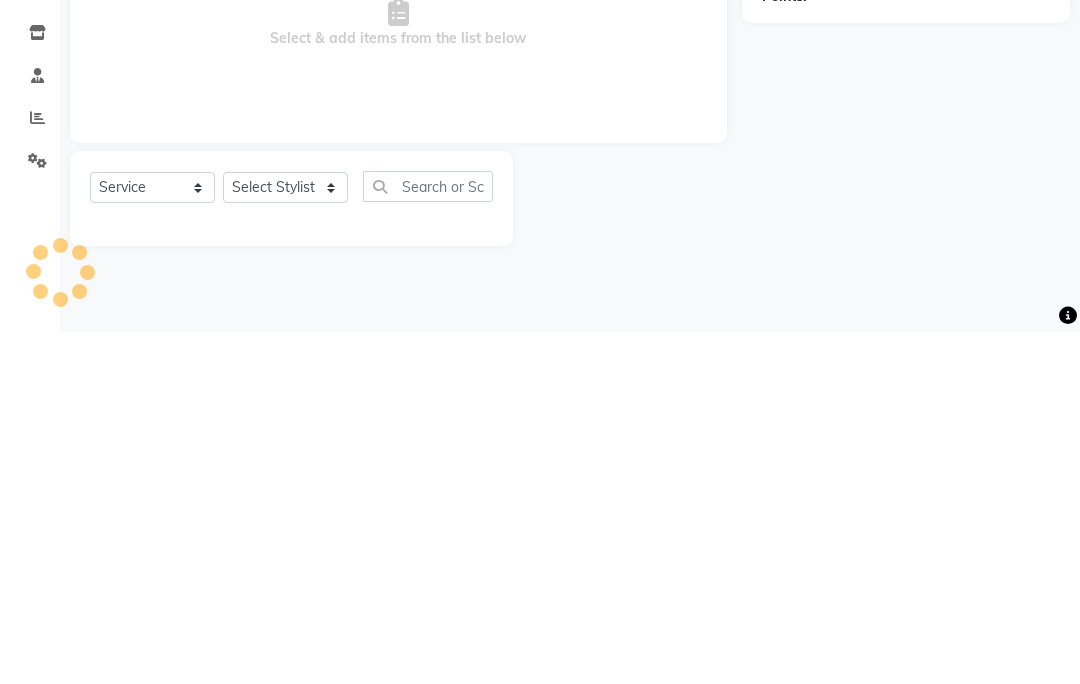 select on "6511" 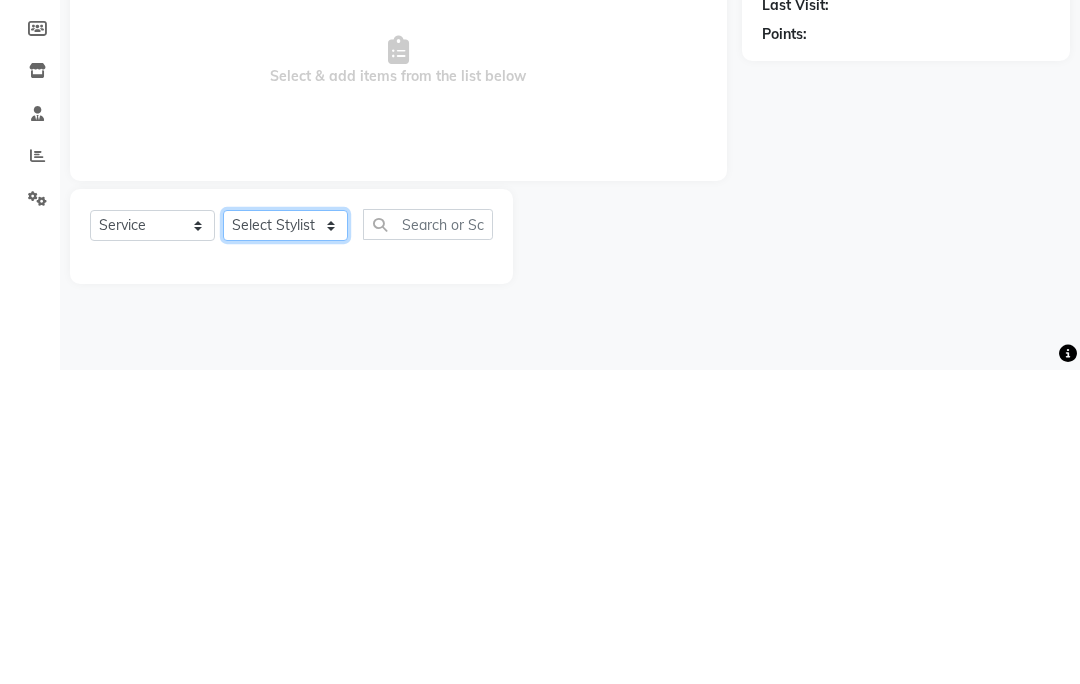 click on "Select Stylist" 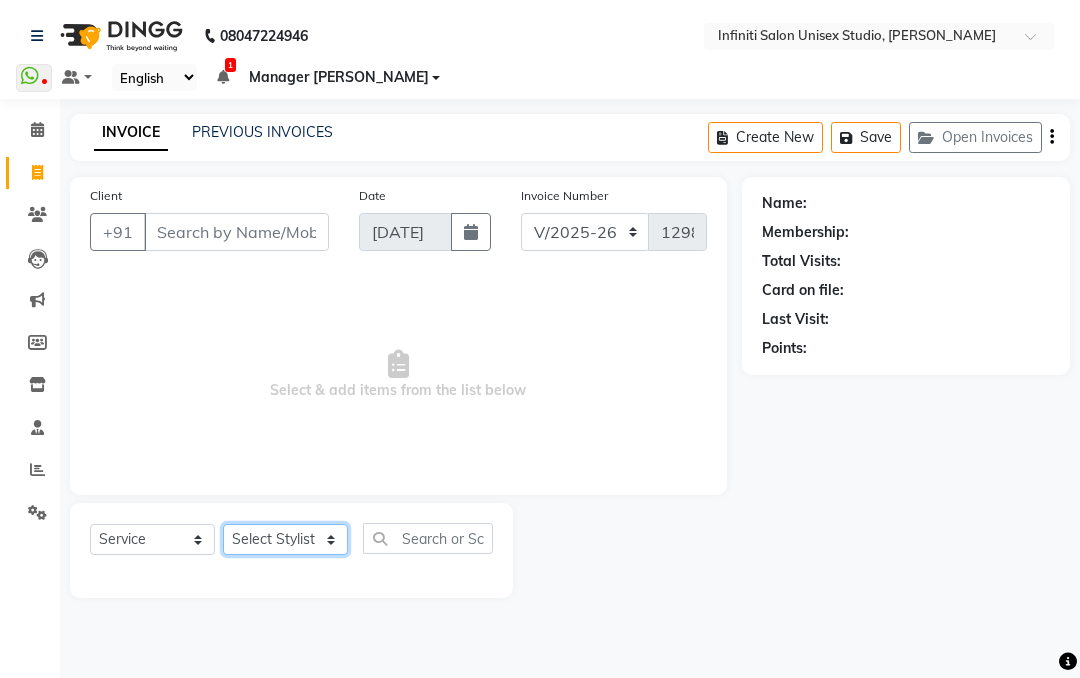select on "80976" 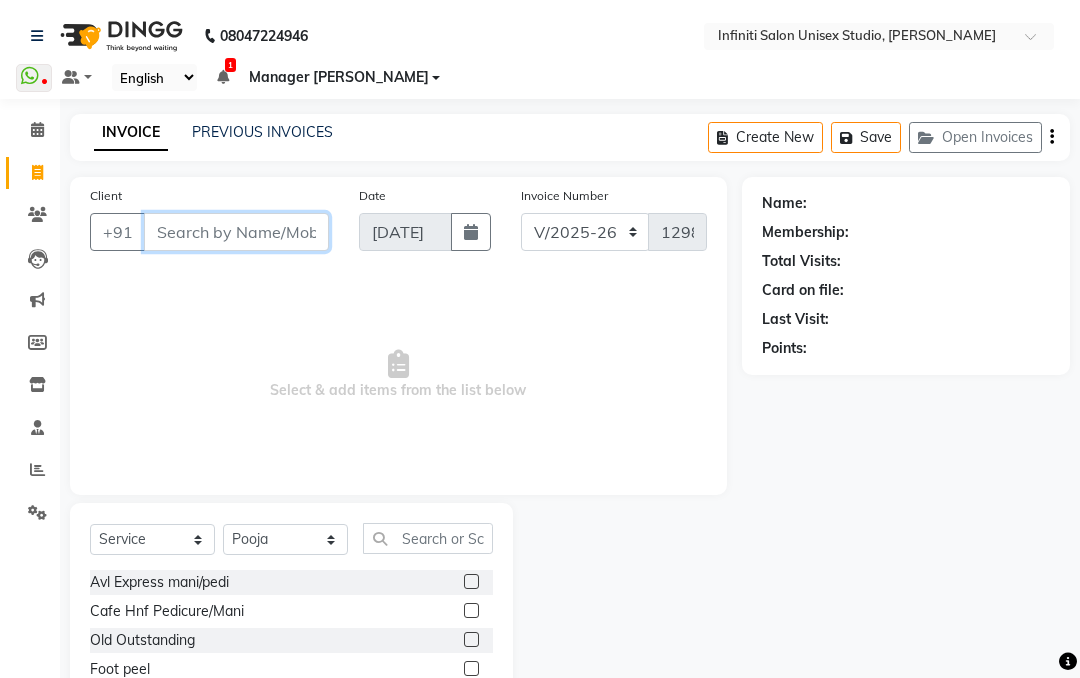 click on "Client" at bounding box center (236, 232) 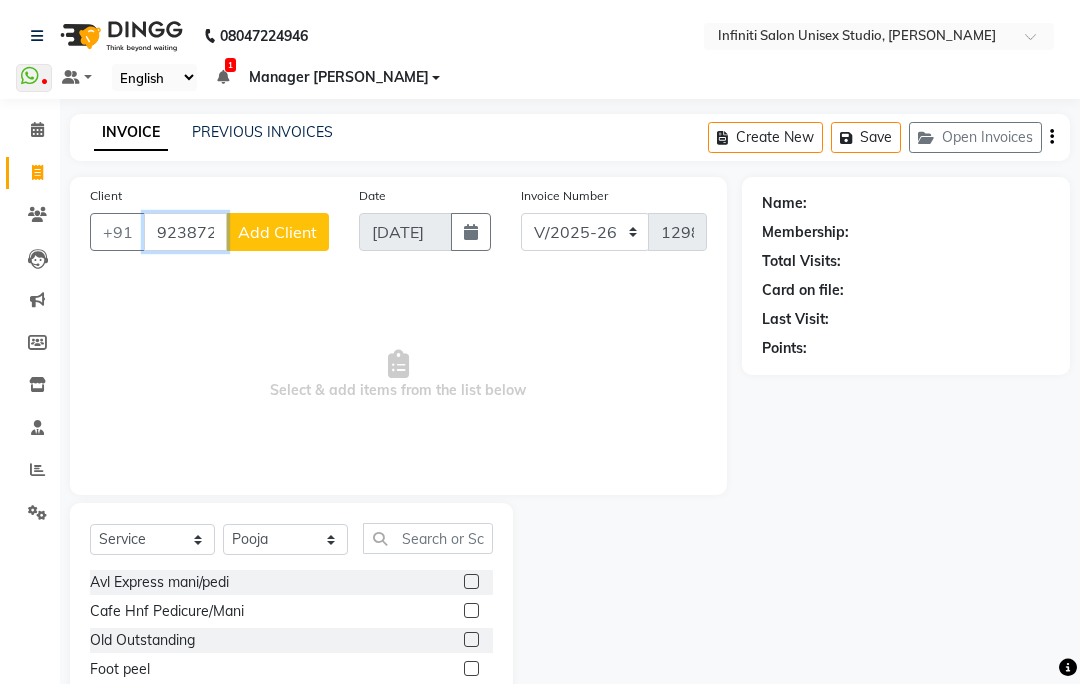 type on "9238720474" 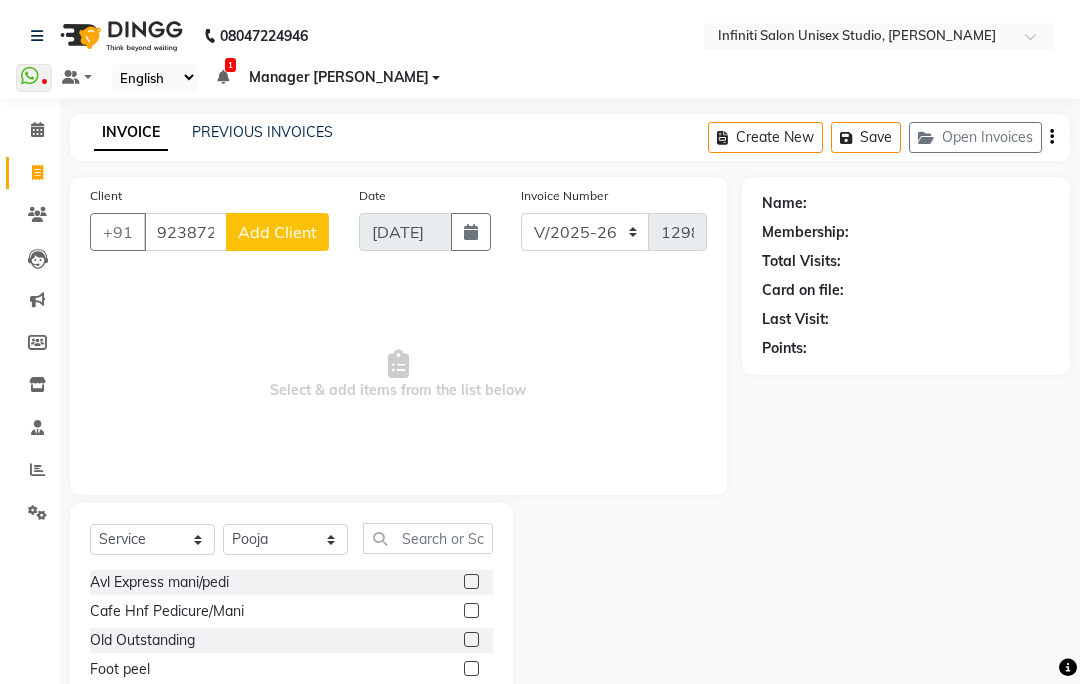 click on "Add Client" 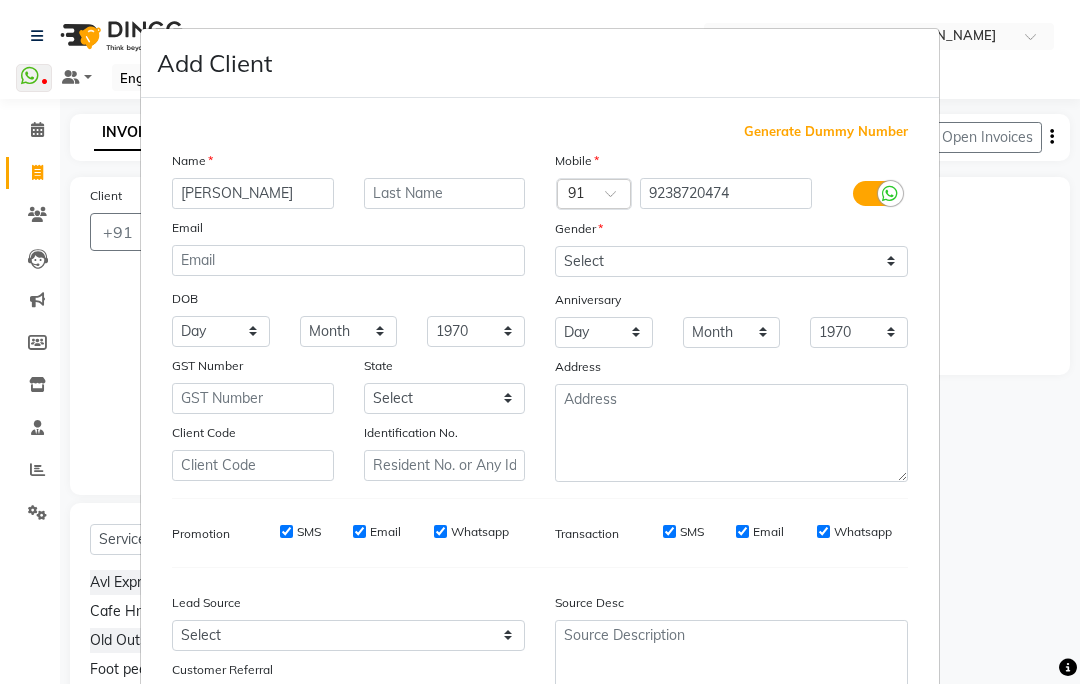 type on "[PERSON_NAME]" 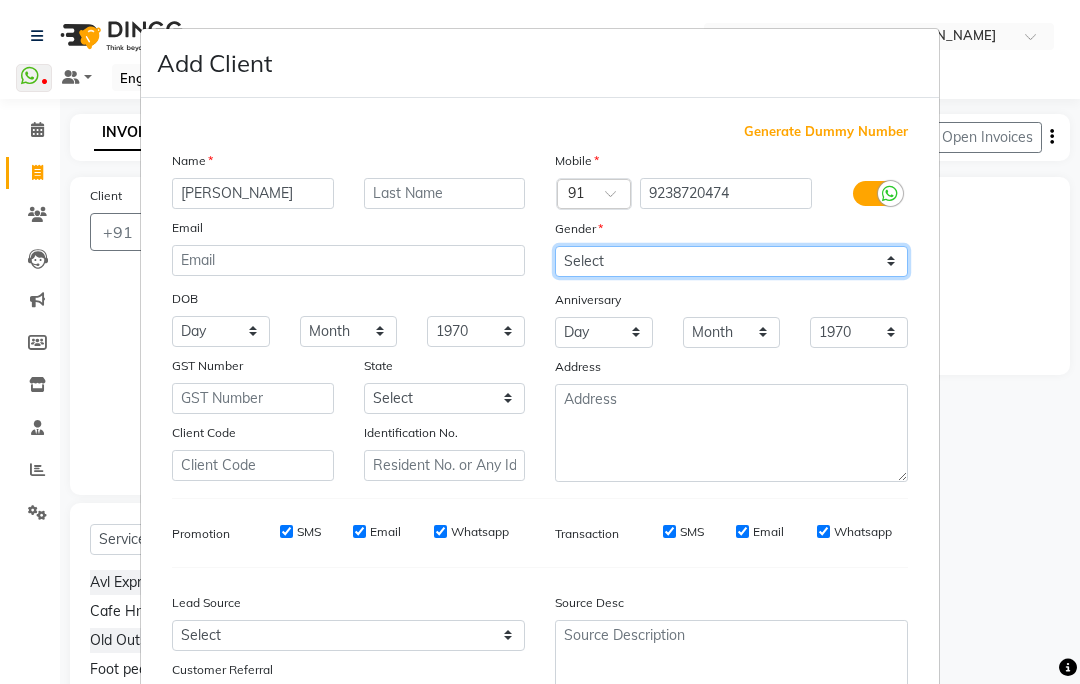 click on "Select [DEMOGRAPHIC_DATA] [DEMOGRAPHIC_DATA] Other Prefer Not To Say" at bounding box center (731, 261) 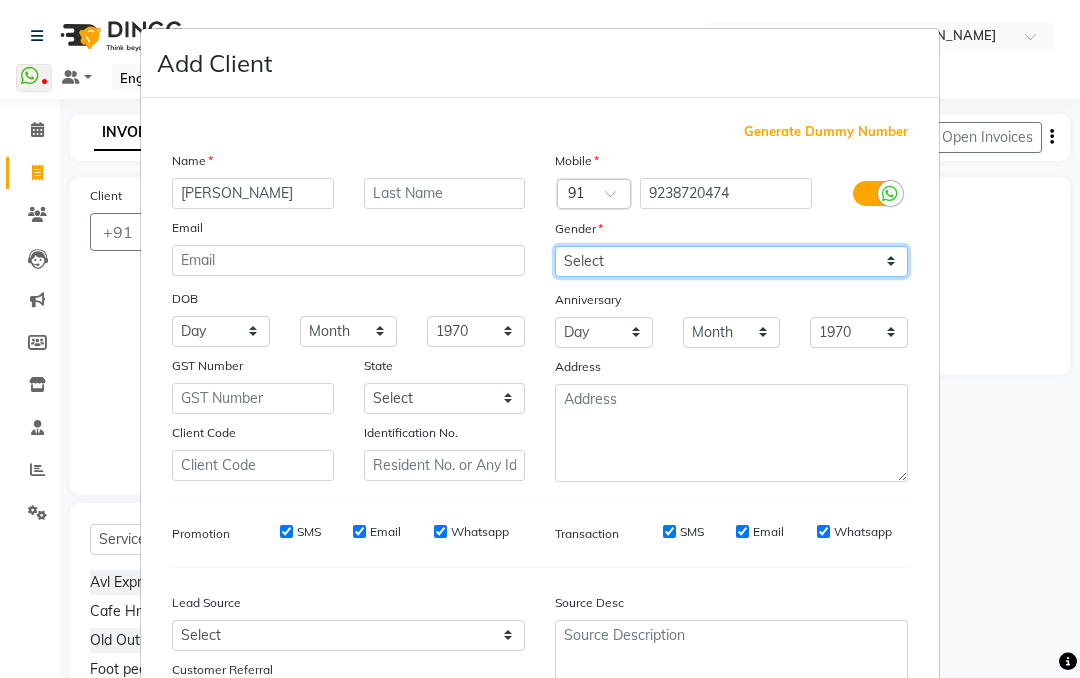 select on "[DEMOGRAPHIC_DATA]" 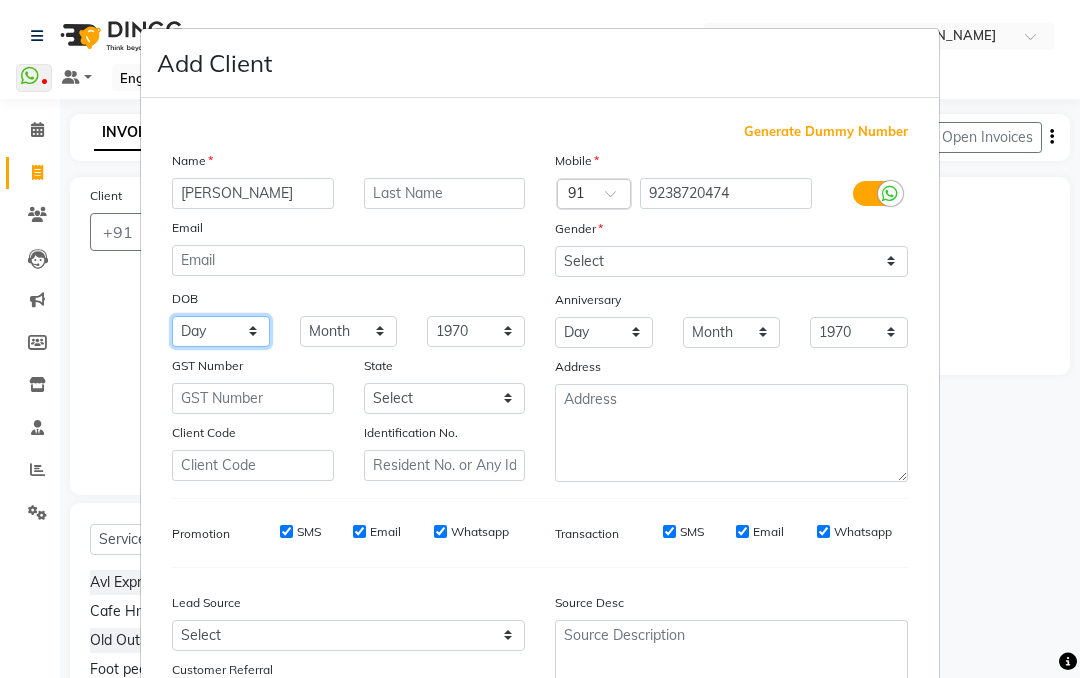 click on "Day 01 02 03 04 05 06 07 08 09 10 11 12 13 14 15 16 17 18 19 20 21 22 23 24 25 26 27 28 29 30 31" at bounding box center [221, 331] 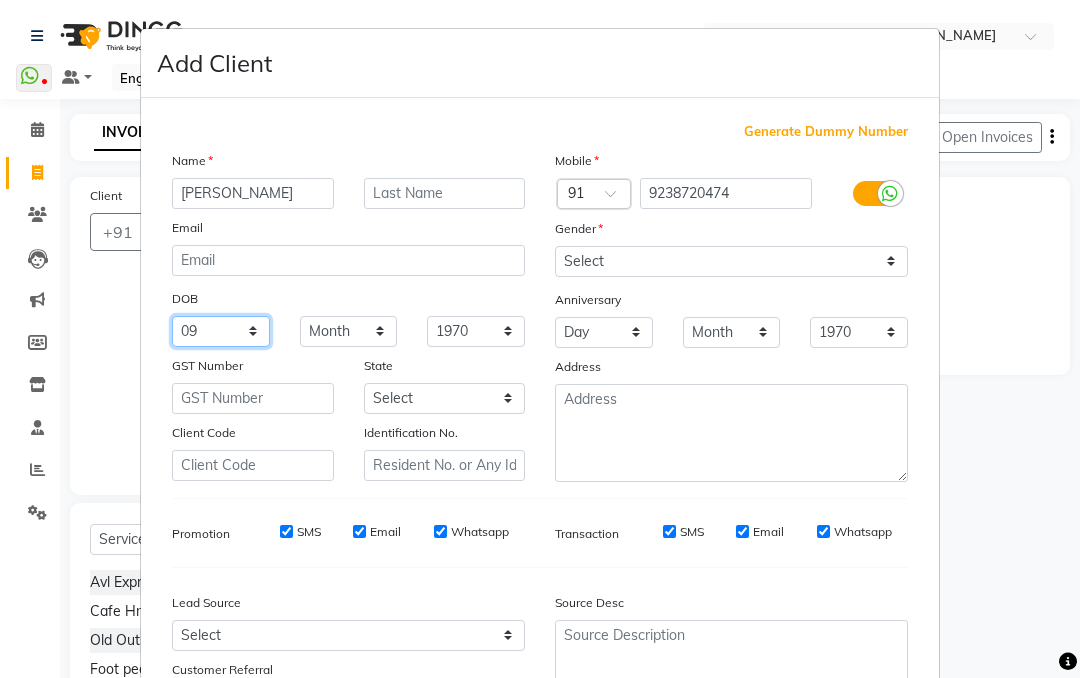 click on "Day 01 02 03 04 05 06 07 08 09 10 11 12 13 14 15 16 17 18 19 20 21 22 23 24 25 26 27 28 29 30 31" at bounding box center (221, 331) 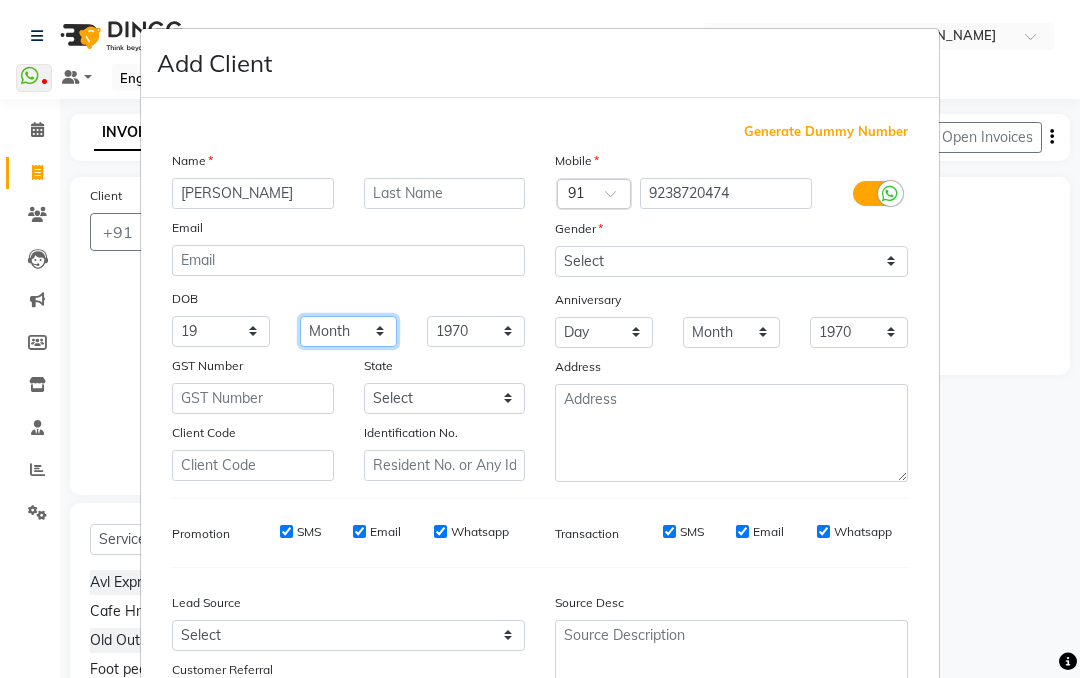 click on "Month January February March April May June July August September October November December" at bounding box center [349, 331] 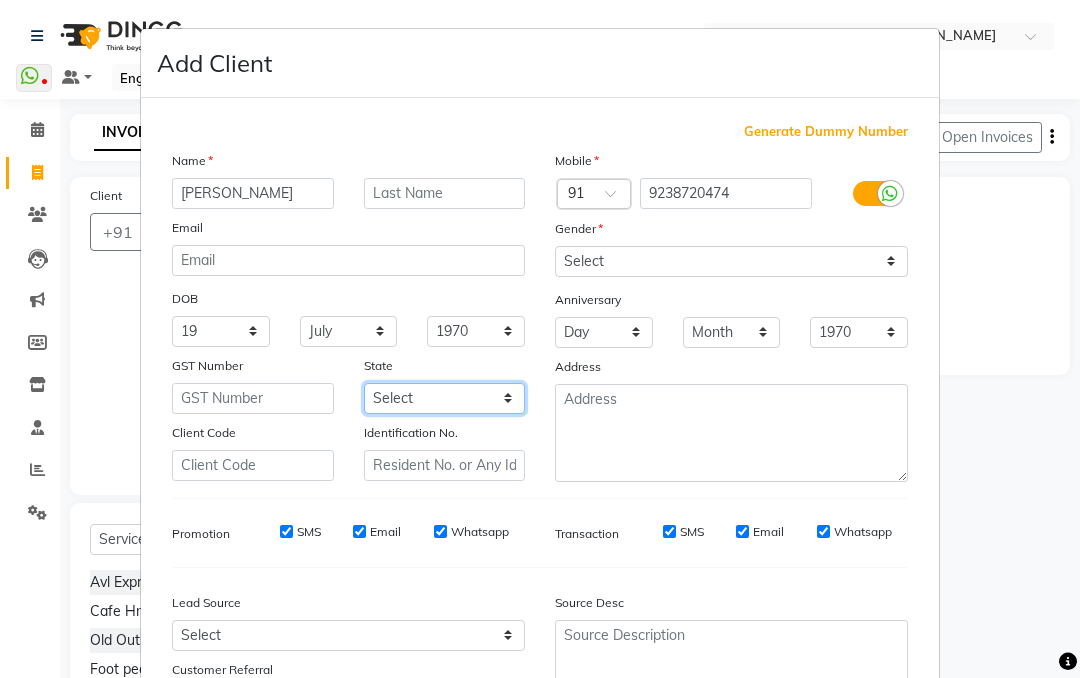 click on "Select [GEOGRAPHIC_DATA] [GEOGRAPHIC_DATA] [GEOGRAPHIC_DATA] [GEOGRAPHIC_DATA] [GEOGRAPHIC_DATA] [GEOGRAPHIC_DATA] [GEOGRAPHIC_DATA] [GEOGRAPHIC_DATA] and [GEOGRAPHIC_DATA] [GEOGRAPHIC_DATA] [GEOGRAPHIC_DATA] [GEOGRAPHIC_DATA] [GEOGRAPHIC_DATA] [GEOGRAPHIC_DATA] [GEOGRAPHIC_DATA] [GEOGRAPHIC_DATA] [GEOGRAPHIC_DATA] [GEOGRAPHIC_DATA] [GEOGRAPHIC_DATA] [GEOGRAPHIC_DATA] [GEOGRAPHIC_DATA] [GEOGRAPHIC_DATA] [GEOGRAPHIC_DATA] [GEOGRAPHIC_DATA] [GEOGRAPHIC_DATA] [GEOGRAPHIC_DATA] [GEOGRAPHIC_DATA] [GEOGRAPHIC_DATA] [GEOGRAPHIC_DATA] [GEOGRAPHIC_DATA] [GEOGRAPHIC_DATA] [GEOGRAPHIC_DATA] [GEOGRAPHIC_DATA] [GEOGRAPHIC_DATA] [GEOGRAPHIC_DATA] [GEOGRAPHIC_DATA] [GEOGRAPHIC_DATA] [GEOGRAPHIC_DATA] Other Territory Centre Jurisdiction" at bounding box center (445, 398) 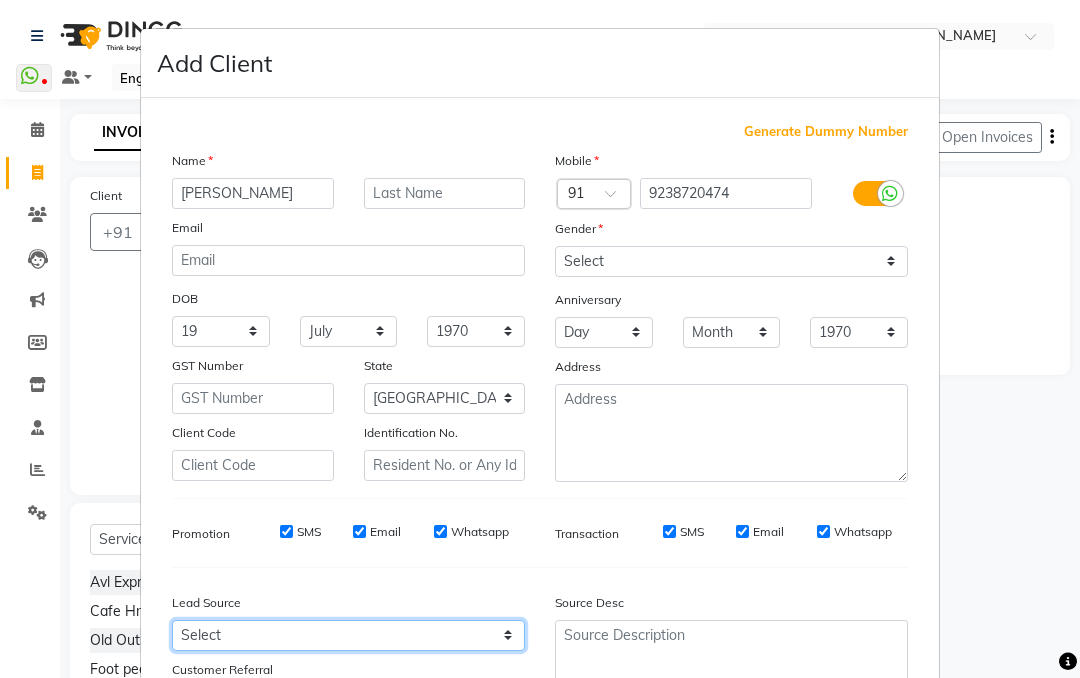 click on "Select Walk-in Facebook JustDial Google Other Referral Advertisement No Source Instagram Repeated YouTube" at bounding box center [348, 635] 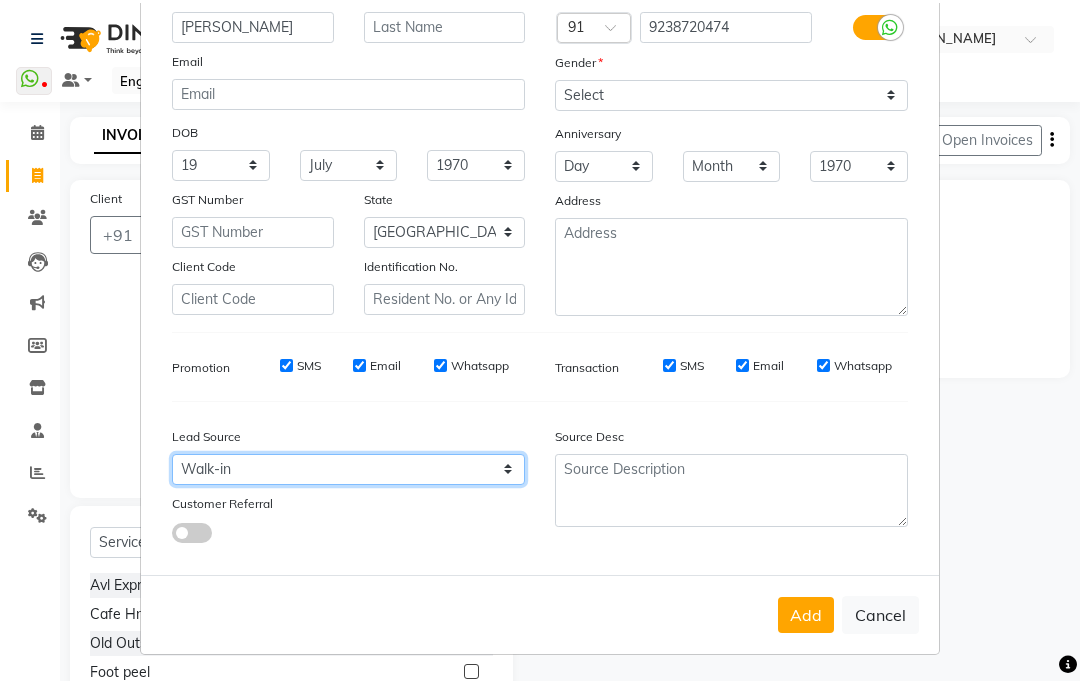 scroll, scrollTop: 170, scrollLeft: 0, axis: vertical 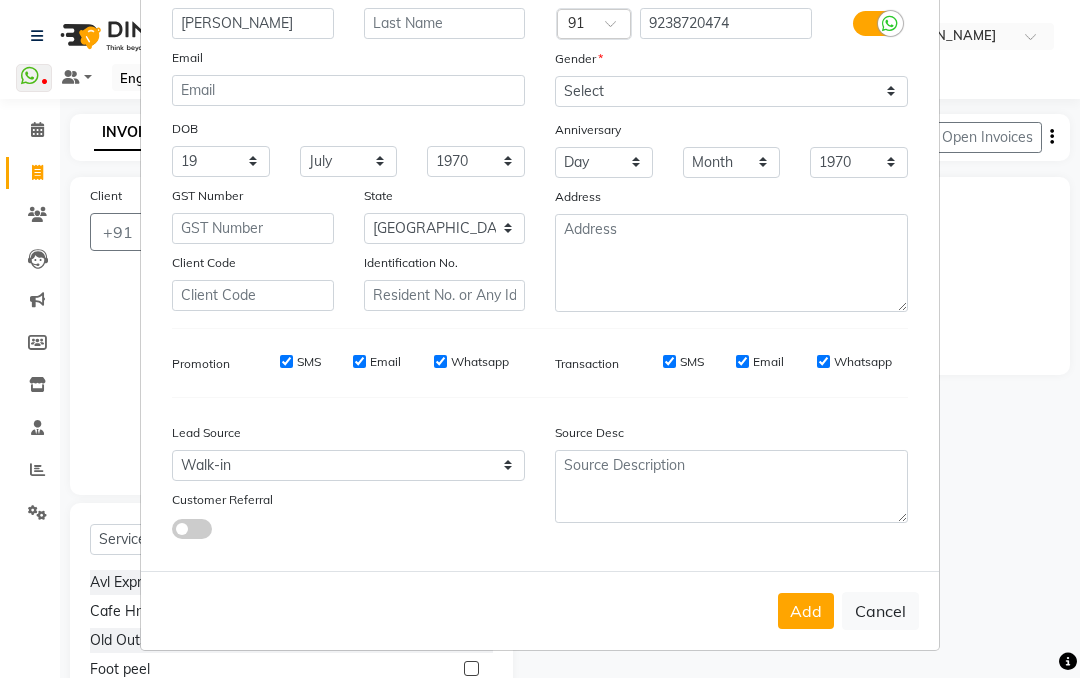 click on "Add" at bounding box center (806, 611) 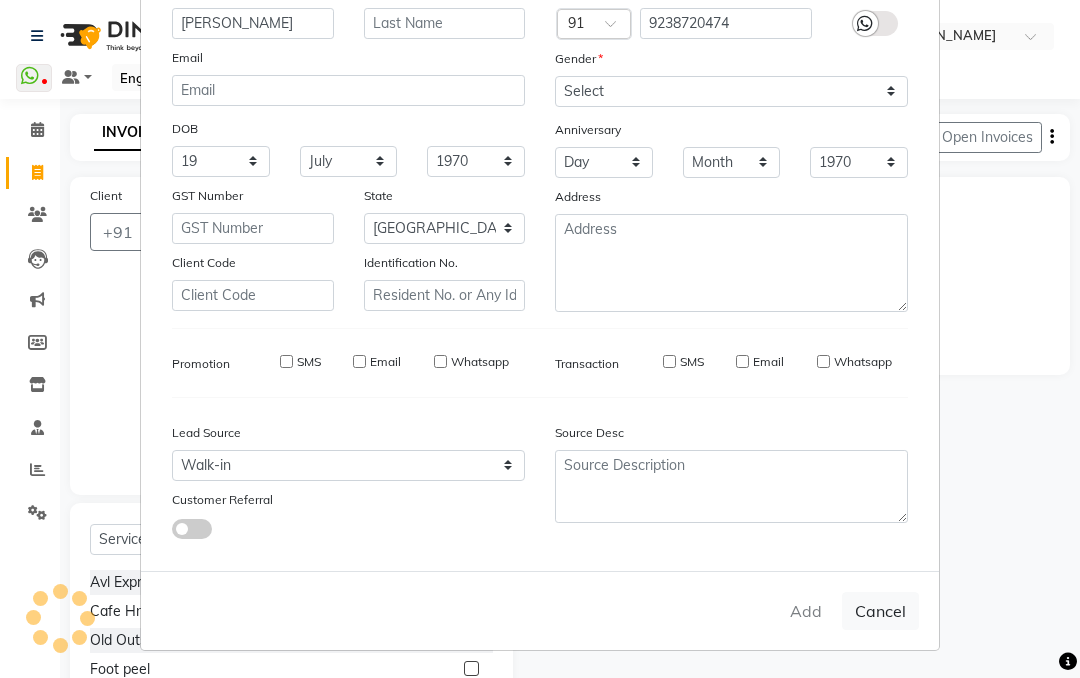 type 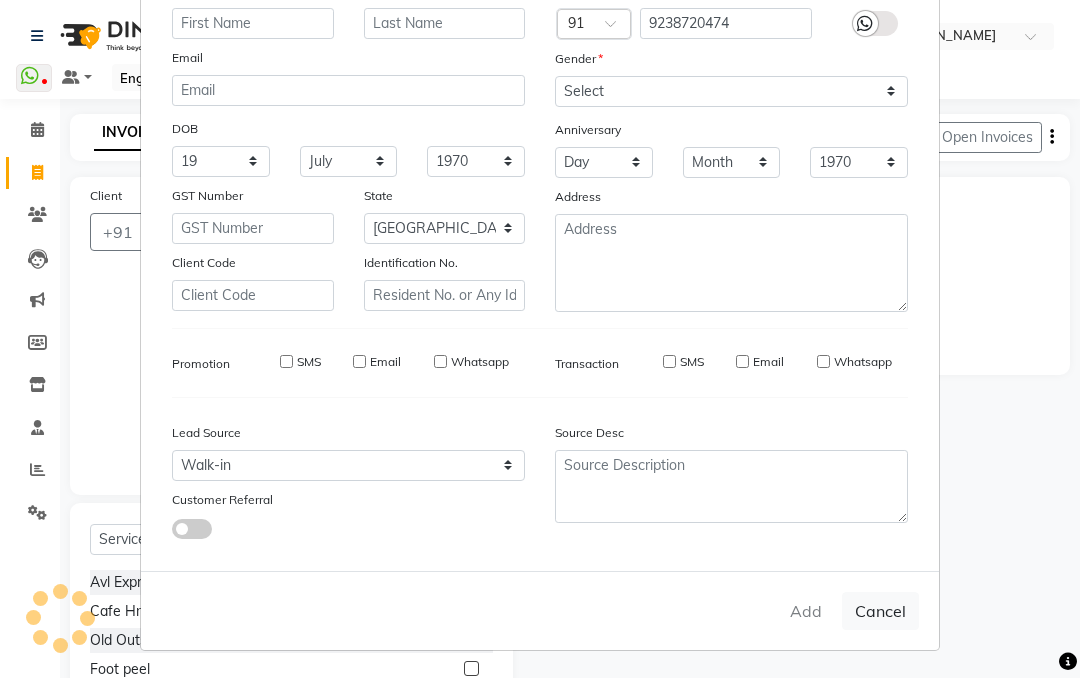 select 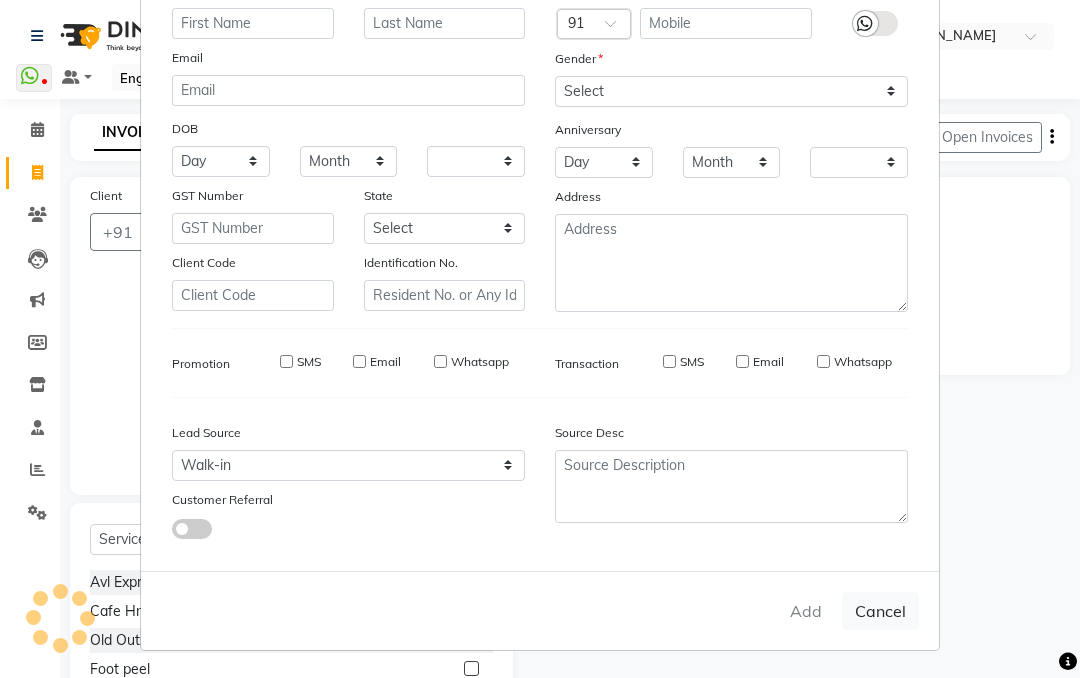 checkbox on "false" 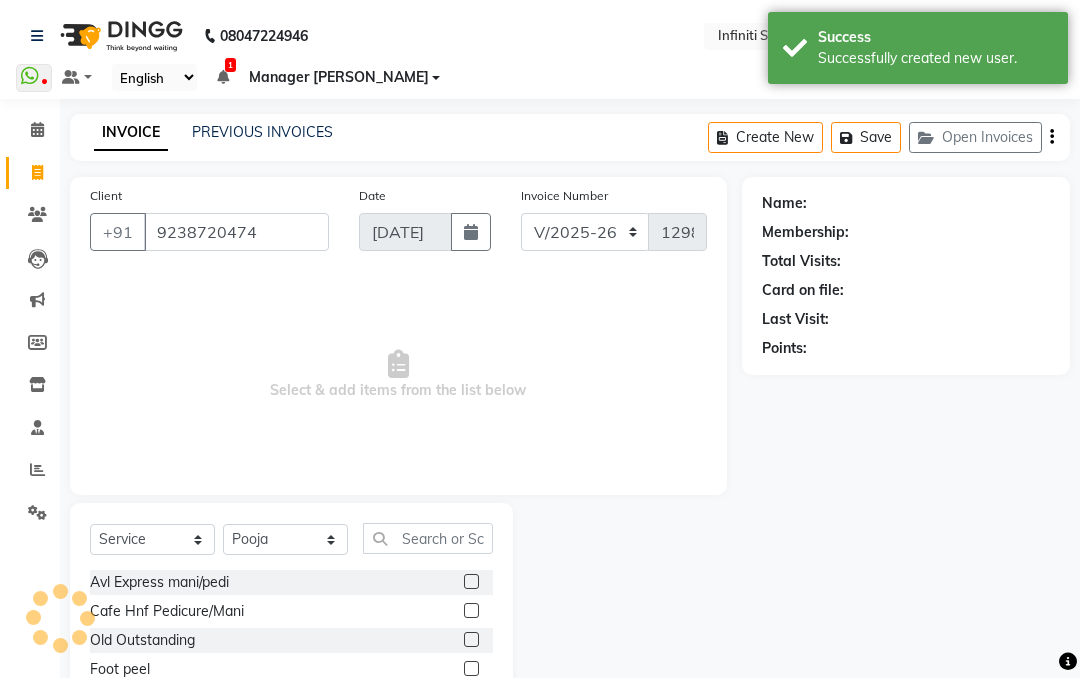 select on "1: Object" 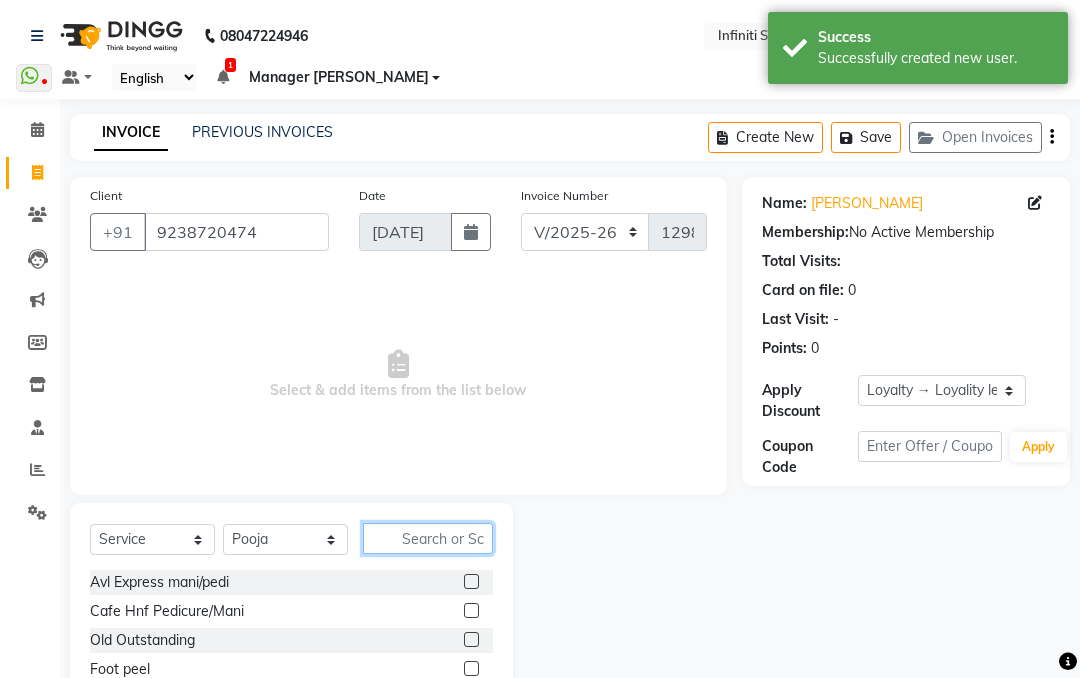 click 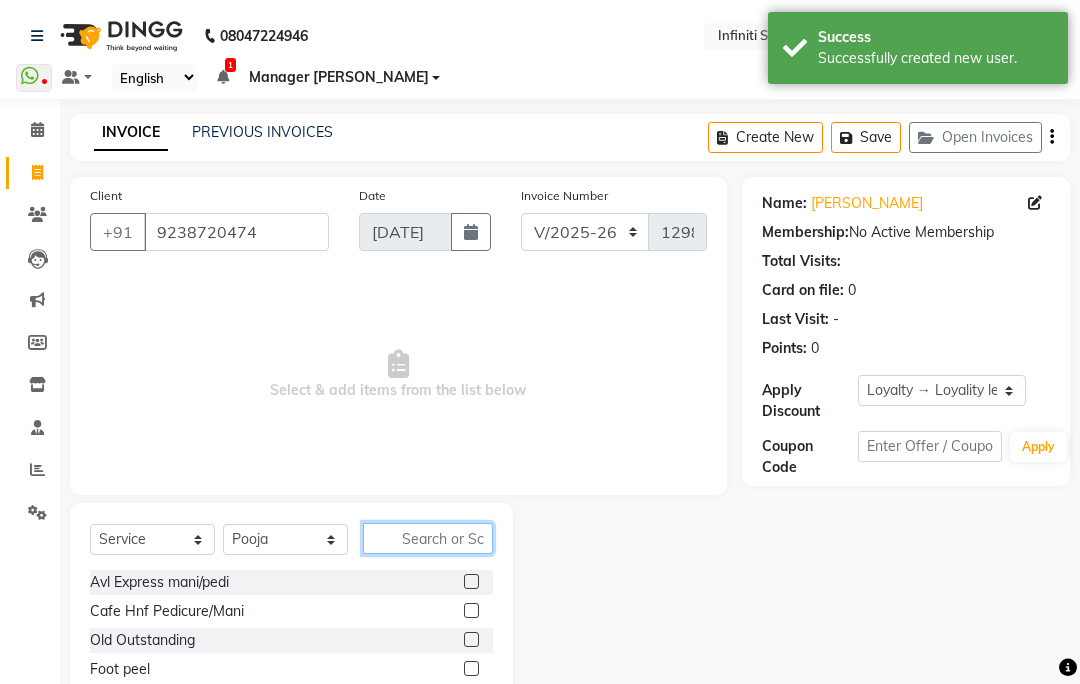 scroll, scrollTop: 17, scrollLeft: 0, axis: vertical 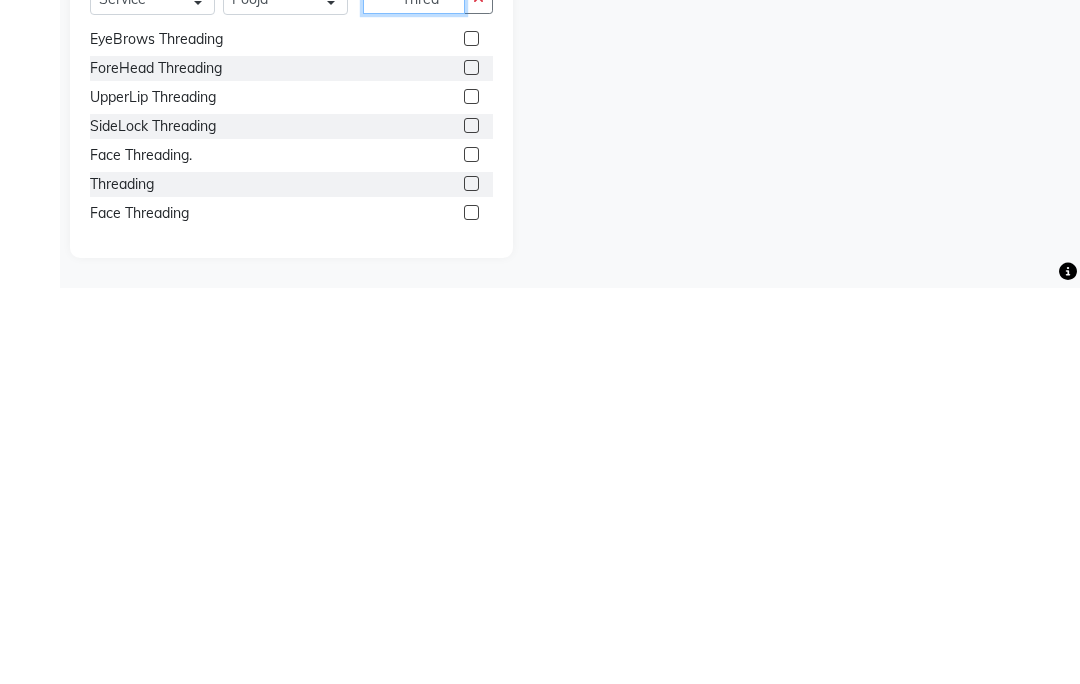 type on "Threa" 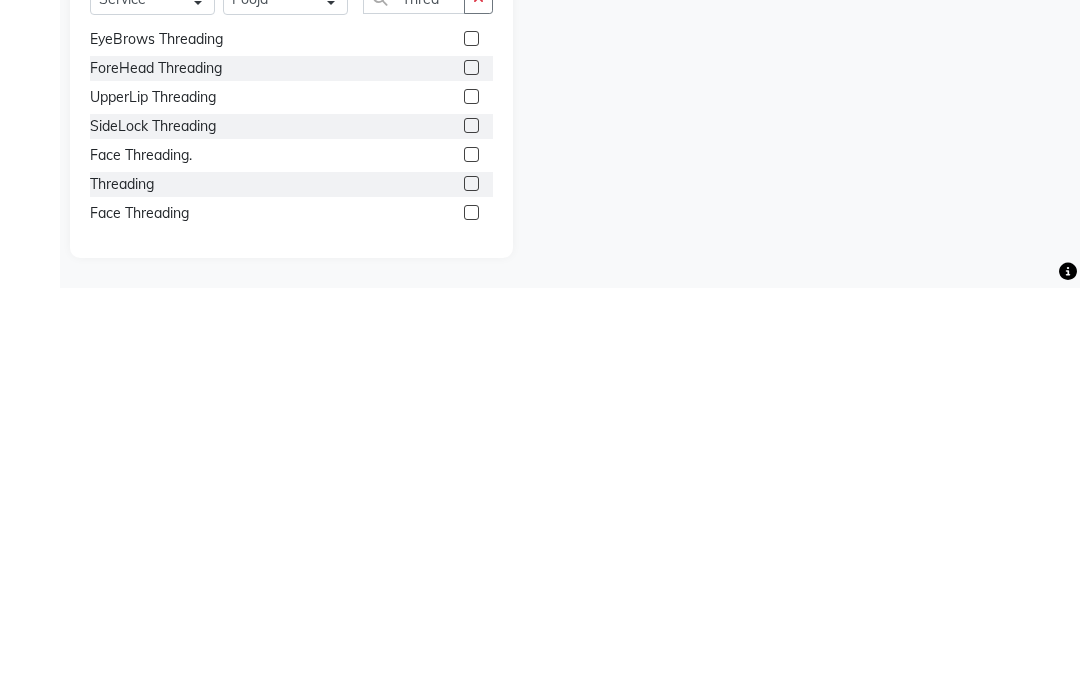 click on "Threading" 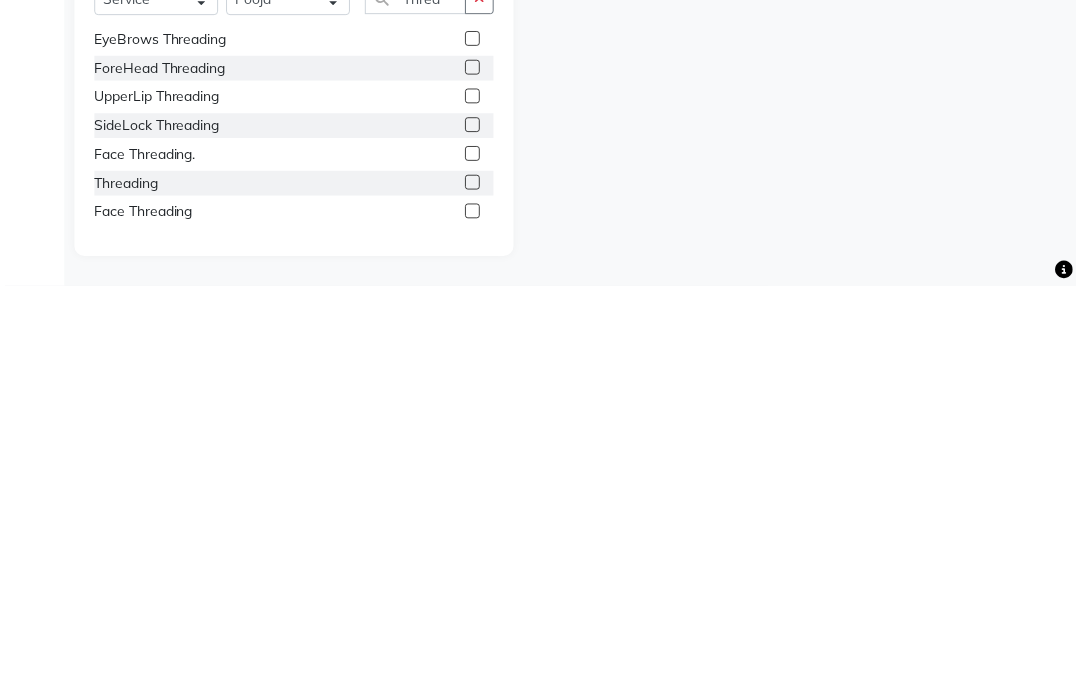 scroll, scrollTop: 150, scrollLeft: 0, axis: vertical 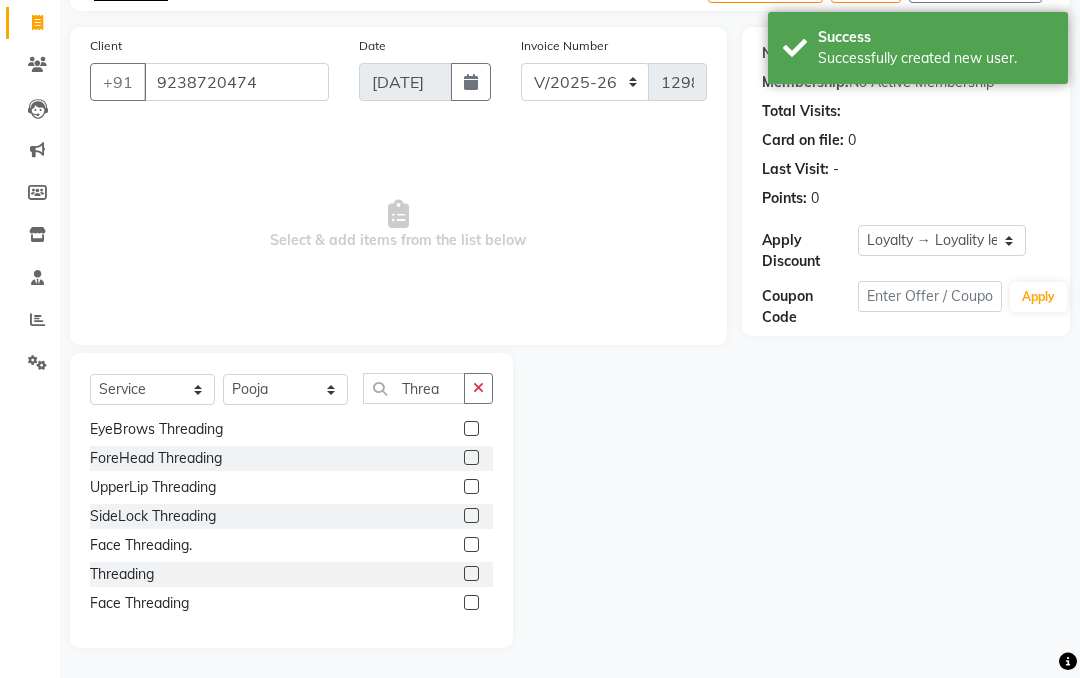 click on "Threading" 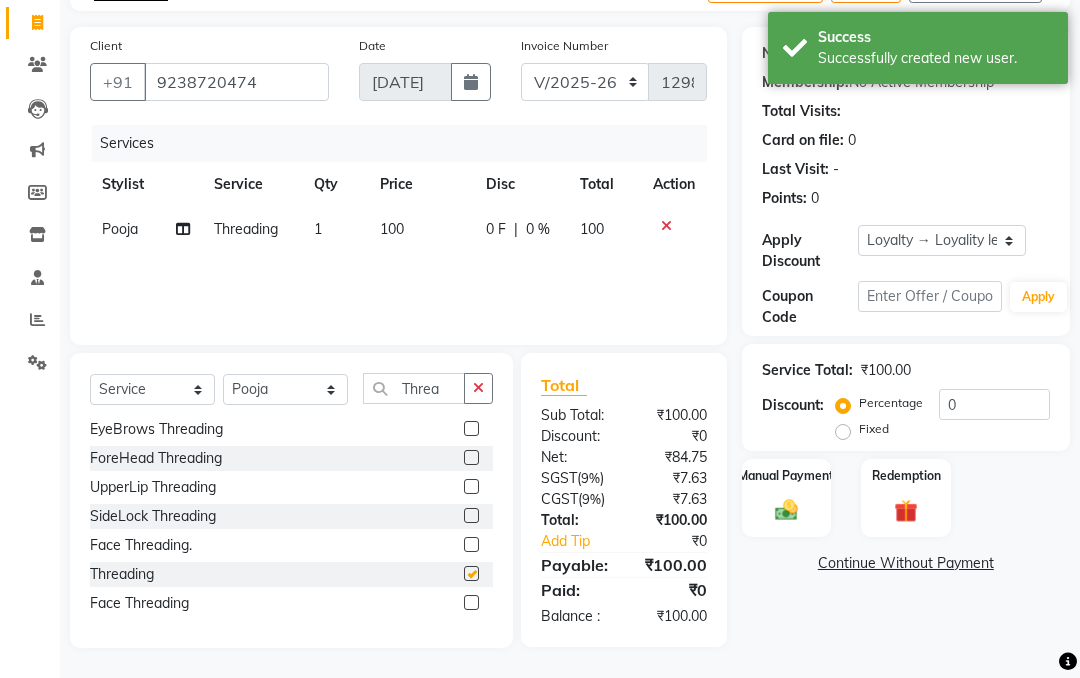 checkbox on "false" 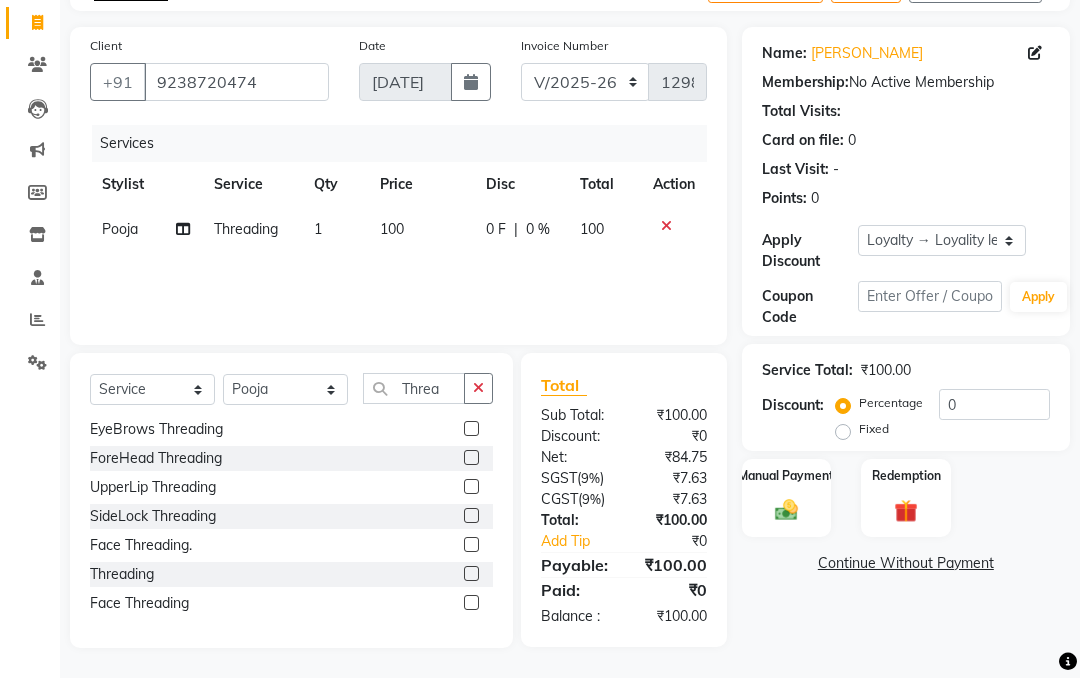 click on "0 %" 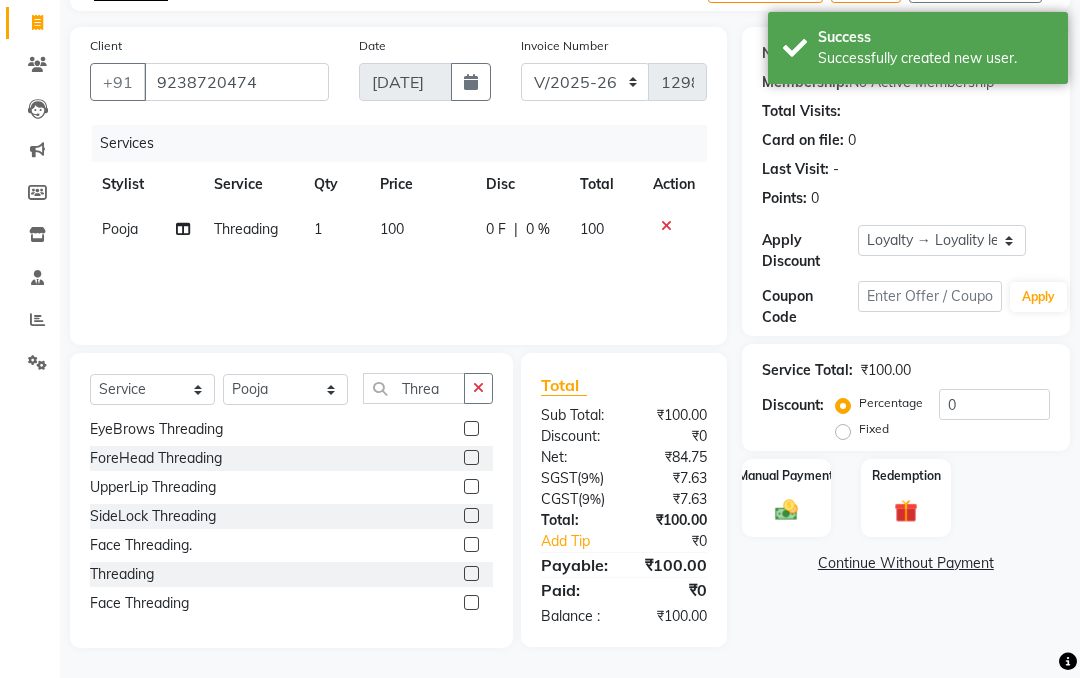 select on "80976" 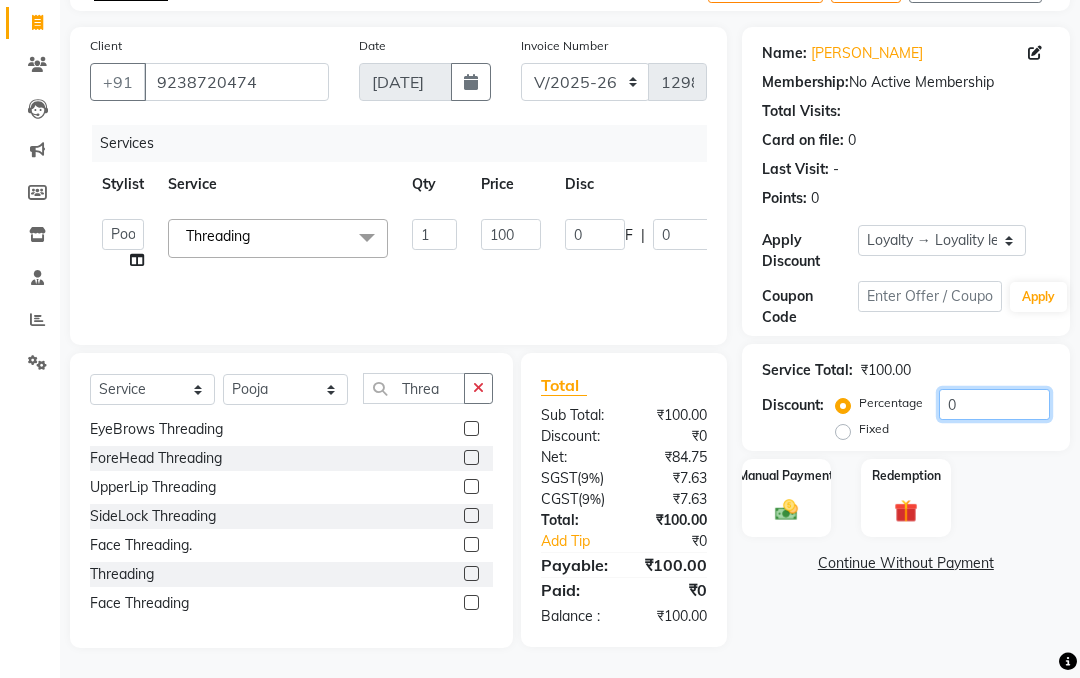 click on "0" 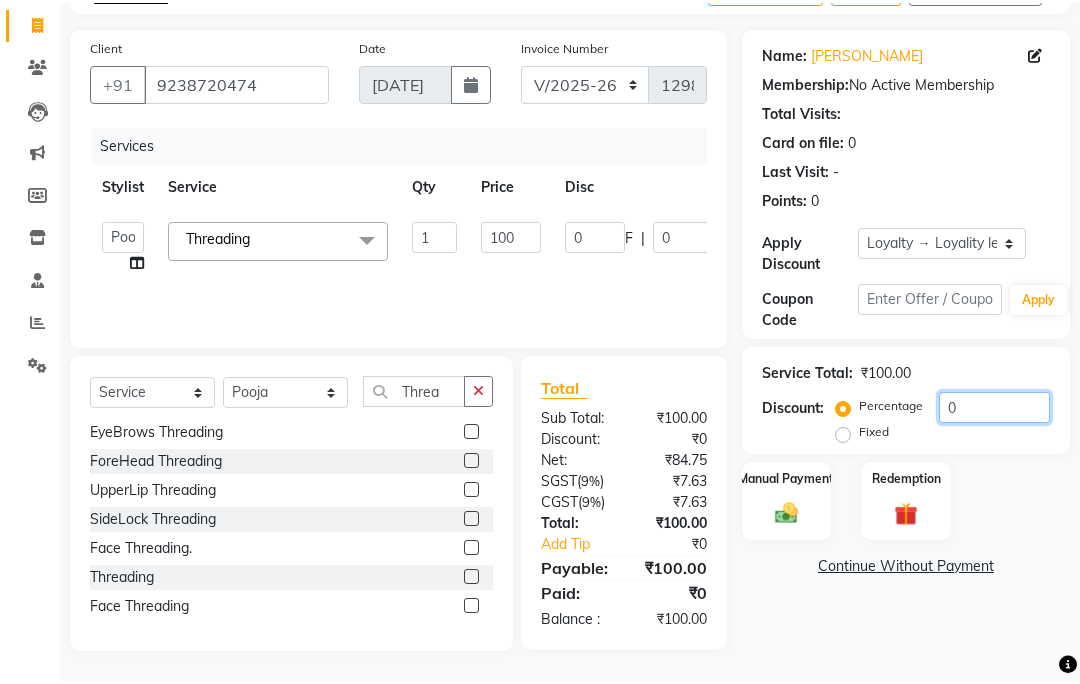 scroll, scrollTop: 144, scrollLeft: 0, axis: vertical 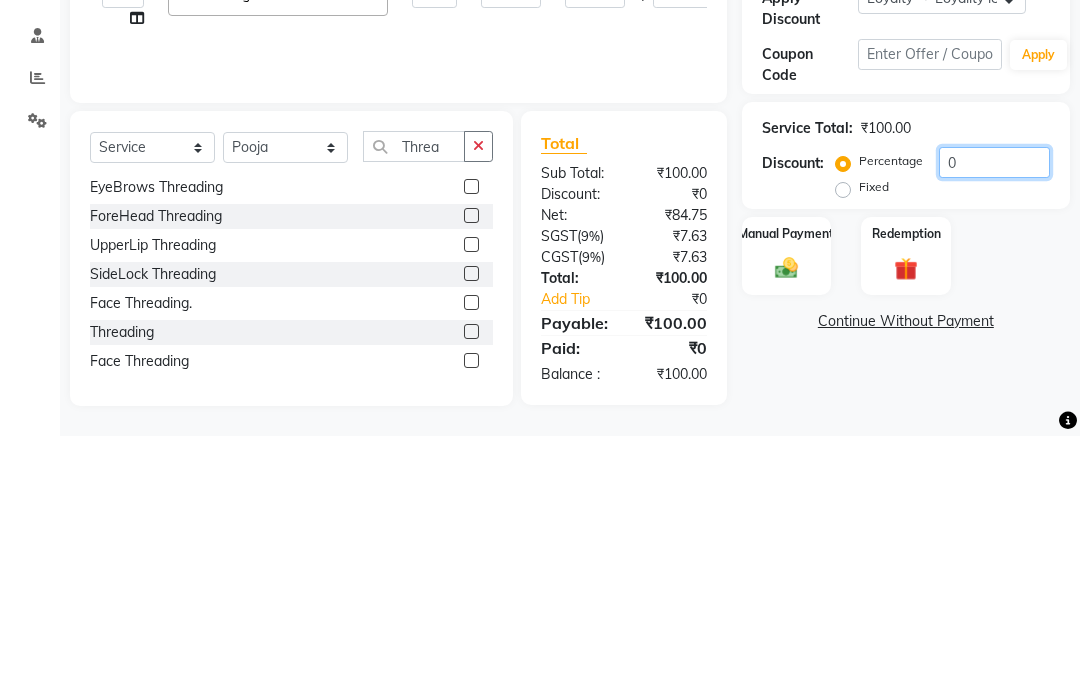 type on "20" 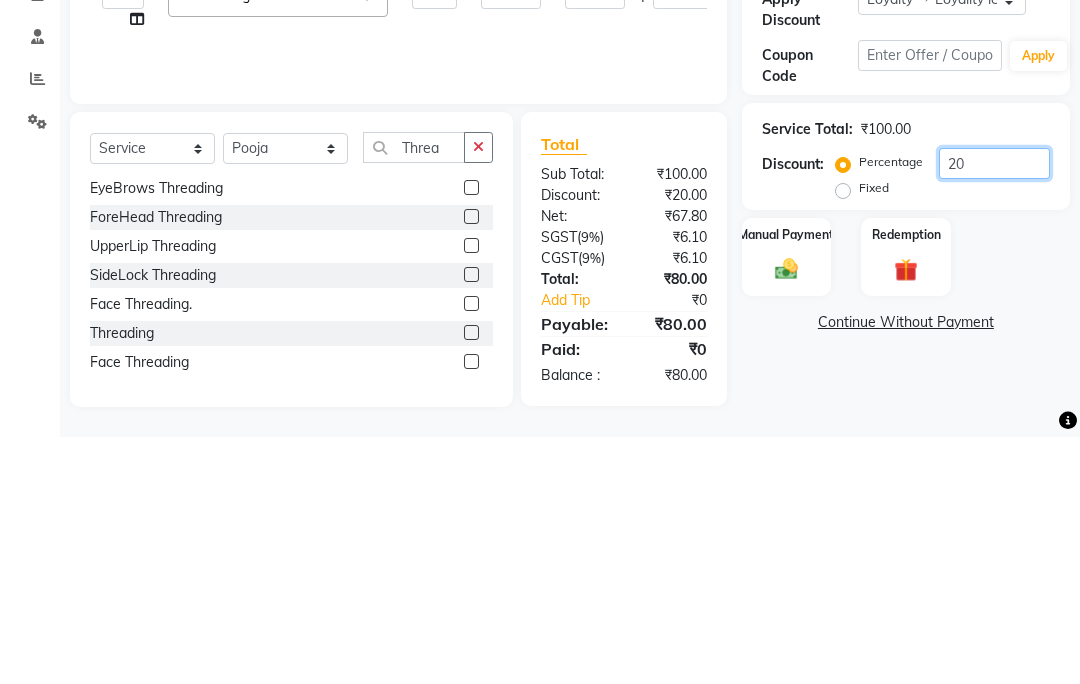 type on "20" 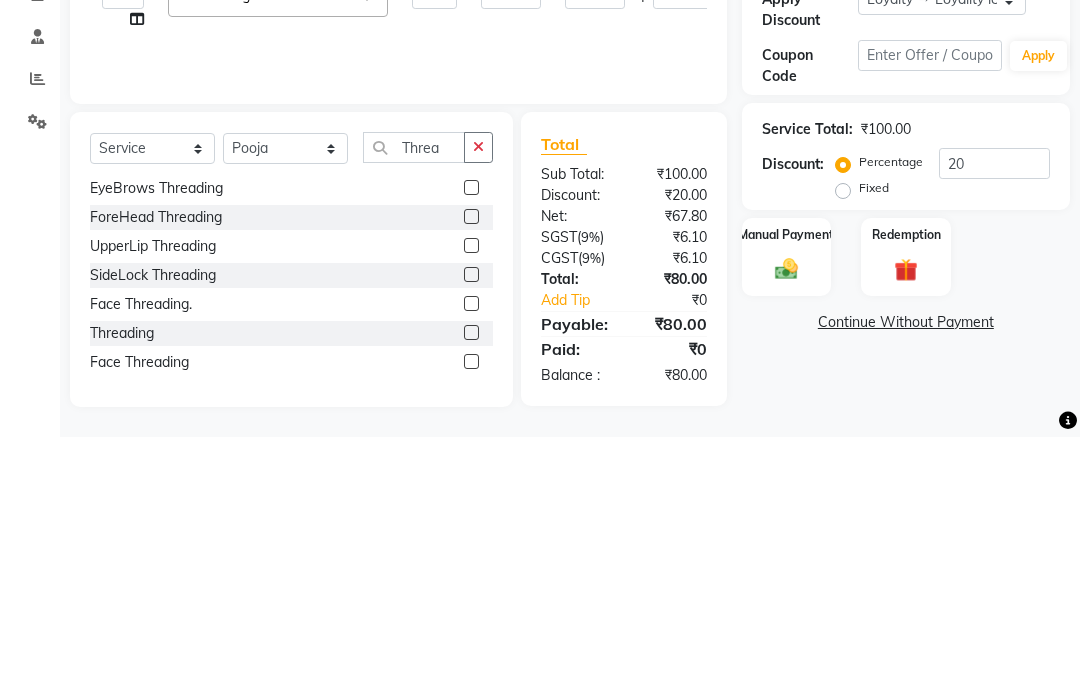 click on "Manual Payment Redemption" 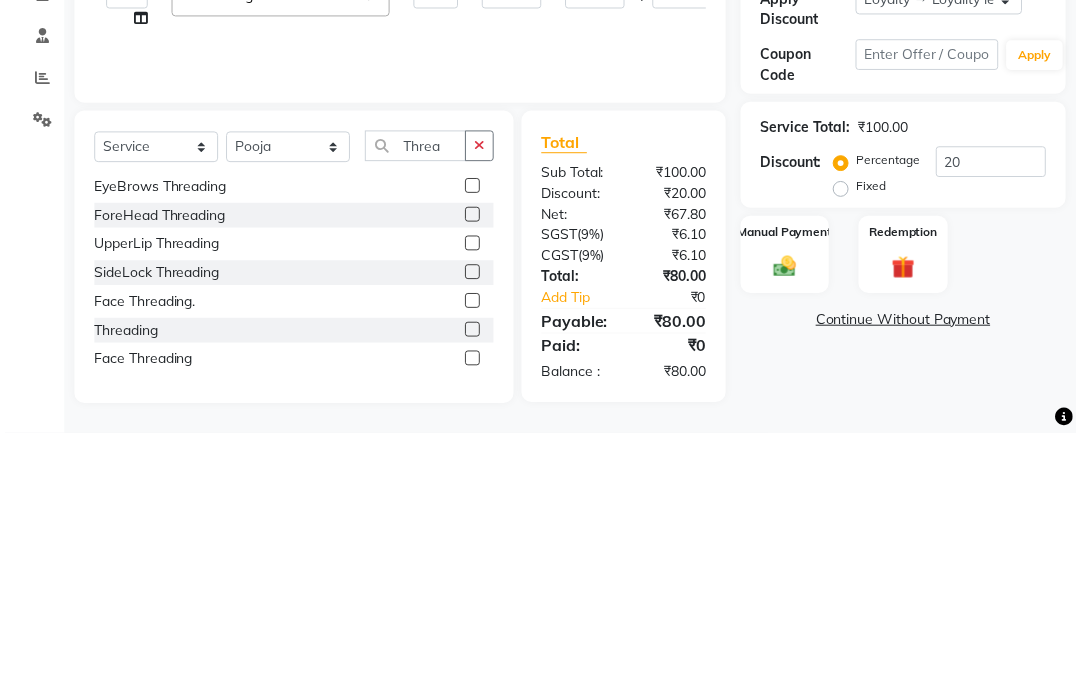 scroll, scrollTop: 150, scrollLeft: 0, axis: vertical 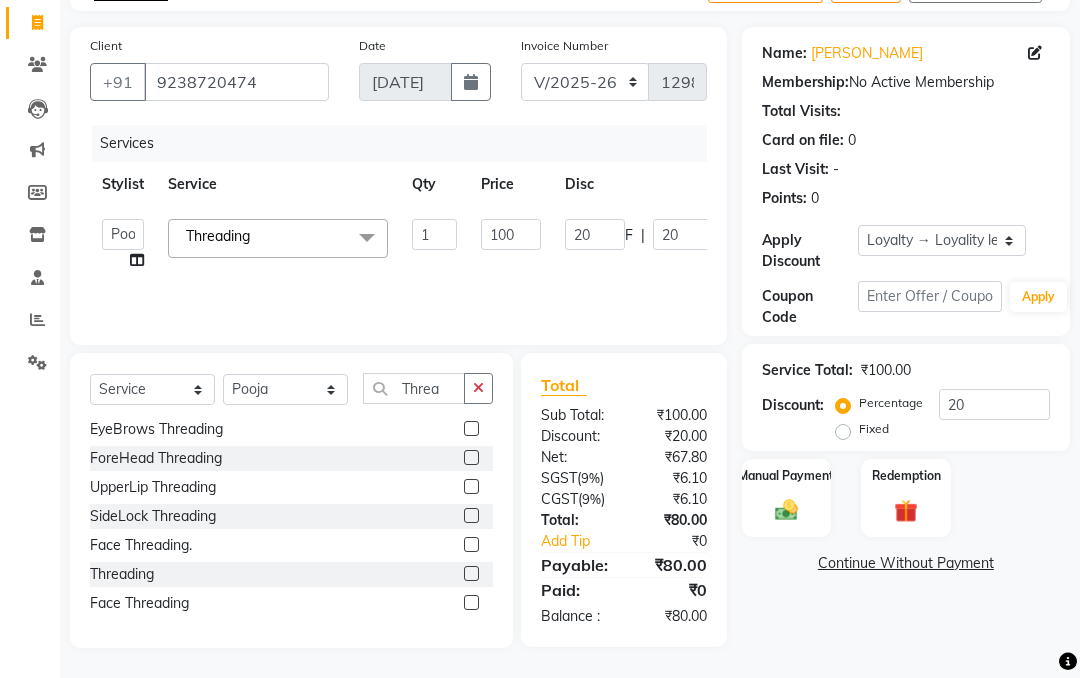 click 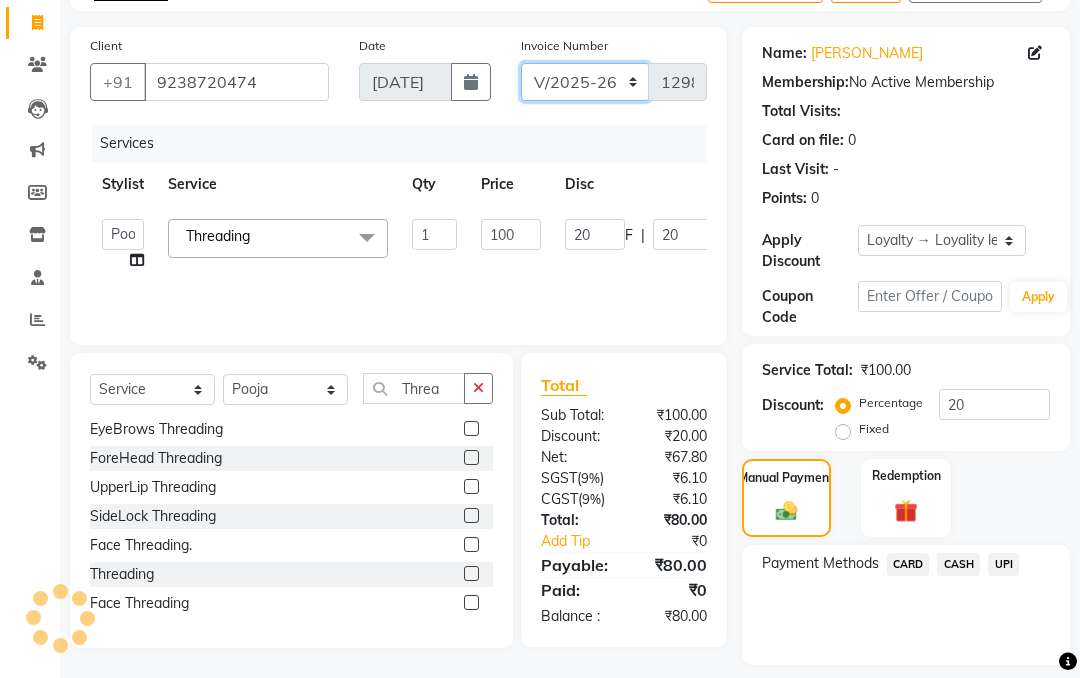 click on "CI/2025-26 V/2025-26" 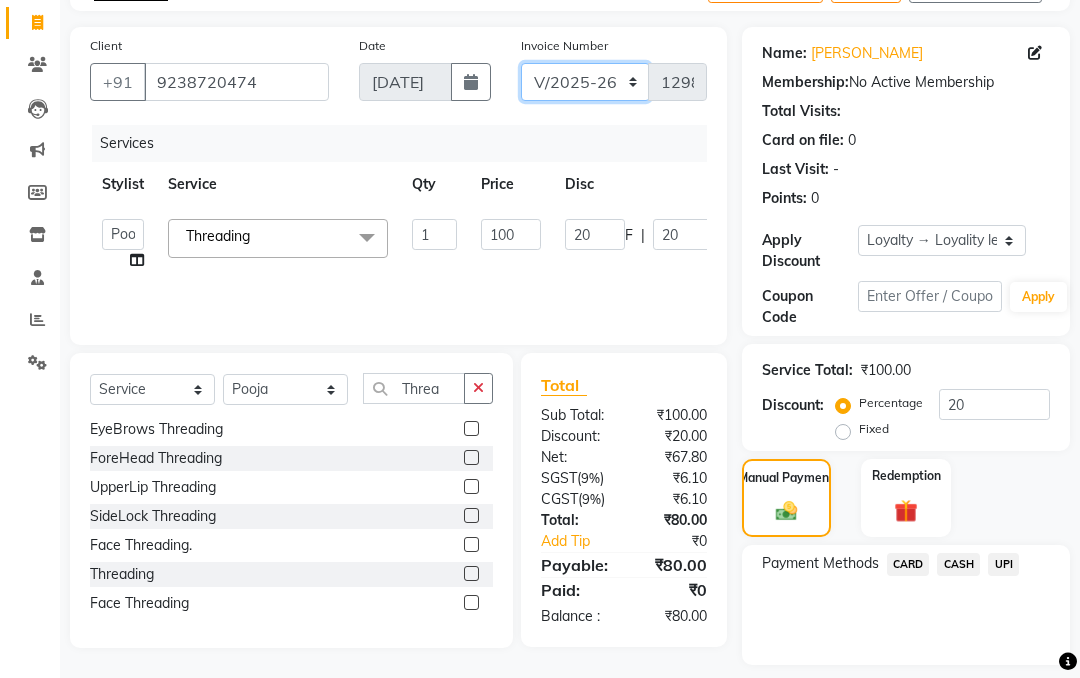 select on "7941" 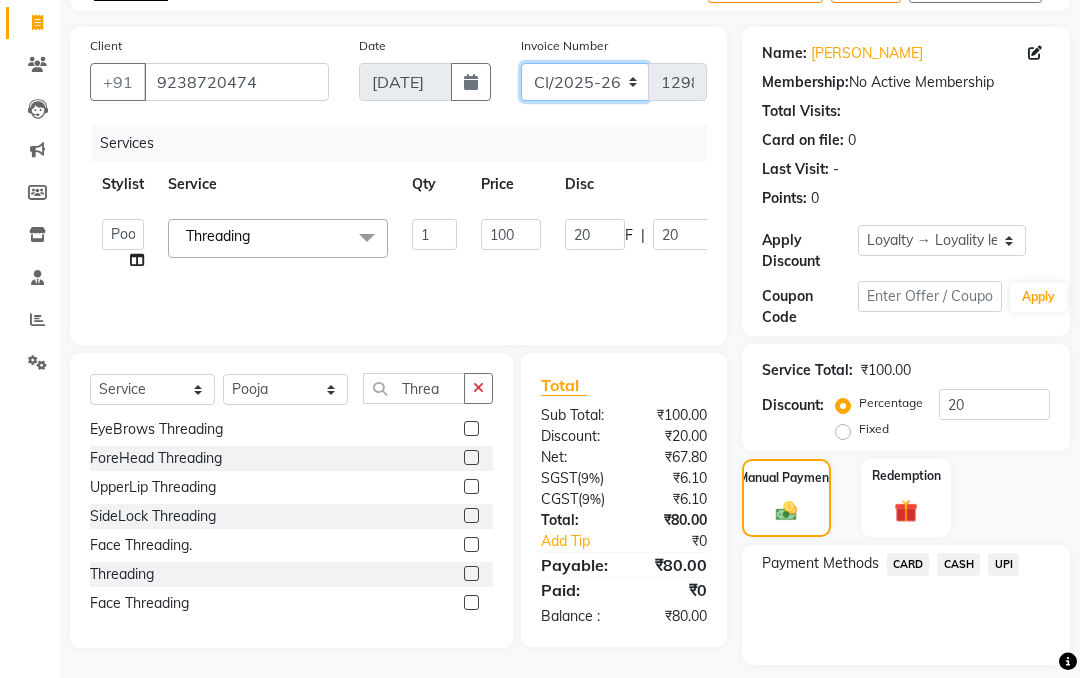 type on "0551" 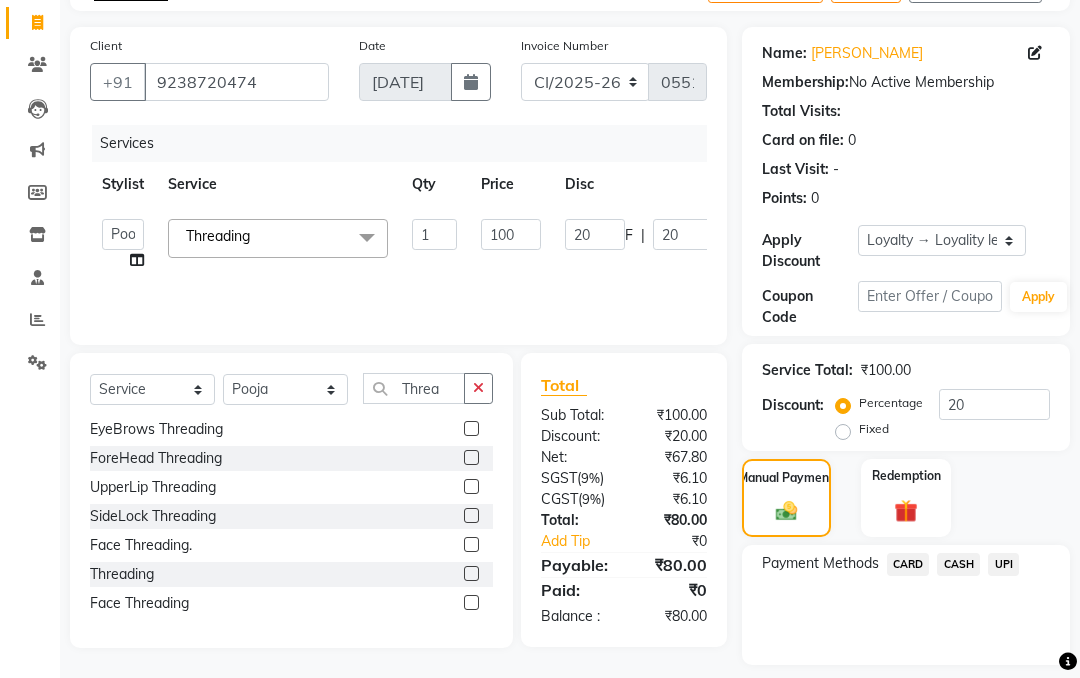 click on "CASH" 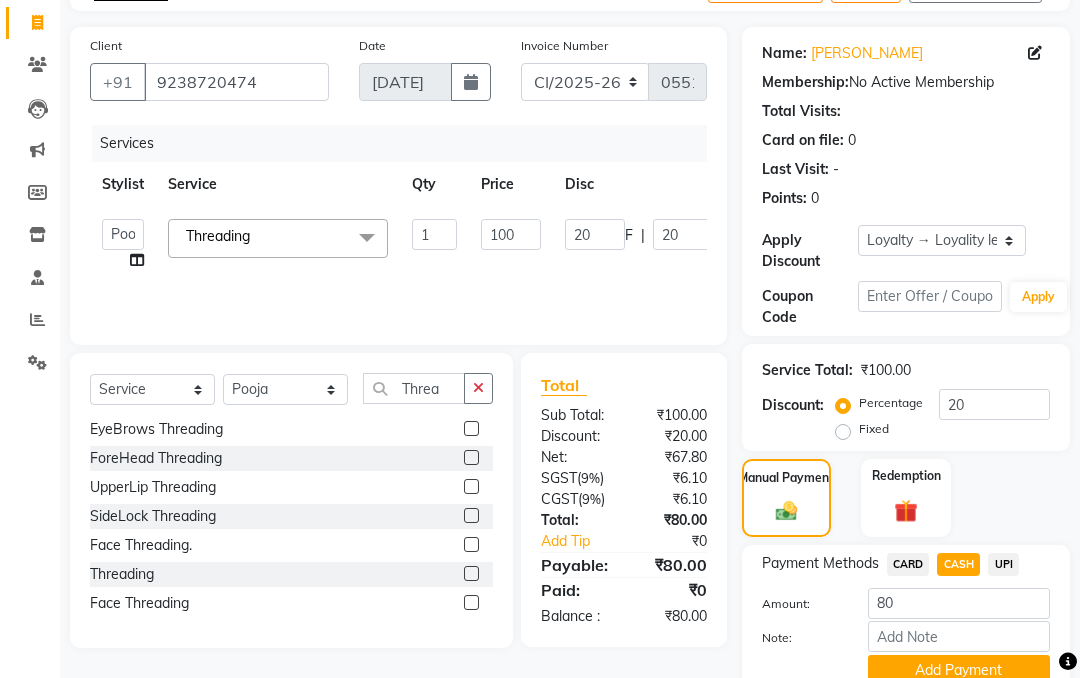 click on "Add Payment" 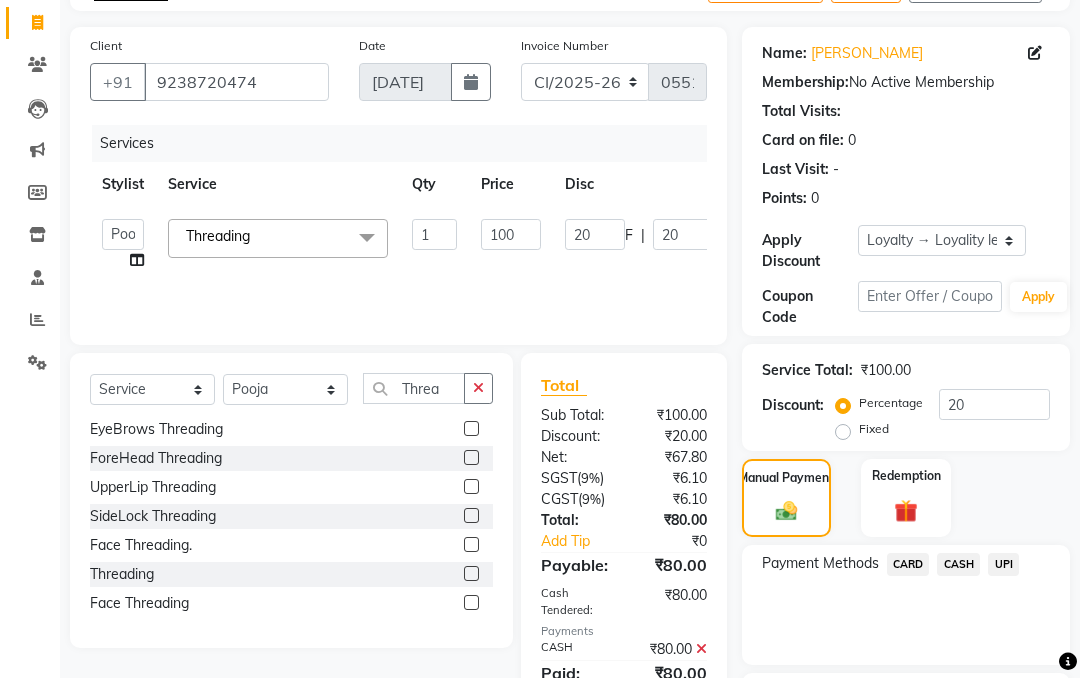scroll, scrollTop: 370, scrollLeft: 0, axis: vertical 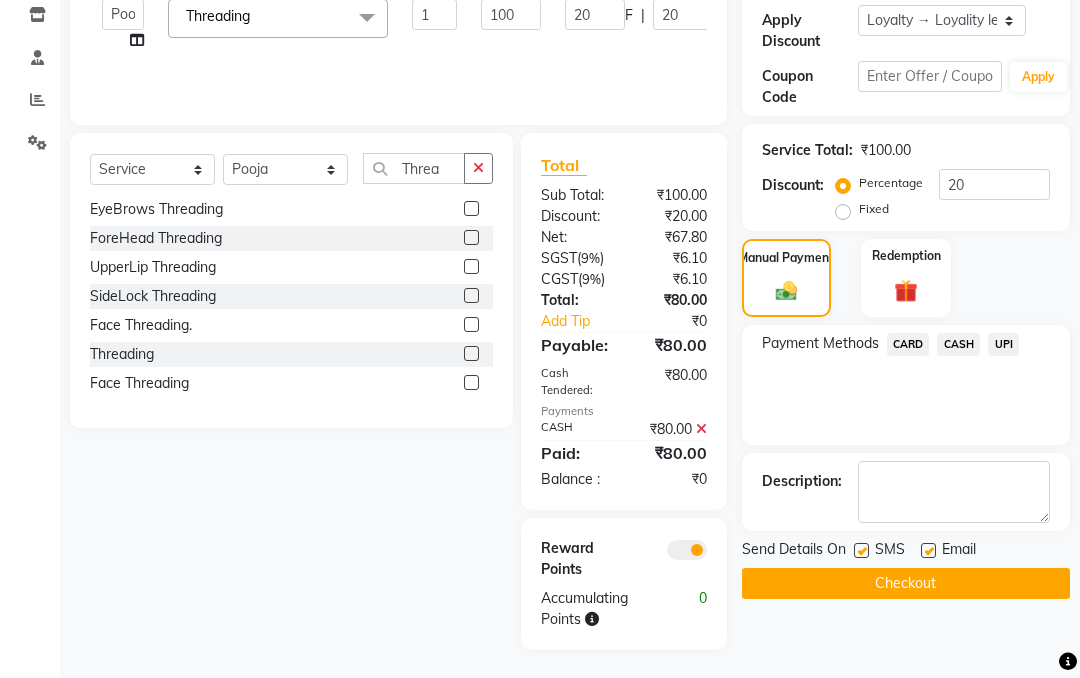 click on "Checkout" 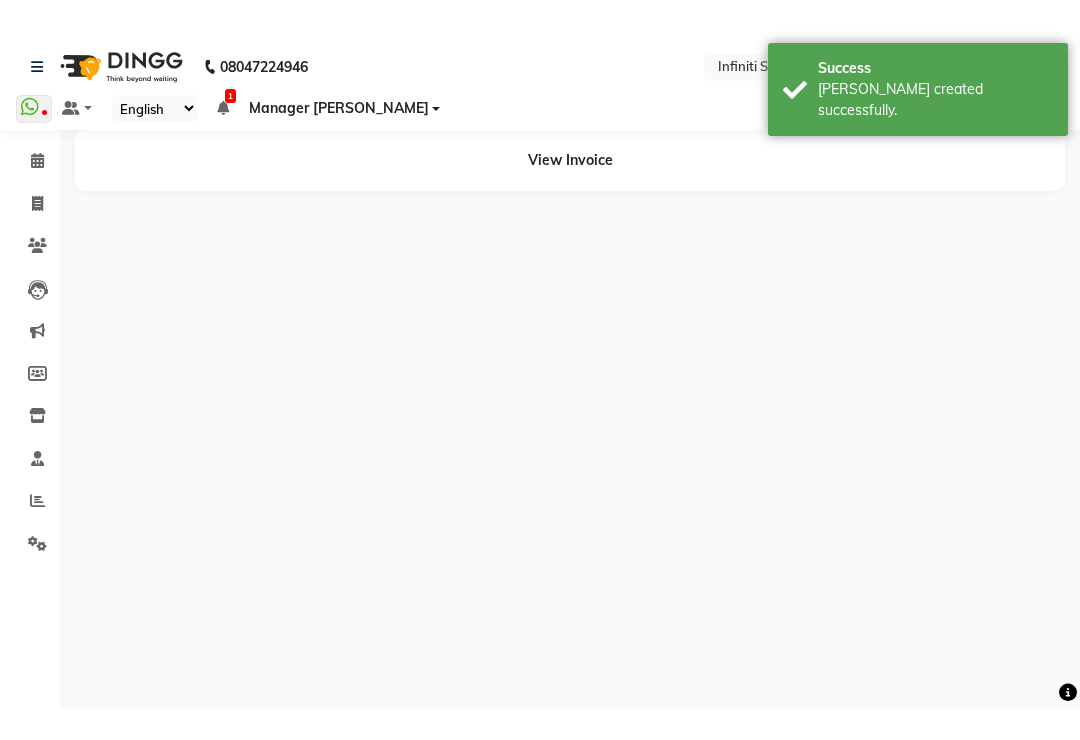 scroll, scrollTop: 0, scrollLeft: 0, axis: both 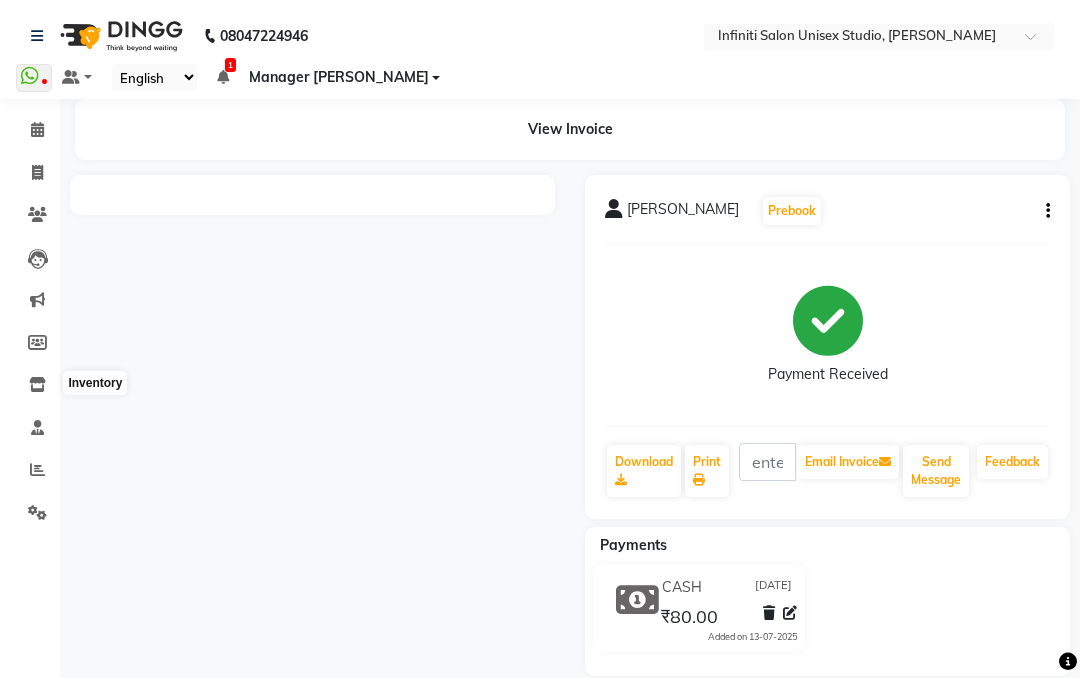 click 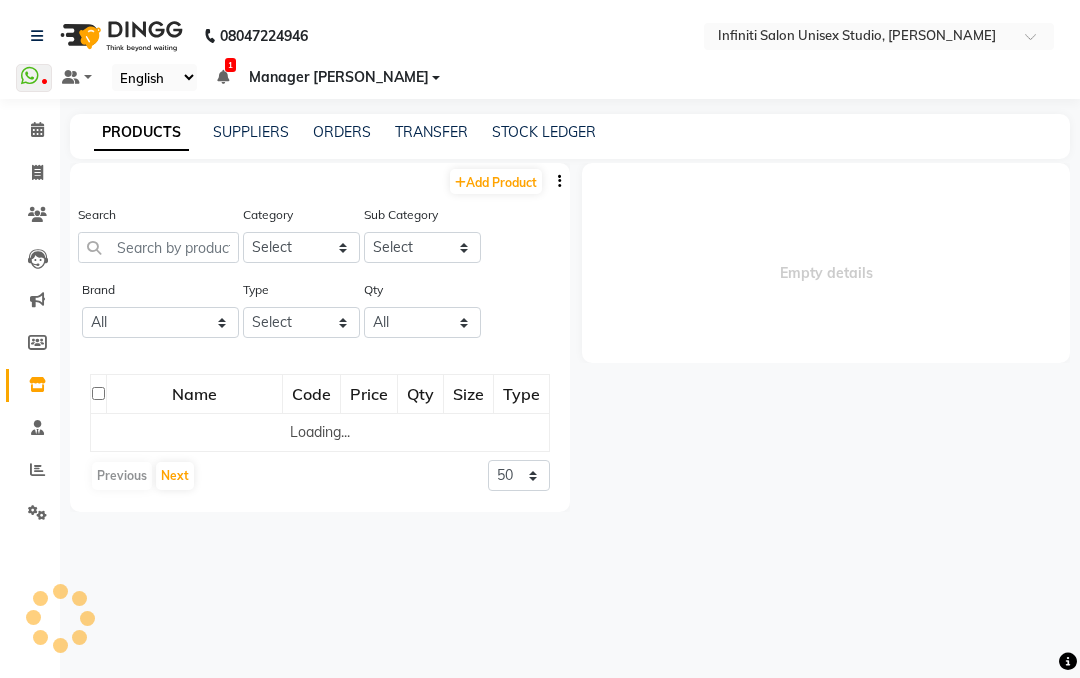 select 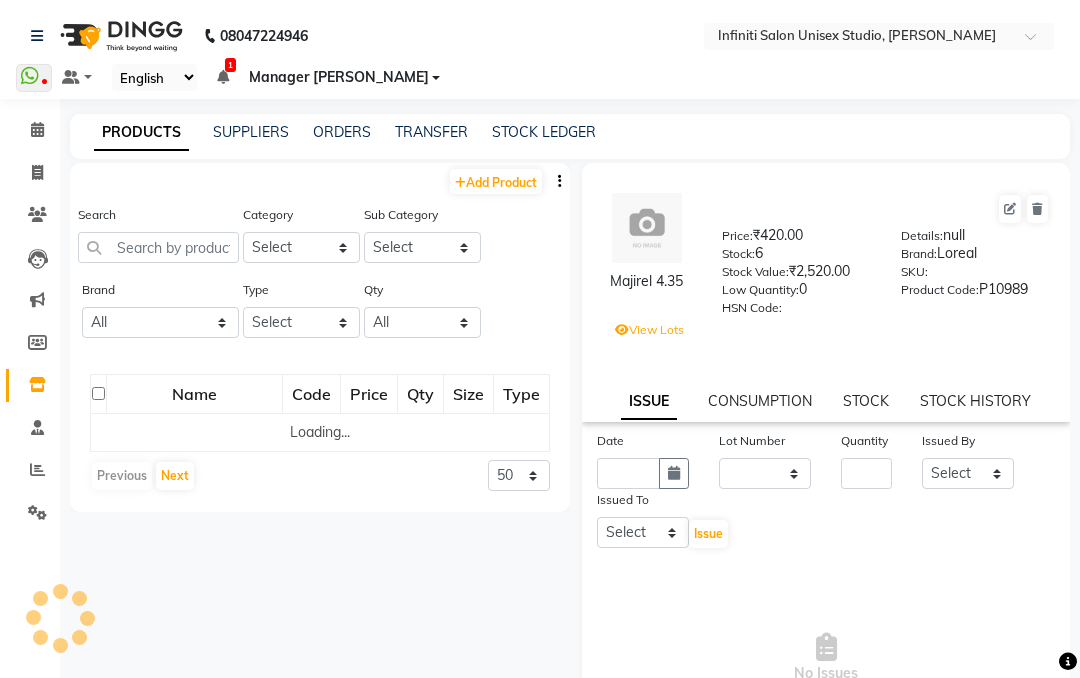click 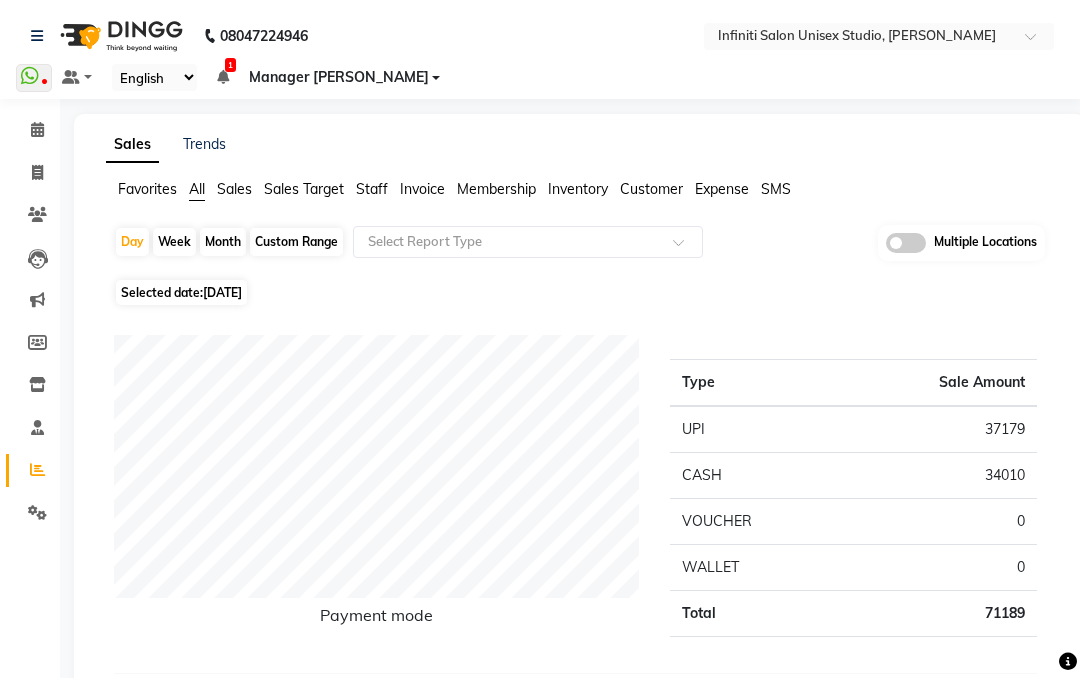 click on "Staff" 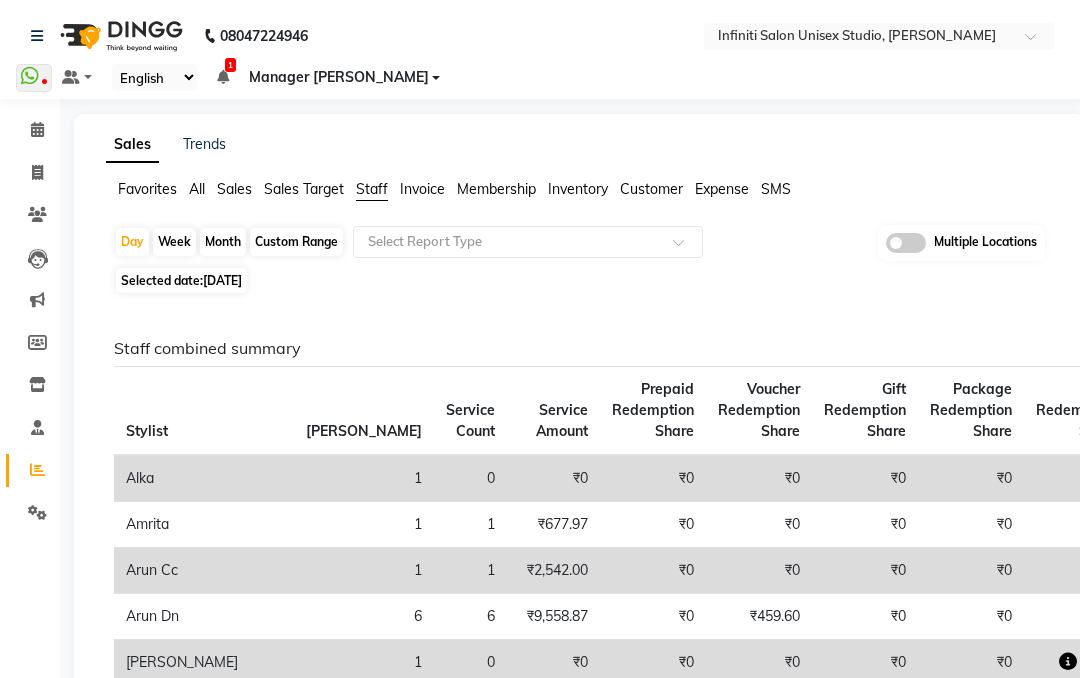 click 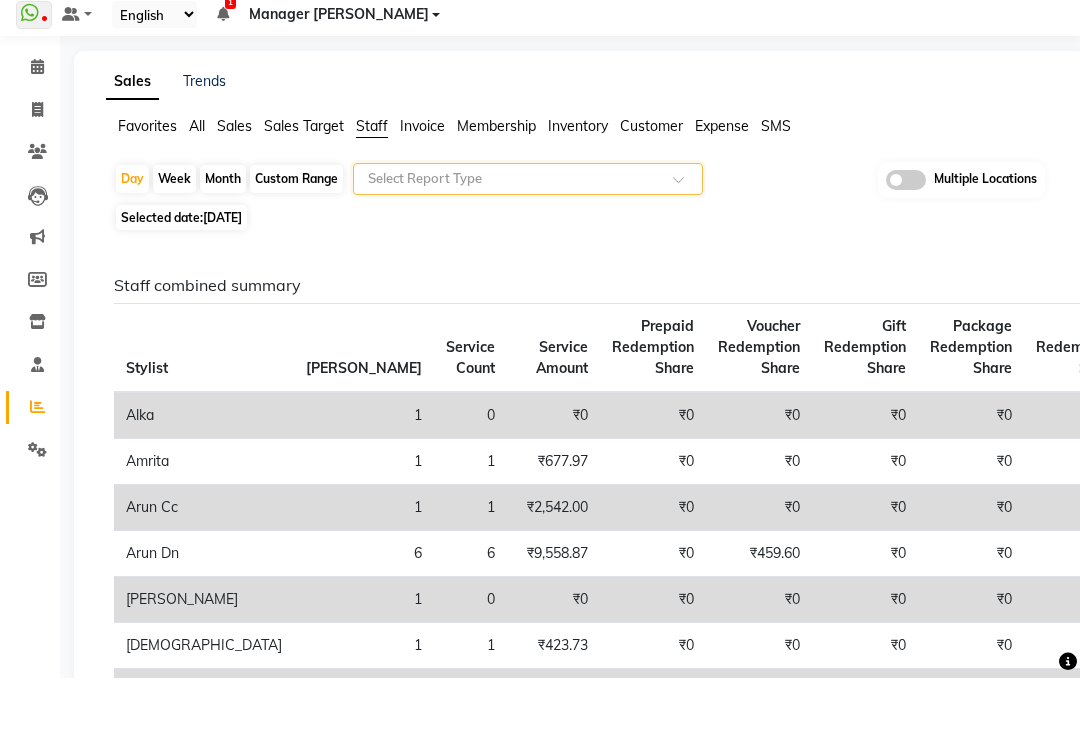 click 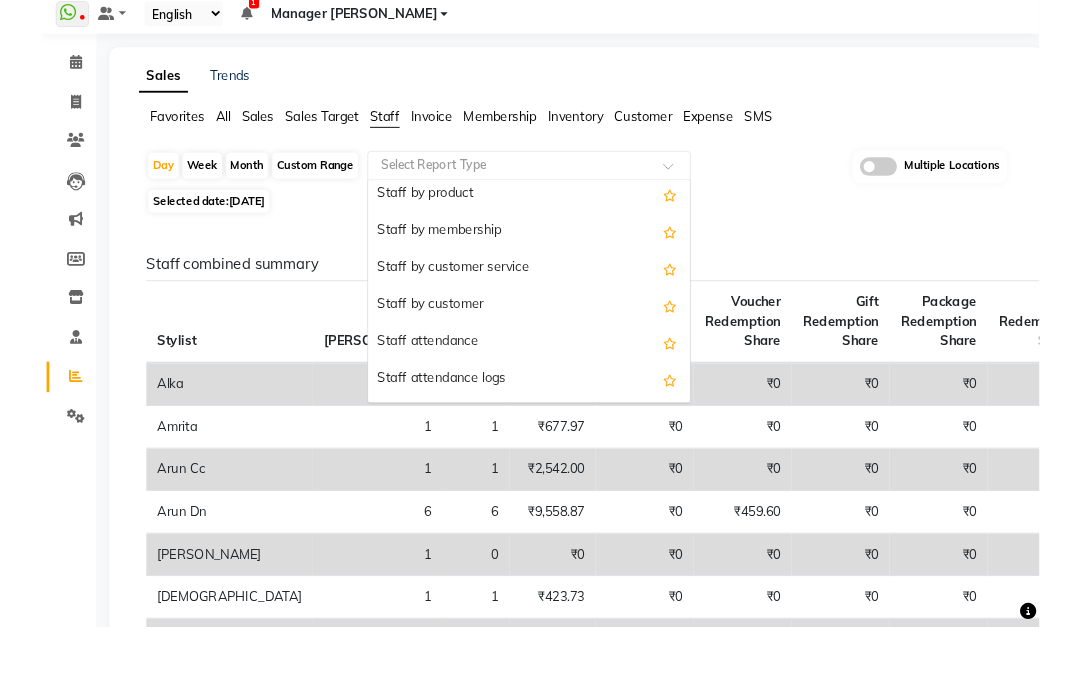 scroll, scrollTop: 83, scrollLeft: 0, axis: vertical 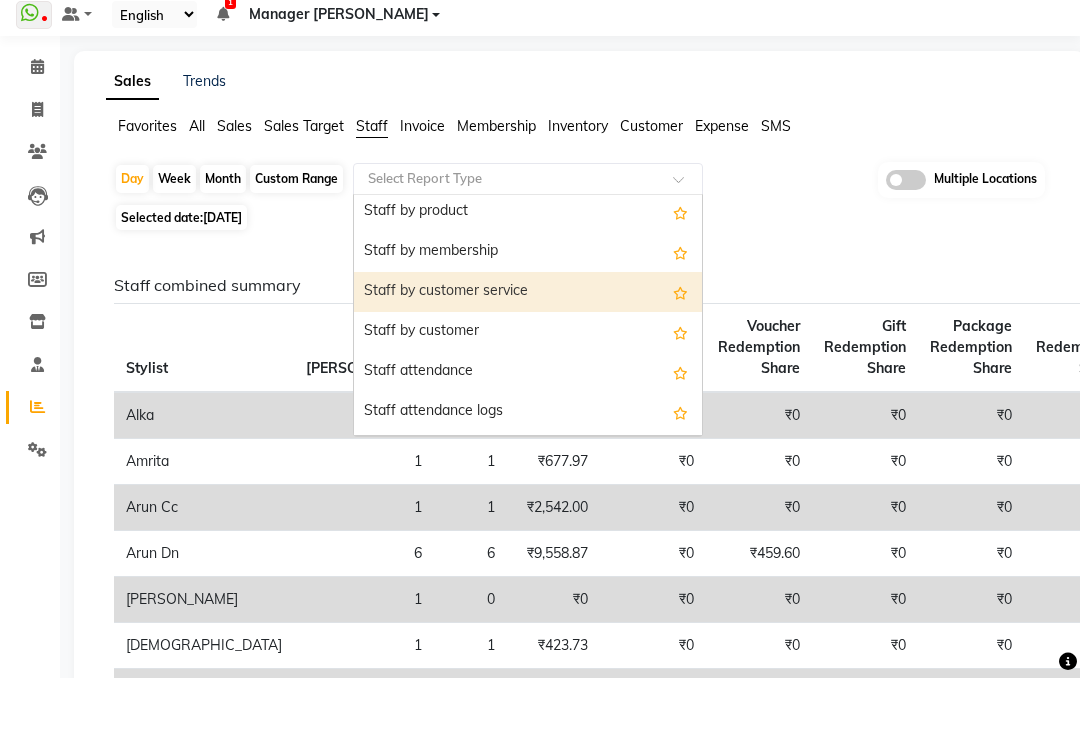 click on "Staff by customer service" at bounding box center [528, 355] 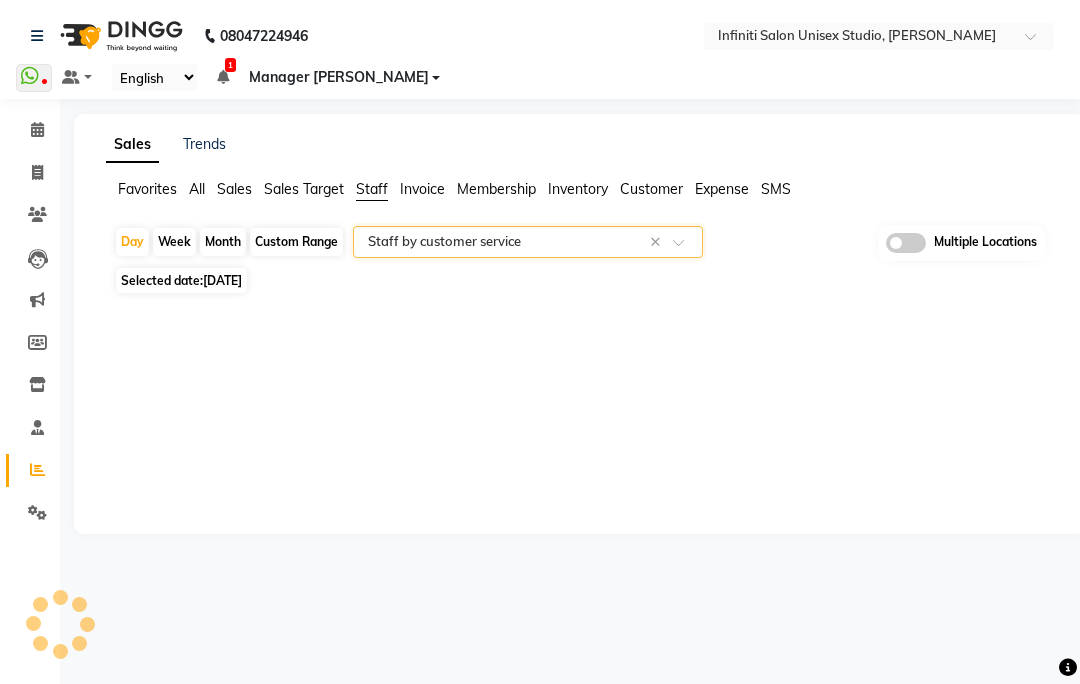select on "csv" 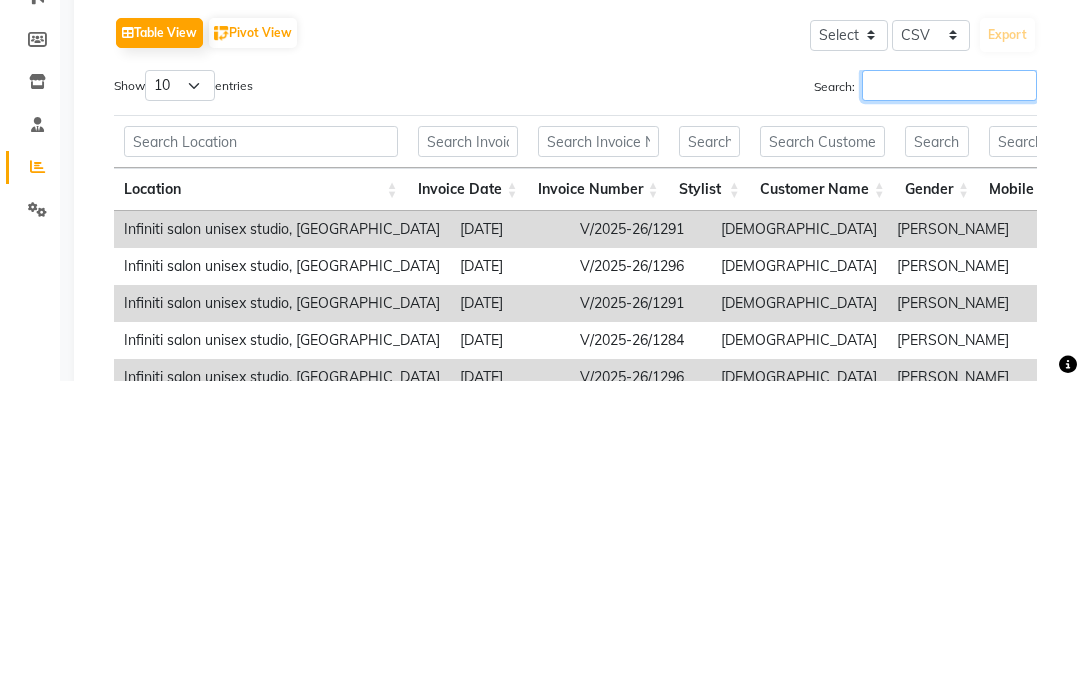 click on "Search:" at bounding box center [949, 388] 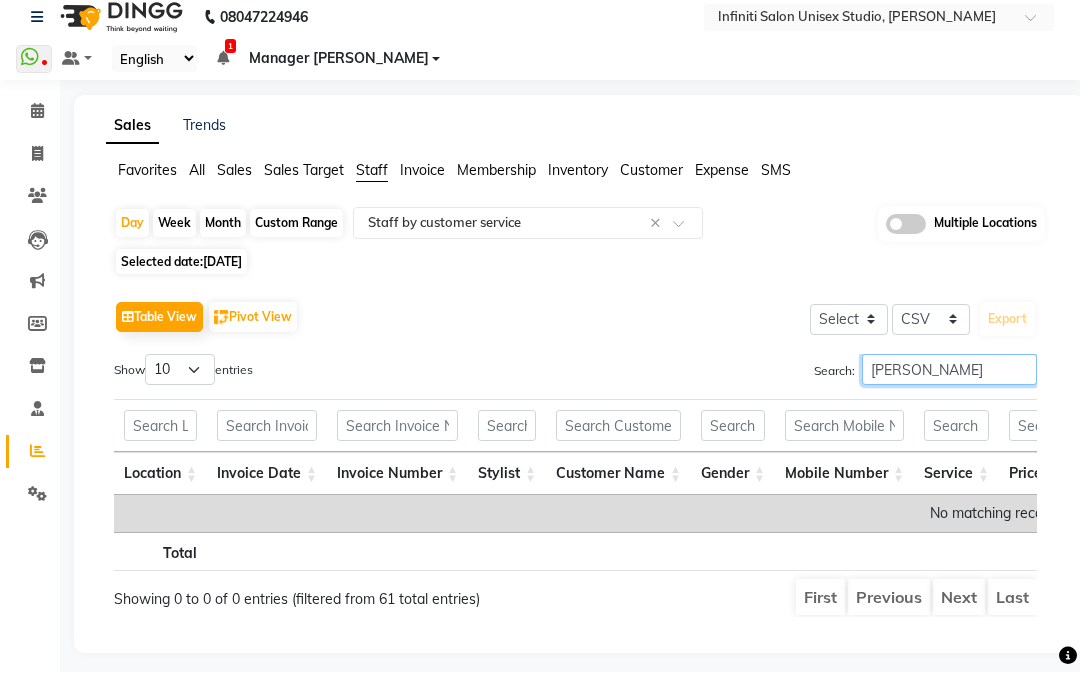 scroll, scrollTop: 19, scrollLeft: 0, axis: vertical 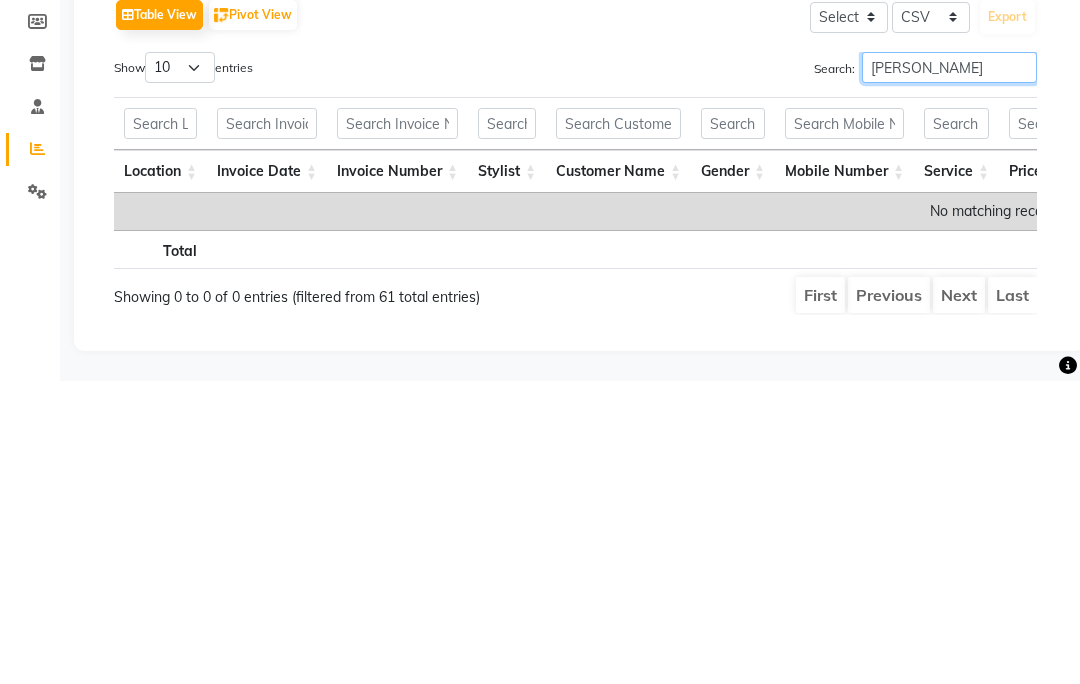 type on "[PERSON_NAME]" 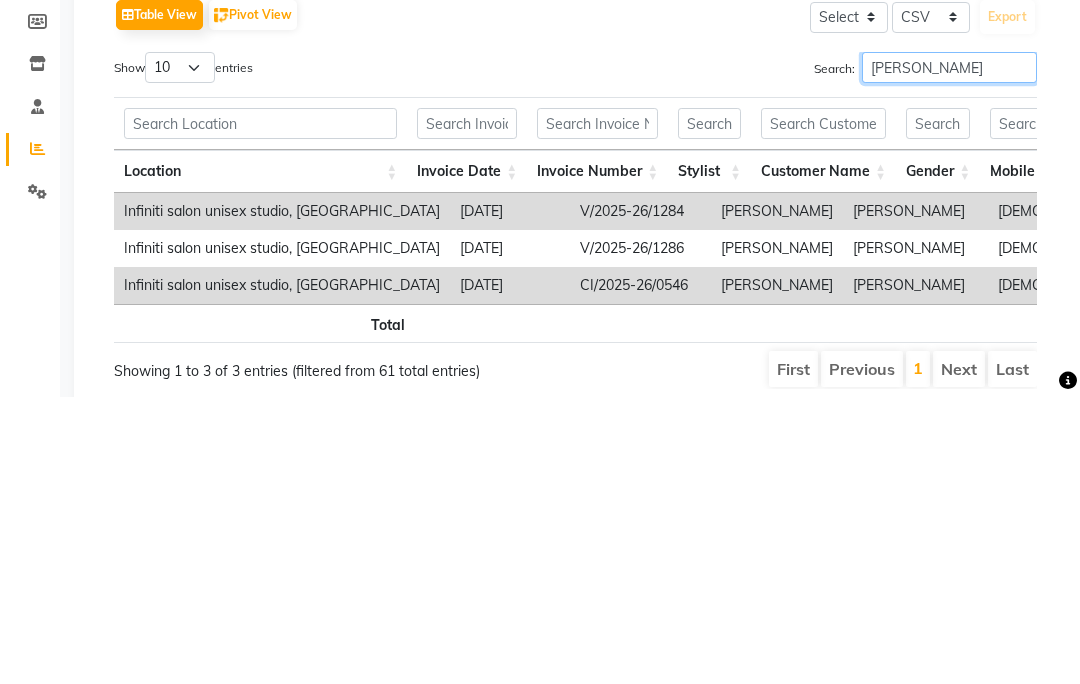 scroll, scrollTop: 36, scrollLeft: 0, axis: vertical 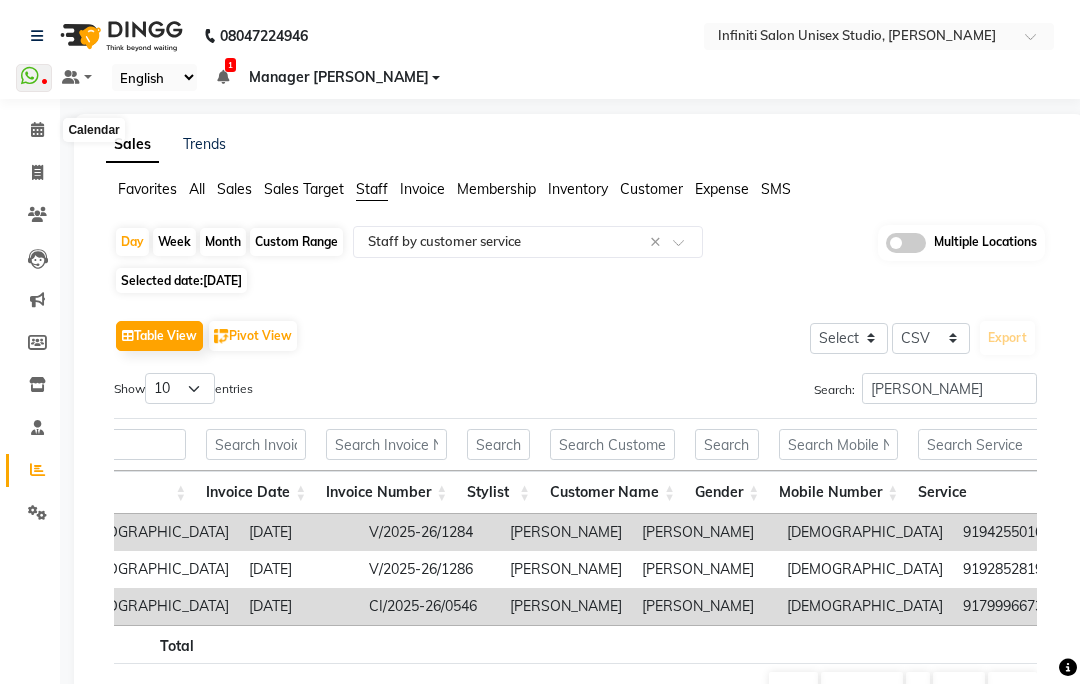 click 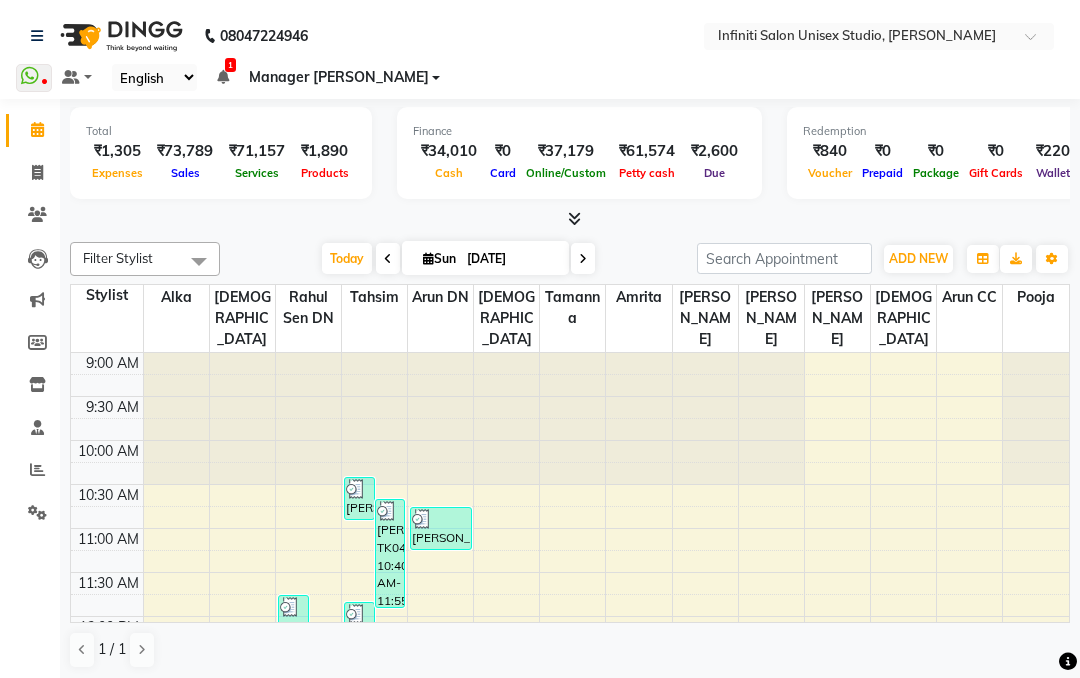 click on "ADD NEW" at bounding box center [918, 258] 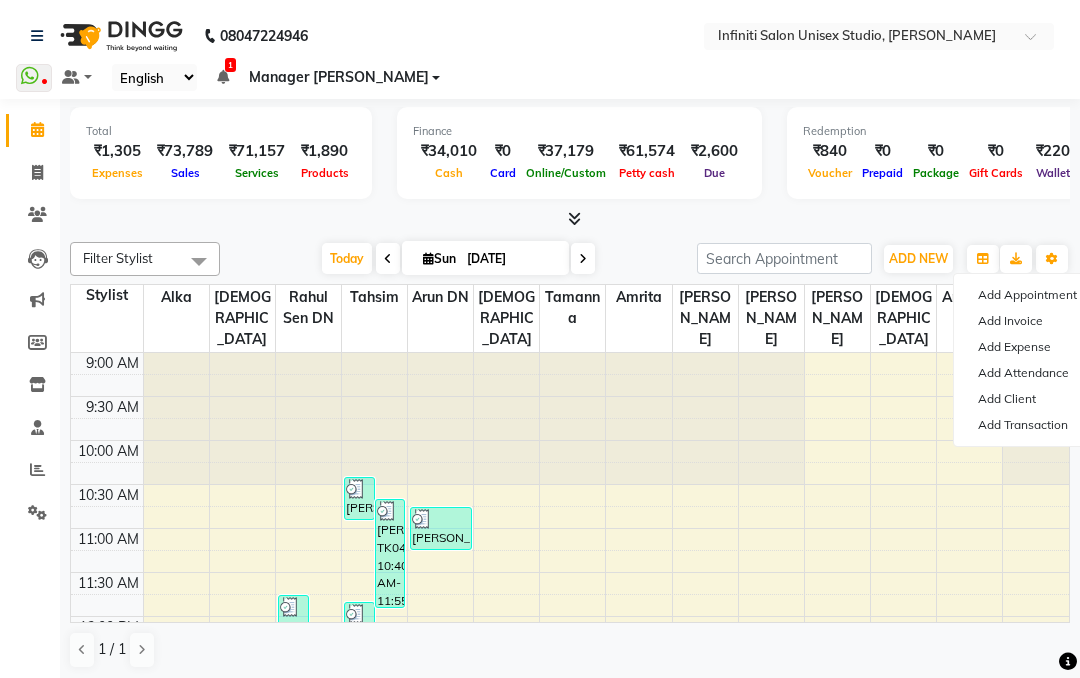 click on "Add Expense" at bounding box center [1033, 347] 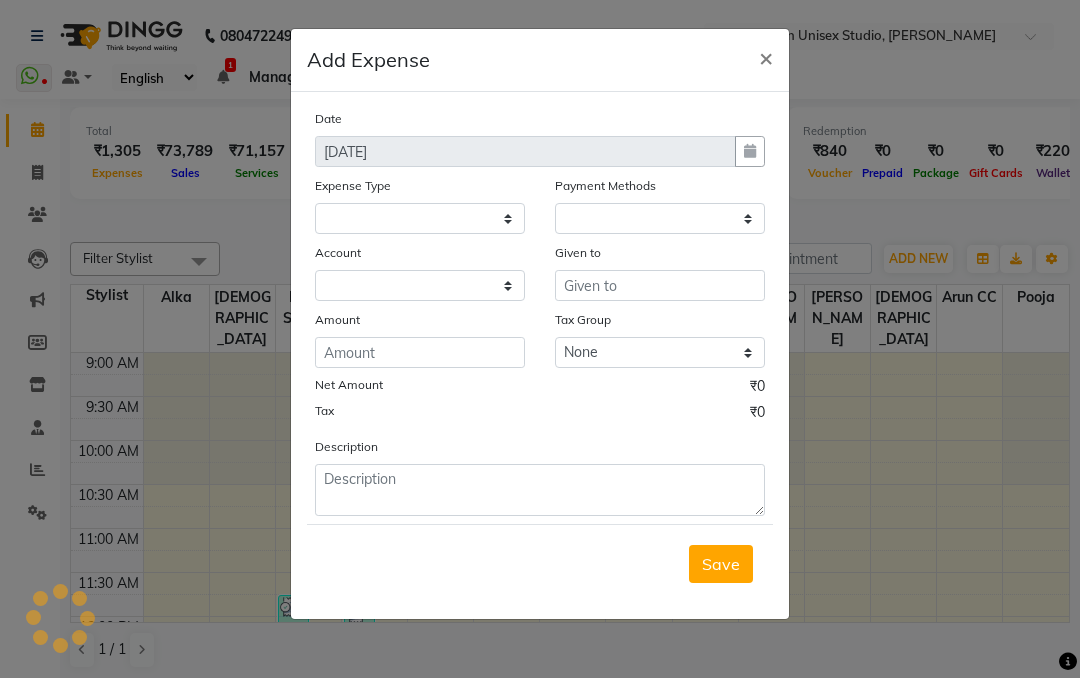 select 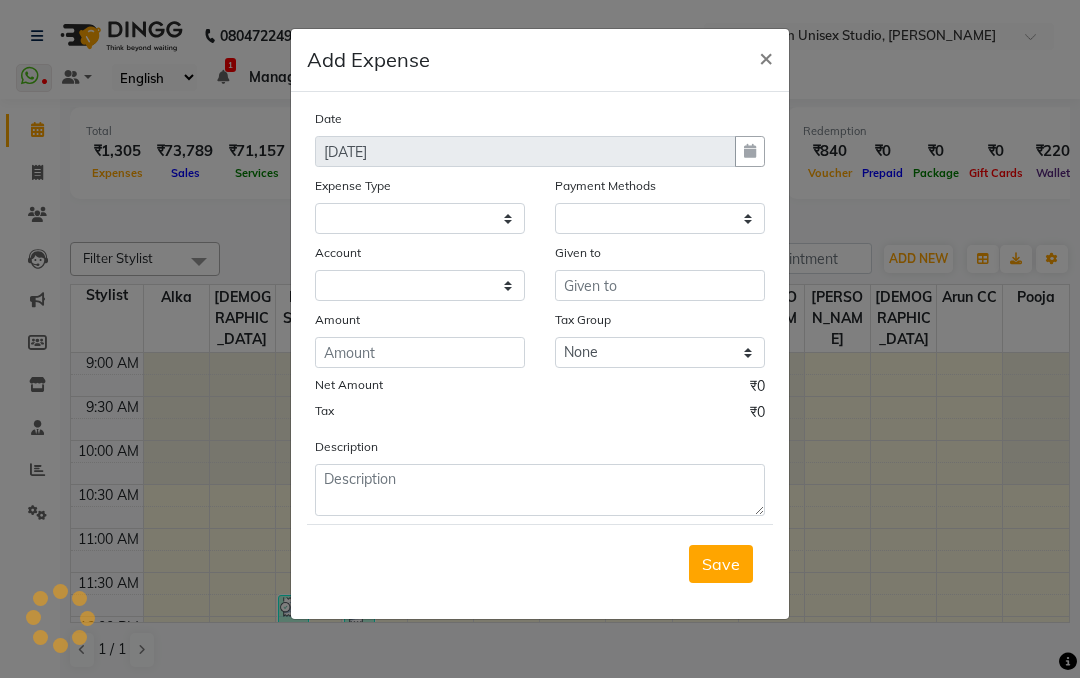 select on "1" 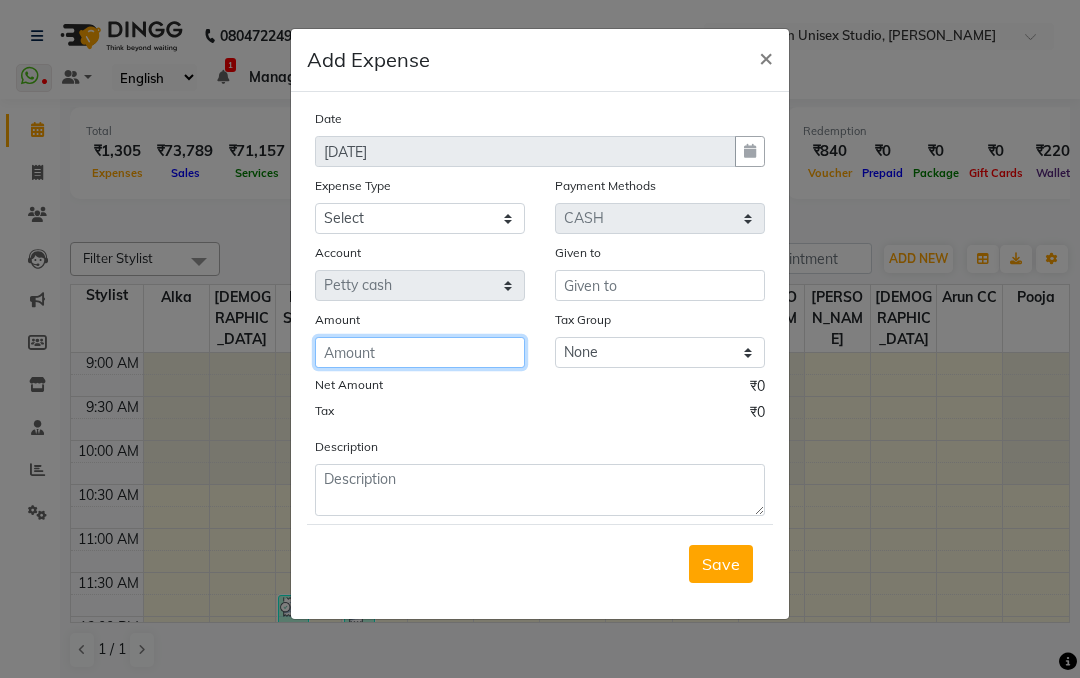 click 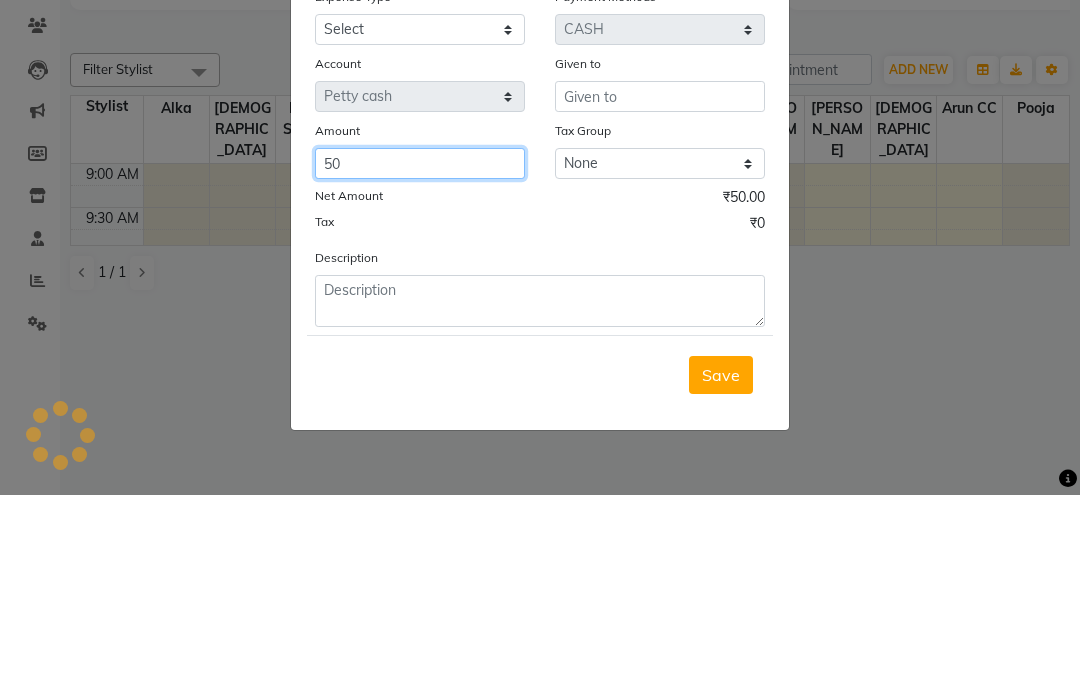 type on "5" 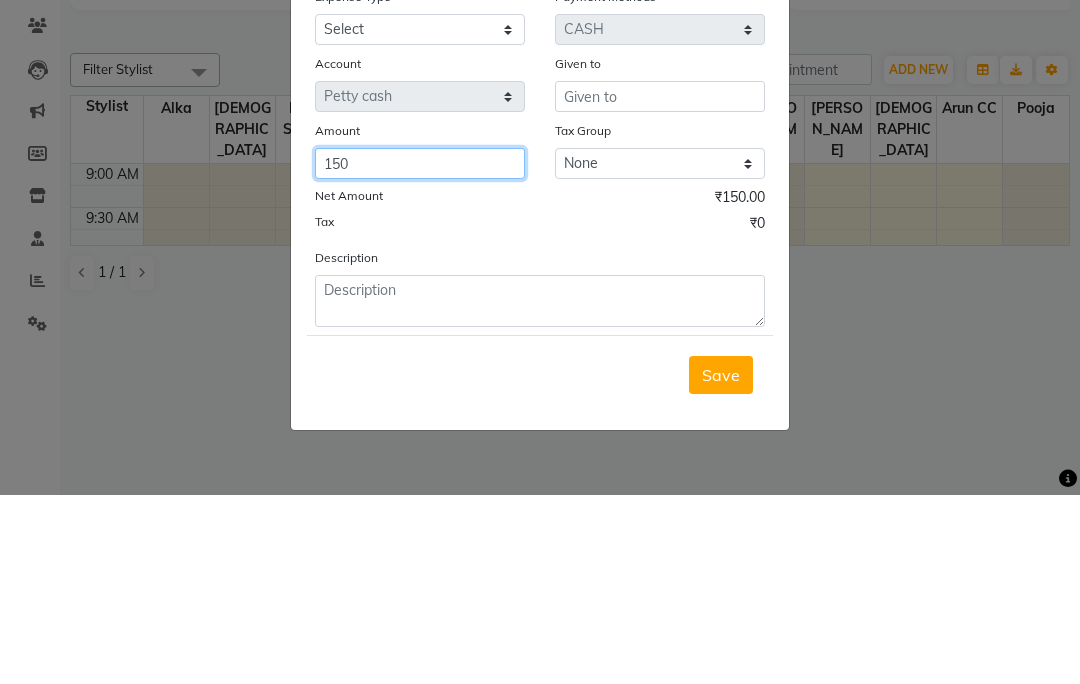 type on "150" 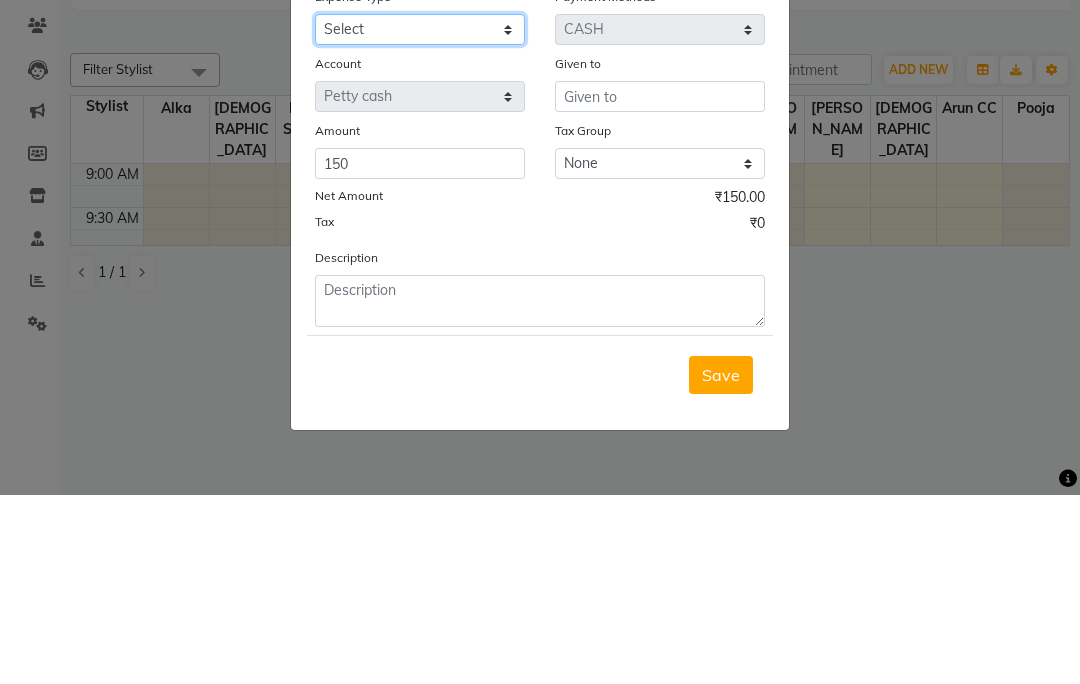 click on "Select Advance Salary Client Snacks Fuel Incentive Maintenance Miscellaneous Pantry Product Salary Staff Snacks Utilities" 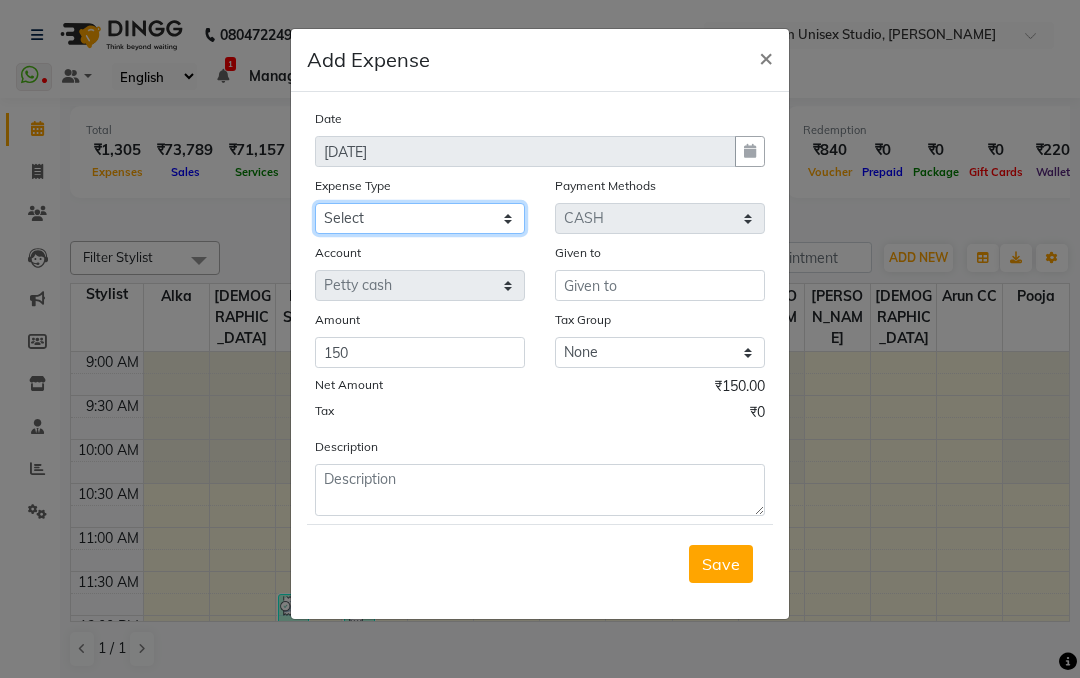 select on "12400" 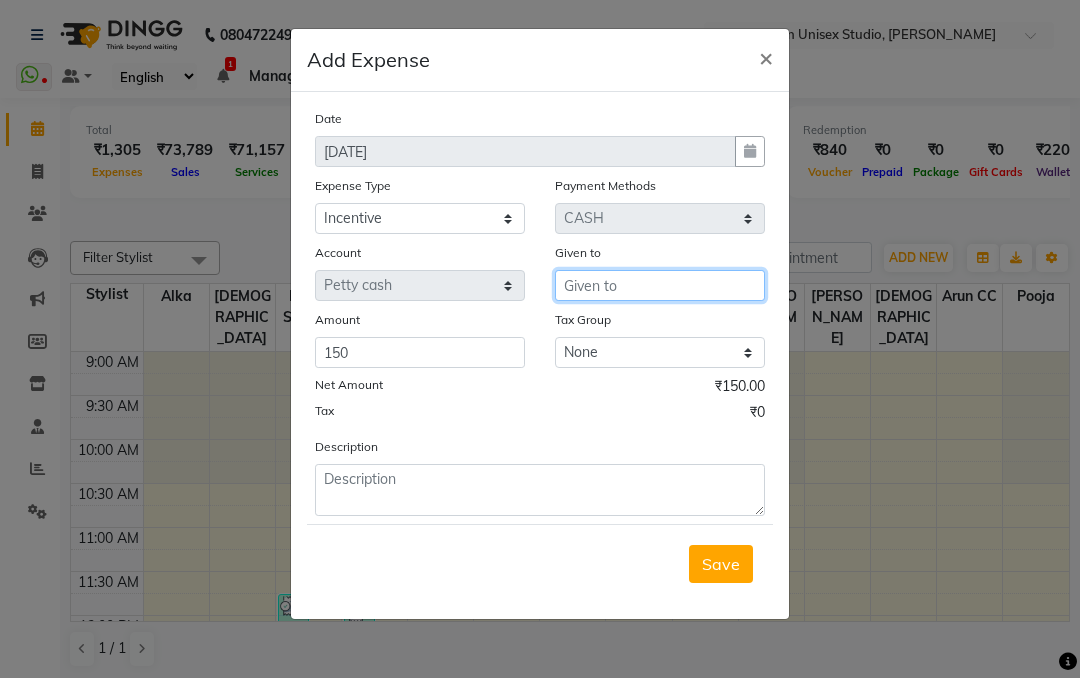 click at bounding box center [660, 285] 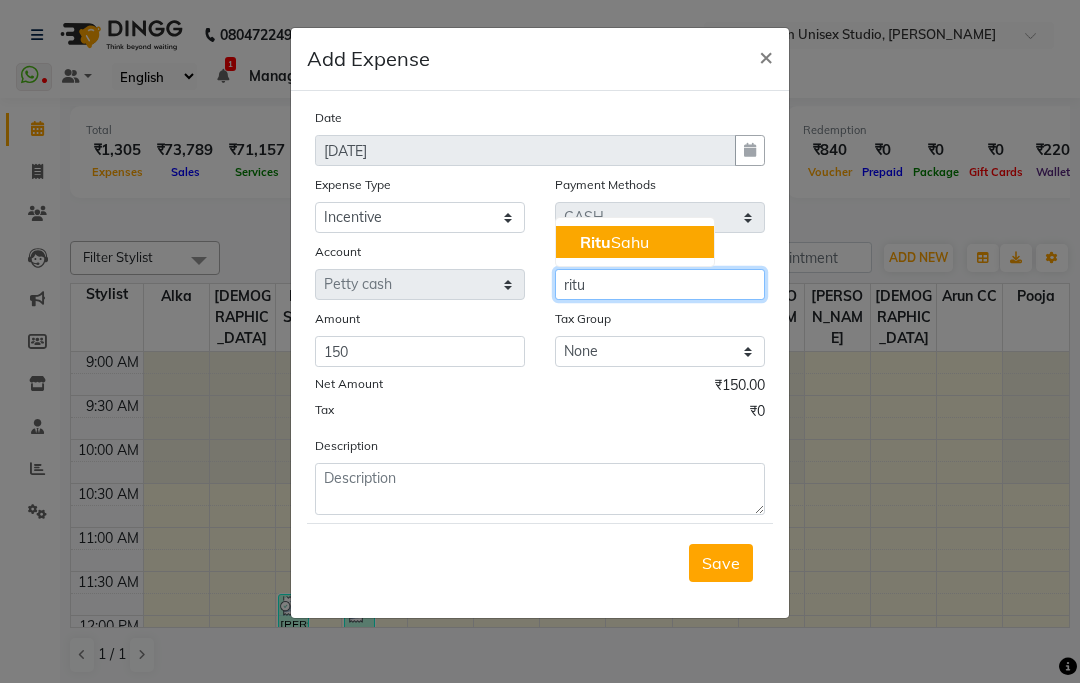 click on "[PERSON_NAME]" at bounding box center [614, 243] 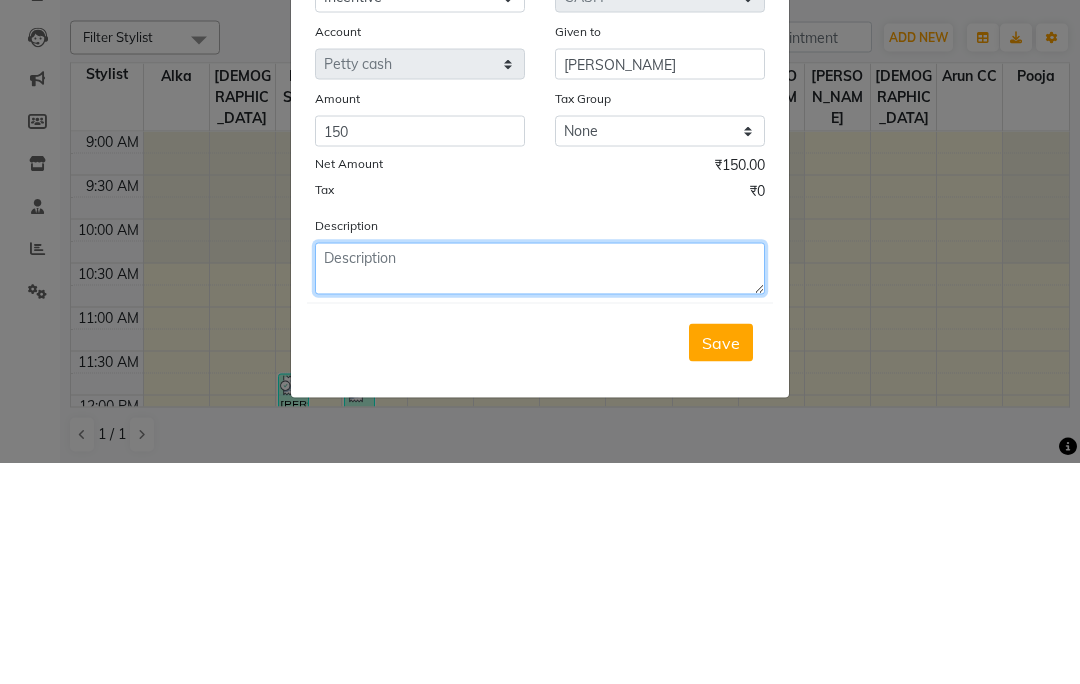 click 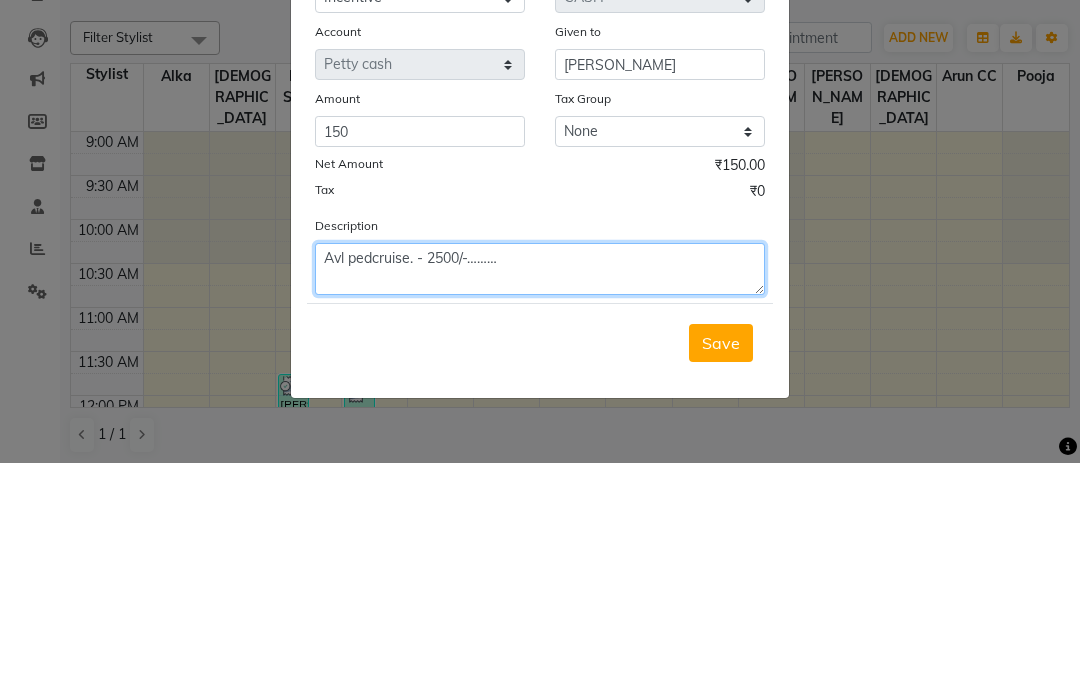 click on "Avl pedcruise. - 2500/-………" 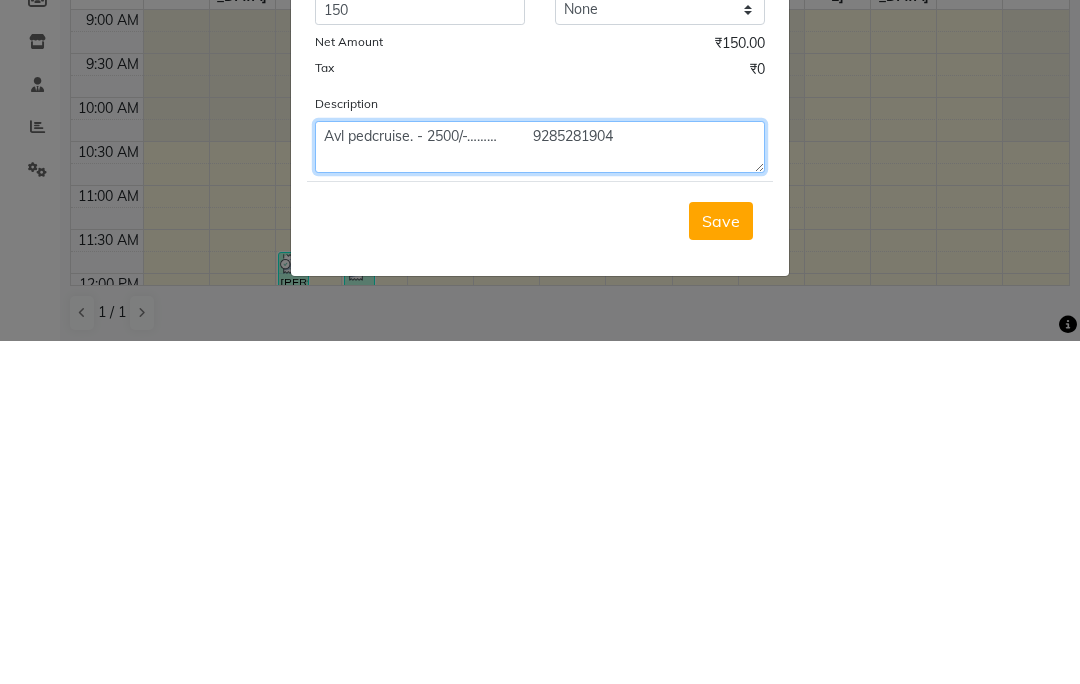 type on "Avl pedcruise. - 2500/-………         9285281904" 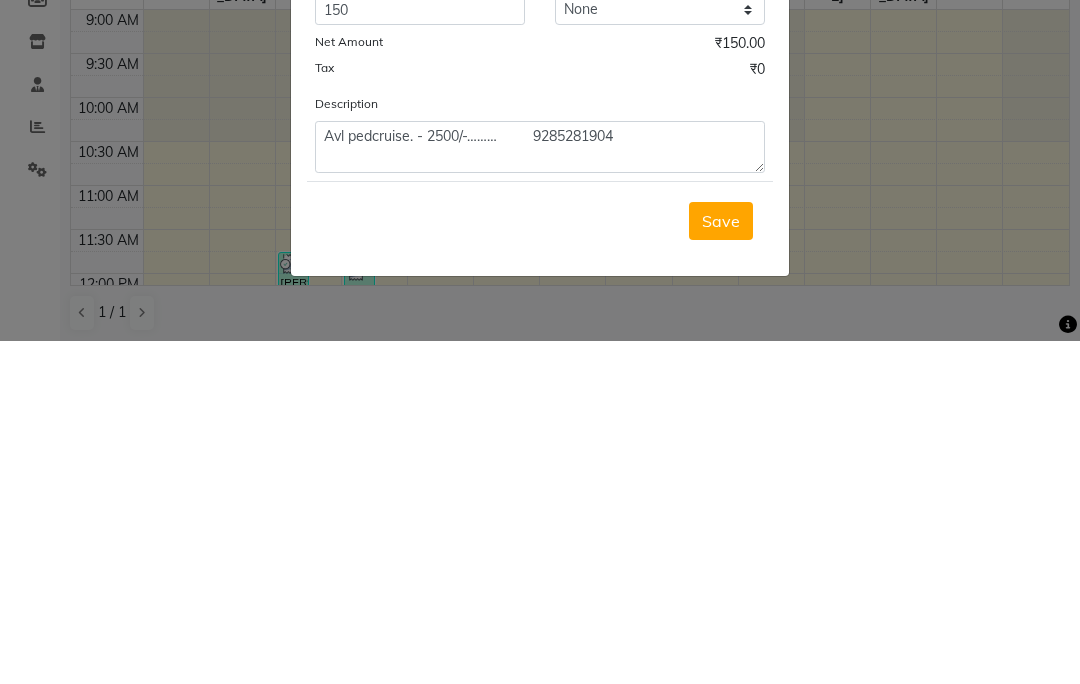 click on "Save" at bounding box center [721, 564] 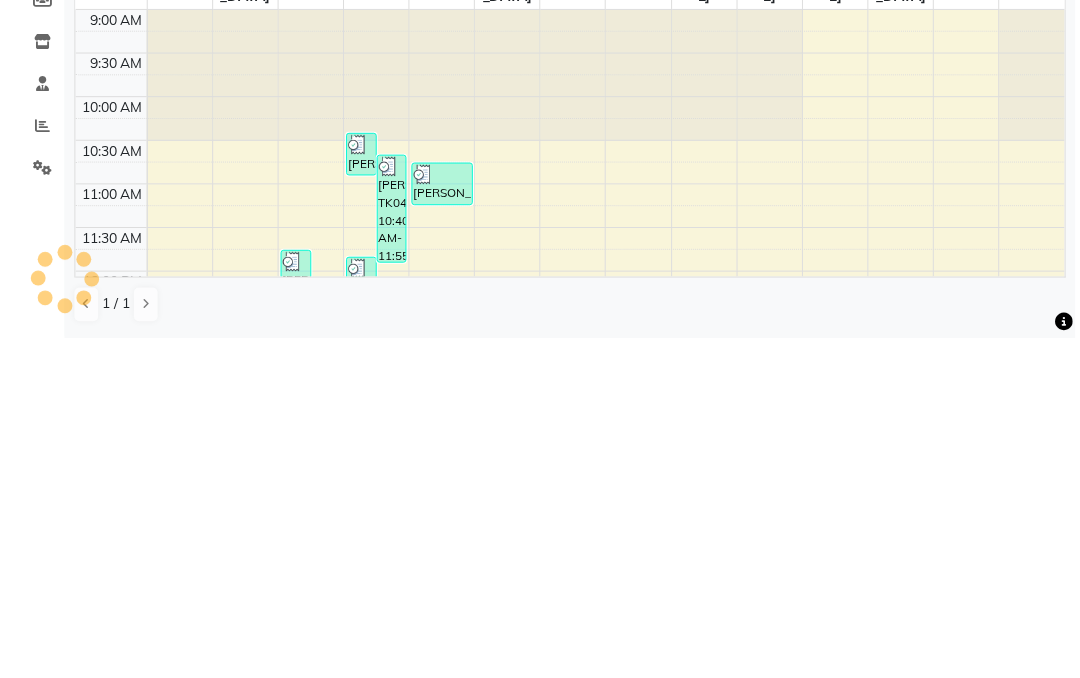 scroll, scrollTop: 1, scrollLeft: 0, axis: vertical 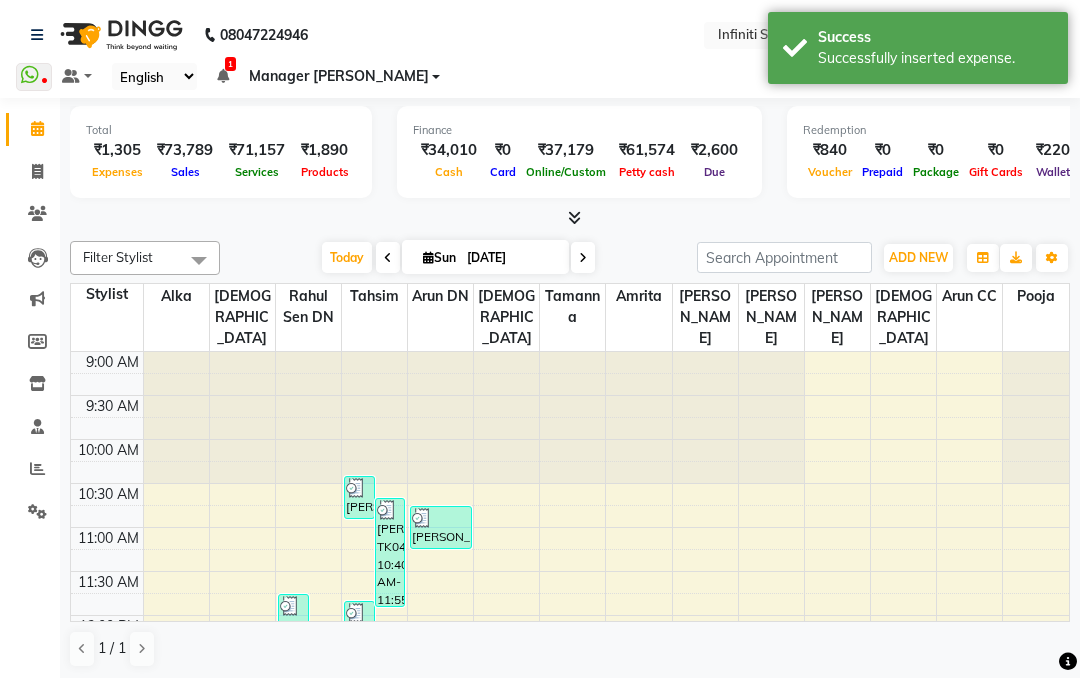 click 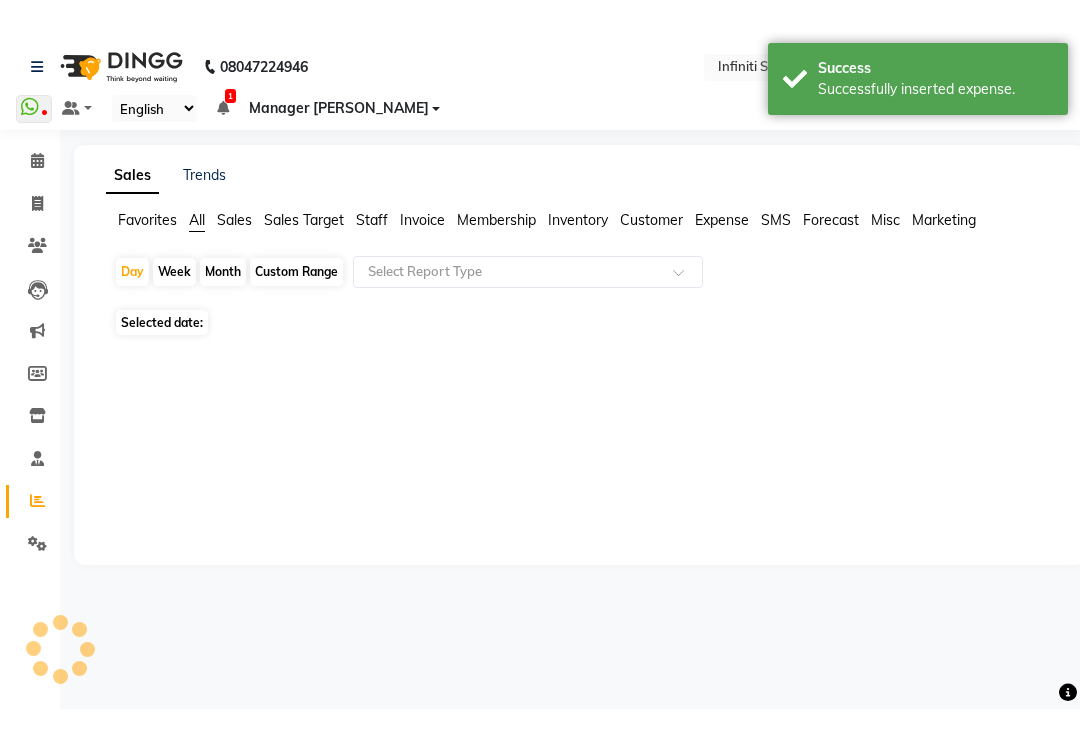 scroll, scrollTop: 0, scrollLeft: 0, axis: both 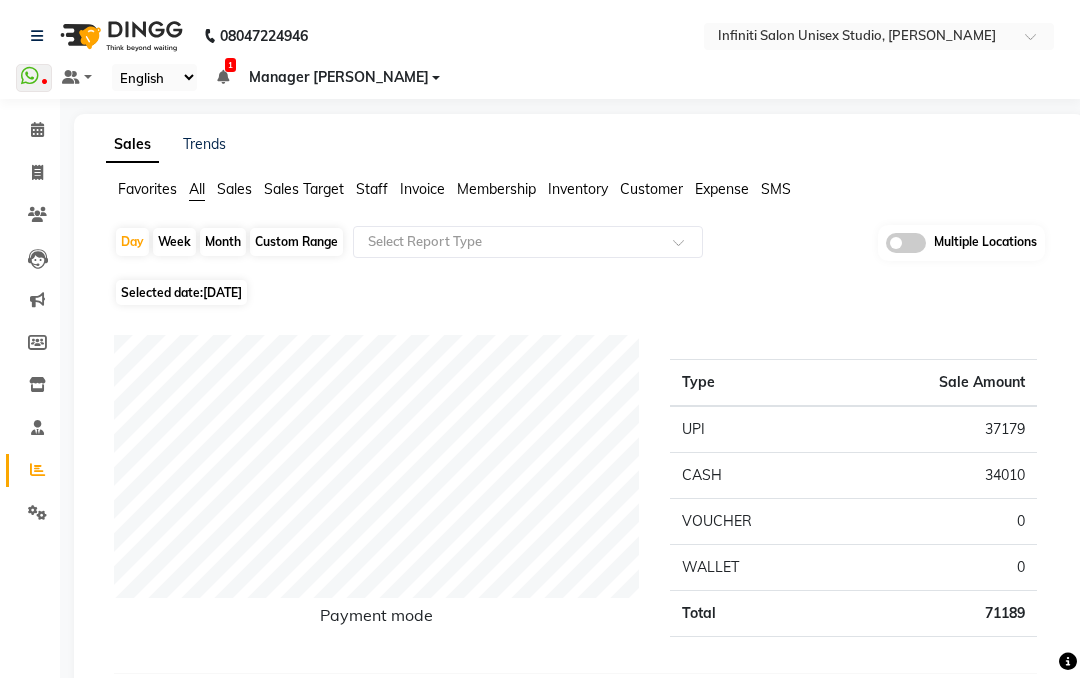 click on "Staff" 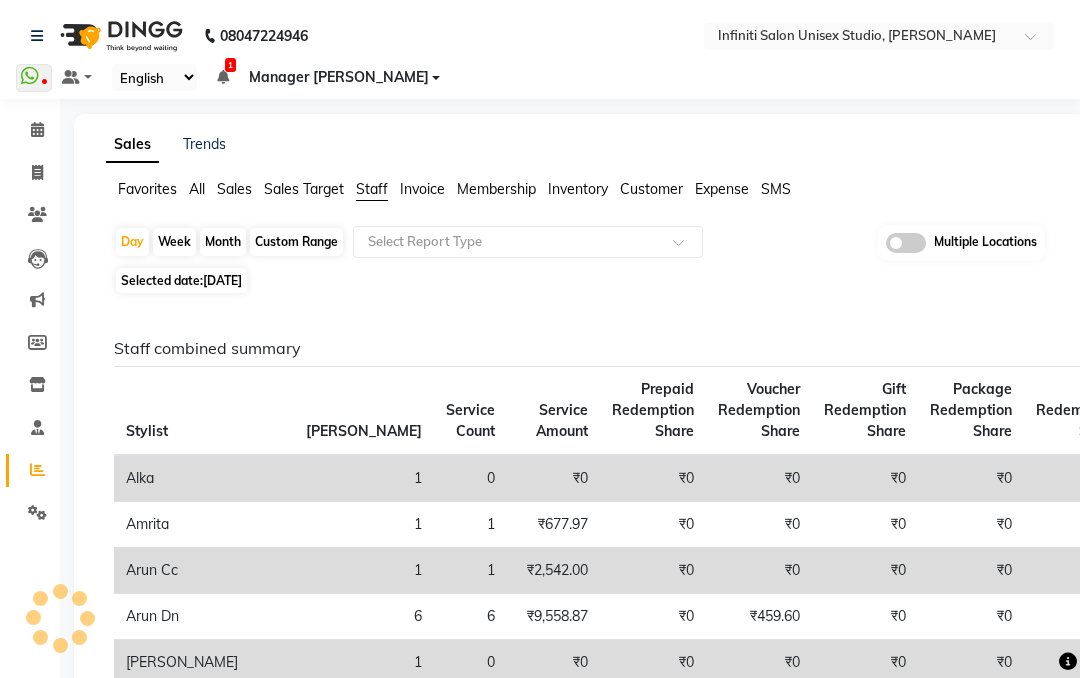 click 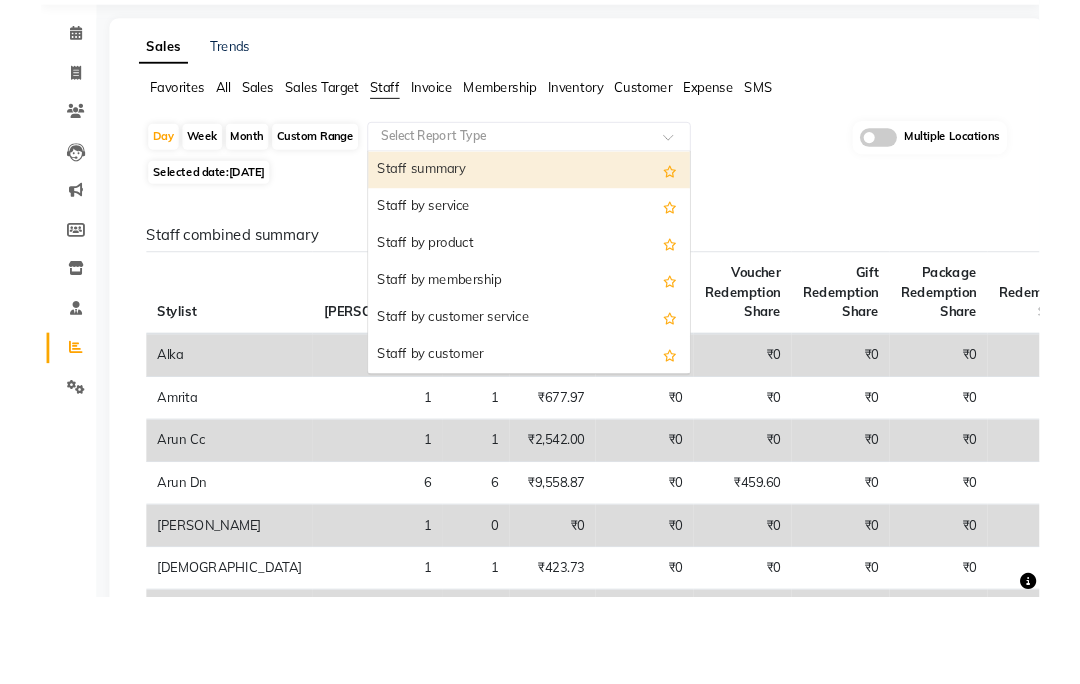scroll, scrollTop: 60, scrollLeft: 0, axis: vertical 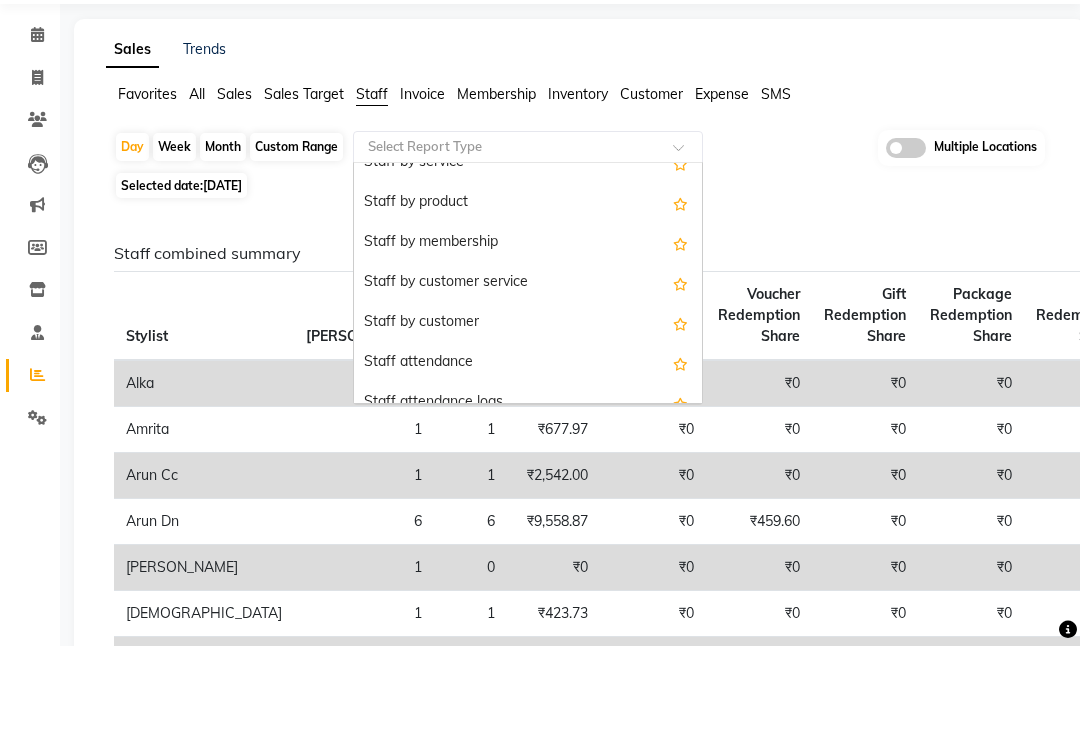 click on "Staff by customer service" at bounding box center (528, 378) 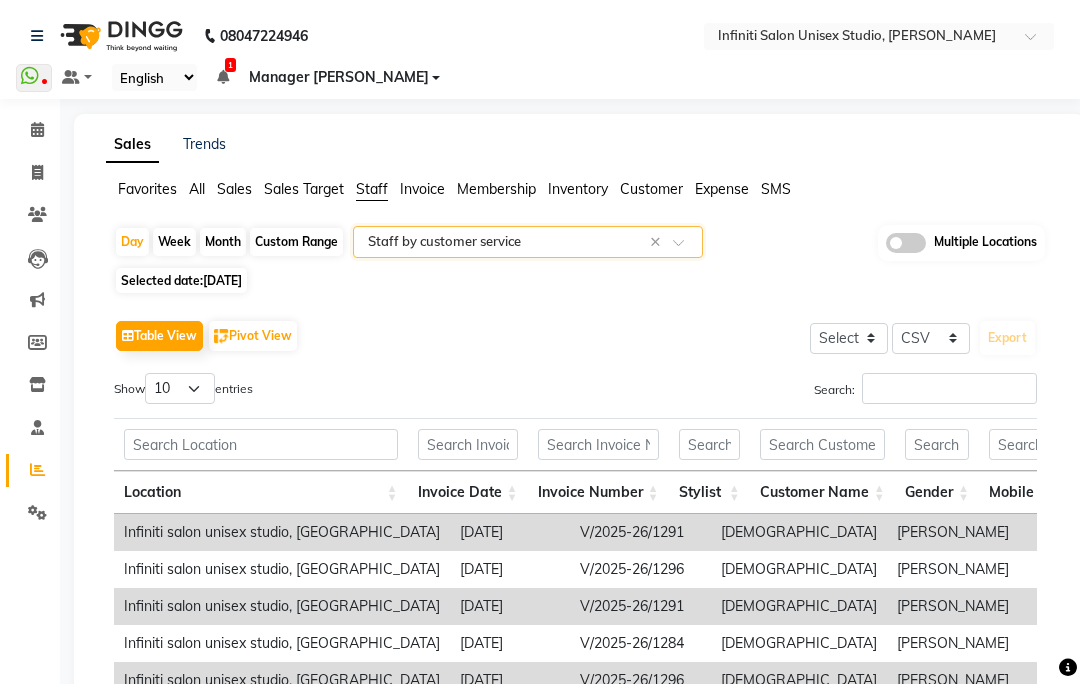 scroll, scrollTop: 18, scrollLeft: 0, axis: vertical 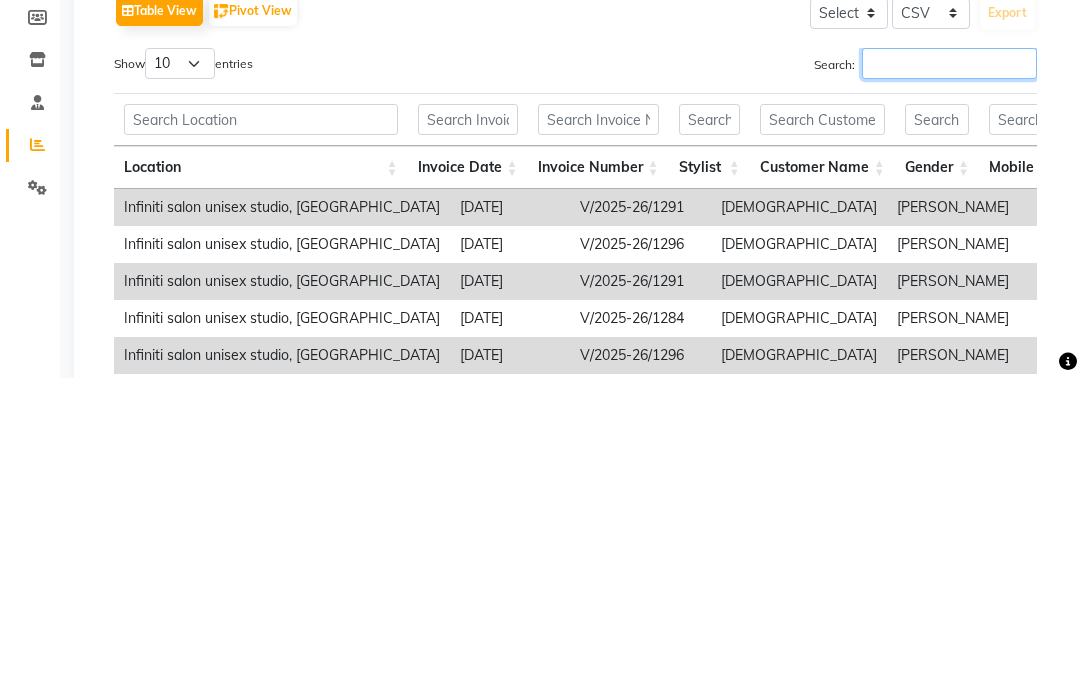 click on "Search:" at bounding box center (949, 370) 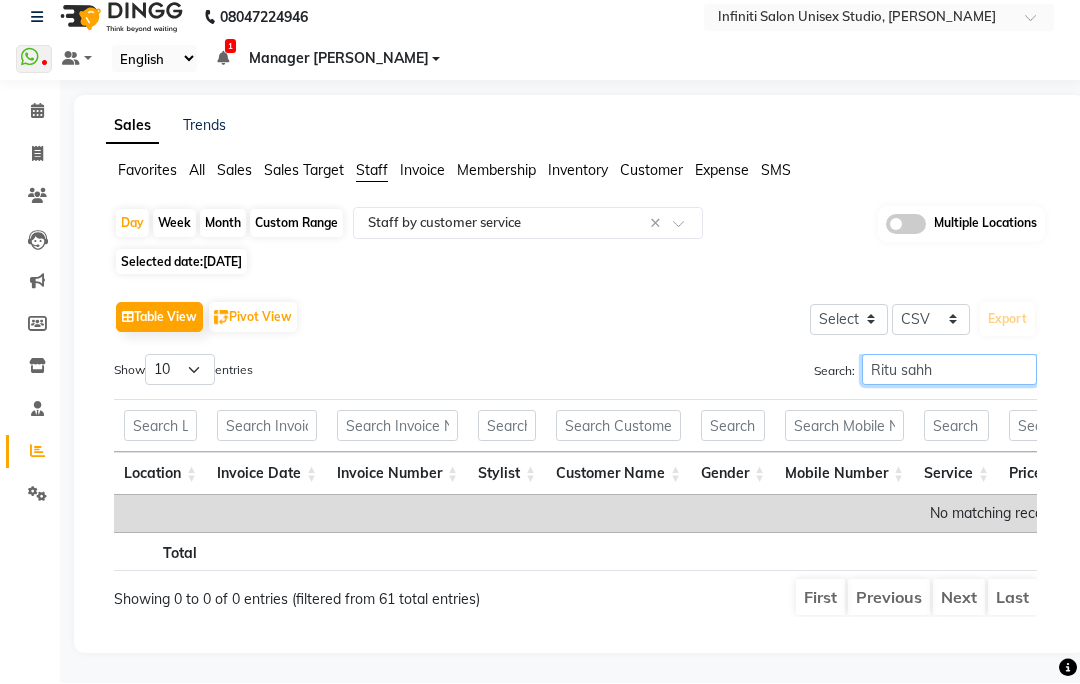 scroll, scrollTop: 19, scrollLeft: 0, axis: vertical 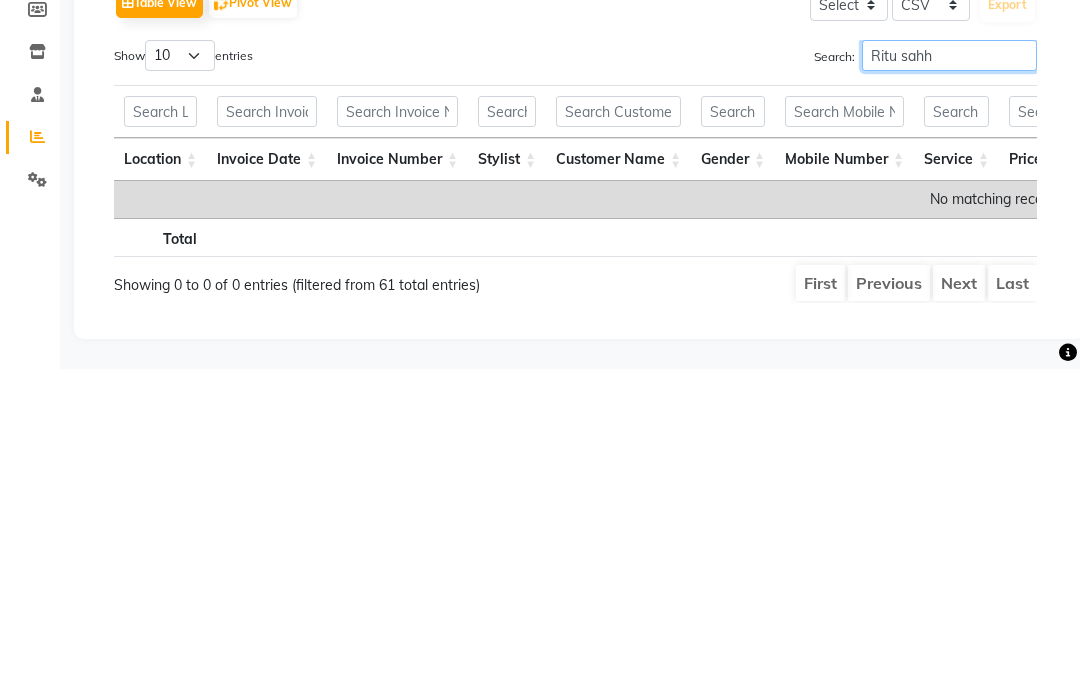 type on "[PERSON_NAME]" 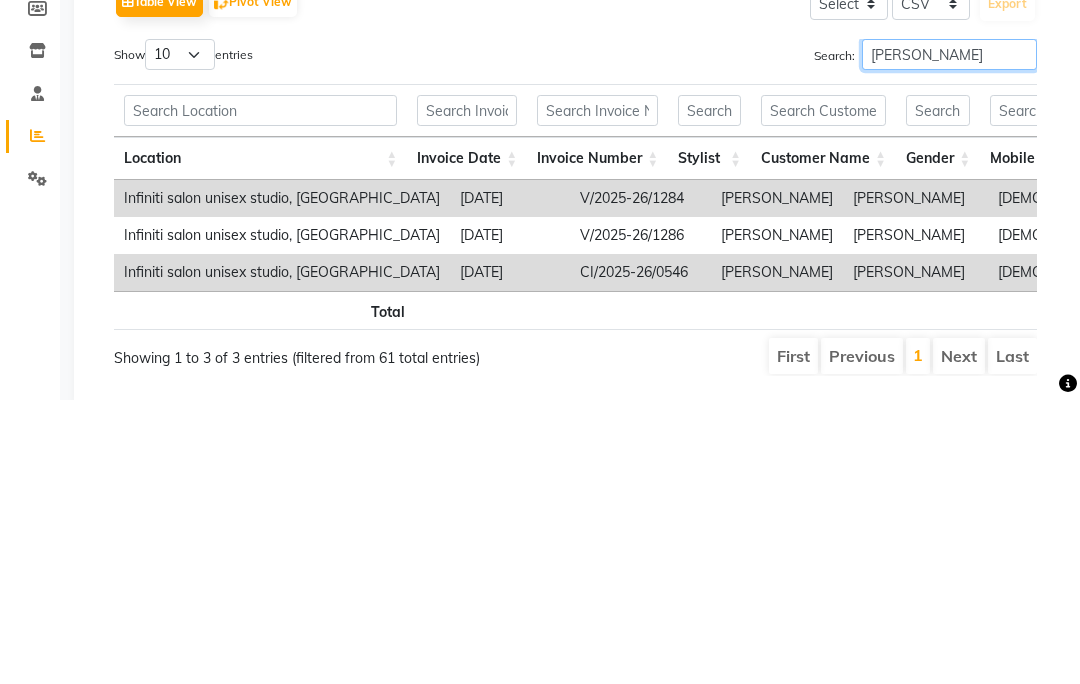 scroll, scrollTop: 69, scrollLeft: 0, axis: vertical 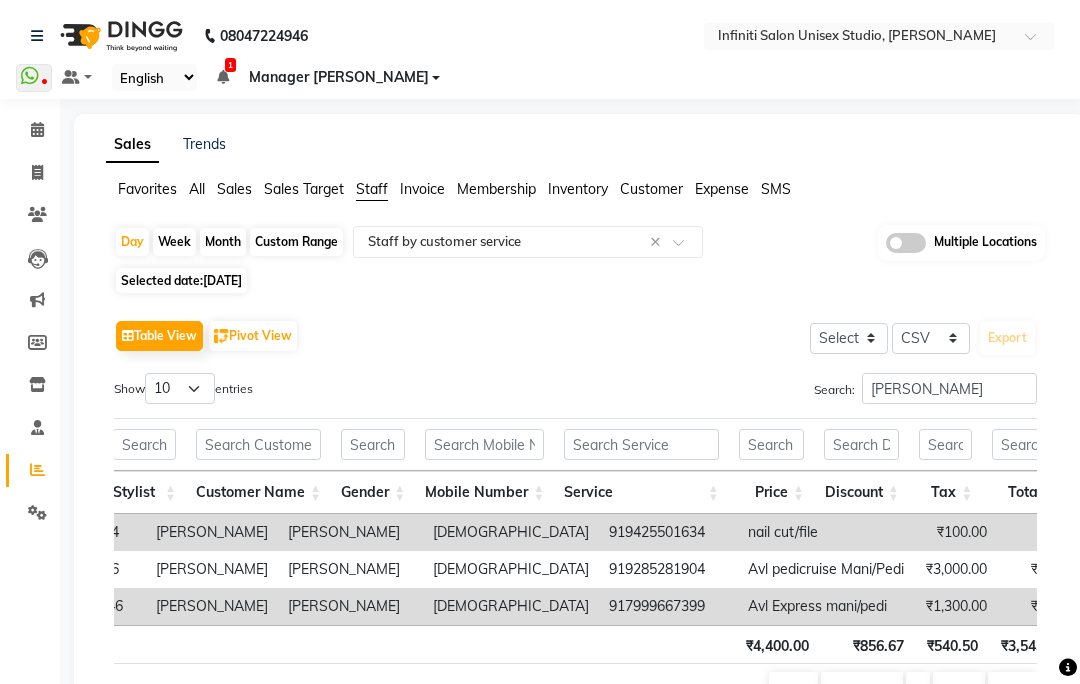 click on "Calendar" 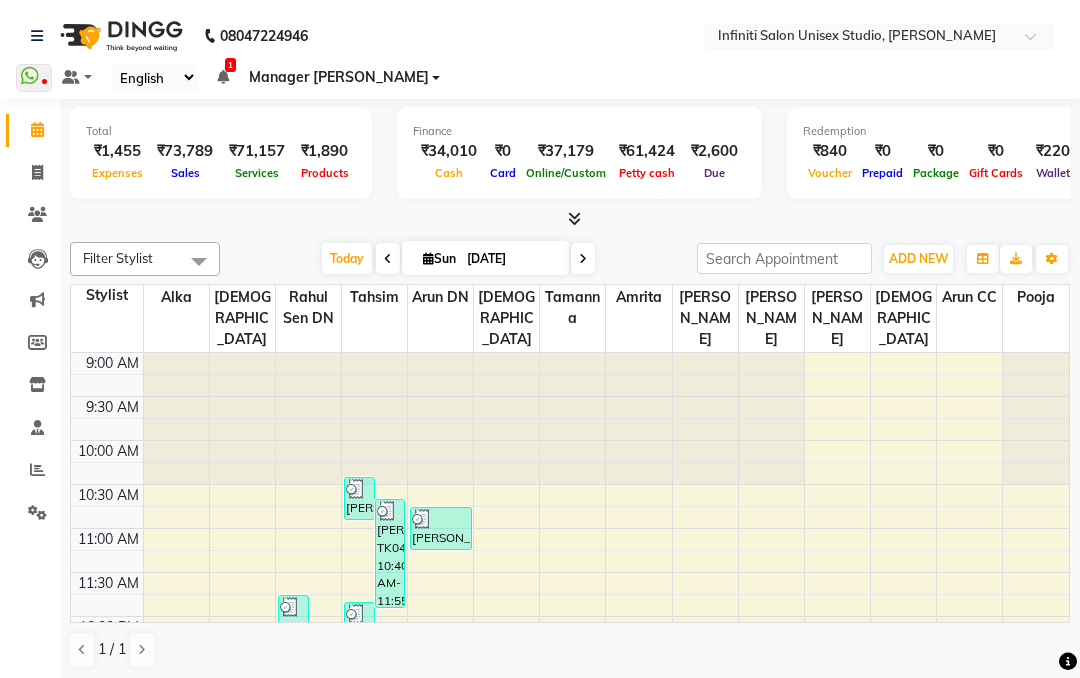 click on "Settings" 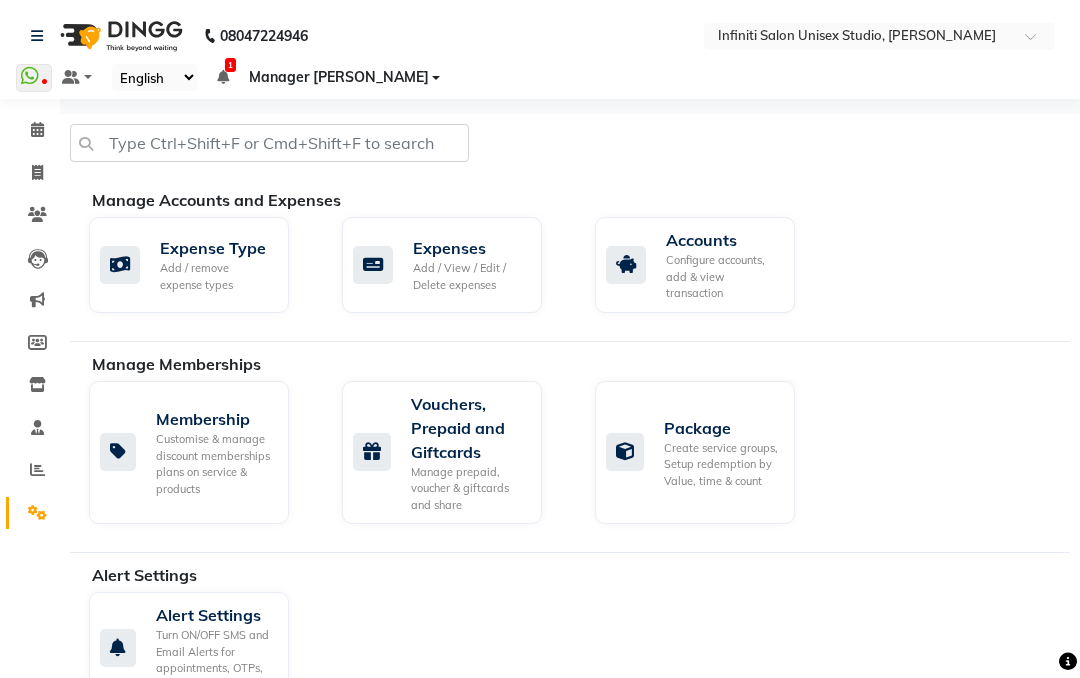 click on "Add / View / Edit / Delete expenses" 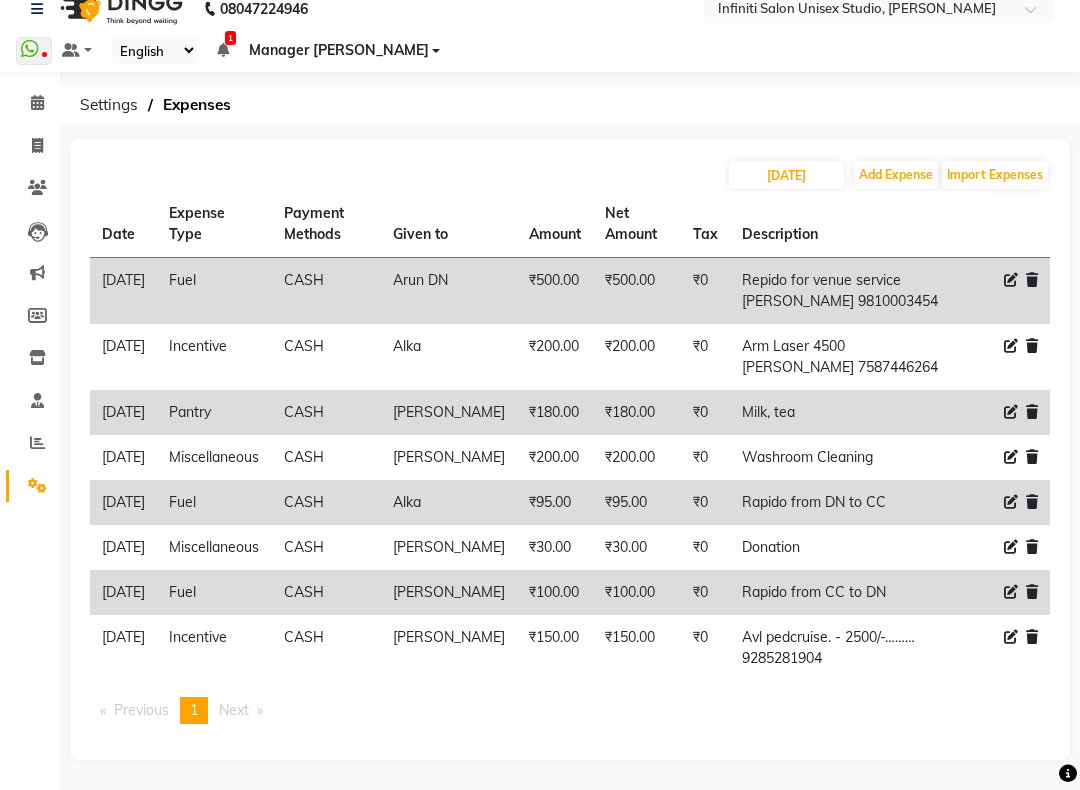 click 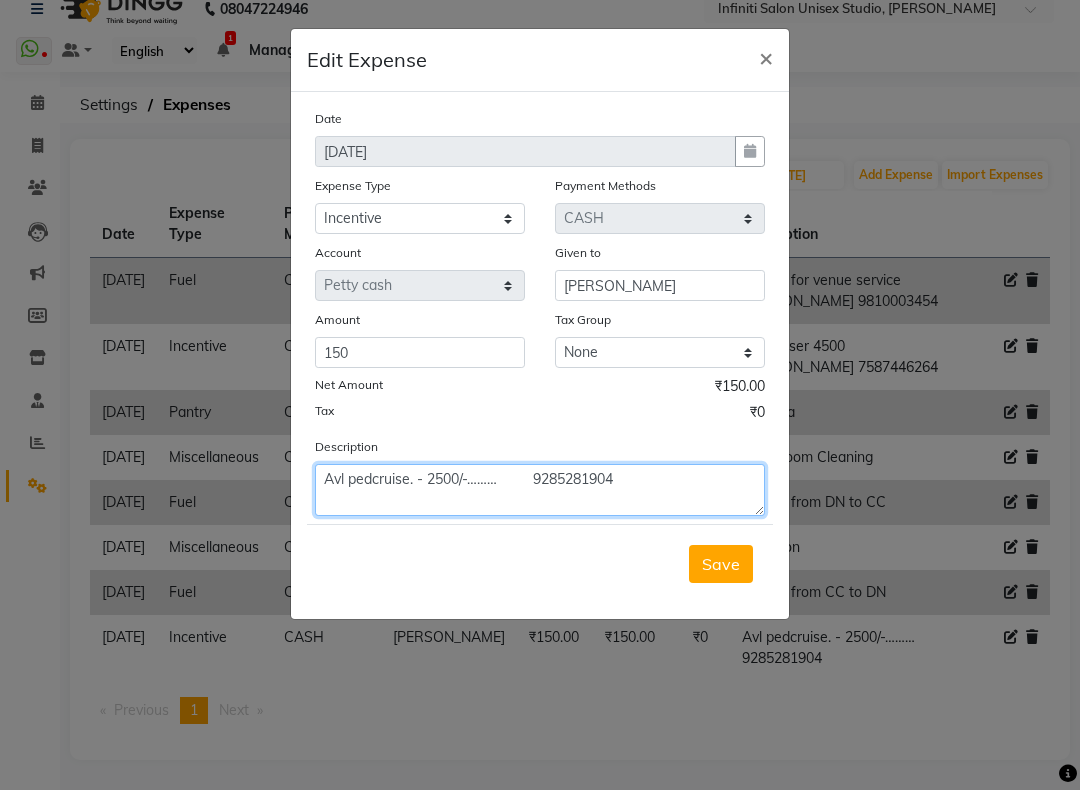 click on "Avl pedcruise. - 2500/-………         9285281904" 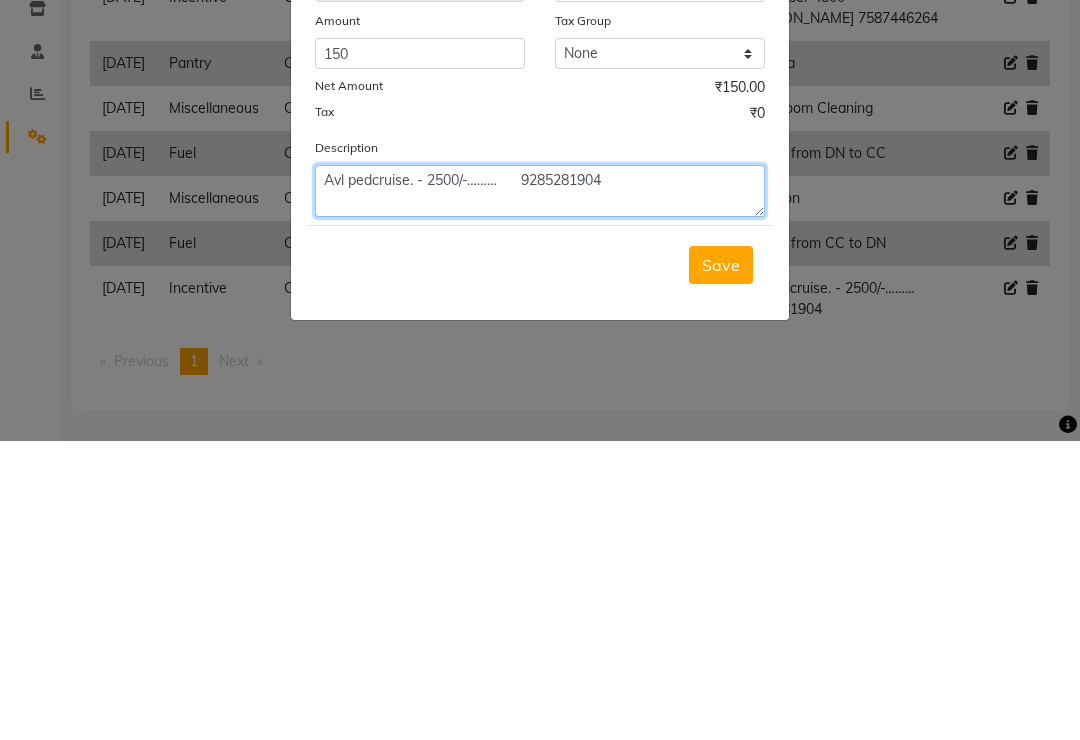 click on "Avl pedcruise. - 2500/-………      9285281904" 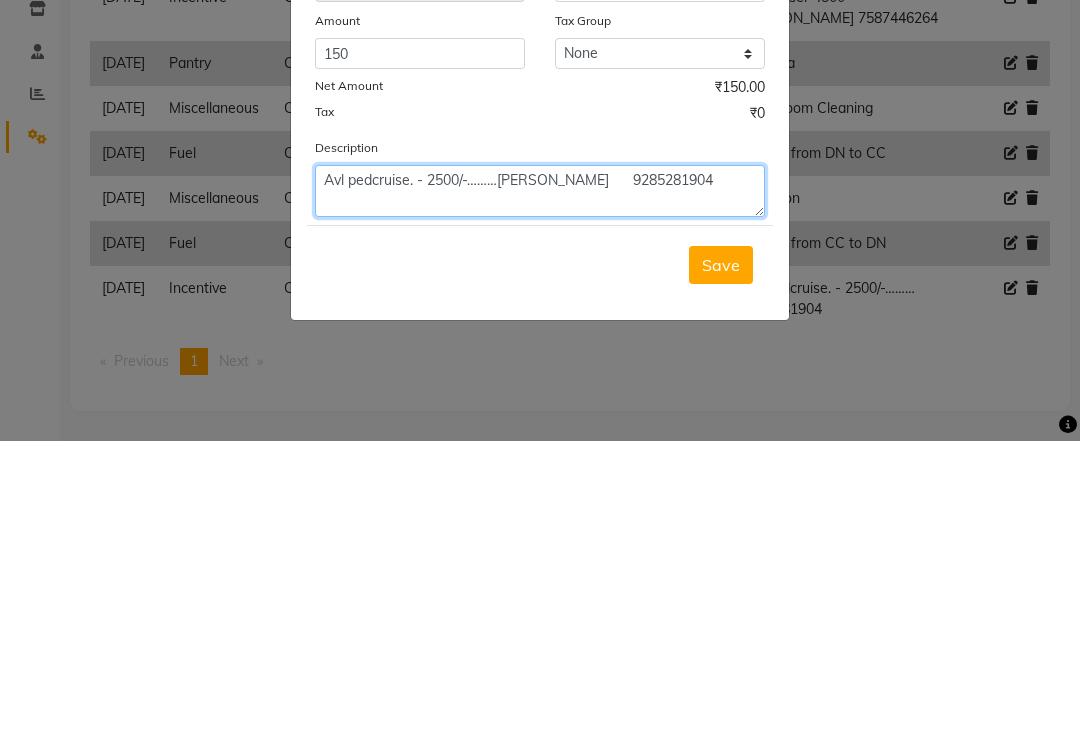 click on "Avl pedcruise. - 2500/-………[PERSON_NAME]      9285281904" 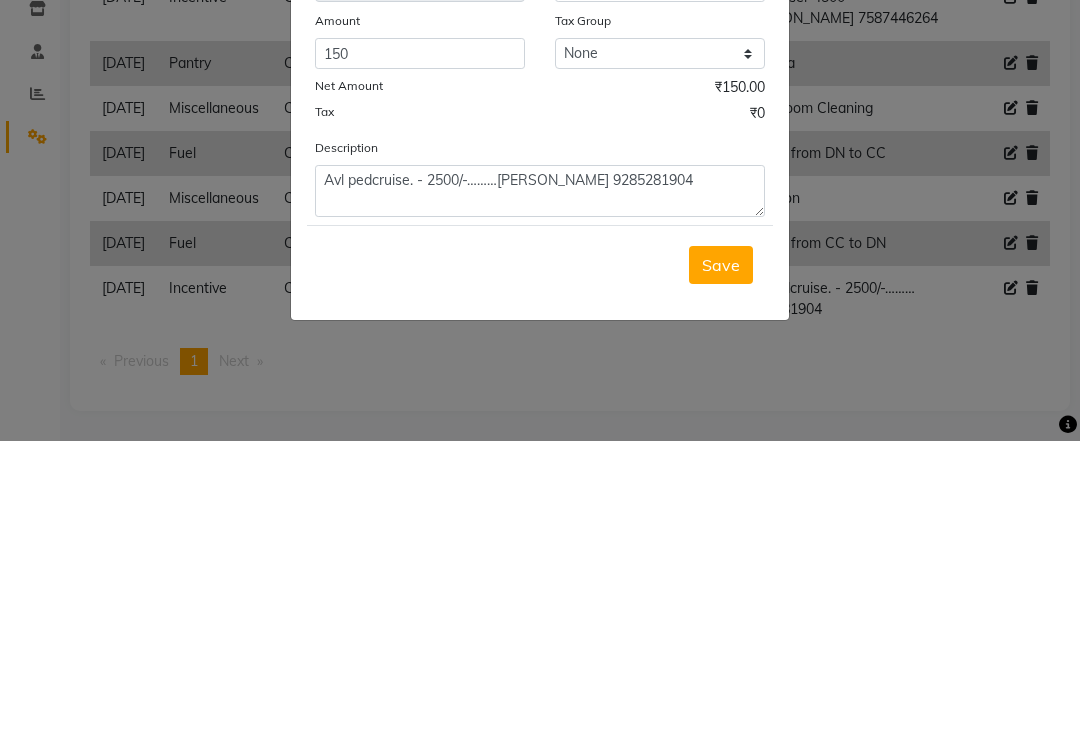 click on "Save" at bounding box center (721, 564) 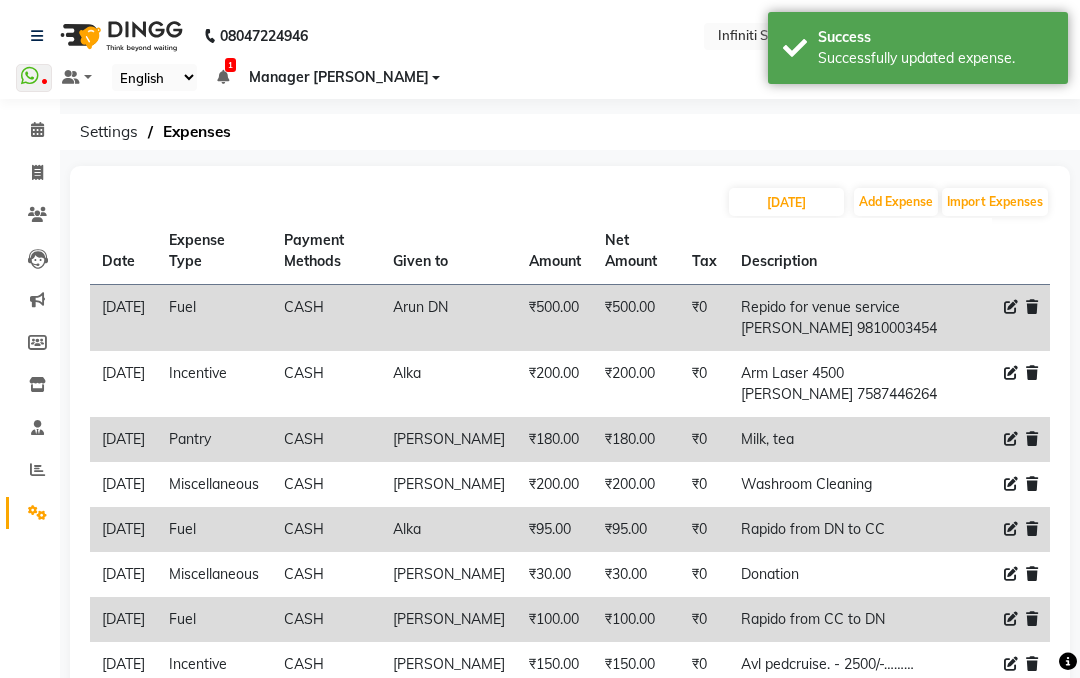 click 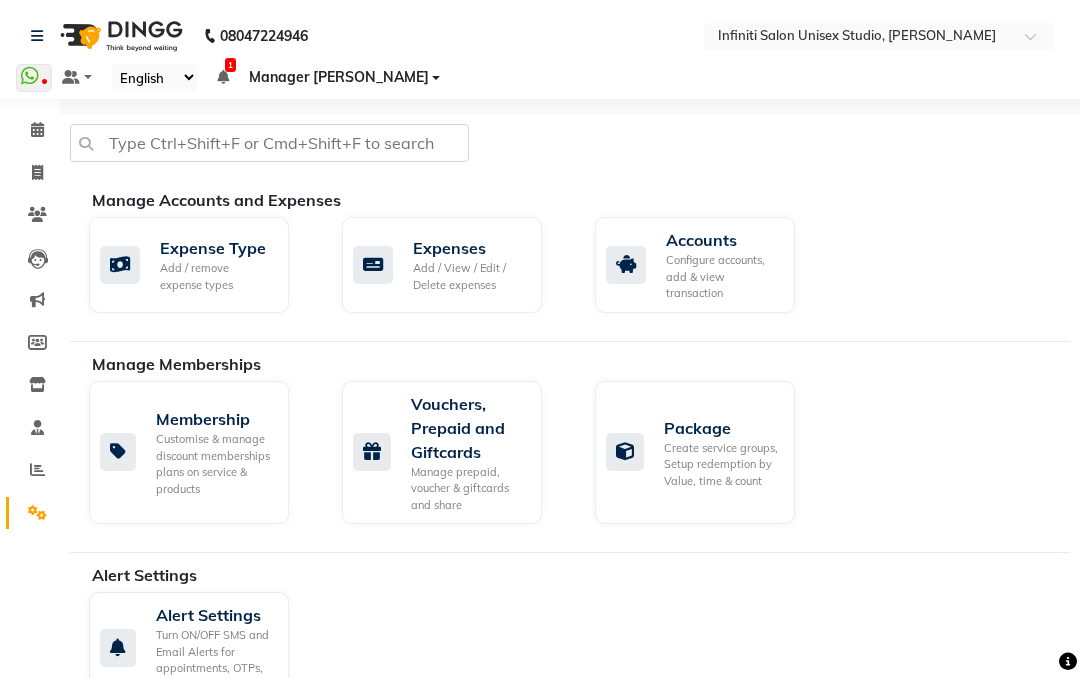 click 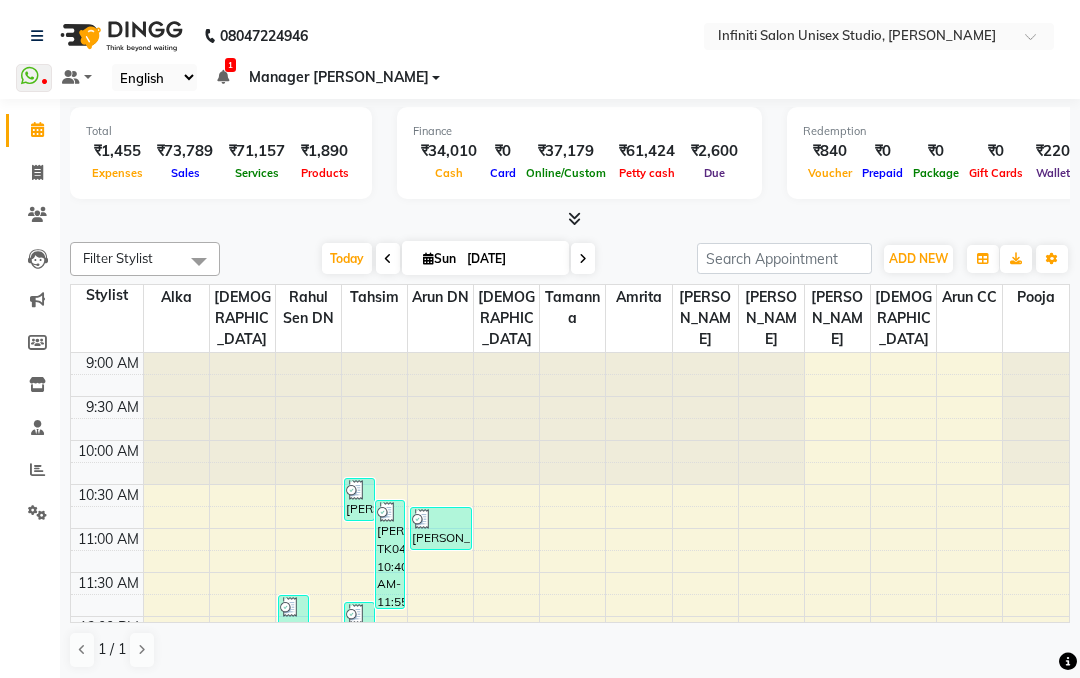 click on "Settings" 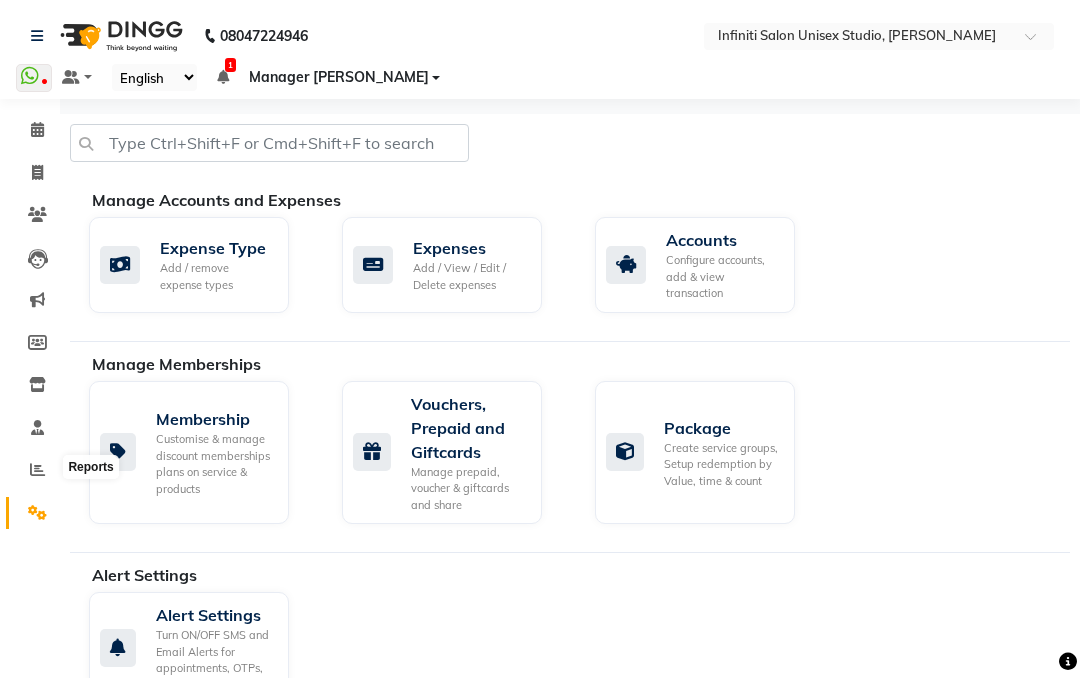 click 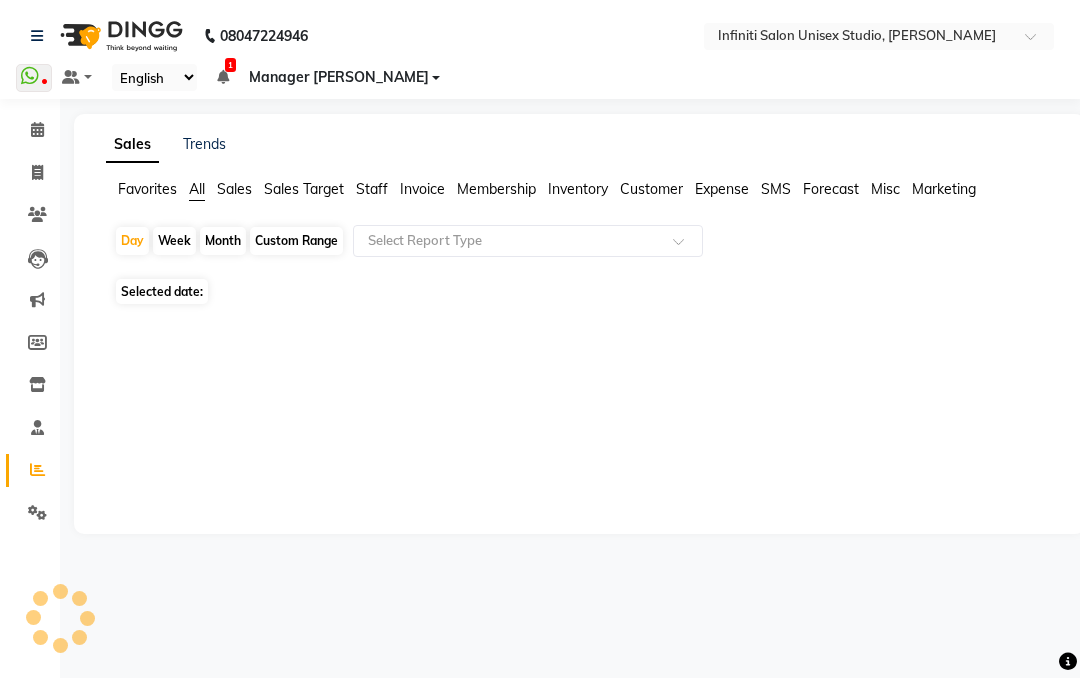 click on "Staff" 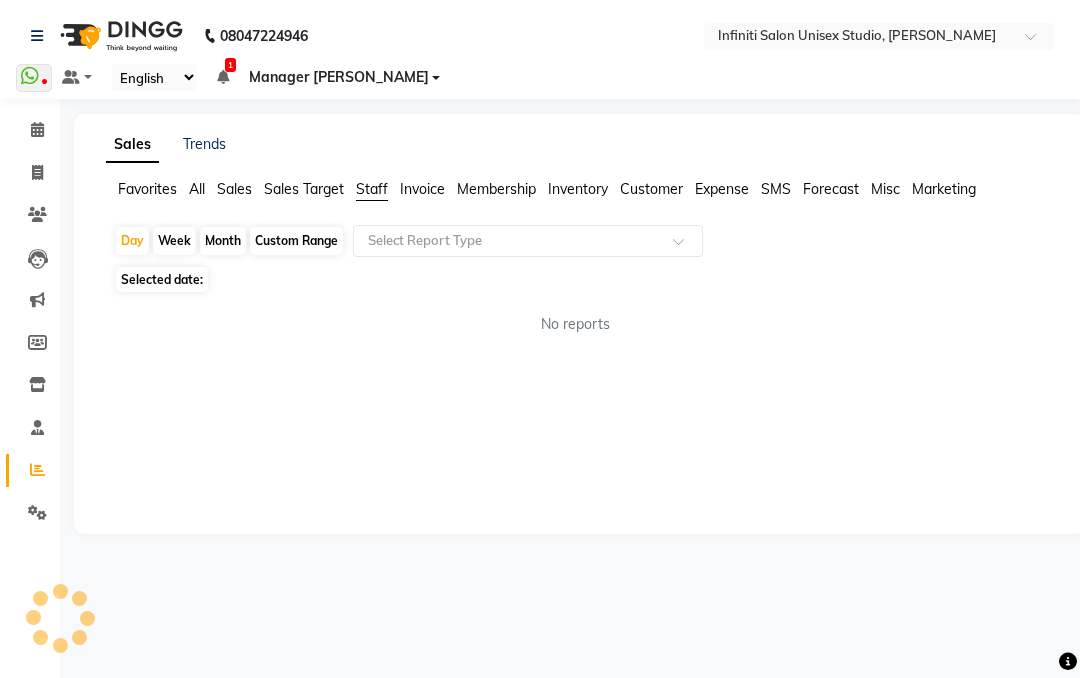 click 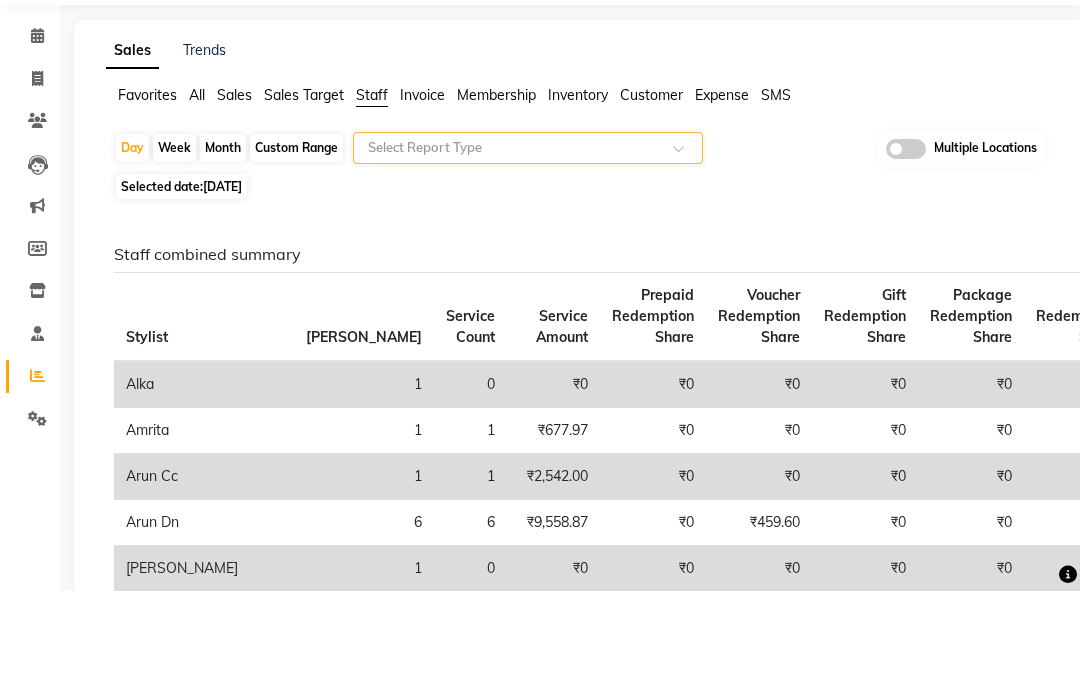click 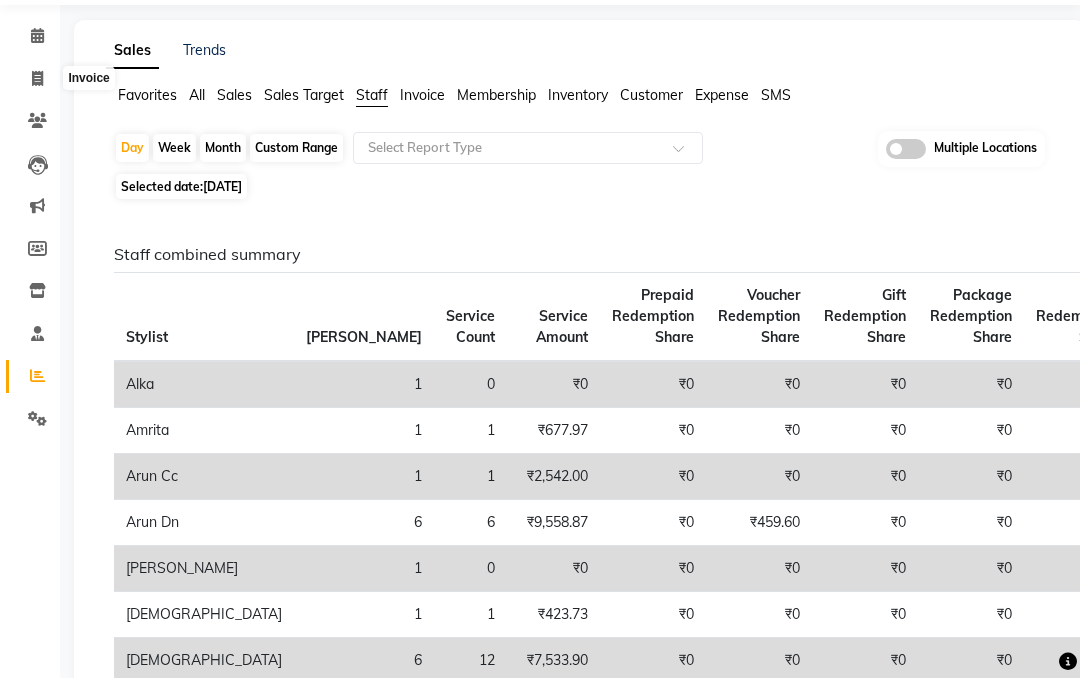 click 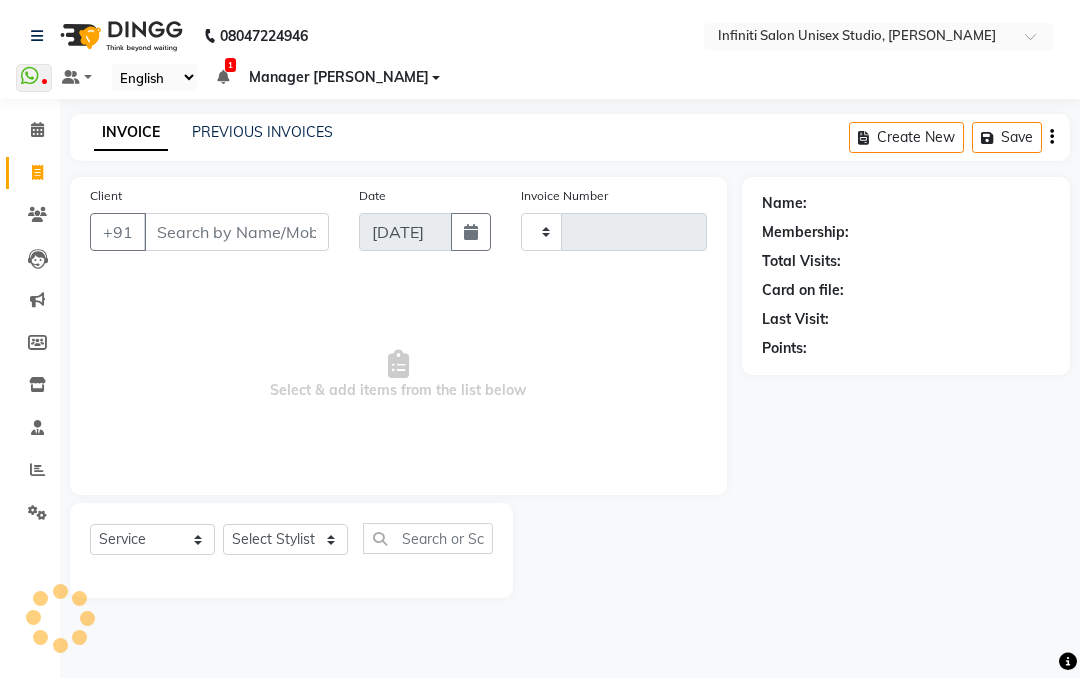 scroll, scrollTop: 0, scrollLeft: 0, axis: both 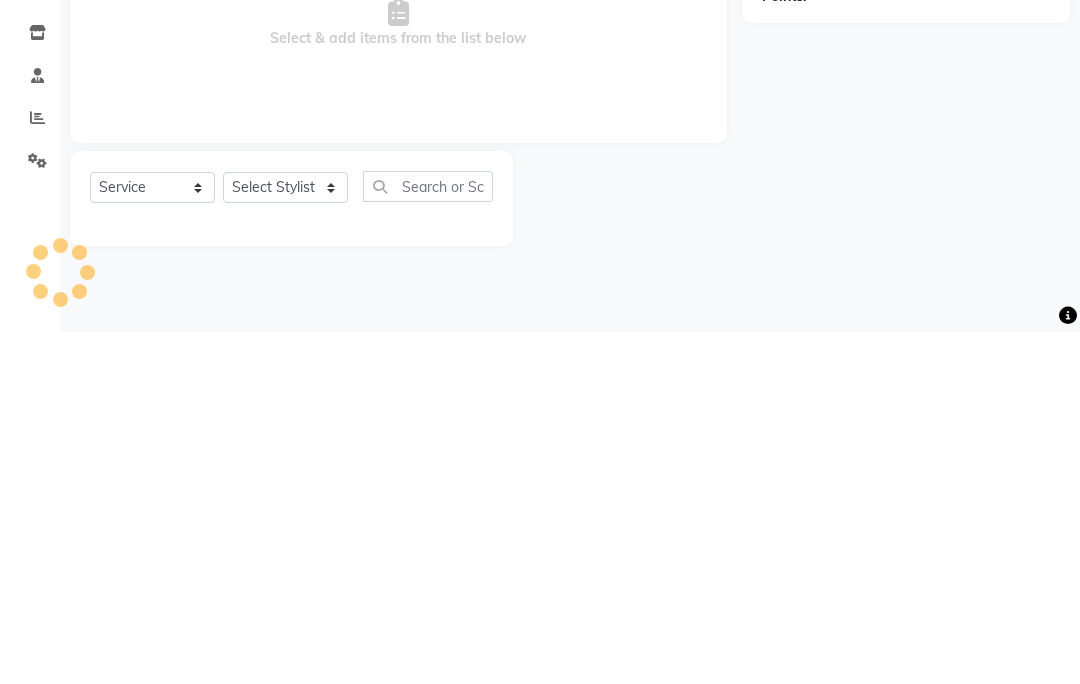select on "6511" 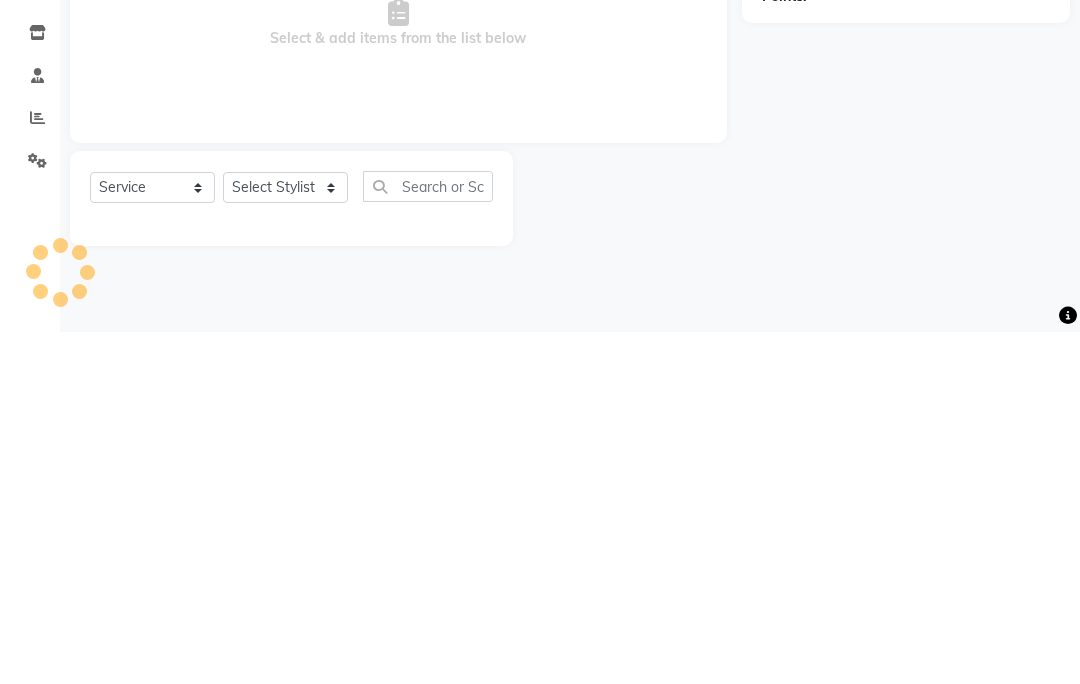 type on "1298" 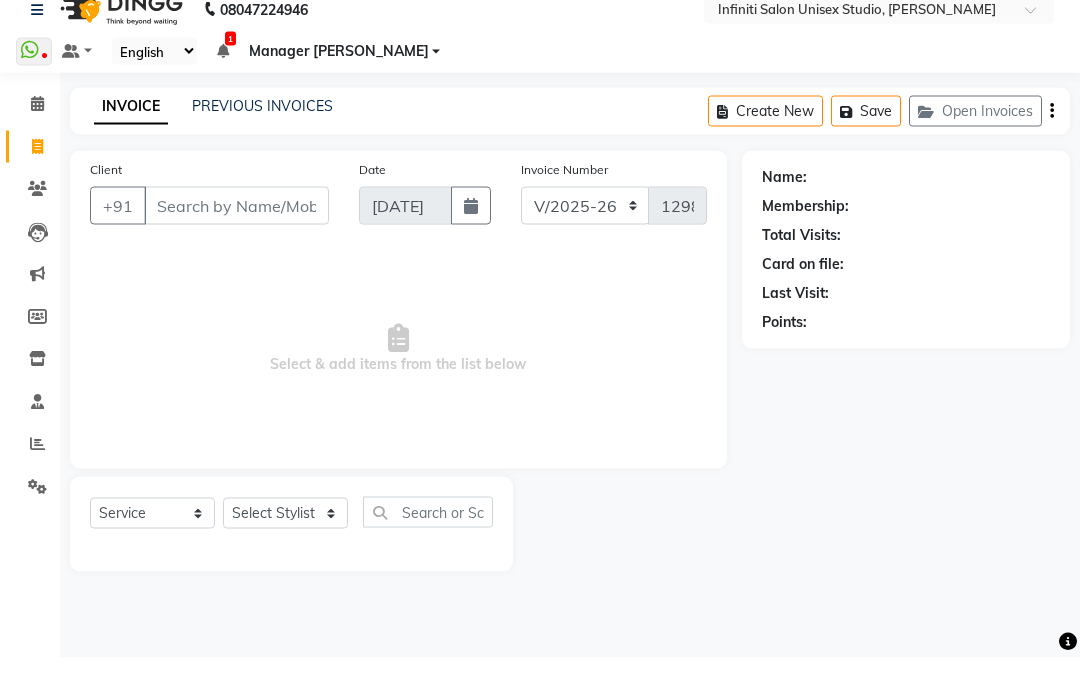 click on "PREVIOUS INVOICES" 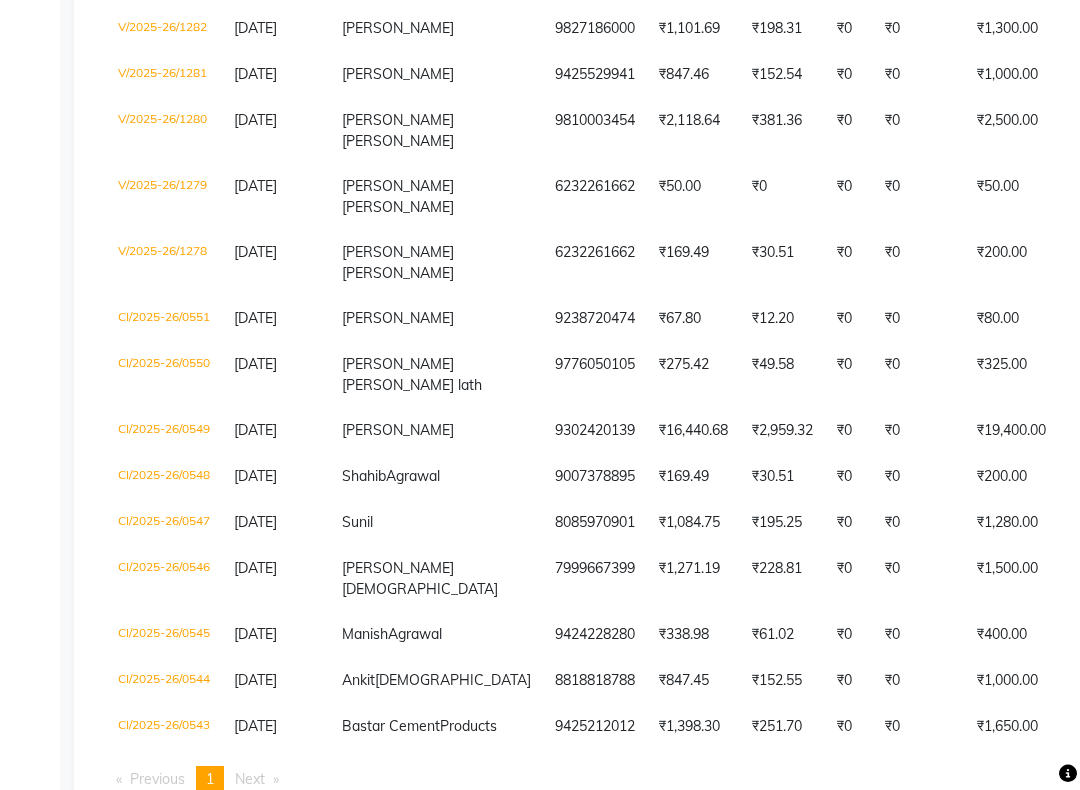 scroll, scrollTop: 1237, scrollLeft: 0, axis: vertical 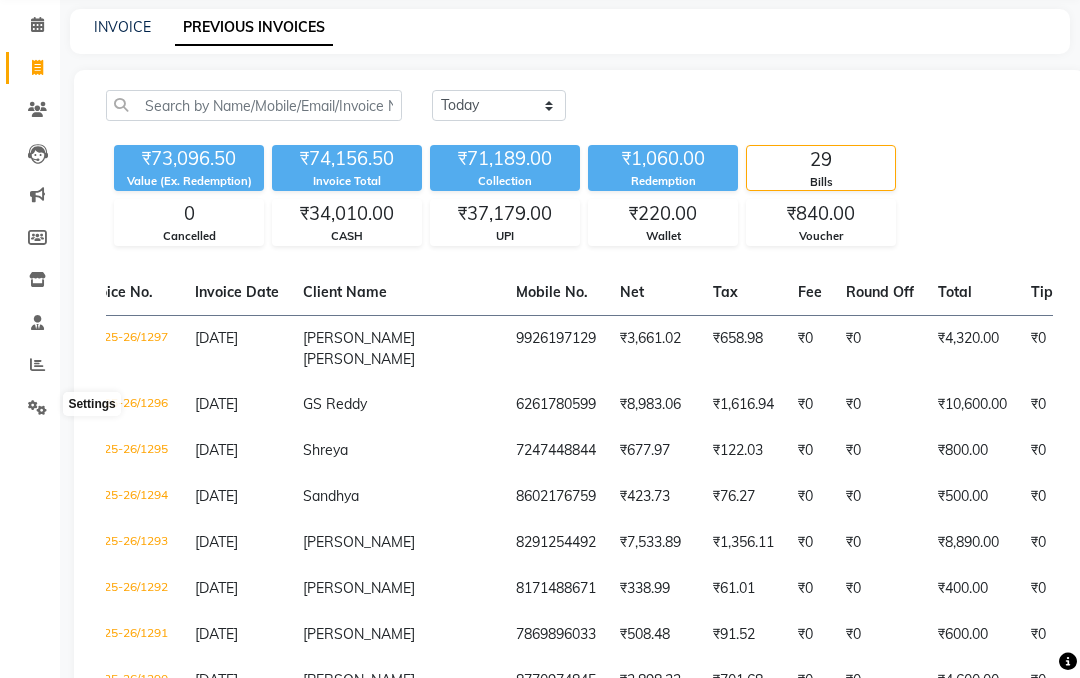click 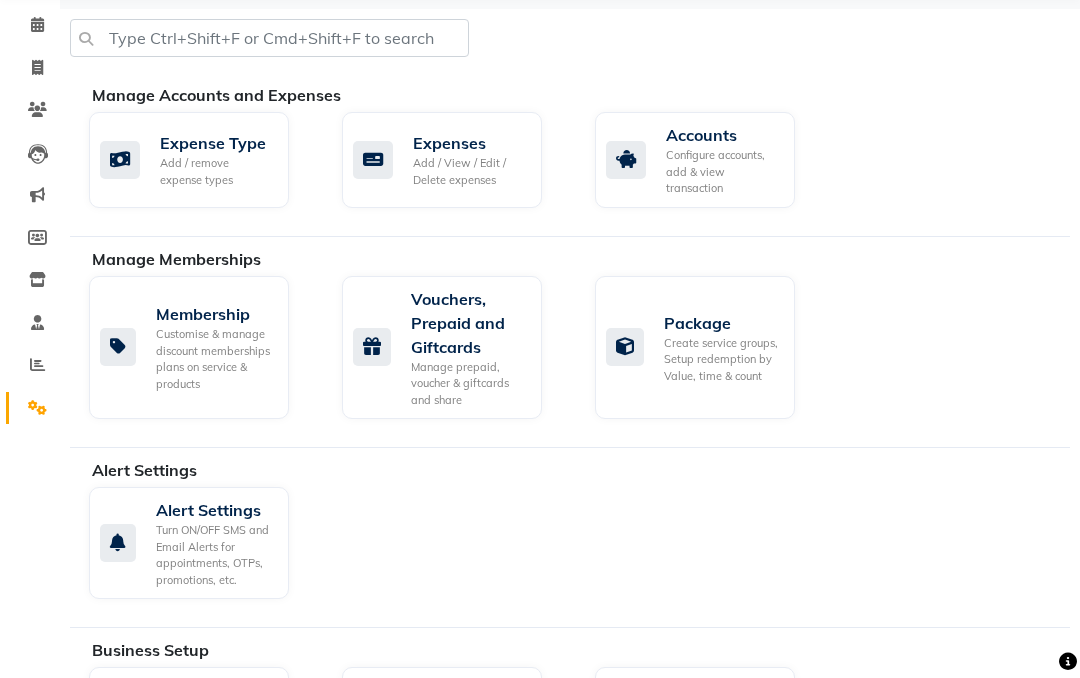 click on "Add / View / Edit / Delete expenses" 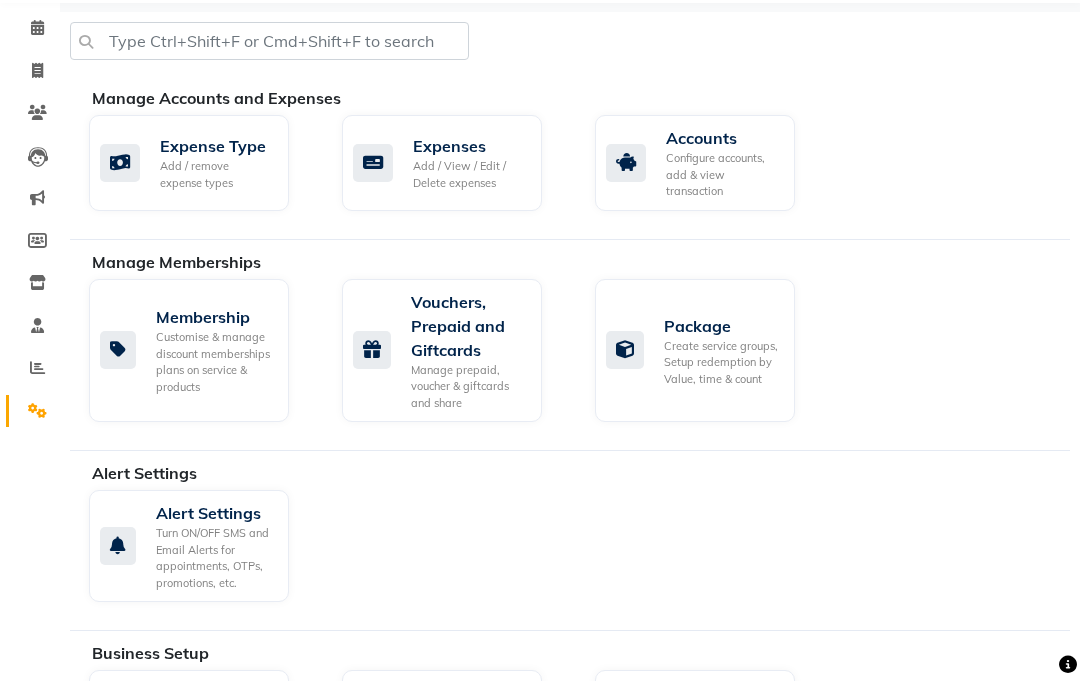 scroll, scrollTop: 0, scrollLeft: 0, axis: both 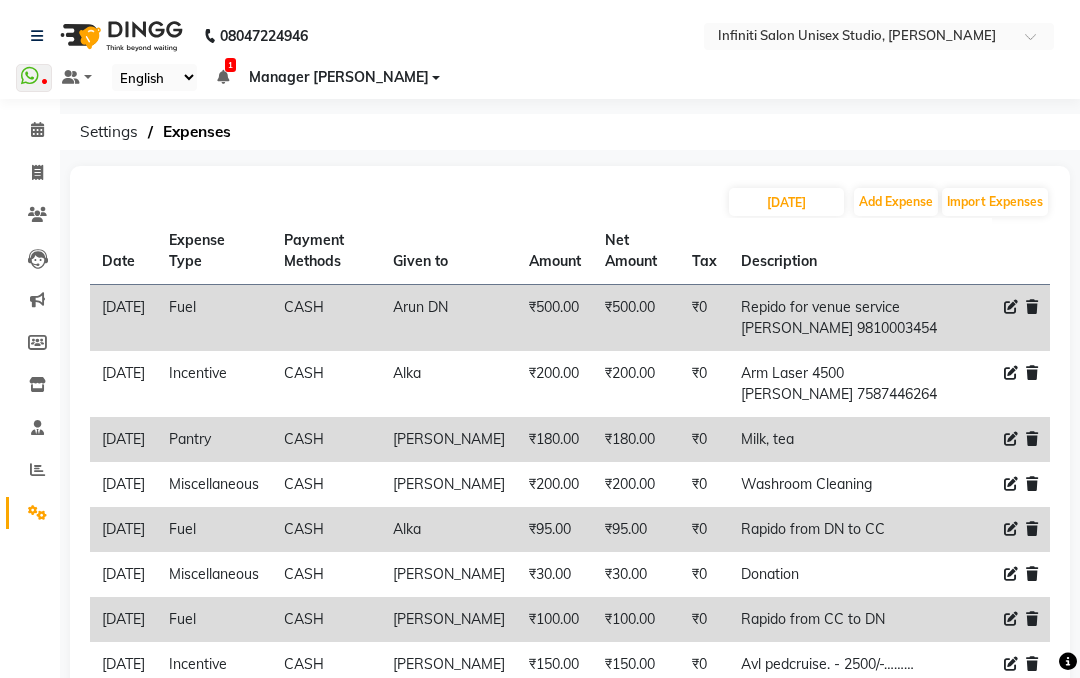 click on "Add Expense" 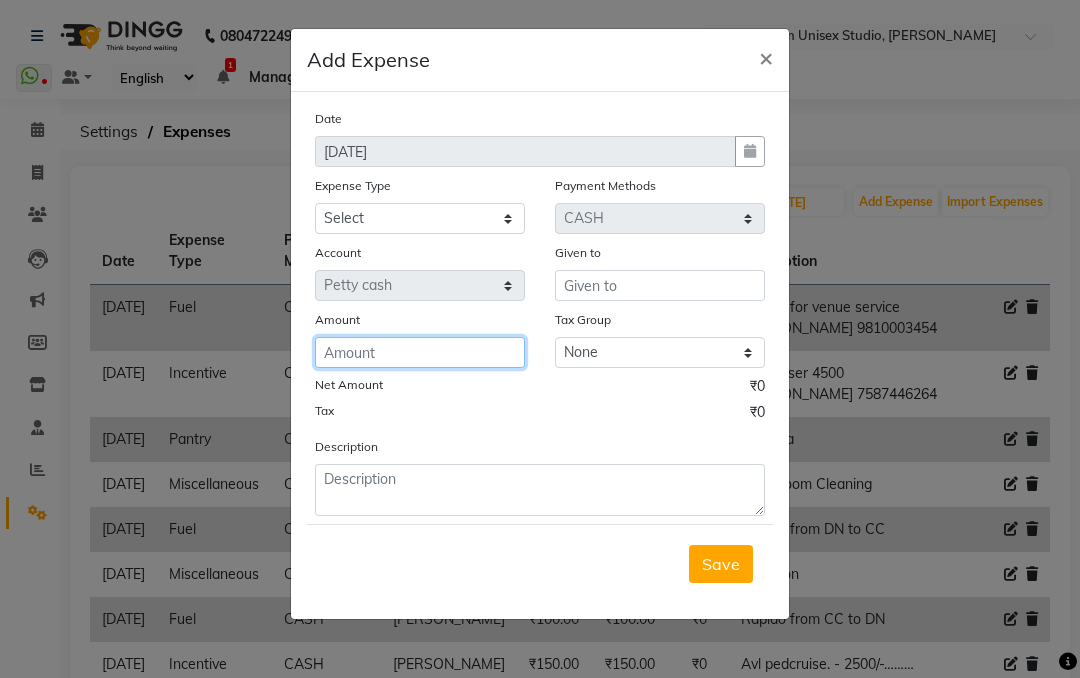 click 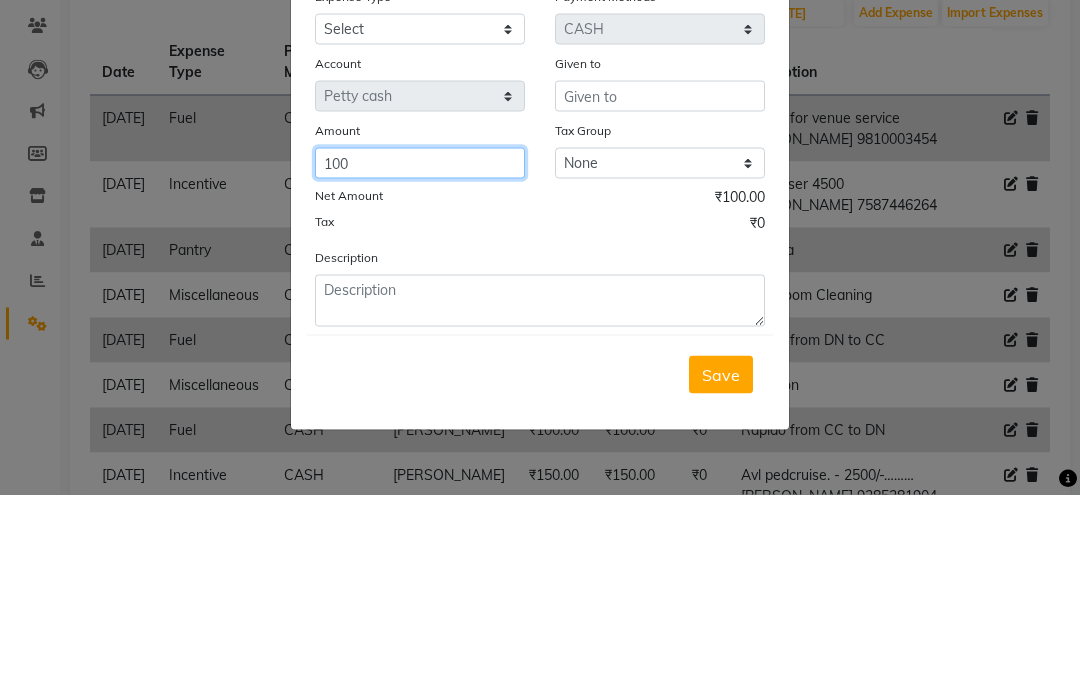 type on "100" 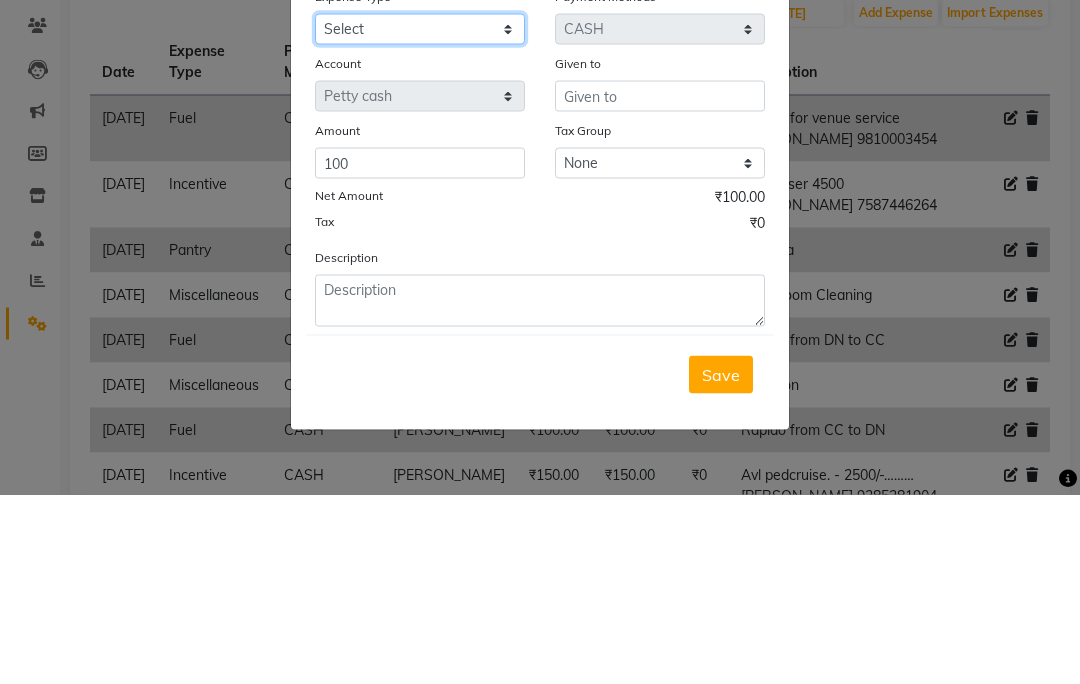 click on "Select Advance Salary Client Snacks Fuel Incentive Maintenance Miscellaneous Pantry Product Salary Staff Snacks Utilities" 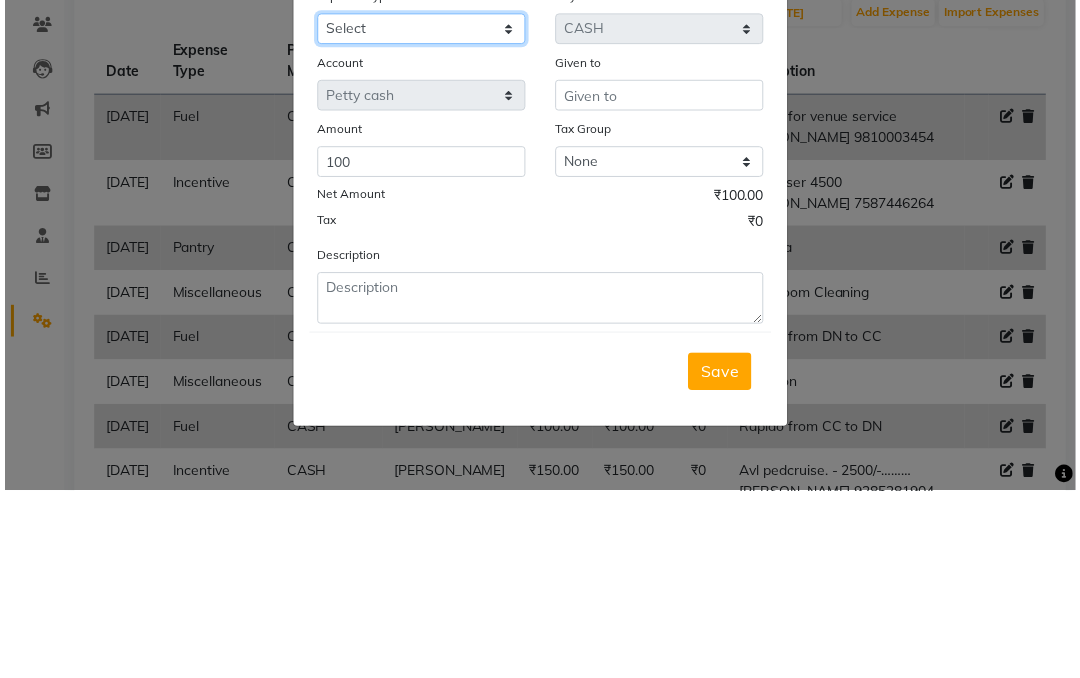 scroll, scrollTop: 190, scrollLeft: 0, axis: vertical 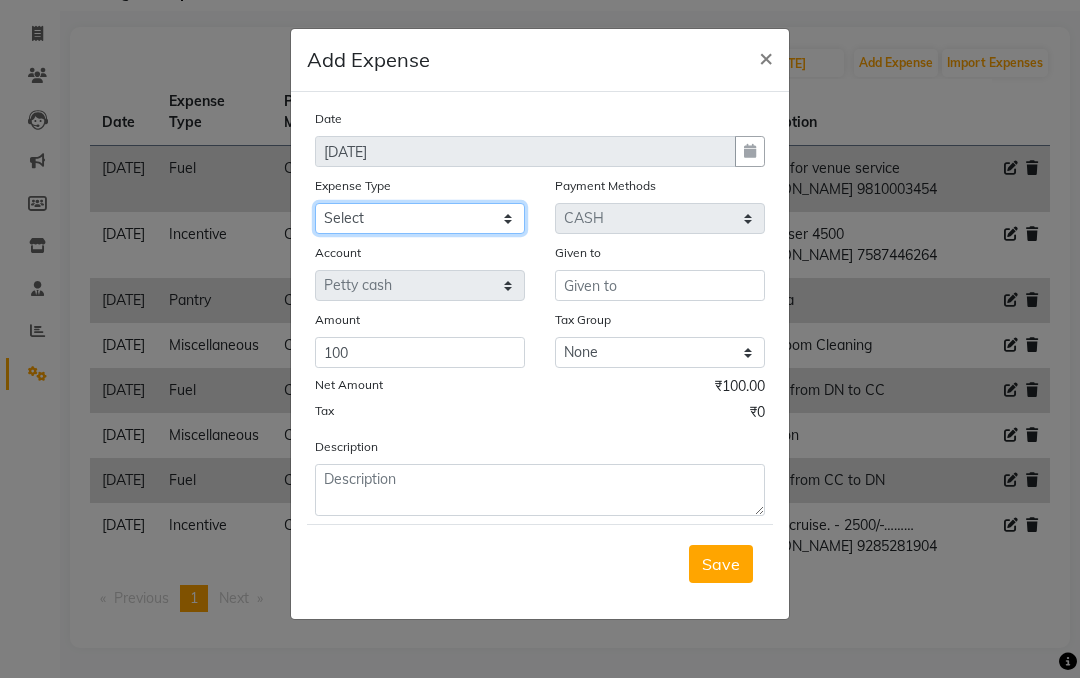 select on "12400" 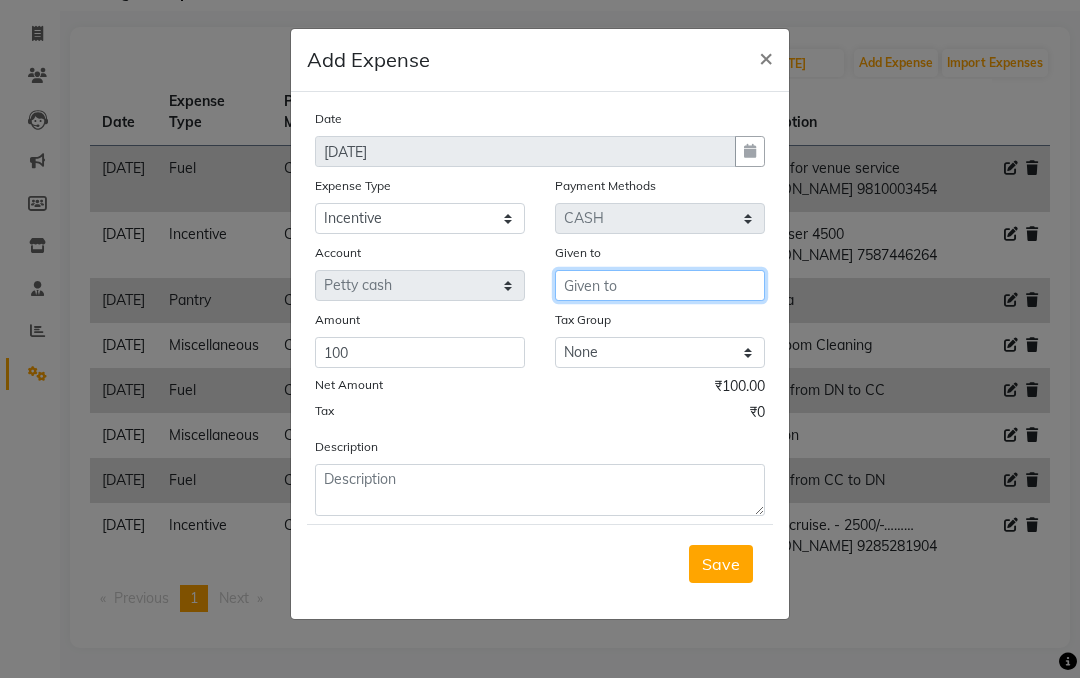 click at bounding box center (660, 285) 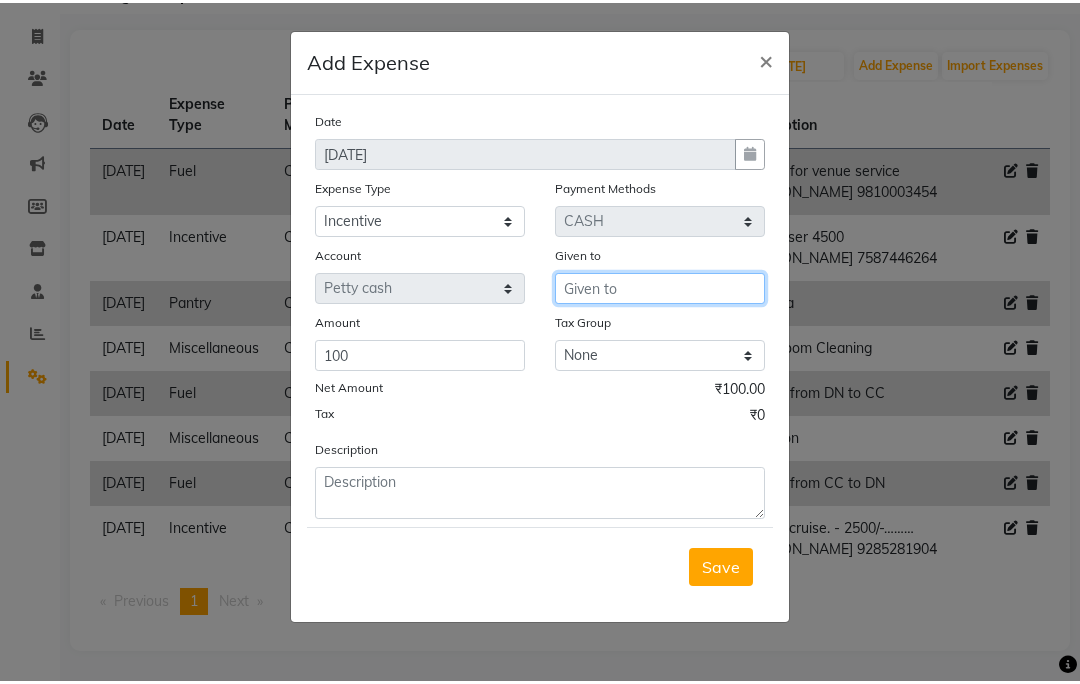 scroll, scrollTop: 189, scrollLeft: 0, axis: vertical 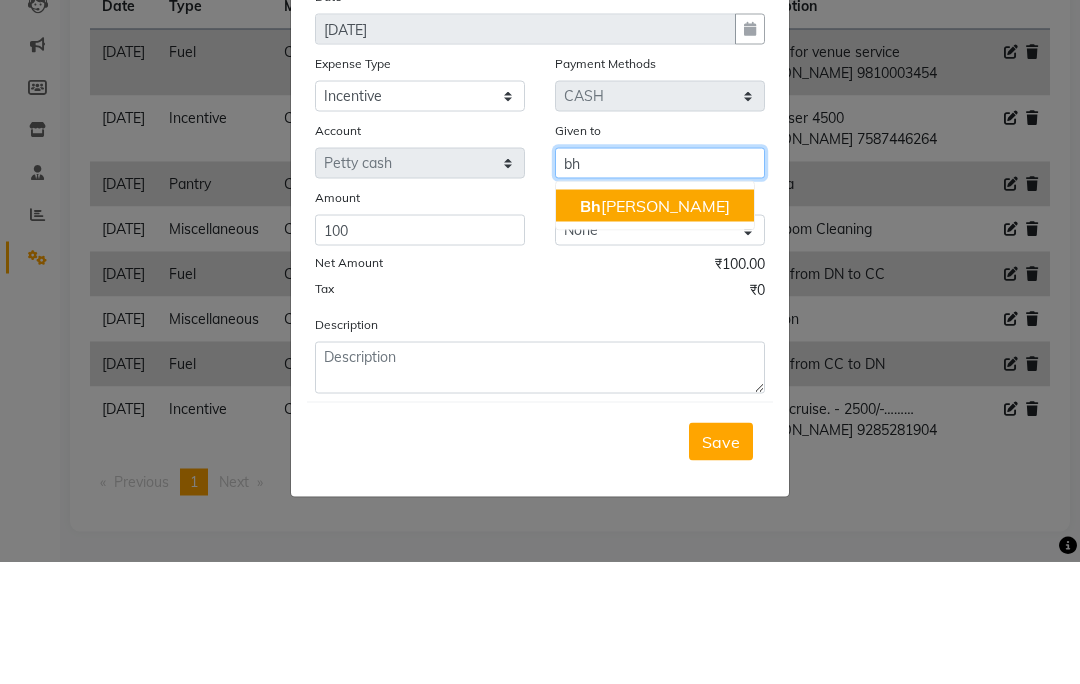 type on "b" 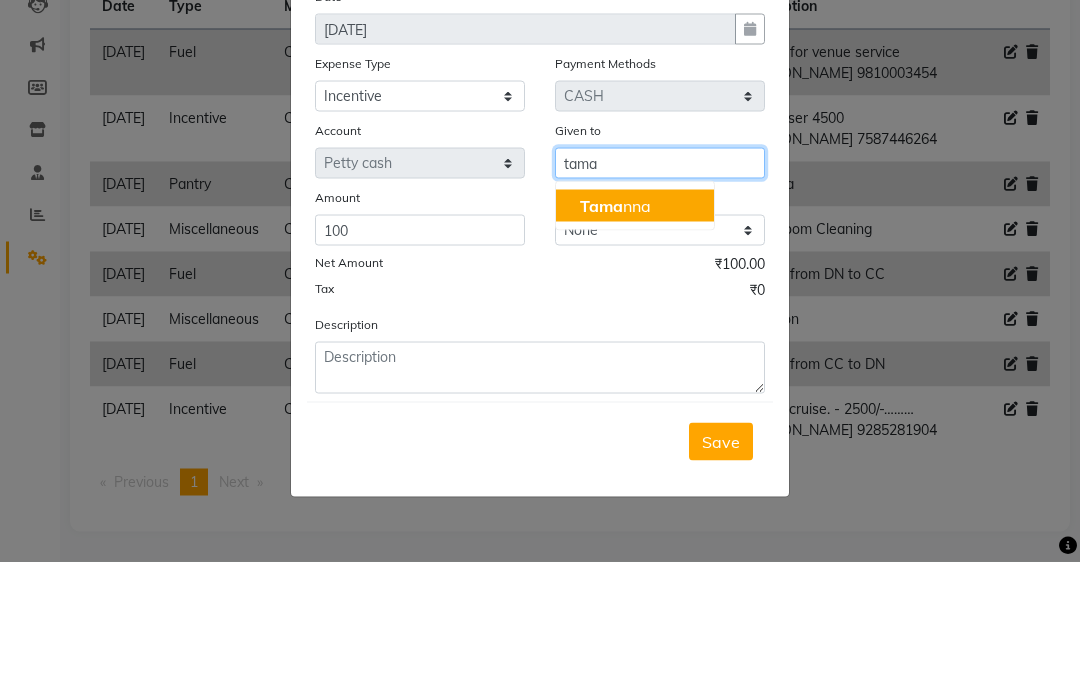 click on "Tama nna" at bounding box center [635, 328] 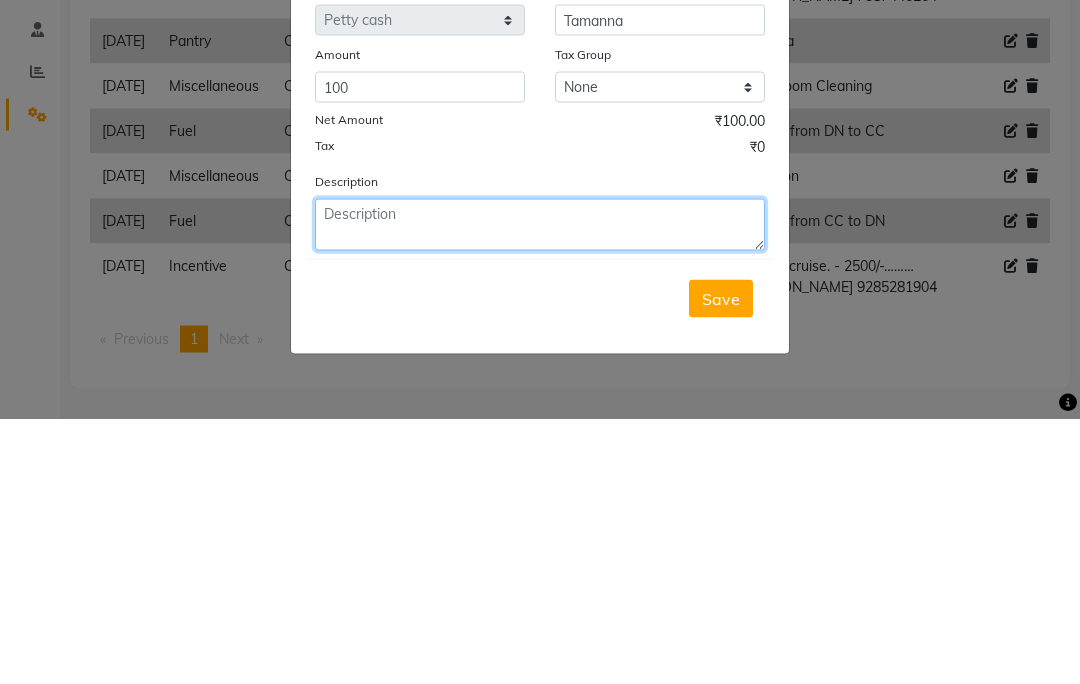 click 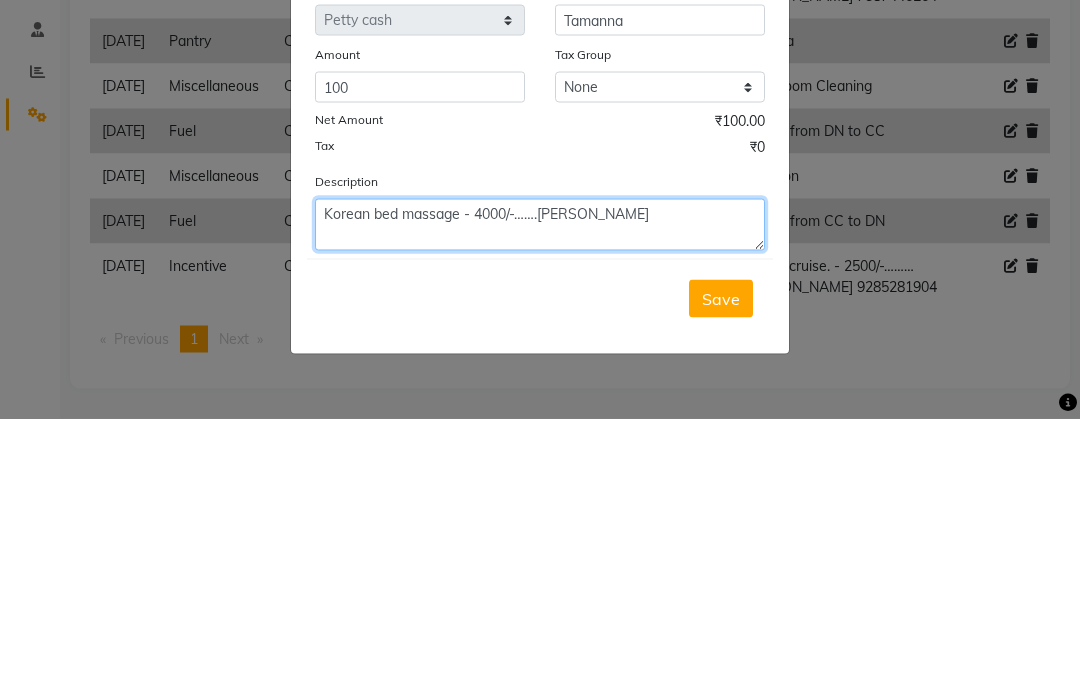 click on "Korean bed massage - 4000/-…….[PERSON_NAME]" 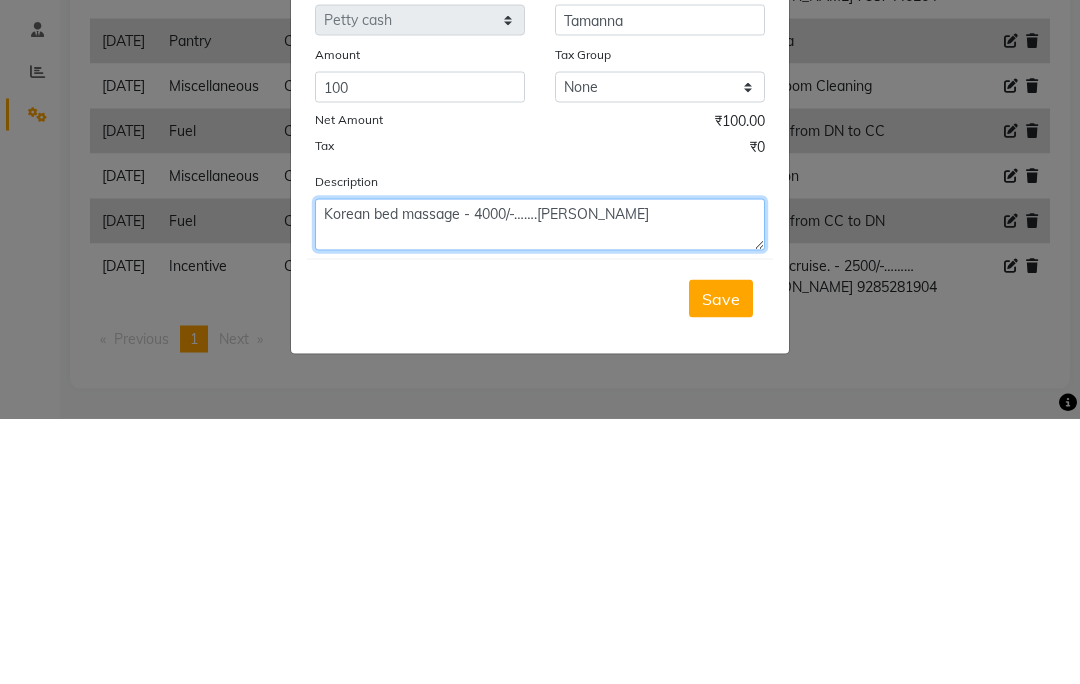 paste on "6261575576" 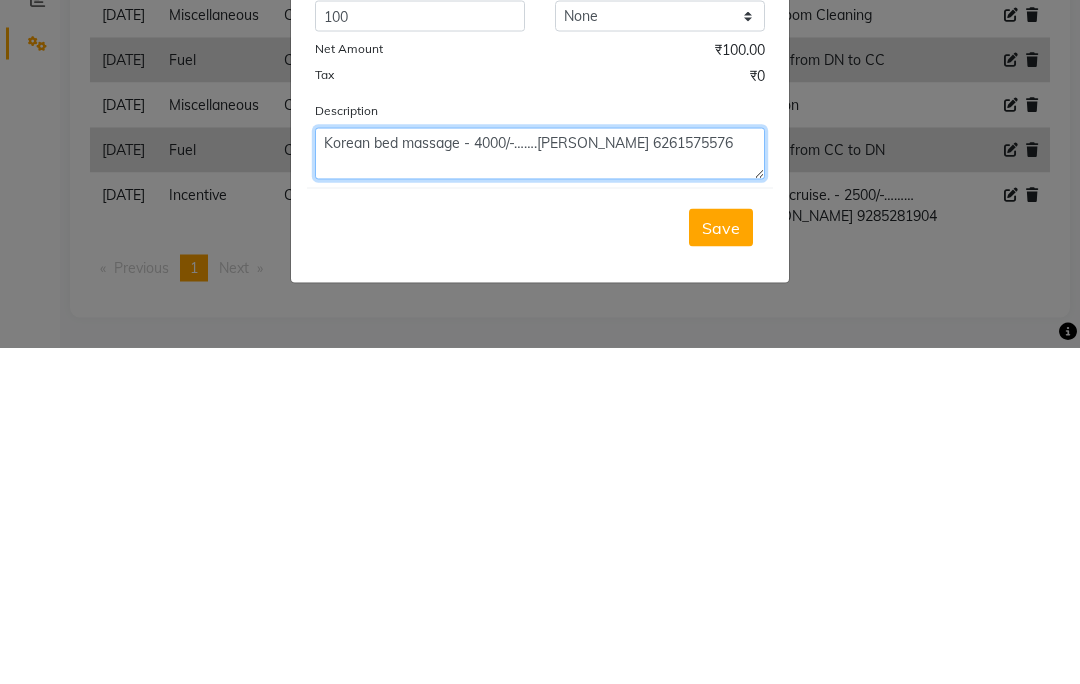 type on "Korean bed massage - 4000/-…….[PERSON_NAME] 6261575576" 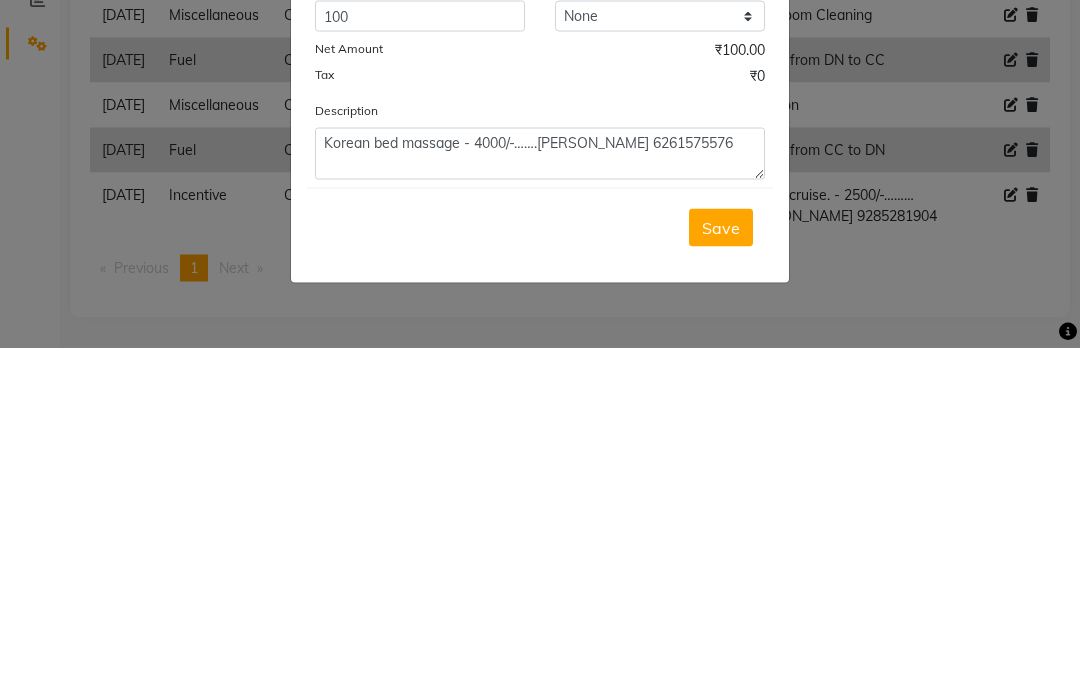 click on "Save" at bounding box center [721, 564] 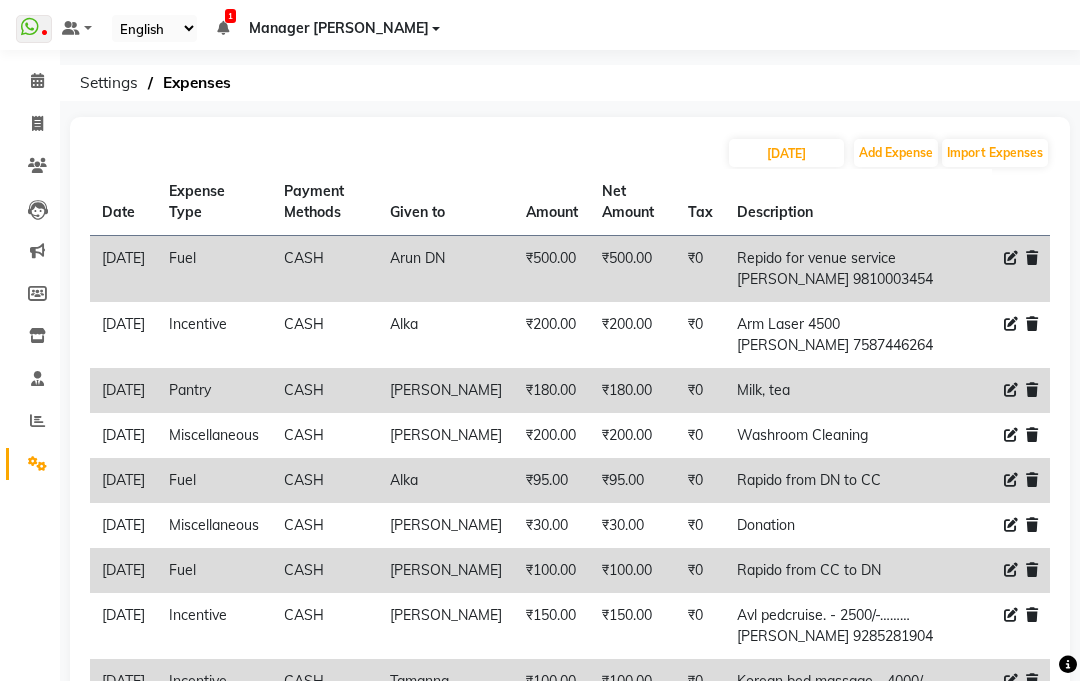 scroll, scrollTop: 0, scrollLeft: 0, axis: both 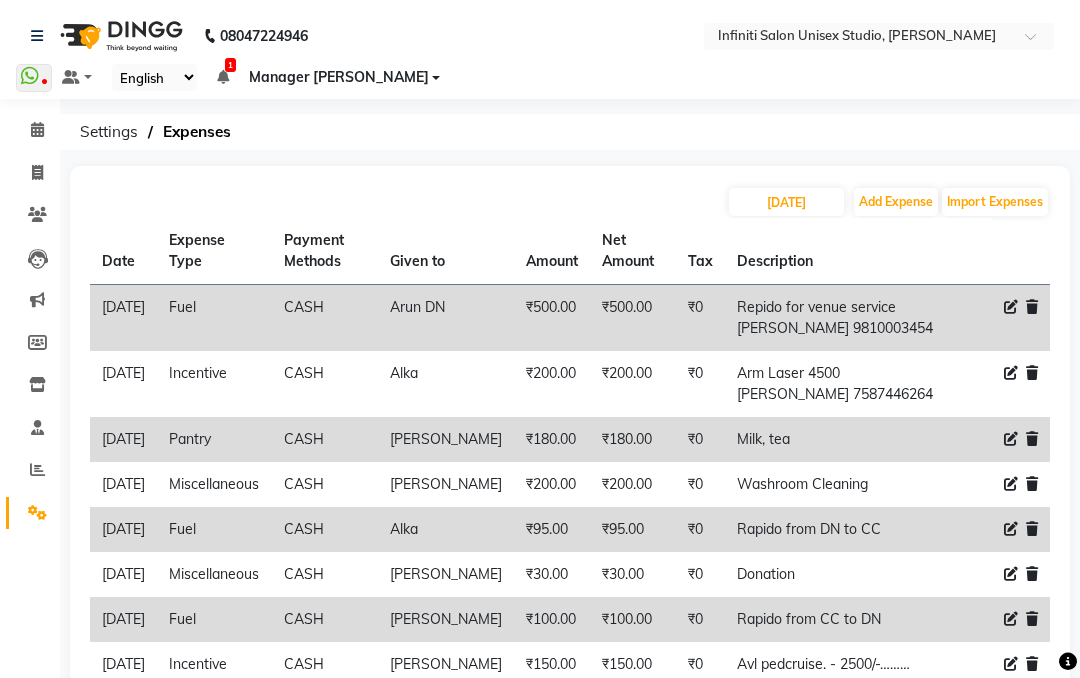 click on "Add Expense" 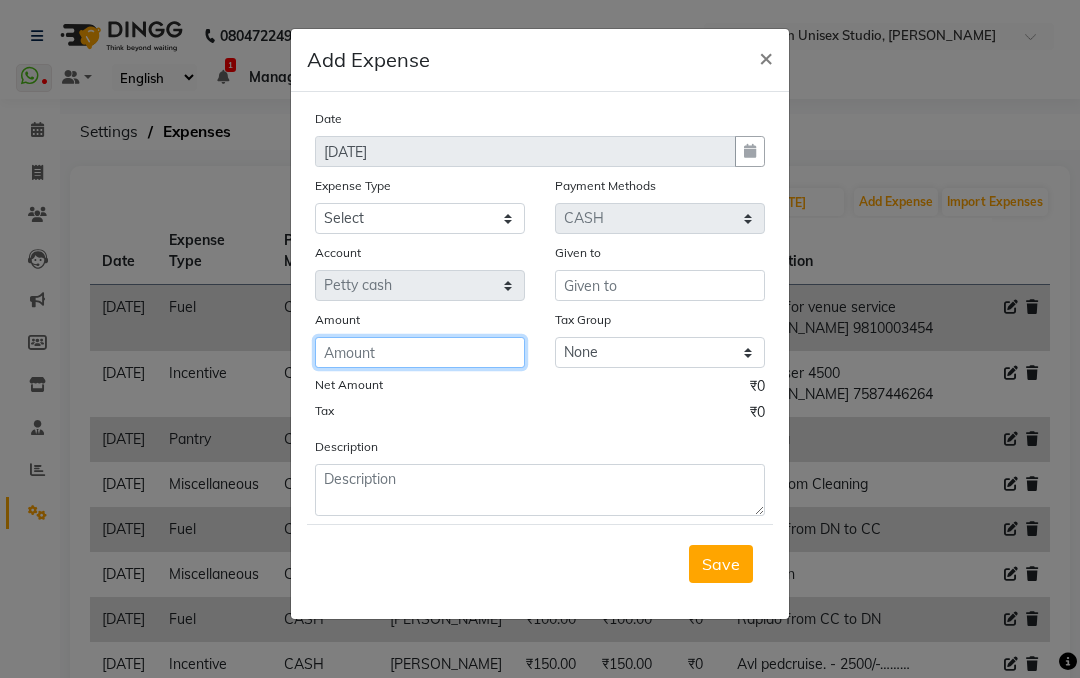 click 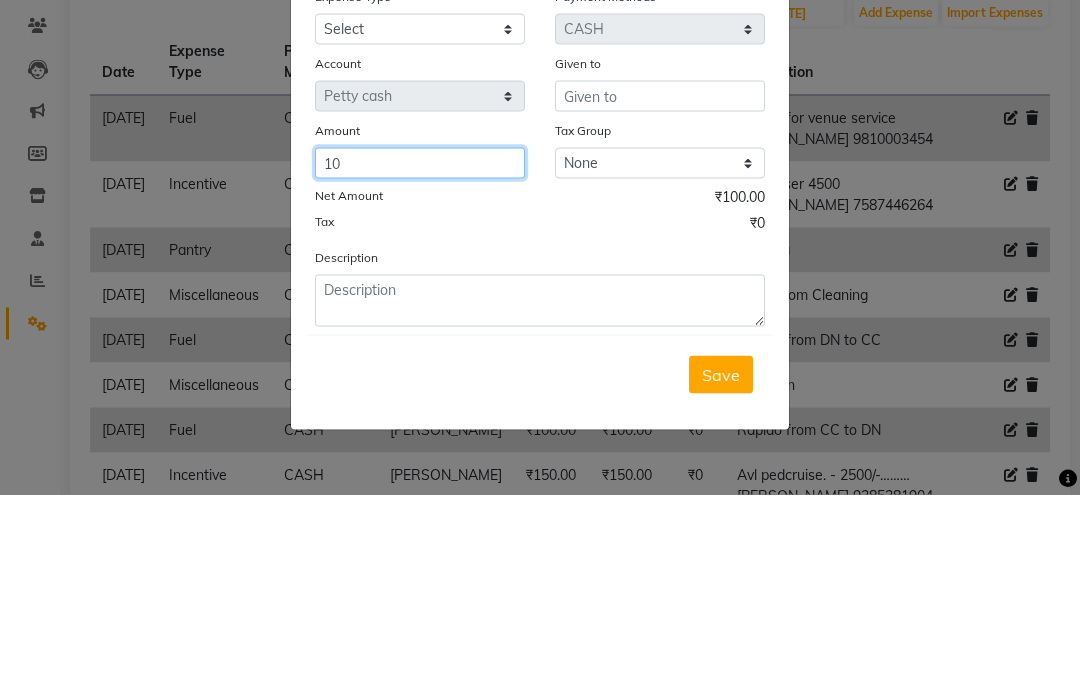 type on "1" 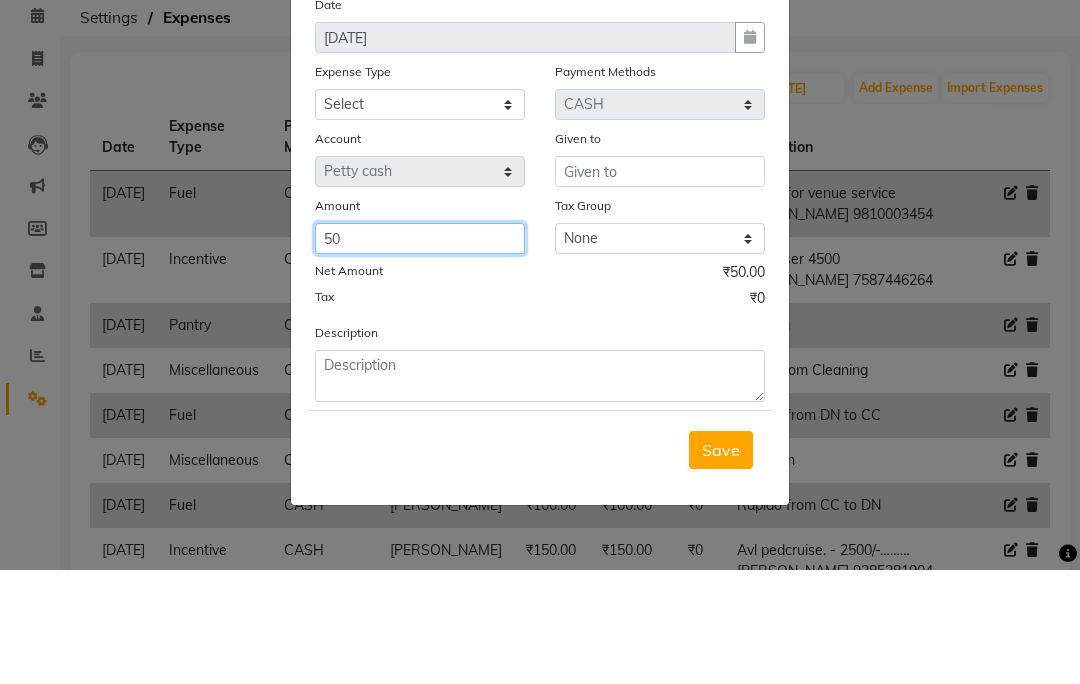 type on "50" 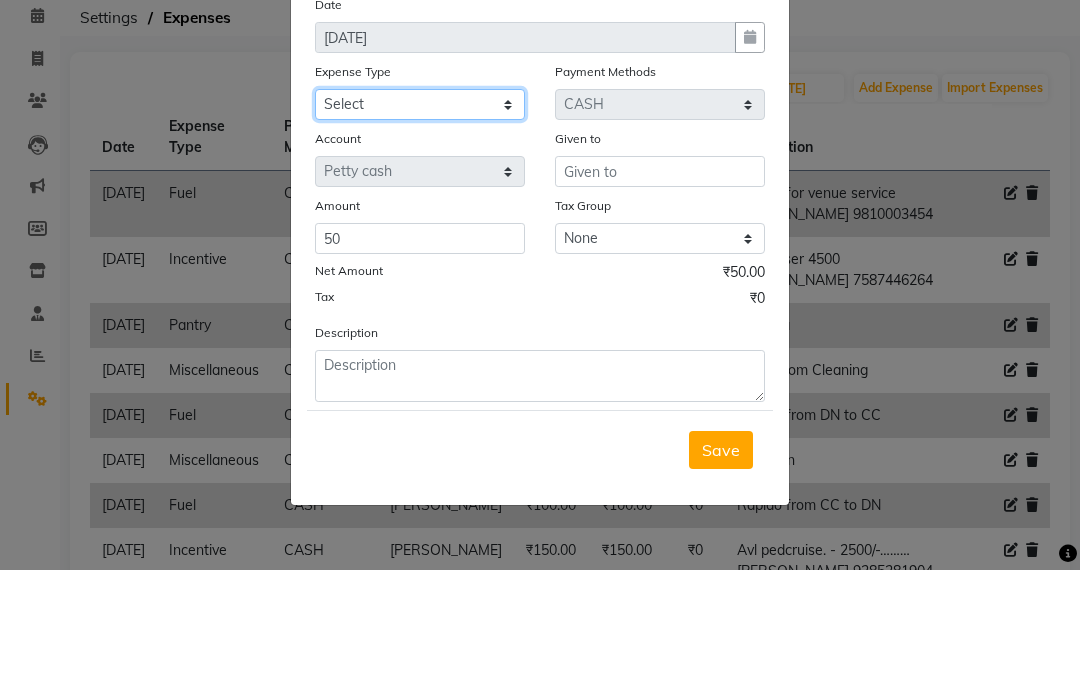 click on "Select Advance Salary Client Snacks Fuel Incentive Maintenance Miscellaneous Pantry Product Salary Staff Snacks Utilities" 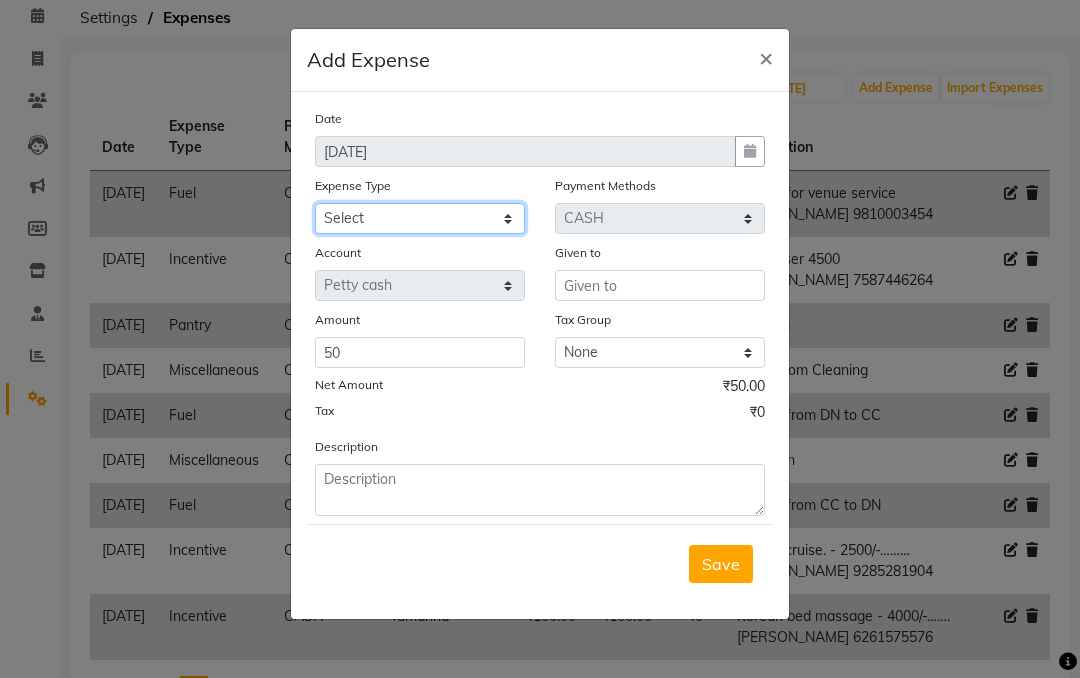 select on "12400" 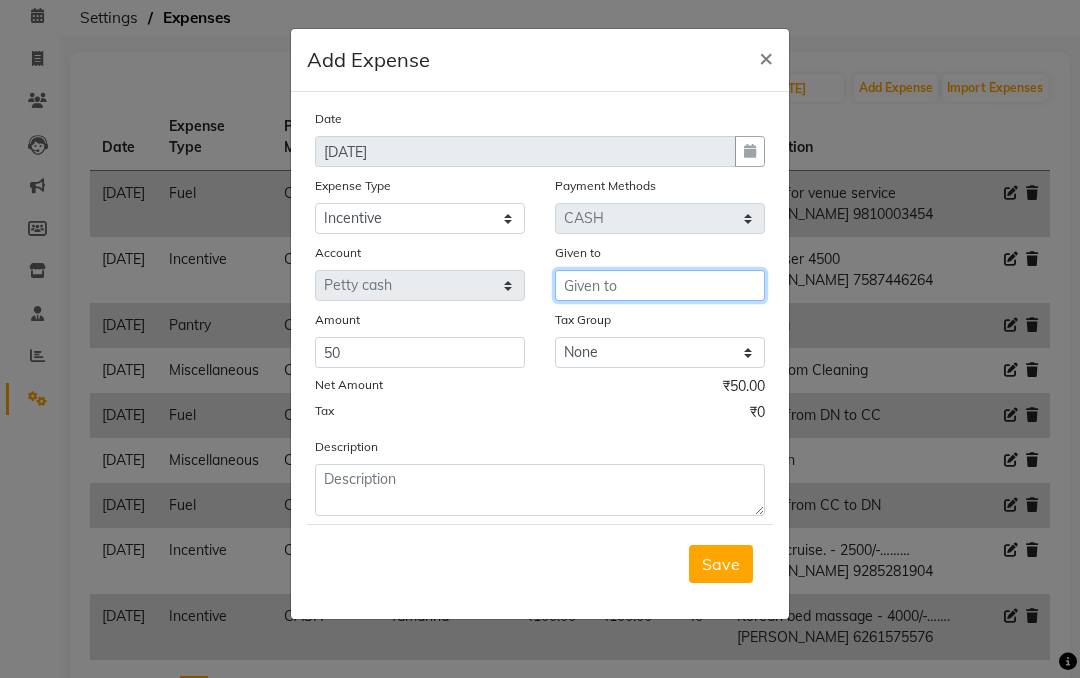 click at bounding box center [660, 285] 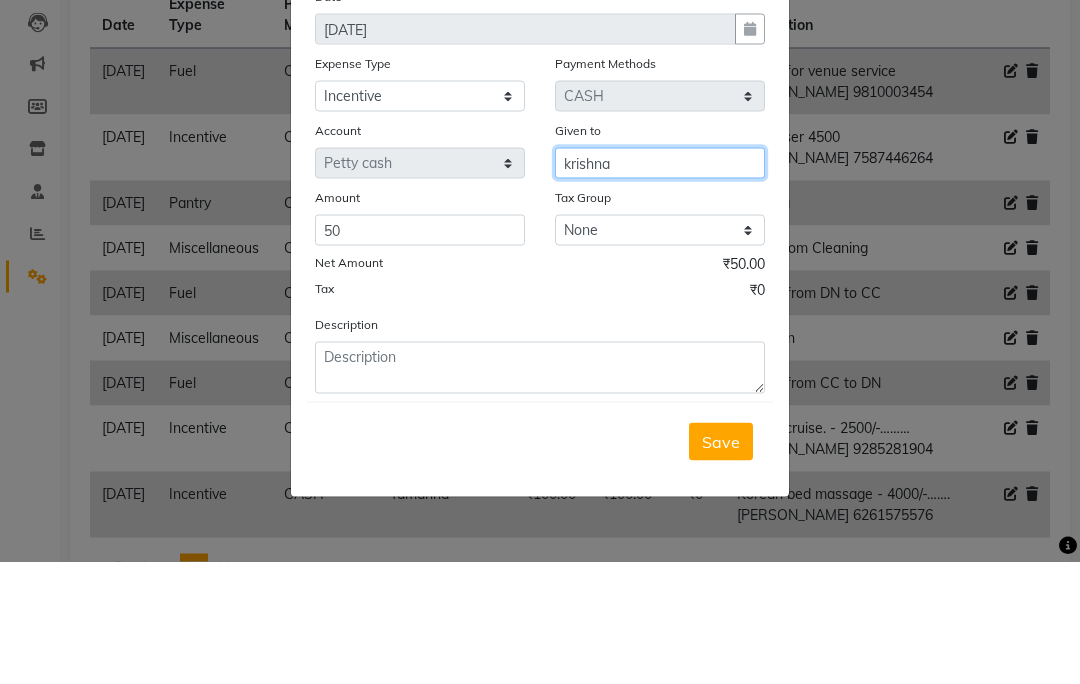 click on "krishna" at bounding box center [660, 285] 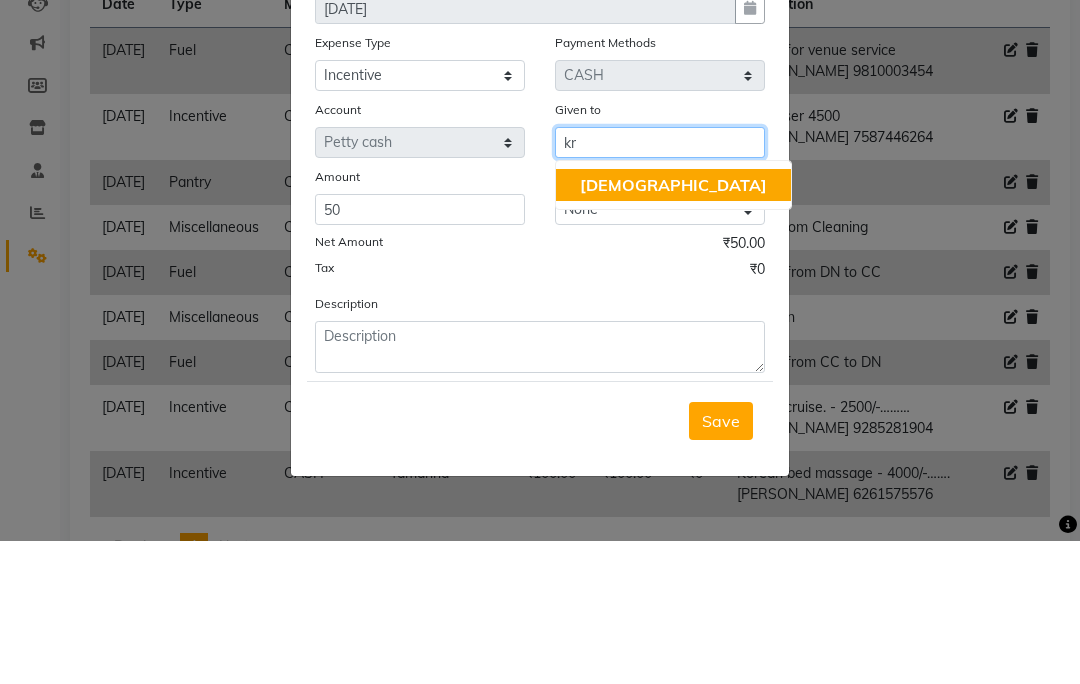 type on "k" 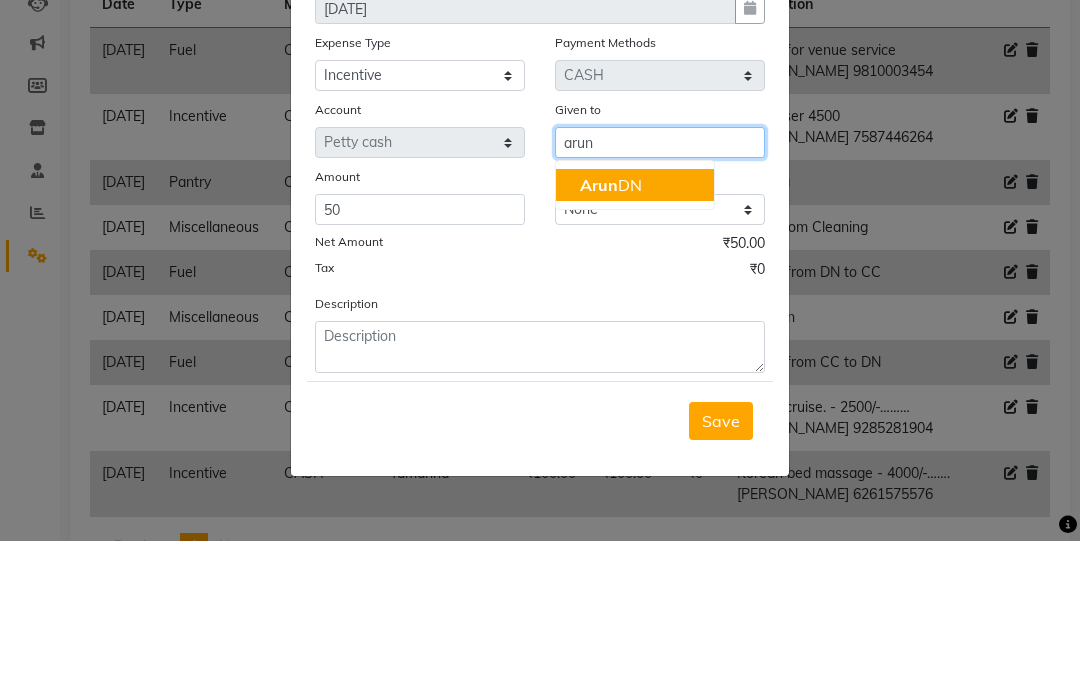 click on "Arun  DN" at bounding box center (635, 328) 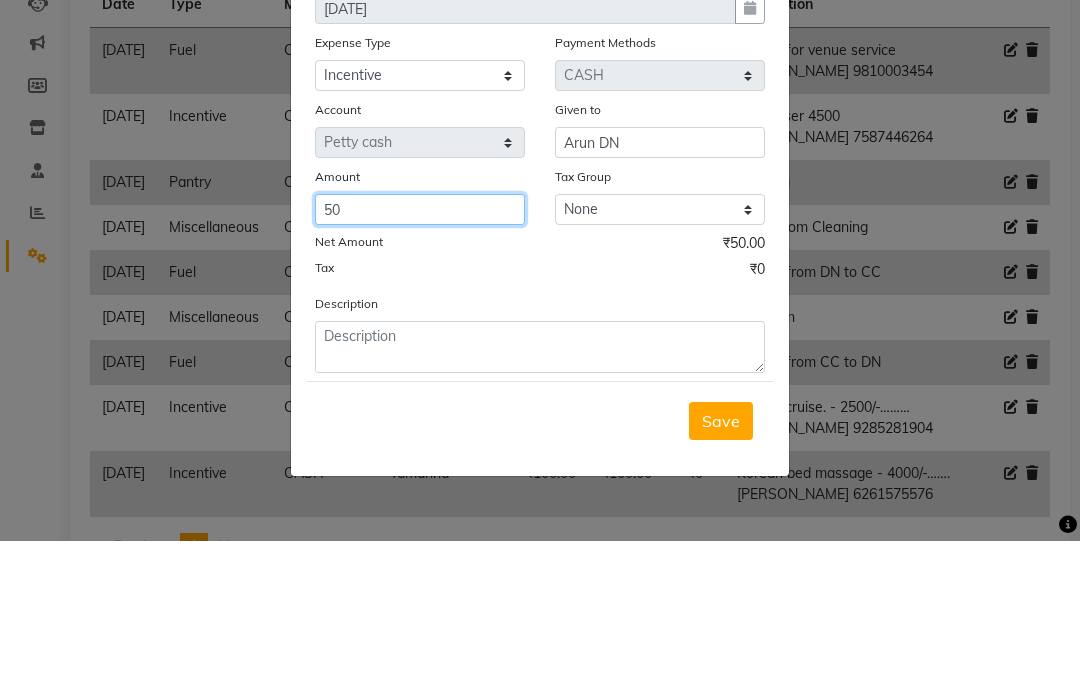 click on "50" 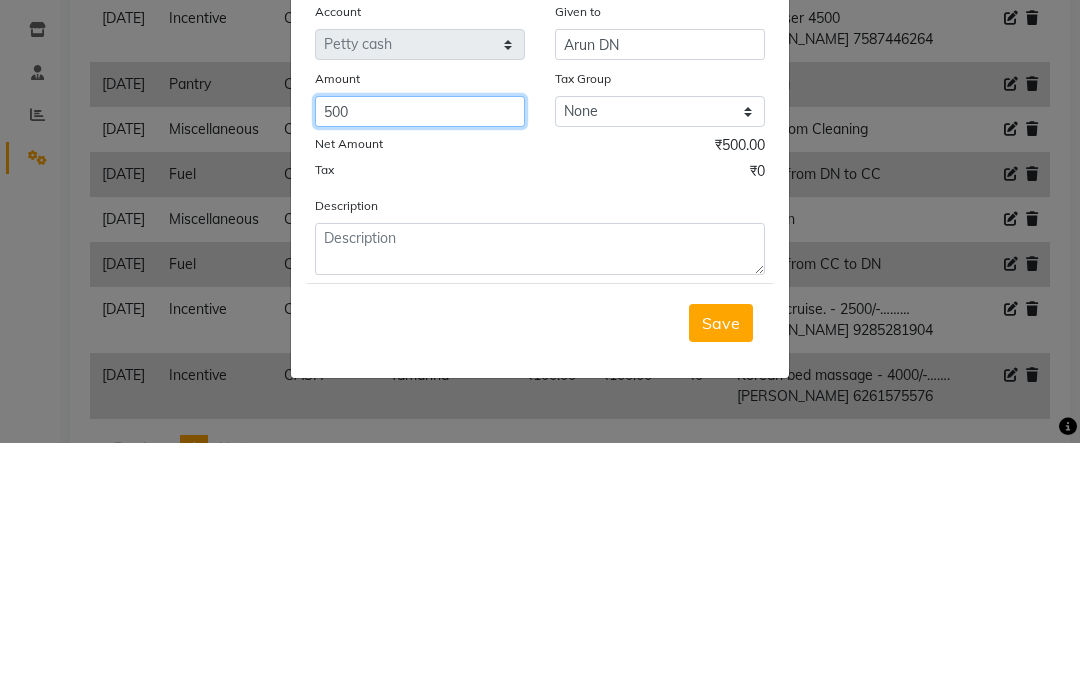 type on "500" 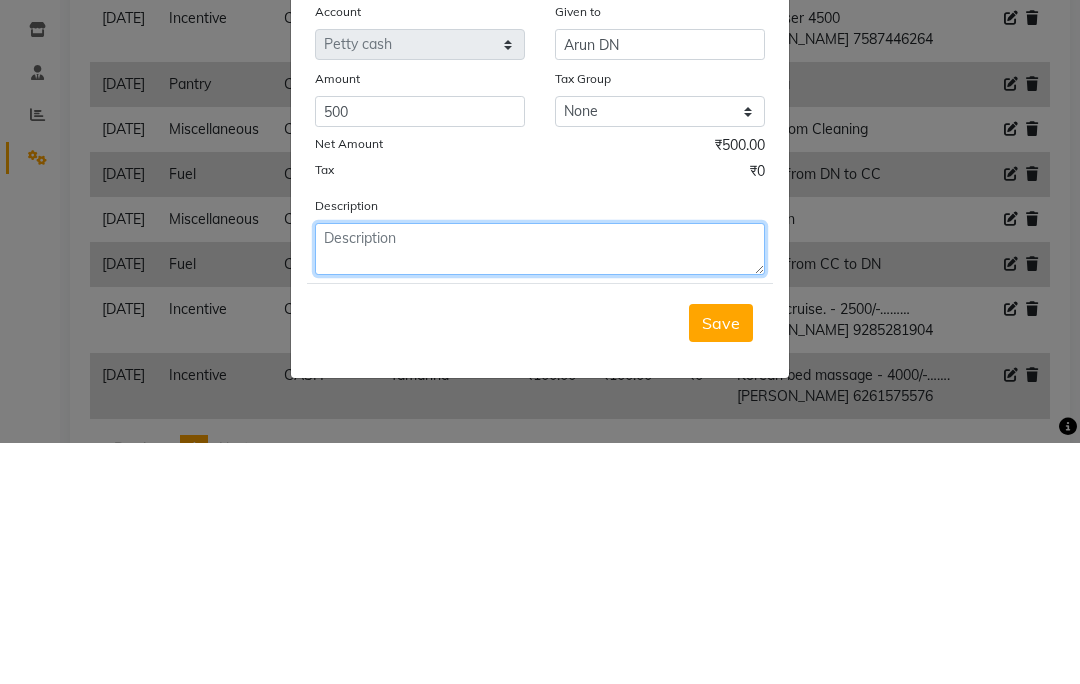 click 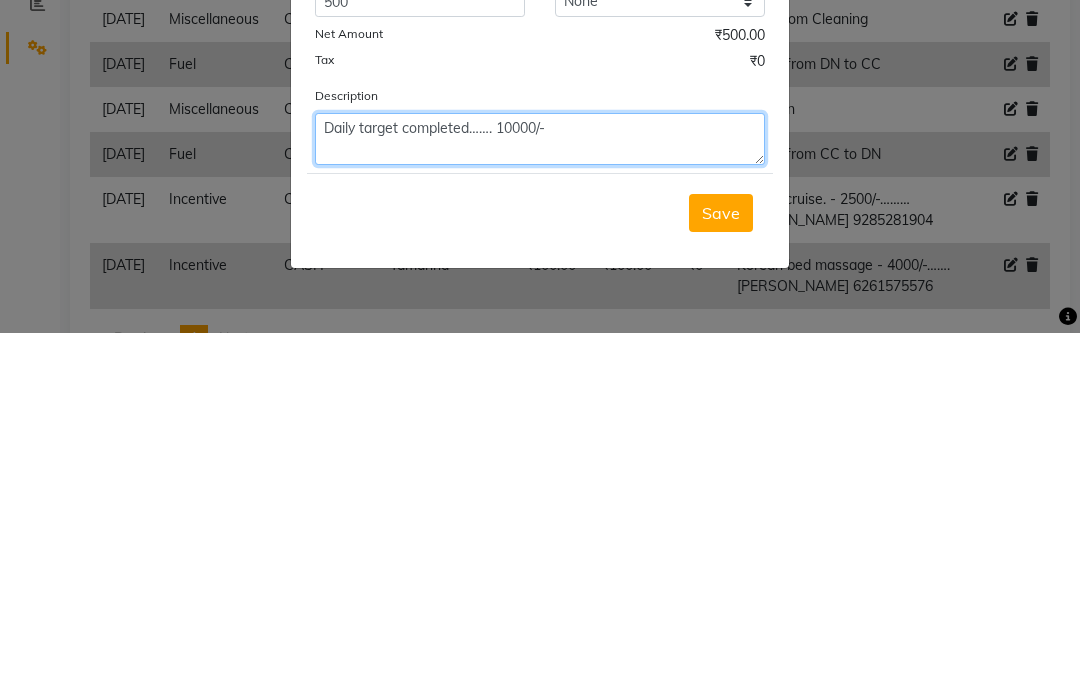 type on "Daily target completed……. 10000/-" 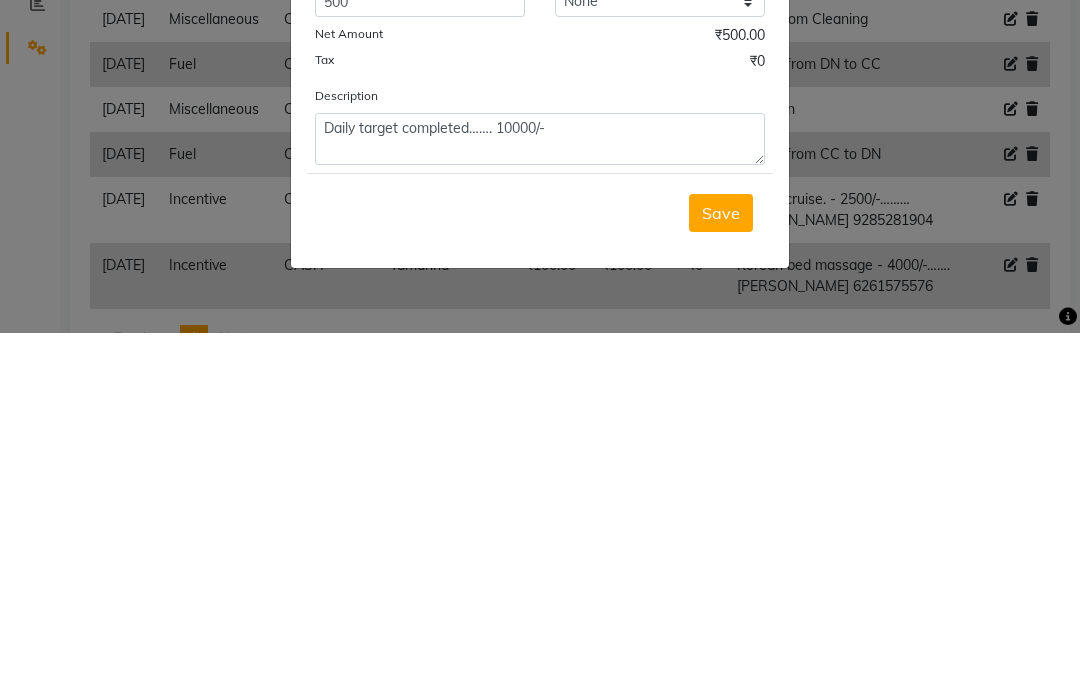 click on "Save" at bounding box center (721, 564) 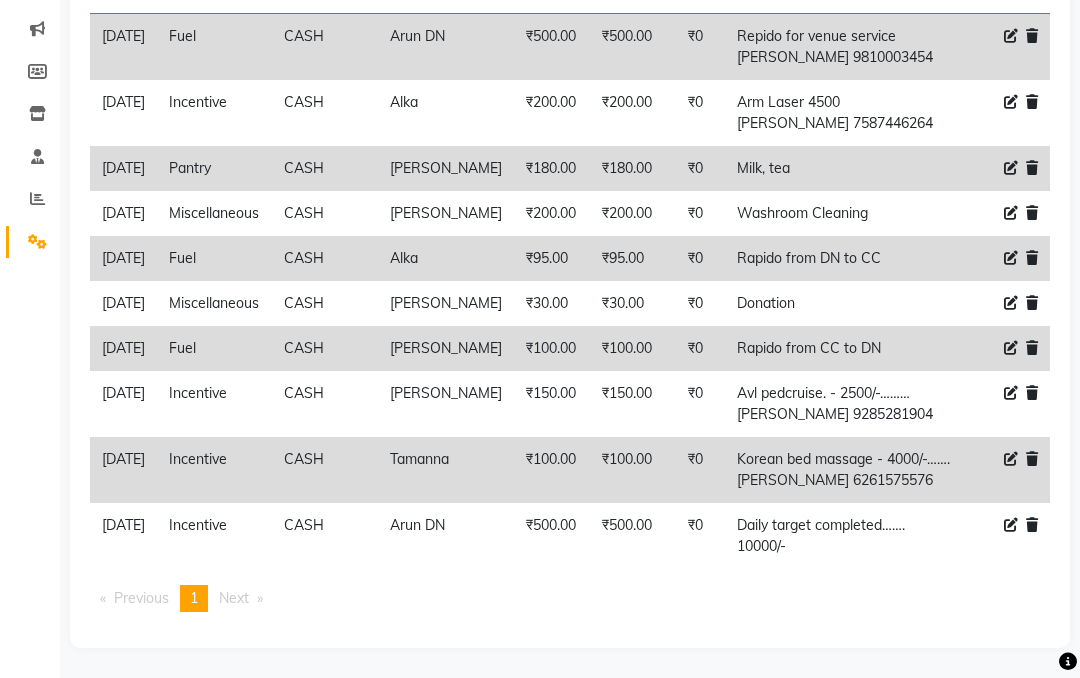 scroll, scrollTop: 308, scrollLeft: 0, axis: vertical 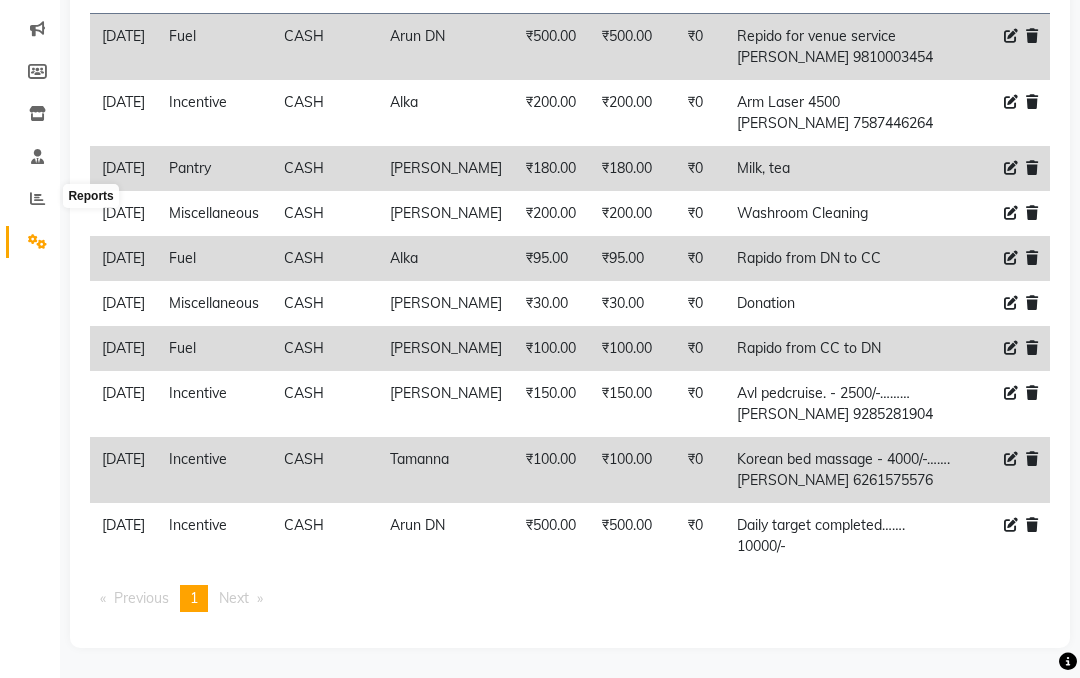 click 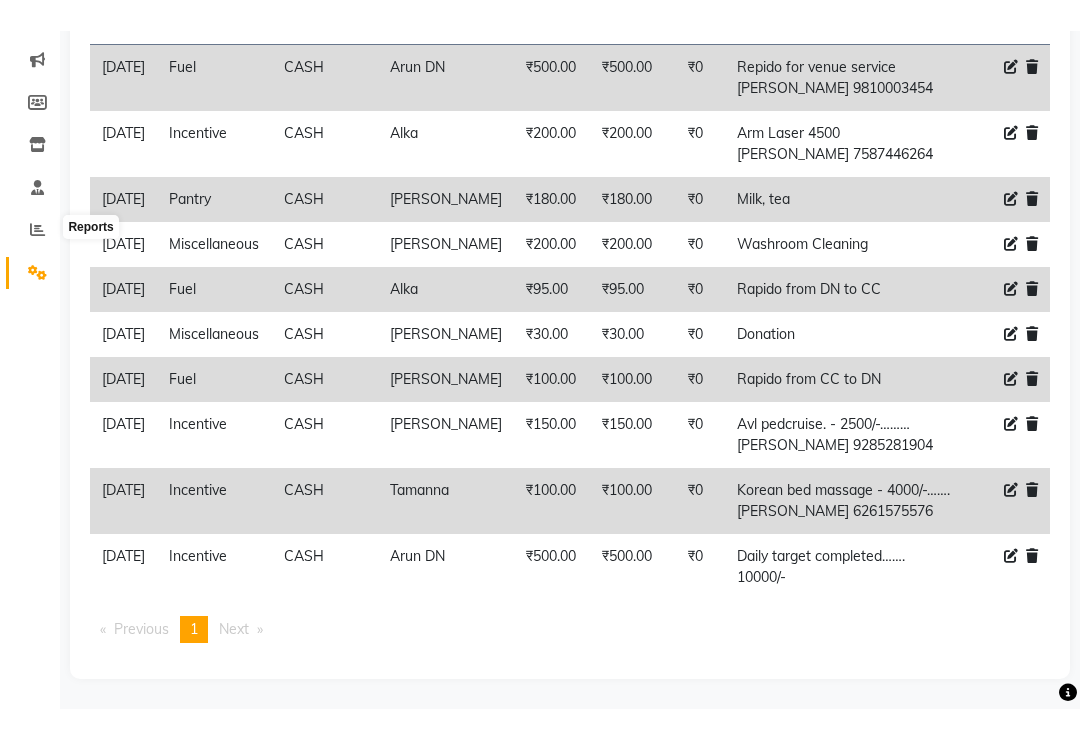 scroll, scrollTop: 0, scrollLeft: 0, axis: both 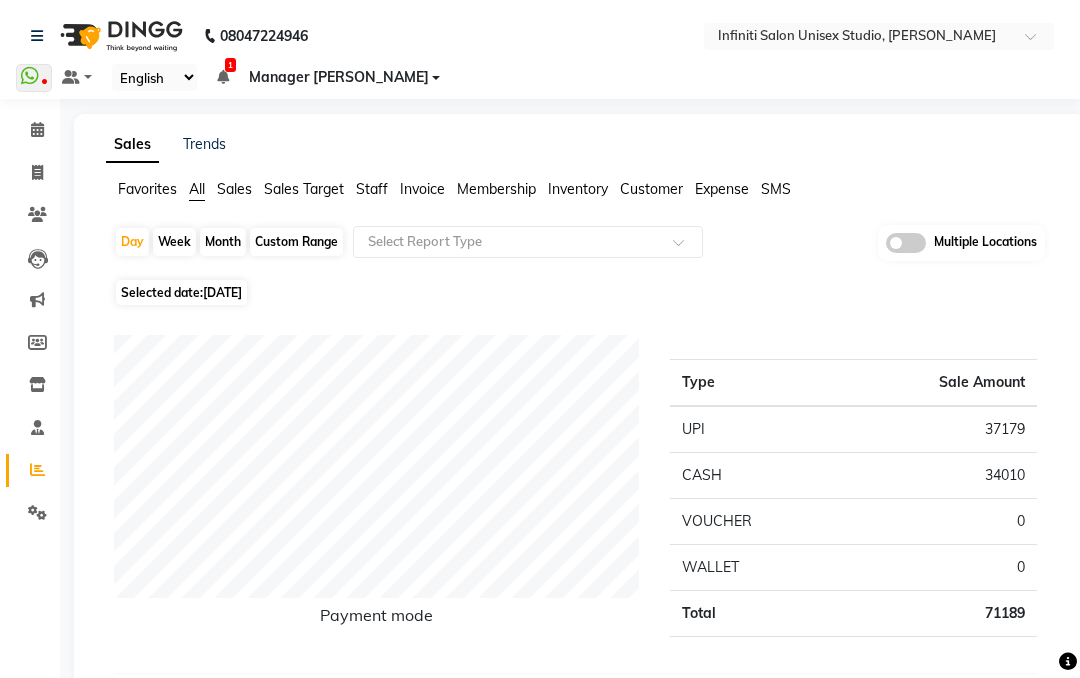 click on "Staff" 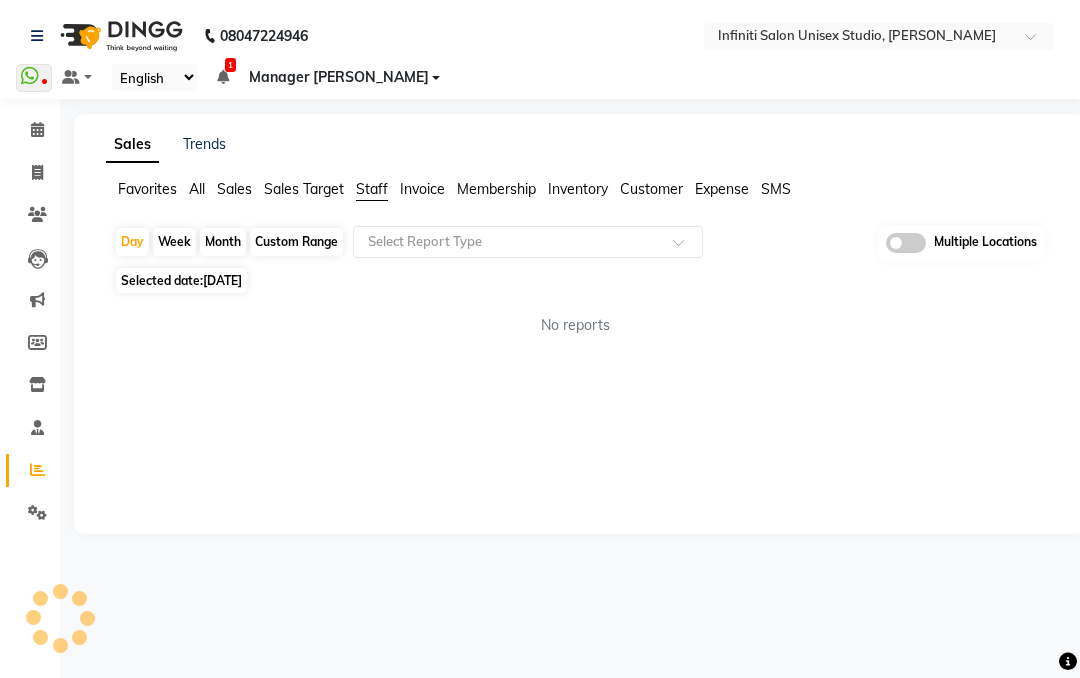 click 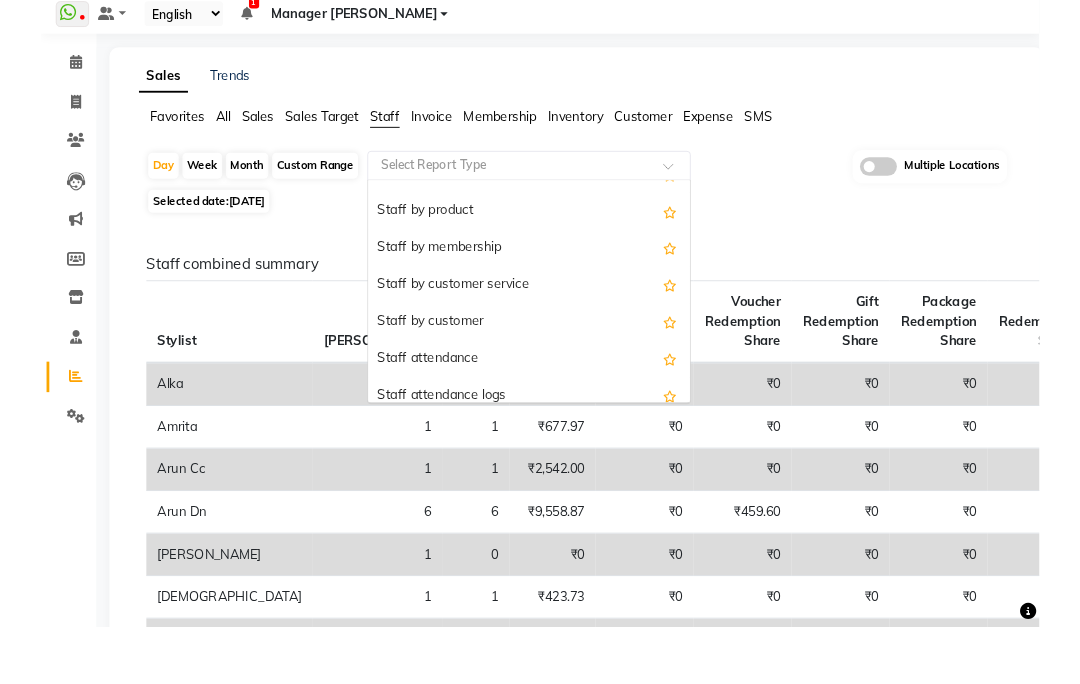 scroll, scrollTop: 70, scrollLeft: 0, axis: vertical 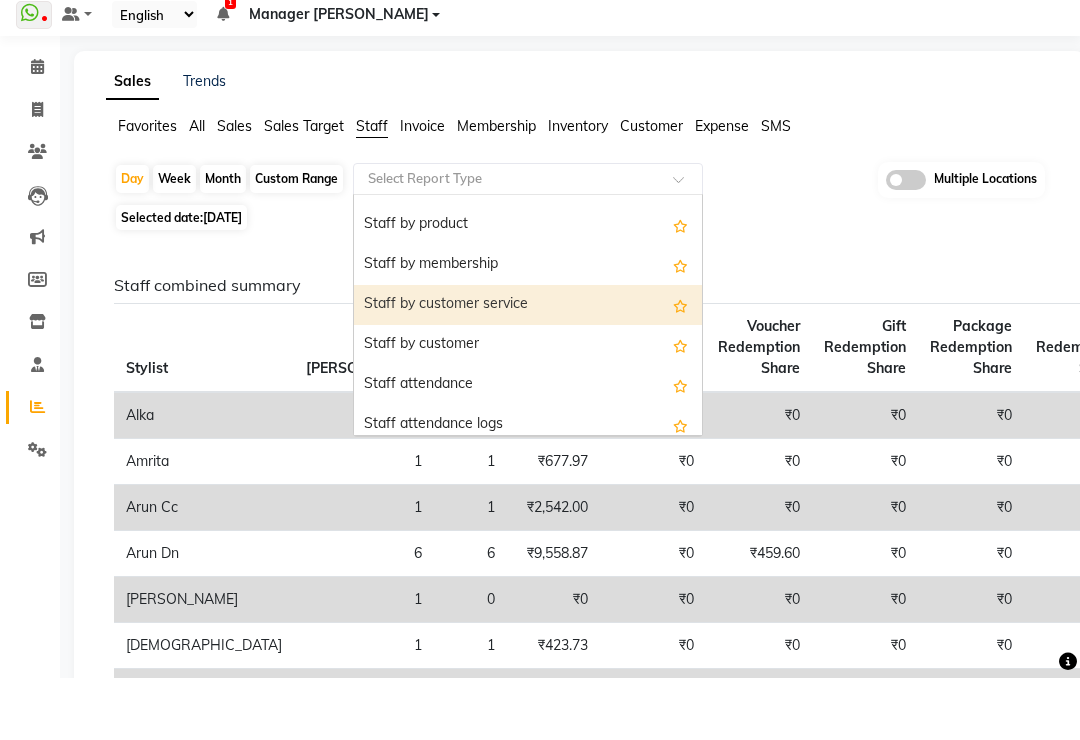 click on "Staff by customer service" at bounding box center [528, 368] 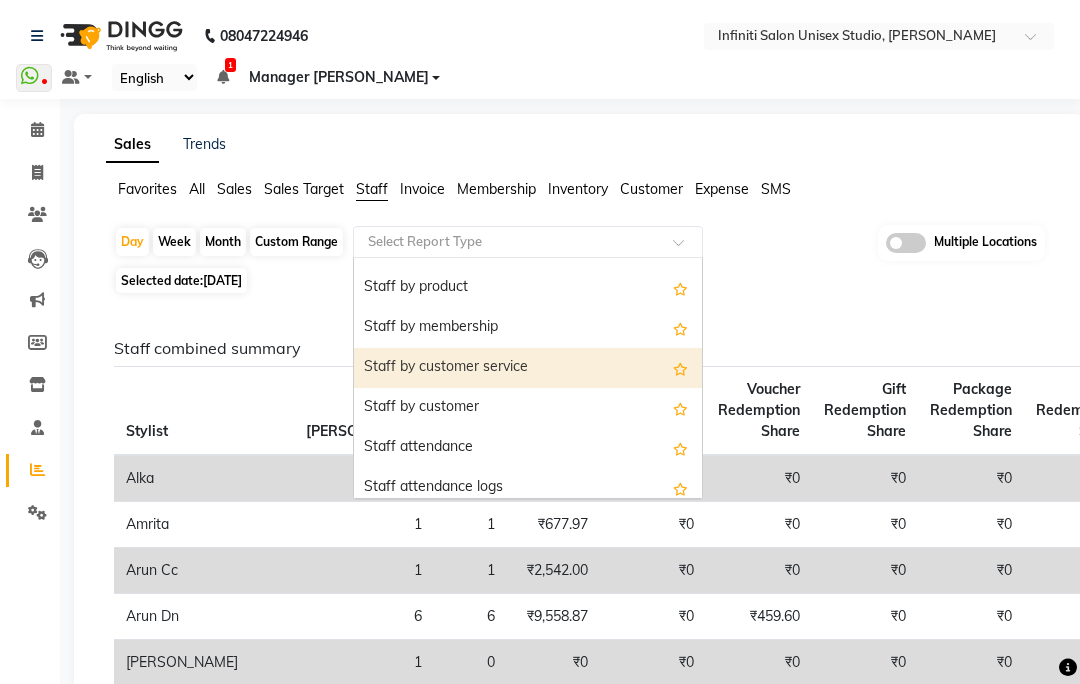 select on "csv" 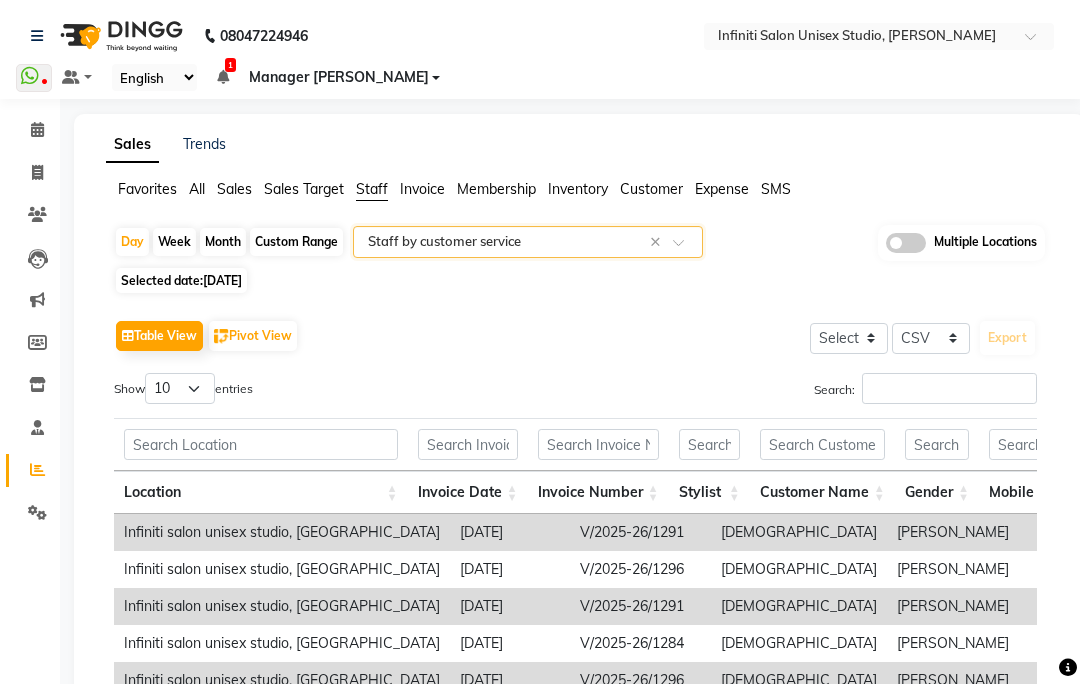 scroll, scrollTop: 60, scrollLeft: 0, axis: vertical 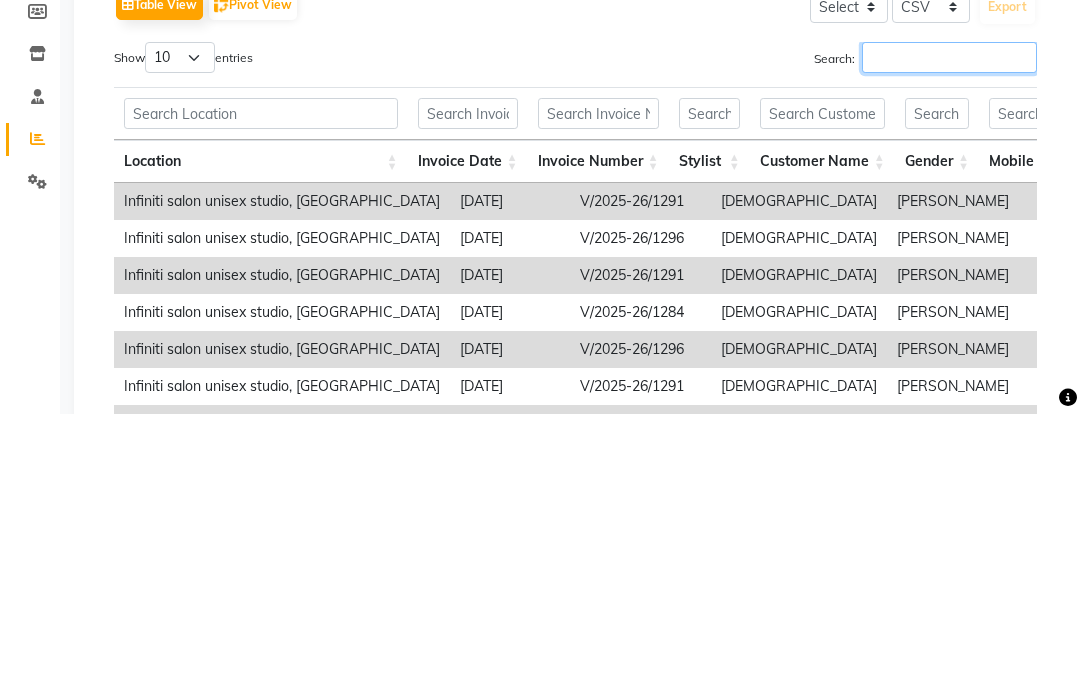click on "Search:" at bounding box center (949, 328) 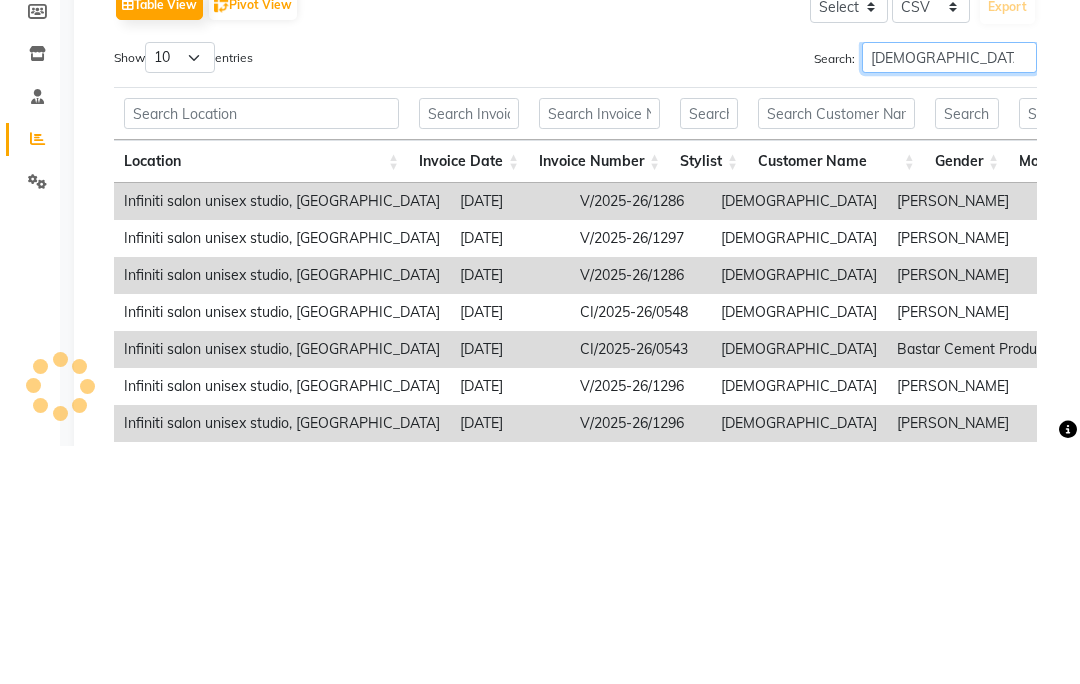 scroll, scrollTop: 96, scrollLeft: 0, axis: vertical 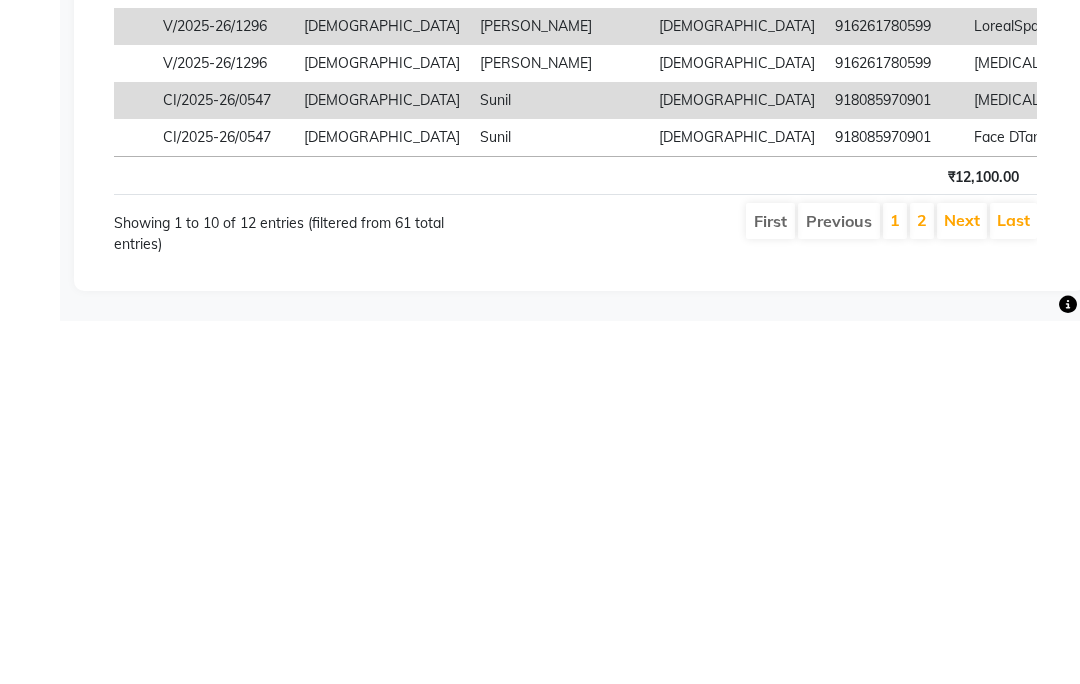 type on "[DEMOGRAPHIC_DATA]" 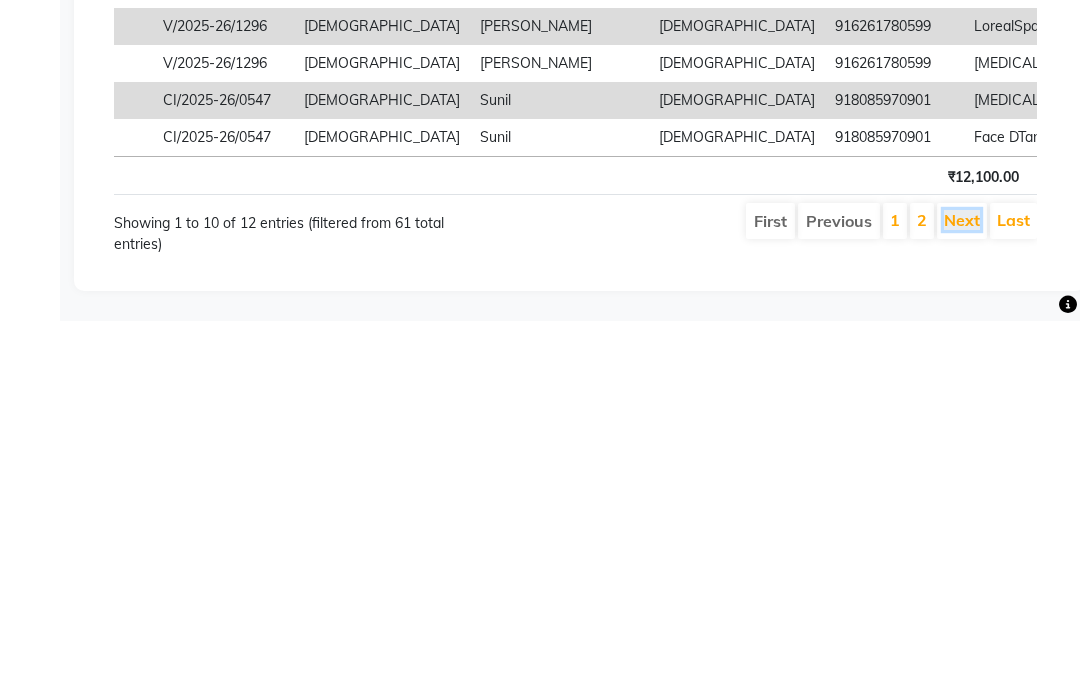 click on "Next" at bounding box center (962, 583) 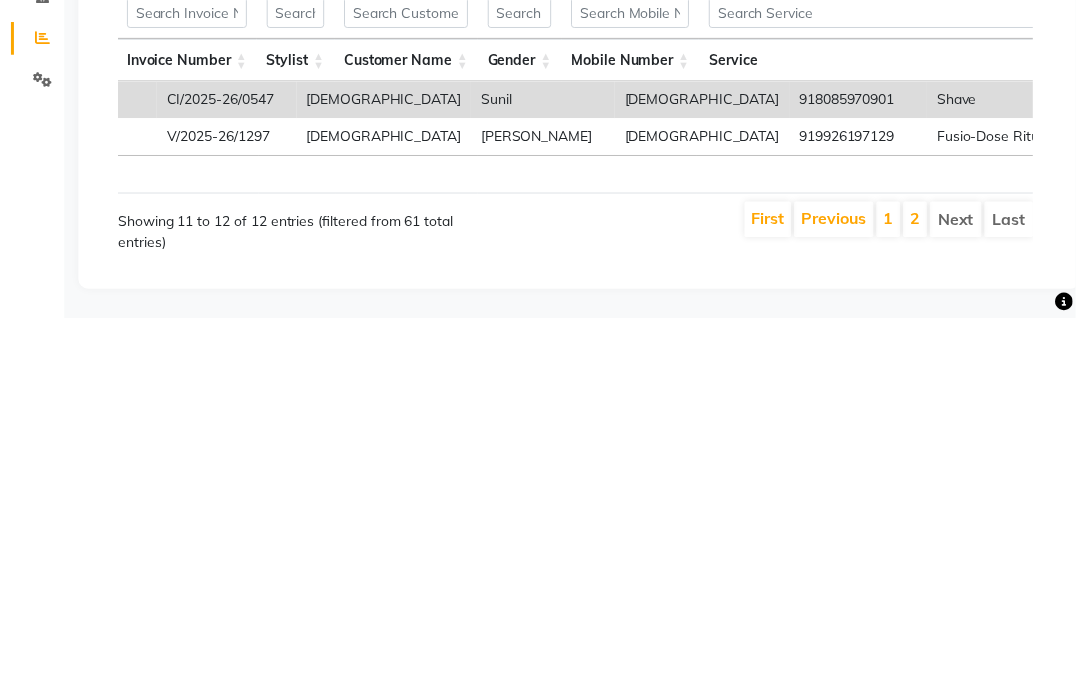 scroll, scrollTop: 76, scrollLeft: 0, axis: vertical 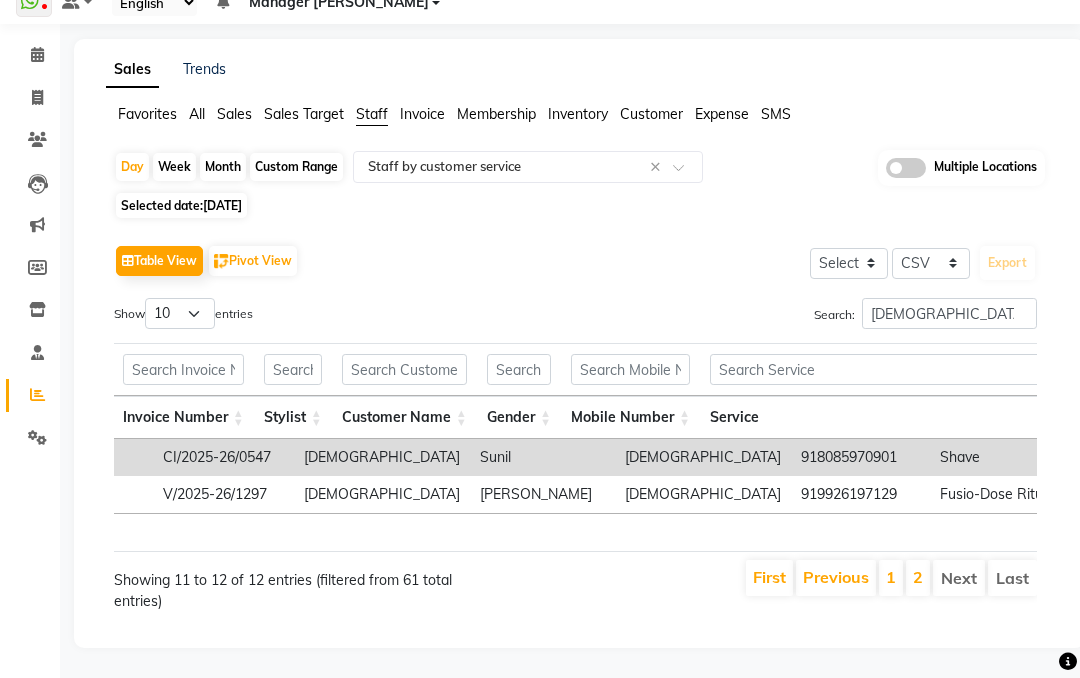 click on "919926197129" at bounding box center [860, 494] 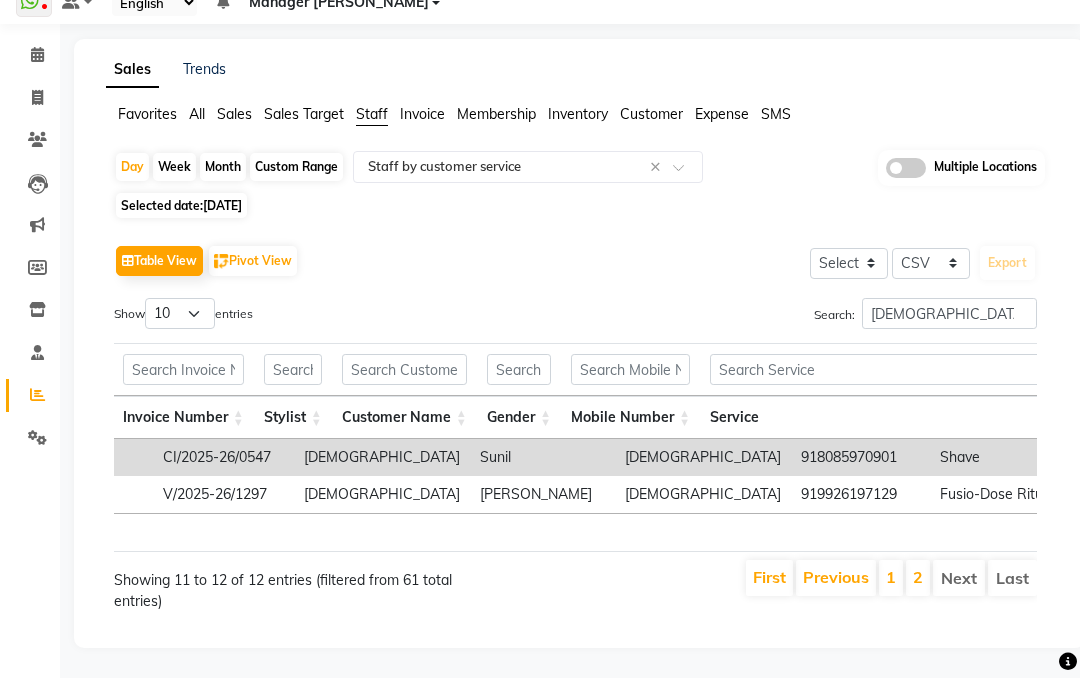 scroll, scrollTop: 0, scrollLeft: 409, axis: horizontal 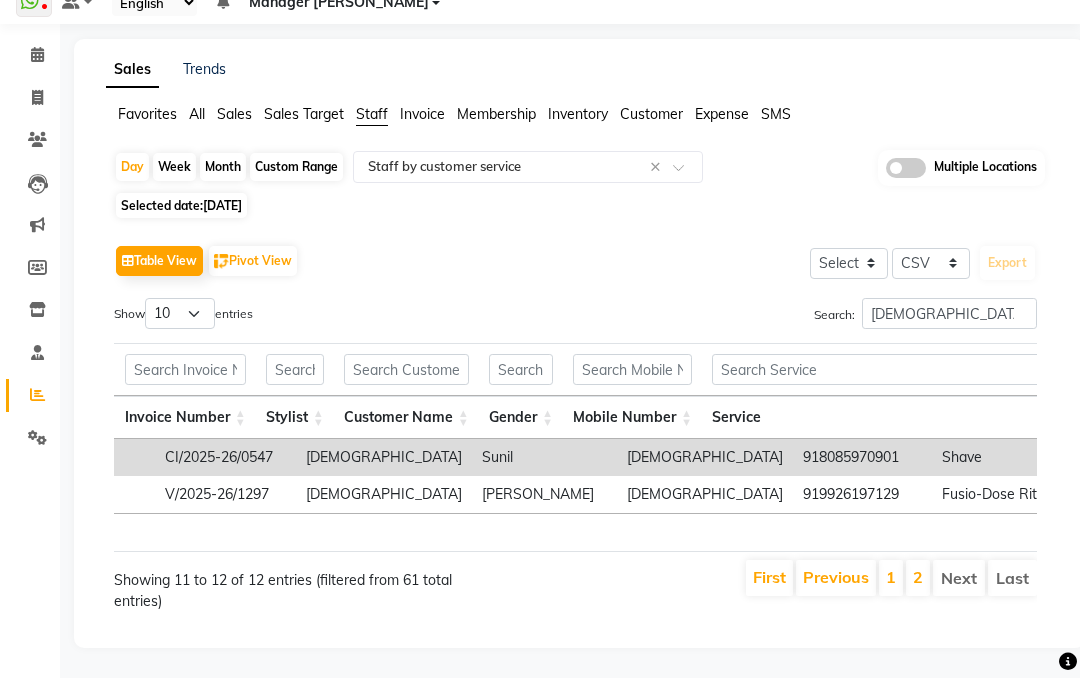 click on "919926197129" at bounding box center (862, 494) 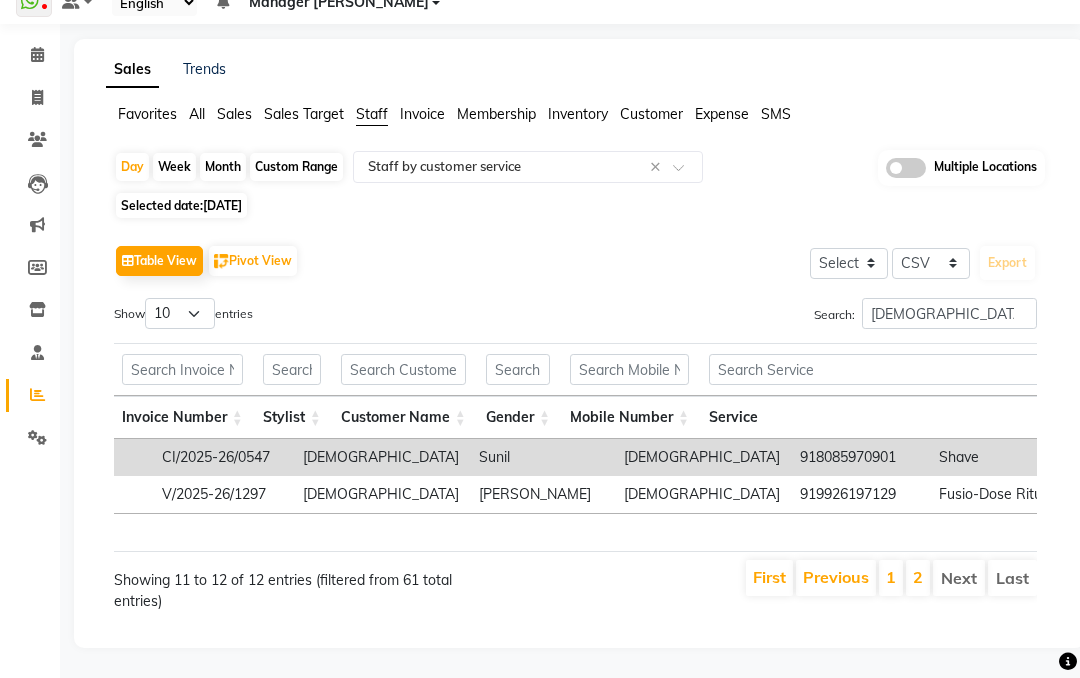 click on "919926197129" at bounding box center [859, 494] 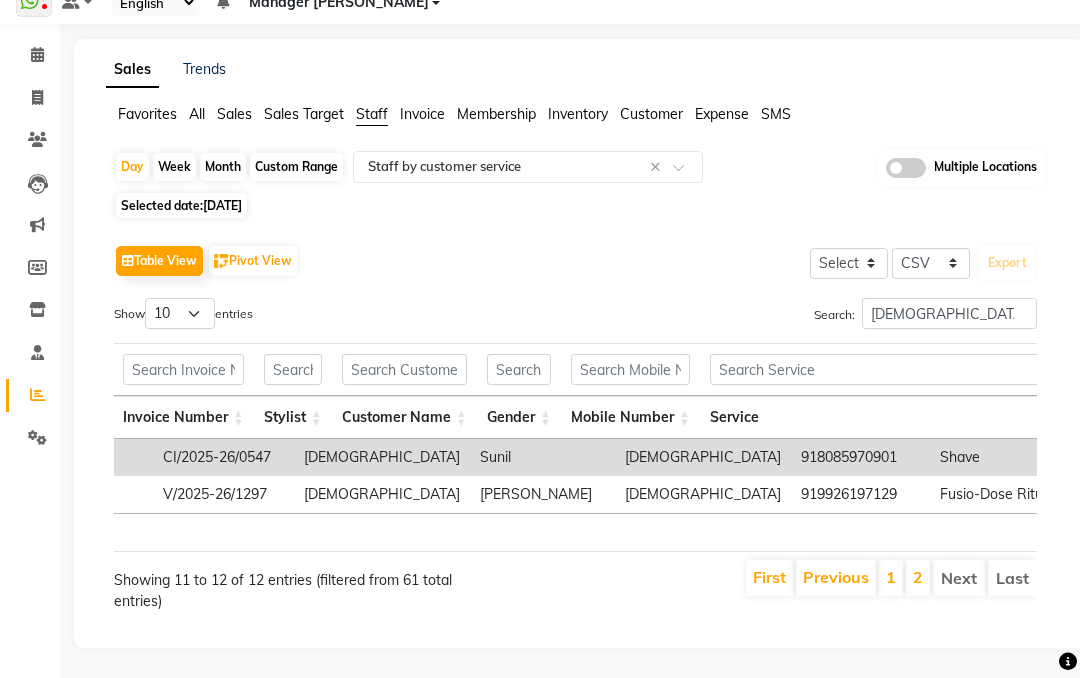 click on "919926197129" at bounding box center [860, 494] 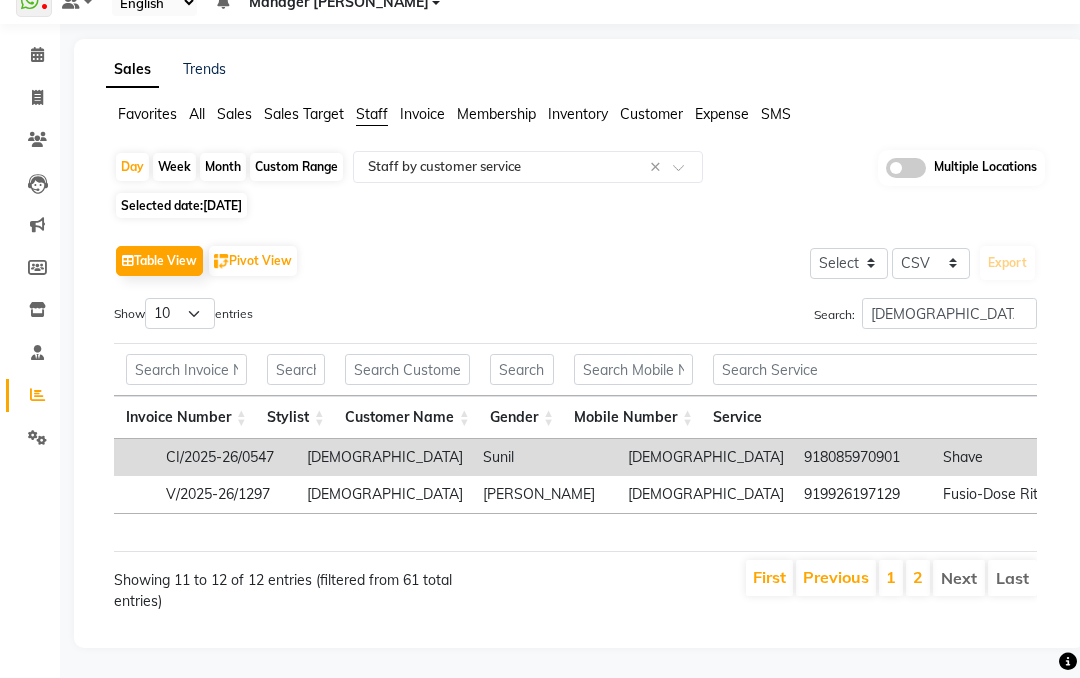 click on "918085970901" at bounding box center [863, 457] 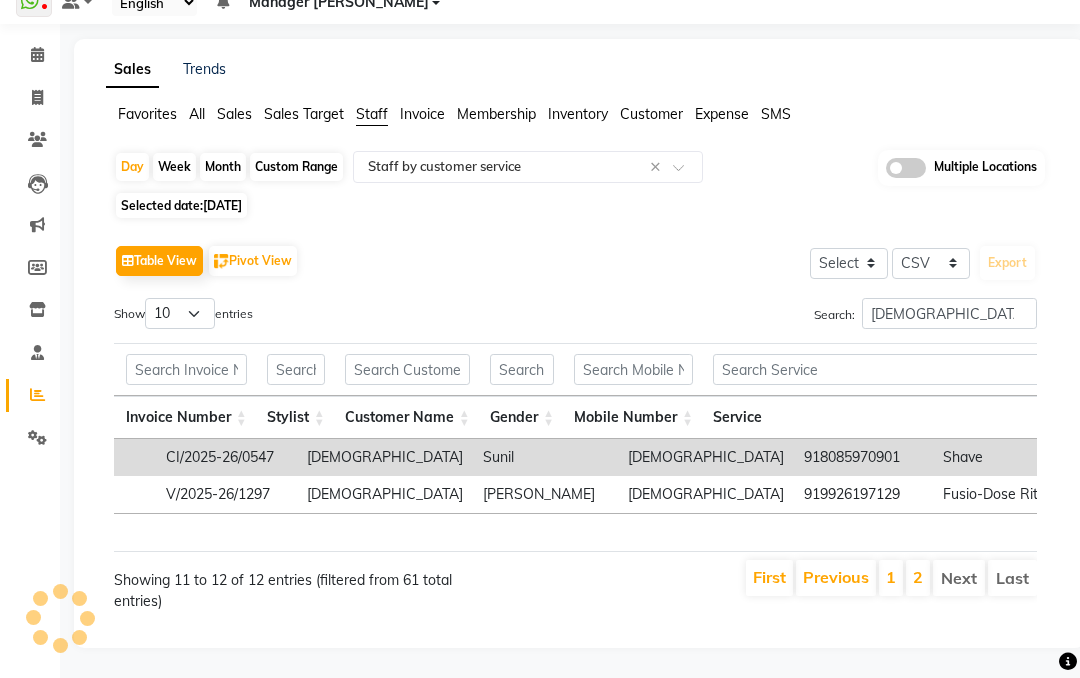 click on "919926197129" at bounding box center (863, 494) 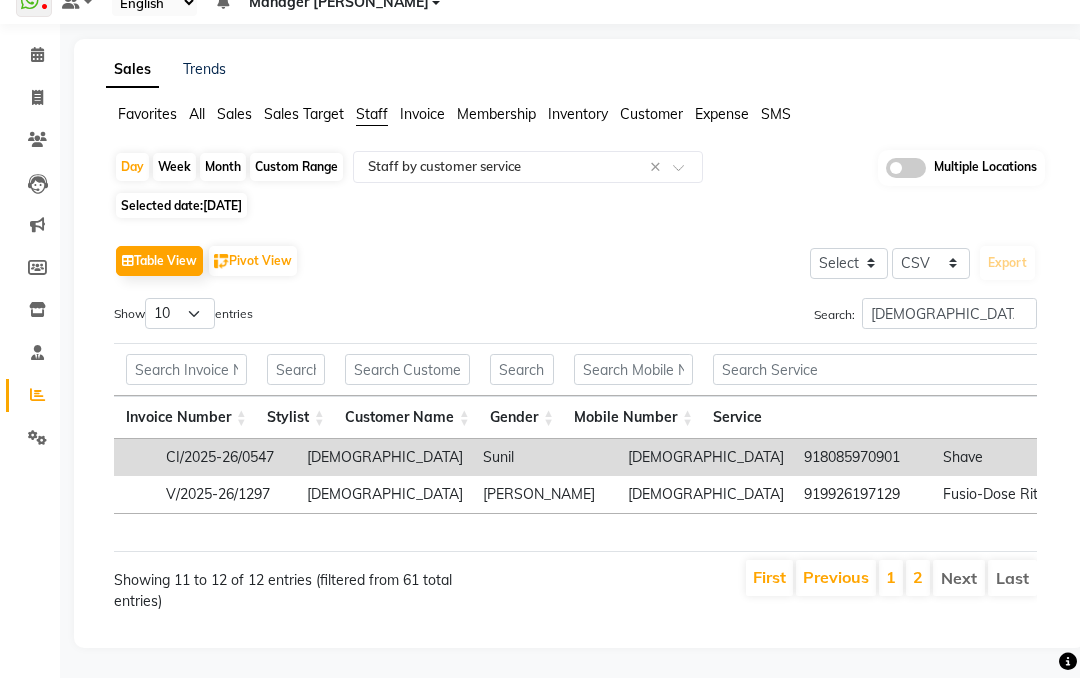 click on "919926197129" at bounding box center [863, 494] 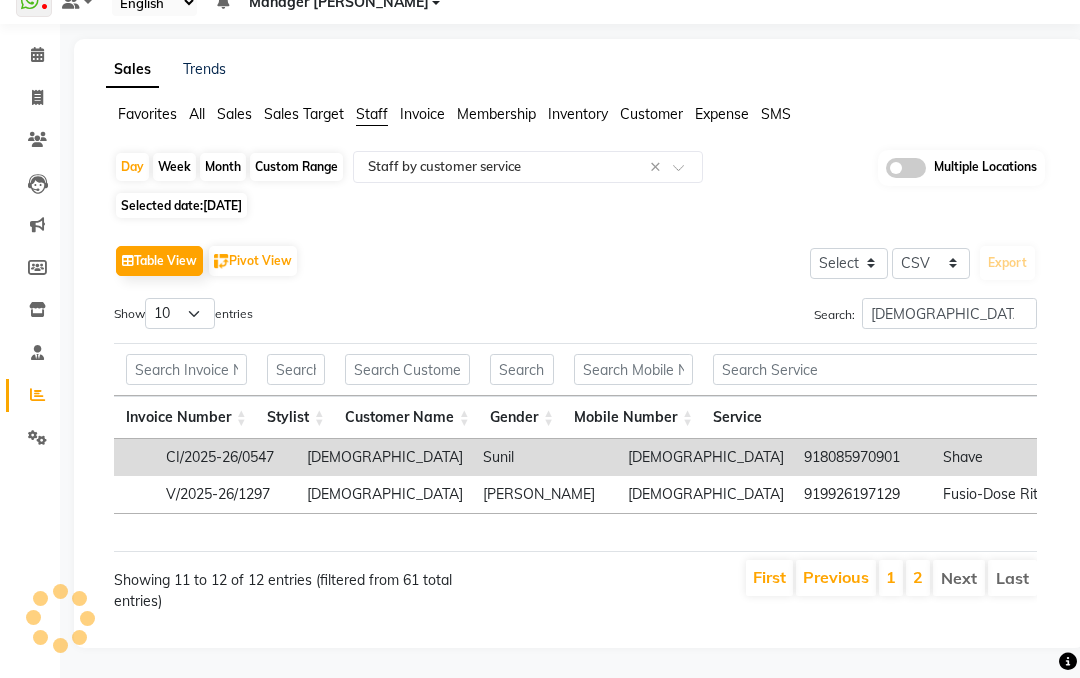 click on "919926197129" at bounding box center (863, 494) 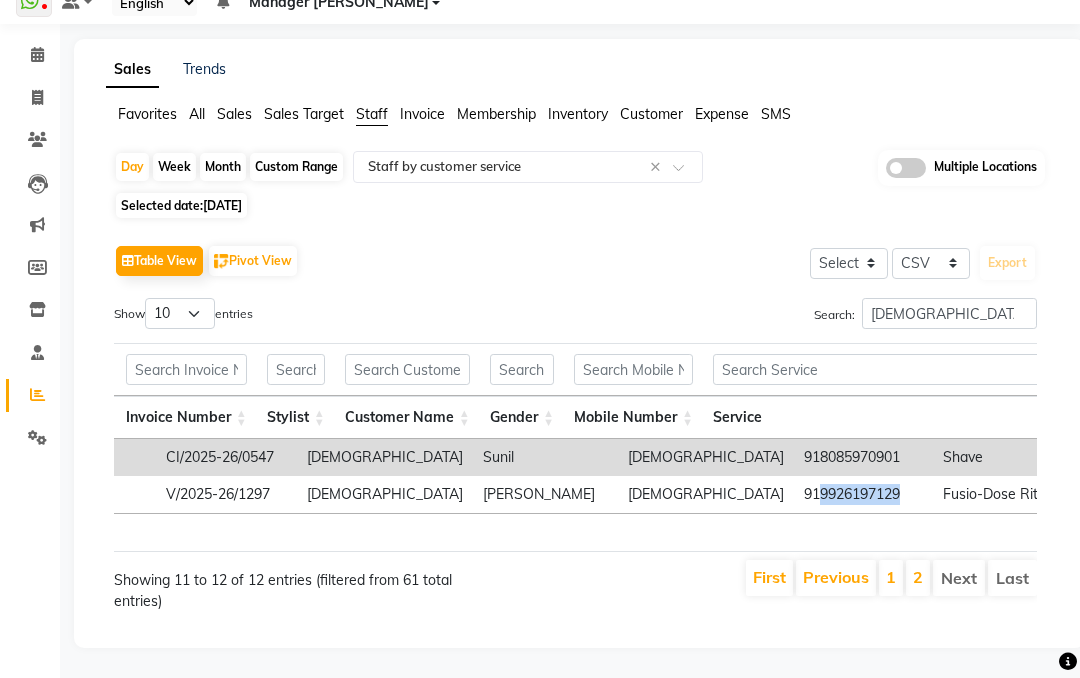 copy on "9926197129" 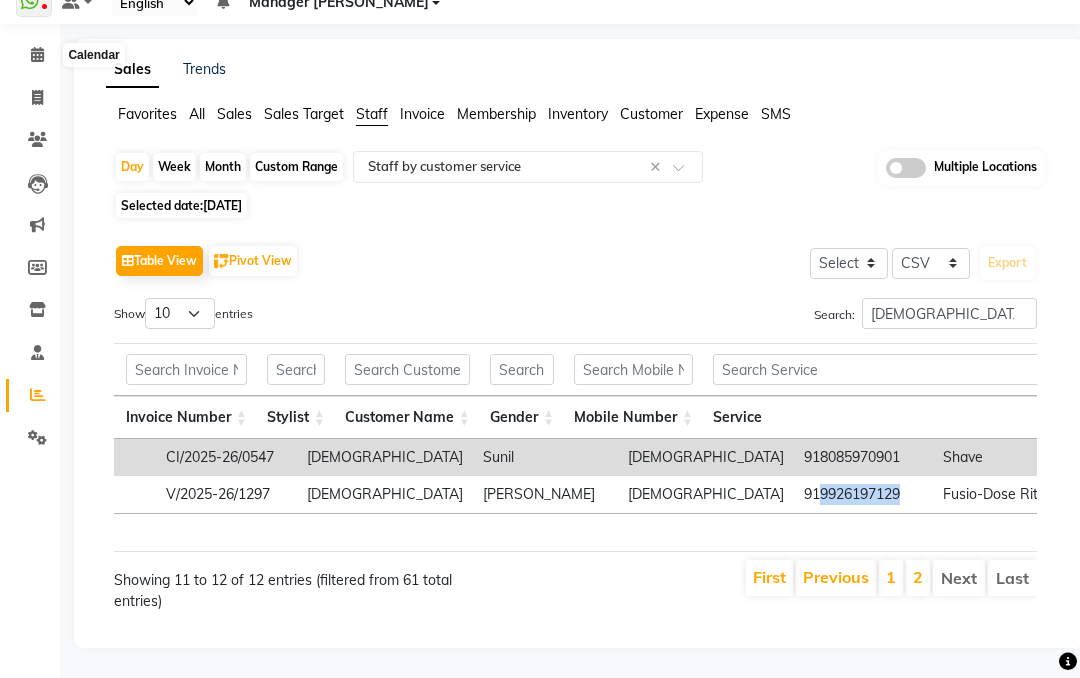 click 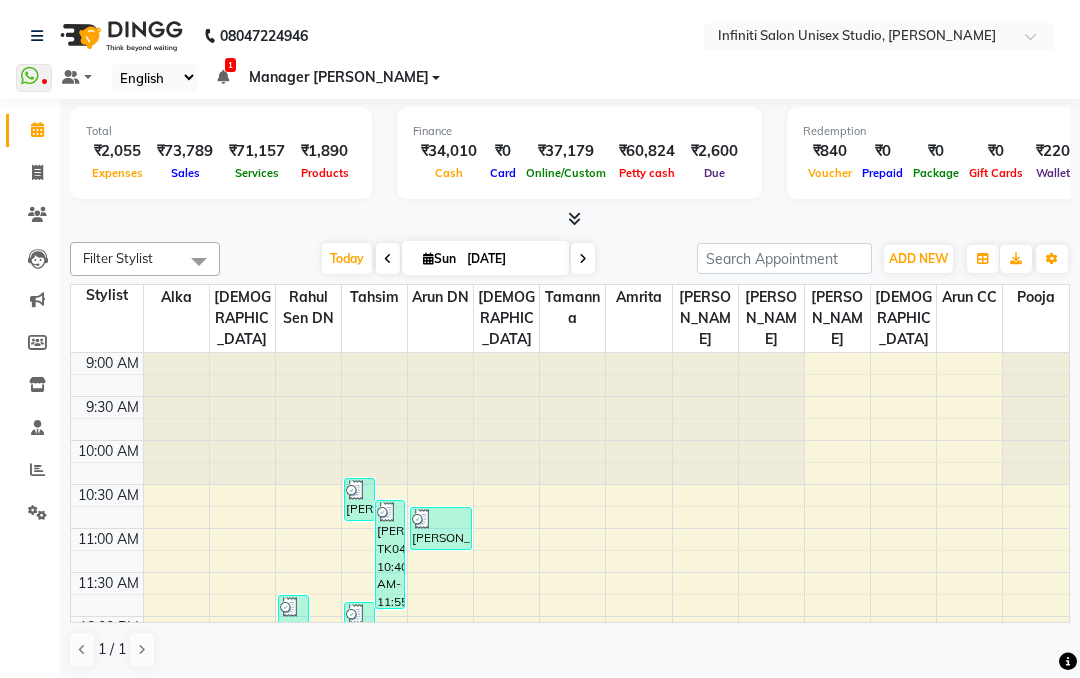 click at bounding box center (983, 259) 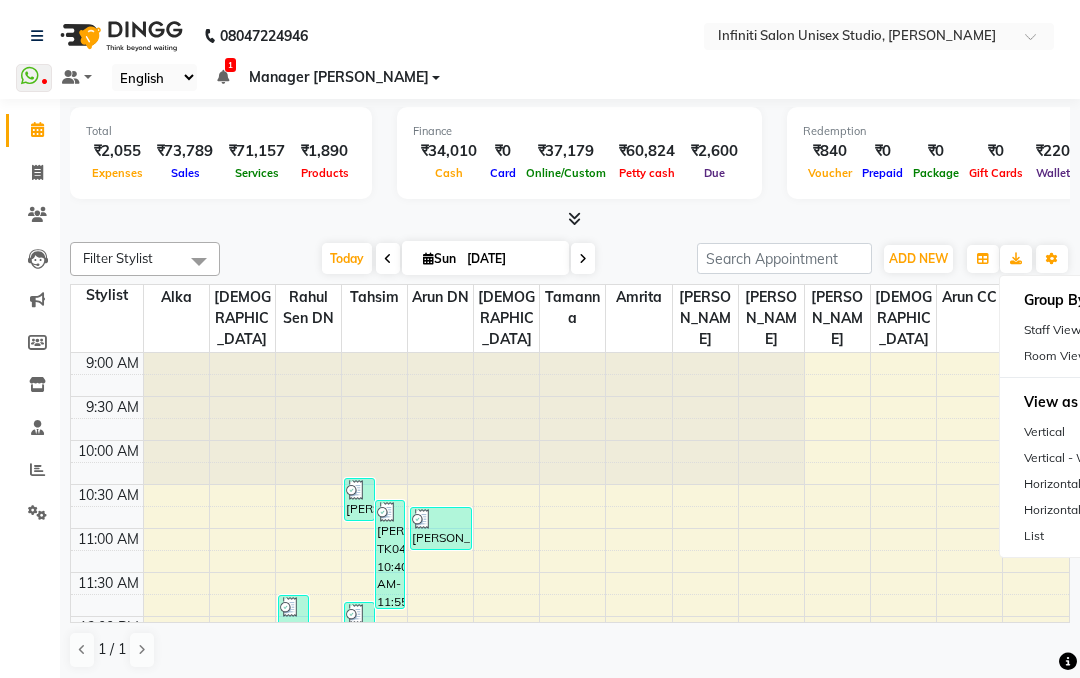 click at bounding box center (983, 259) 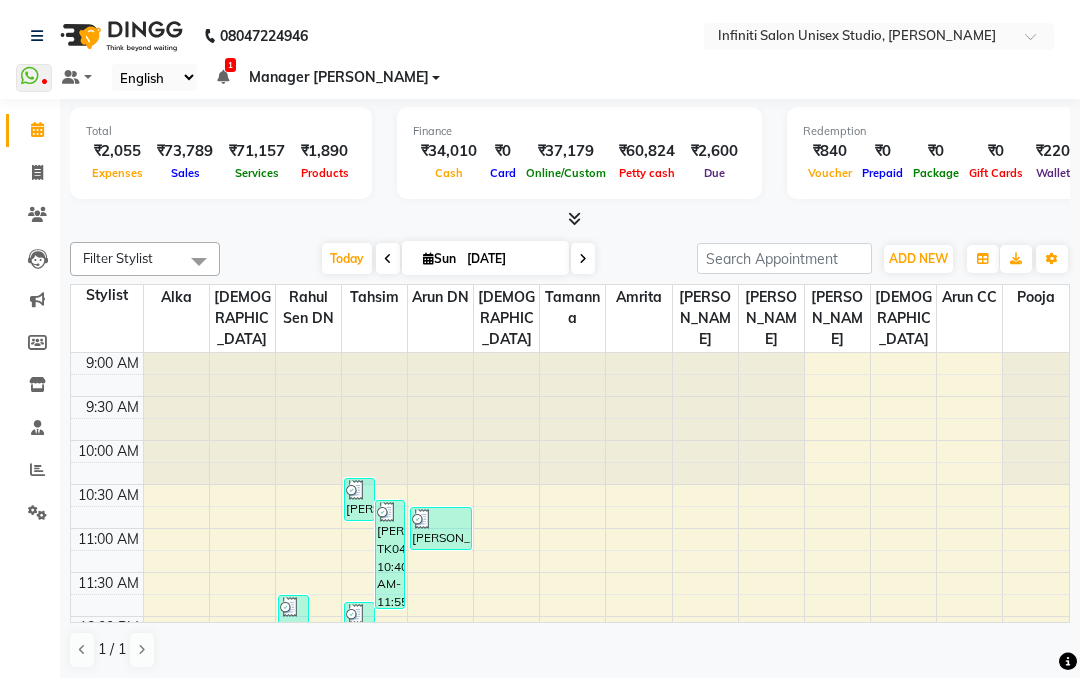 click on "ADD NEW" at bounding box center (918, 258) 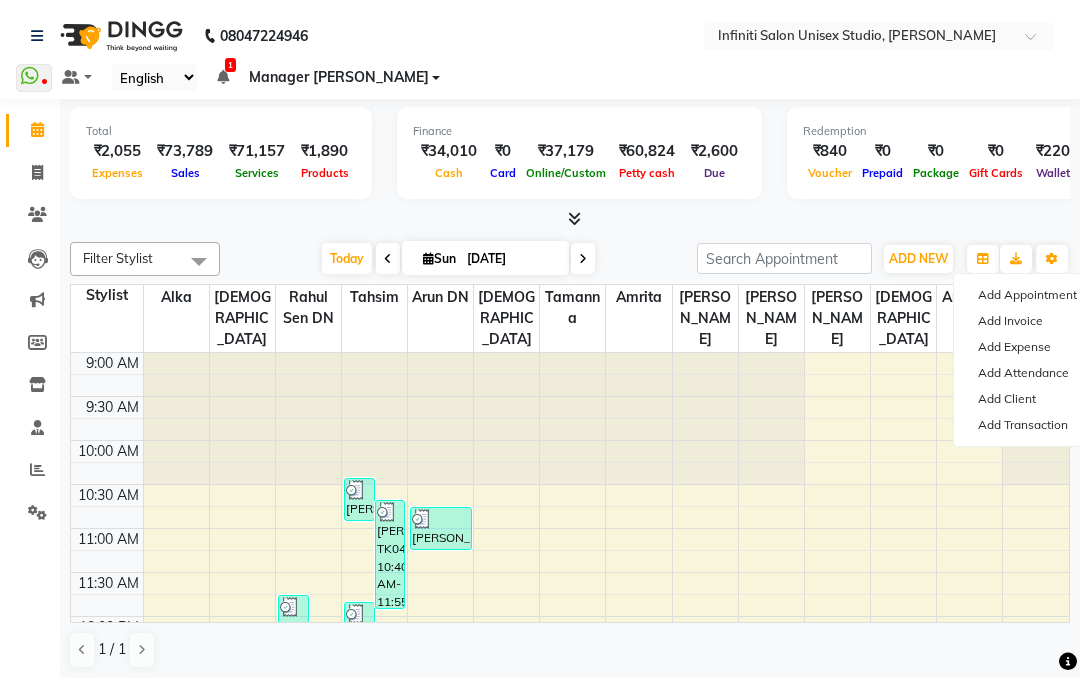 click on "Add Expense" at bounding box center [1033, 347] 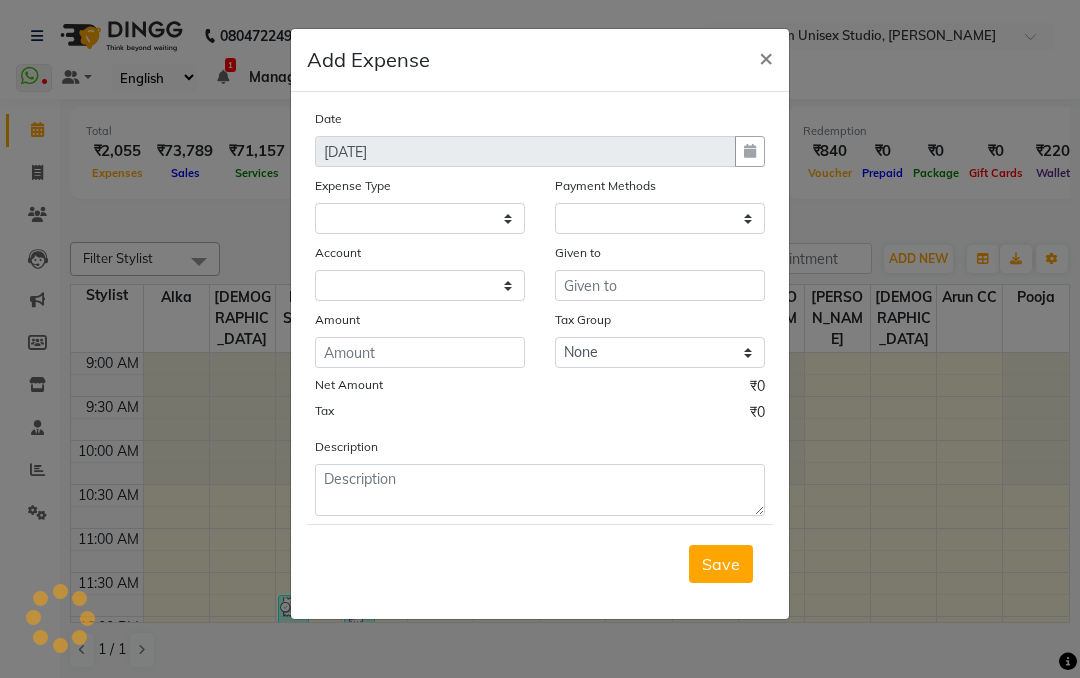 select 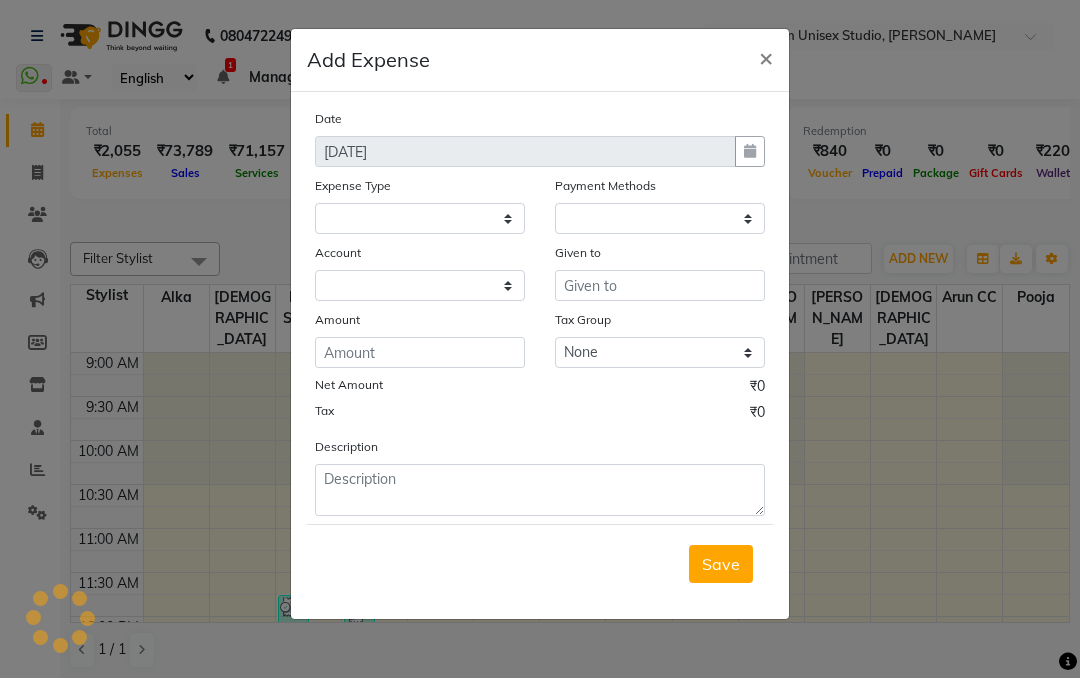 select on "1" 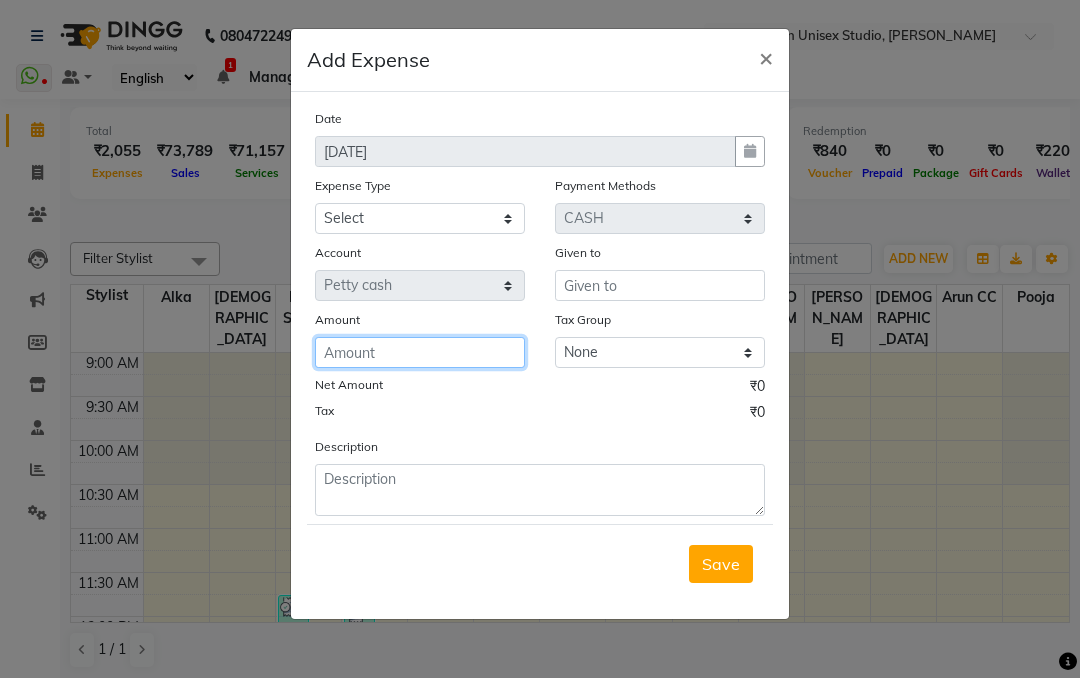 click 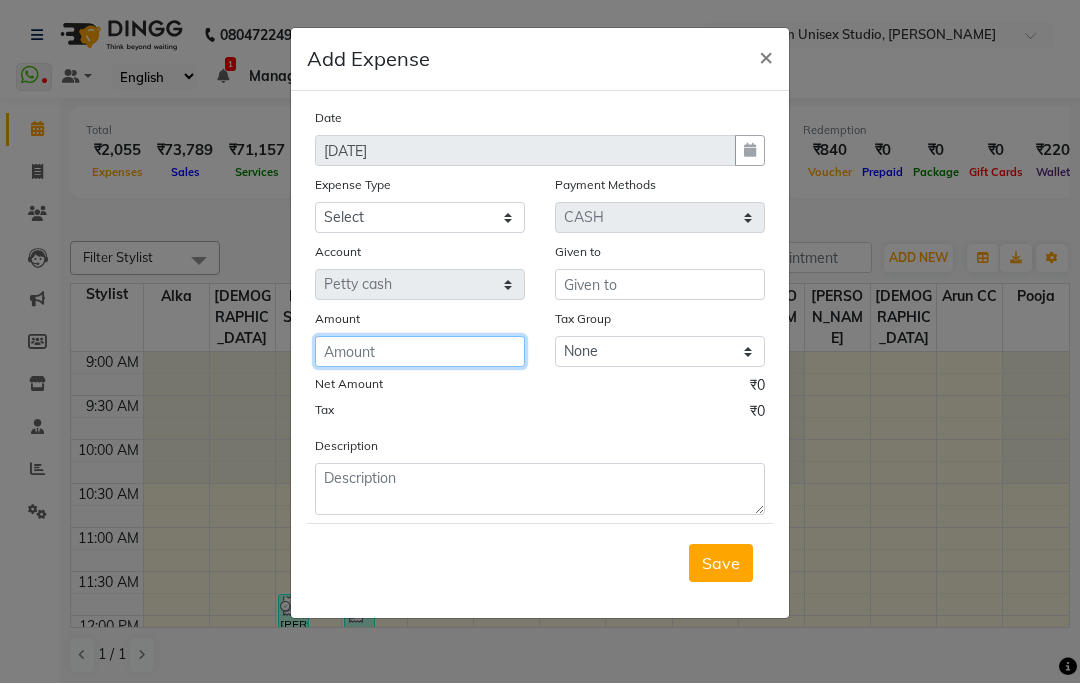 type on "1" 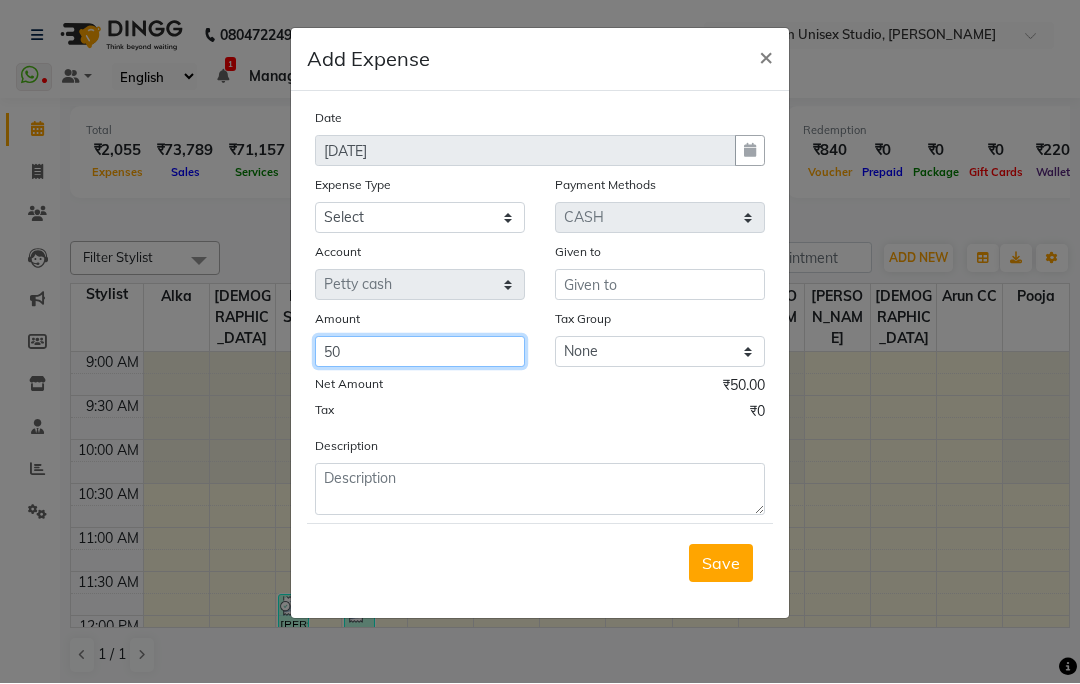 type on "50" 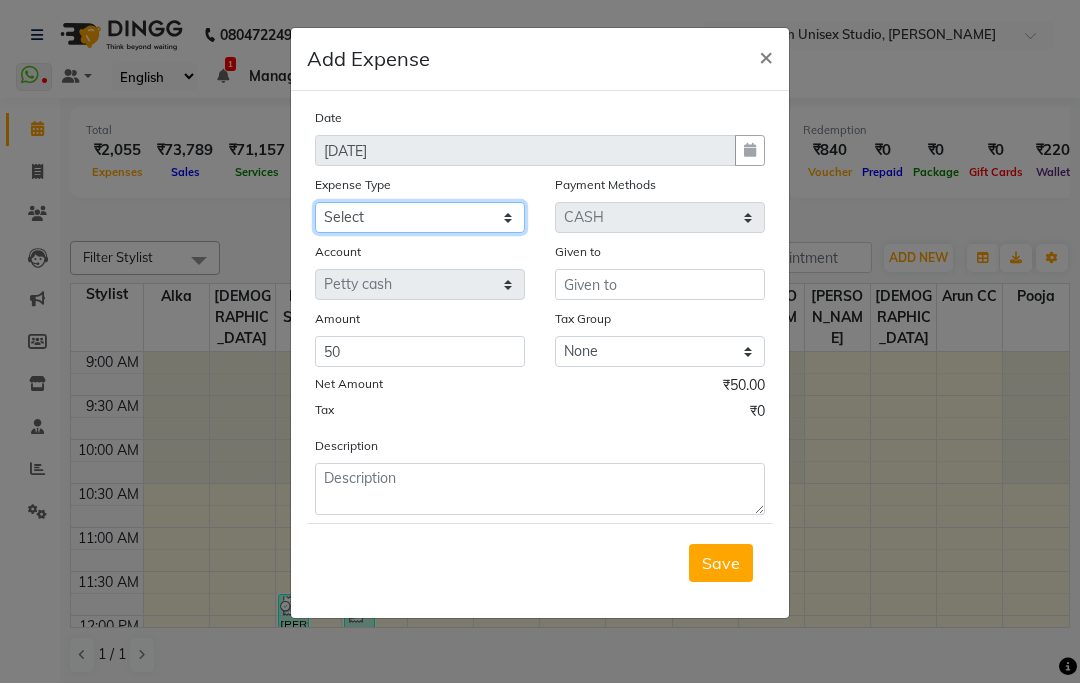 click on "Select Advance Salary Client Snacks Fuel Incentive Maintenance Miscellaneous Pantry Product Salary Staff Snacks Utilities" 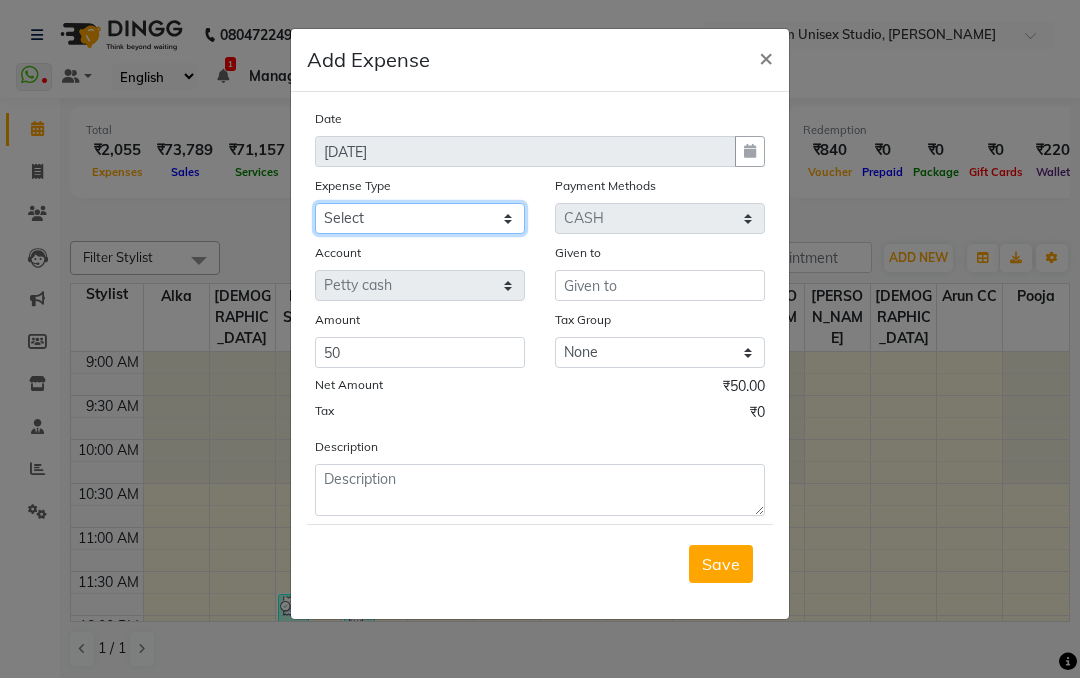select on "12400" 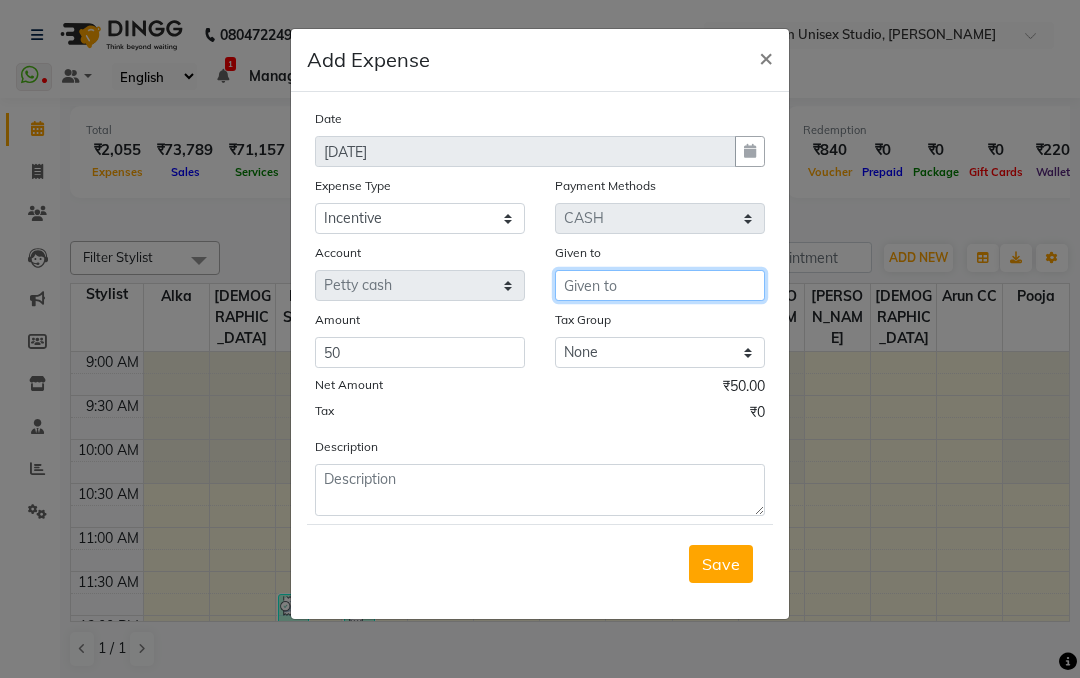 click at bounding box center (660, 285) 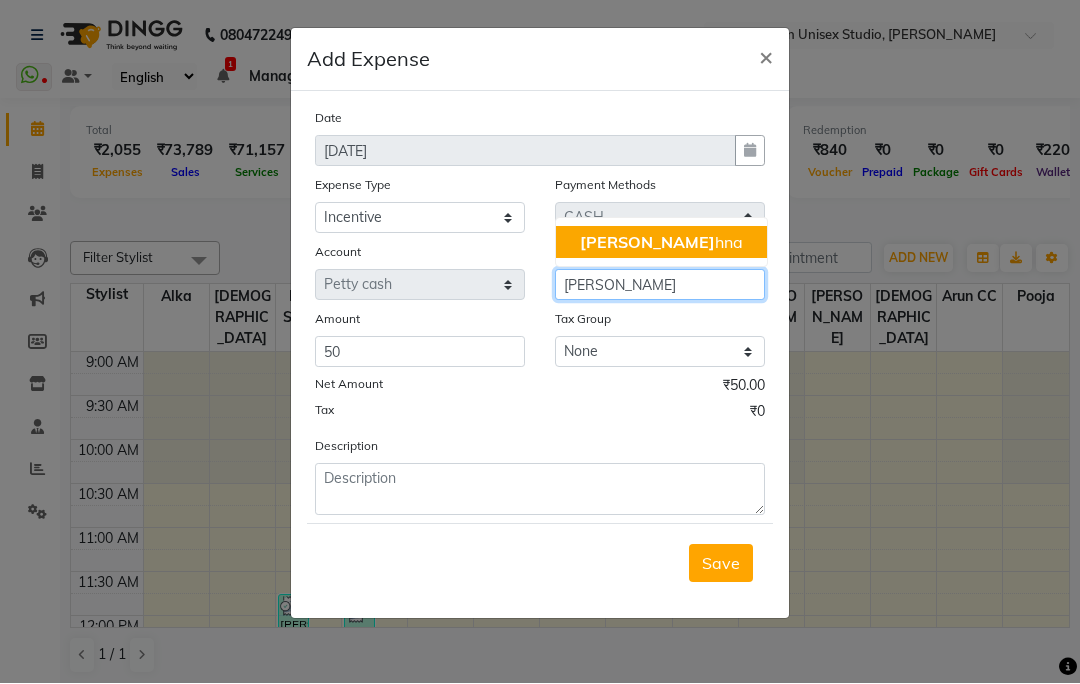 click on "[PERSON_NAME]" at bounding box center (661, 243) 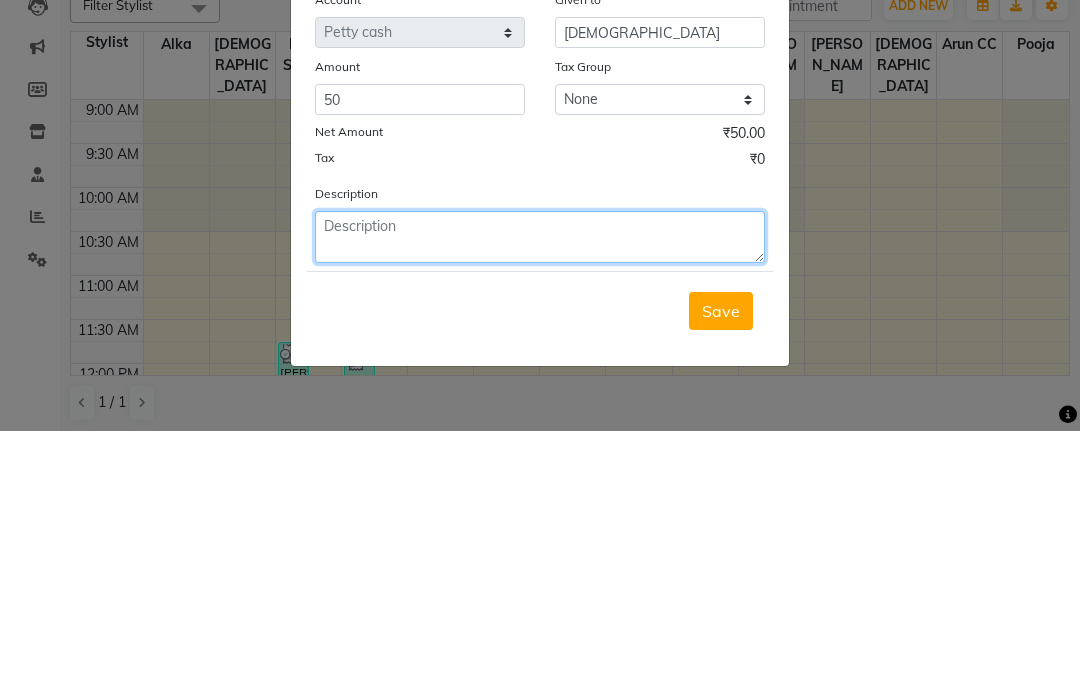 click 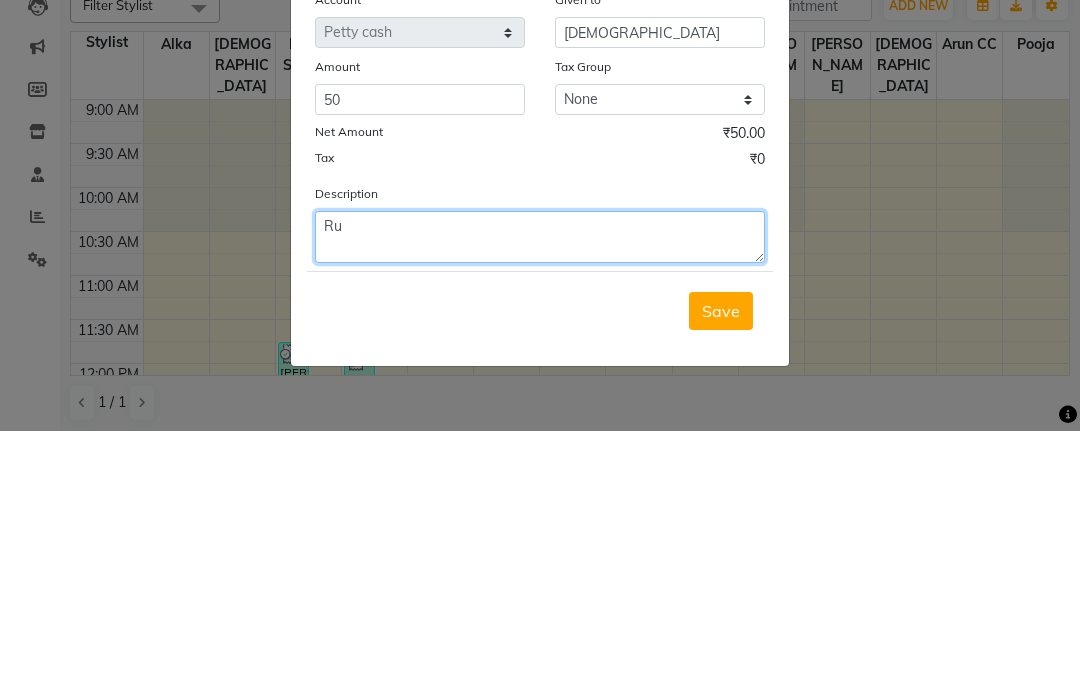 type on "R" 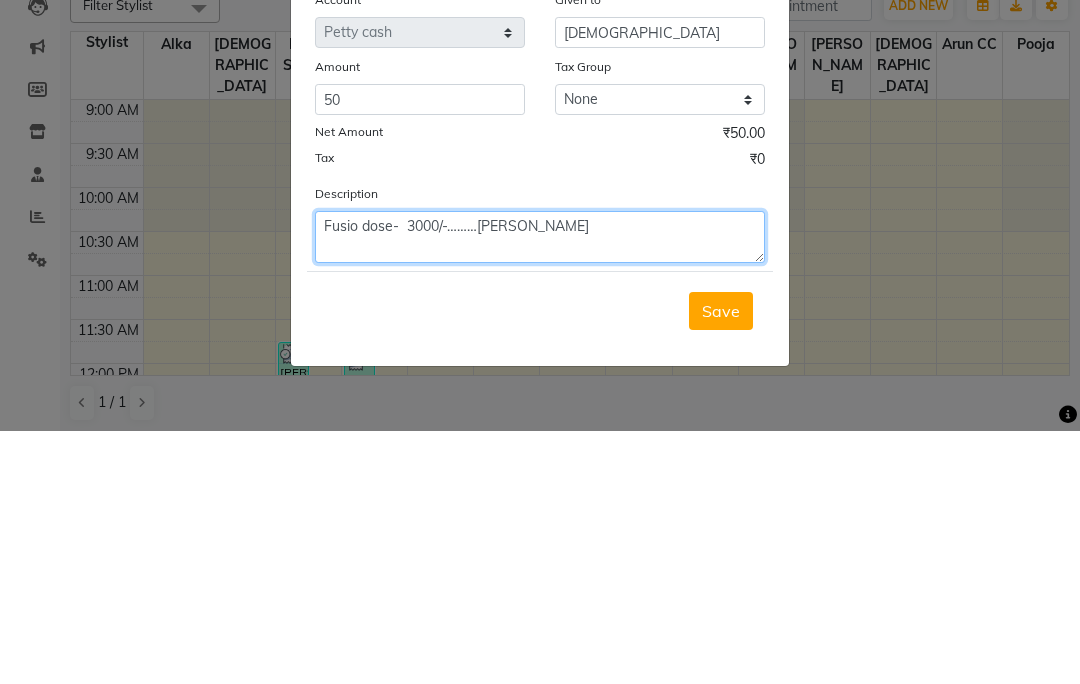 click on "Fusio dose-  3000/-………[PERSON_NAME]" 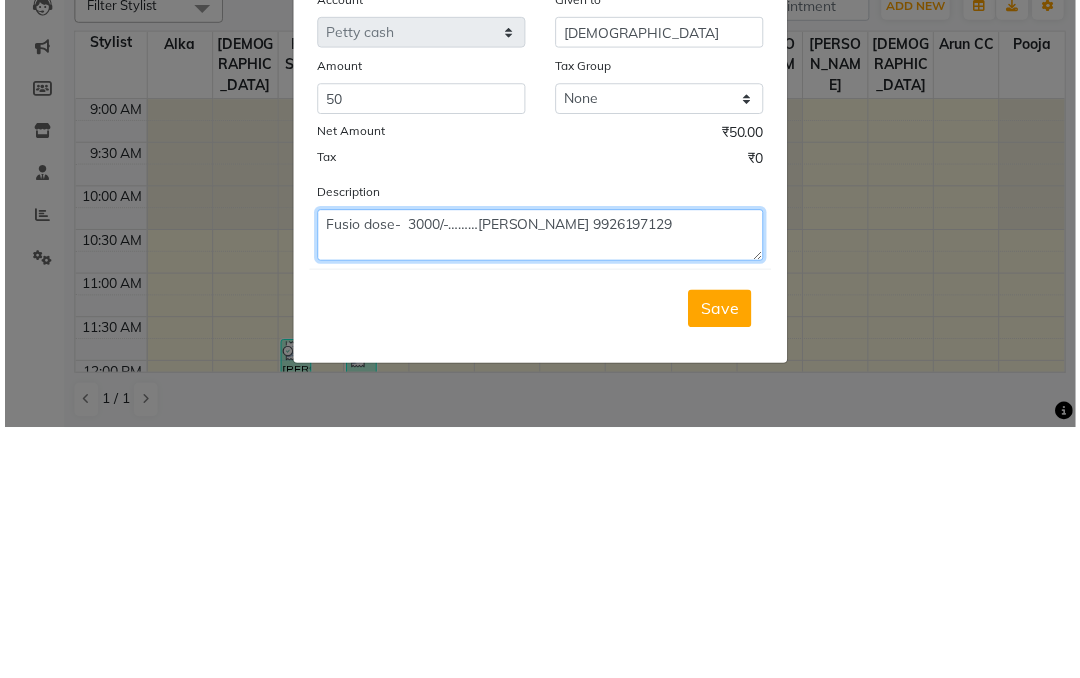 scroll, scrollTop: 1, scrollLeft: 0, axis: vertical 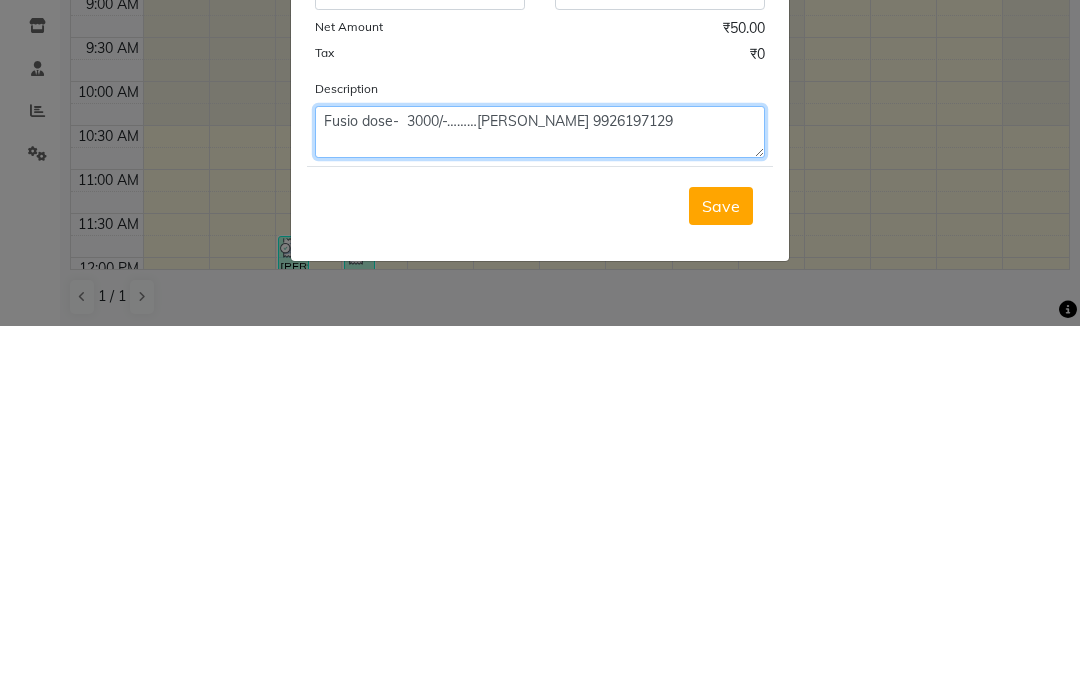 type on "Fusio dose-  3000/-………[PERSON_NAME] 9926197129" 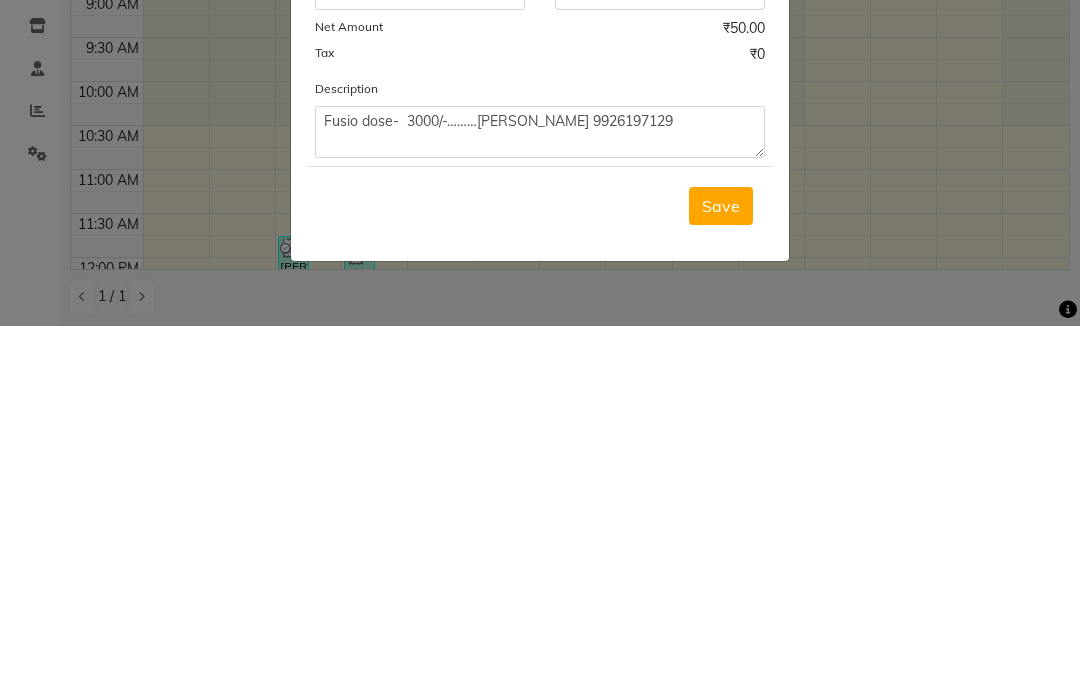 click on "Save" at bounding box center (721, 564) 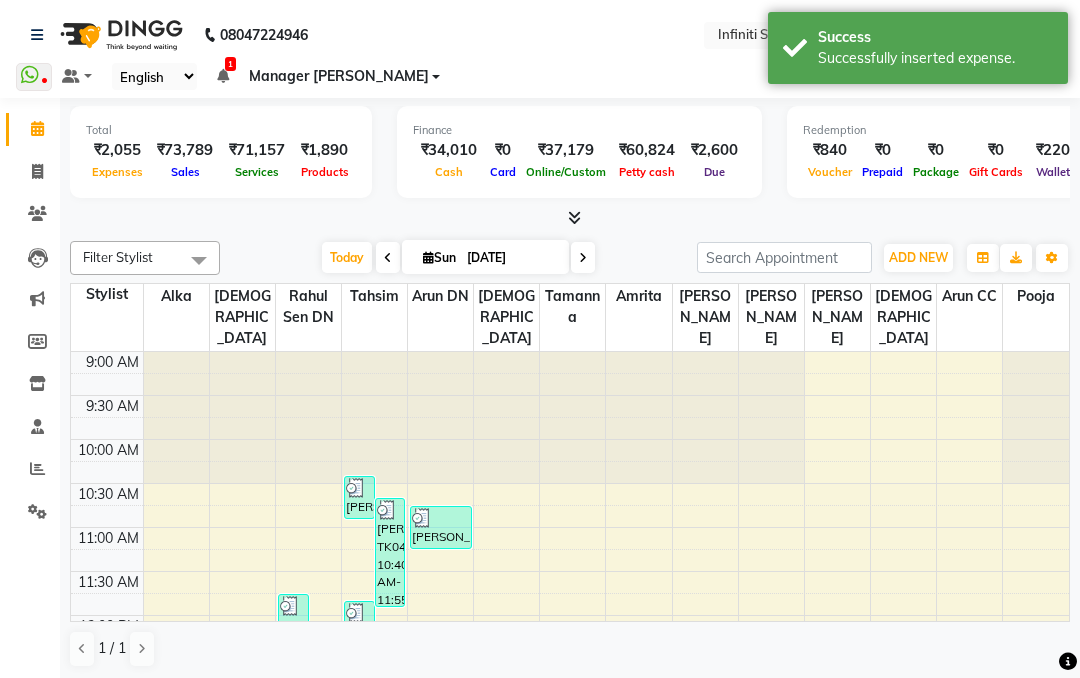 click 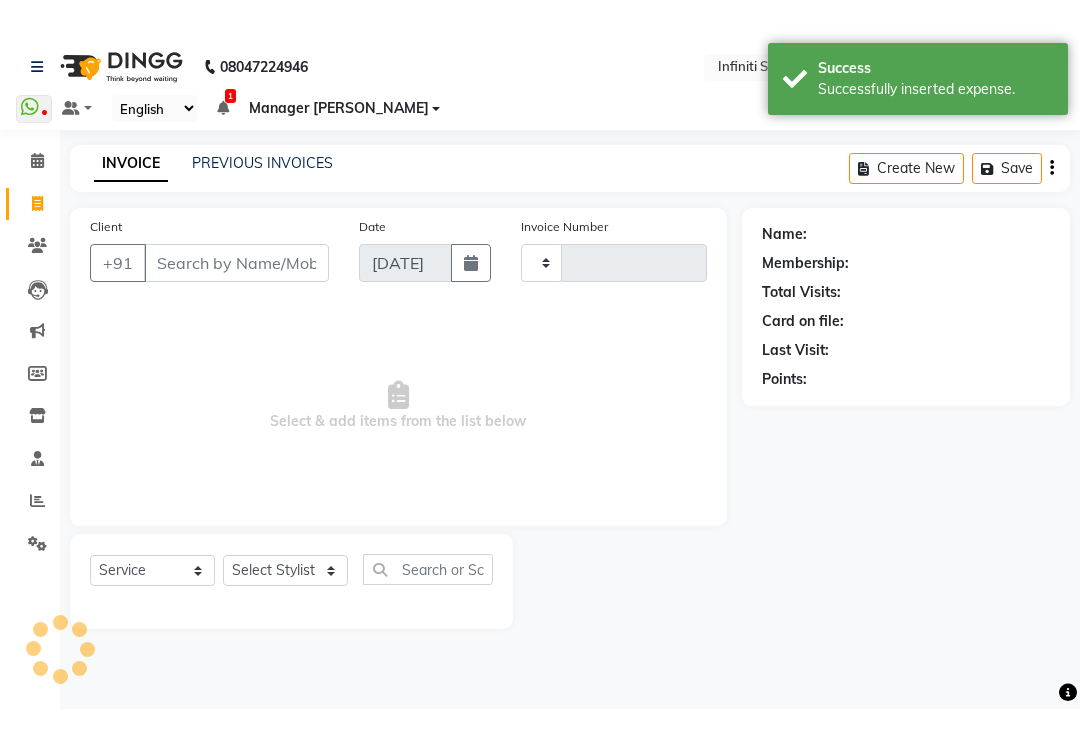 scroll, scrollTop: 0, scrollLeft: 0, axis: both 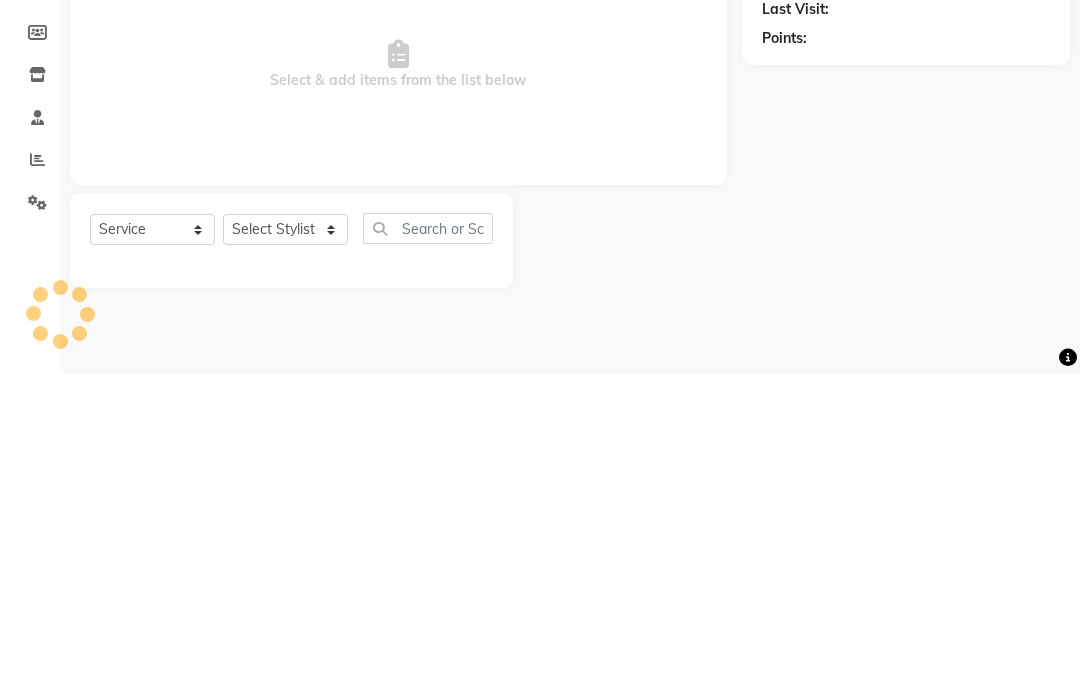 type on "1298" 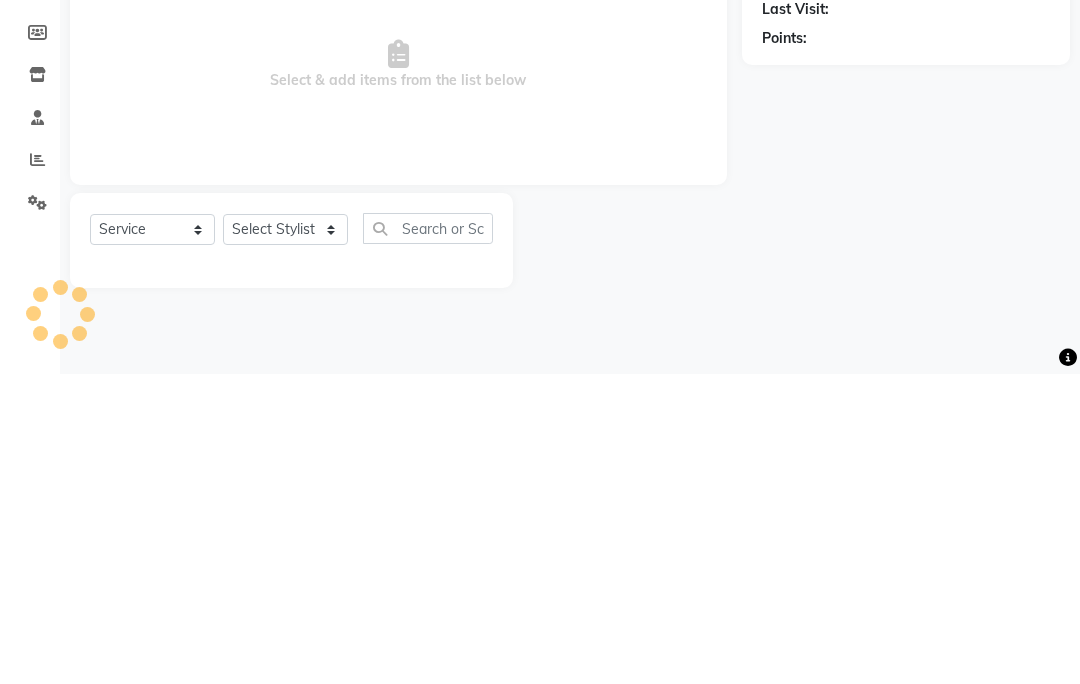 select on "6511" 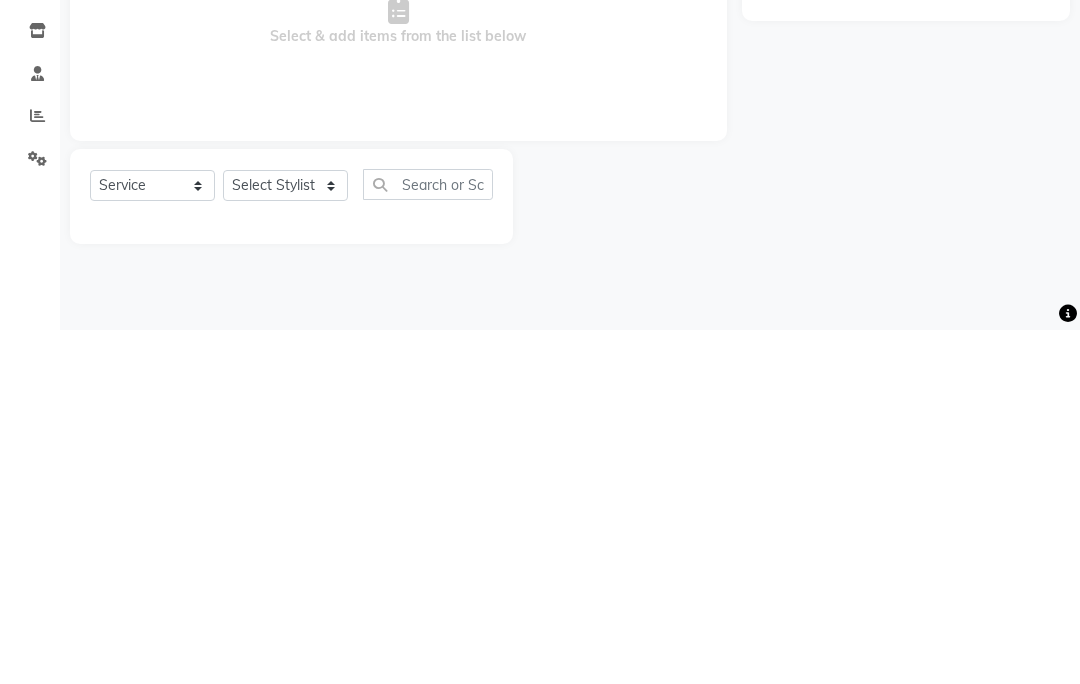 click 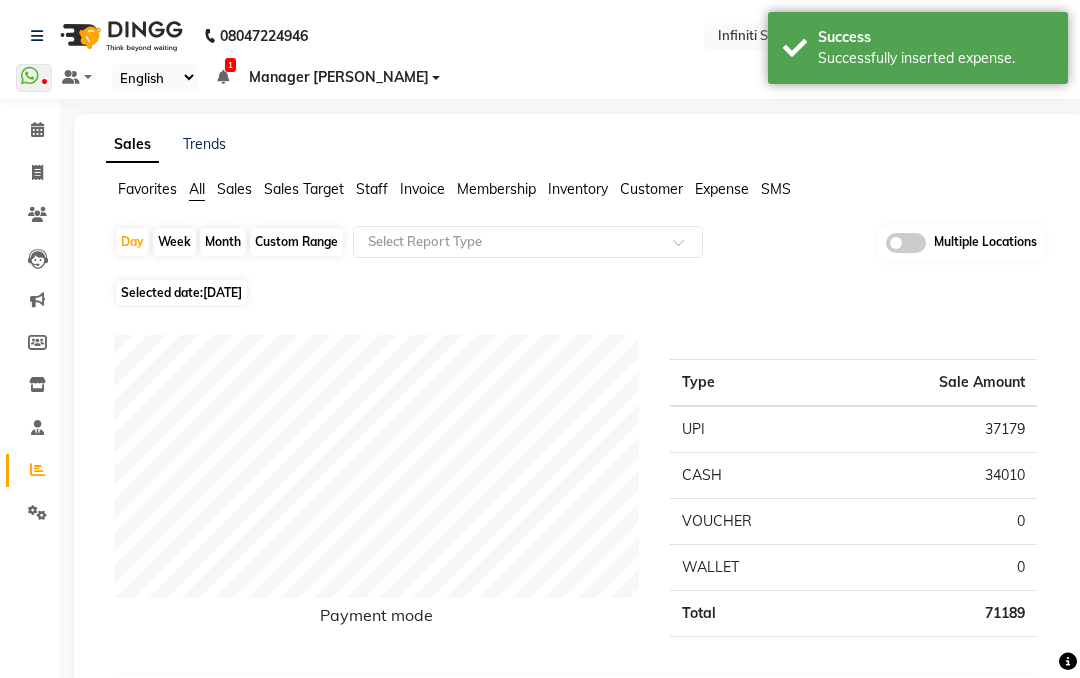 click on "Staff" 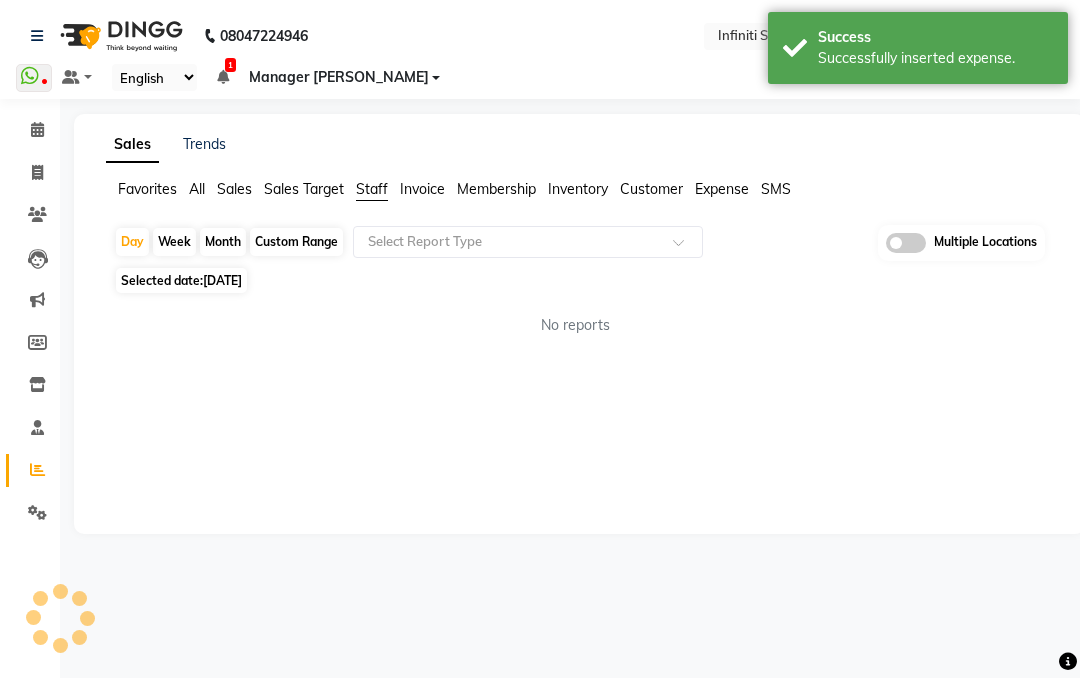 click 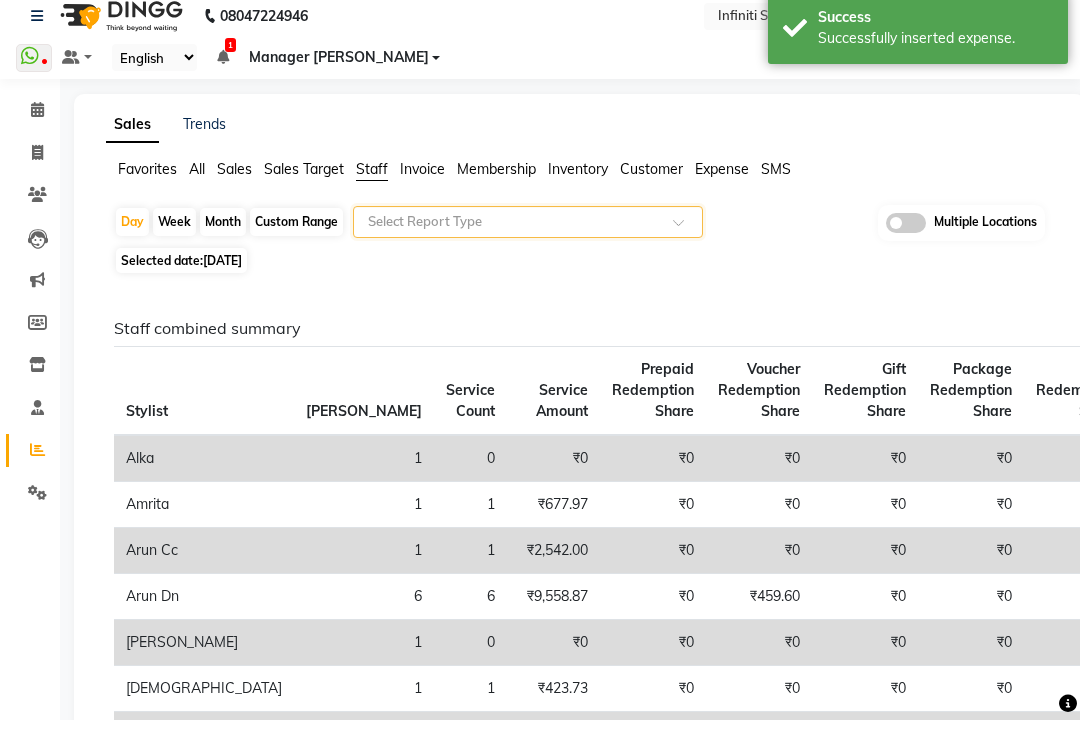 click 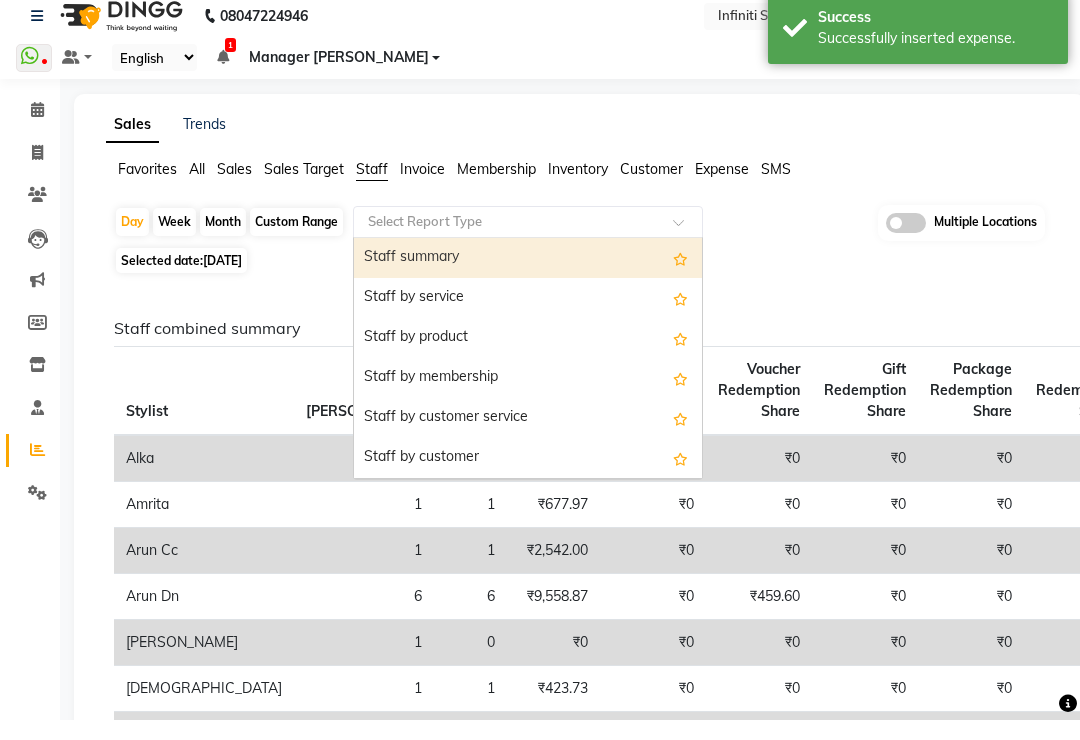 click on "Staff by service" at bounding box center [528, 318] 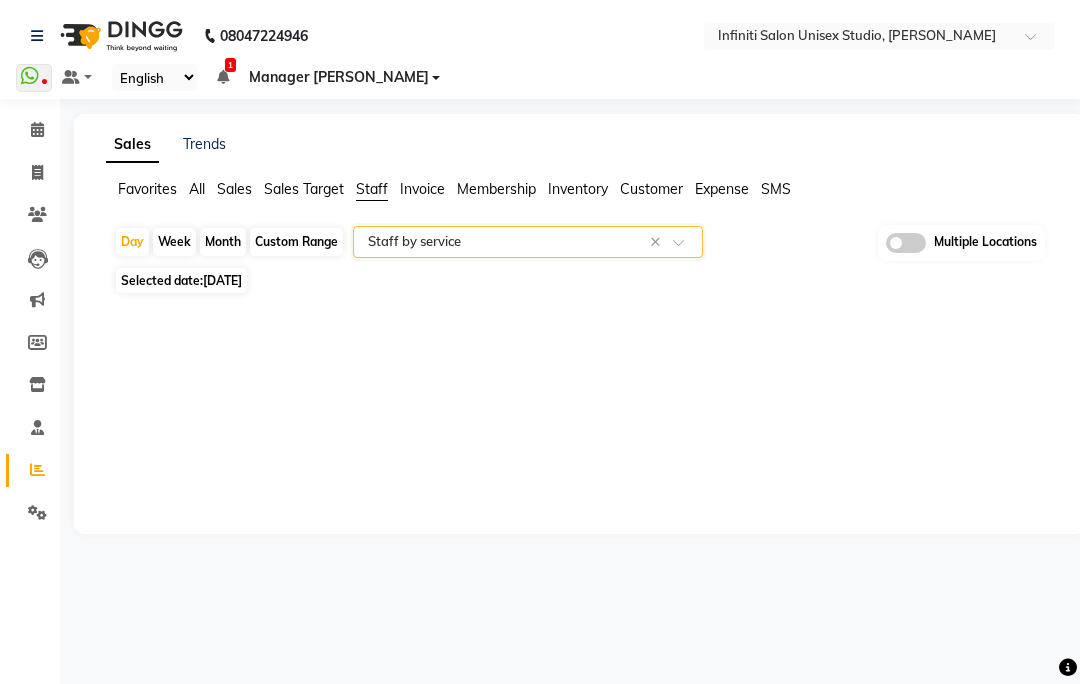 select on "csv" 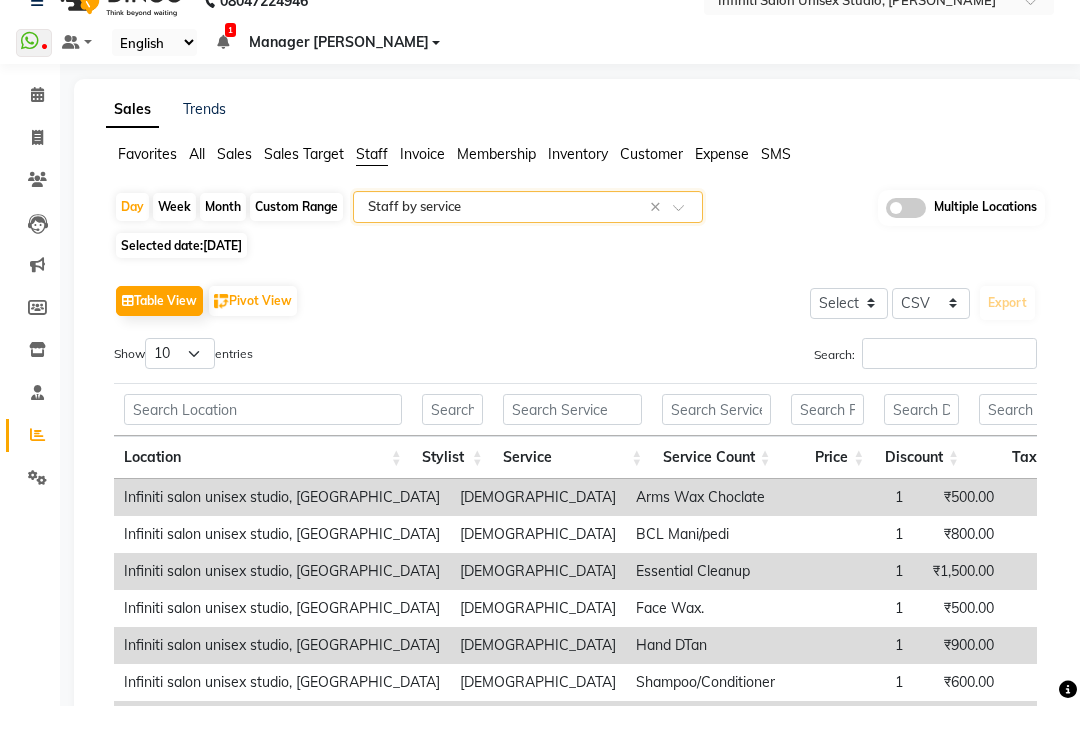 click 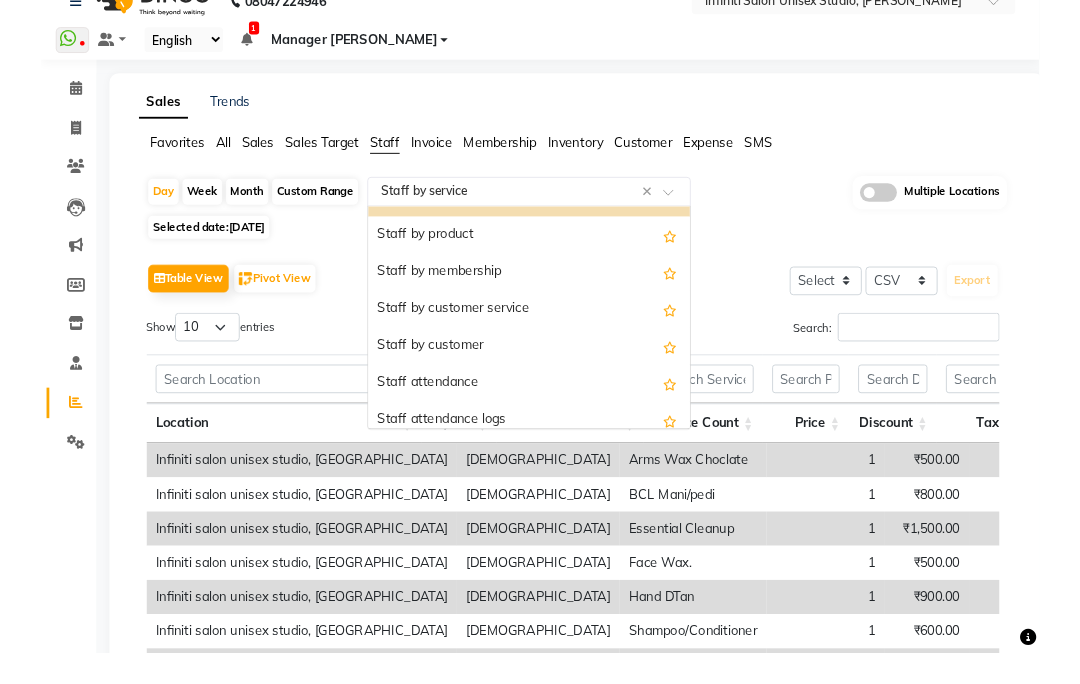 scroll, scrollTop: 72, scrollLeft: 0, axis: vertical 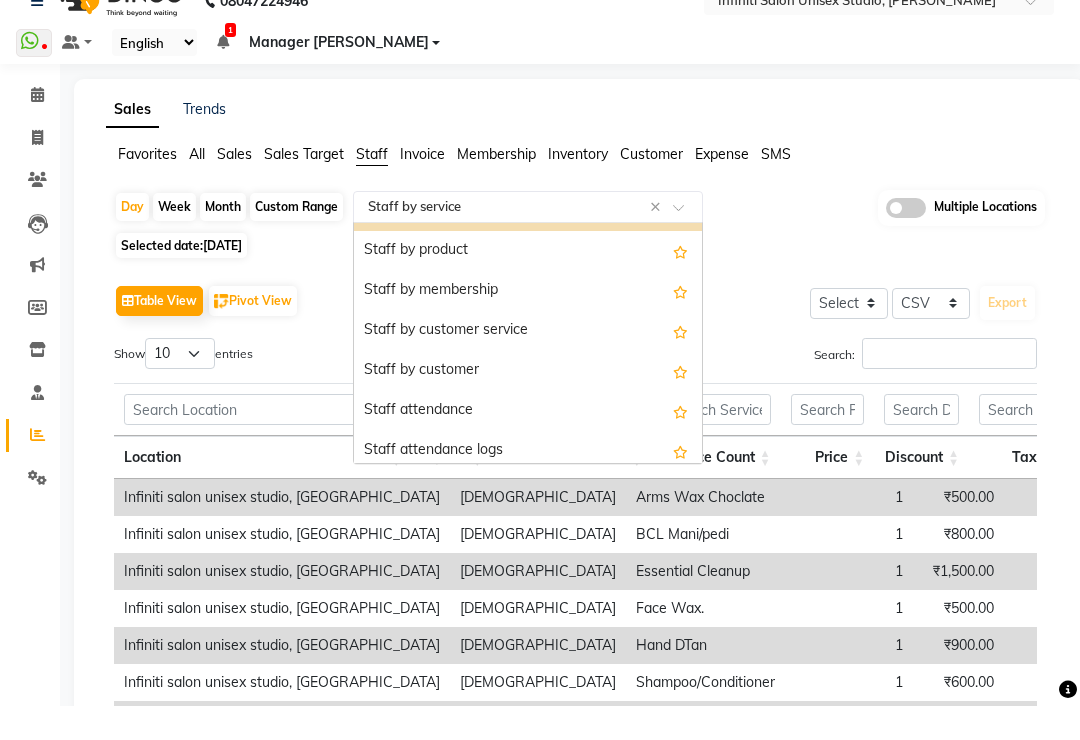 click on "Staff by customer service" at bounding box center (528, 366) 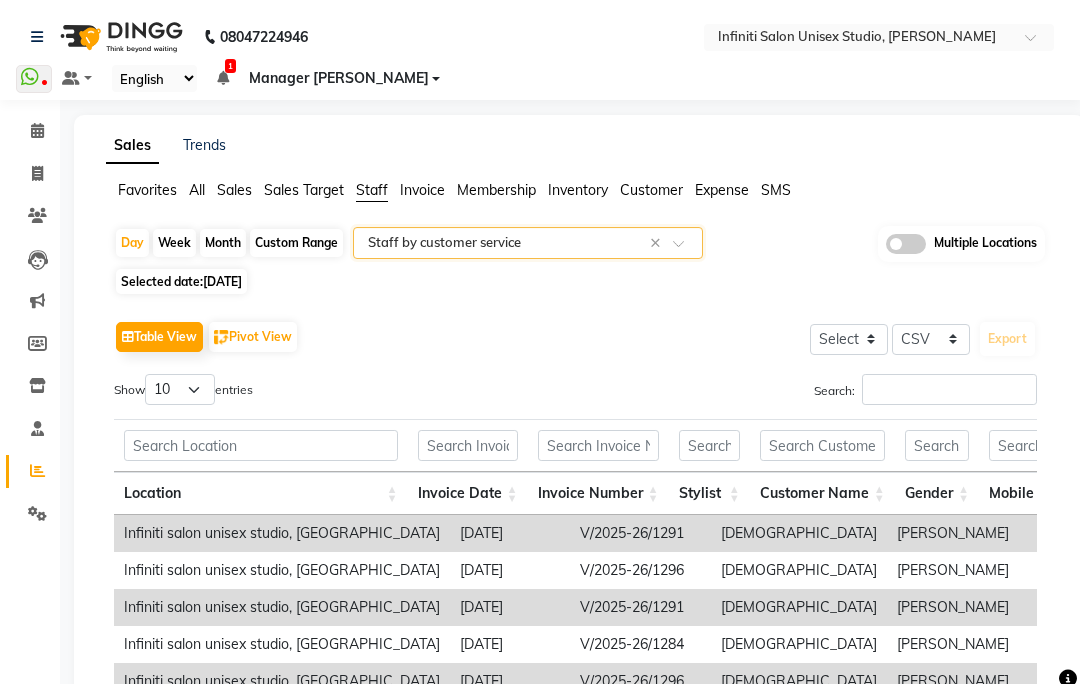 scroll, scrollTop: 13, scrollLeft: 0, axis: vertical 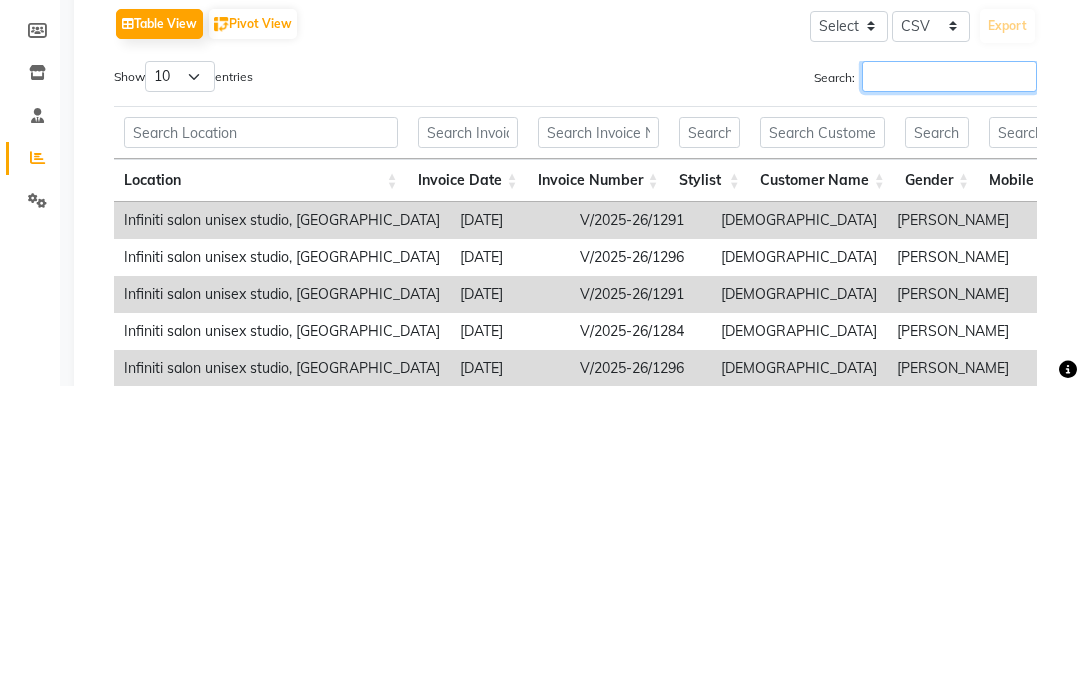 click on "Search:" at bounding box center (949, 375) 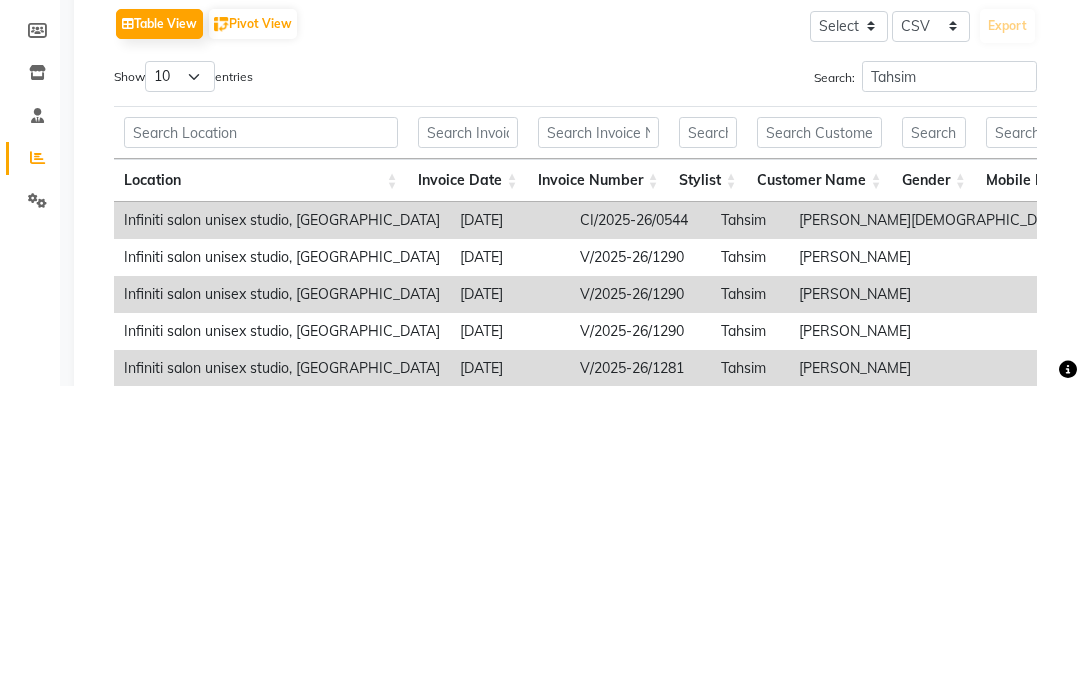 click on "Table View   Pivot View  Select Select CSV PDF  Export  Show  10 25 50 100  entries Search: Tahsim Location Invoice Date Invoice Number Stylist Customer Name Gender Mobile Number Service Price Discount Tax Total Total W/o Tax Invoice Total Payment Redemption Redemption Share Location Invoice Date Invoice Number Stylist Customer Name Gender Mobile Number Service Price Discount Tax Total Total W/o Tax Invoice Total Payment Redemption Redemption Share Total ₹10,650.00 ₹2,130.00 ₹1,300.10 ₹8,520.00 ₹7,219.90 ₹32,660.00 ₹8,100.00 ₹420.00 ₹330.07 Infiniti salon unisex studio, [GEOGRAPHIC_DATA] [DATE] CI/2025-26/0544 Tahsim [PERSON_NAME] [DEMOGRAPHIC_DATA] 918818818788 Face DTan ₹700.00 ₹181.48 ₹79.10 ₹518.52 ₹439.42 ₹1,000.00 ₹518.52 ₹0 ₹0 Infiniti salon unisex studio, [GEOGRAPHIC_DATA] [DATE] V/2025-26/1290 [PERSON_NAME] [PERSON_NAME] [DEMOGRAPHIC_DATA] 918770974845 Face DTan ₹700.00 ₹181.50 ₹79.09 ₹518.50 ₹439.41 ₹4,600.00 ₹518.50 ₹0 ₹0 Infiniti salon unisex studio, [PERSON_NAME] [DATE]" 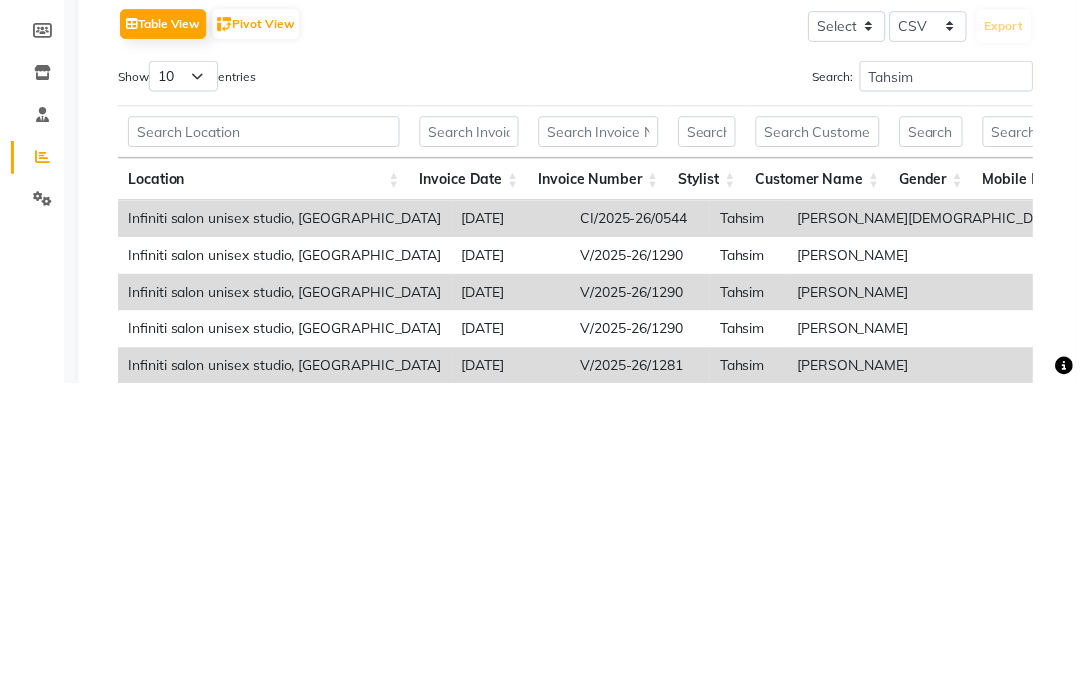 scroll, scrollTop: 312, scrollLeft: 0, axis: vertical 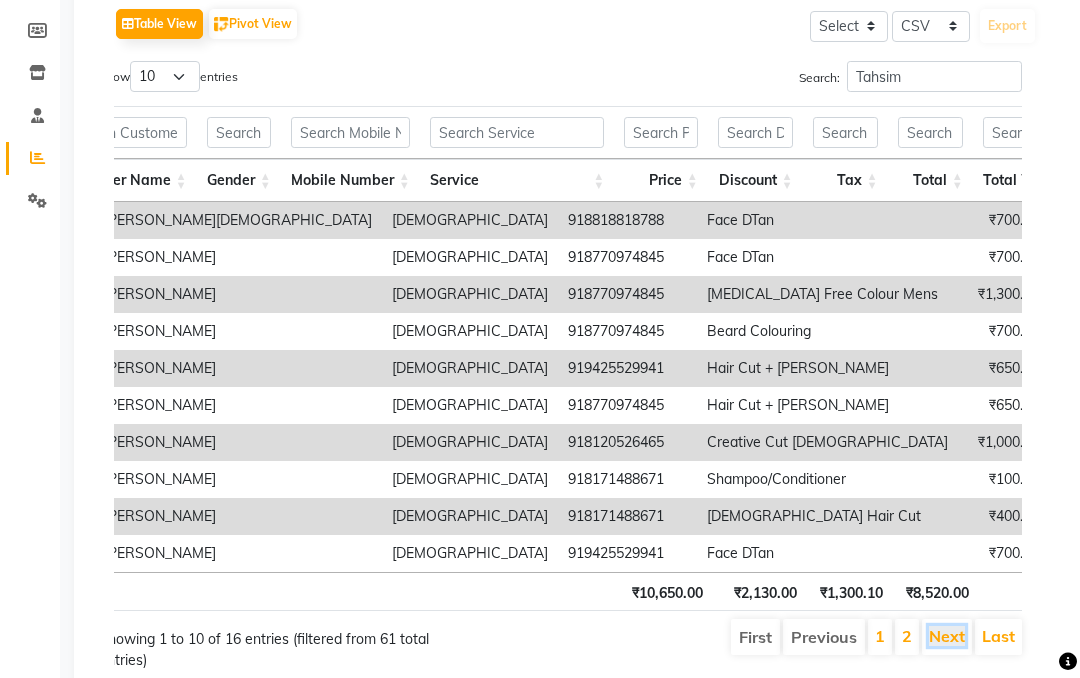 click on "Next" at bounding box center [947, 636] 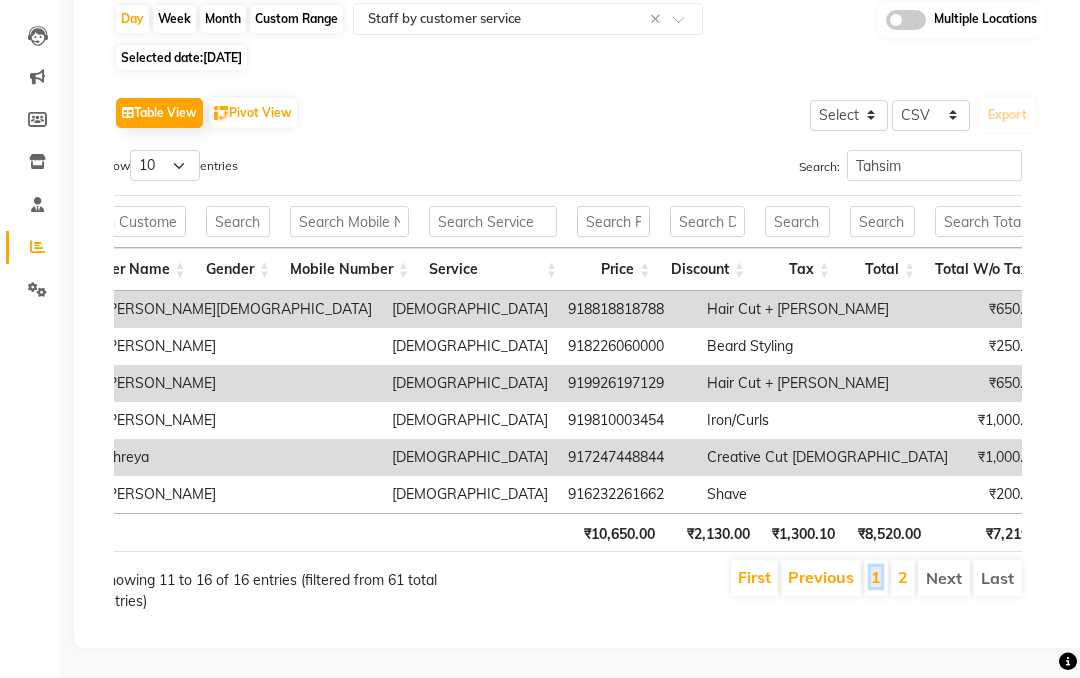 click on "1" at bounding box center [876, 577] 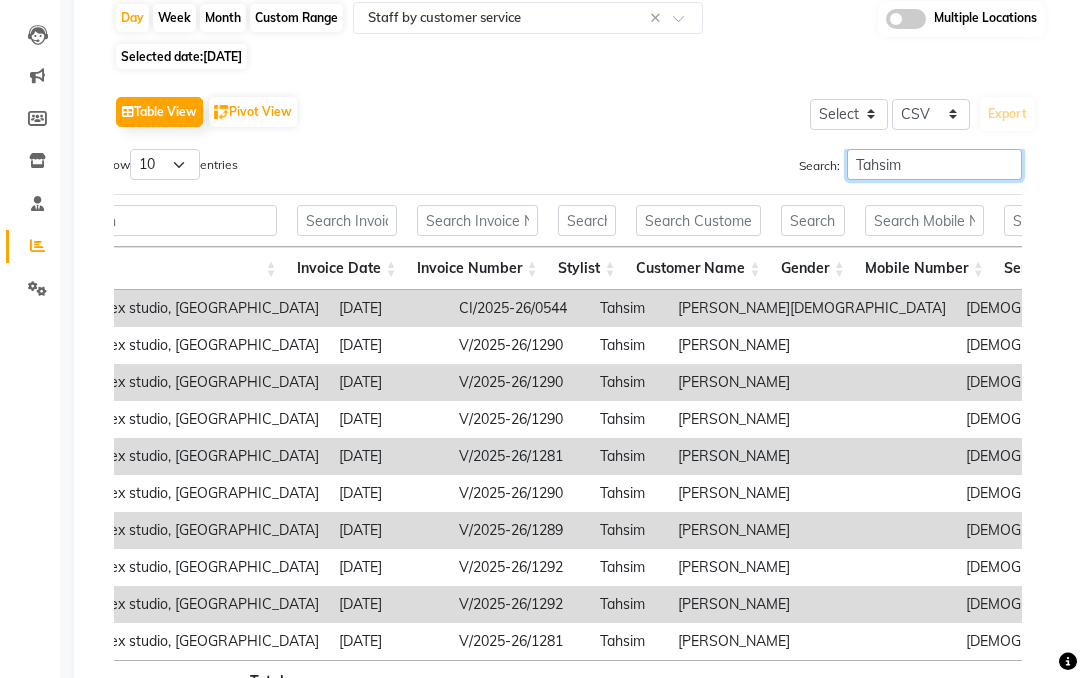 click on "Tahsim" at bounding box center (934, 164) 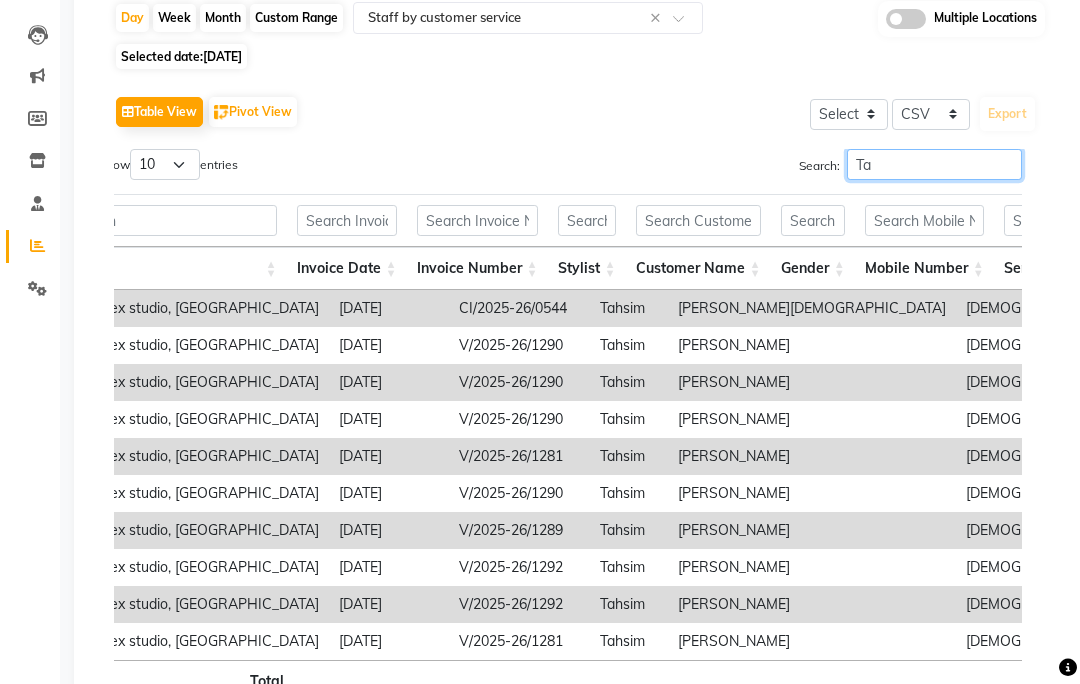 type on "T" 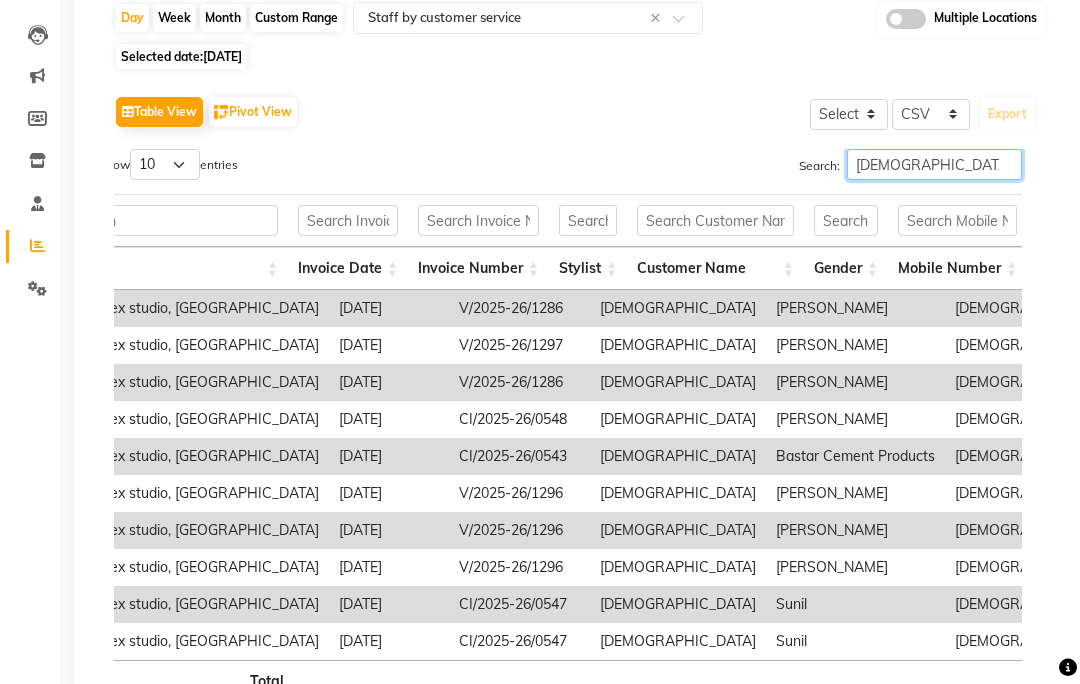type on "[DEMOGRAPHIC_DATA]" 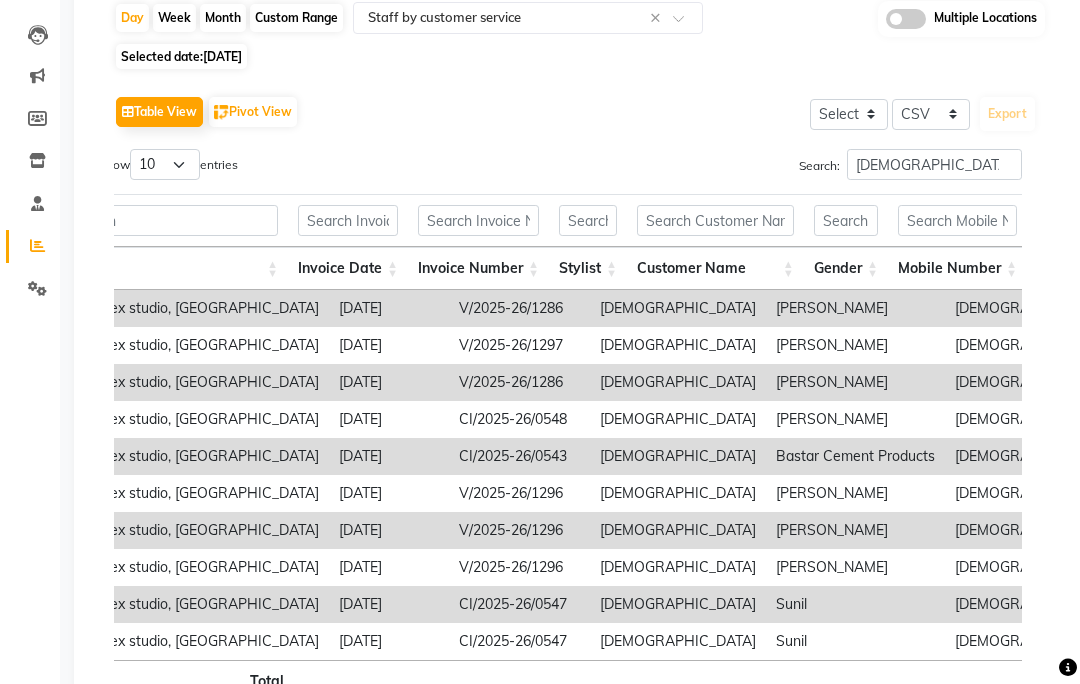 click on "Table View   Pivot View  Select Select CSV PDF  Export" 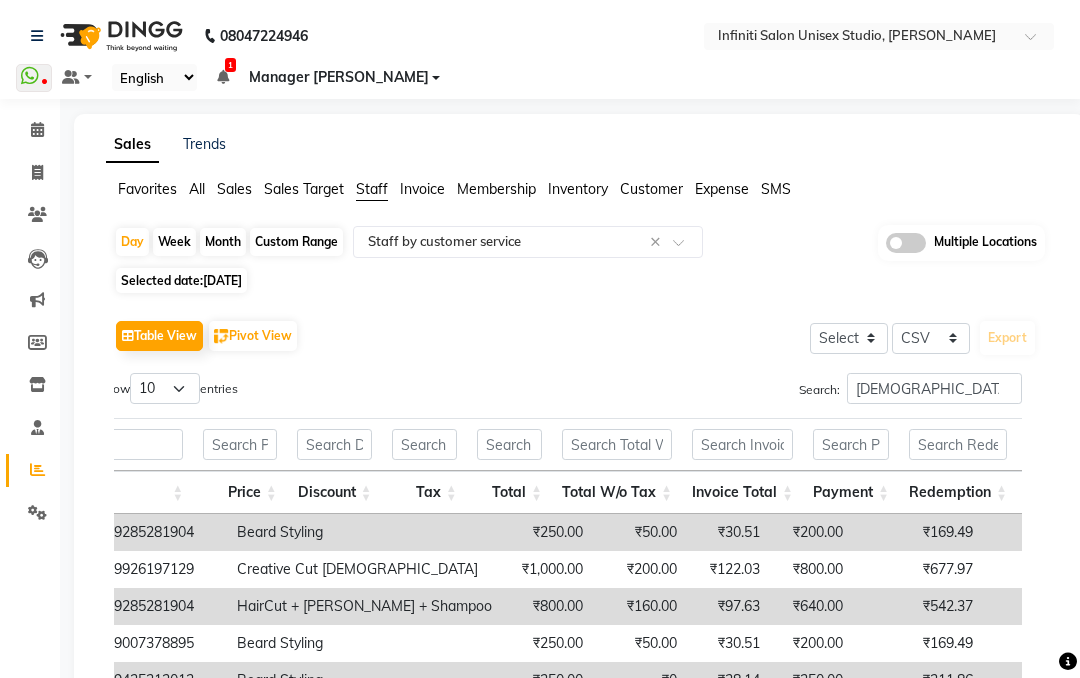 click 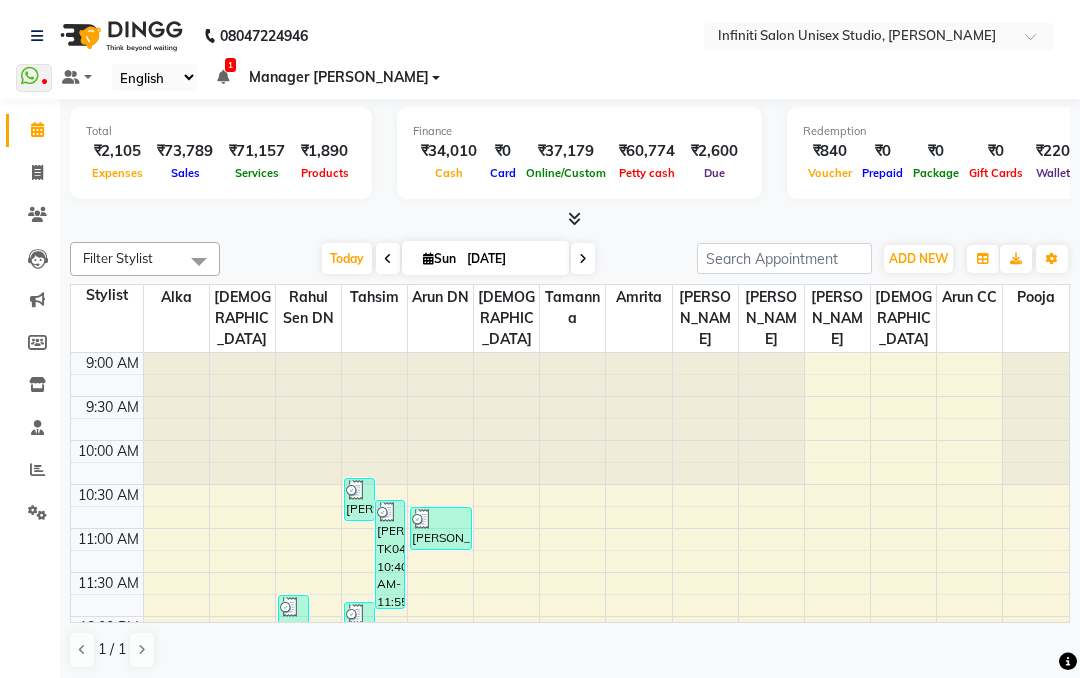 click on "Settings" 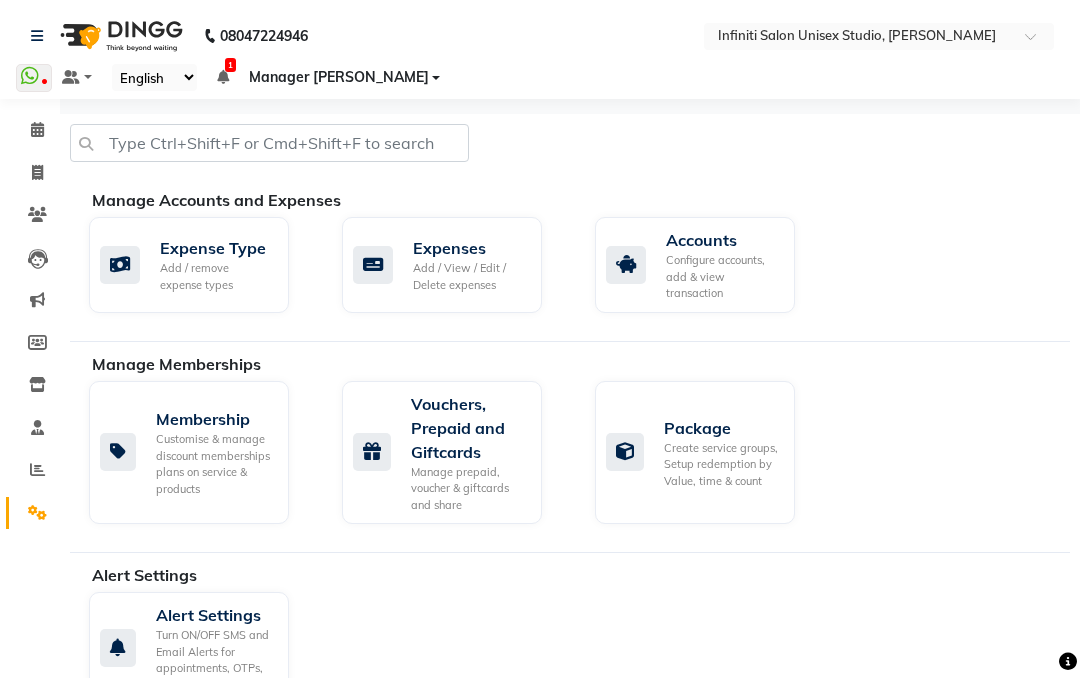 click on "Expenses" 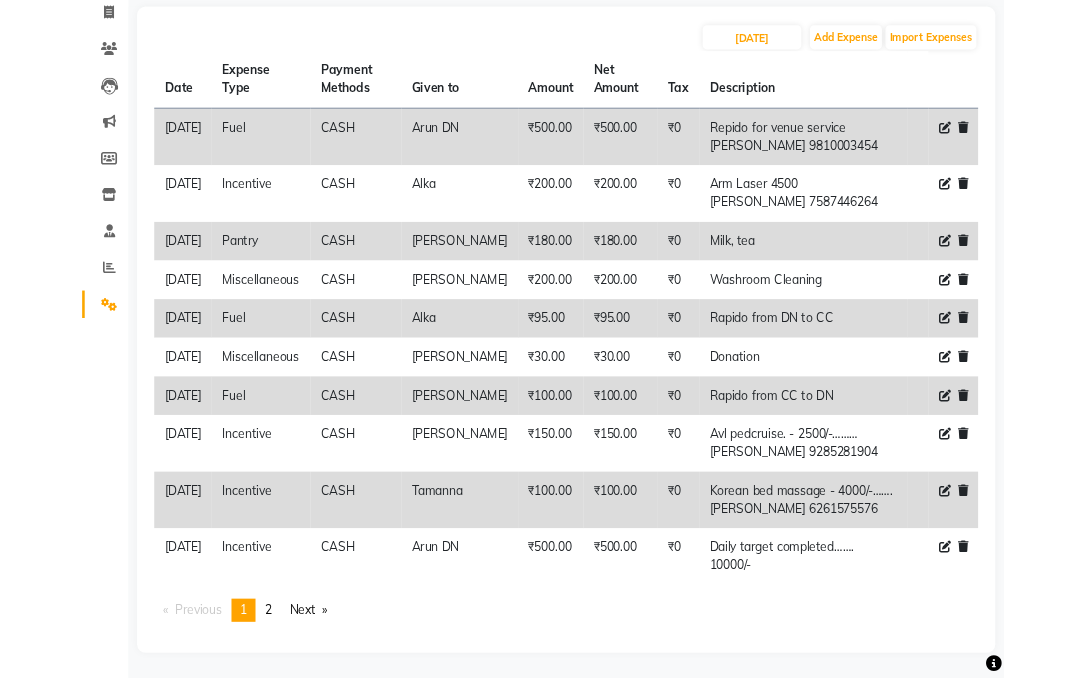 scroll, scrollTop: 0, scrollLeft: 0, axis: both 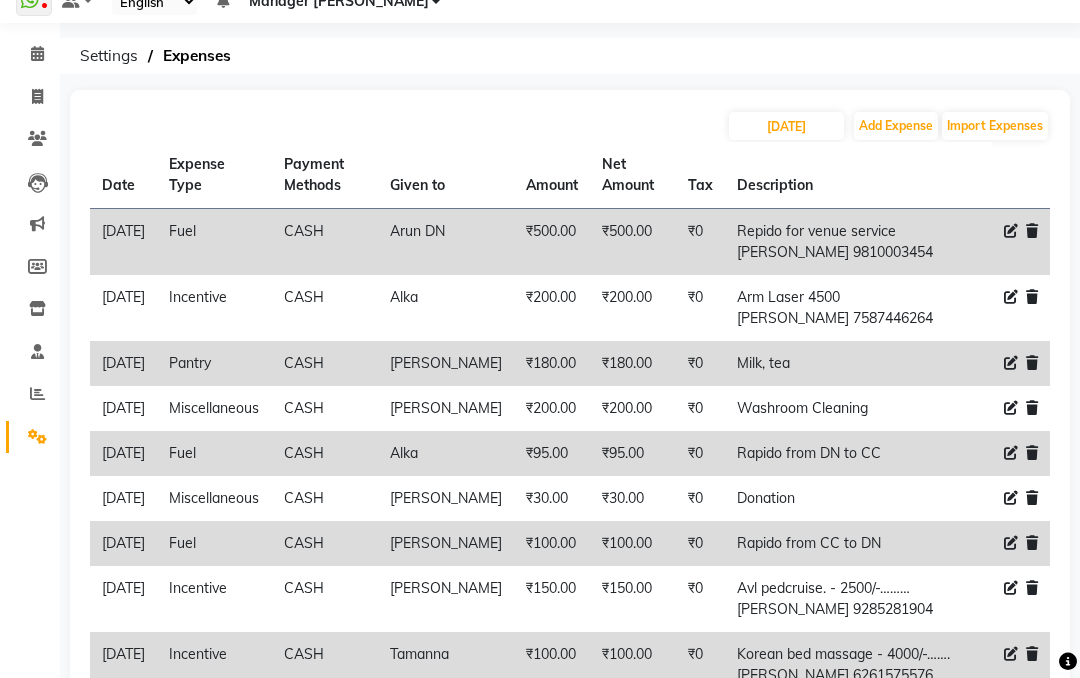 click on "Next  page" at bounding box center [270, 793] 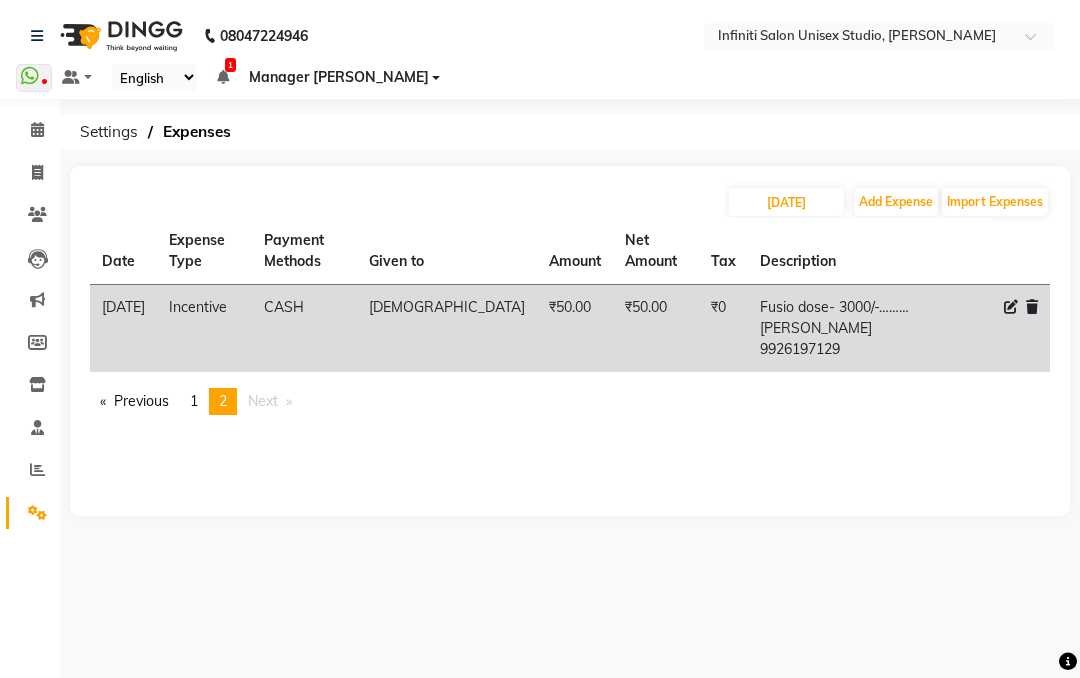 click on "Add Expense" 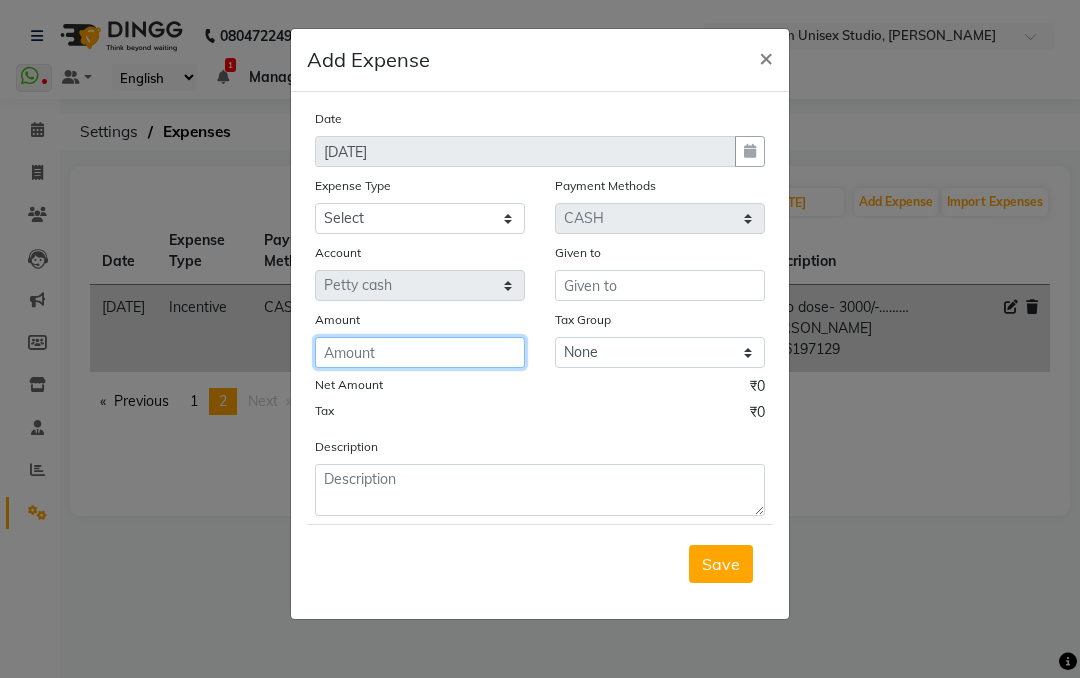 click 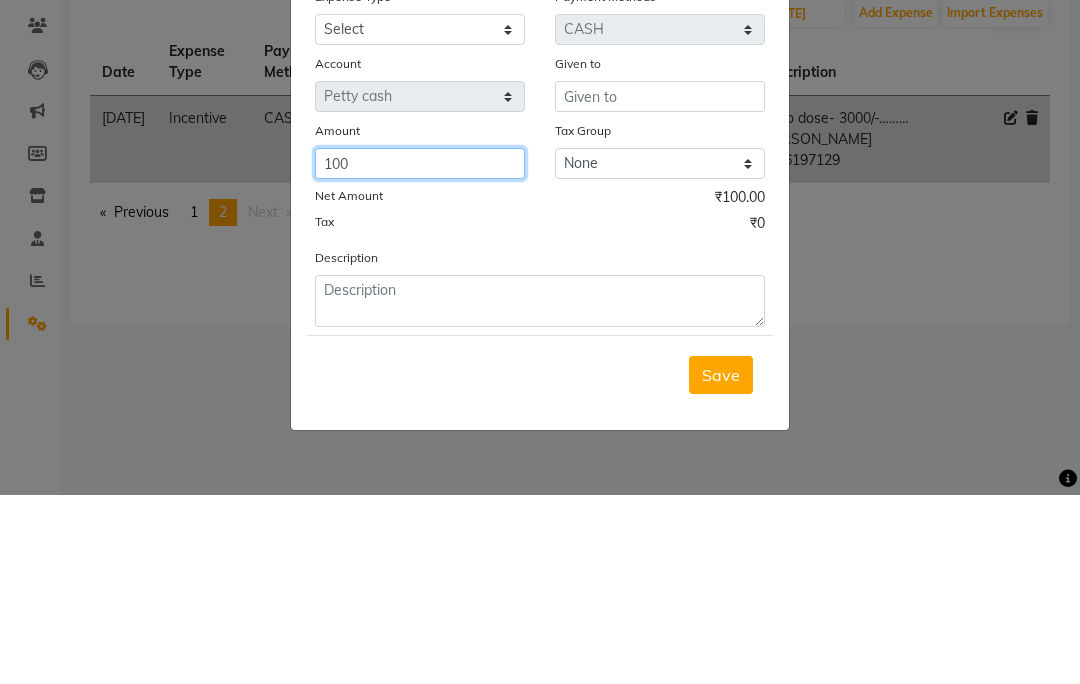 type on "100" 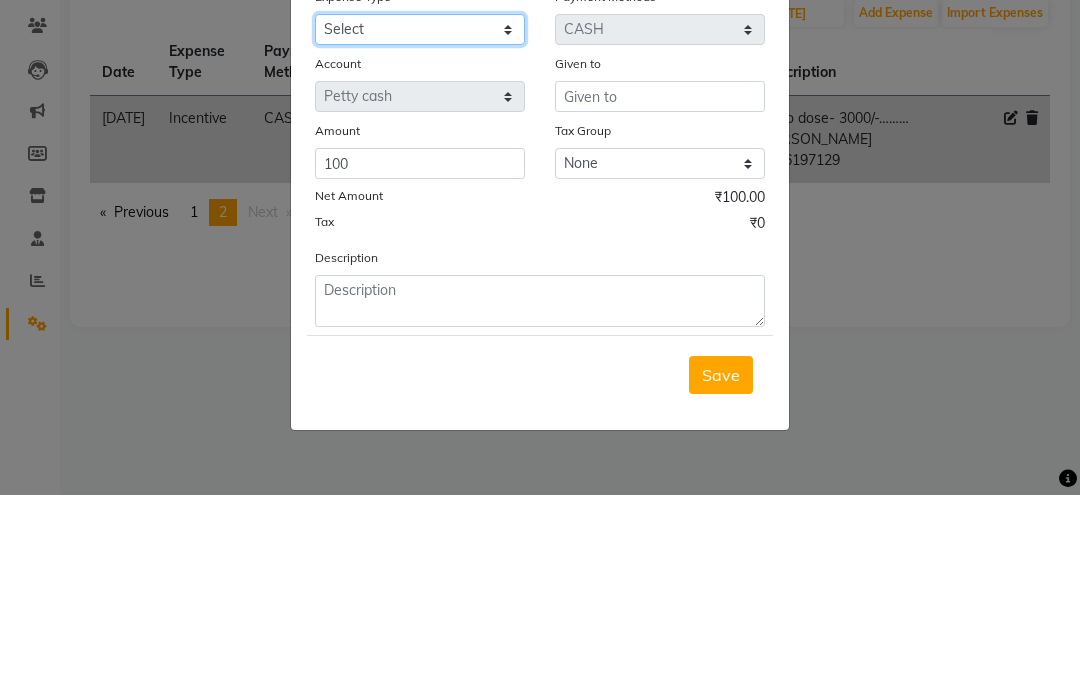 click on "Select Advance Salary Client Snacks Fuel Incentive Maintenance Miscellaneous Pantry Product Salary Staff Snacks Utilities" 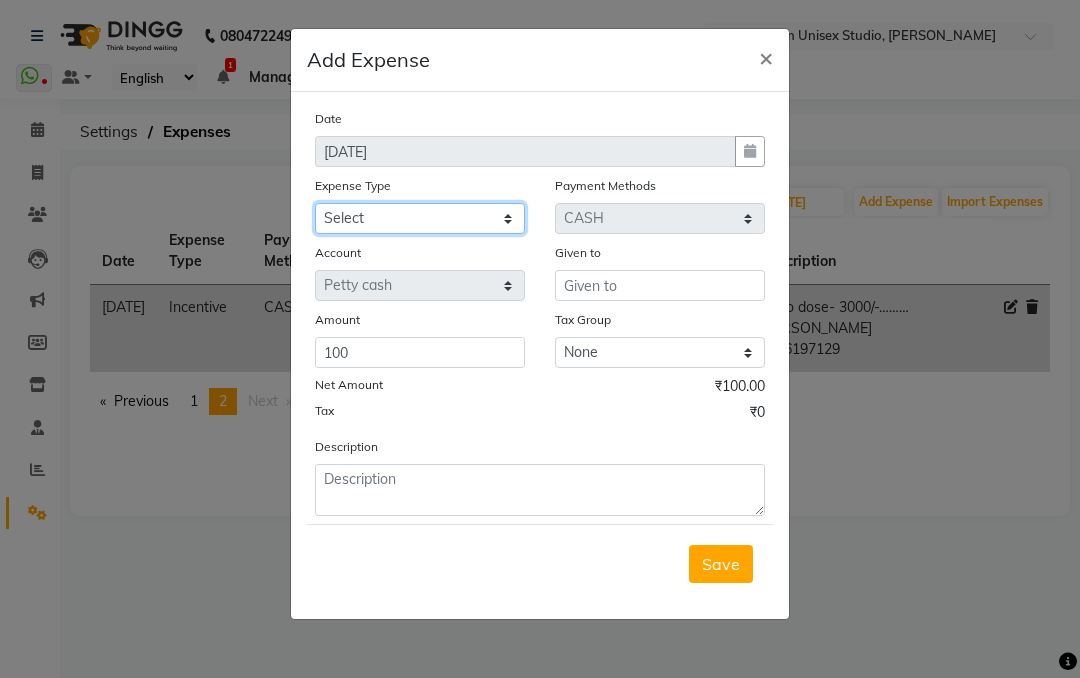 select on "12403" 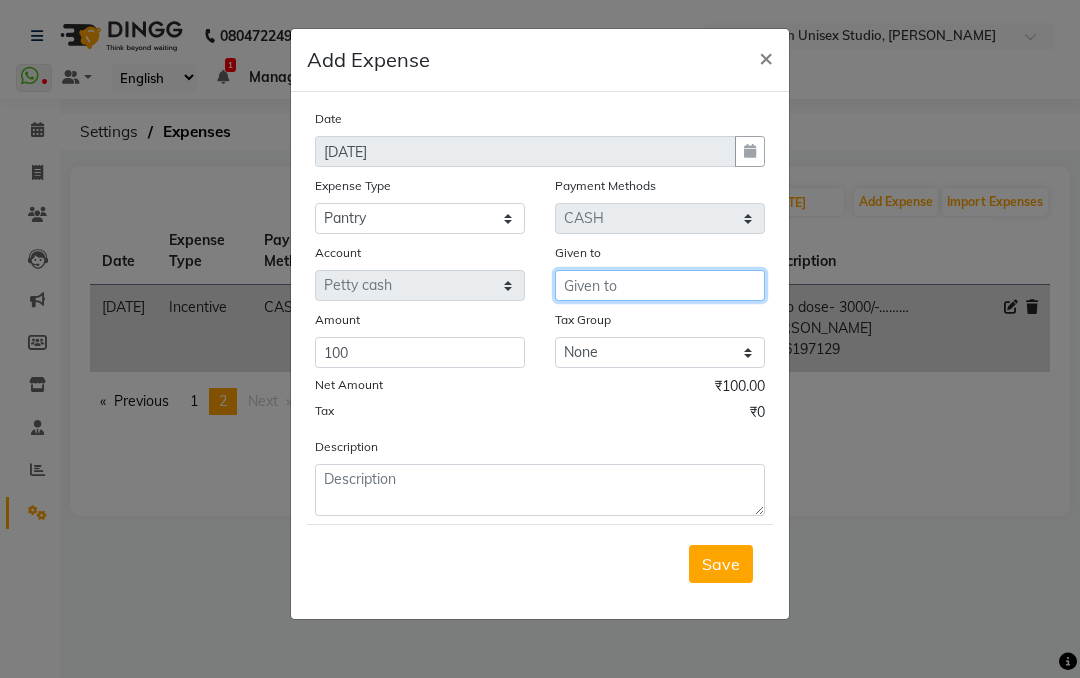 click at bounding box center [660, 285] 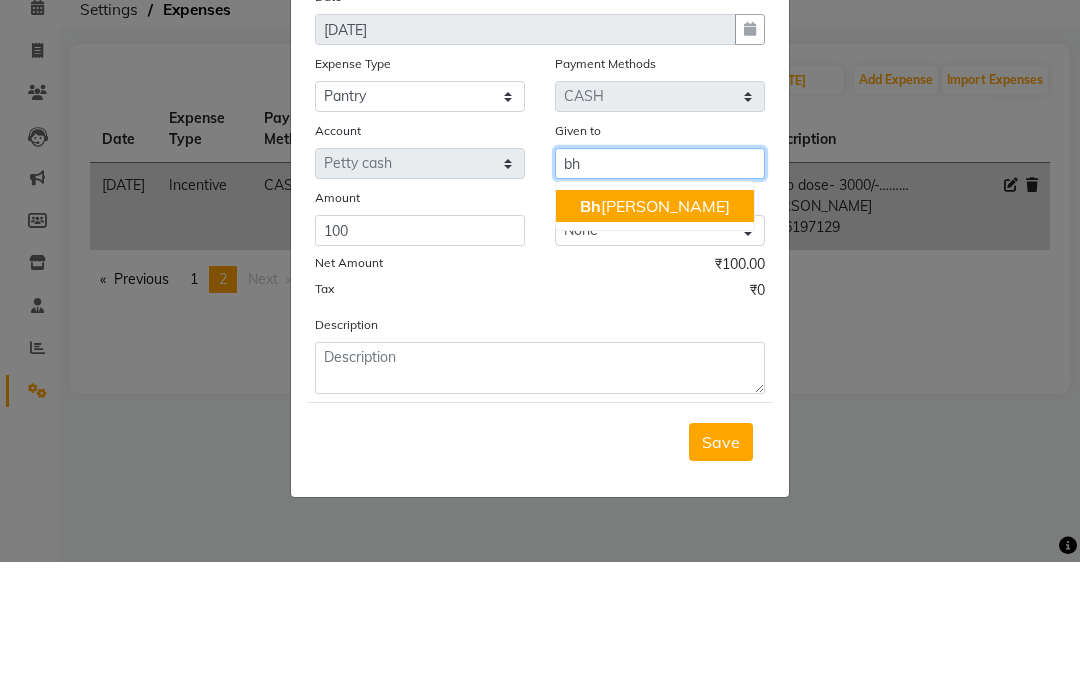 click on "Bh [PERSON_NAME]" at bounding box center [655, 328] 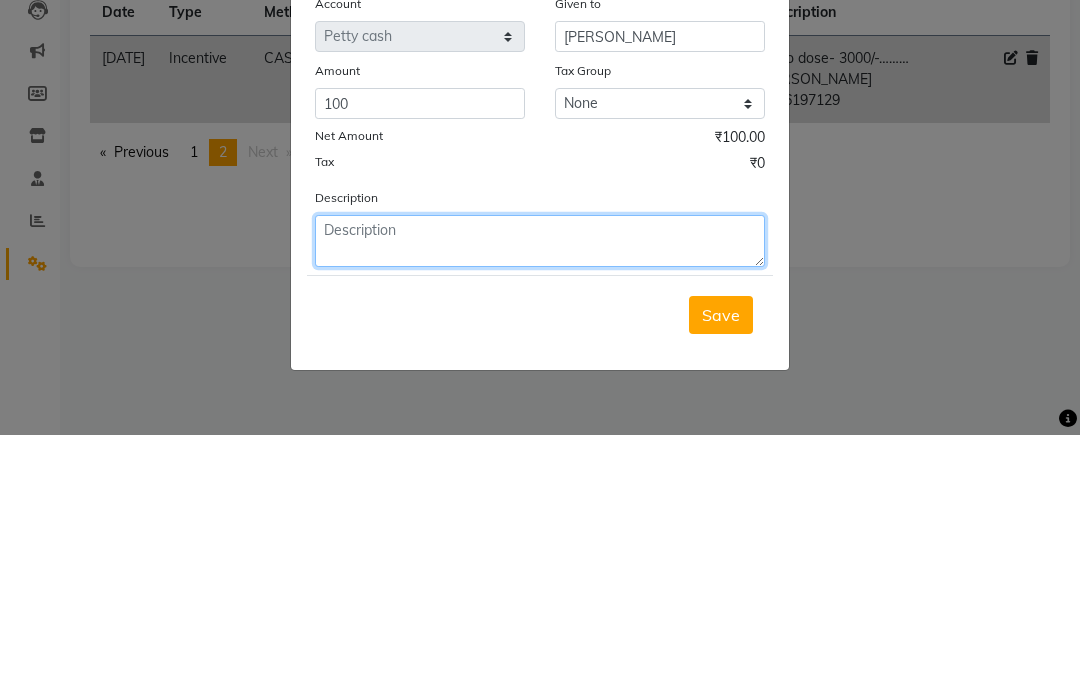 click 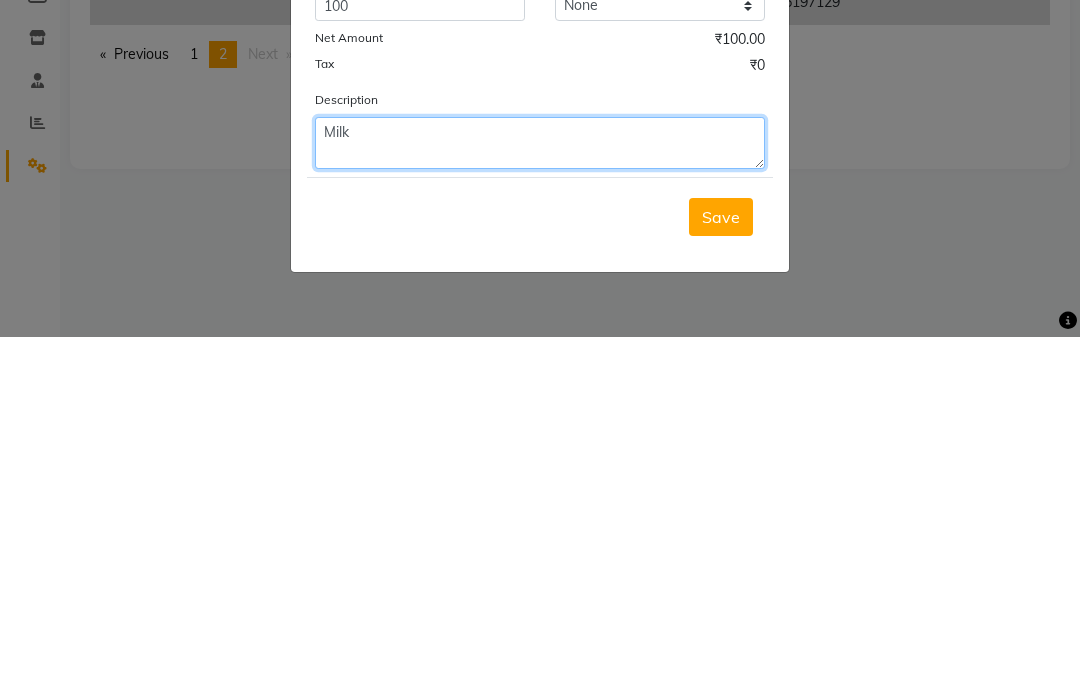 type on "Milk" 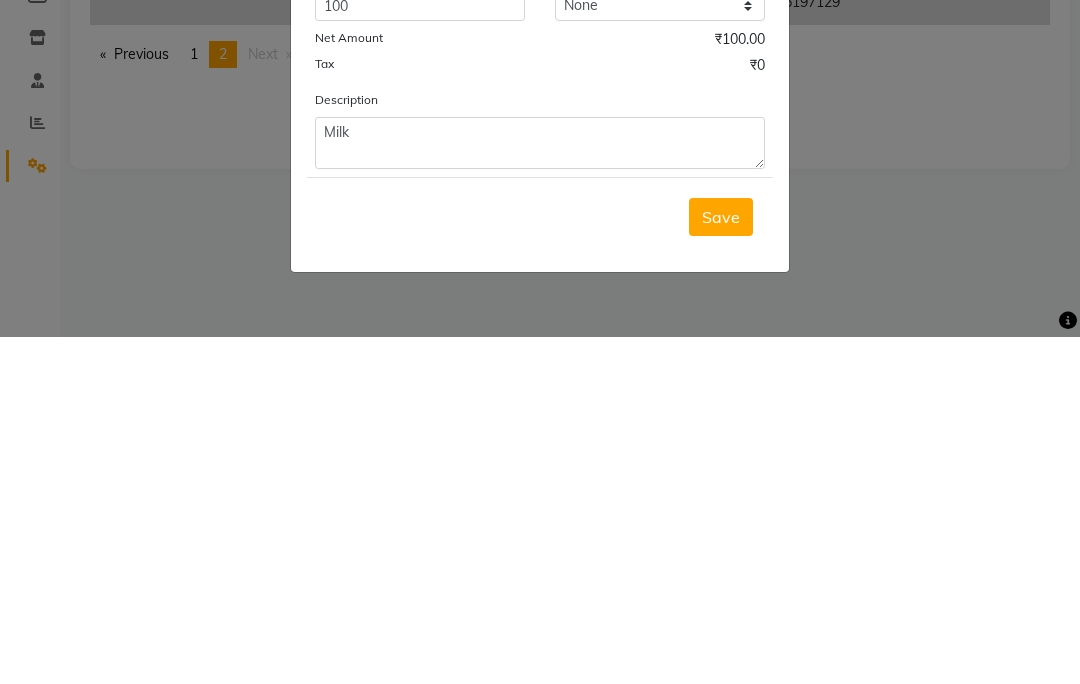 click on "Save" at bounding box center (721, 564) 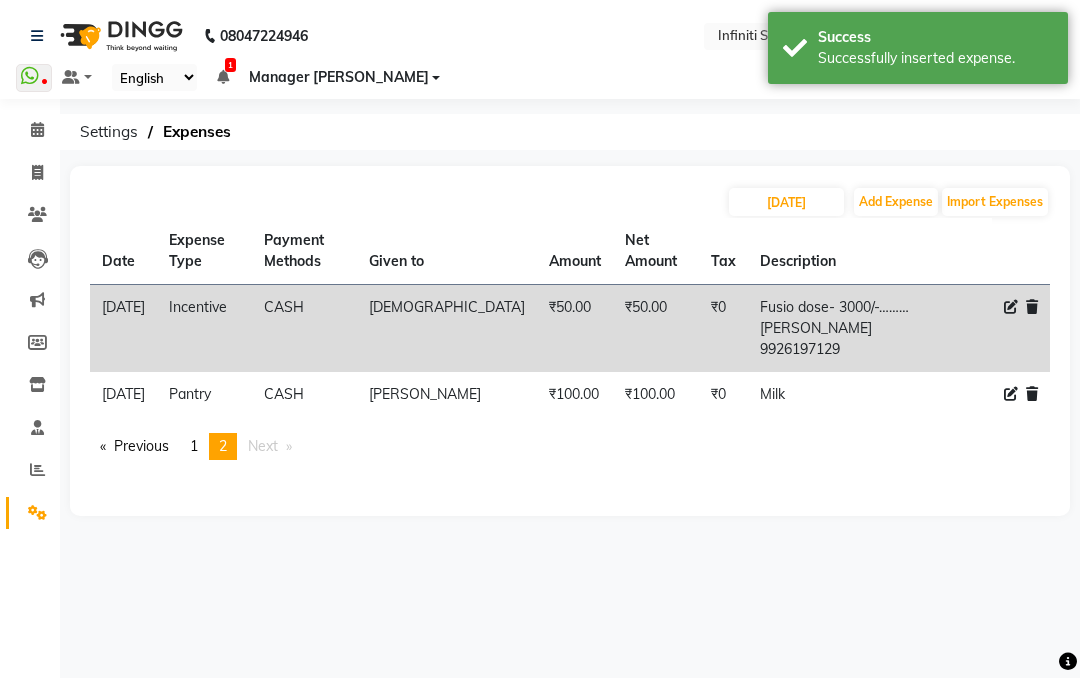 click 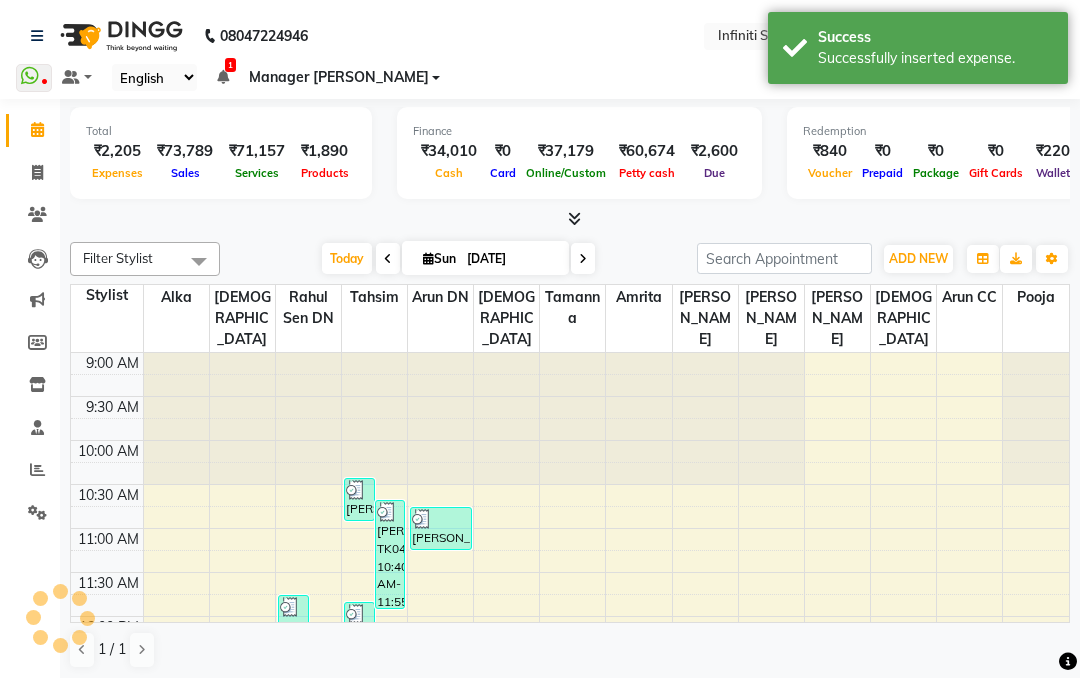 scroll, scrollTop: 0, scrollLeft: 0, axis: both 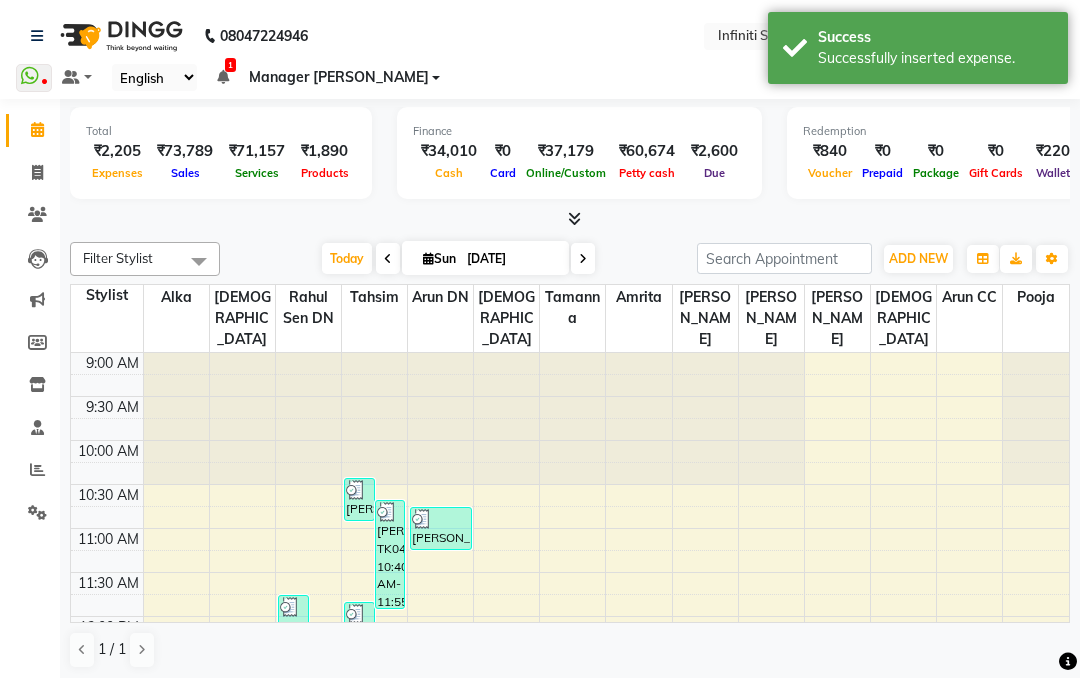 click 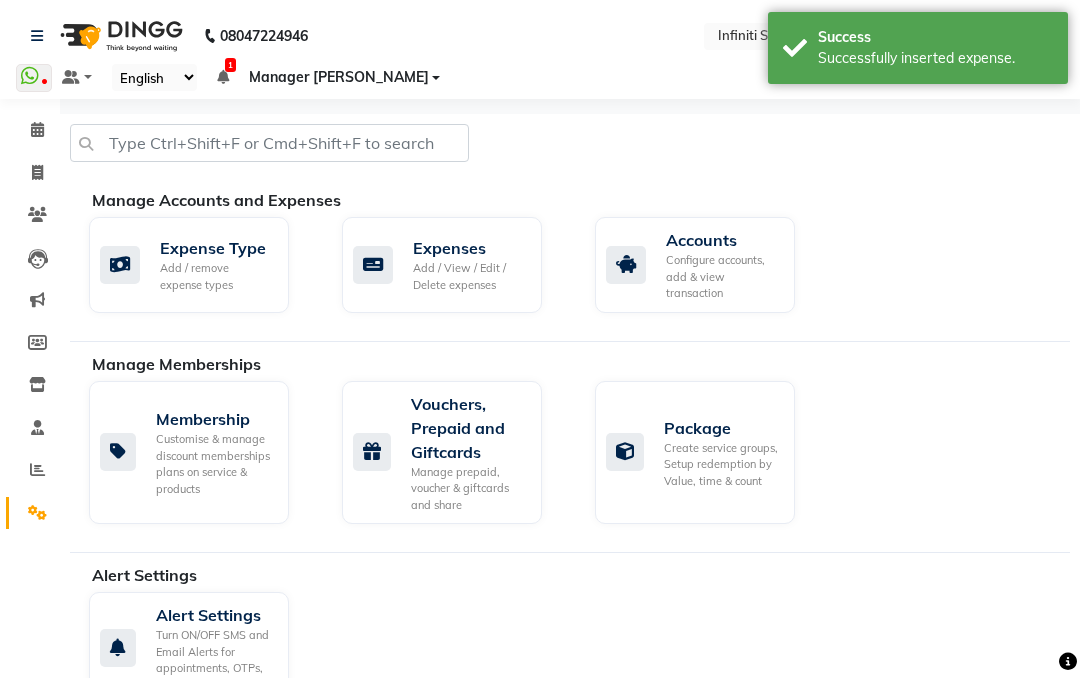 click on "Expenses" 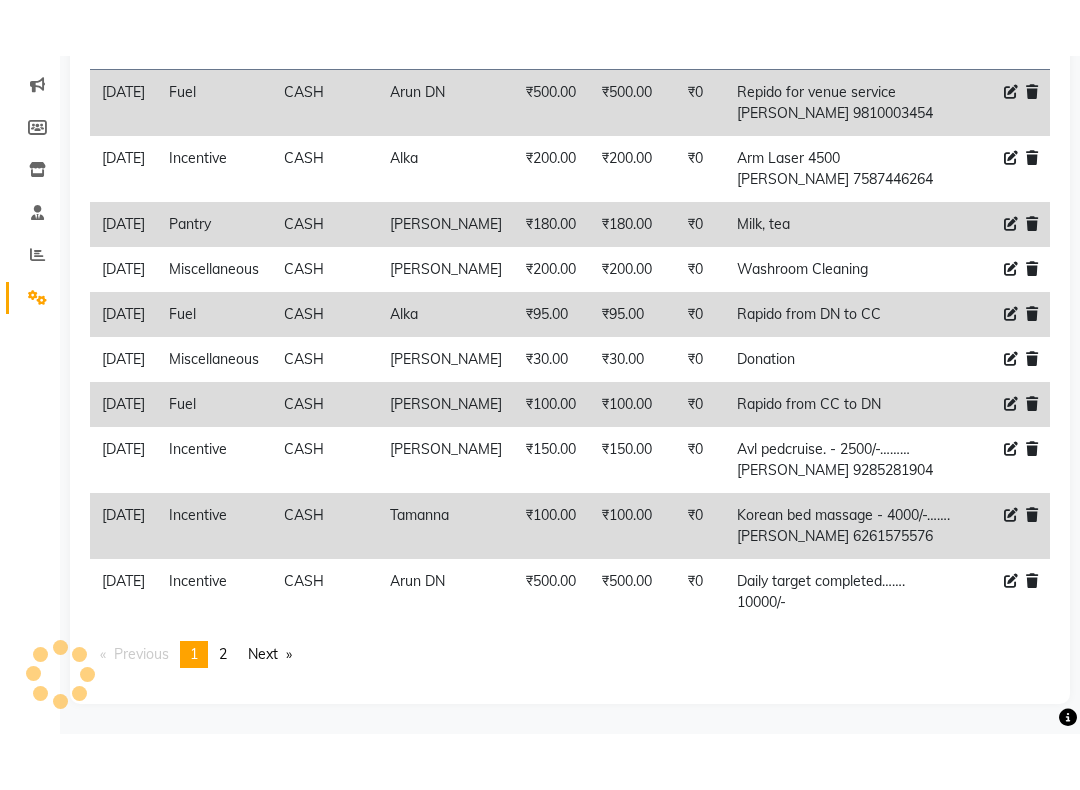 scroll, scrollTop: 264, scrollLeft: 0, axis: vertical 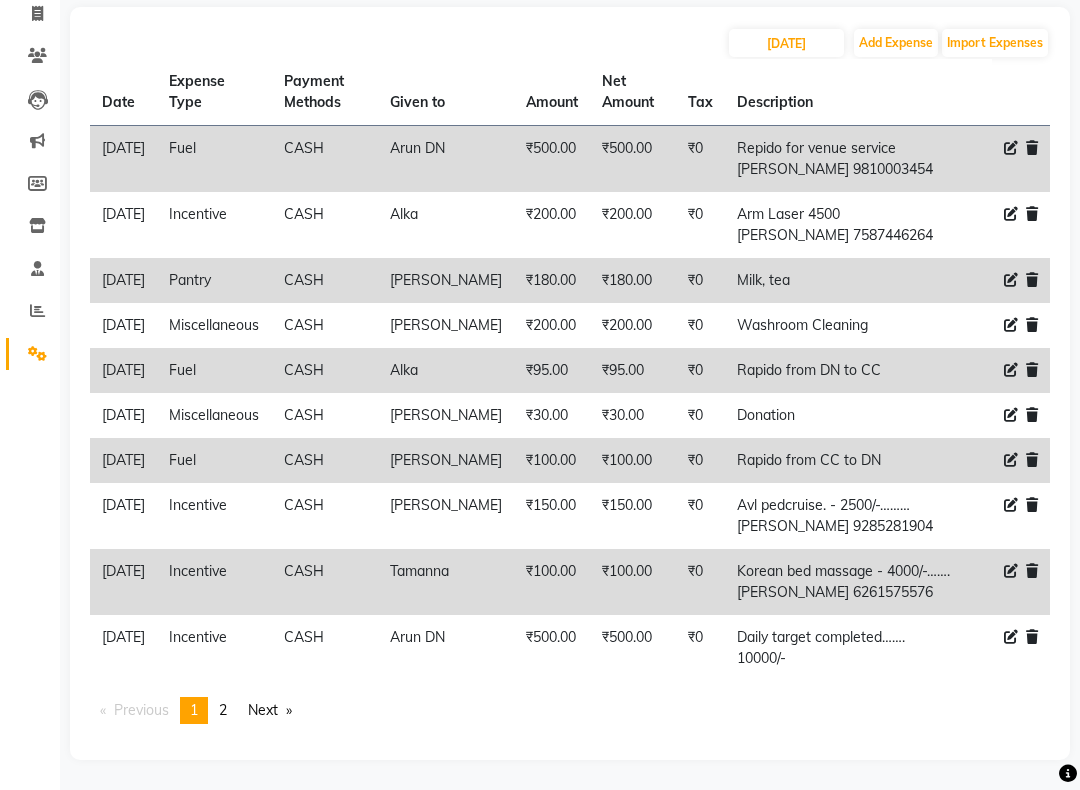 click on "Next  page" at bounding box center [270, 710] 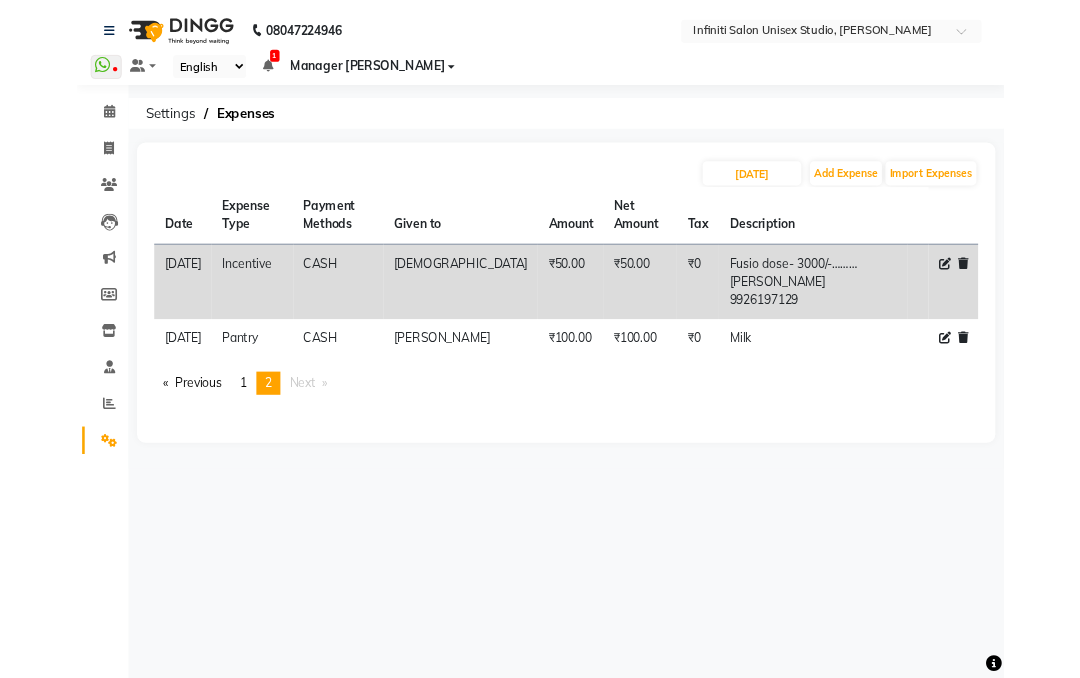 scroll, scrollTop: 0, scrollLeft: 0, axis: both 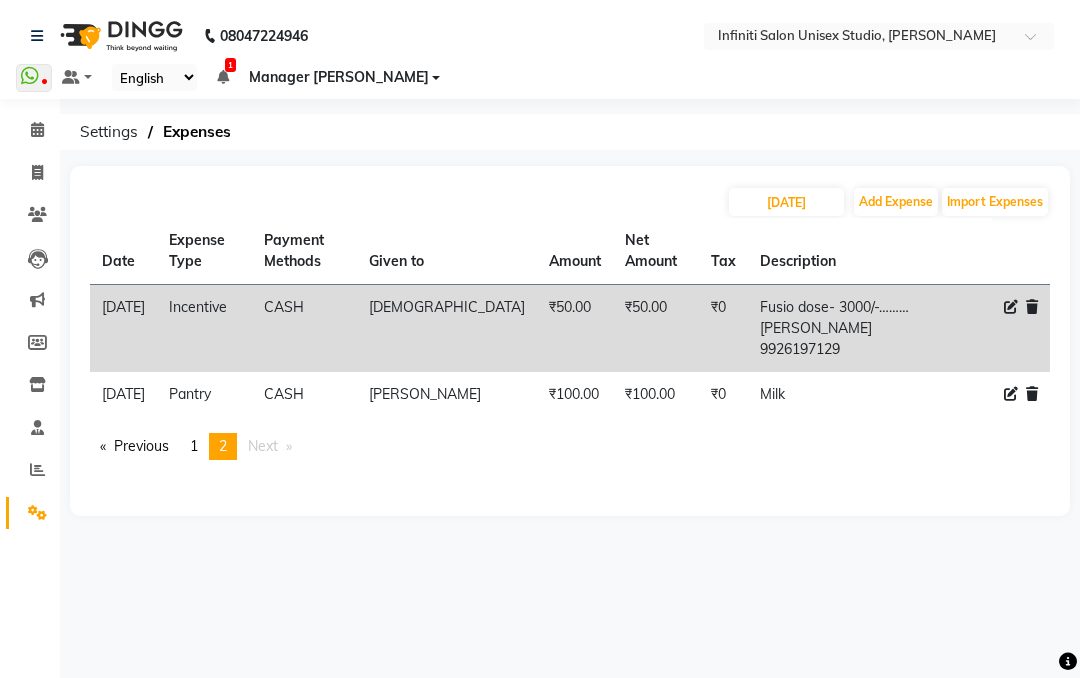 click on "1" at bounding box center [194, 446] 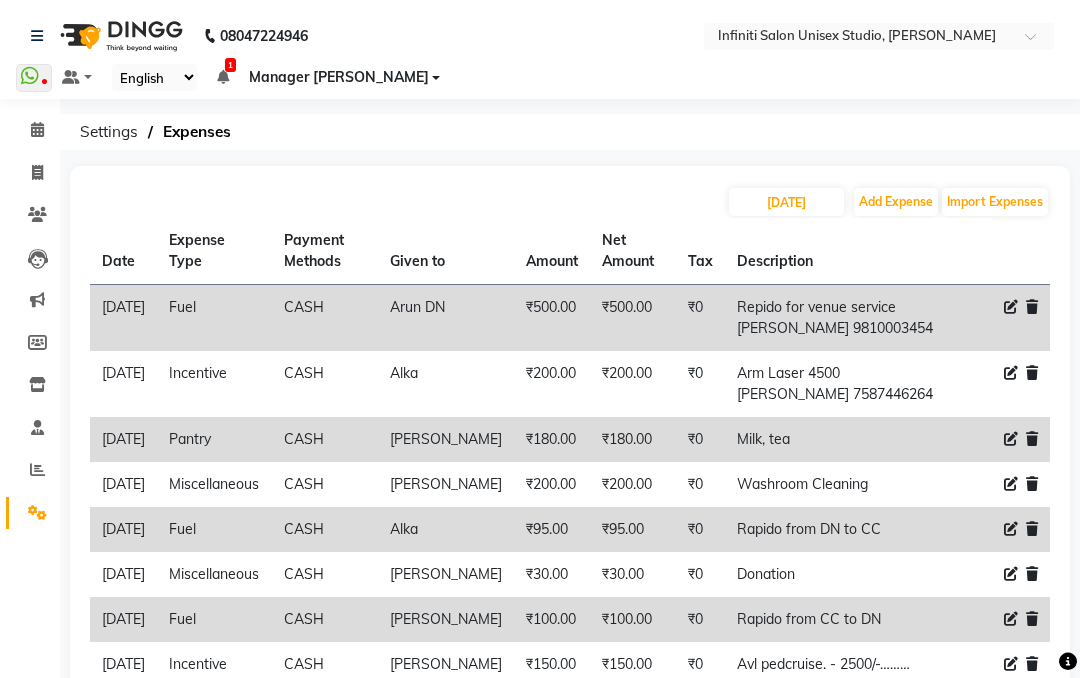 click 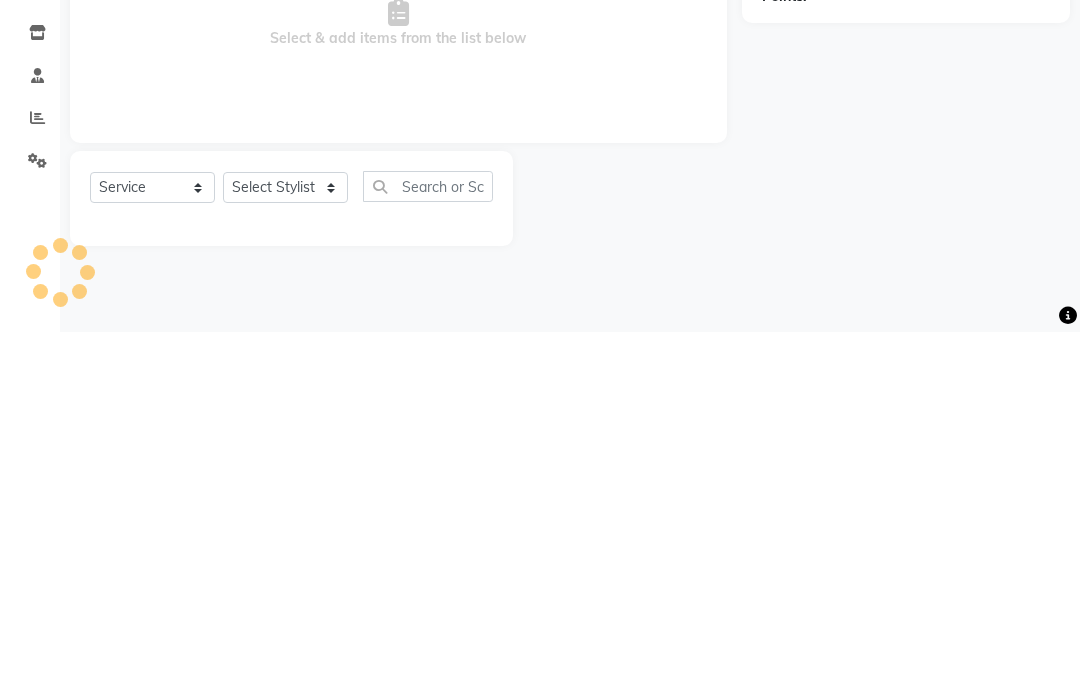 select on "6511" 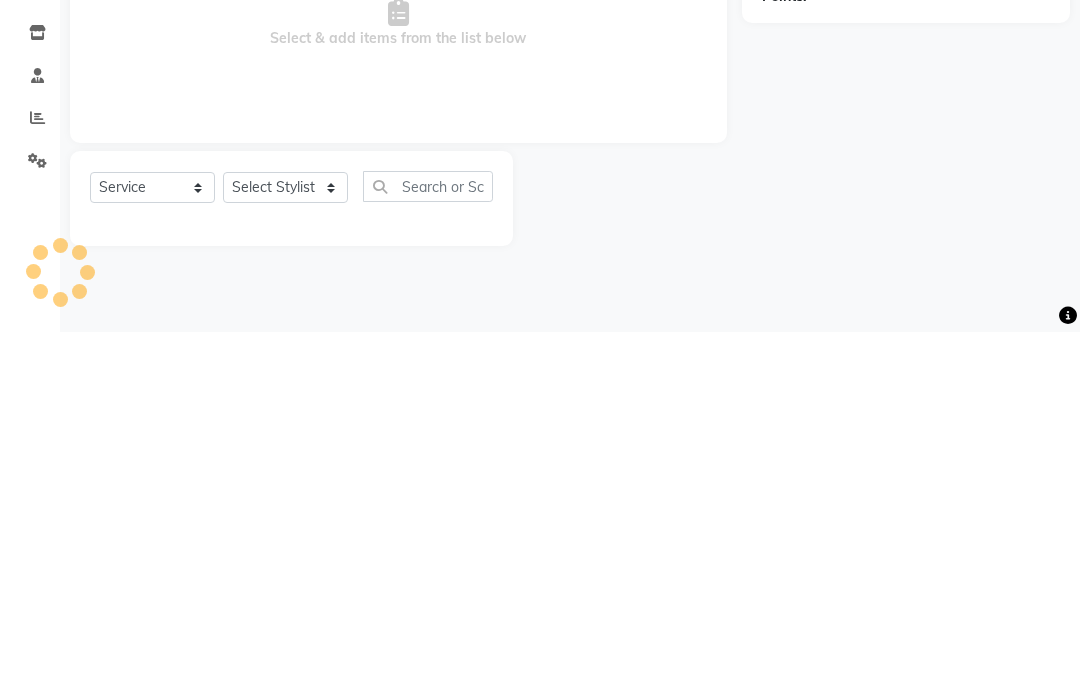 type on "1298" 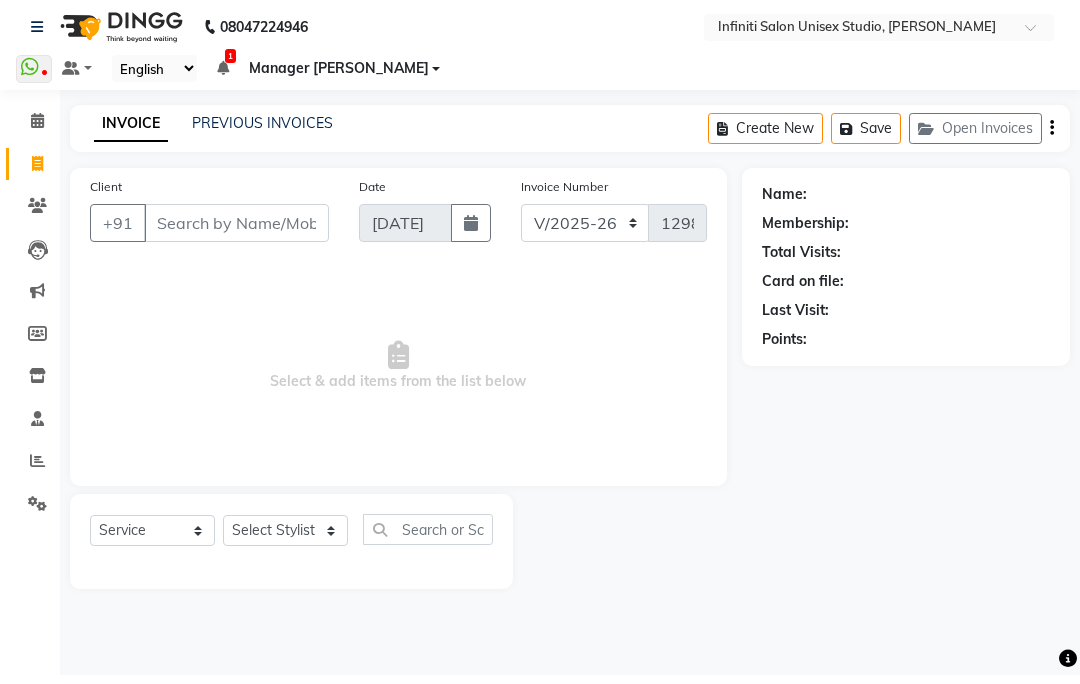 click on "PREVIOUS INVOICES" 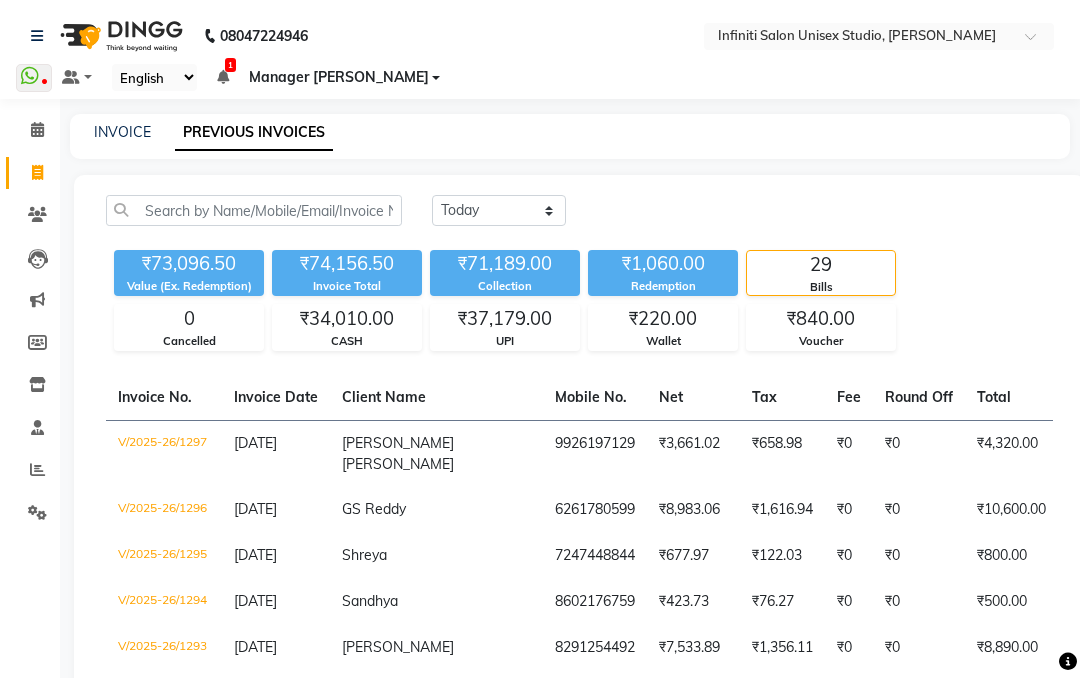 click 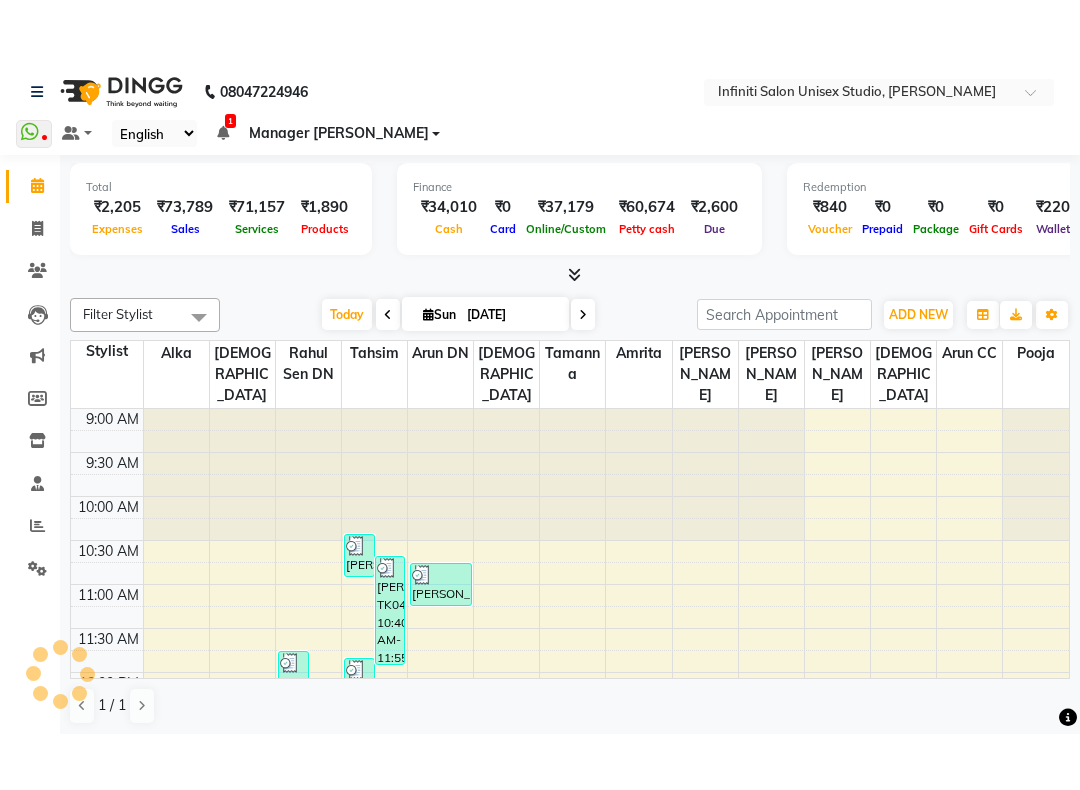 scroll, scrollTop: 0, scrollLeft: 0, axis: both 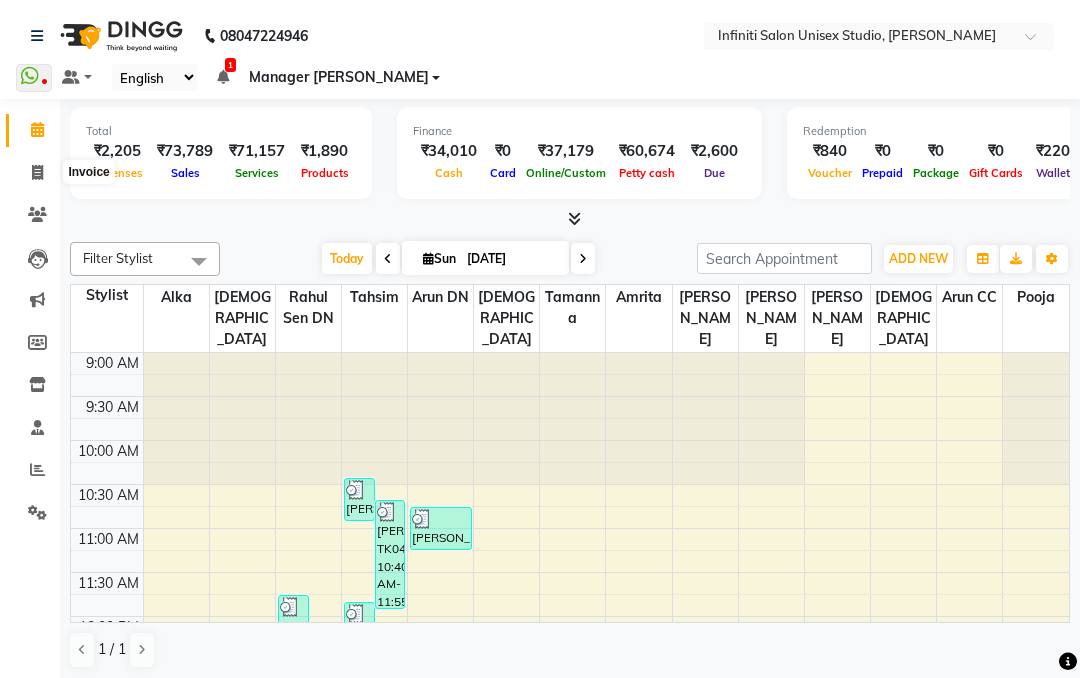 click 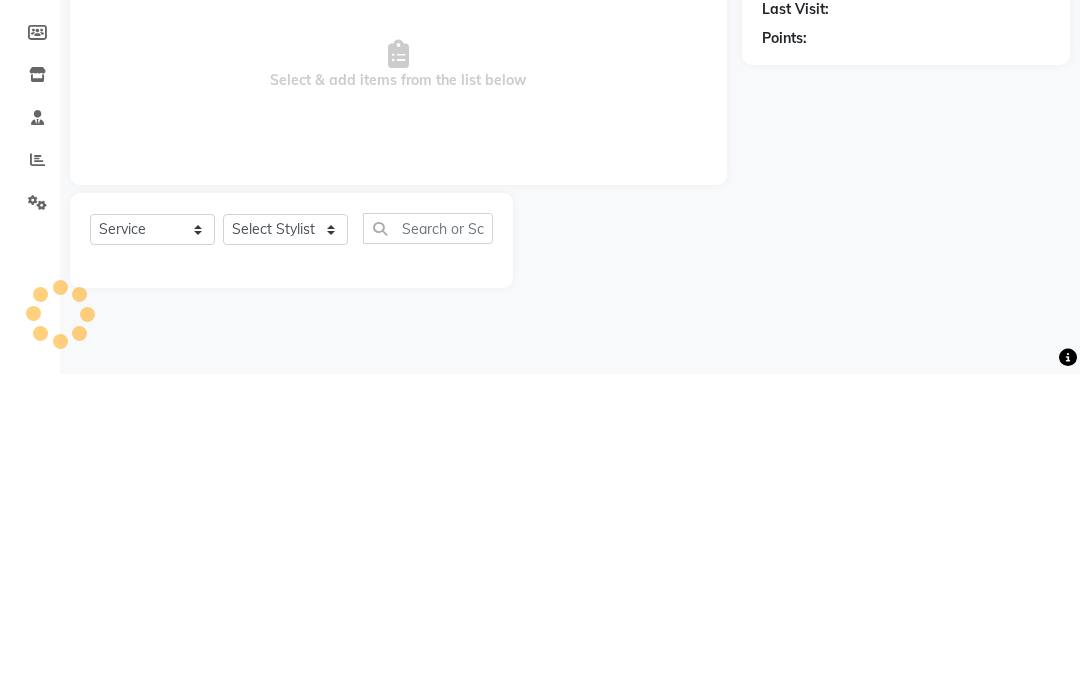 type on "1298" 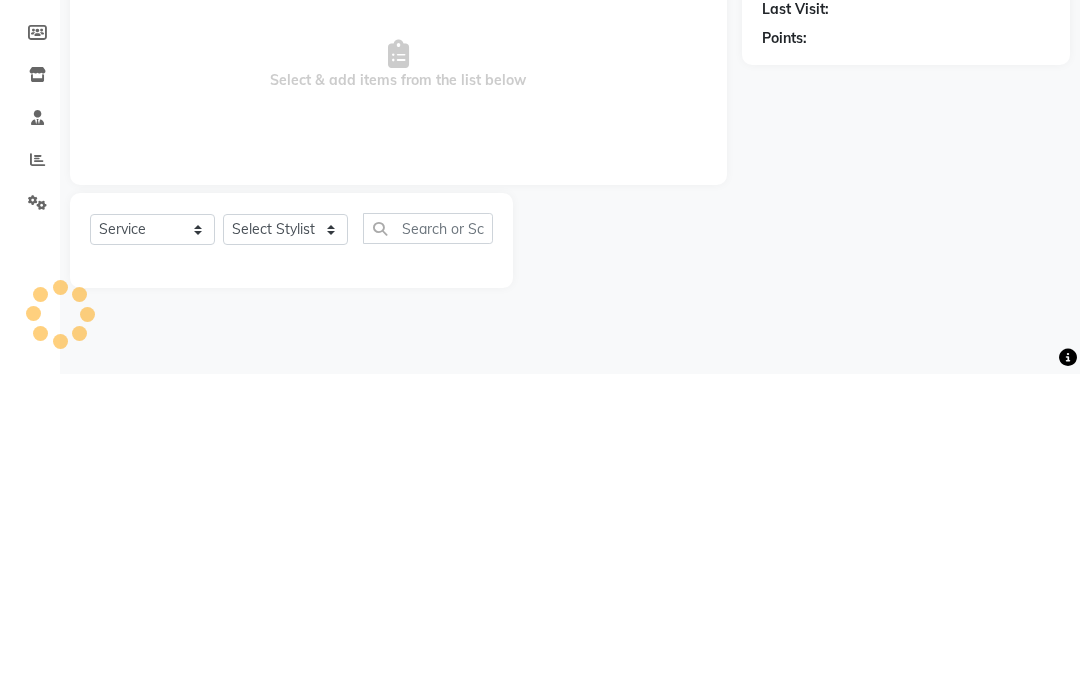 select on "6511" 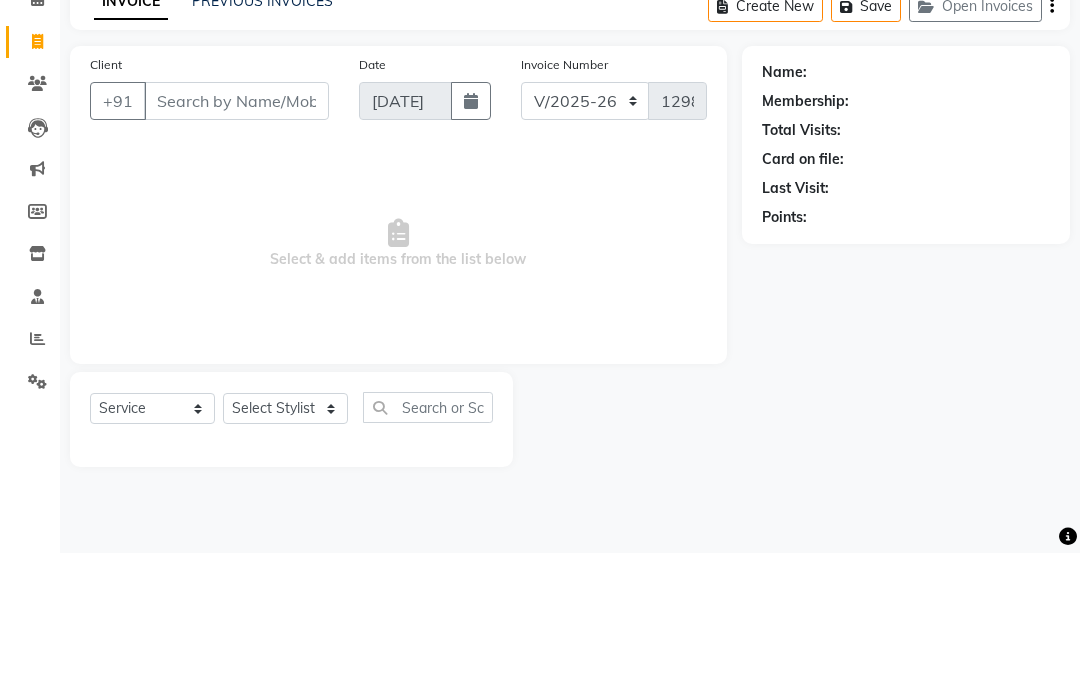 click on "PREVIOUS INVOICES" 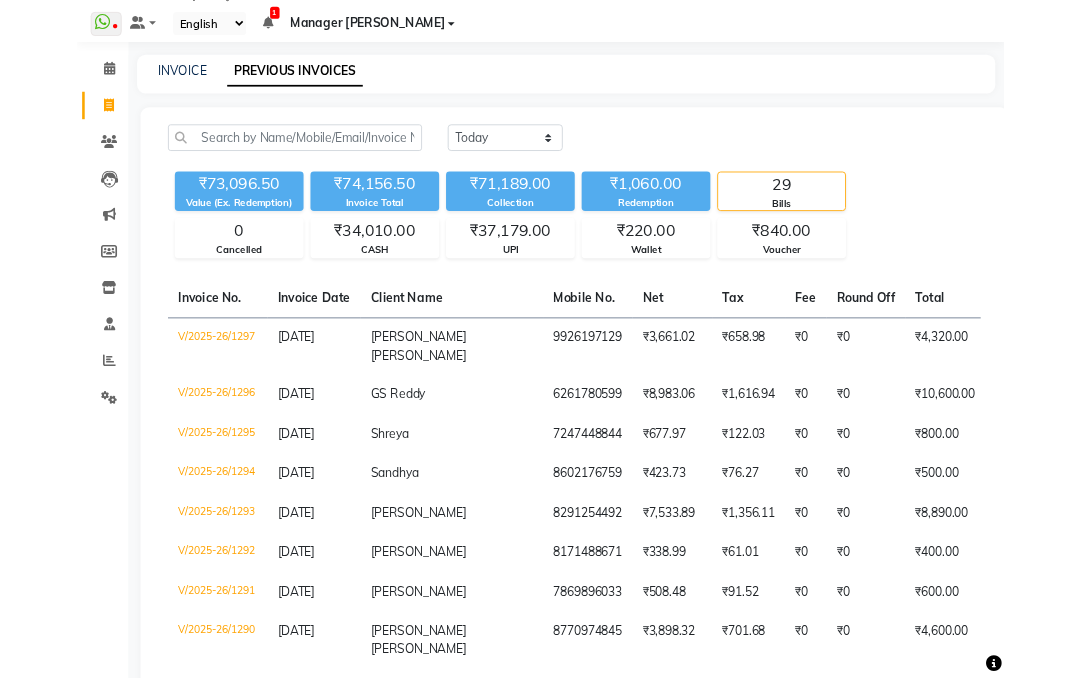 scroll, scrollTop: 0, scrollLeft: 0, axis: both 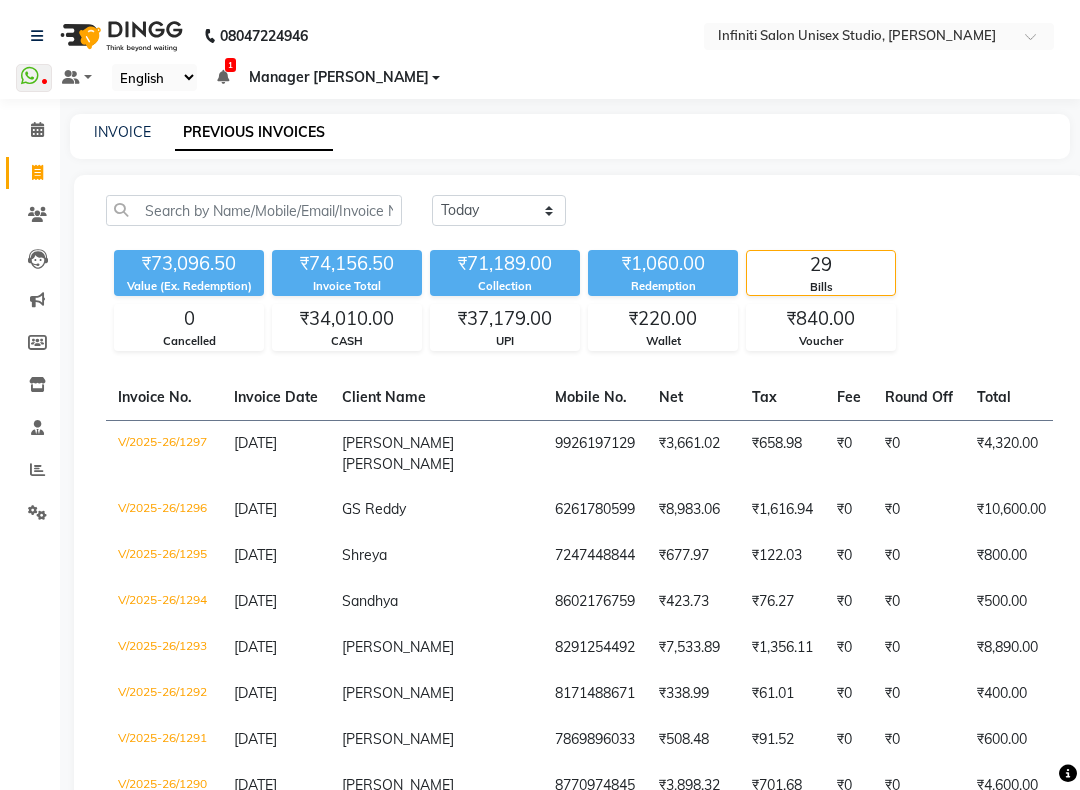 click on "INVOICE" 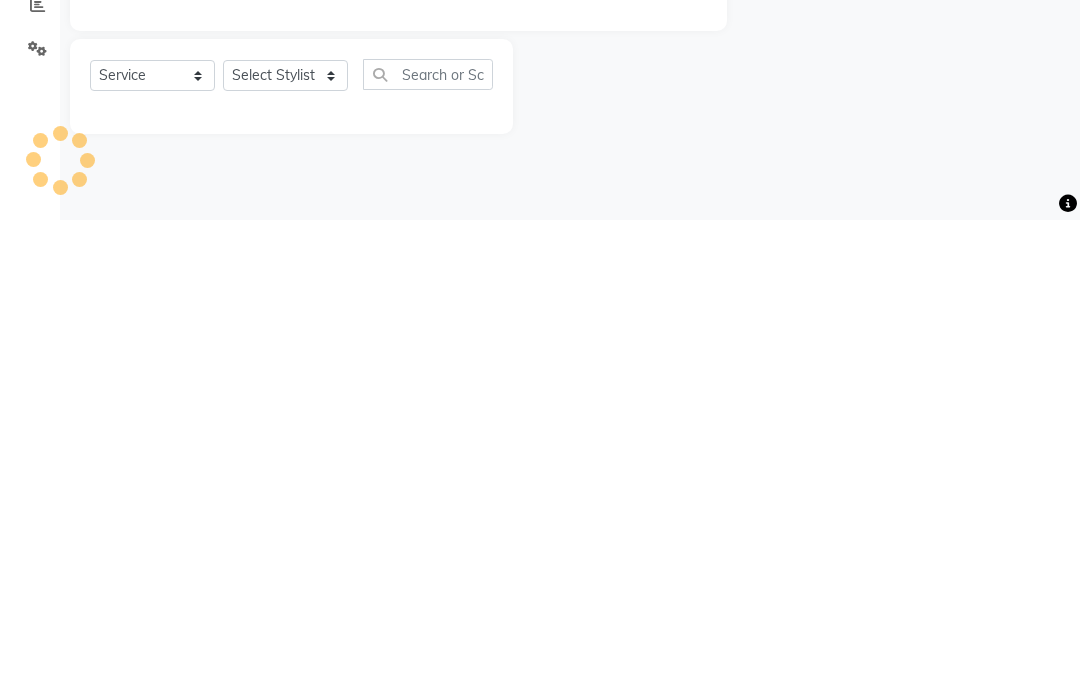type on "1298" 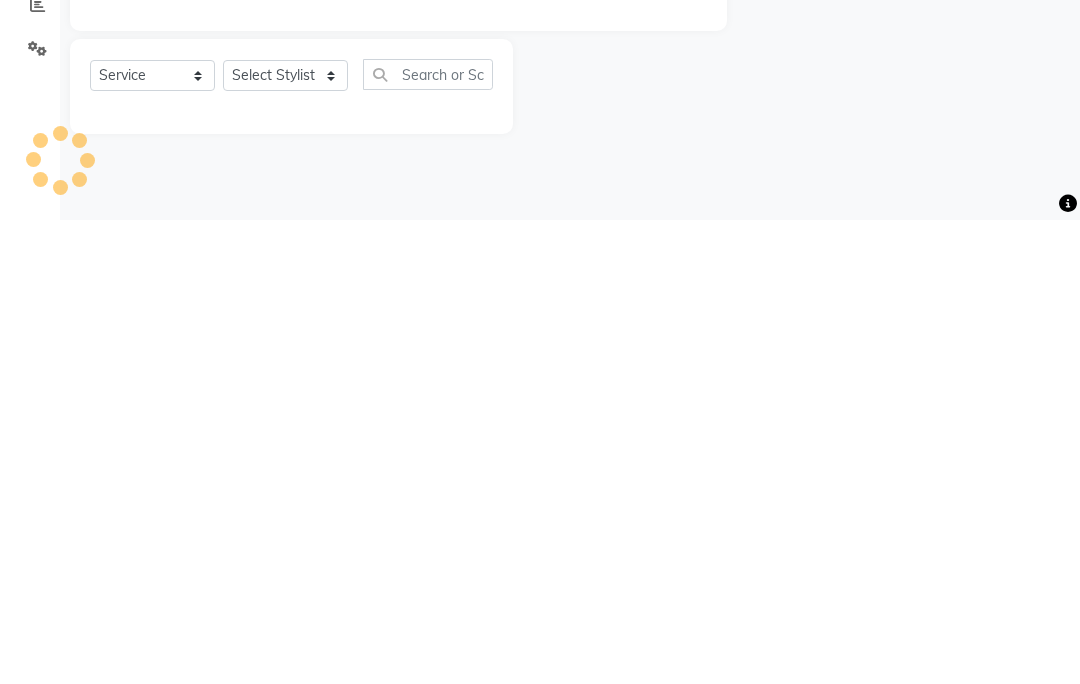 select on "6511" 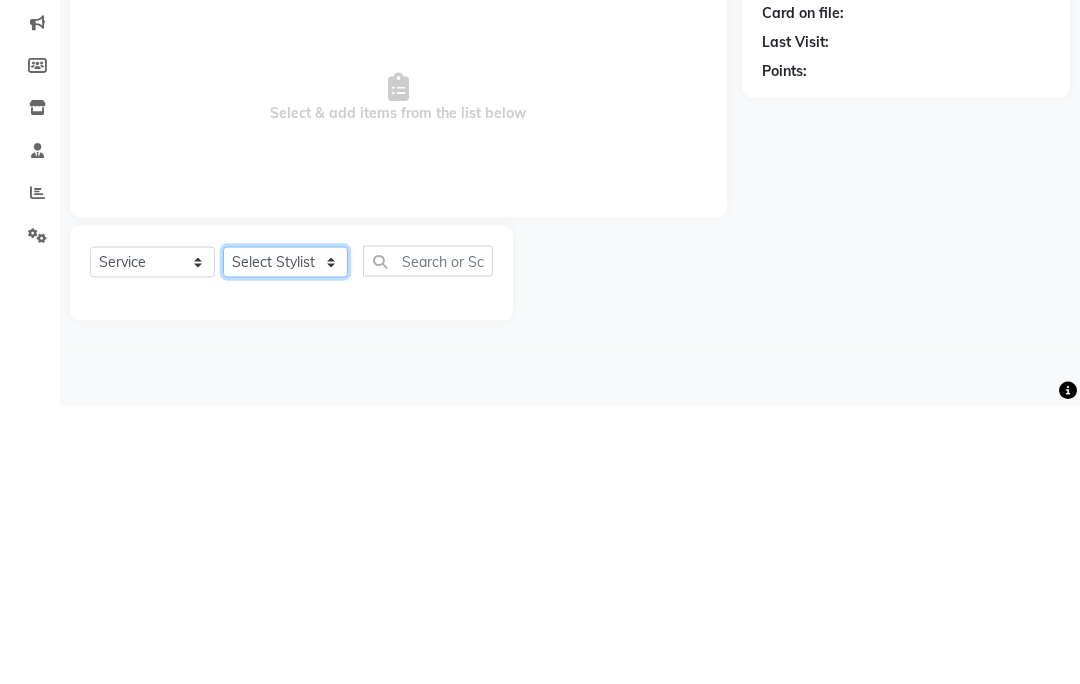 click on "Select Stylist Alka Amrita Arun DN Bharti [PERSON_NAME] [PERSON_NAME] Owner [PERSON_NAME] DN Ritu [PERSON_NAME] [GEOGRAPHIC_DATA][PERSON_NAME]" 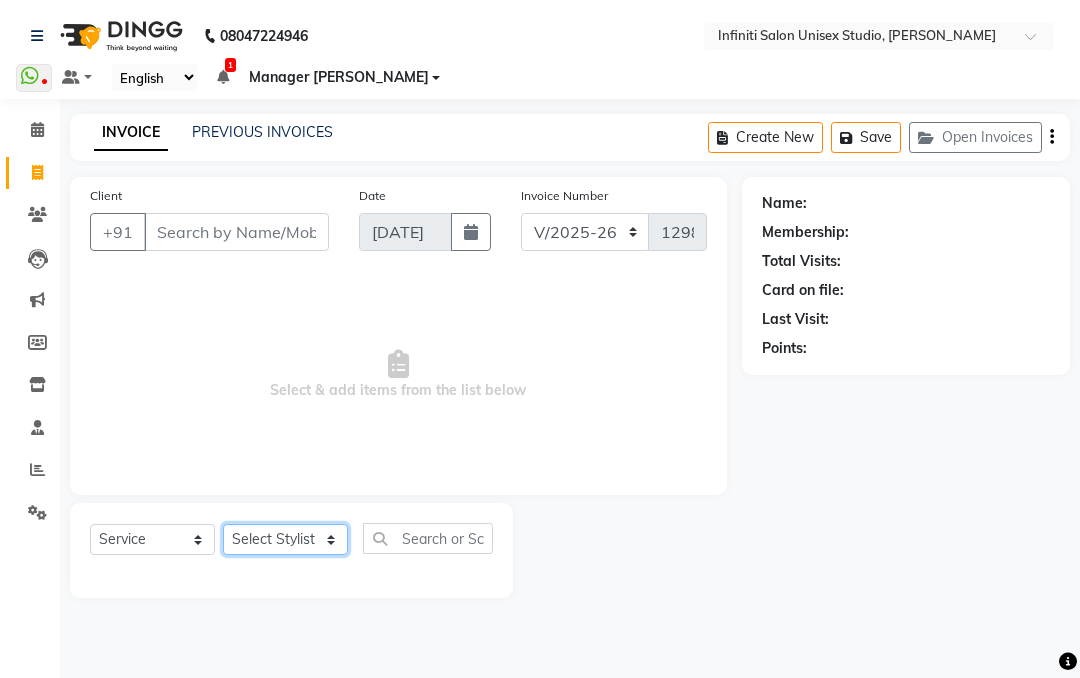 select on "49890" 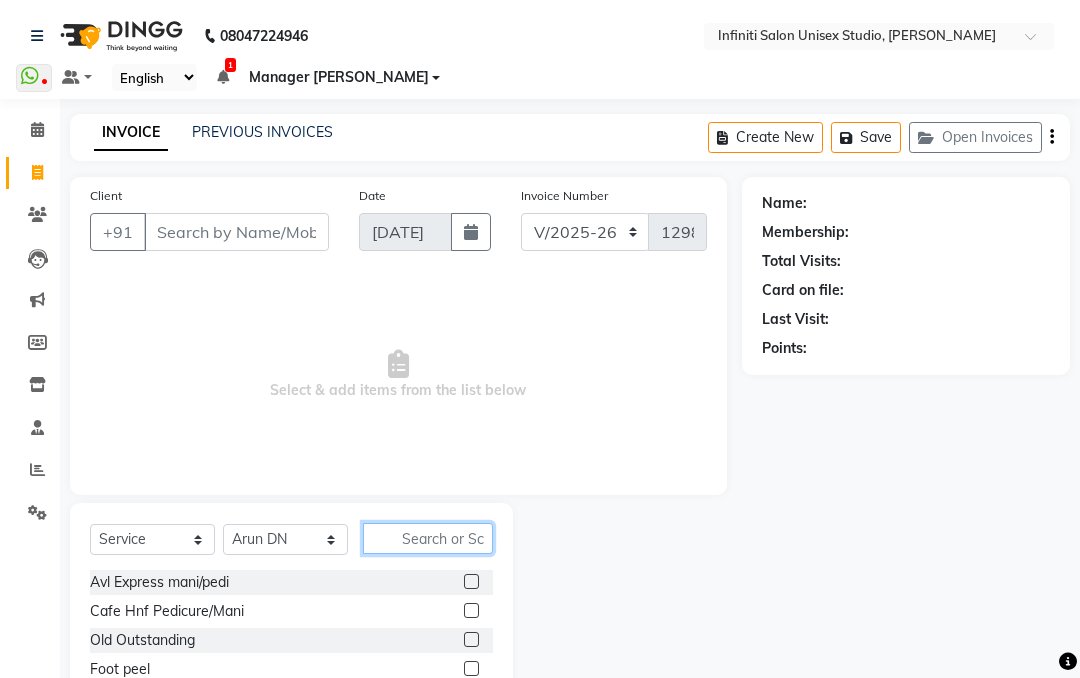 click 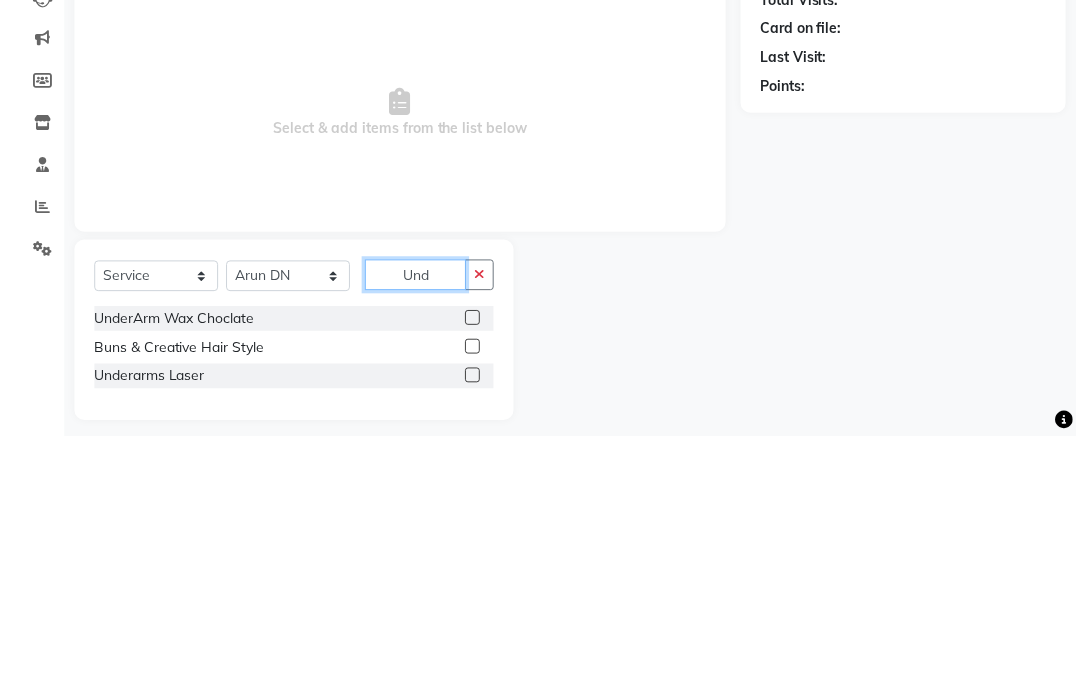 scroll, scrollTop: 2, scrollLeft: 0, axis: vertical 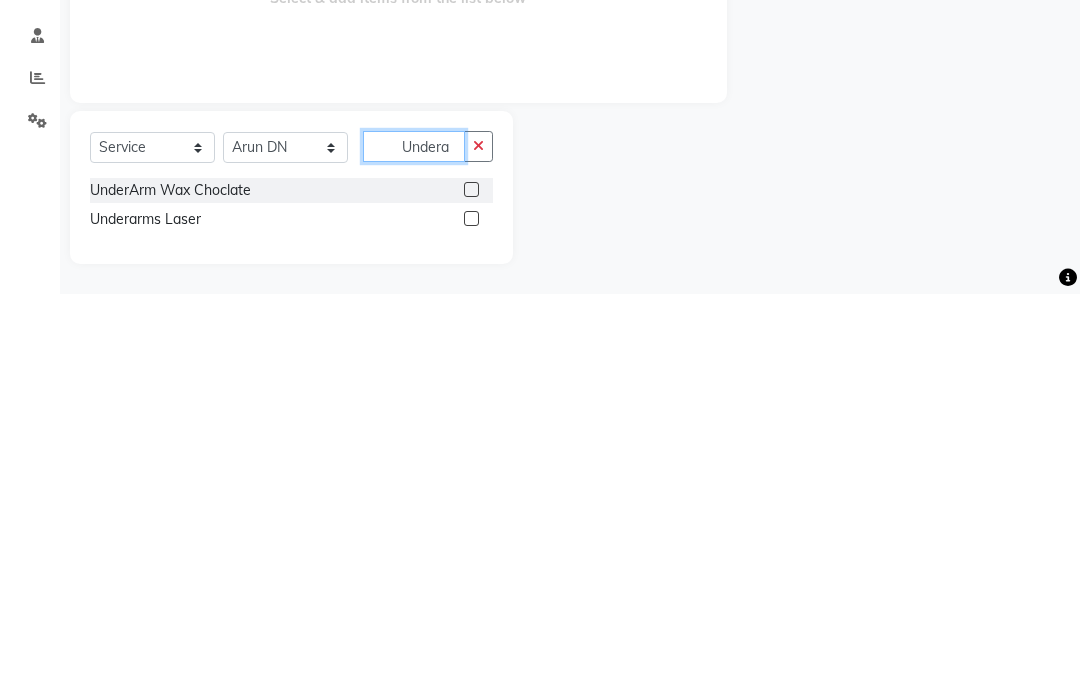 type on "Undera" 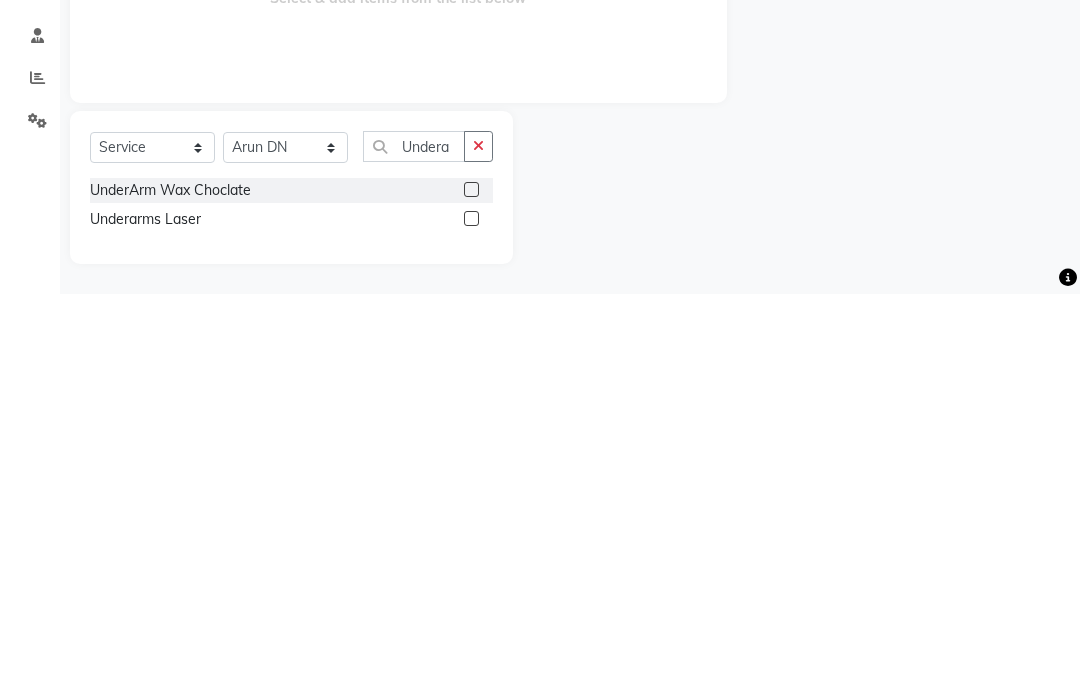 click on "UnderArm Wax Choclate" 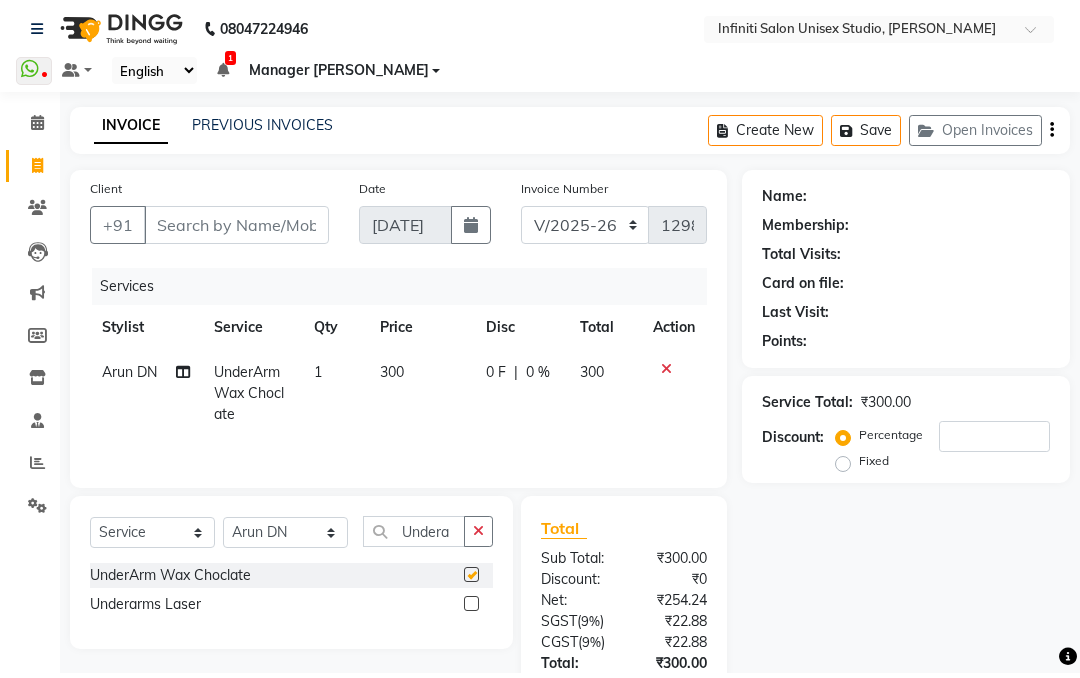 checkbox on "false" 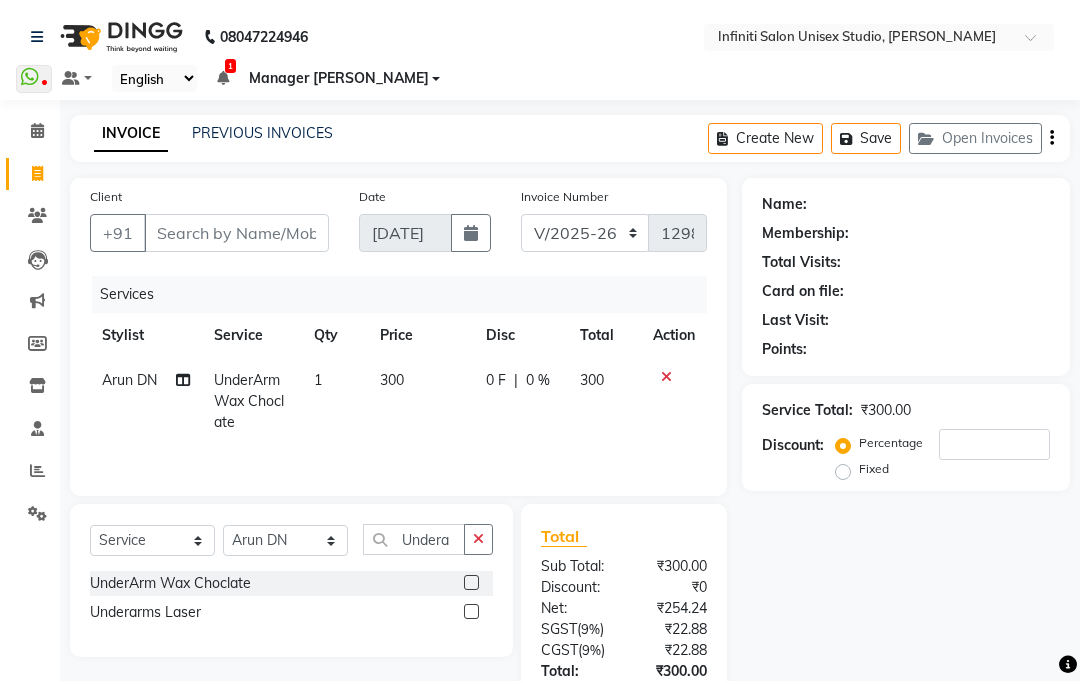 scroll, scrollTop: 8, scrollLeft: 0, axis: vertical 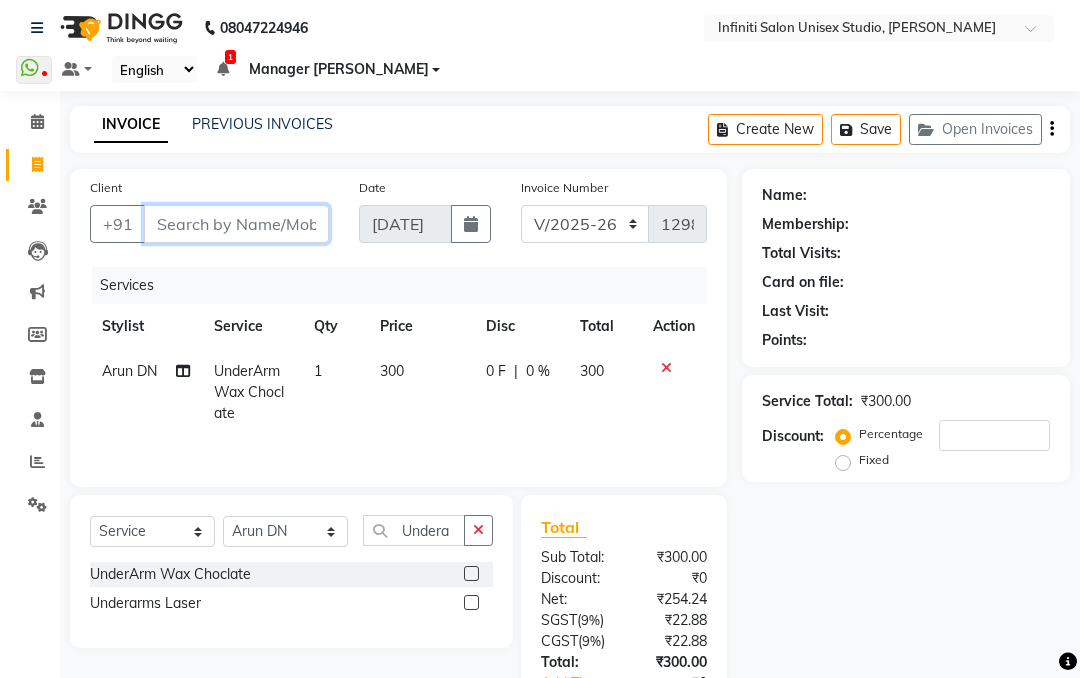 click on "Client" at bounding box center (236, 224) 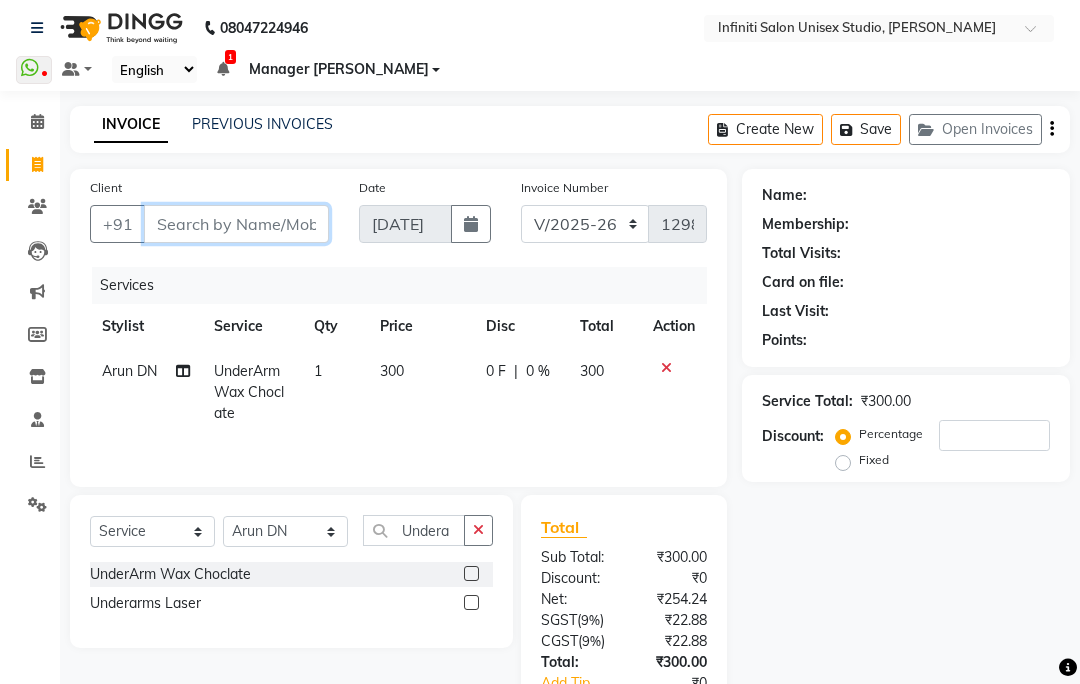 type on "9" 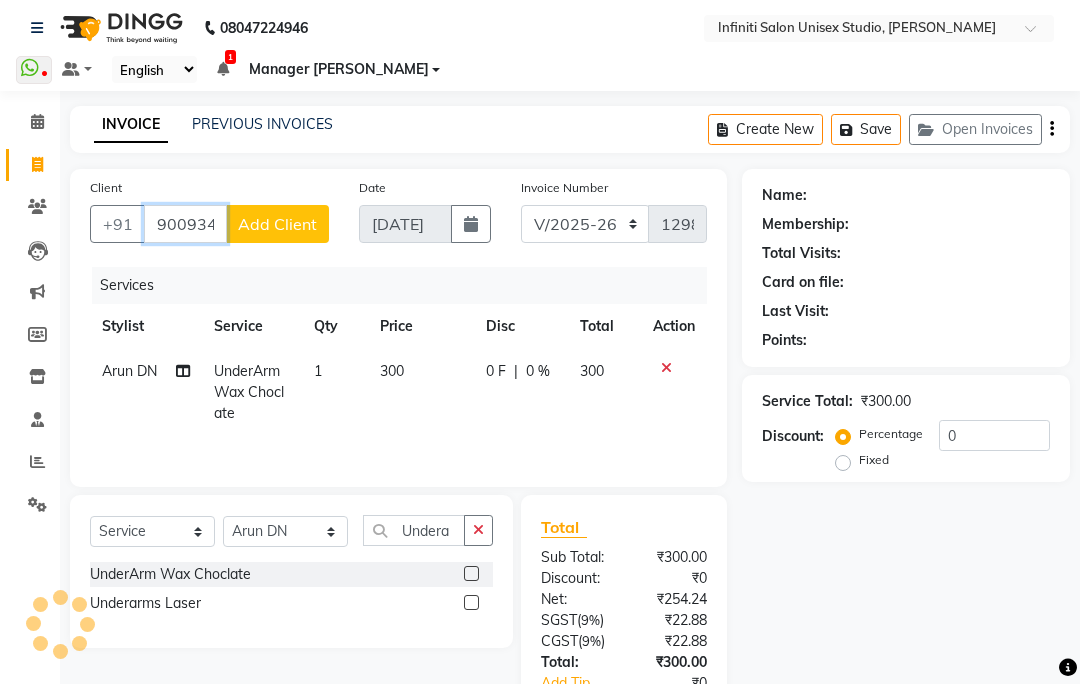 type on "9009348920" 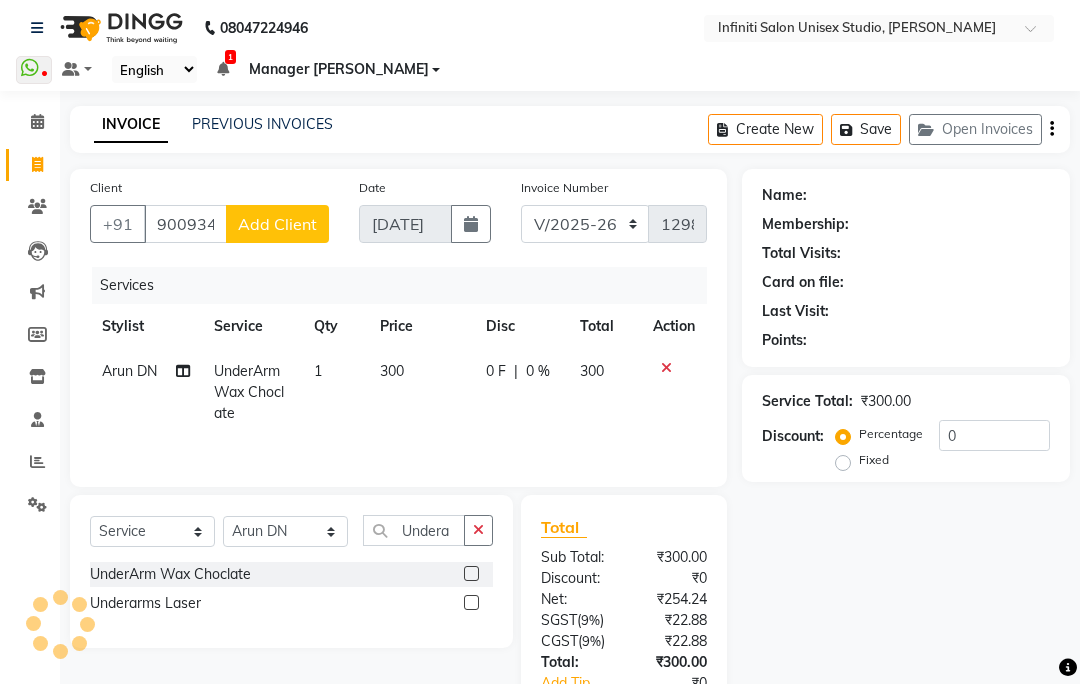 click on "Add Client" 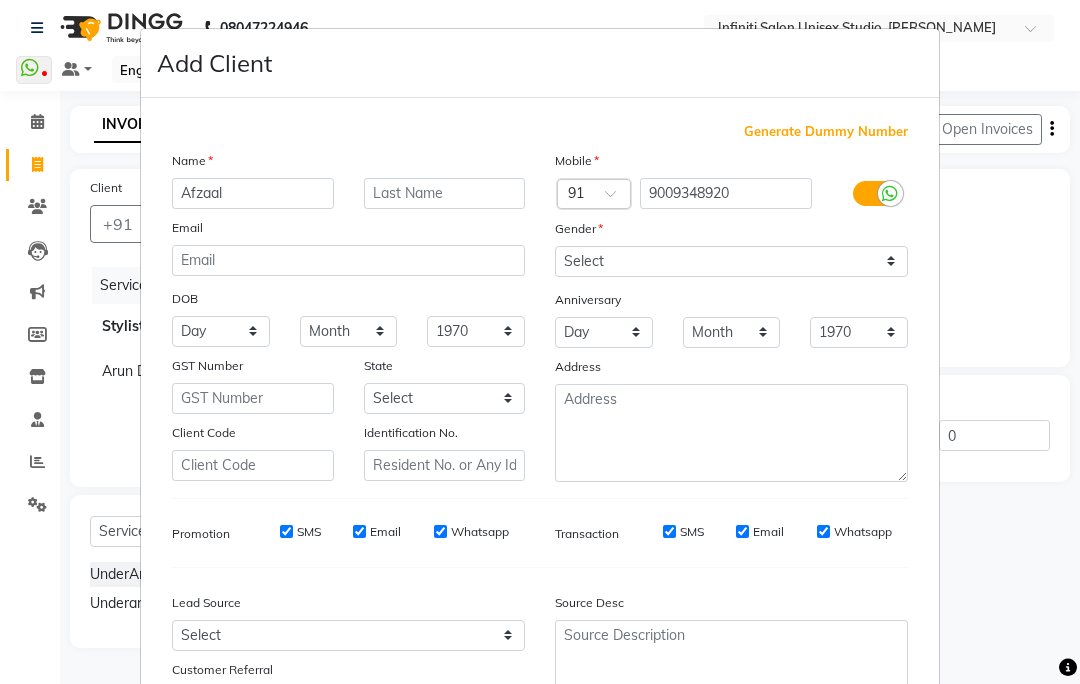 type on "Afzaal" 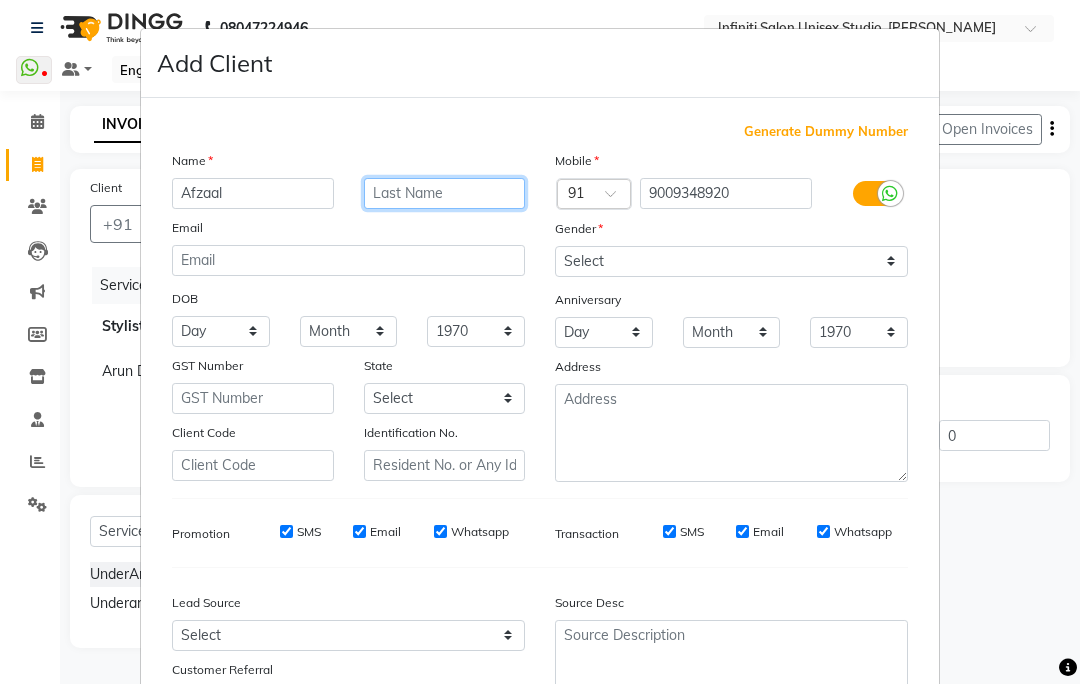 click at bounding box center [445, 193] 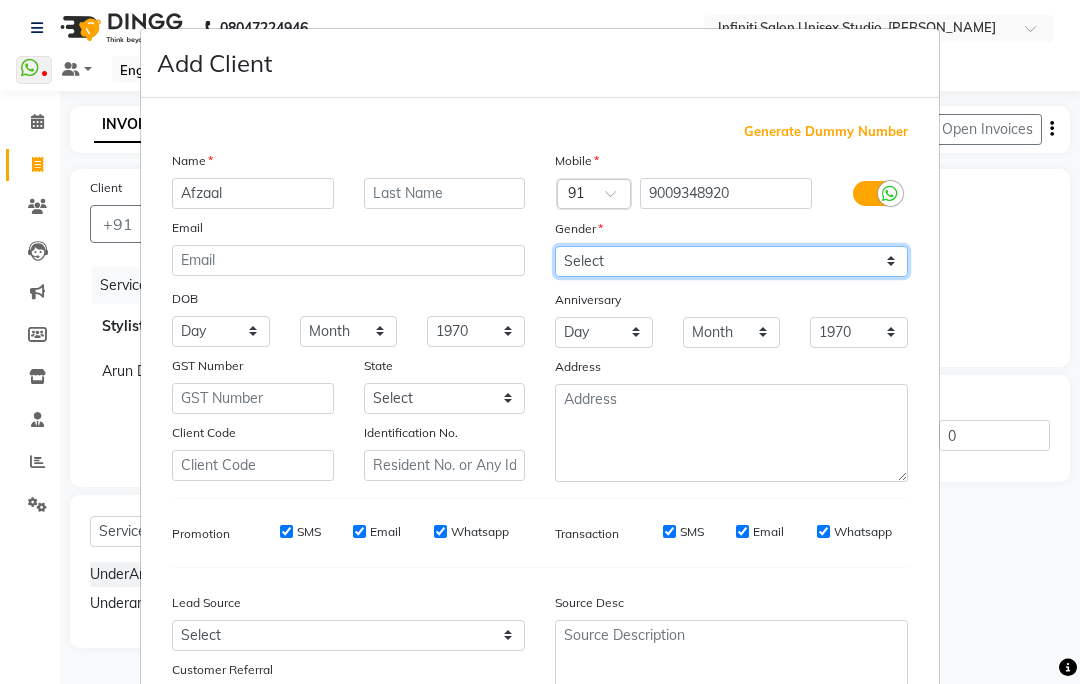 click on "Select [DEMOGRAPHIC_DATA] [DEMOGRAPHIC_DATA] Other Prefer Not To Say" at bounding box center (731, 261) 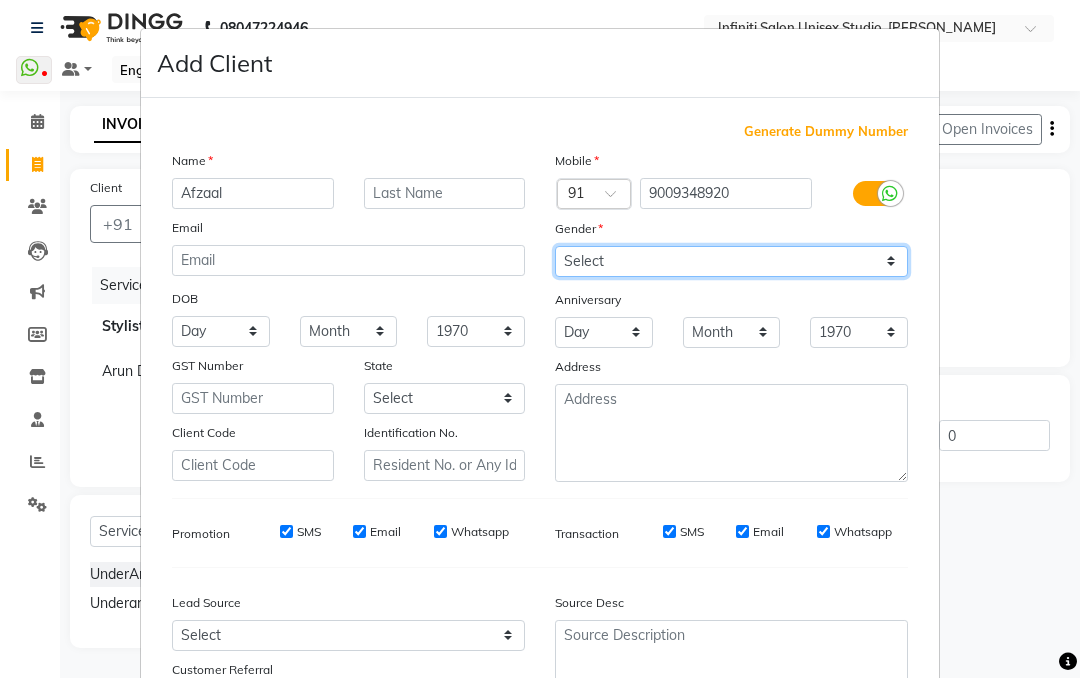 select on "[DEMOGRAPHIC_DATA]" 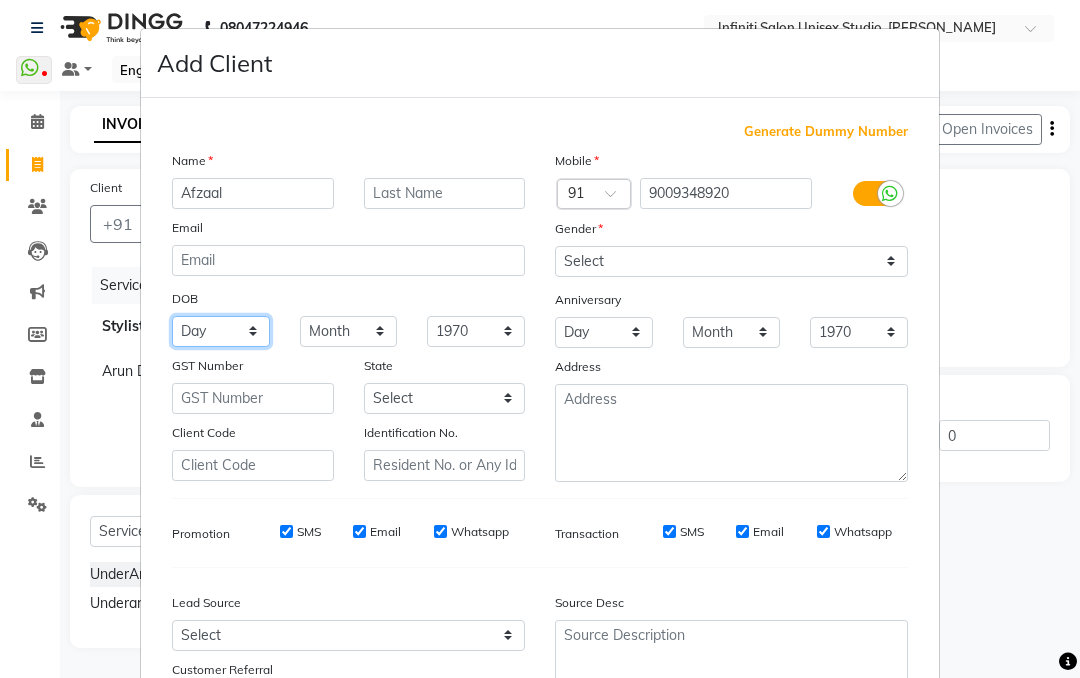 click on "Day 01 02 03 04 05 06 07 08 09 10 11 12 13 14 15 16 17 18 19 20 21 22 23 24 25 26 27 28 29 30 31" at bounding box center (221, 331) 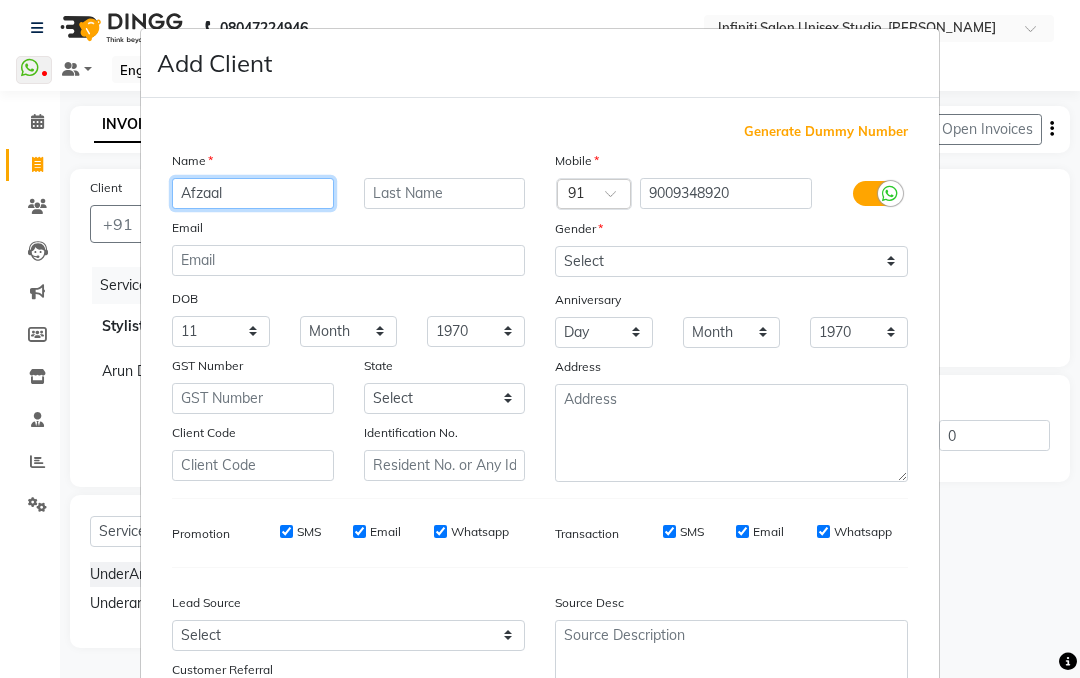 click on "Afzaal" at bounding box center [253, 193] 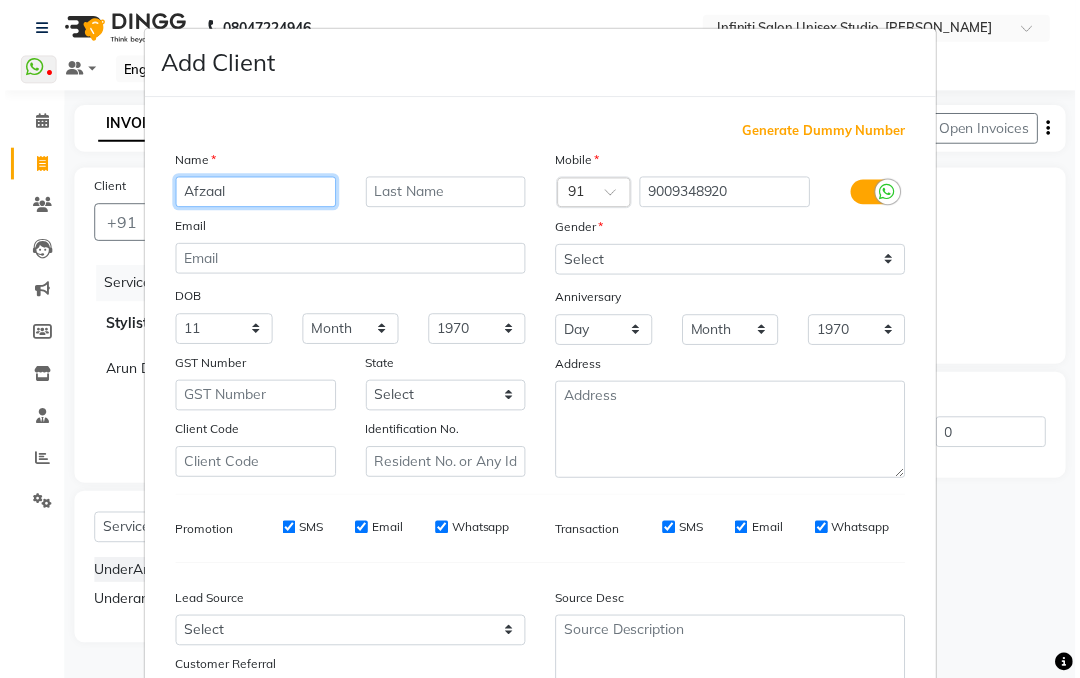 scroll, scrollTop: 103, scrollLeft: 0, axis: vertical 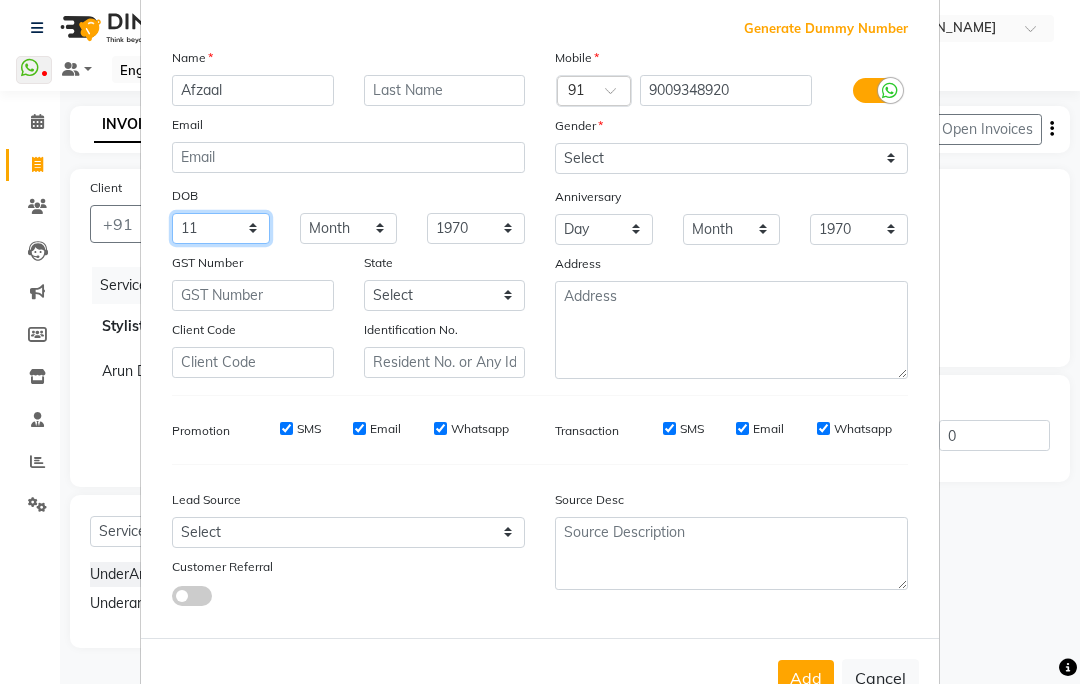 click on "Day 01 02 03 04 05 06 07 08 09 10 11 12 13 14 15 16 17 18 19 20 21 22 23 24 25 26 27 28 29 30 31" at bounding box center [221, 228] 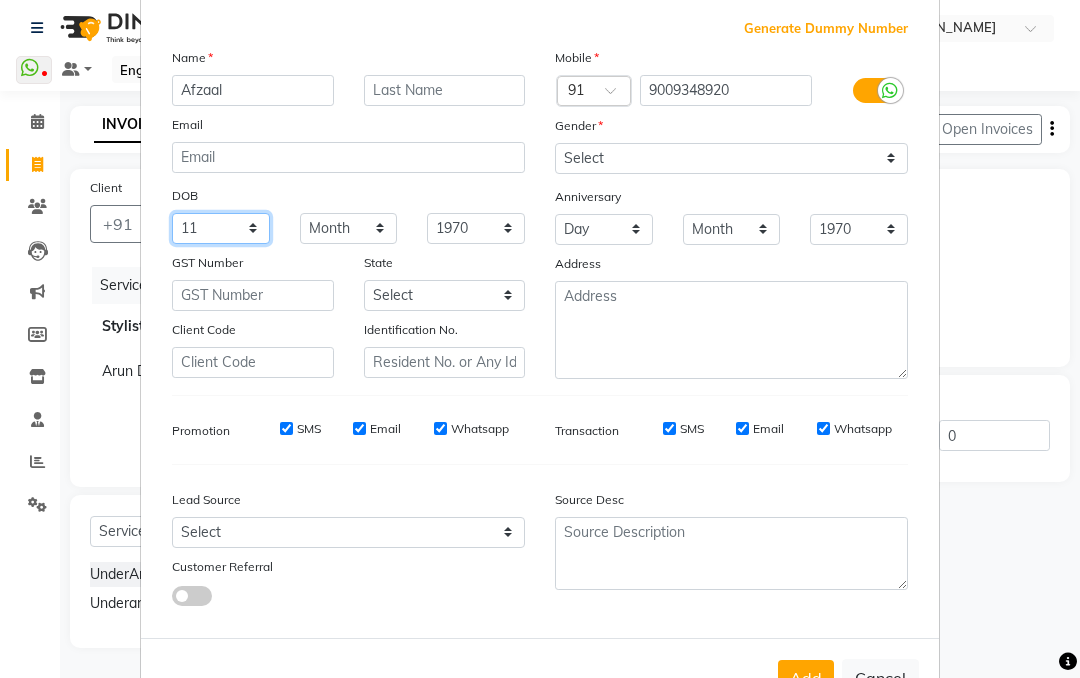 select on "28" 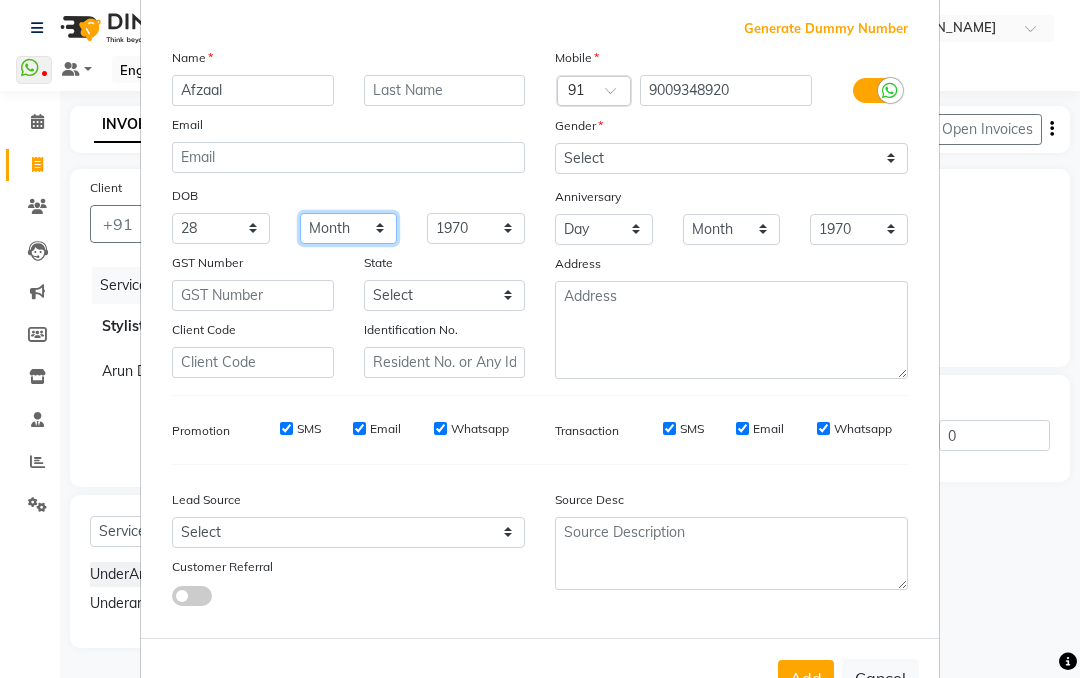 click on "Month January February March April May June July August September October November December" at bounding box center [349, 228] 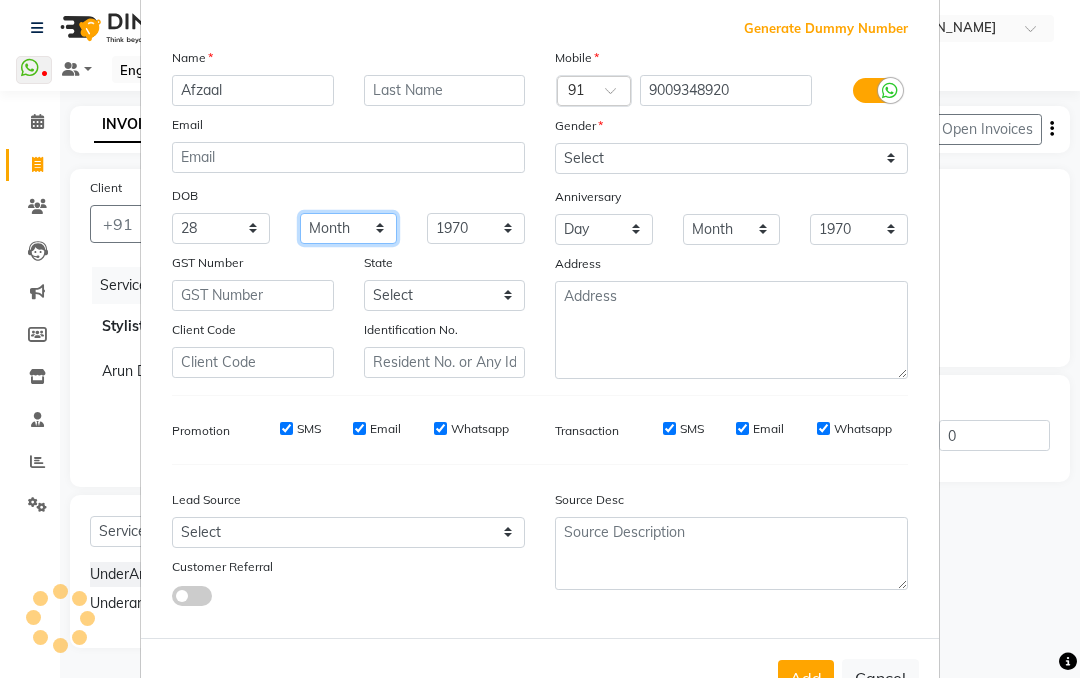 select on "04" 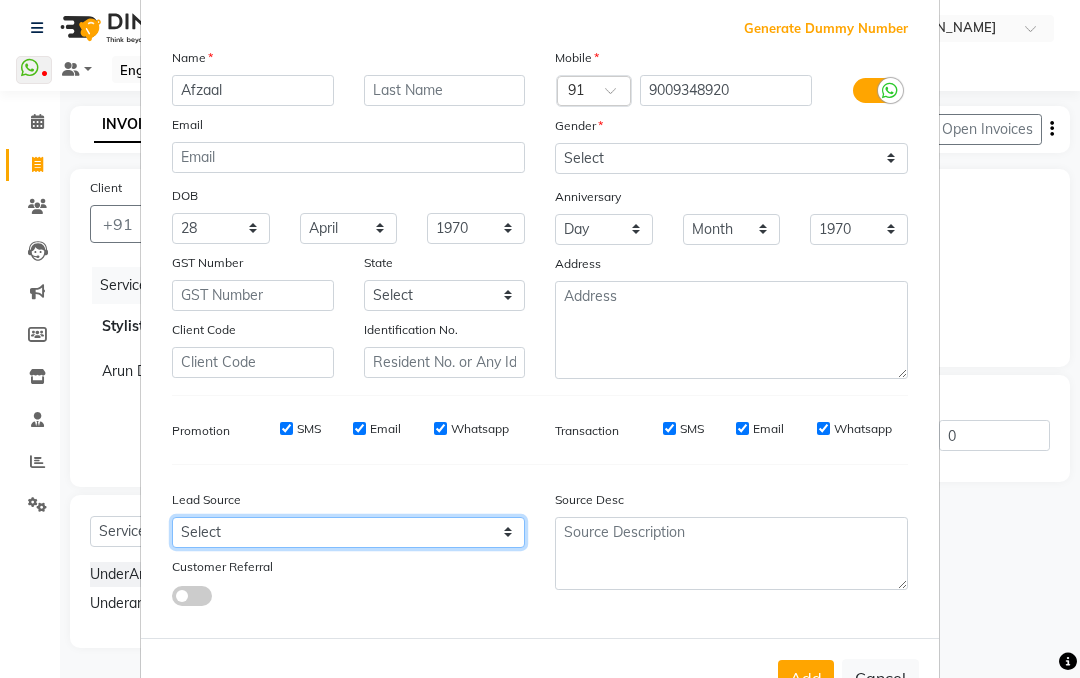 click on "Select Walk-in Facebook JustDial Google Other Referral Advertisement No Source Instagram Repeated YouTube" at bounding box center (348, 532) 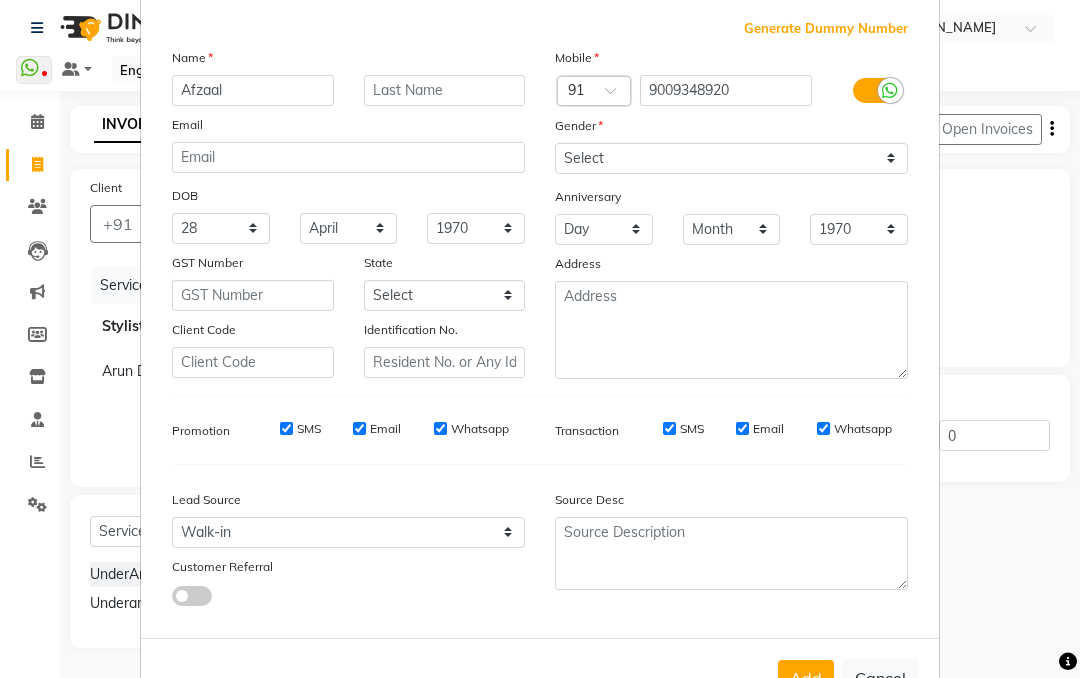 click on "Add" at bounding box center (806, 678) 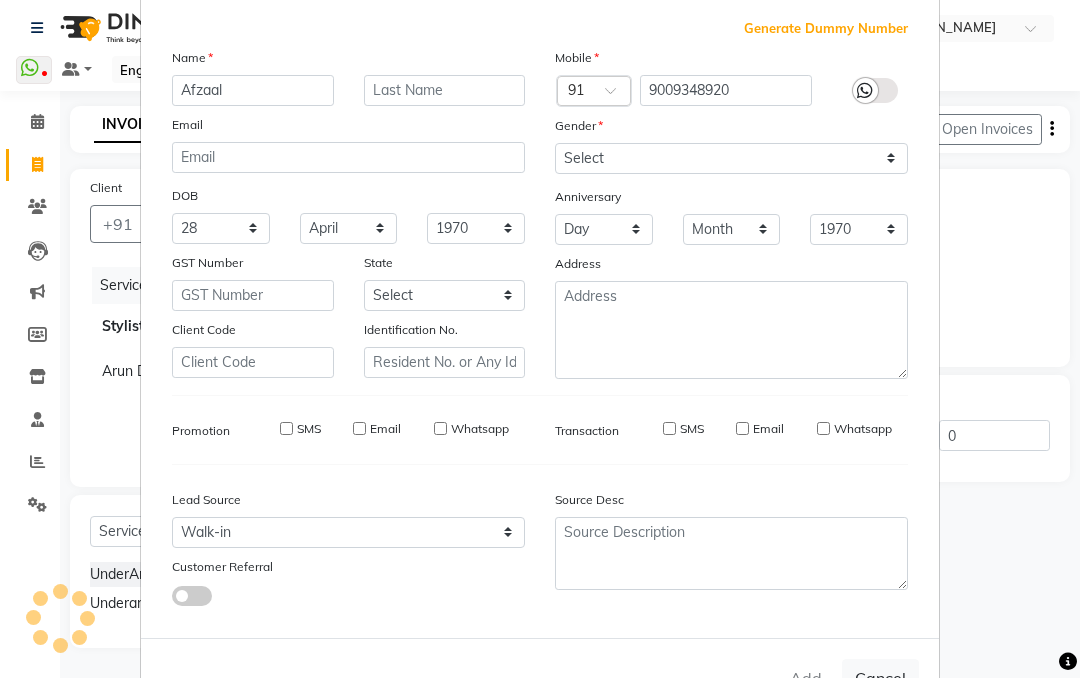 type 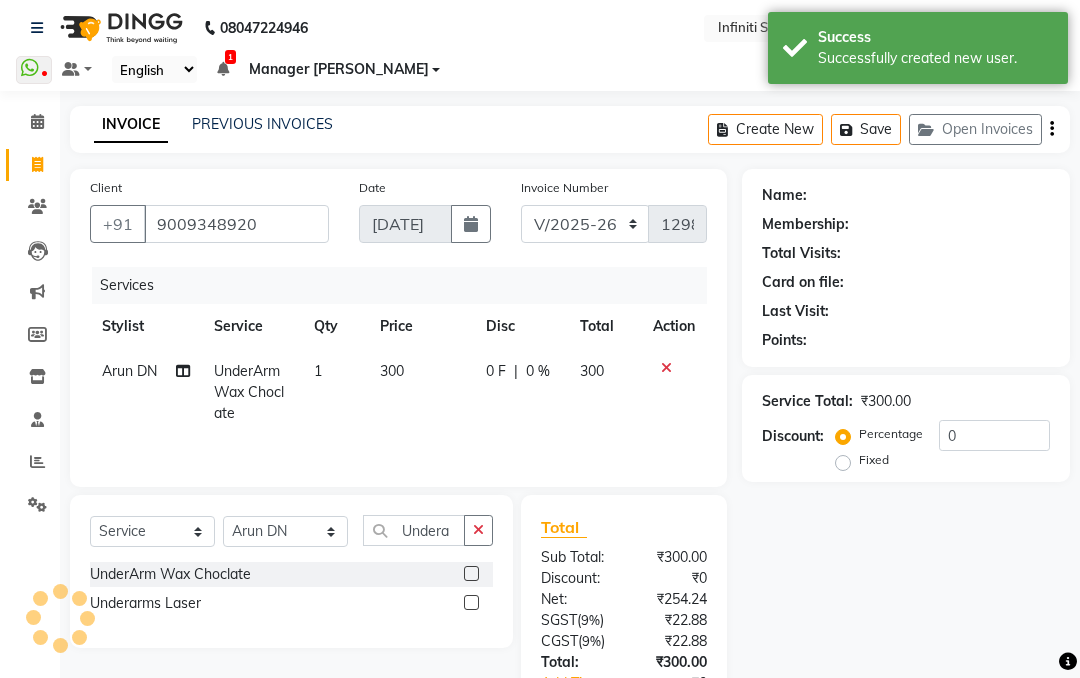 select on "1: Object" 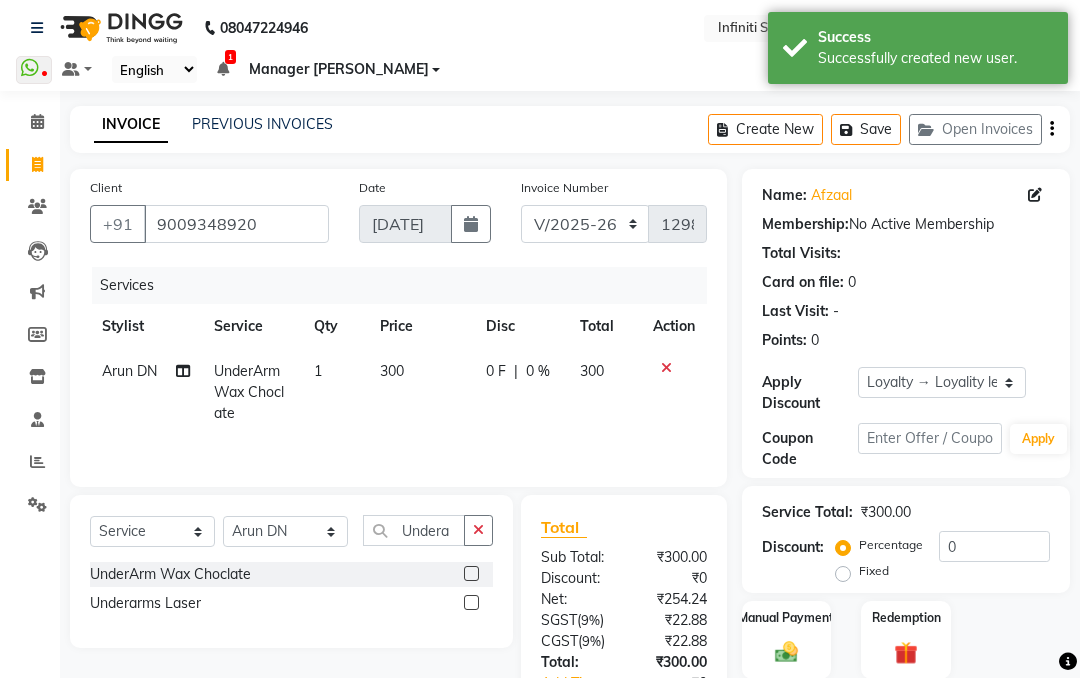 scroll, scrollTop: 35, scrollLeft: 0, axis: vertical 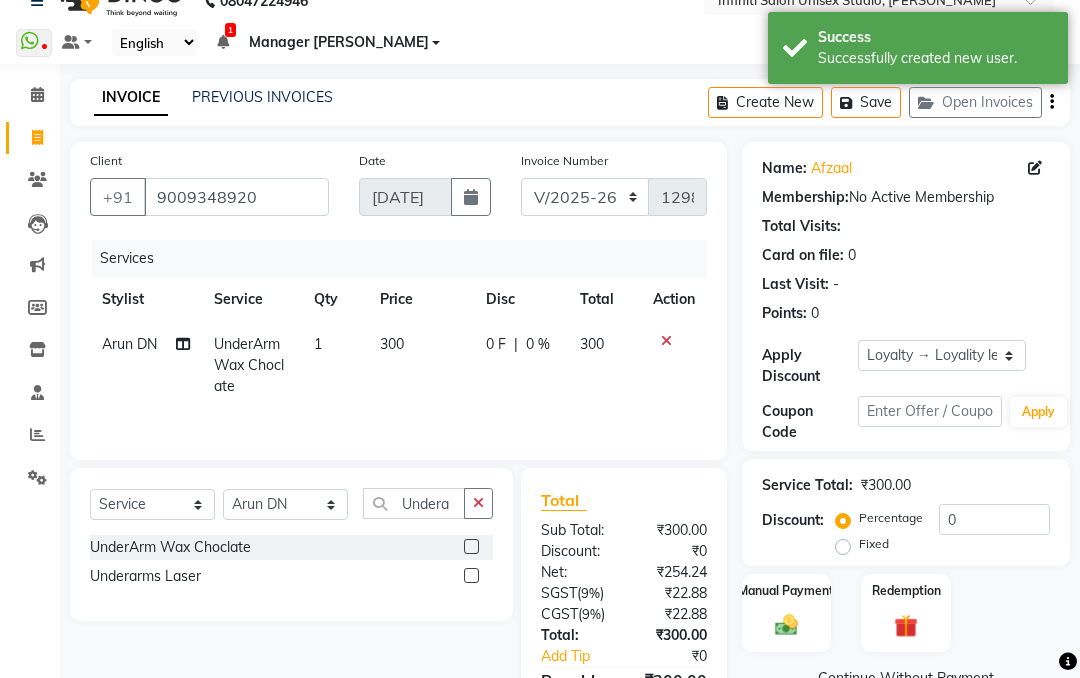 click 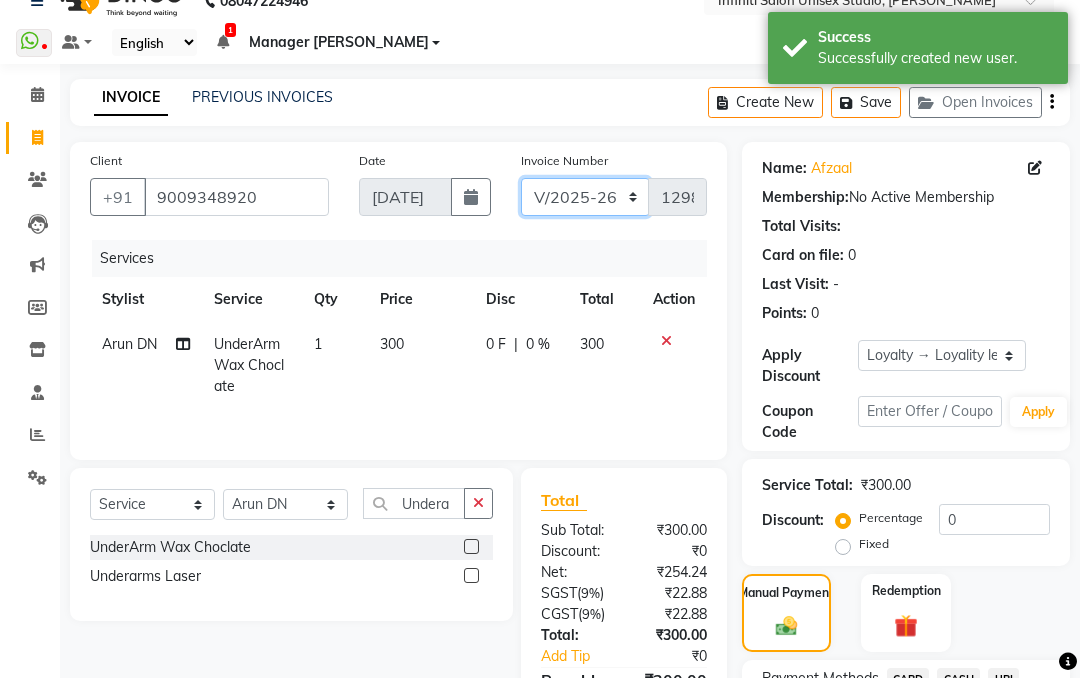click on "CI/2025-26 V/2025-26" 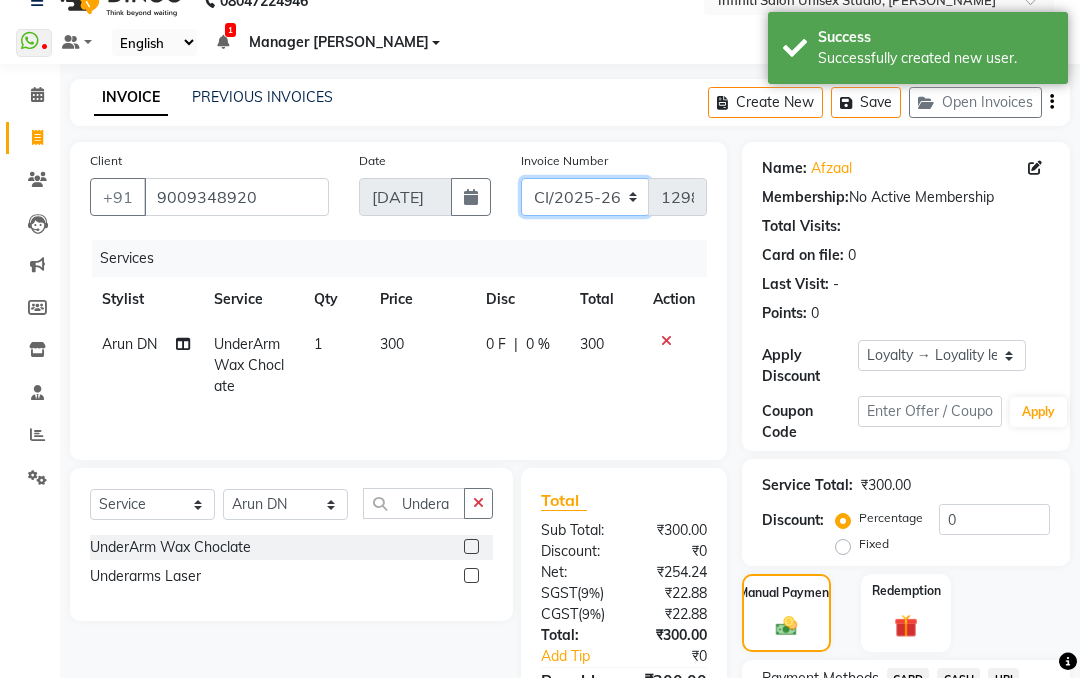 type on "0552" 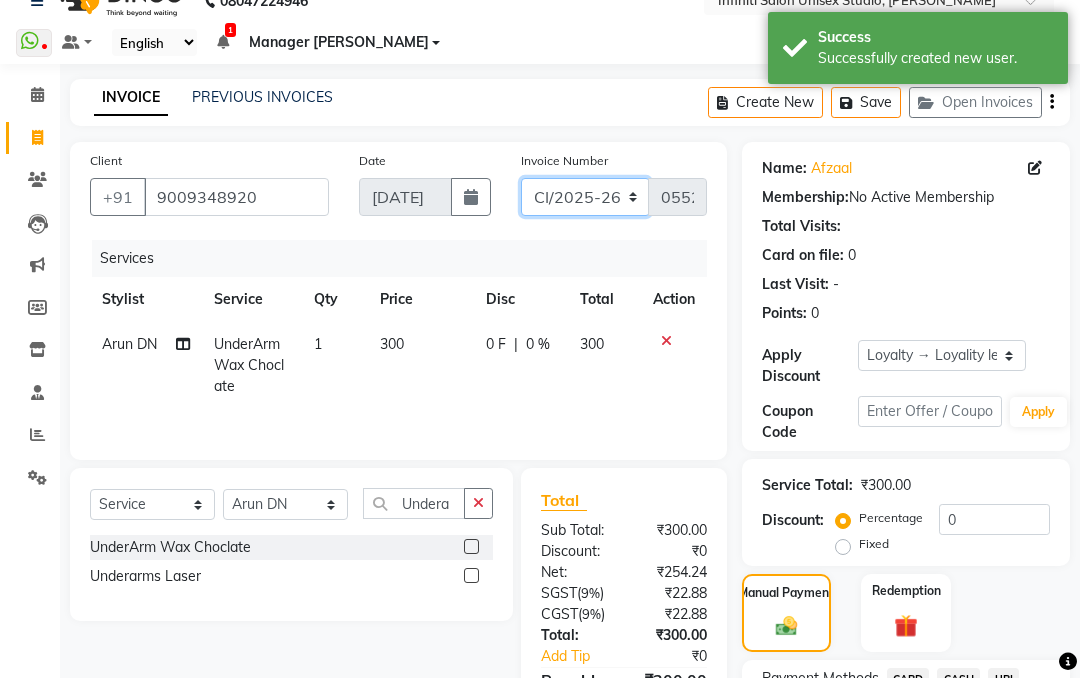 scroll, scrollTop: 215, scrollLeft: 0, axis: vertical 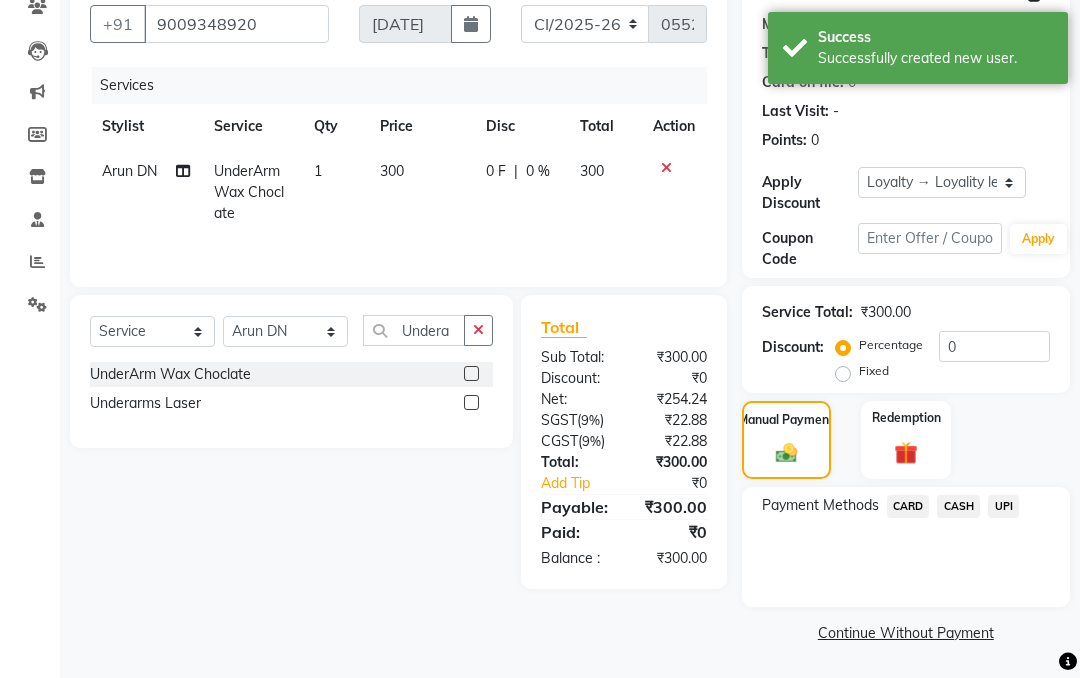 click on "CASH" 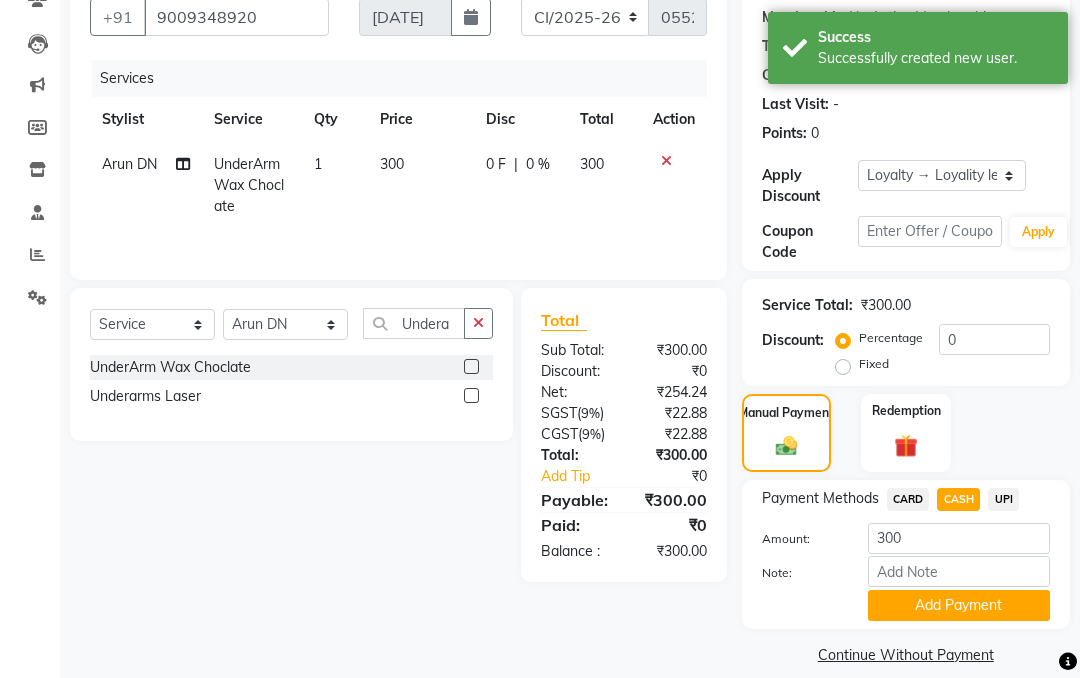 click on "Add Payment" 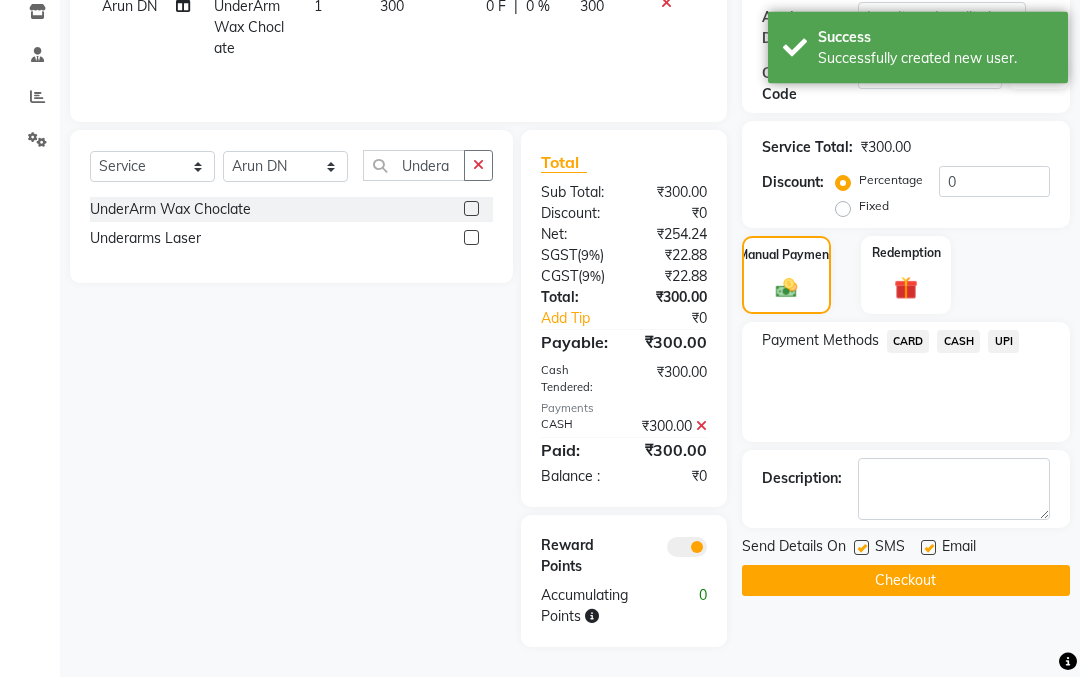 scroll, scrollTop: 391, scrollLeft: 0, axis: vertical 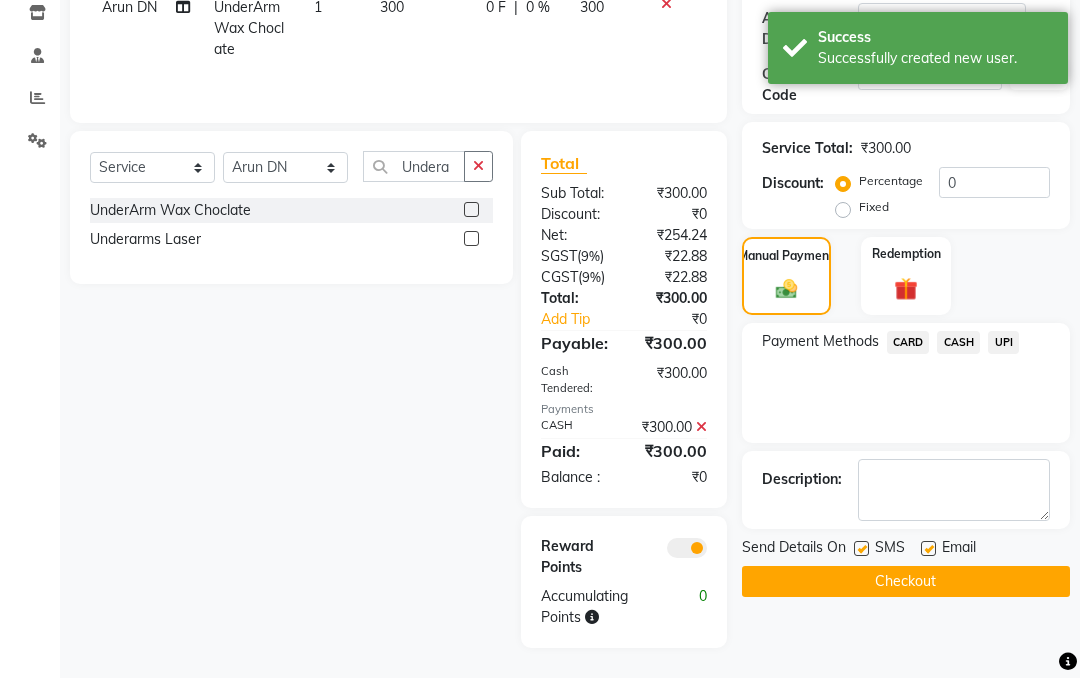 click on "Checkout" 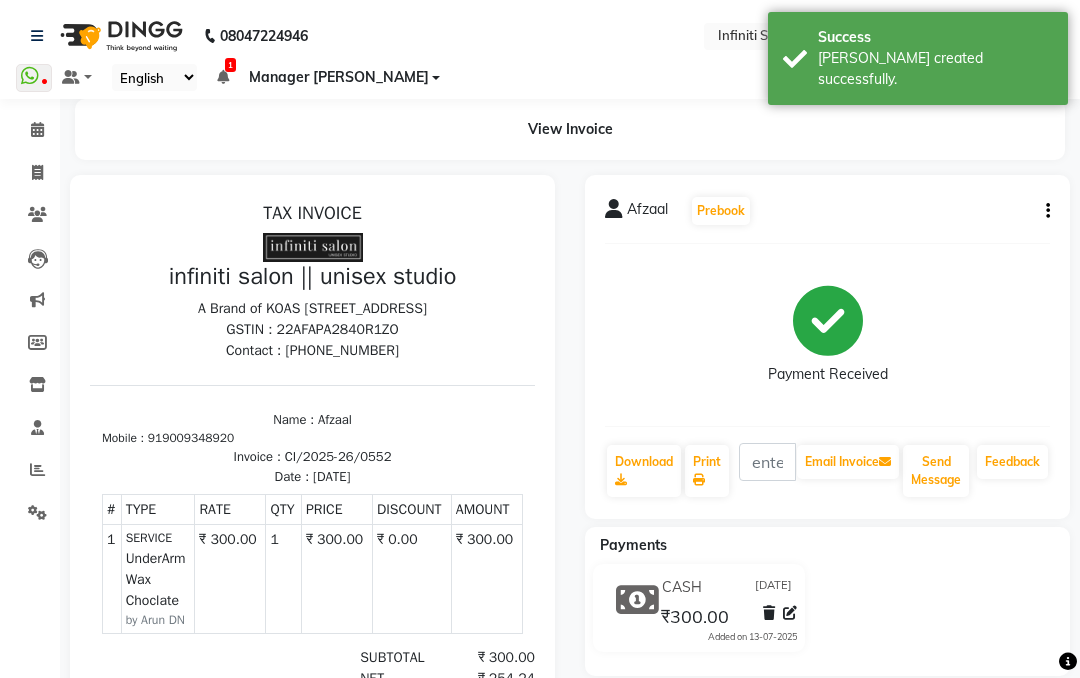 scroll, scrollTop: 0, scrollLeft: 0, axis: both 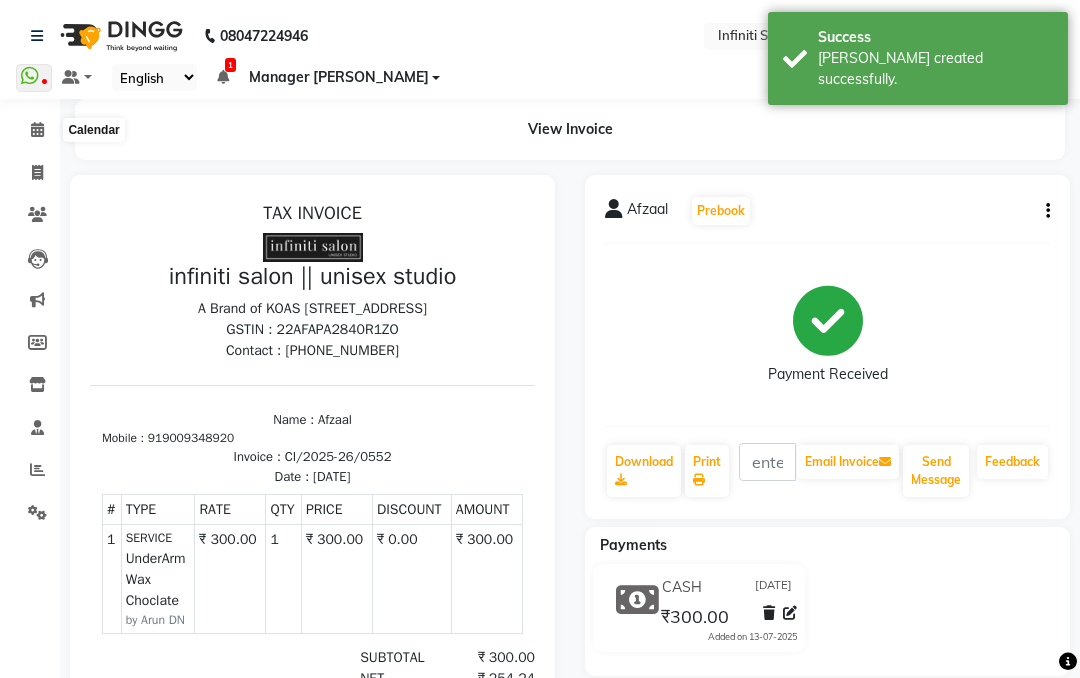 click 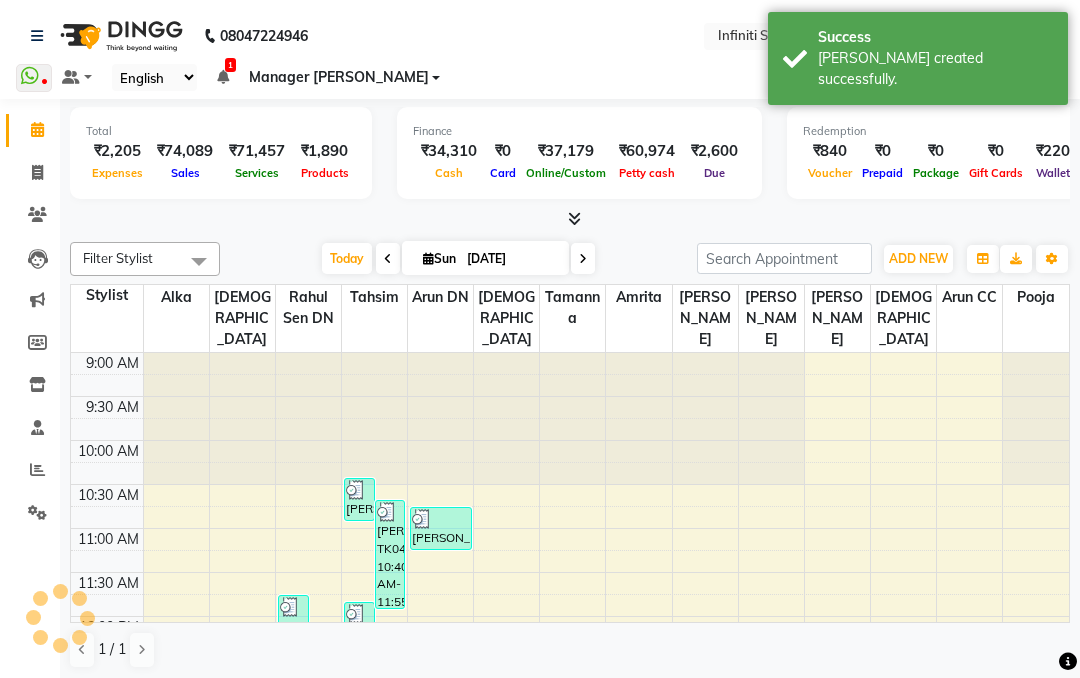 scroll, scrollTop: 727, scrollLeft: 0, axis: vertical 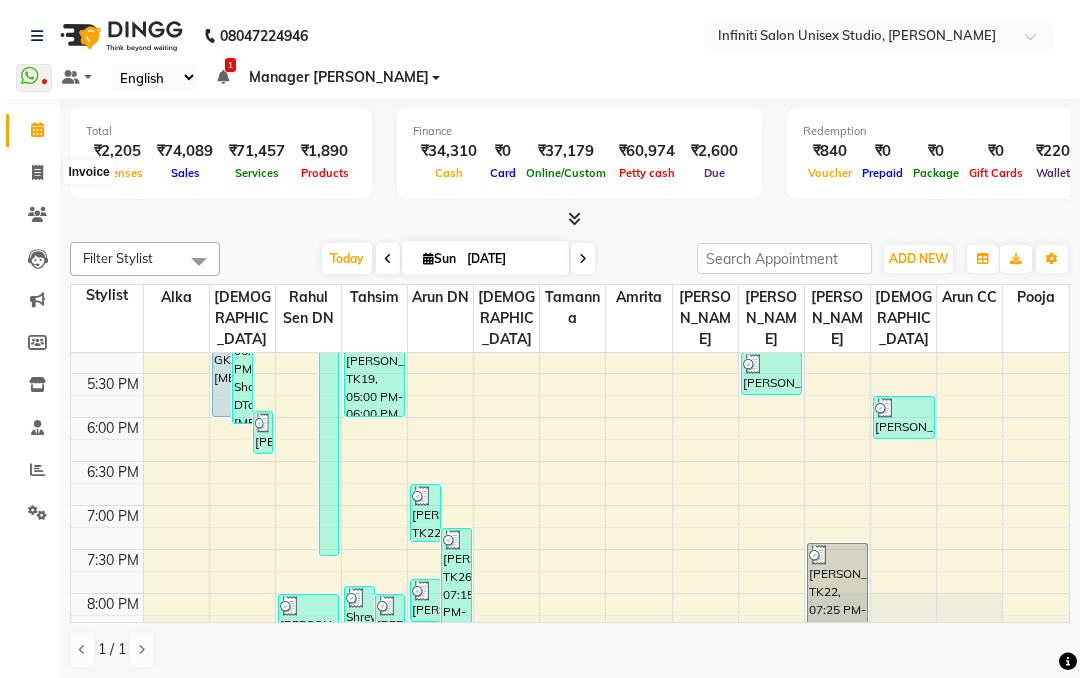 click 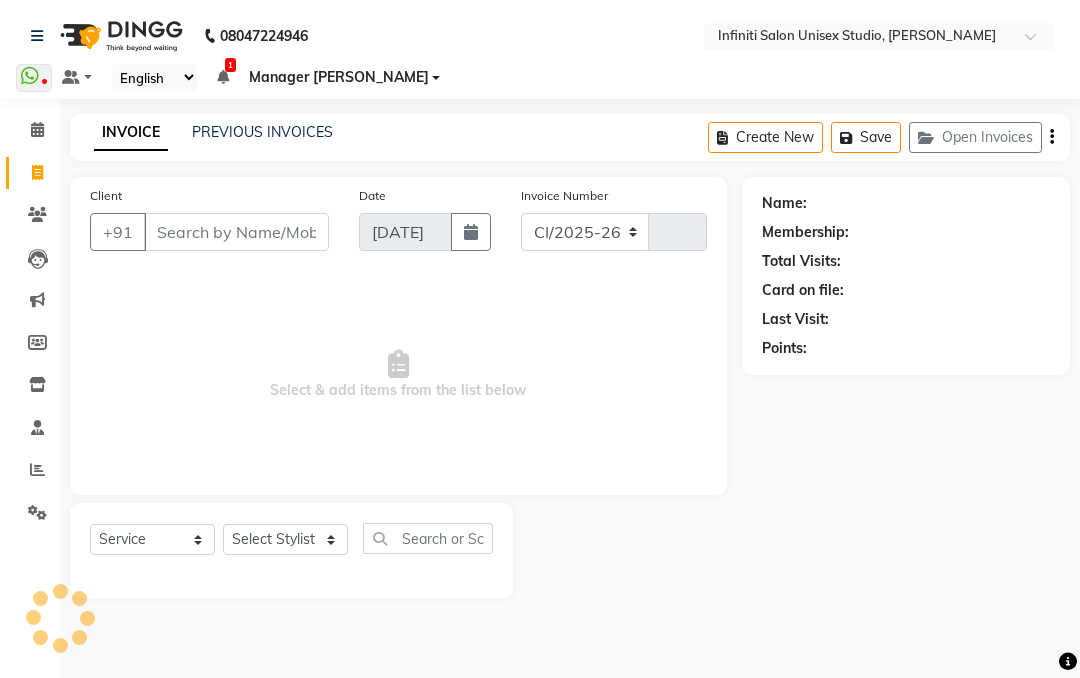 select on "6511" 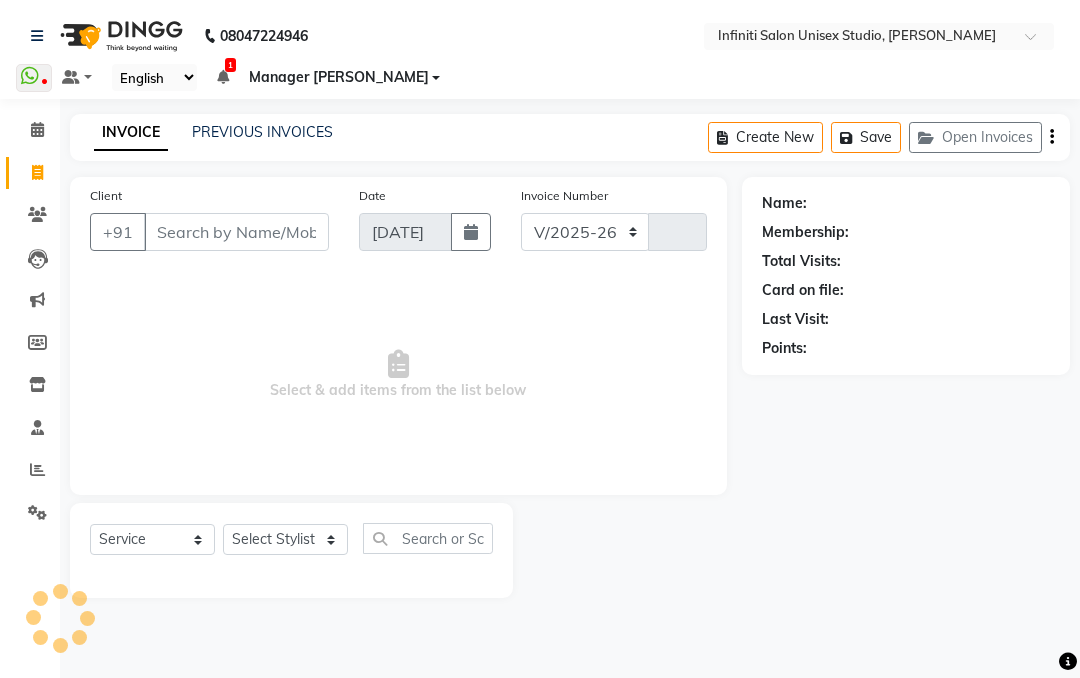 type on "1298" 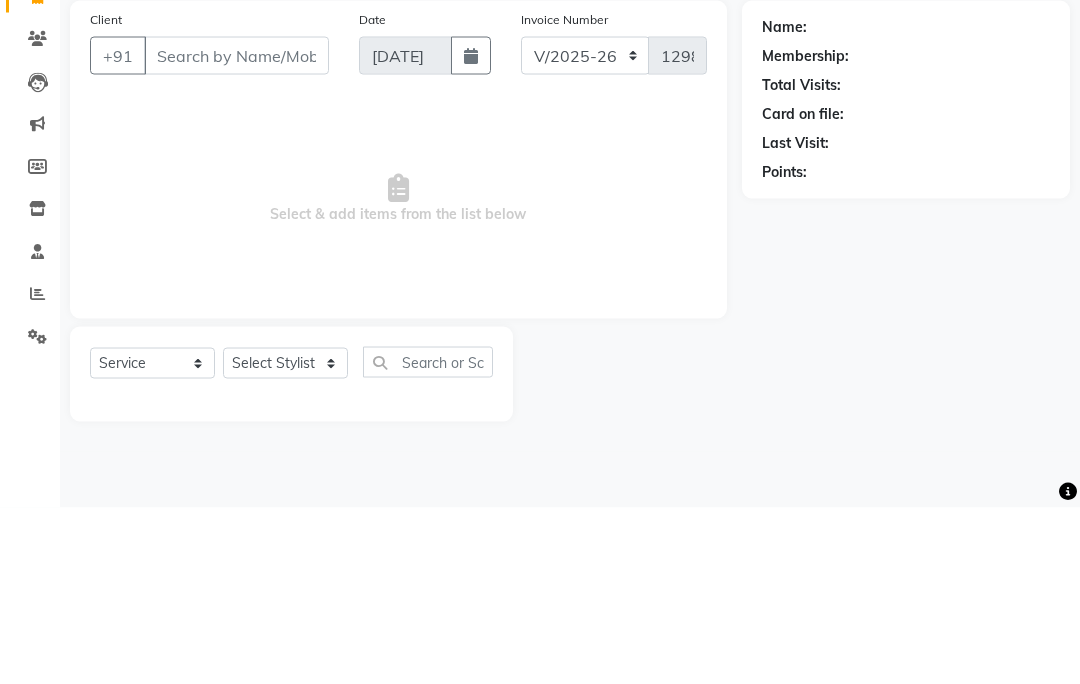 click on "Client" at bounding box center [236, 232] 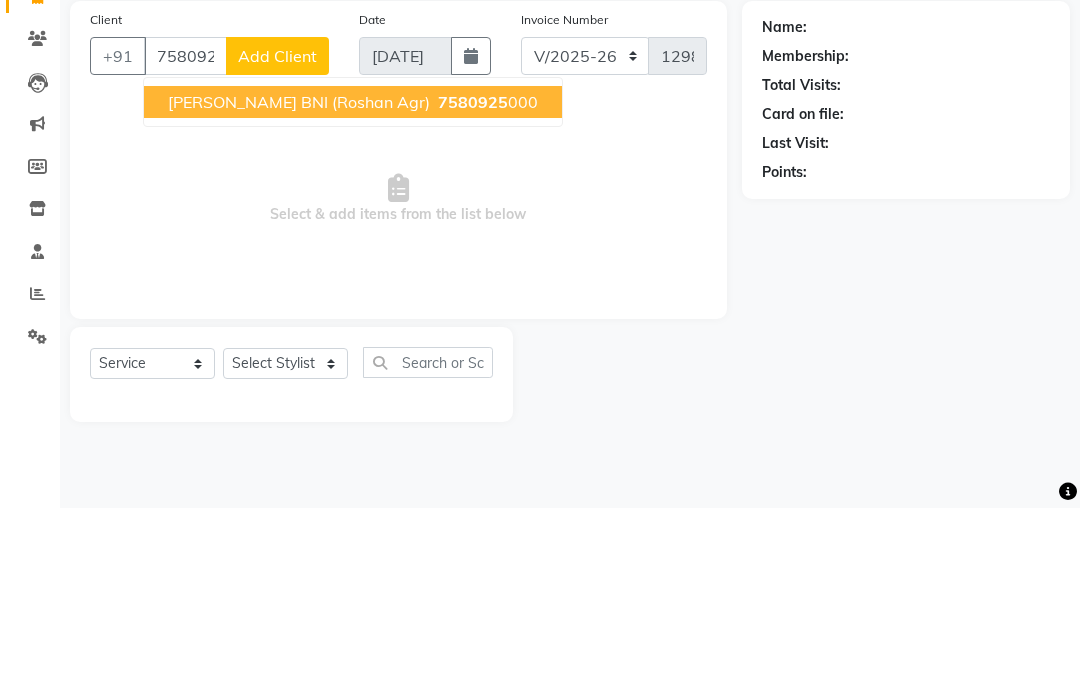 click on "[PERSON_NAME] BNI (roshan agr)" at bounding box center [299, 278] 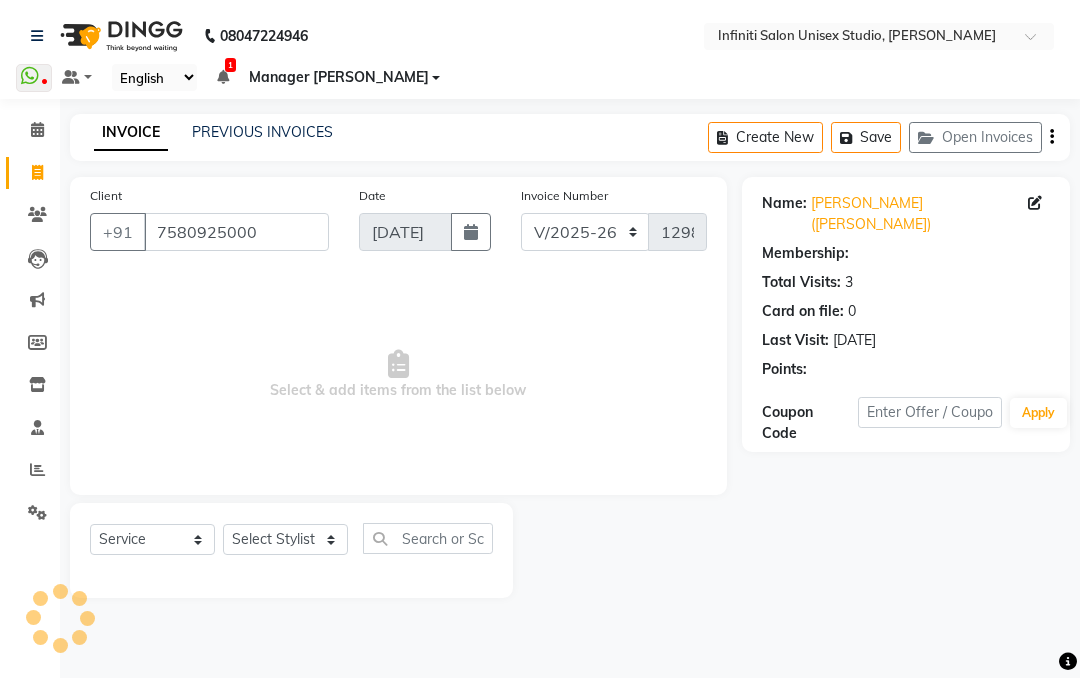 select on "1: Object" 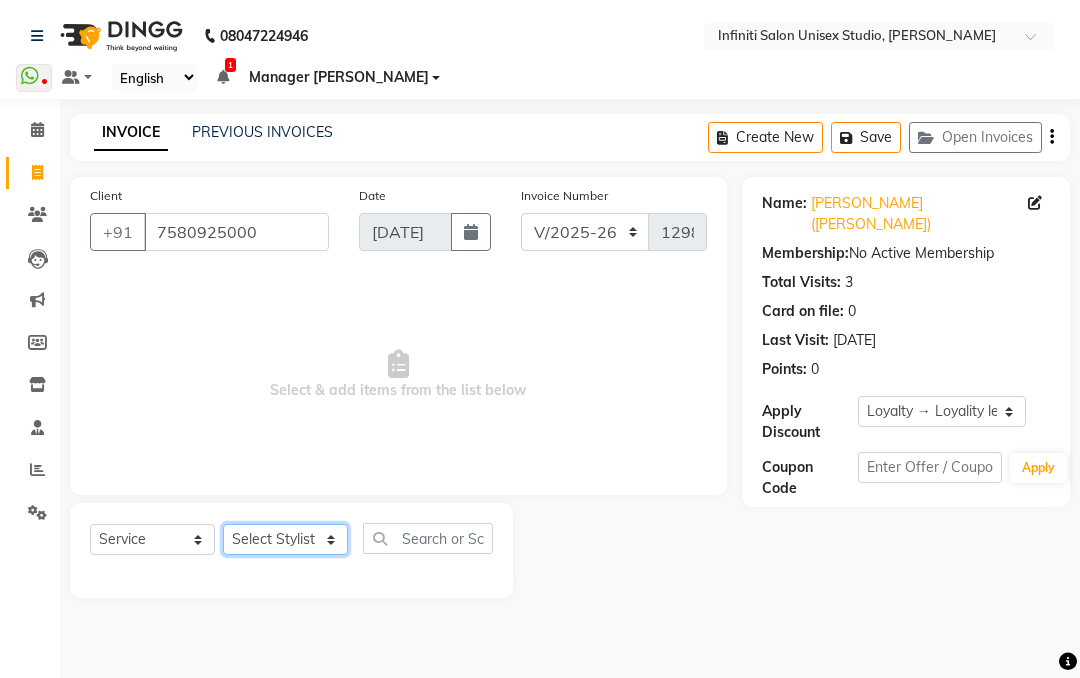 click on "Select Stylist Alka Amrita Arun DN Bharti [PERSON_NAME] [PERSON_NAME] Owner [PERSON_NAME] DN Ritu [PERSON_NAME] [GEOGRAPHIC_DATA][PERSON_NAME]" 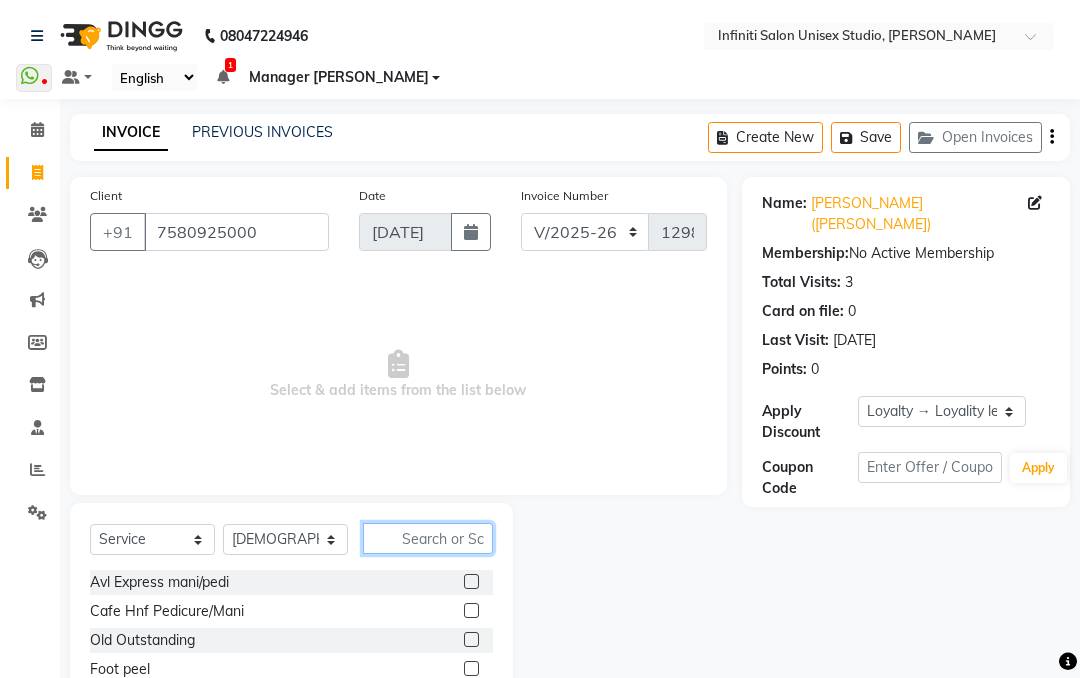 click 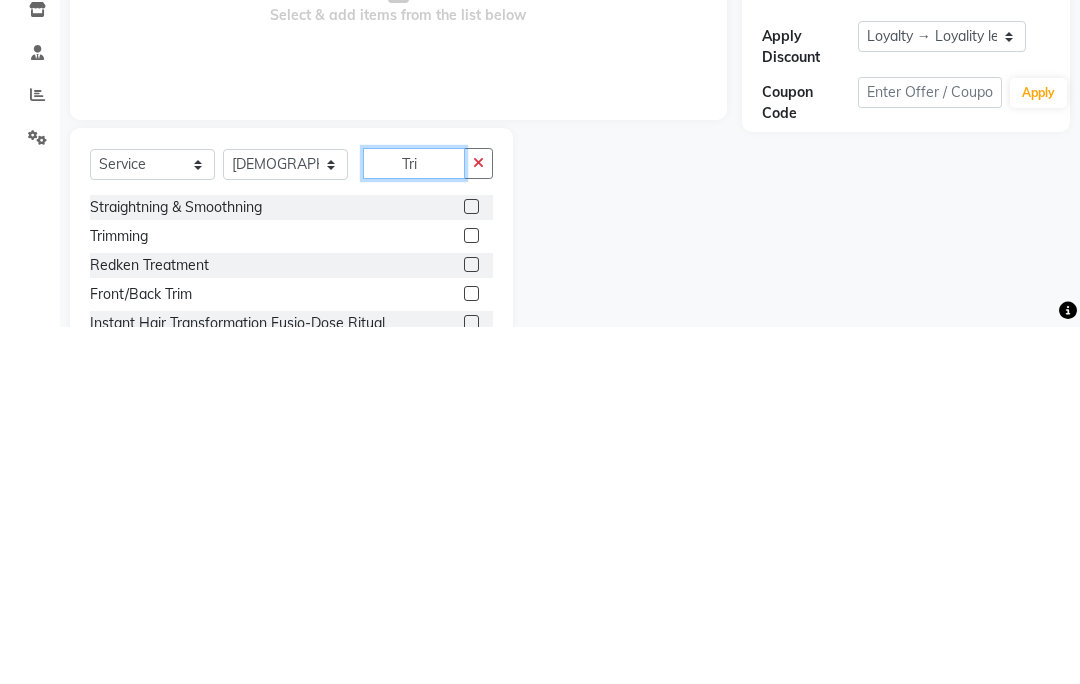 scroll, scrollTop: 2, scrollLeft: 0, axis: vertical 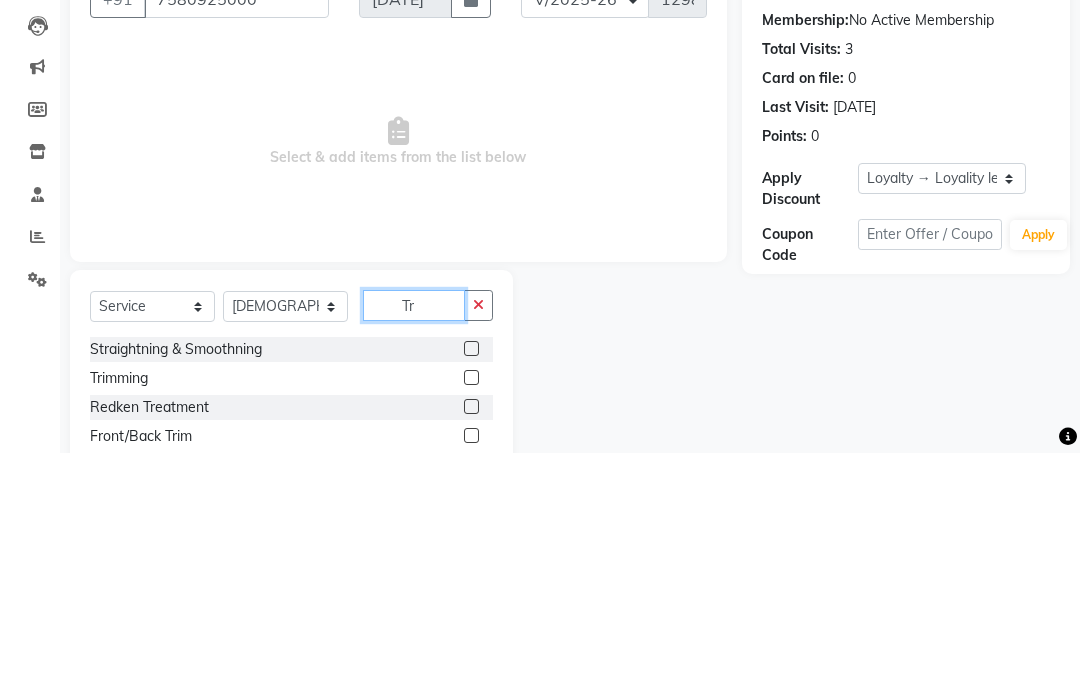type on "T" 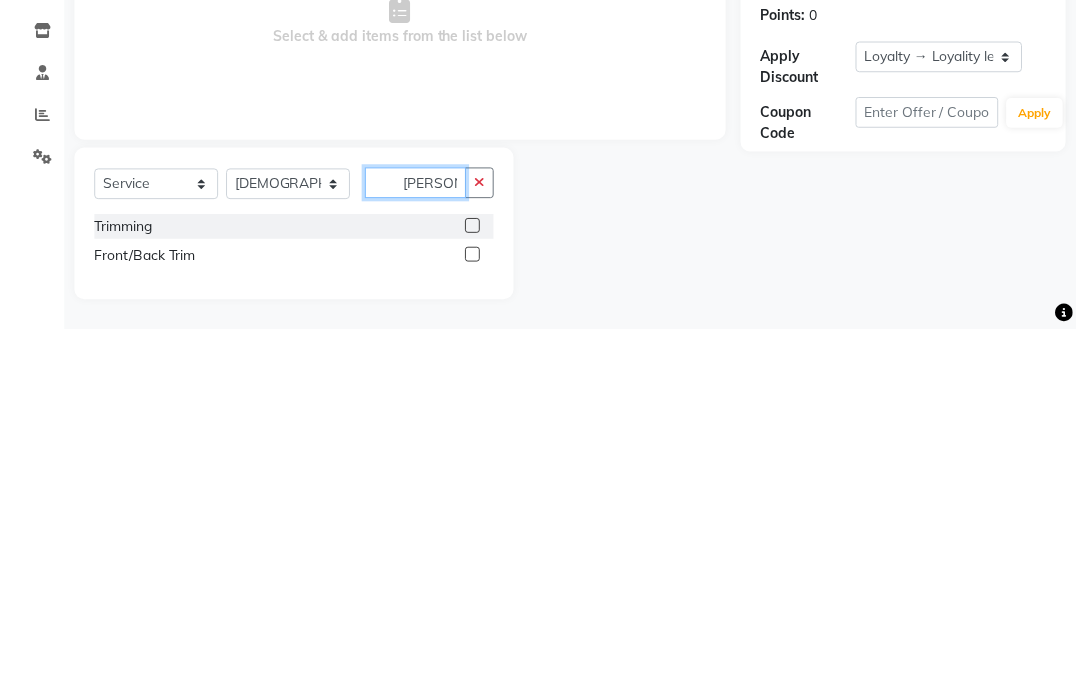 scroll, scrollTop: 0, scrollLeft: 0, axis: both 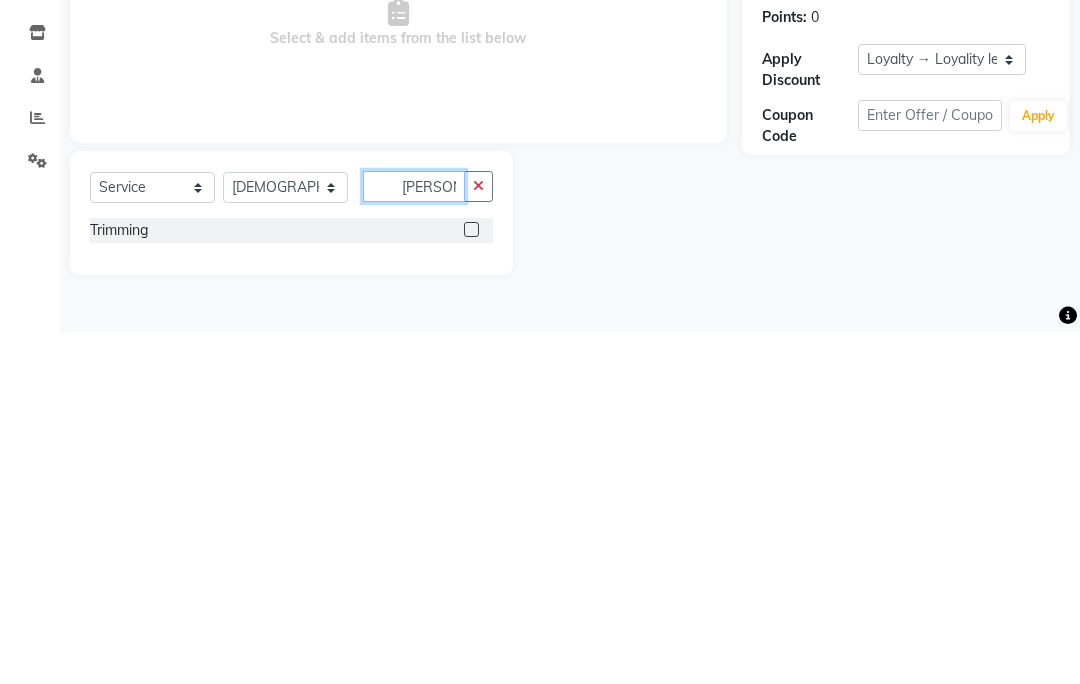 type on "[PERSON_NAME]" 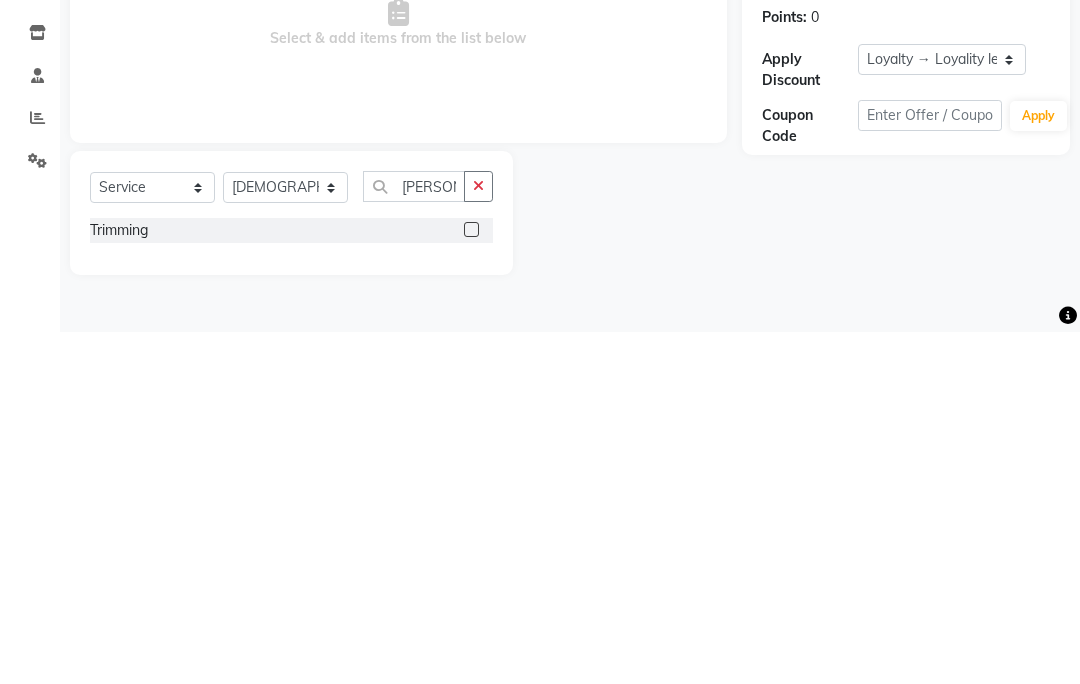 click on "Trimming" 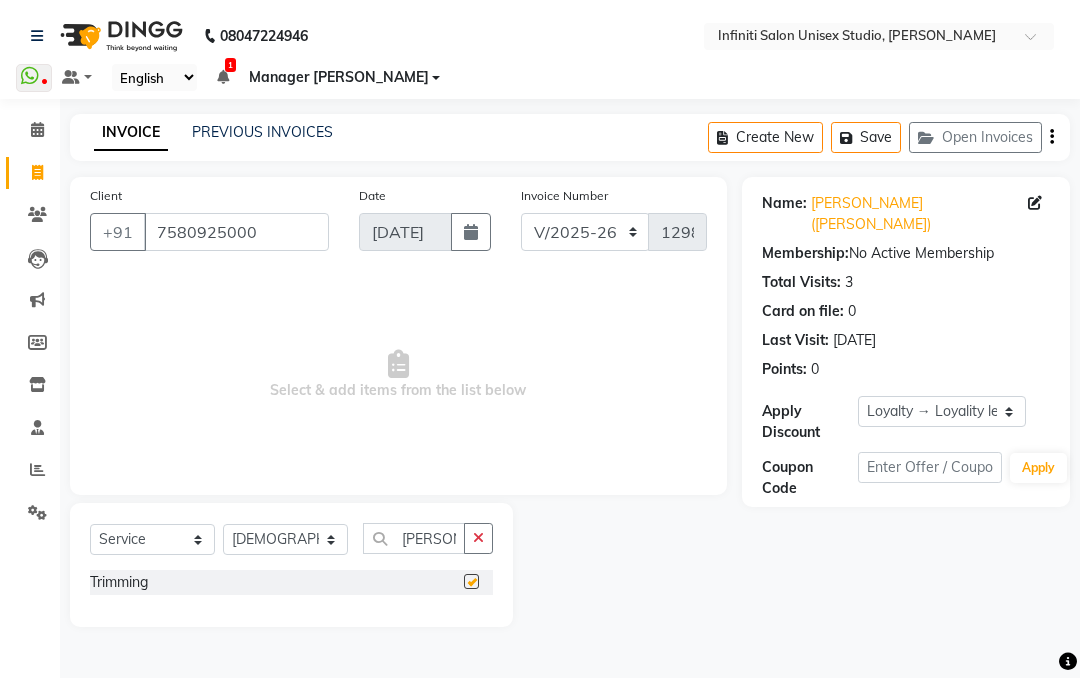 checkbox on "false" 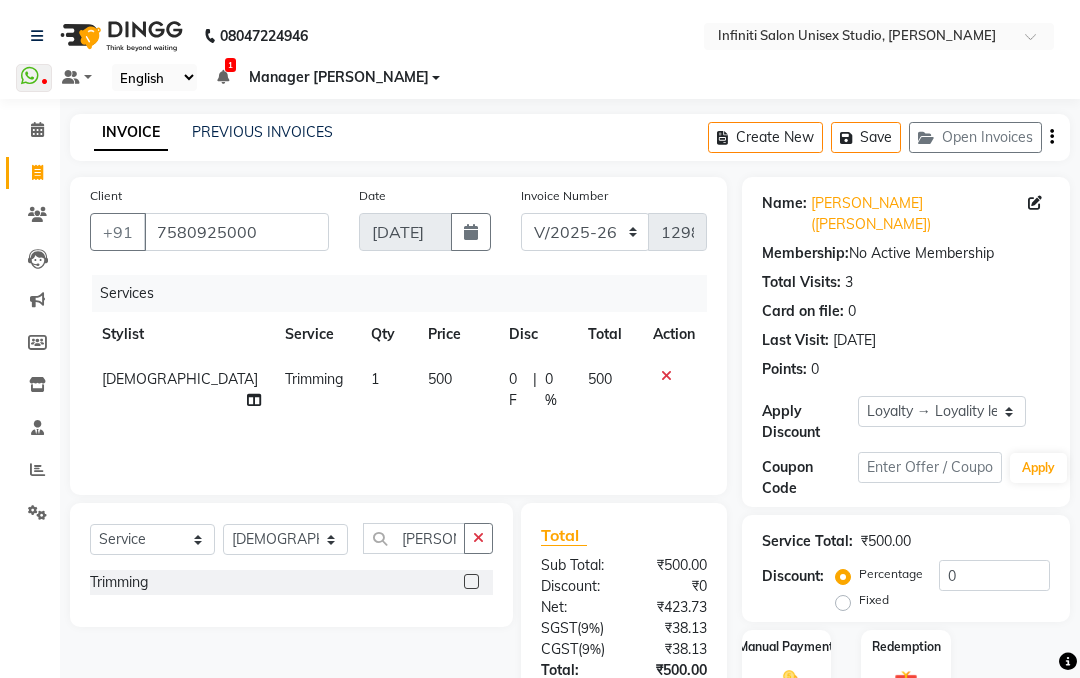 click 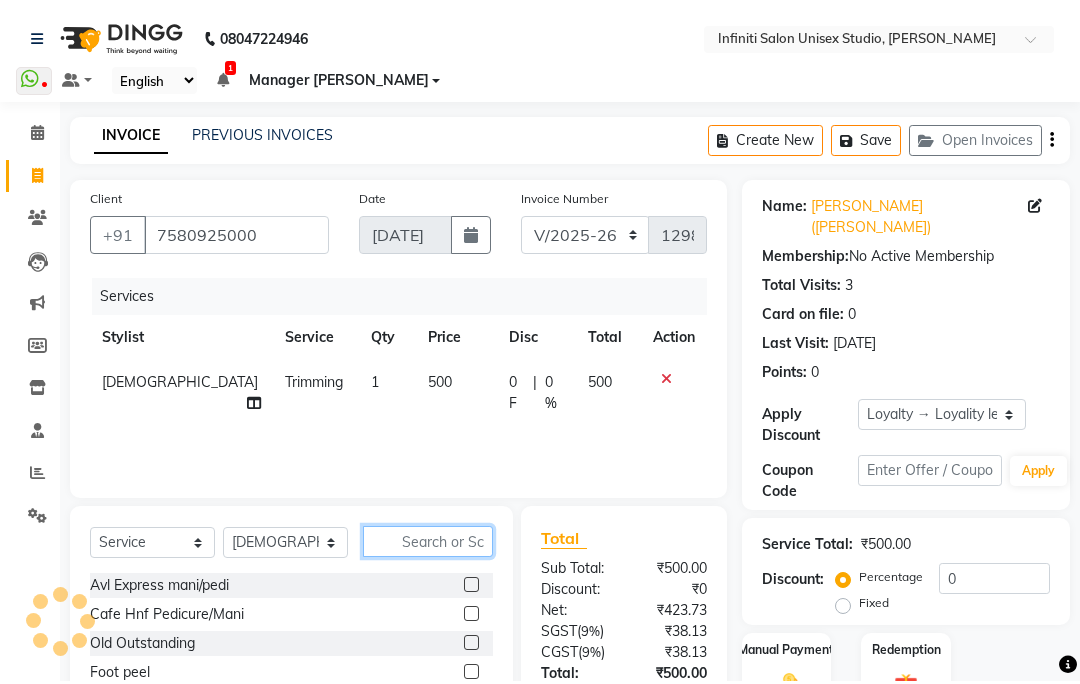 scroll, scrollTop: 17, scrollLeft: 0, axis: vertical 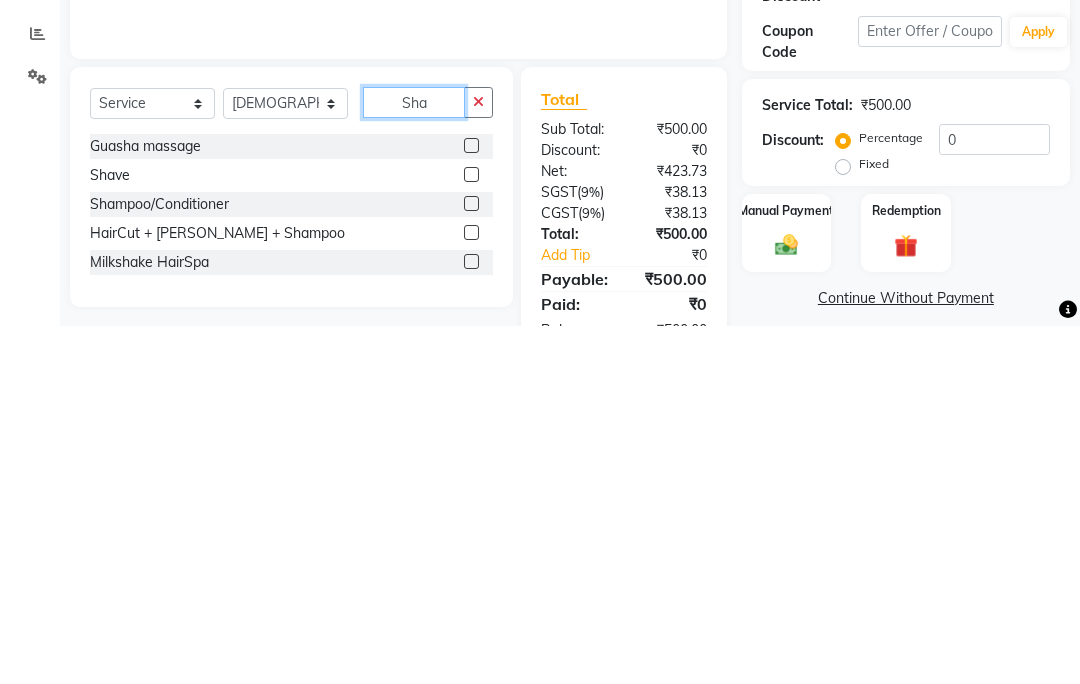 type on "Sha" 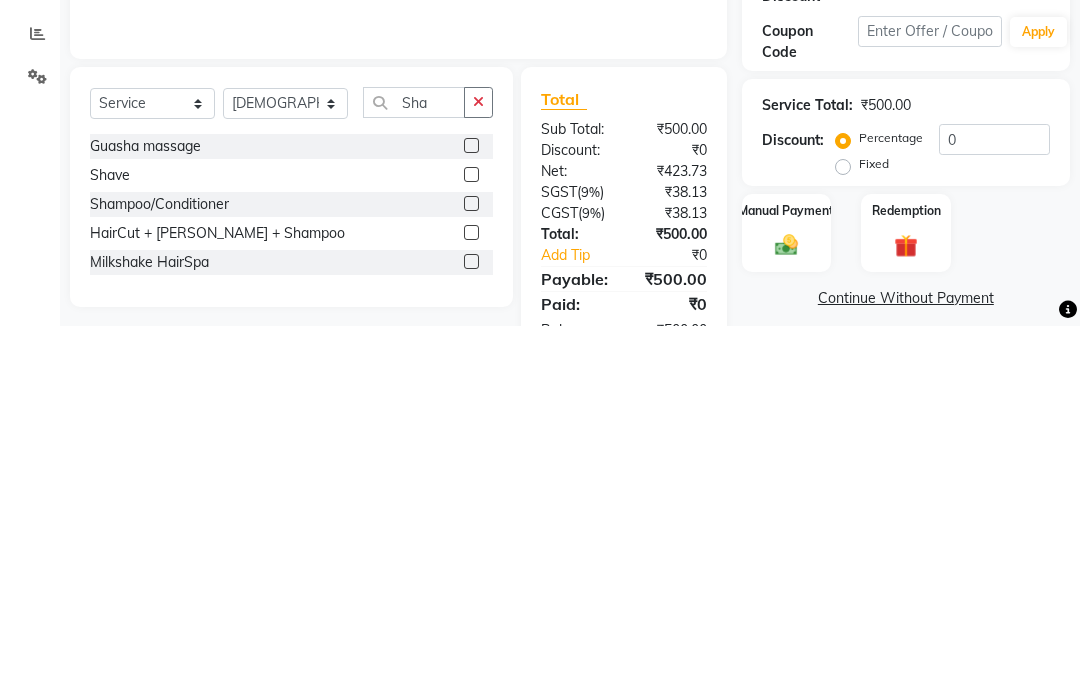click on "Shampoo/Conditioner" 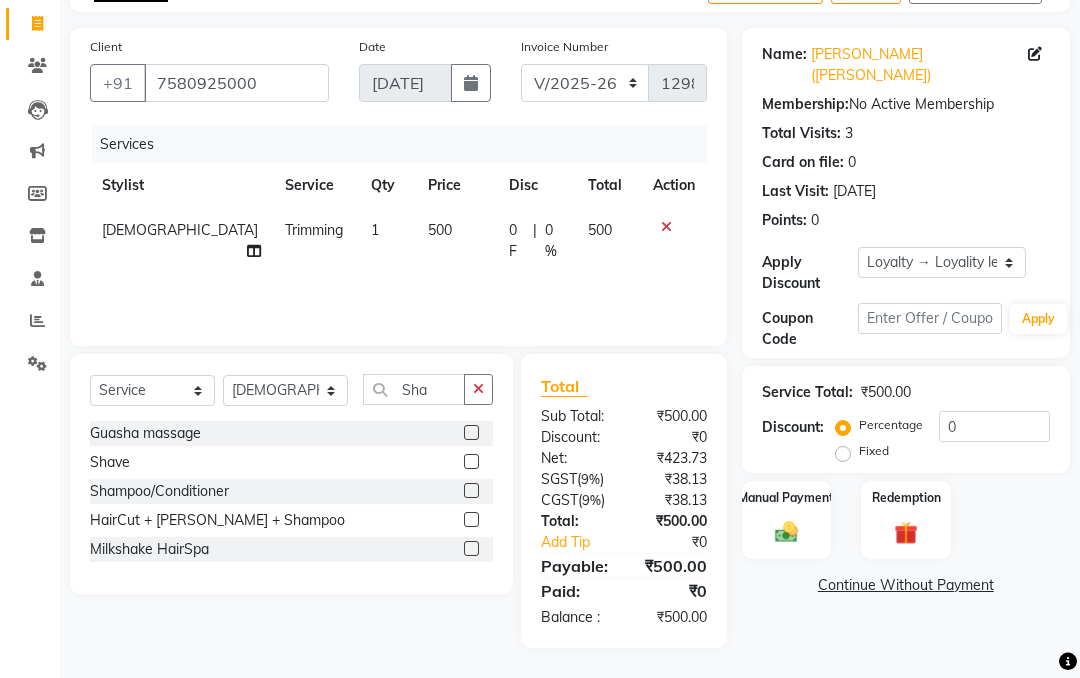 click on "Shampoo/Conditioner" 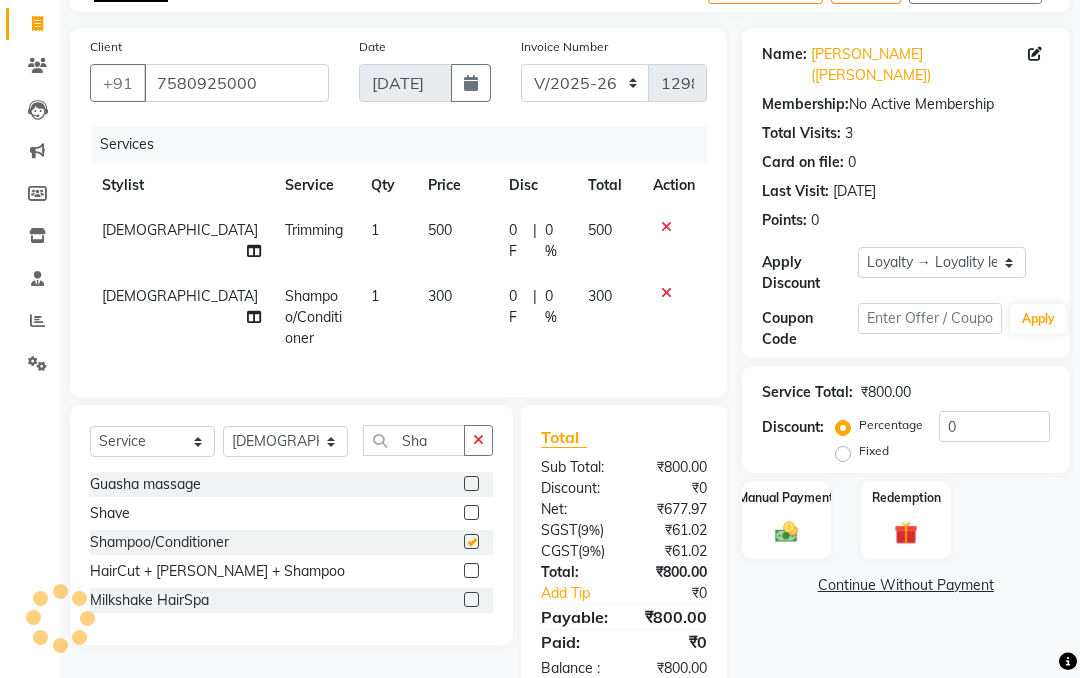 checkbox on "false" 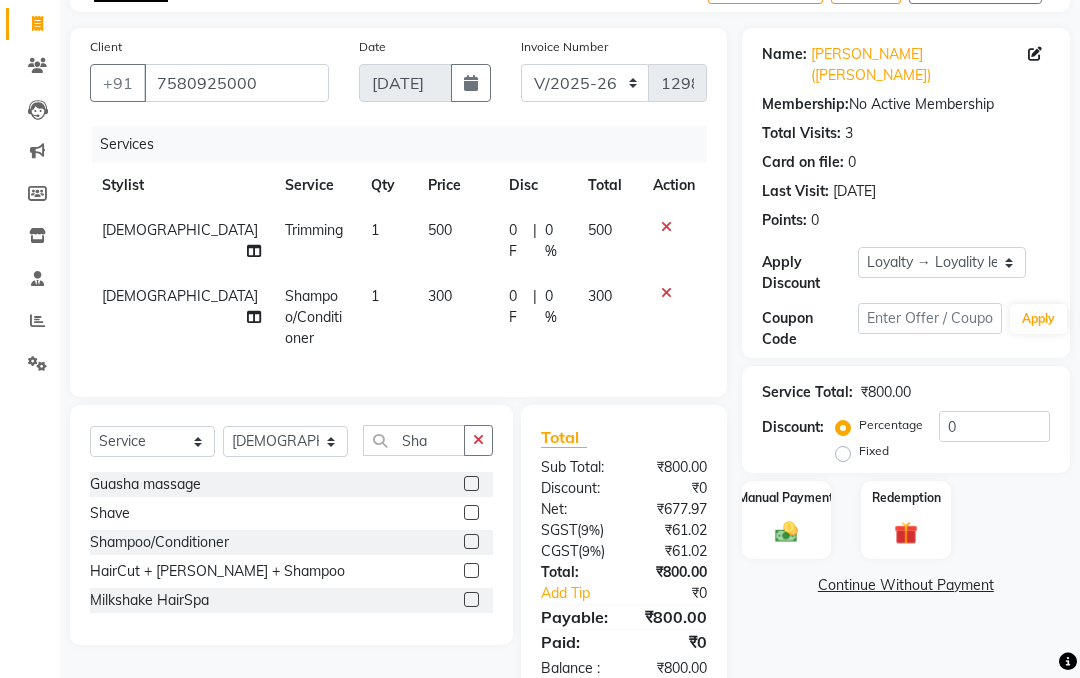 click on "300" 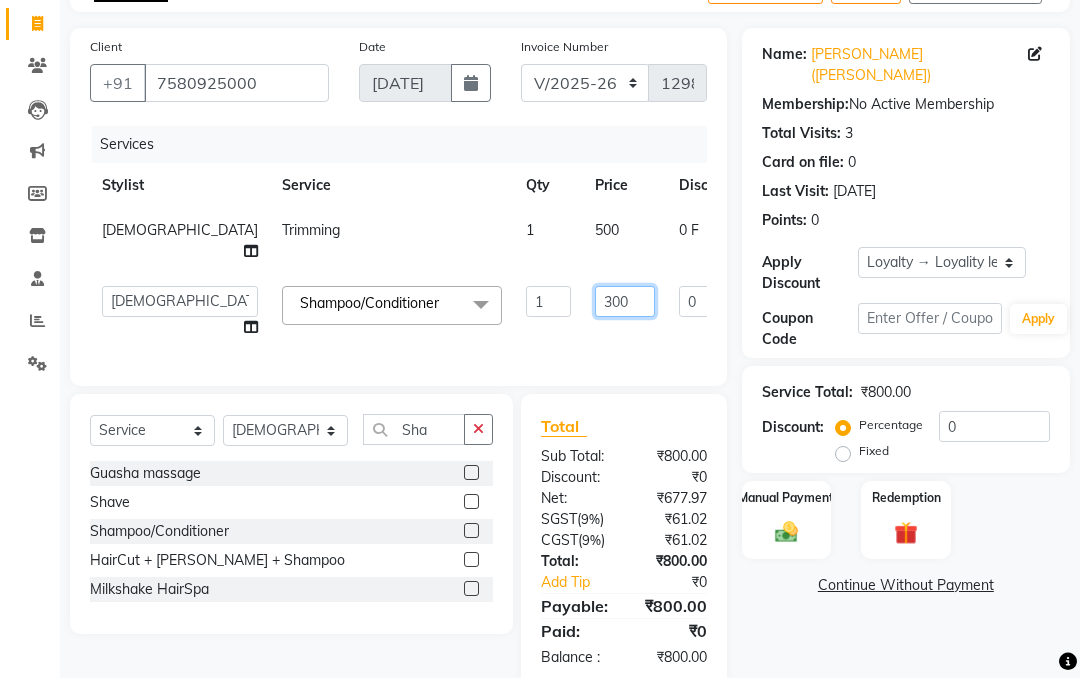 click on "300" 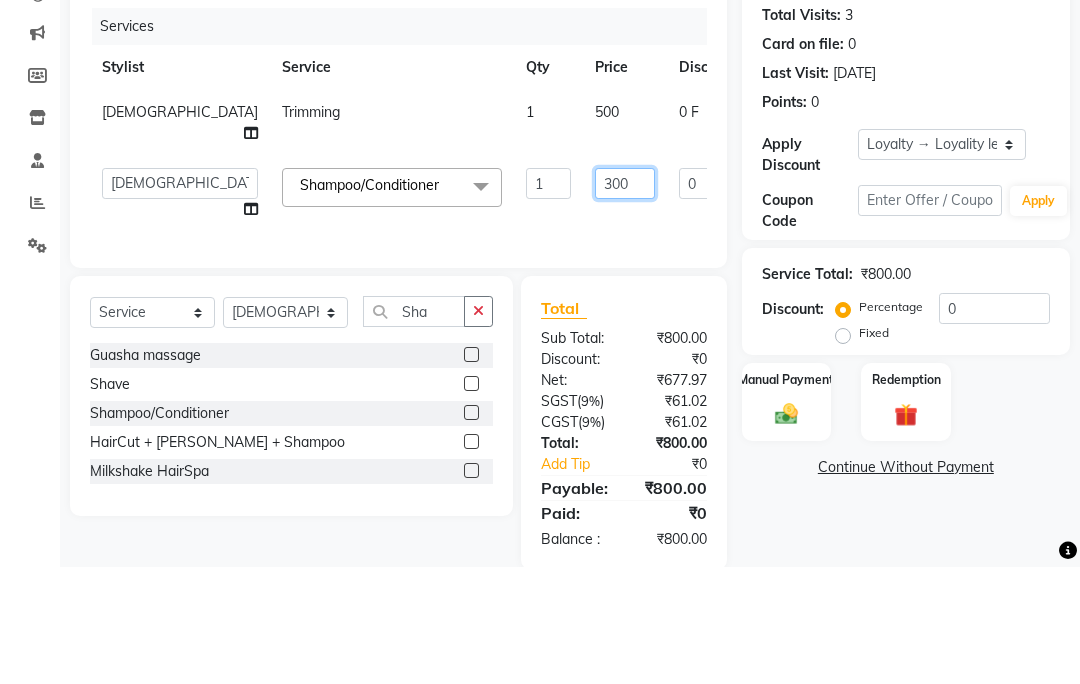 click on "300" 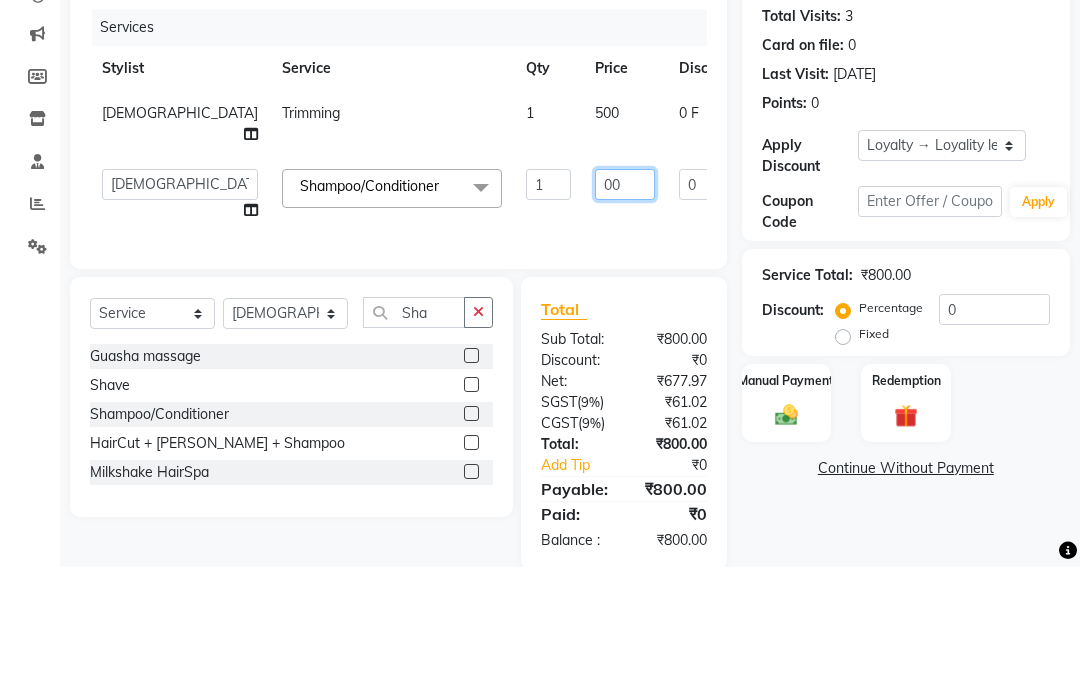 type on "600" 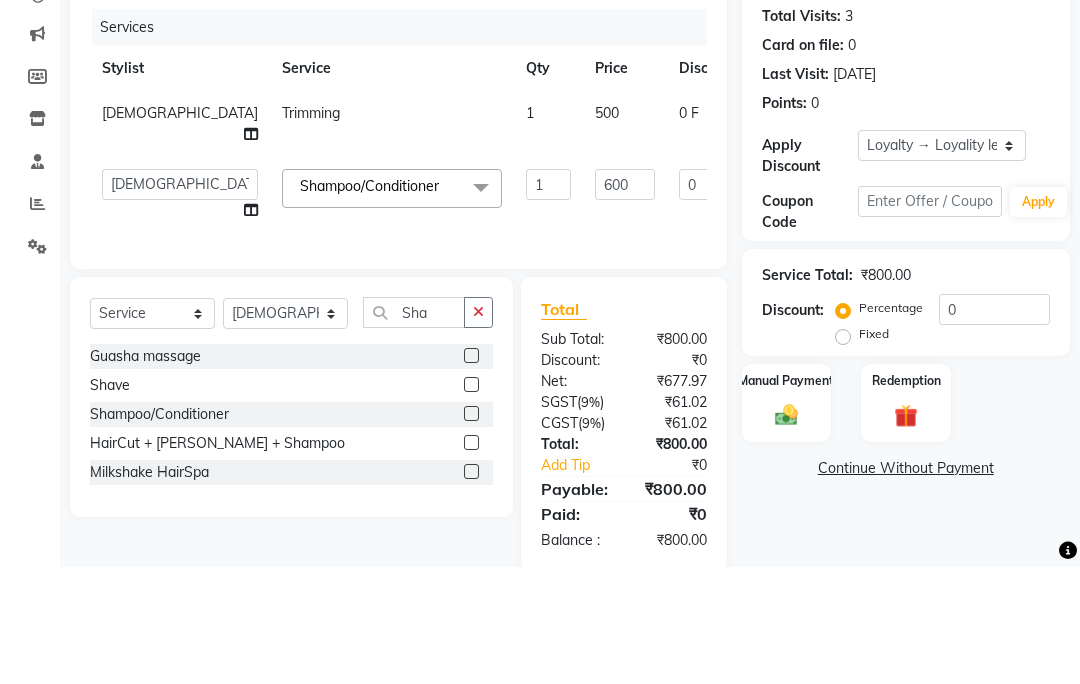 click on "[PERSON_NAME] Trimming 1 500 0 F | 0 % 500" 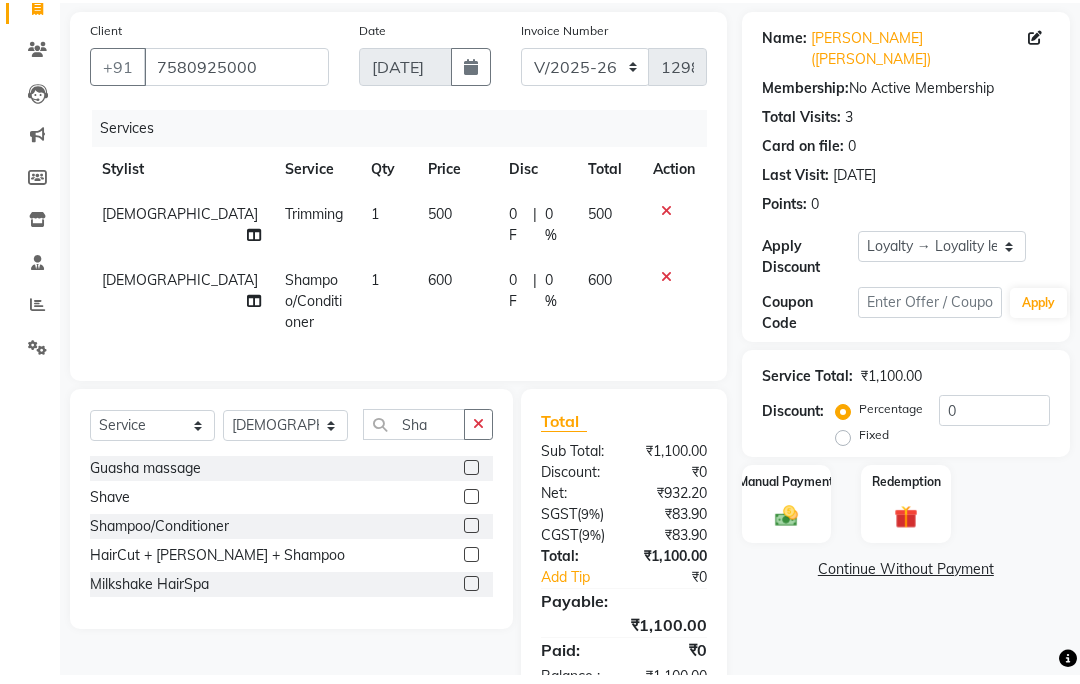 scroll, scrollTop: 168, scrollLeft: 0, axis: vertical 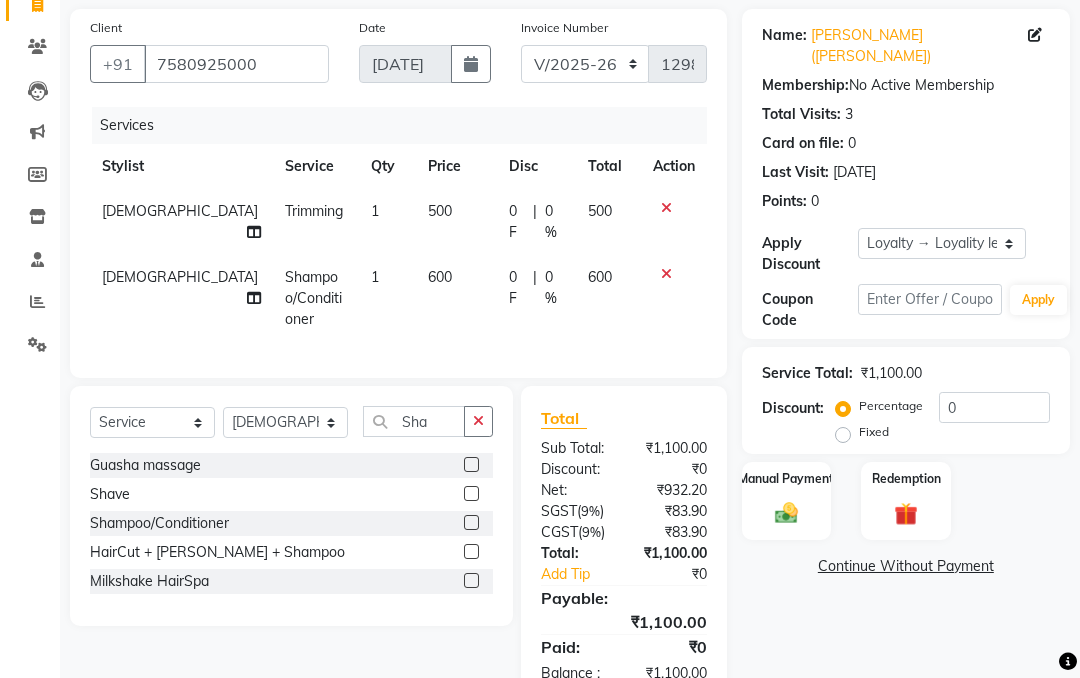 click on "500" 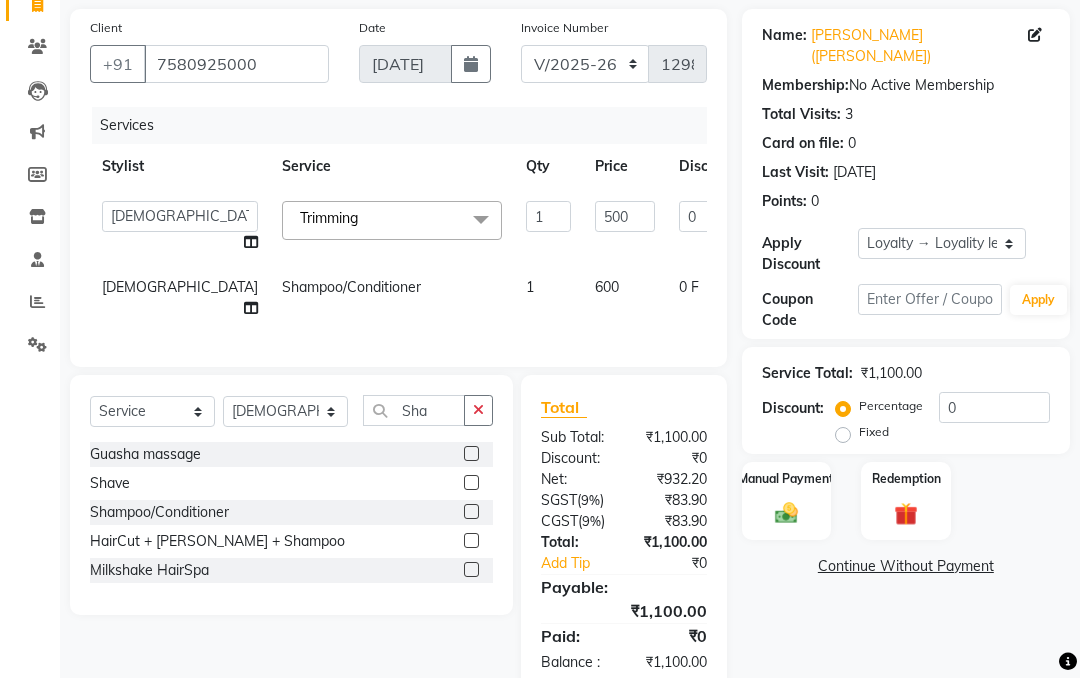 click on "Alka   Amrita   Arun DN   Bharti [PERSON_NAME]   [PERSON_NAME]   Krishna   Owner   Pooja   Rahul Sen DN   Ritu [PERSON_NAME]   Tamanna   [PERSON_NAME]   Trimming  x Avl Express mani/pedi Cafe Hnf Pedicure/Mani Old Outstanding Foot peel BCL Mani/pedi Bombini Mani/Pedi Feet/Hand Massage nail cut/file Nail paint Dtan Arms/Legs Candle Therapy Mani/Pedi Donut Mani/Pedi Mehendi Avl Luxery Meni/Pedi Avl Pedipure Express Manicure/Pedicure  Classic Manicure/Pedicure Spa Manicure/Pedicure Moisture Retaining Manicure/Pedicure Infiniti Signature Manicure/Pedicure Aesthetic Manicure/Pedicure  Avl pedicruise Mani/Pedi Kanpeki Kouyou Skeyndor Expert cleansePro Skeyndor Power Hyaluronic Skeyndor Power [MEDICAL_DATA] Skeyndor Corrective Skeyndor Essential Skeyndor Aquatherm Skeyndor Power C Skeyndor Power Oxygen Jansenn Fabulous HydraFacial Globallift Thalgo Buccal Massage Guasha massage Korean Bed Massage Derma Express Clean up Derma Clean up Derma Brightening Facial Derma Anti Ageing Facial High frequency  Essential Cleanup Soothing Cleanup" 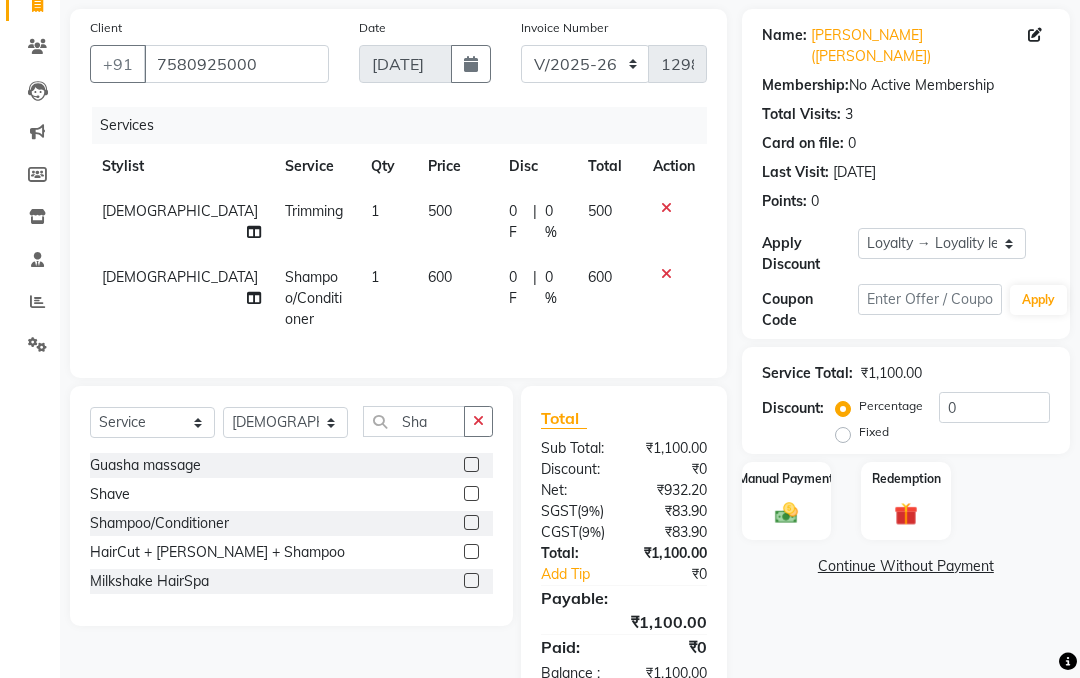 click on "500" 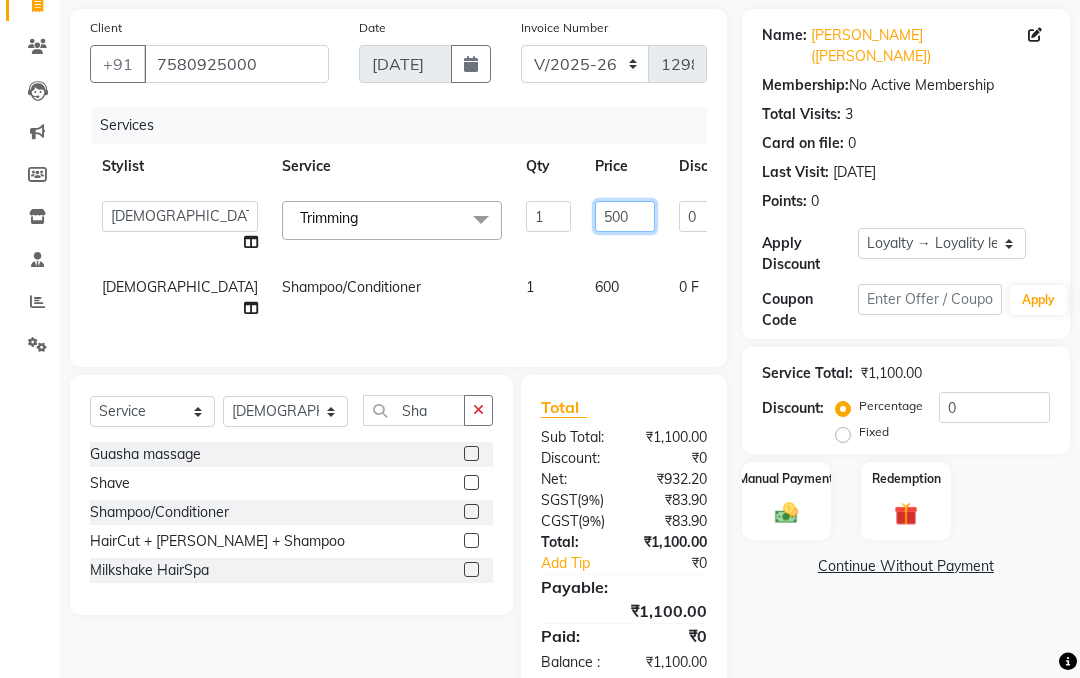 click on "500" 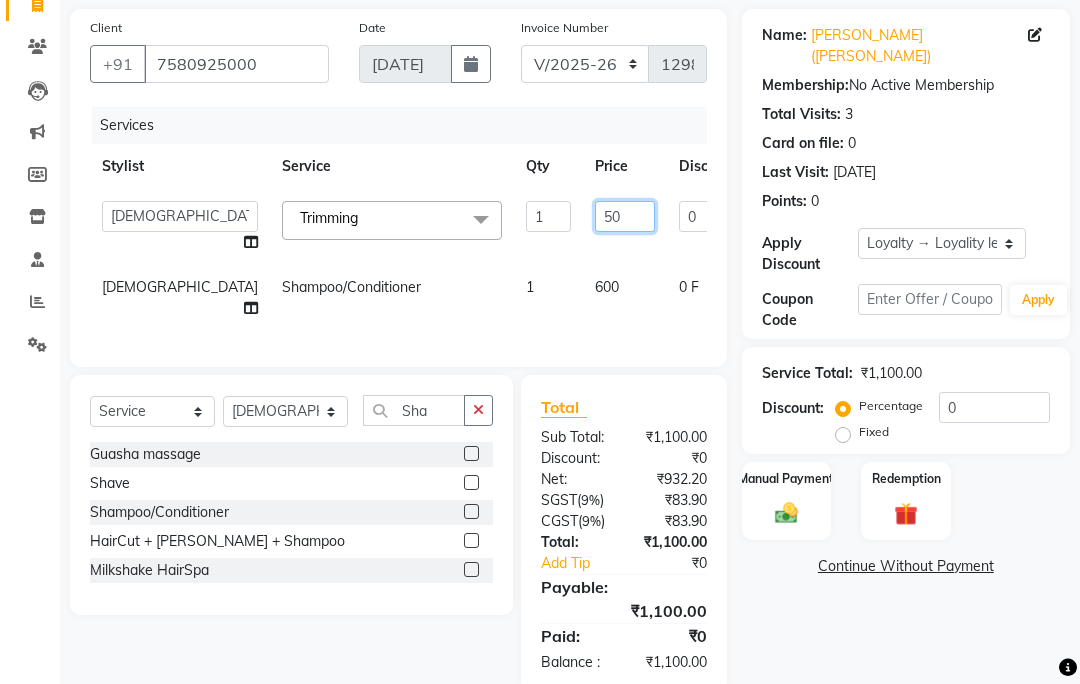 type on "5" 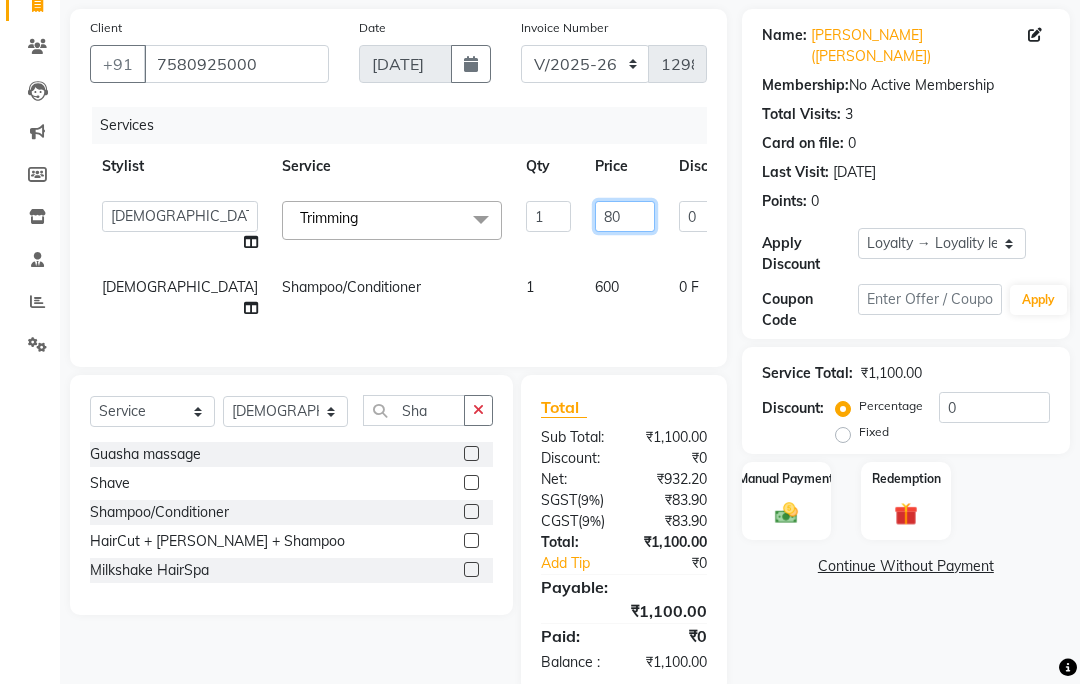 type on "800" 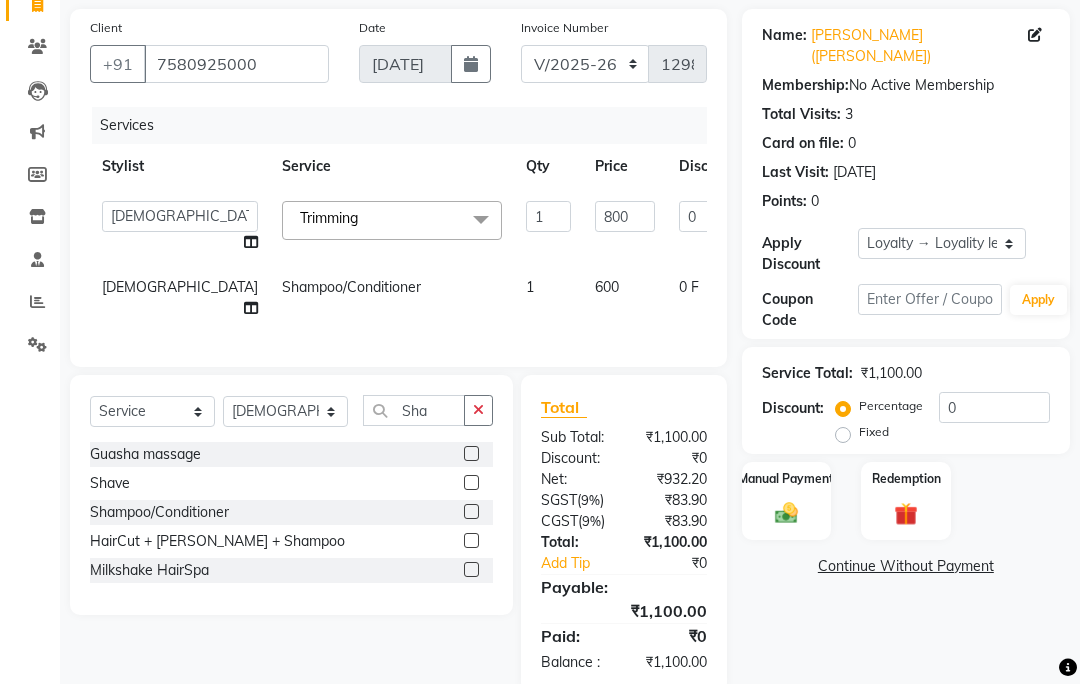 click on "Alka   Amrita   Arun DN   Bharti [PERSON_NAME]   [PERSON_NAME]   Krishna   Owner   Pooja   Rahul Sen DN   Ritu [PERSON_NAME]   Tamanna   [PERSON_NAME]   Trimming  x Avl Express mani/pedi Cafe Hnf Pedicure/Mani Old Outstanding Foot peel BCL Mani/pedi Bombini Mani/Pedi Feet/Hand Massage nail cut/file Nail paint Dtan Arms/Legs Candle Therapy Mani/Pedi Donut Mani/Pedi Mehendi Avl Luxery Meni/Pedi Avl Pedipure Express Manicure/Pedicure  Classic Manicure/Pedicure Spa Manicure/Pedicure Moisture Retaining Manicure/Pedicure Infiniti Signature Manicure/Pedicure Aesthetic Manicure/Pedicure  Avl pedicruise Mani/Pedi Kanpeki Kouyou Skeyndor Expert cleansePro Skeyndor Power Hyaluronic Skeyndor Power [MEDICAL_DATA] Skeyndor Corrective Skeyndor Essential Skeyndor Aquatherm Skeyndor Power C Skeyndor Power Oxygen Jansenn Fabulous HydraFacial Globallift Thalgo Buccal Massage Guasha massage Korean Bed Massage Derma Express Clean up Derma Clean up Derma Brightening Facial Derma Anti Ageing Facial High frequency  Essential Cleanup Soothing Cleanup" 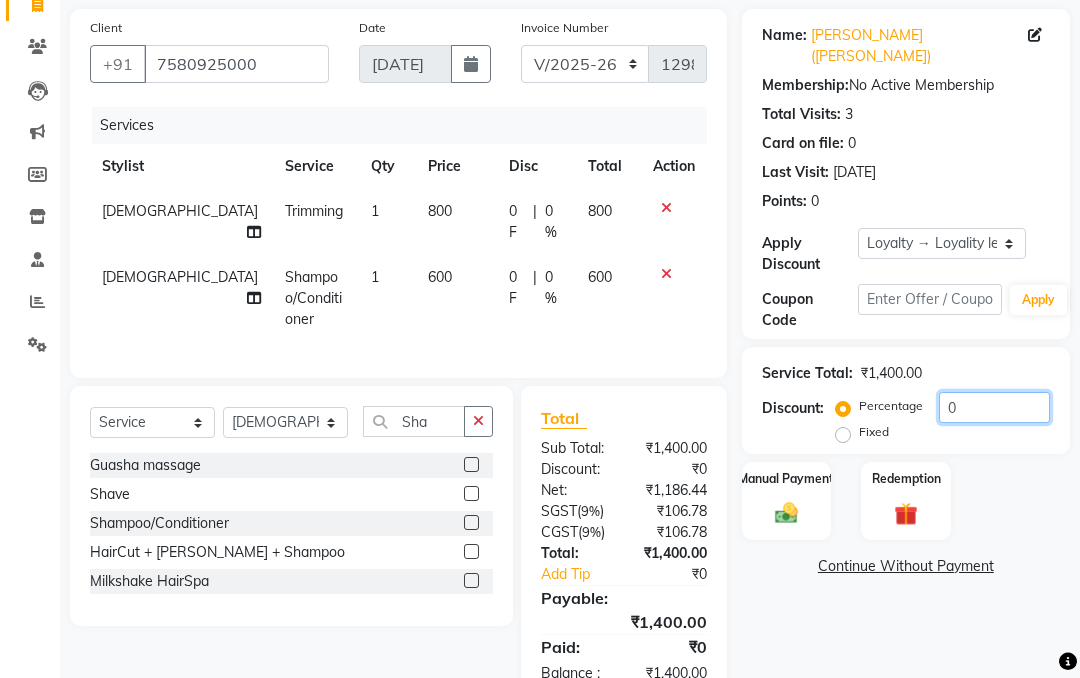 click on "0" 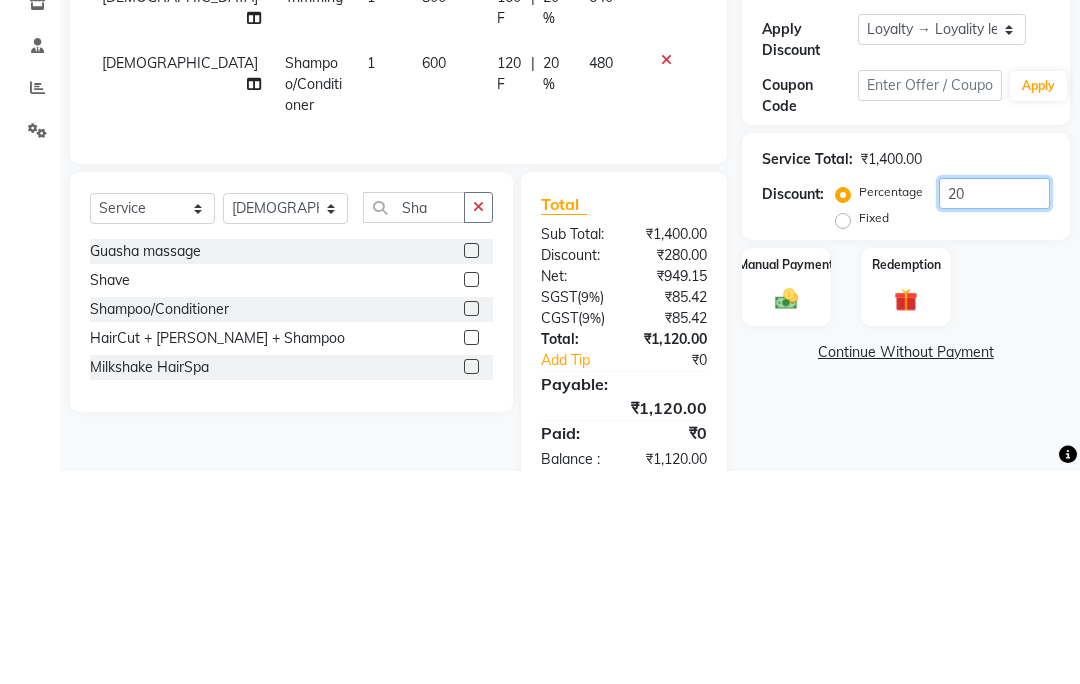 scroll, scrollTop: 0, scrollLeft: 0, axis: both 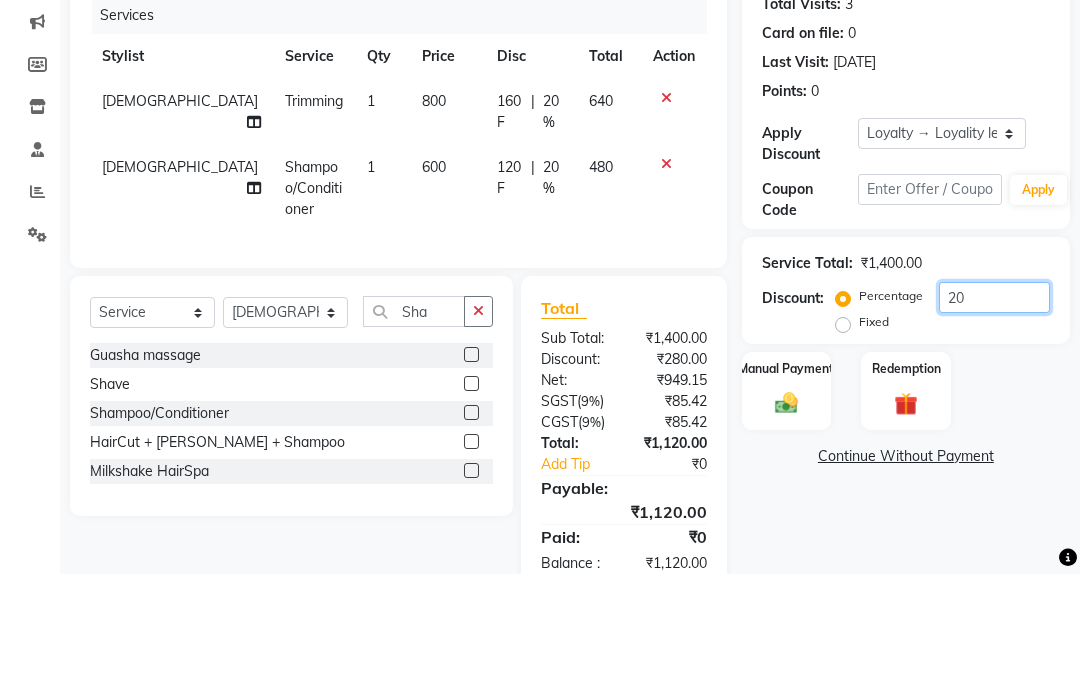 type on "20" 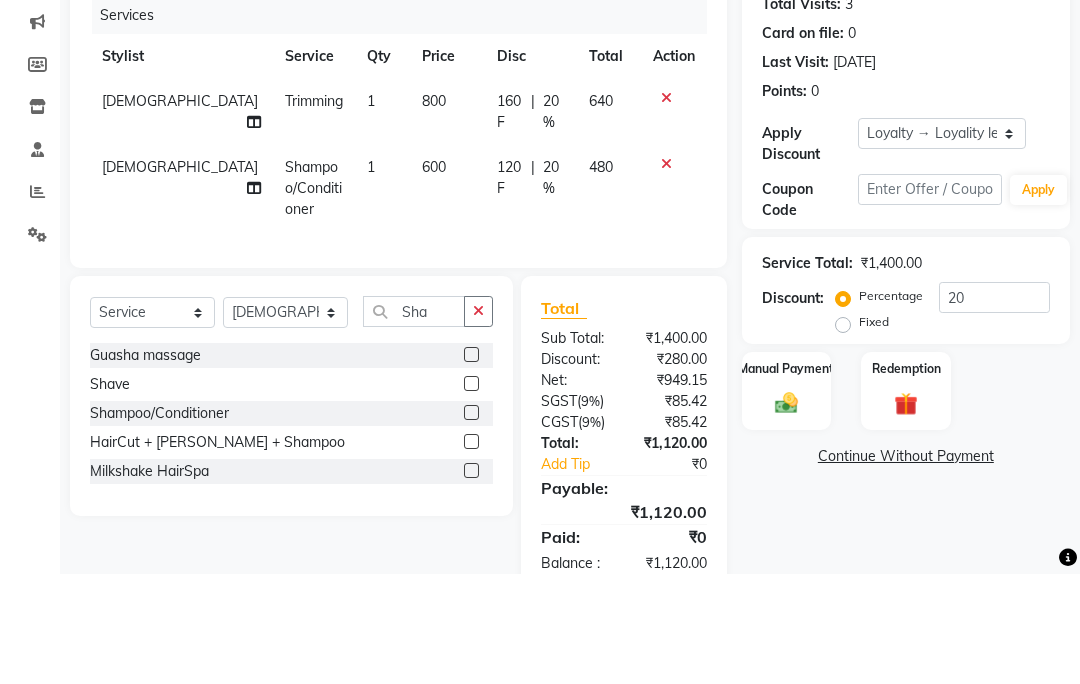 click on "800" 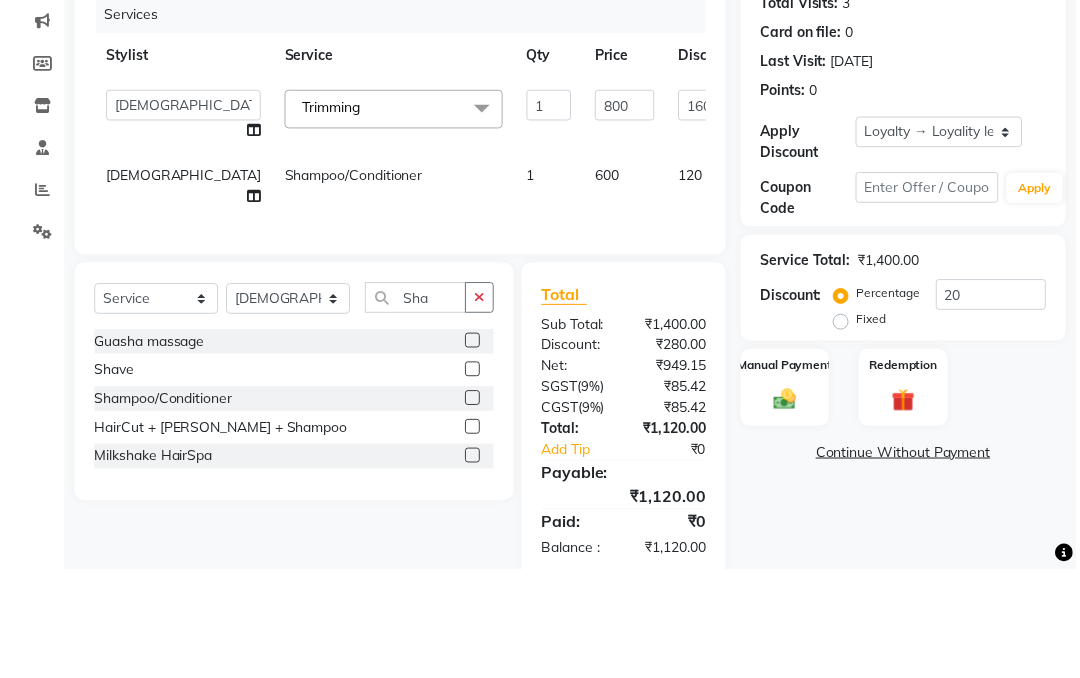 scroll, scrollTop: 213, scrollLeft: 0, axis: vertical 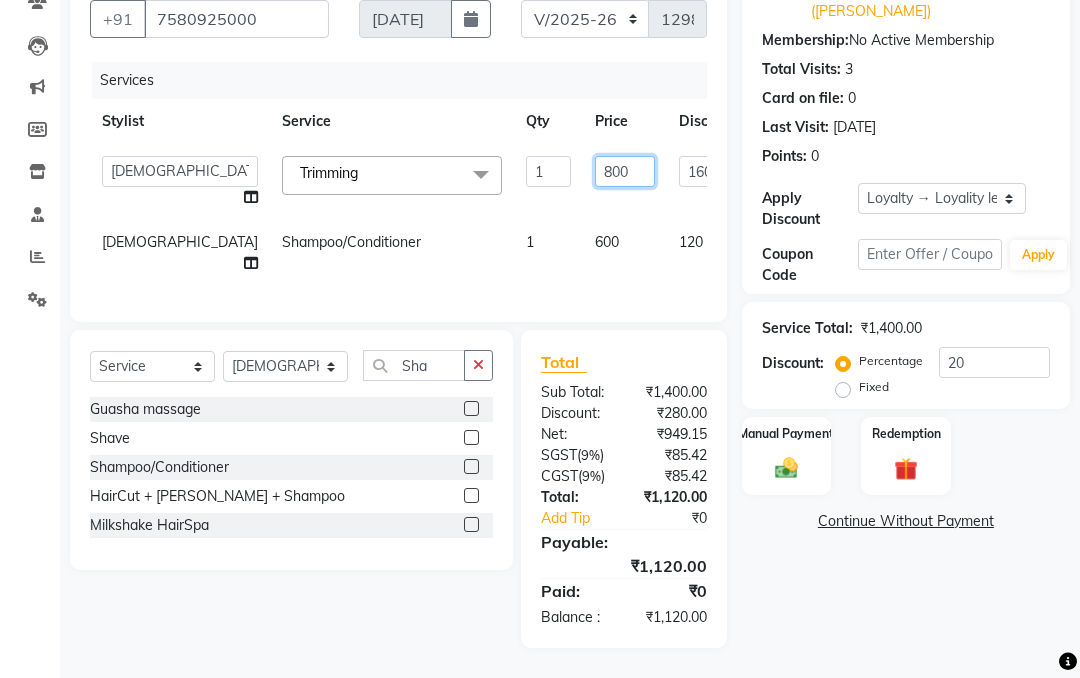 click on "800" 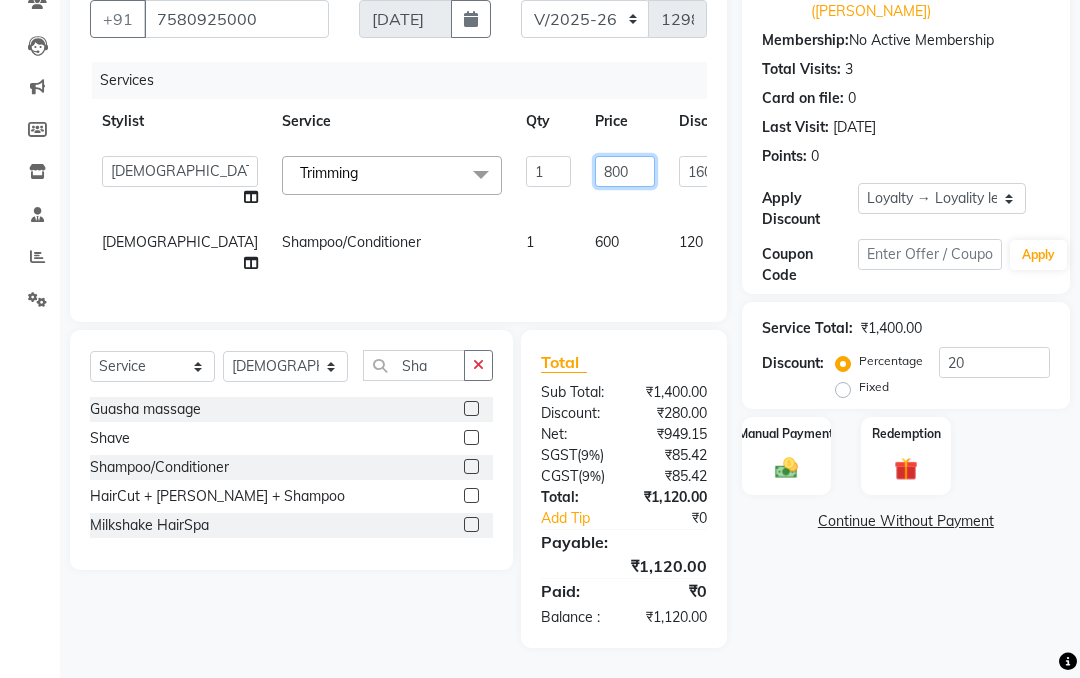 scroll, scrollTop: 207, scrollLeft: 0, axis: vertical 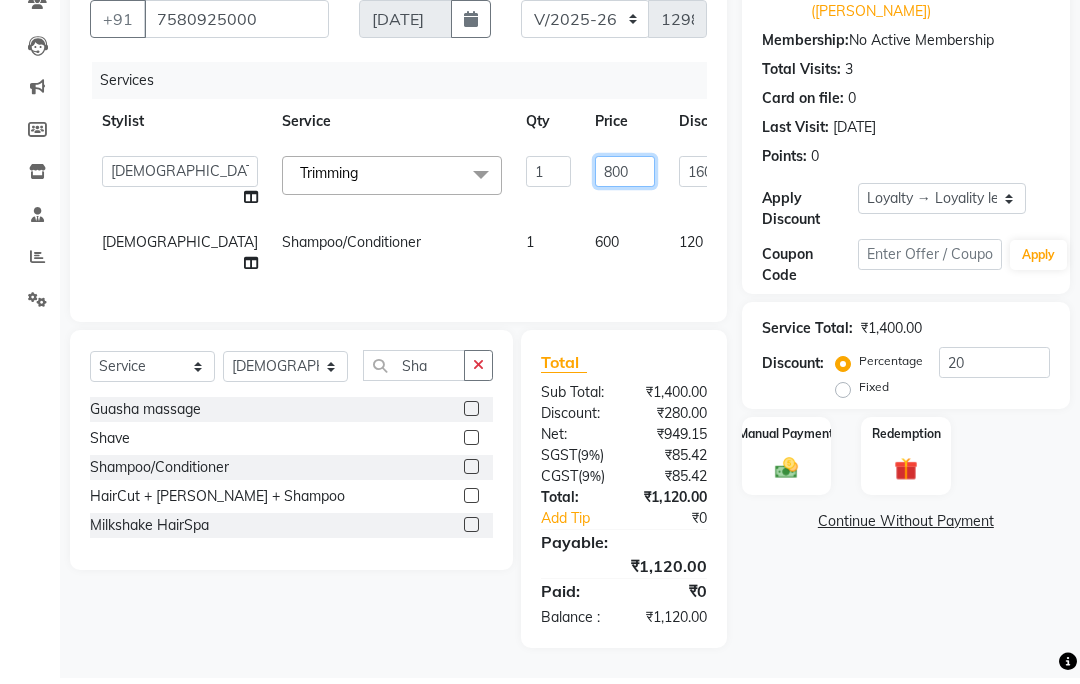 click on "800" 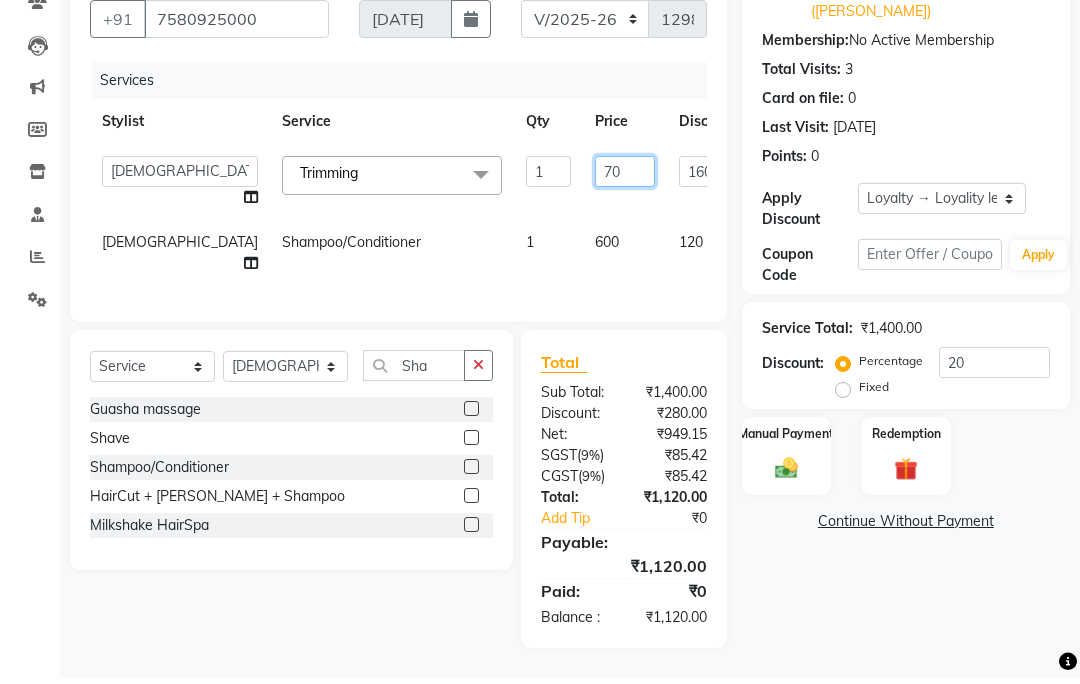 type on "700" 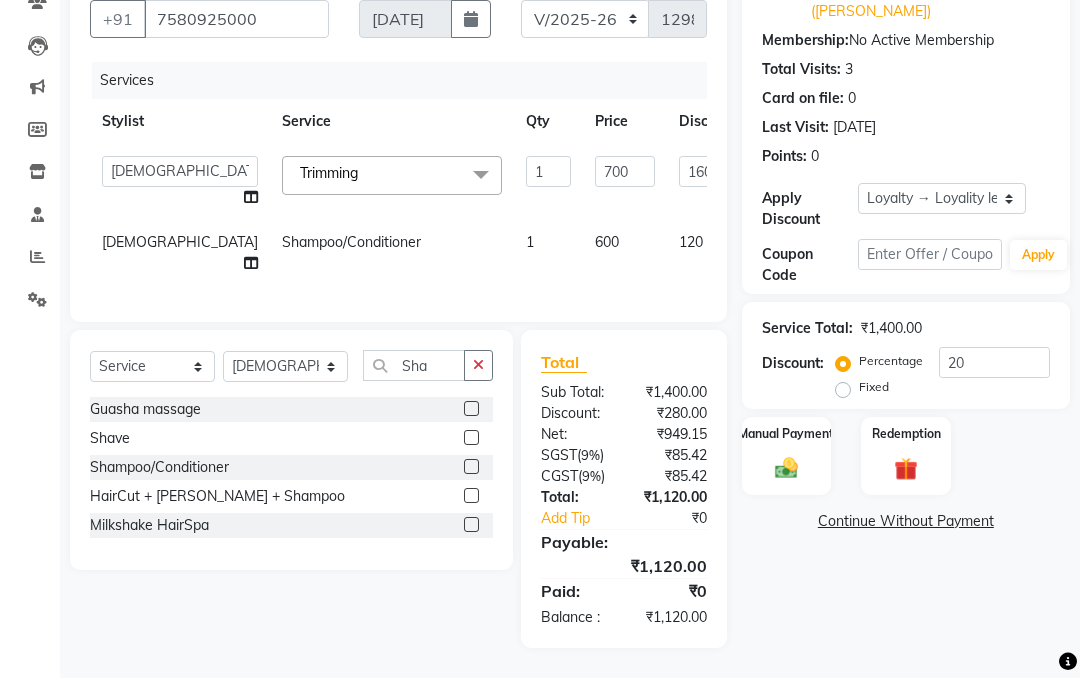 click on "[PERSON_NAME] Shampoo/Conditioner 1 600 120 F | 20 % 480" 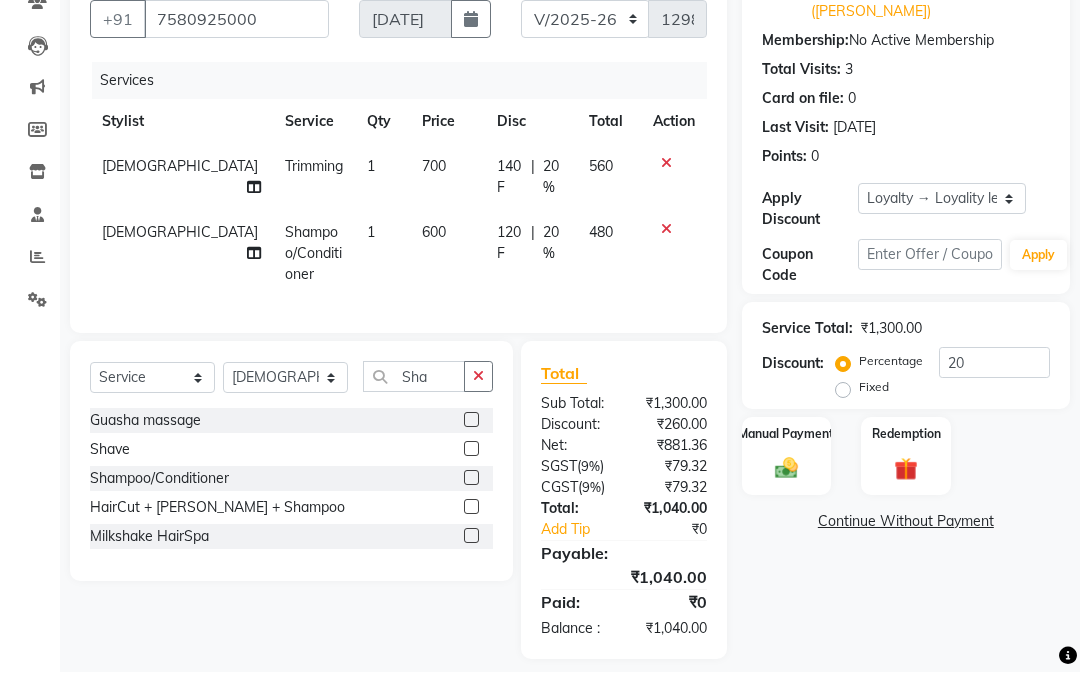 scroll, scrollTop: 213, scrollLeft: 0, axis: vertical 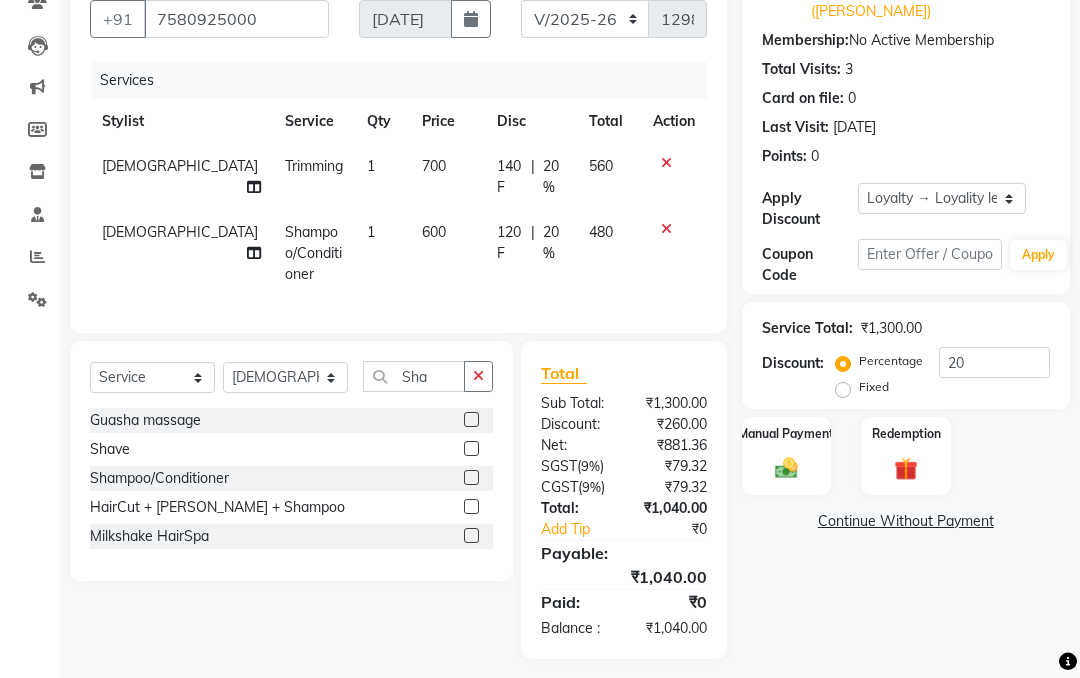 click on "700" 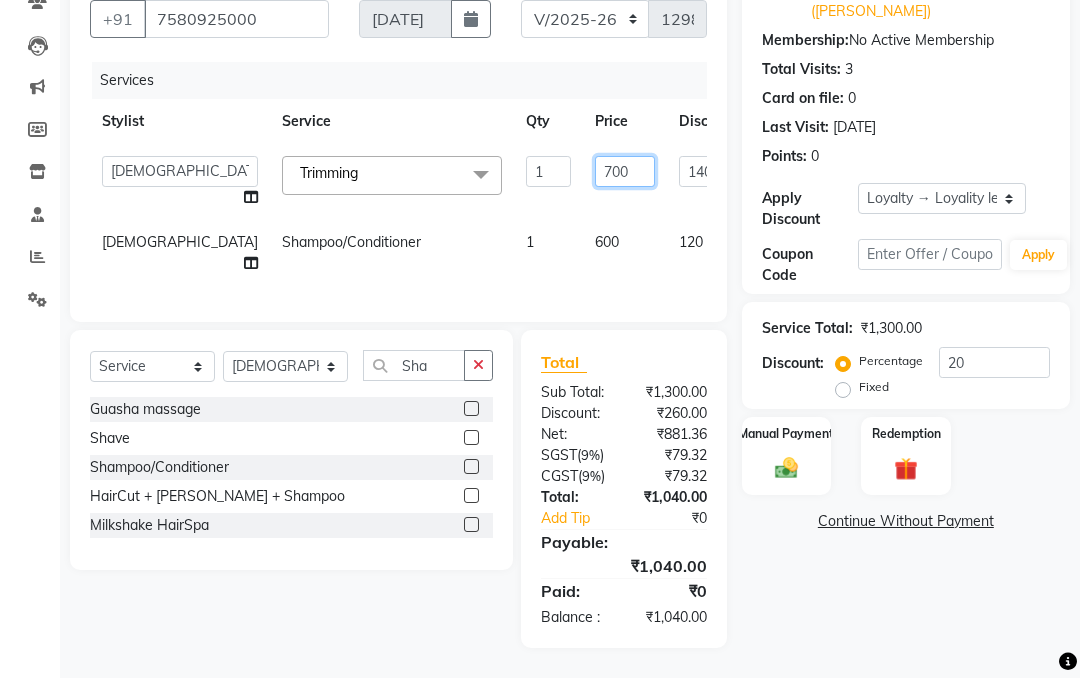 click on "700" 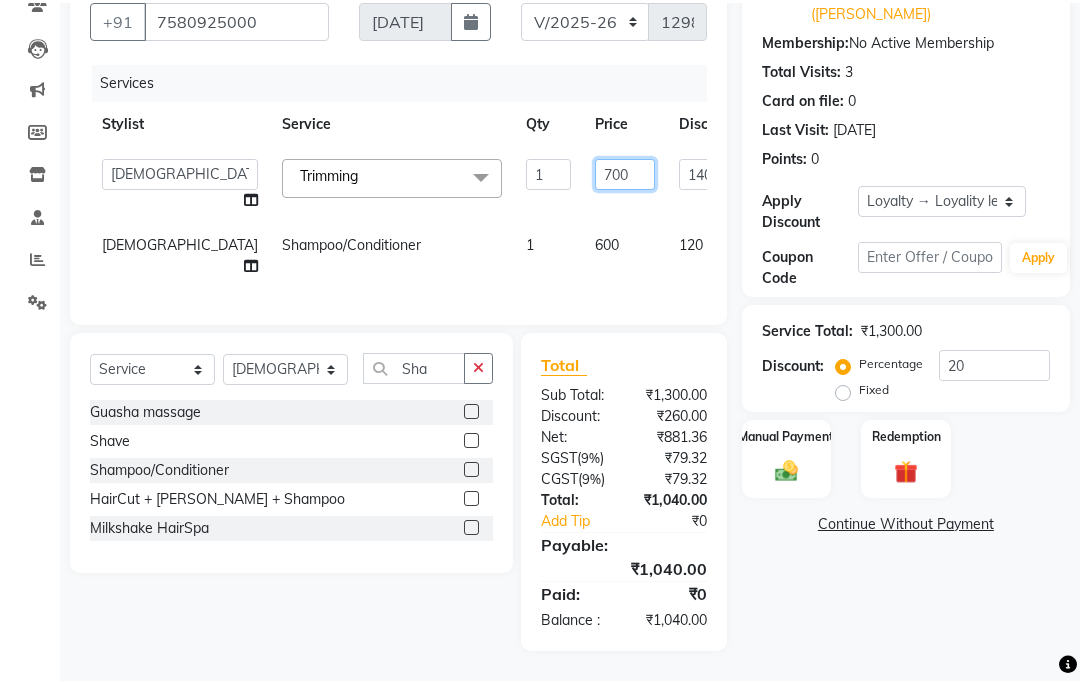 scroll, scrollTop: 207, scrollLeft: 0, axis: vertical 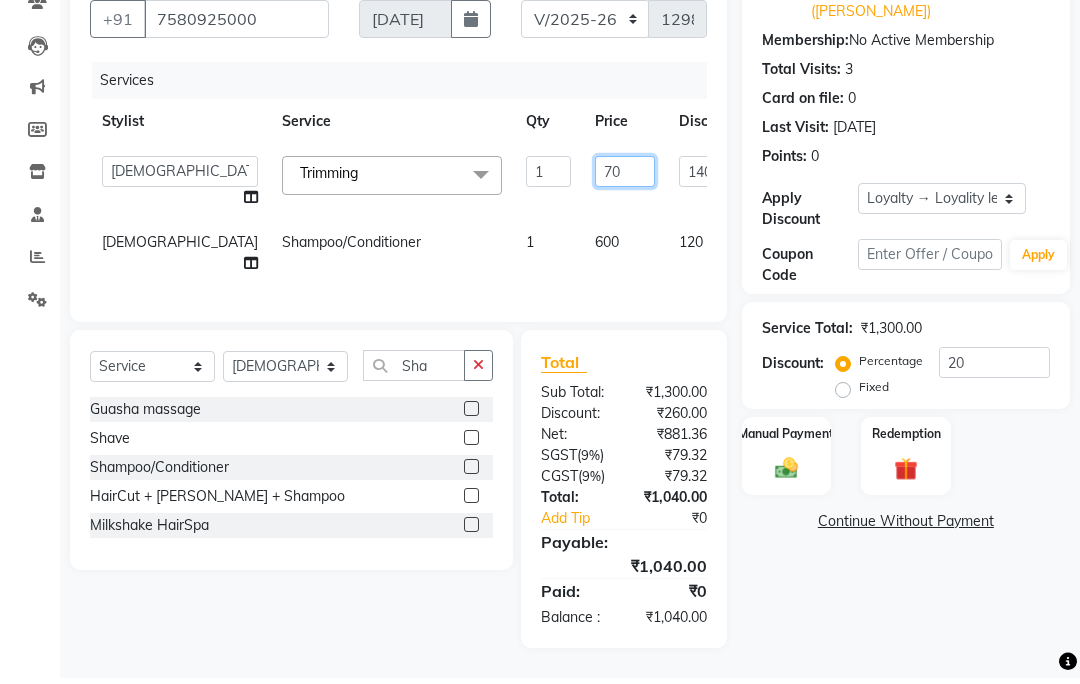 type on "7" 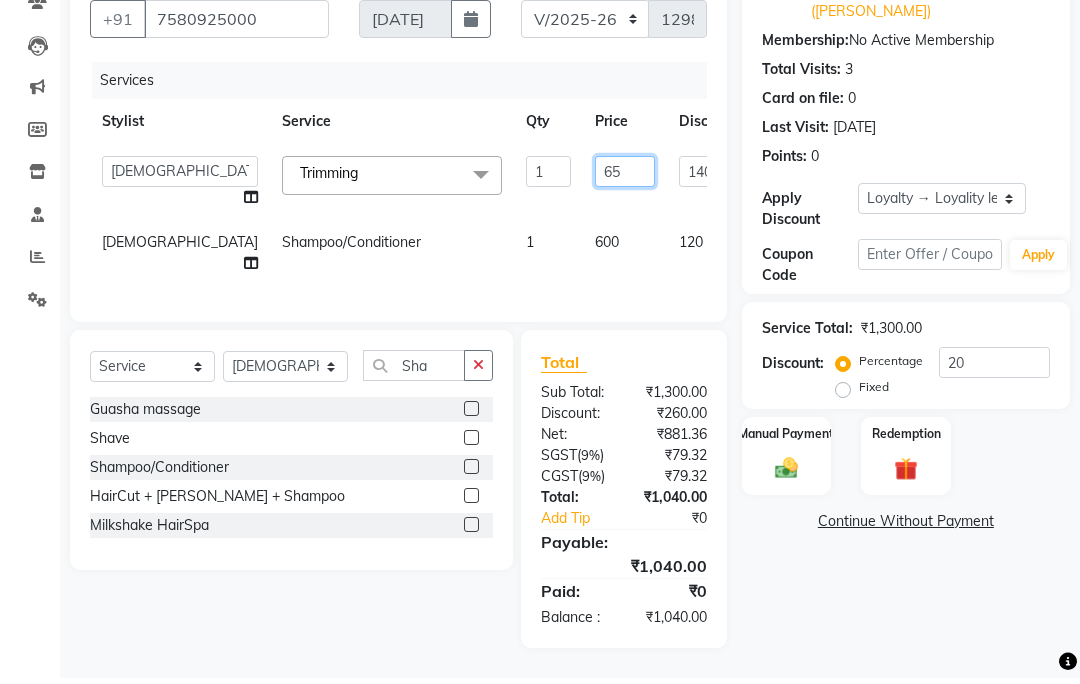 type on "650" 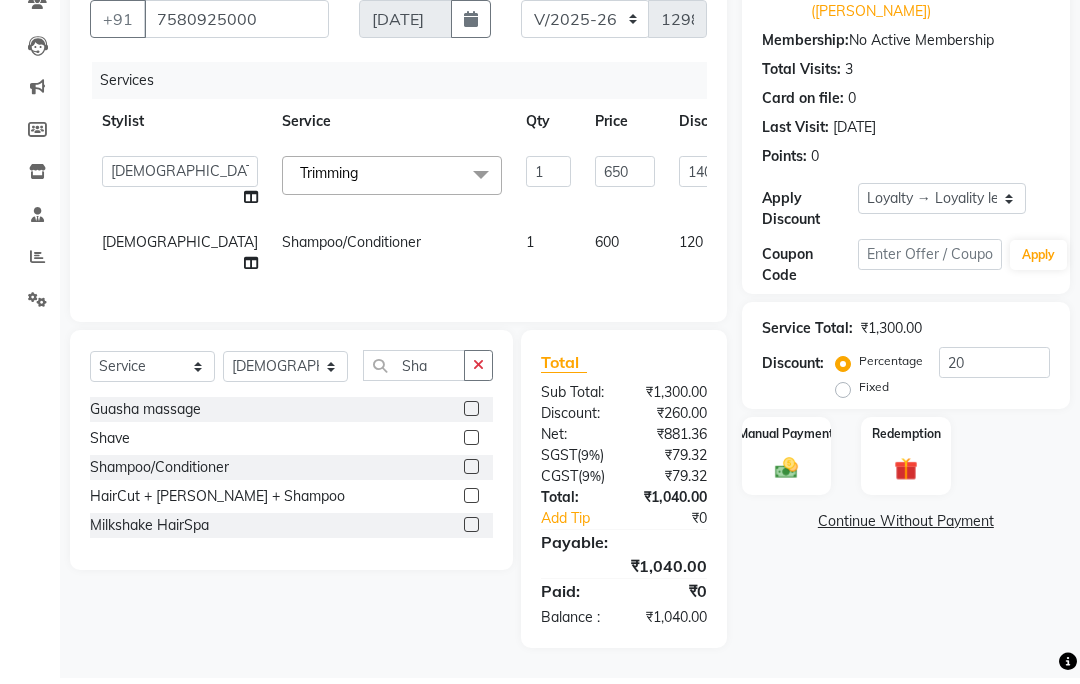 click on "Client [PHONE_NUMBER] Date [DATE] Invoice Number CI/2025-26 V/[PHONE_NUMBER] Services Stylist Service Qty Price Disc Total Action  Alka   Amrita   Arun DN   Bharti [PERSON_NAME]   [PERSON_NAME]   Krishna   Owner   Pooja   Rahul Sen DN   Ritu [PERSON_NAME]   Tamanna   [PERSON_NAME]   Trimming  x Avl Express mani/pedi Cafe Hnf Pedicure/Mani Old Outstanding Foot peel BCL Mani/pedi Bombini Mani/Pedi Feet/Hand Massage nail cut/file Nail paint Dtan Arms/Legs Candle Therapy Mani/Pedi Donut Mani/Pedi Mehendi Avl Luxery Meni/Pedi Avl Pedipure Express Manicure/Pedicure  Classic Manicure/Pedicure Spa Manicure/Pedicure Moisture Retaining Manicure/Pedicure Infiniti Signature Manicure/Pedicure Aesthetic Manicure/Pedicure  Avl pedicruise Mani/Pedi Kanpeki Kouyou Skeyndor Expert cleansePro Skeyndor Power Hyaluronic Skeyndor Power [MEDICAL_DATA] Skeyndor Corrective Skeyndor Essential Skeyndor Aquatherm Skeyndor Power C Skeyndor Power Oxygen Jansenn Fabulous HydraFacial Globallift Thalgo Buccal Massage Guasha massage Korean Bed Massage Shave 1" 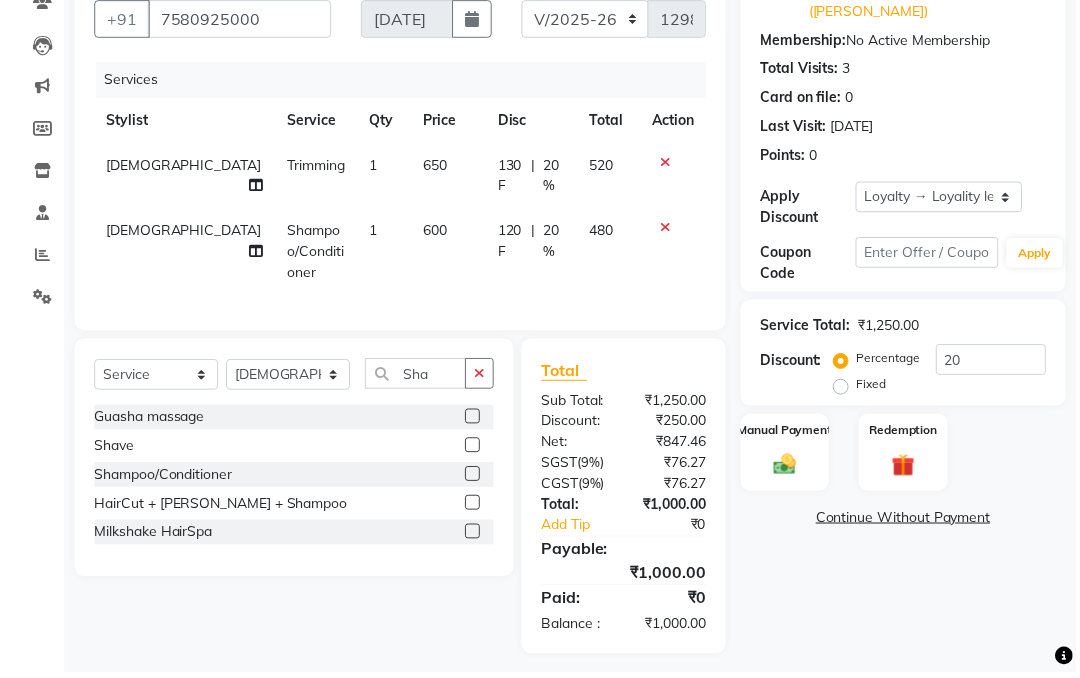 scroll, scrollTop: 213, scrollLeft: 0, axis: vertical 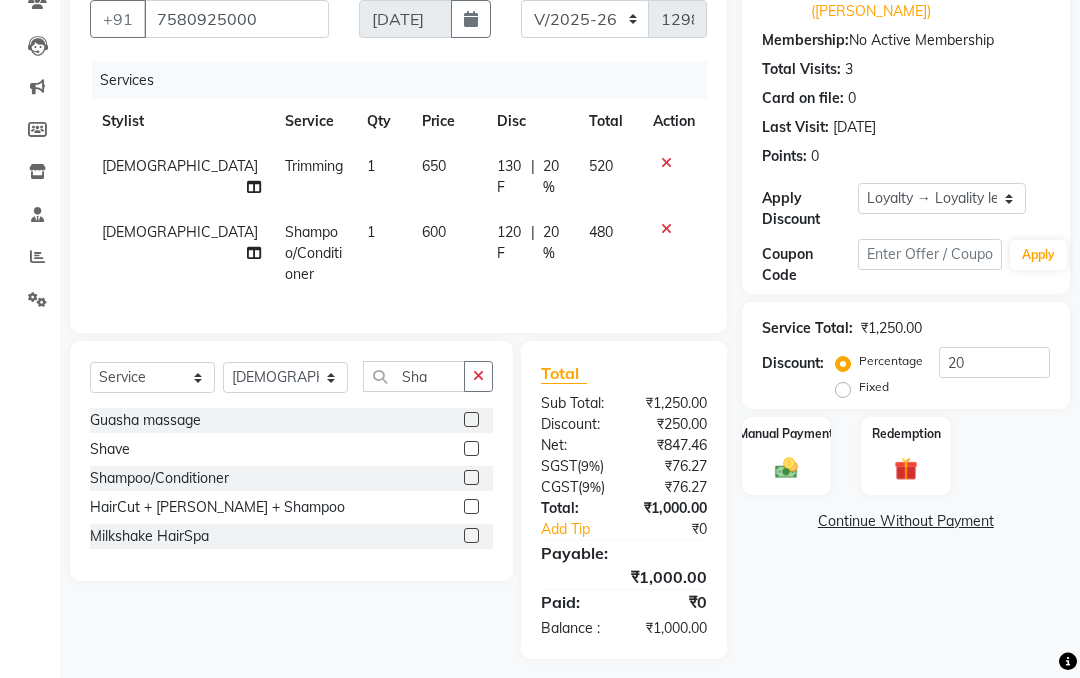 click 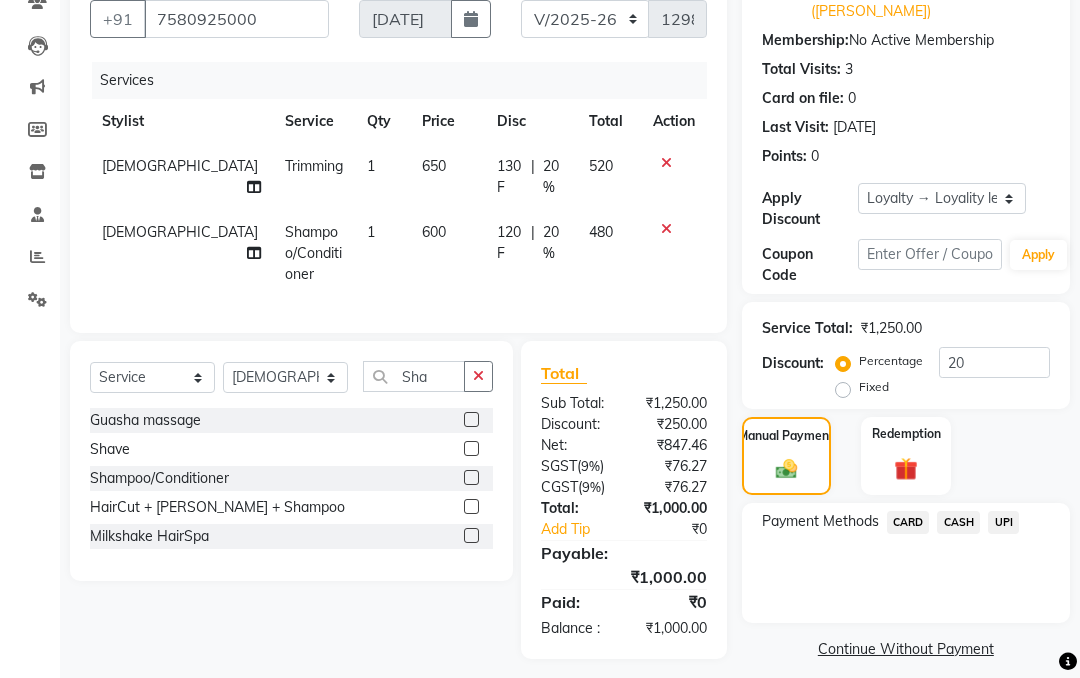 click on "UPI" 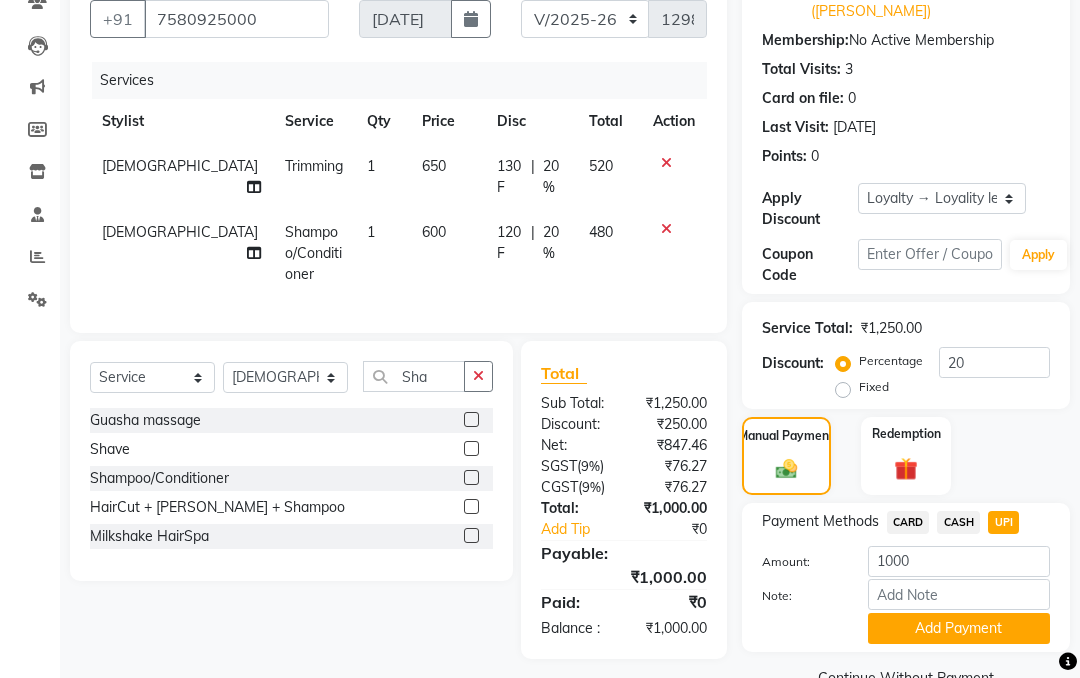click on "Add Payment" 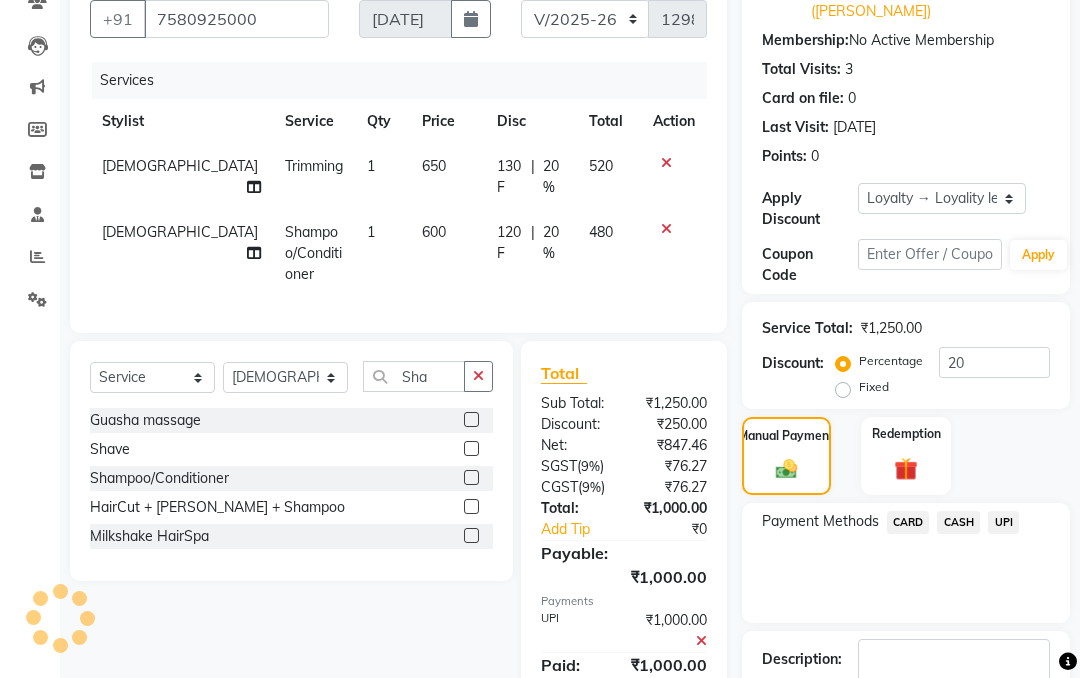 scroll, scrollTop: 447, scrollLeft: 0, axis: vertical 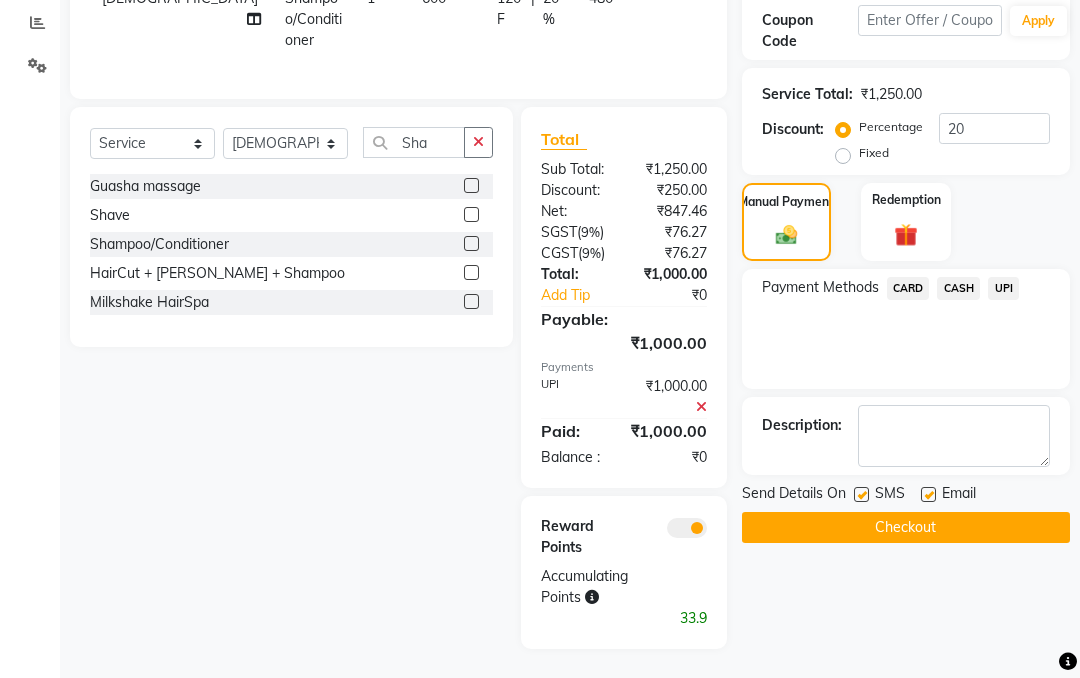 click on "Checkout" 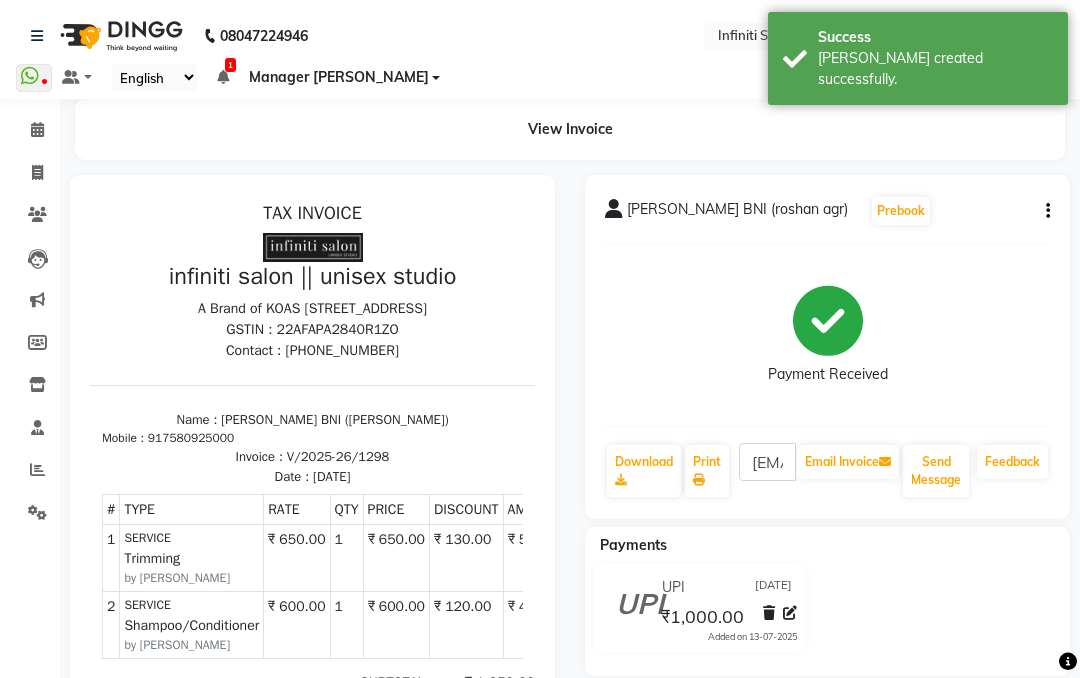 scroll, scrollTop: 0, scrollLeft: 0, axis: both 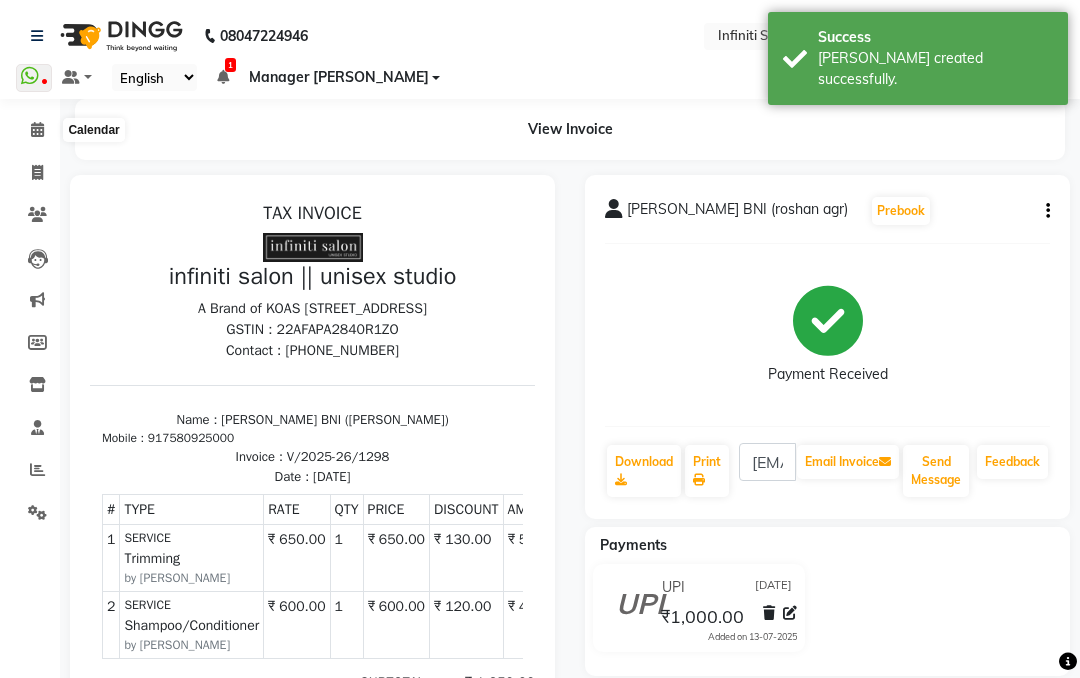 click 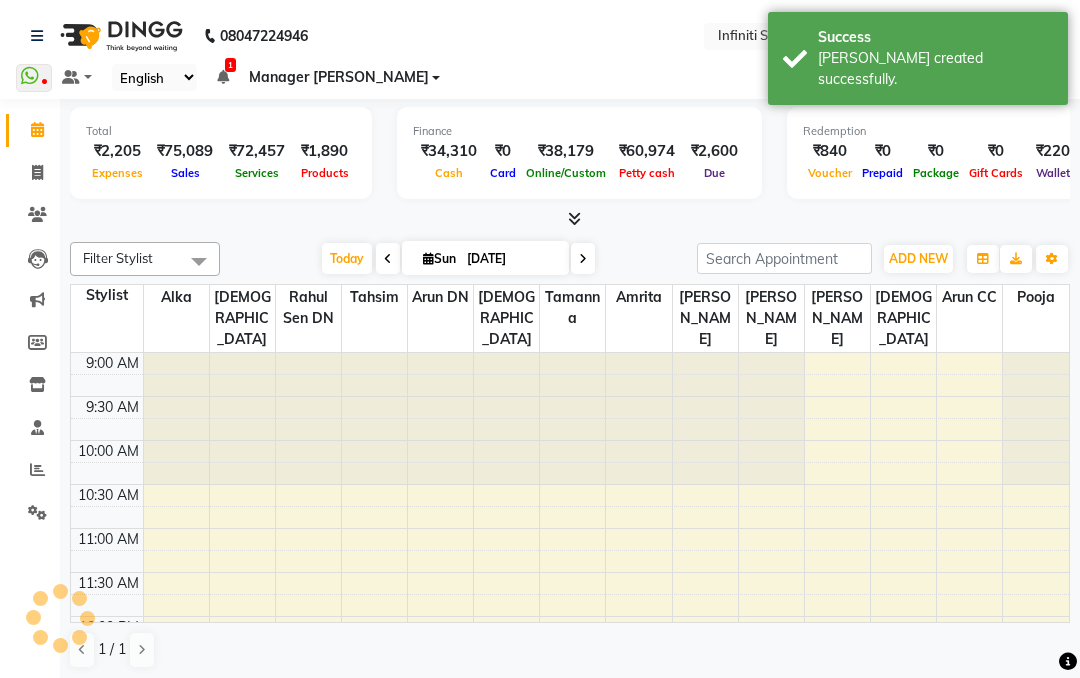 scroll, scrollTop: 0, scrollLeft: 0, axis: both 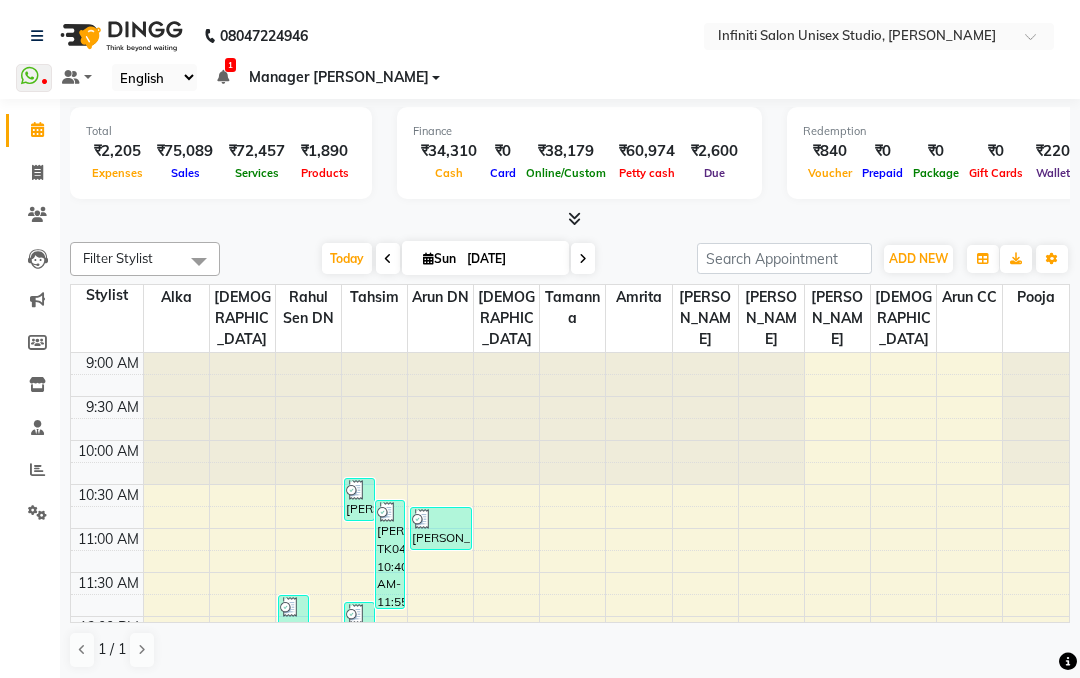 click on "Filter Stylist Select All Alka Amrita Arun CC Arun DN Bharti [PERSON_NAME] [PERSON_NAME] Krishna Pooja Rahul Sen DN Ritu [PERSON_NAME] Tamanna [PERSON_NAME]  [DATE]  [DATE] Toggle Dropdown Add Appointment Add Invoice Add Expense Add Attendance Add Client Add Transaction Toggle Dropdown Add Appointment Add Invoice Add Expense Add Attendance Add Client ADD NEW Toggle Dropdown Add Appointment Add Invoice Add Expense Add Attendance Add Client Add Transaction Filter Stylist Select All Alka Amrita Arun CC Arun DN Bharti [PERSON_NAME] [PERSON_NAME] Krishna Pooja Rahul Sen DN Ritu [PERSON_NAME] Tamanna [PERSON_NAME]  Group By  Staff View   Room View  View as Vertical  Vertical - Week View  Horizontal  Horizontal - Week View  List  Toggle Dropdown Calendar Settings Manage Tags   Arrange Stylists   Reset Stylists  Full Screen Appointment Form Zoom 100% Staff/Room Display Count 14 Stylist [PERSON_NAME] Krishna [PERSON_NAME] DN [PERSON_NAME] [PERSON_NAME] DN [PERSON_NAME]  Tamanna Amrita Bharti [PERSON_NAME] [PERSON_NAME] [PERSON_NAME] CC Pooja 9:00 AM 9:30 AM 10:00 AM 10:30 AM 11:00 AM" 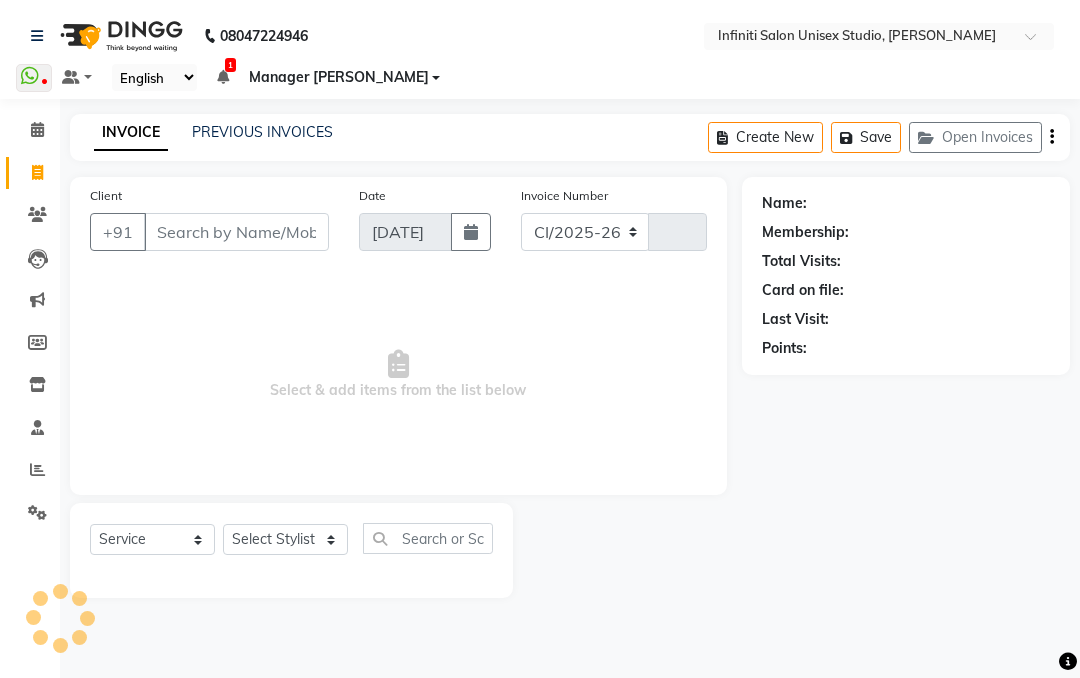 select on "6511" 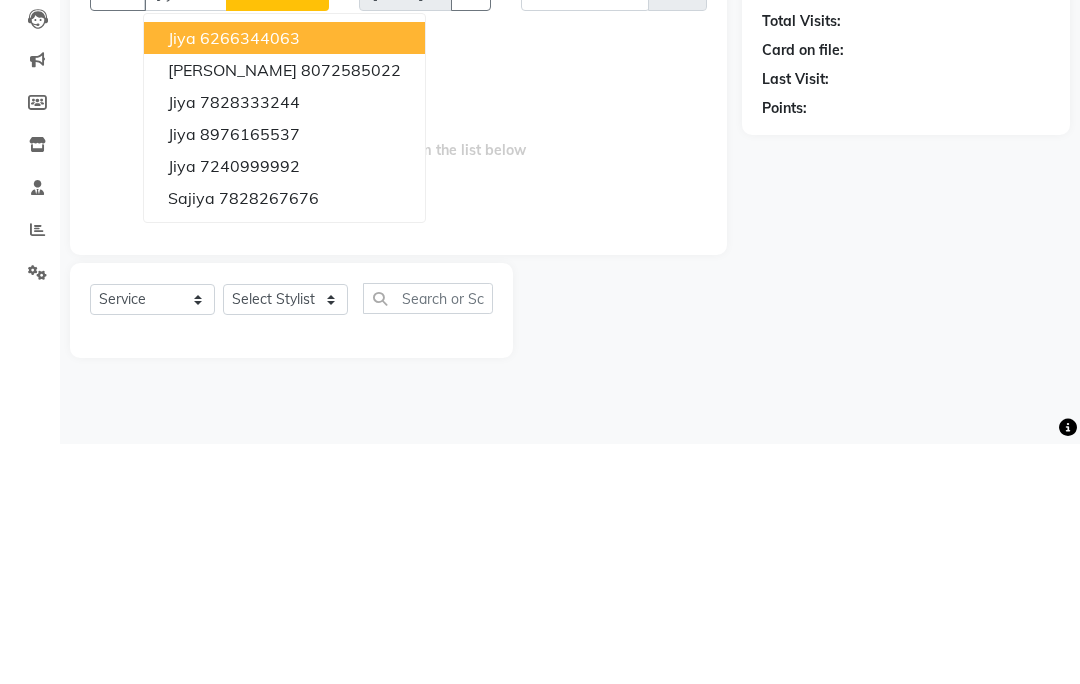 click on "8072585022" at bounding box center [351, 310] 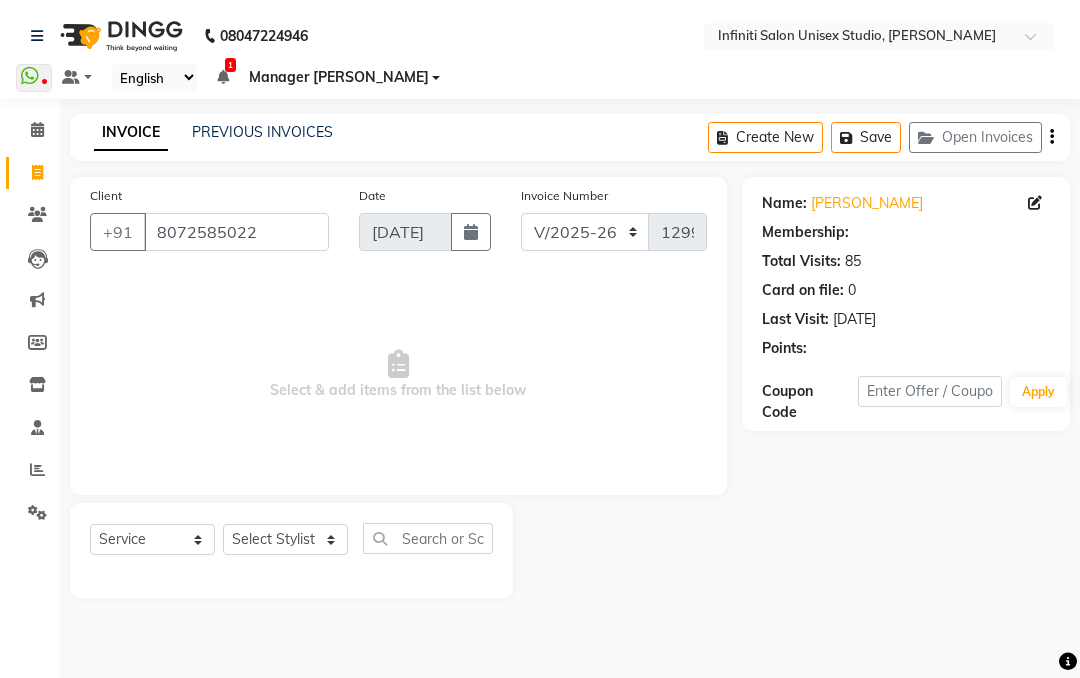 select on "1: Object" 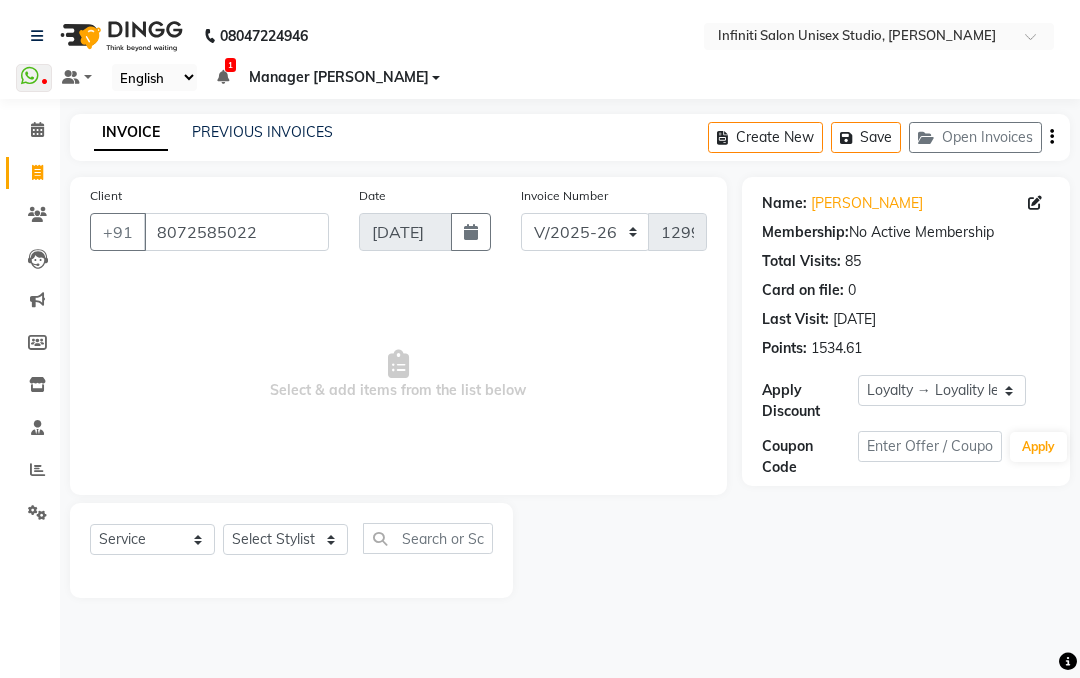 click on "Select Stylist Alka Amrita Arun DN Bharti [PERSON_NAME] [PERSON_NAME] Owner [PERSON_NAME] DN Ritu [PERSON_NAME] [GEOGRAPHIC_DATA][PERSON_NAME]" 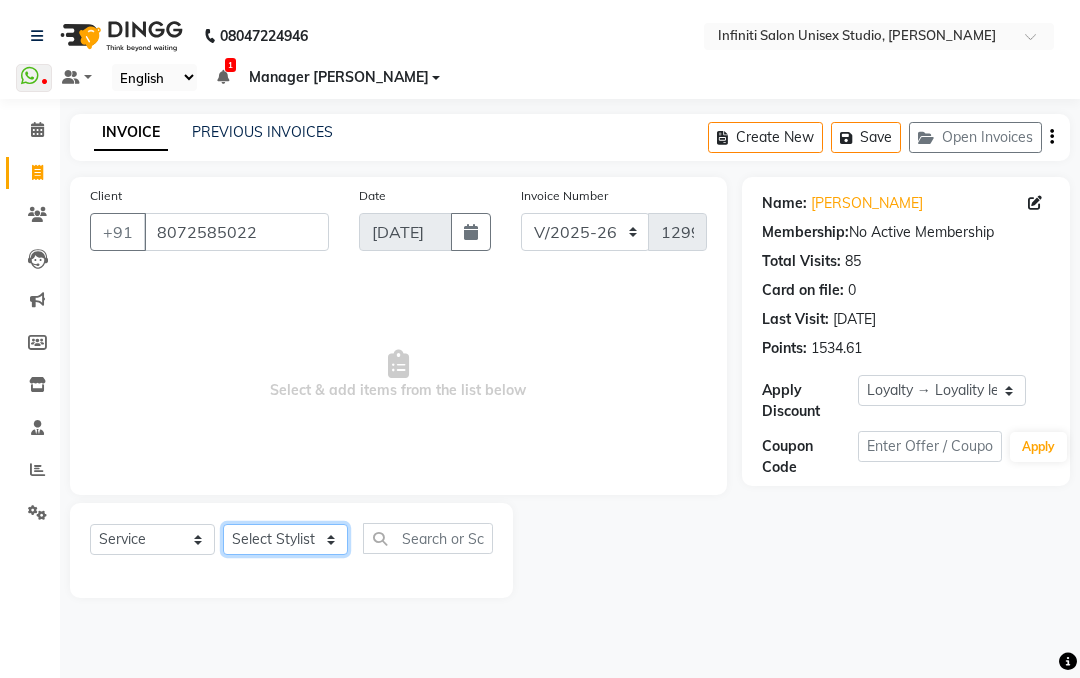 select on "49890" 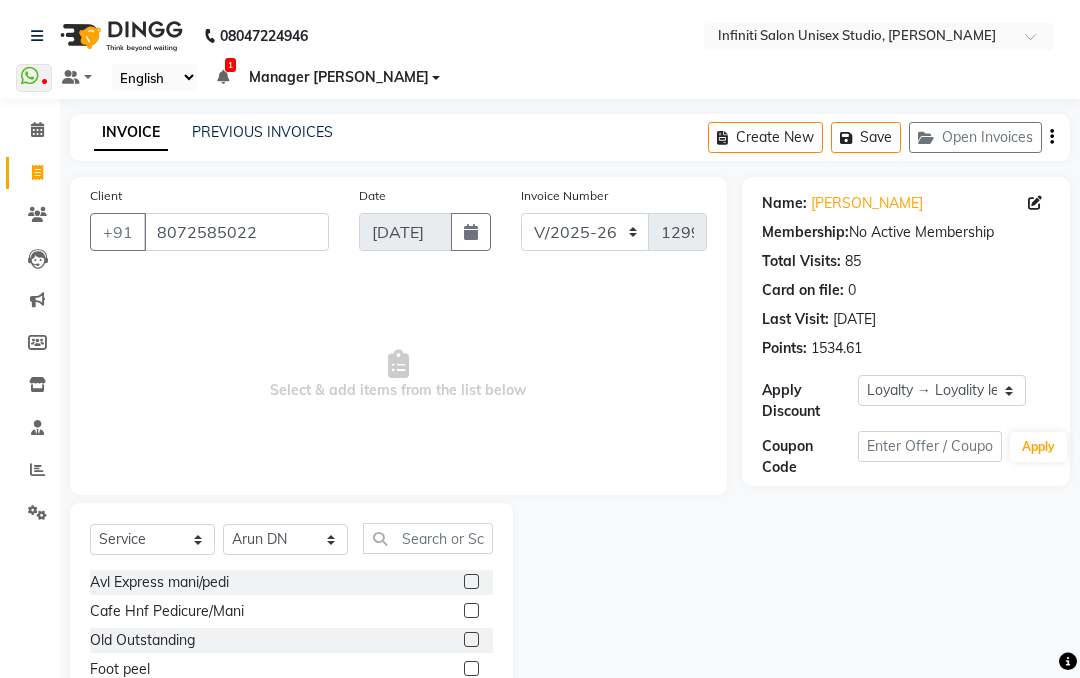 click on "Select  Service  Product  Membership  Package Voucher Prepaid Gift Card  Select Stylist Alka Amrita Arun DN Bharti [PERSON_NAME] [PERSON_NAME] Krishna Owner Pooja Rahul Sen DN Ritu [PERSON_NAME] Tamanna [PERSON_NAME]  Avl Express mani/pedi  Cafe Hnf Pedicure/Mani  Old Outstanding  Foot peel  BCL Mani/pedi  Bombini Mani/Pedi  Feet/Hand Massage  nail cut/file  Nail paint  Dtan Arms/Legs  Candle Therapy Mani/Pedi  Donut Mani/Pedi  Mehendi  Avl Luxery Meni/Pedi  Avl Pedipure  Express Manicure/Pedicure   Classic Manicure/Pedicure  Spa Manicure/Pedicure  Moisture Retaining Manicure/Pedicure  Infiniti Signature Manicure/Pedicure  Aesthetic Manicure/Pedicure   Avl pedicruise Mani/Pedi  Kanpeki Kouyou  Skeyndor Expert cleansePro  Skeyndor Power Hyaluronic  Skeyndor Power [MEDICAL_DATA]  Skeyndor Corrective  Skeyndor Essential  Skeyndor Aquatherm  Skeyndor Power C  Skeyndor Power Oxygen  Jansenn Fabulous  HydraFacial  Globallift  Thalgo  Buccal Massage  Guasha massage  Korean Bed Massage  Derma Express Clean up  Derma Clean up  Glow Booster" 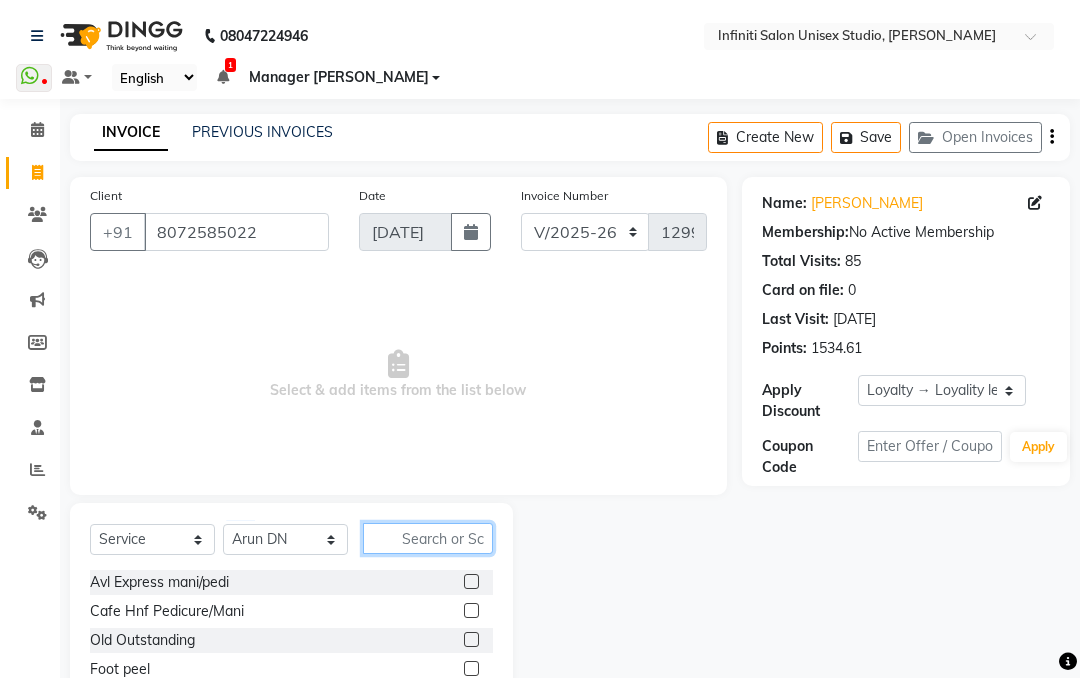 click 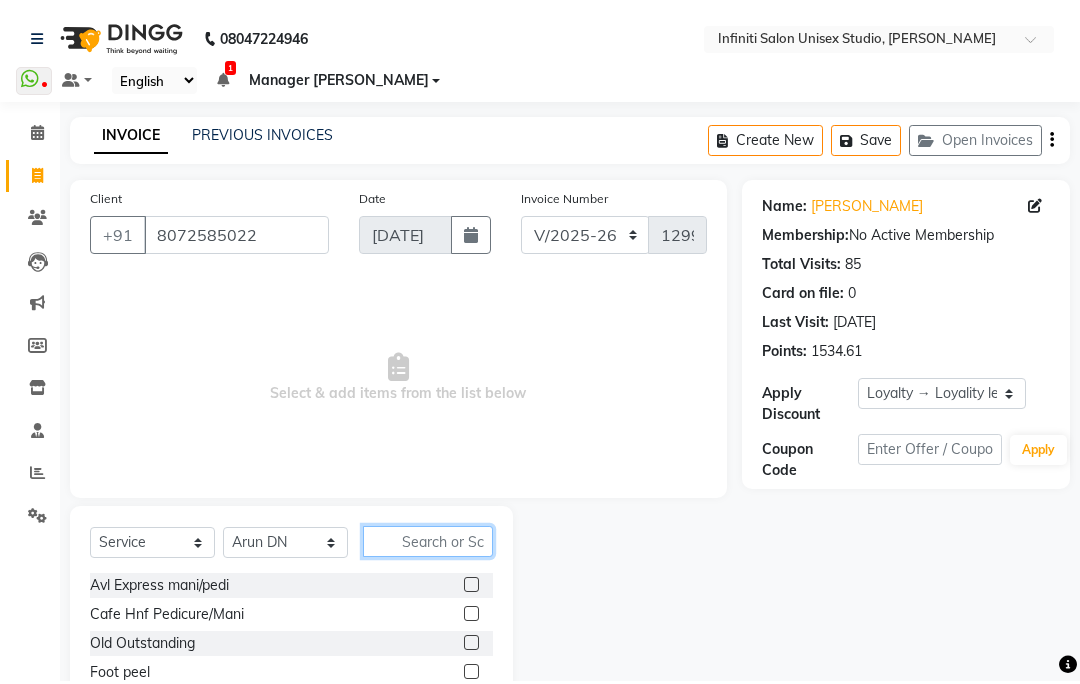 scroll, scrollTop: 17, scrollLeft: 0, axis: vertical 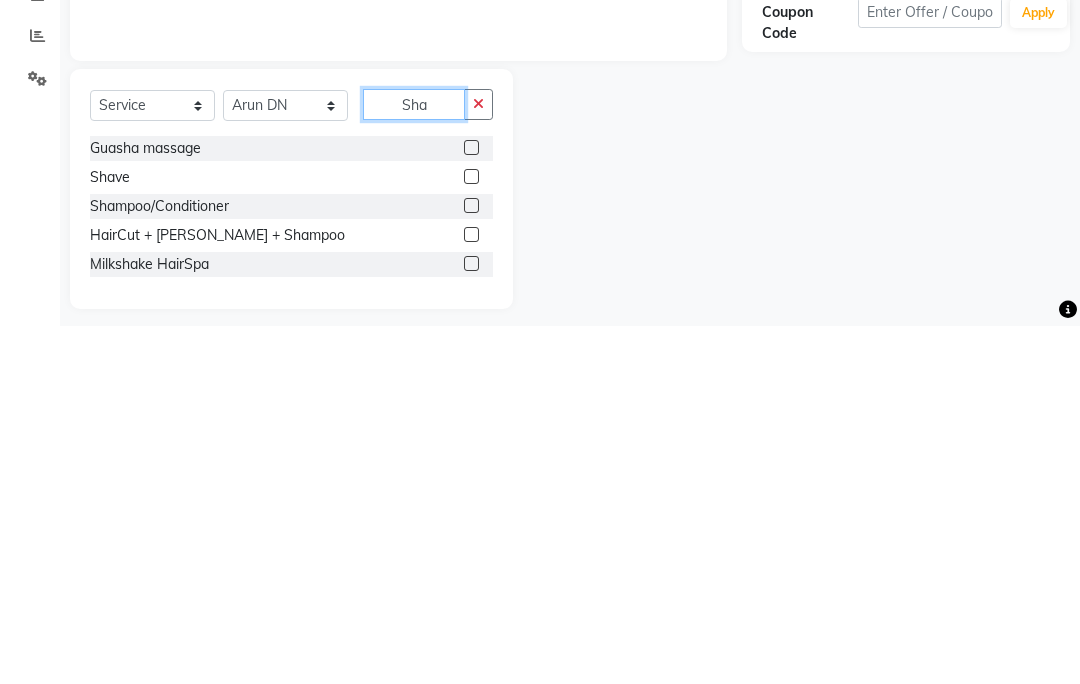 type on "Sha" 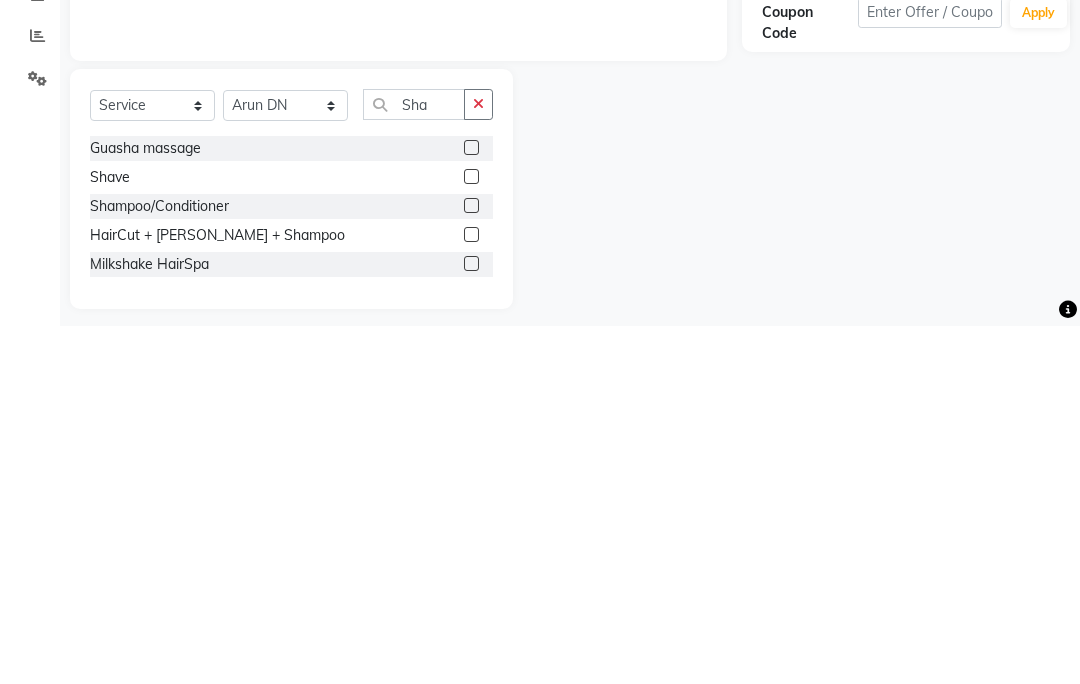 click on "Shampoo/Conditioner" 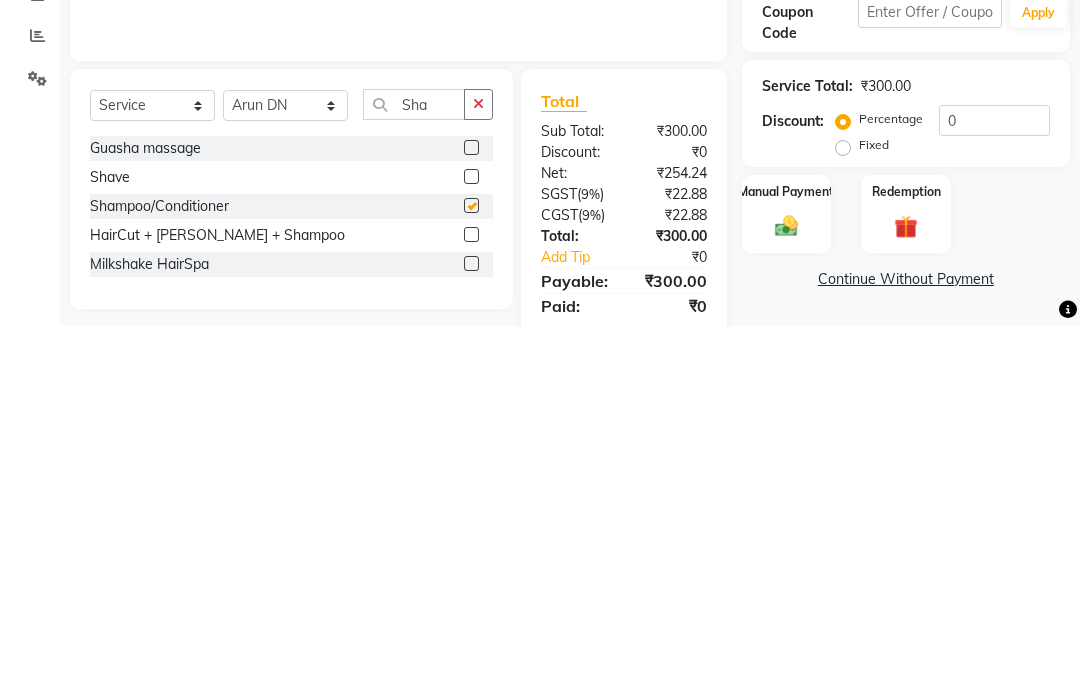 checkbox on "false" 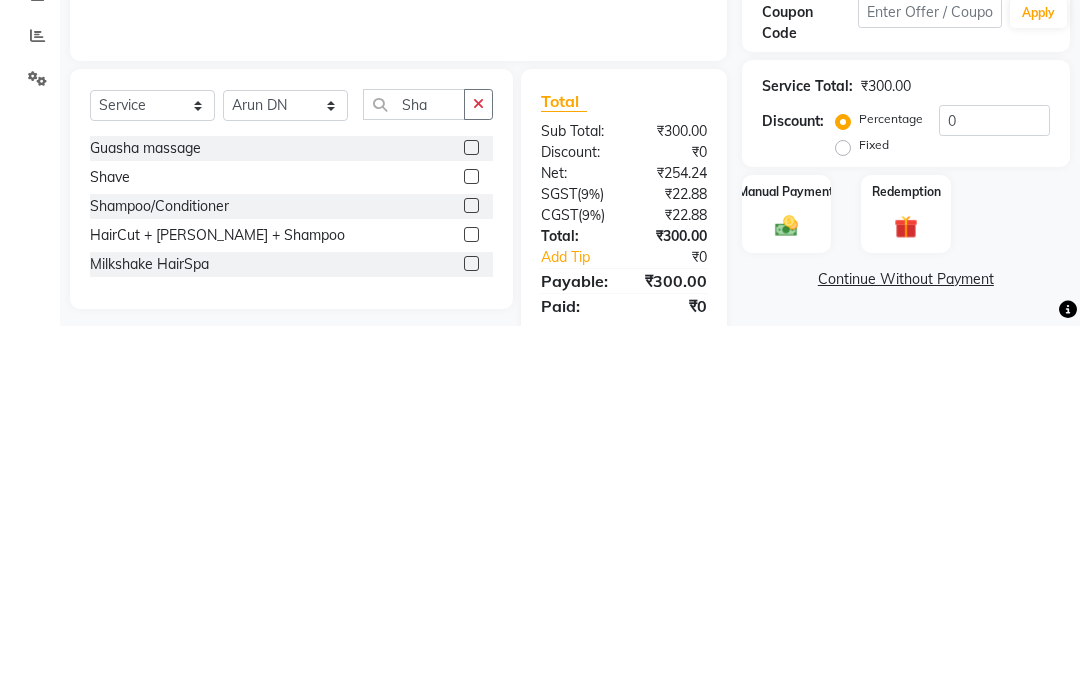 scroll, scrollTop: 95, scrollLeft: 0, axis: vertical 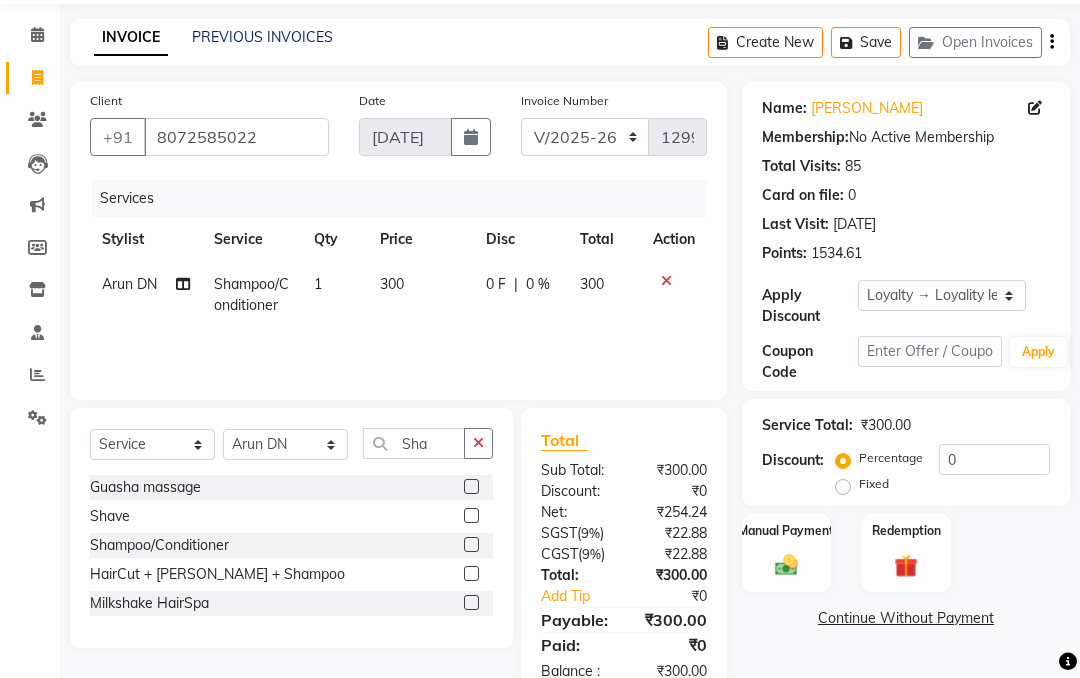 click on "300" 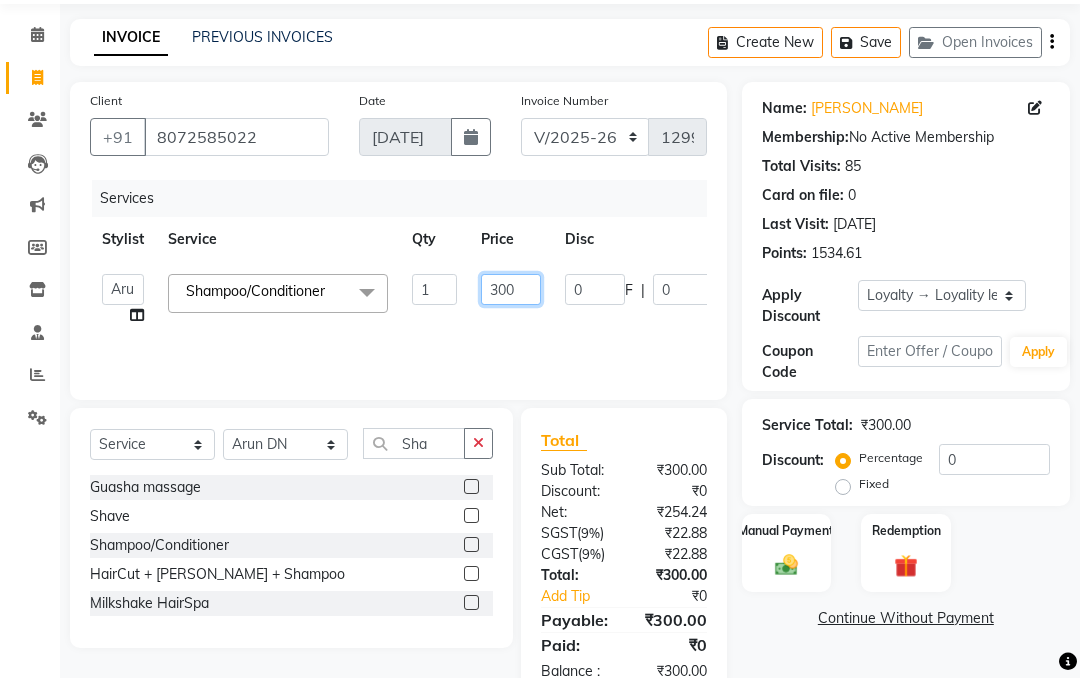 click on "300" 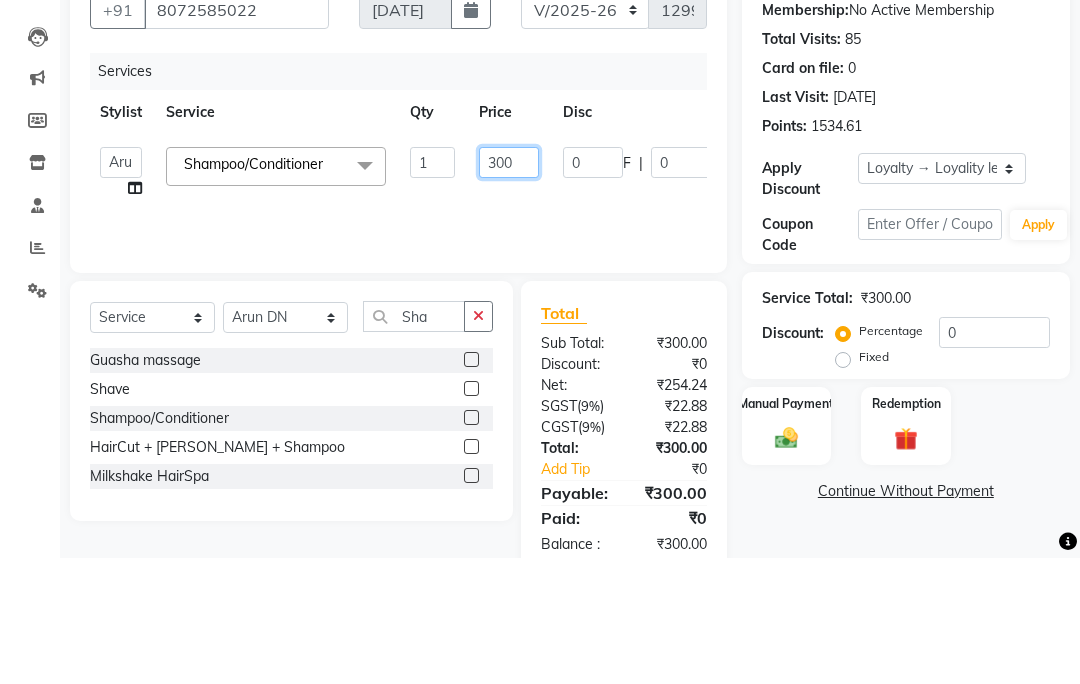 scroll, scrollTop: 0, scrollLeft: 3, axis: horizontal 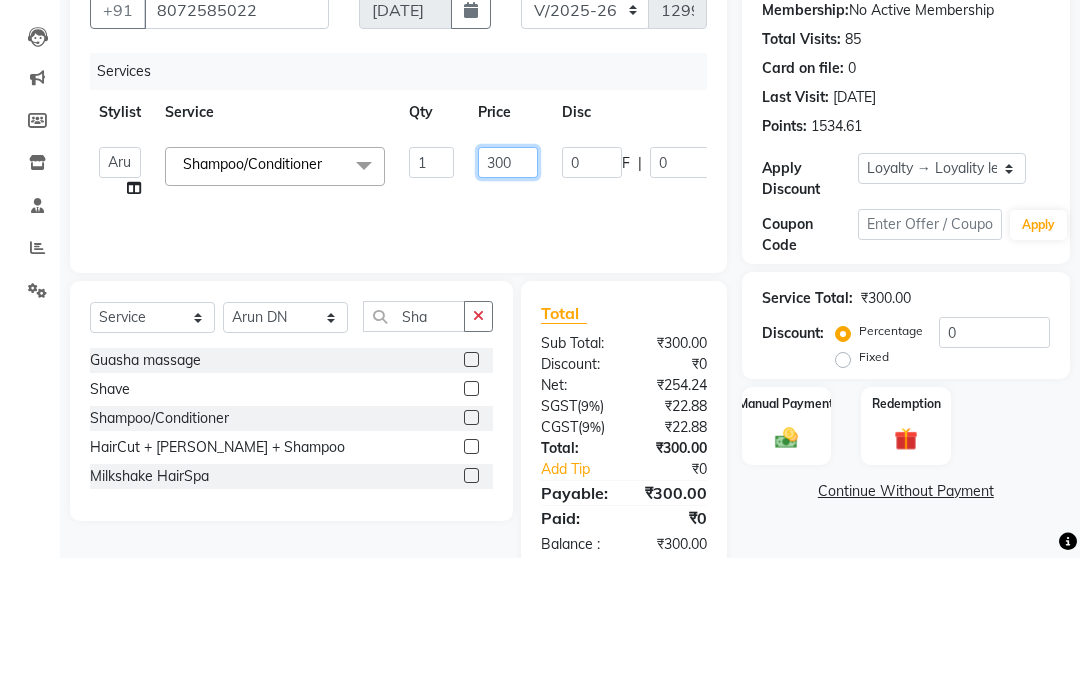 click on "300" 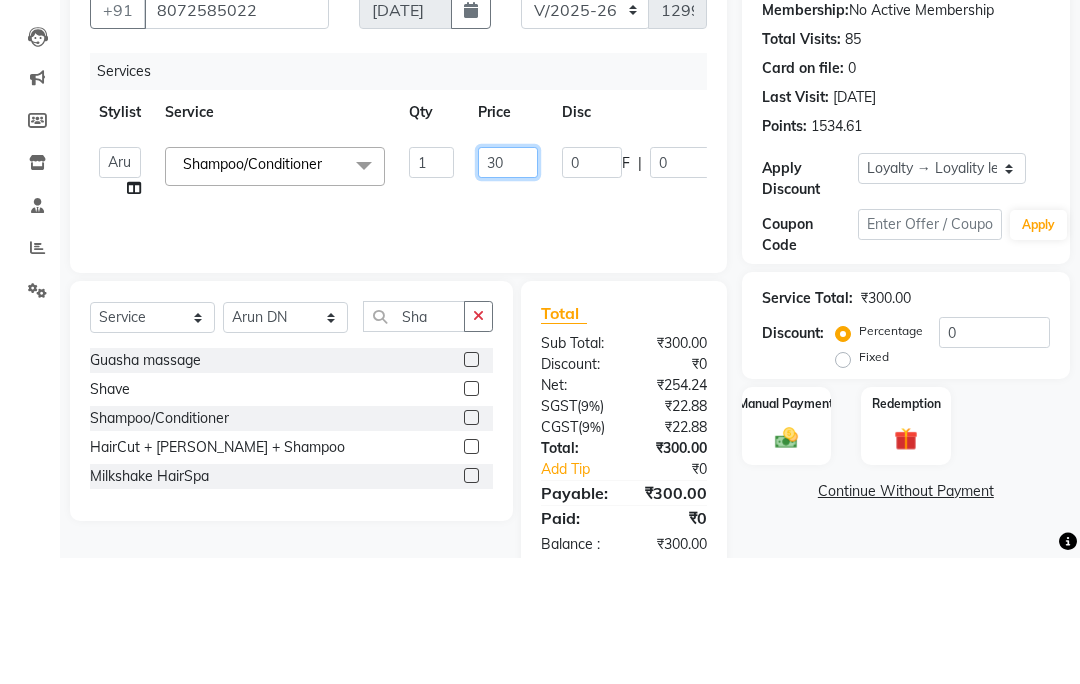 type on "3" 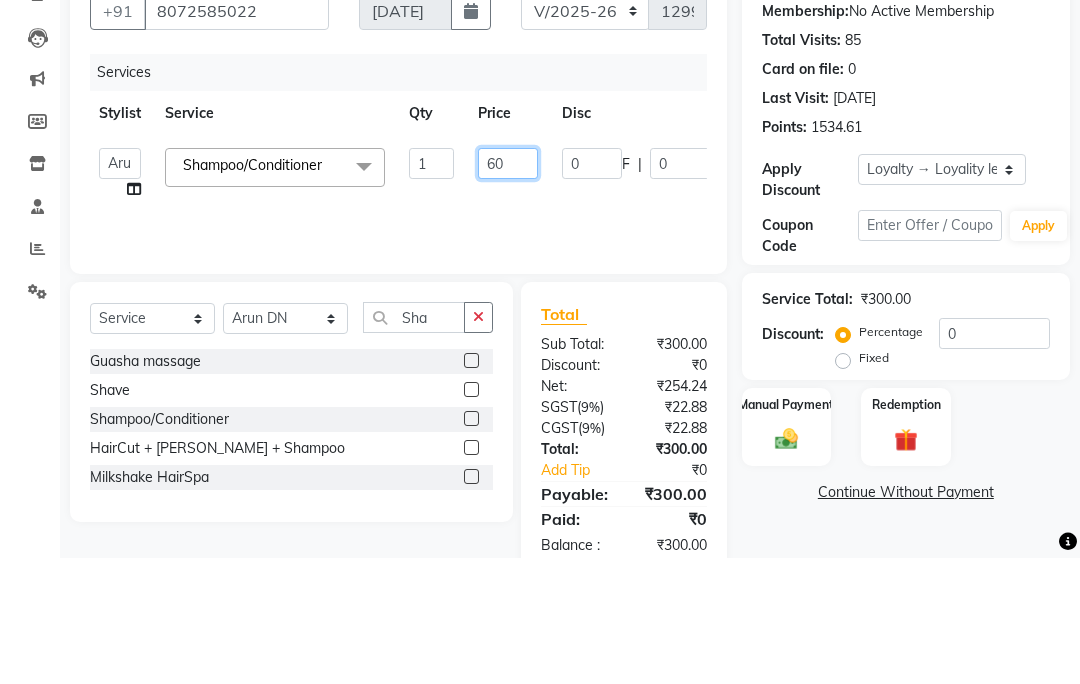 type on "600" 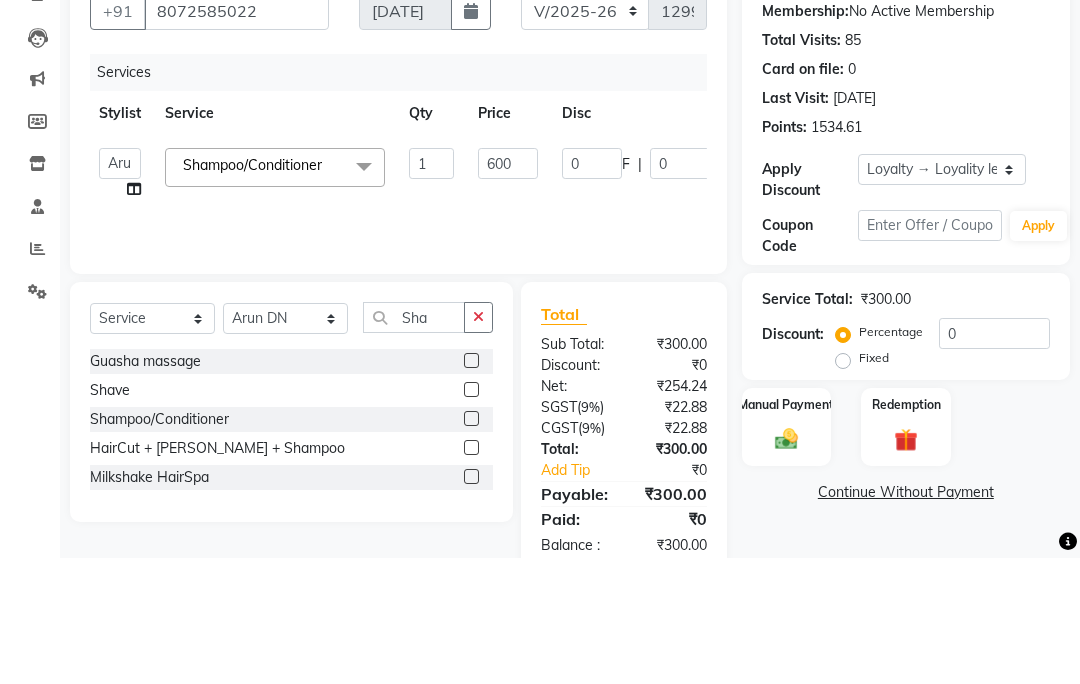 click on "Services Stylist Service Qty Price Disc Total Action  Alka   Amrita   Arun DN   Bharti [PERSON_NAME]   [PERSON_NAME]   Krishna   Owner   Pooja   Rahul Sen DN   Ritu [PERSON_NAME]   Tamanna   [PERSON_NAME]   Shampoo/Conditioner  x Avl Express mani/pedi Cafe Hnf Pedicure/Mani Old Outstanding Foot peel BCL Mani/pedi Bombini Mani/Pedi Feet/Hand Massage nail cut/file Nail paint Dtan Arms/Legs Candle Therapy Mani/Pedi Donut Mani/Pedi Mehendi Avl Luxery Meni/Pedi Avl Pedipure Express Manicure/Pedicure  Classic Manicure/Pedicure Spa Manicure/Pedicure Moisture Retaining Manicure/Pedicure Infiniti Signature Manicure/Pedicure Aesthetic Manicure/Pedicure  Avl pedicruise Mani/Pedi Kanpeki Kouyou Skeyndor Expert cleansePro Skeyndor Power Hyaluronic Skeyndor Power [MEDICAL_DATA] Skeyndor Corrective Skeyndor Essential Skeyndor Aquatherm Skeyndor Power C Skeyndor Power Oxygen Jansenn Fabulous HydraFacial Globallift Thalgo Buccal Massage Guasha massage Korean Bed Massage Derma Express Clean up Derma Clean up Derma Brightening Facial Glow Booster" 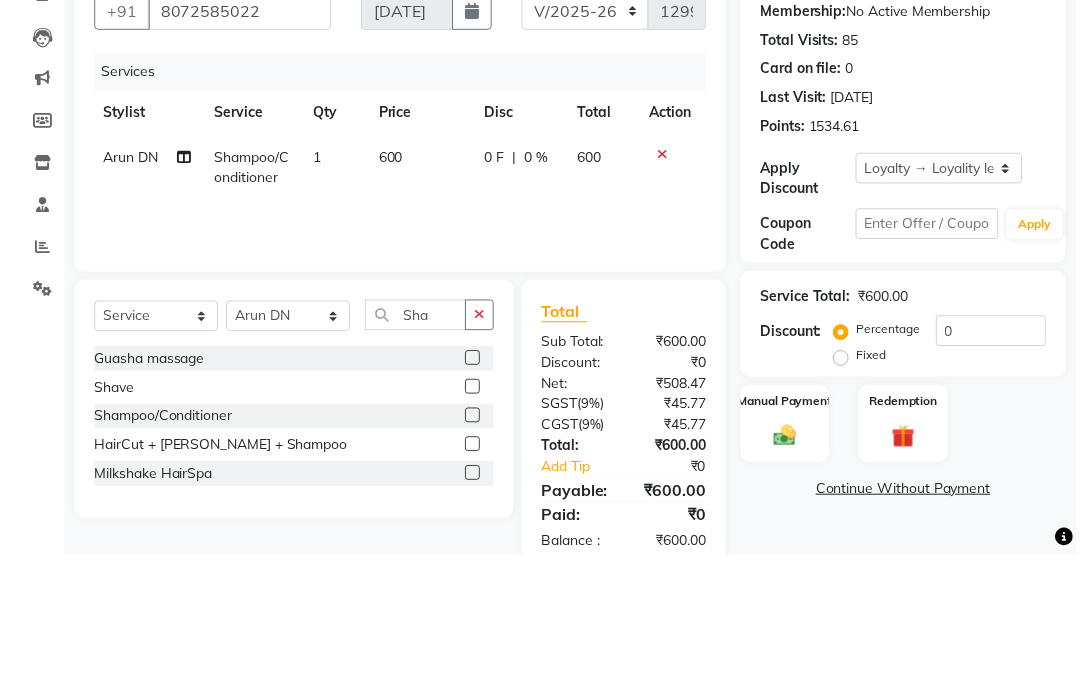 scroll, scrollTop: 149, scrollLeft: 0, axis: vertical 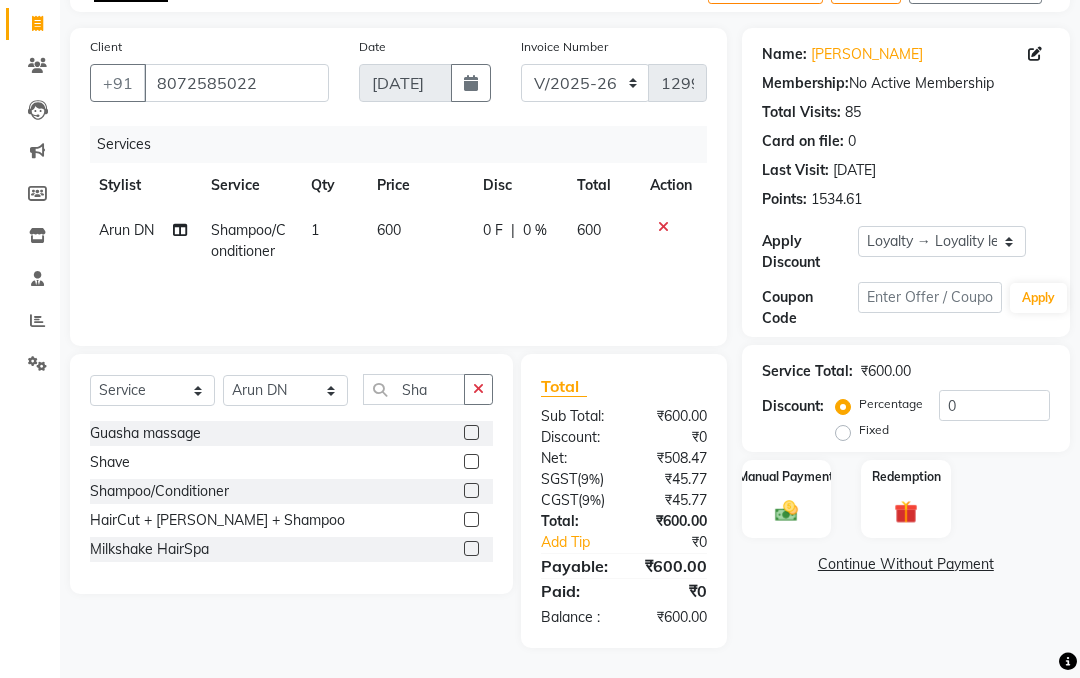 click 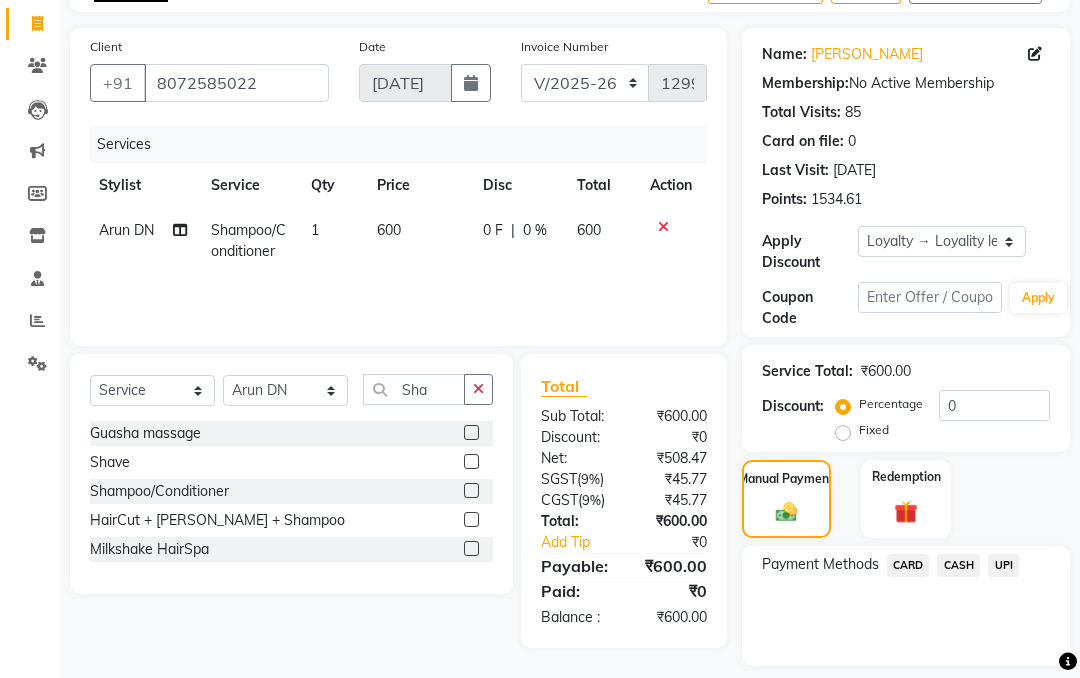 click on "UPI" 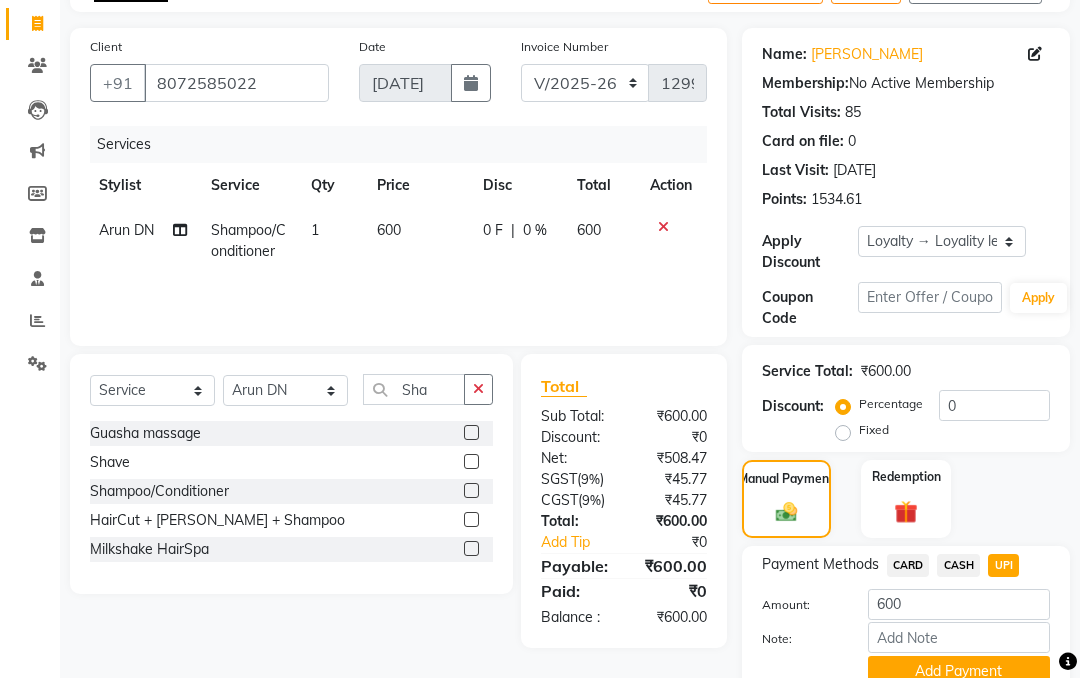 click on "Add Payment" 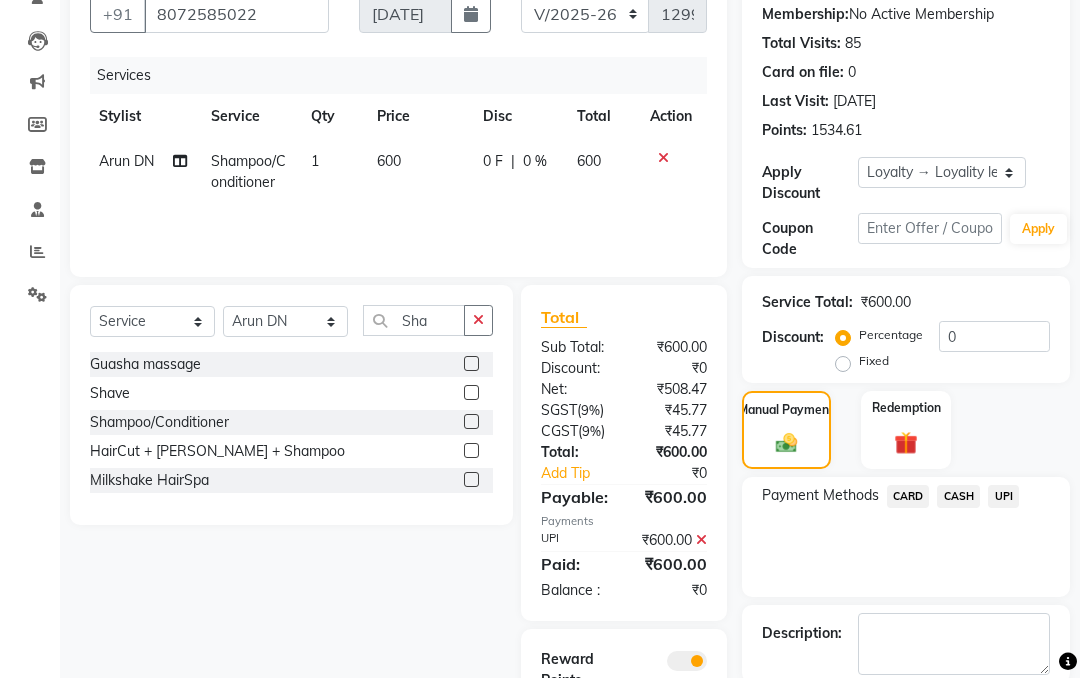 scroll, scrollTop: 372, scrollLeft: 0, axis: vertical 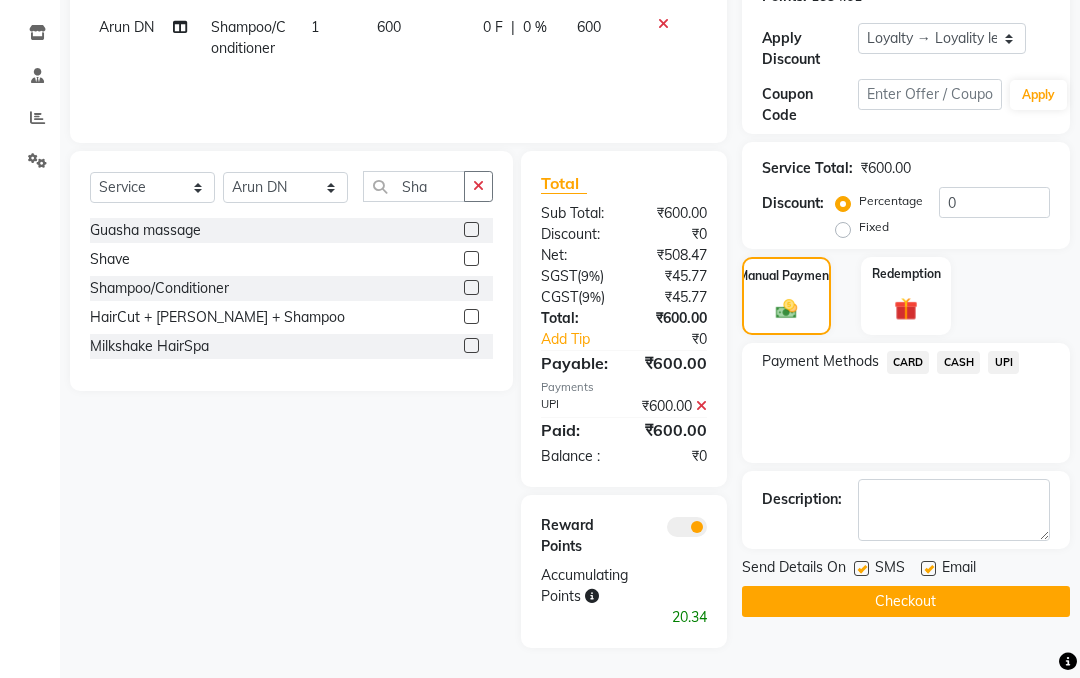 click on "Checkout" 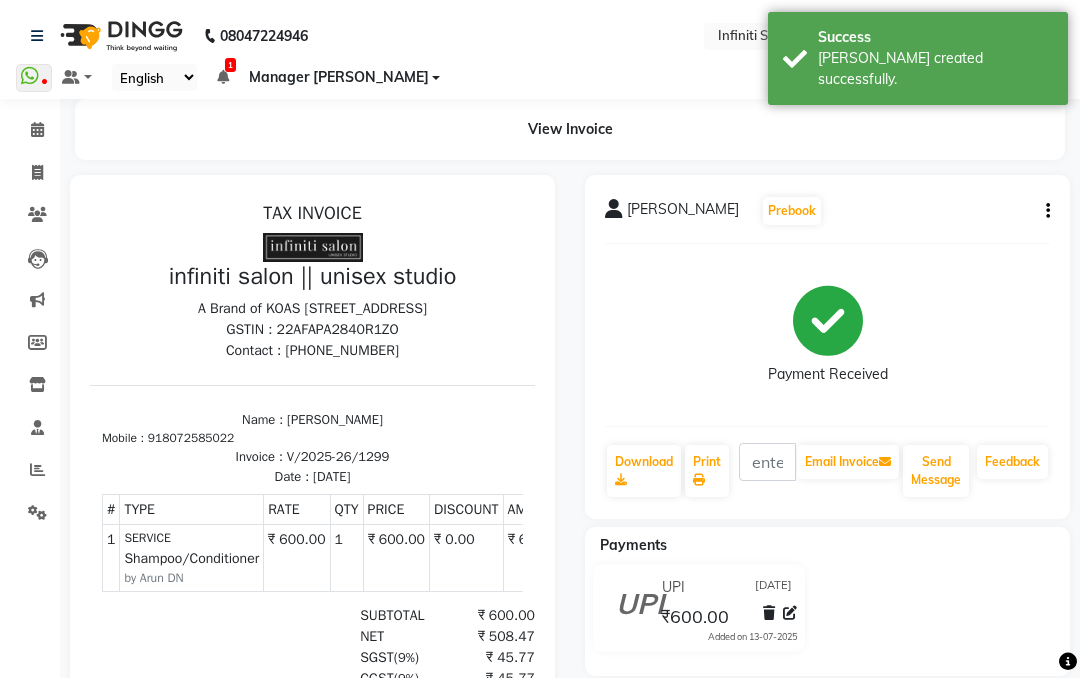 scroll, scrollTop: 0, scrollLeft: 0, axis: both 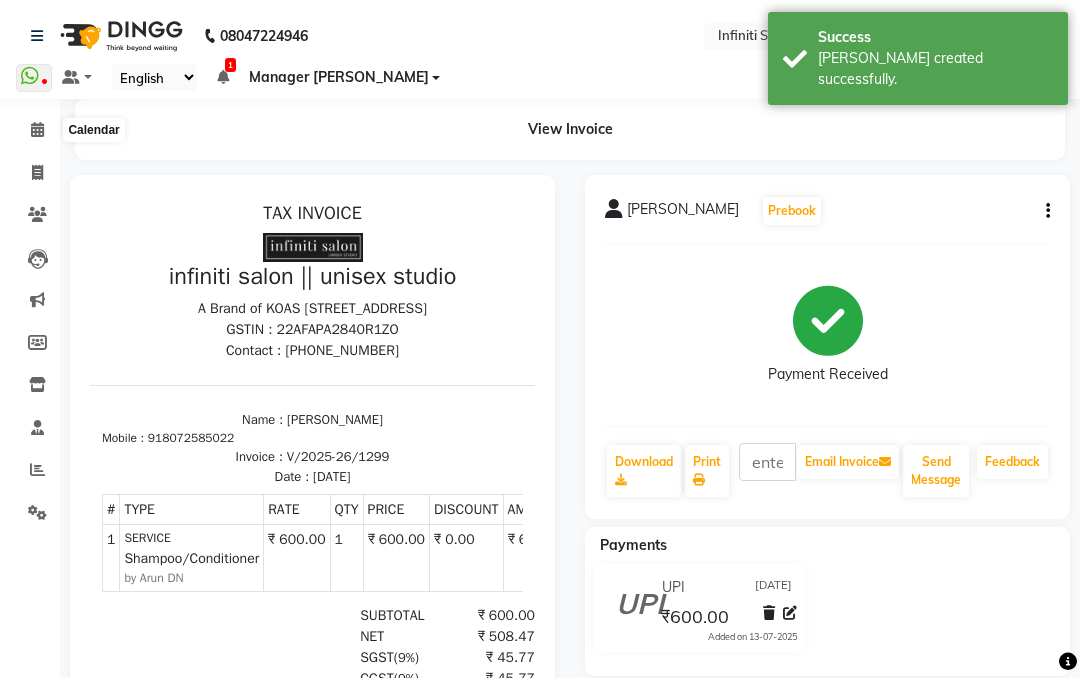 click 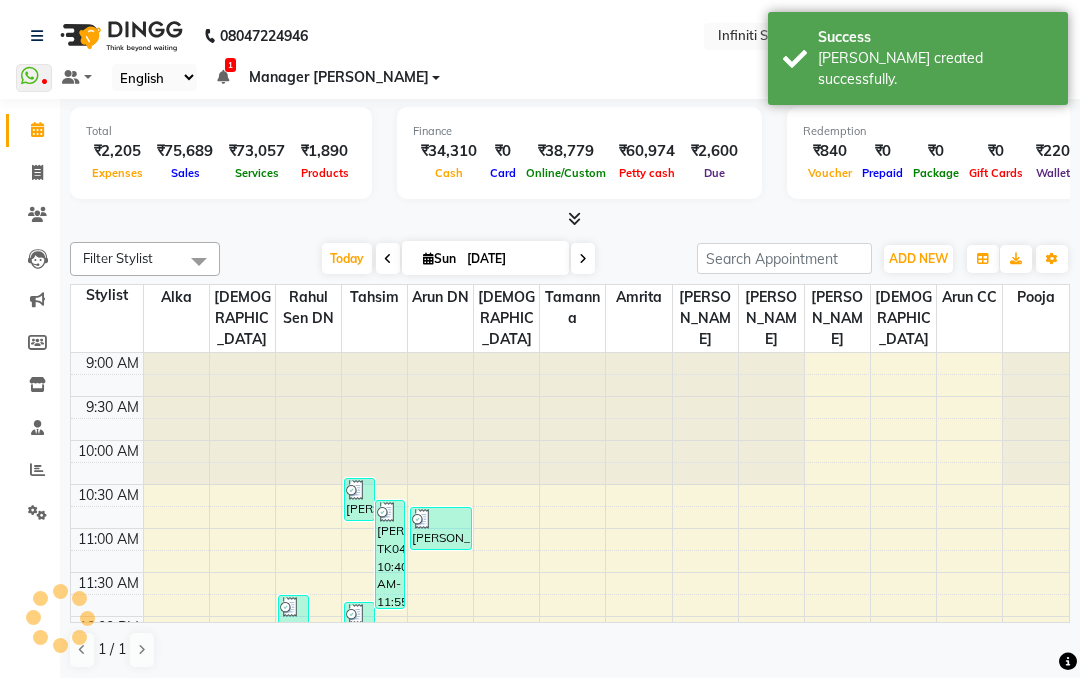 scroll, scrollTop: 0, scrollLeft: 0, axis: both 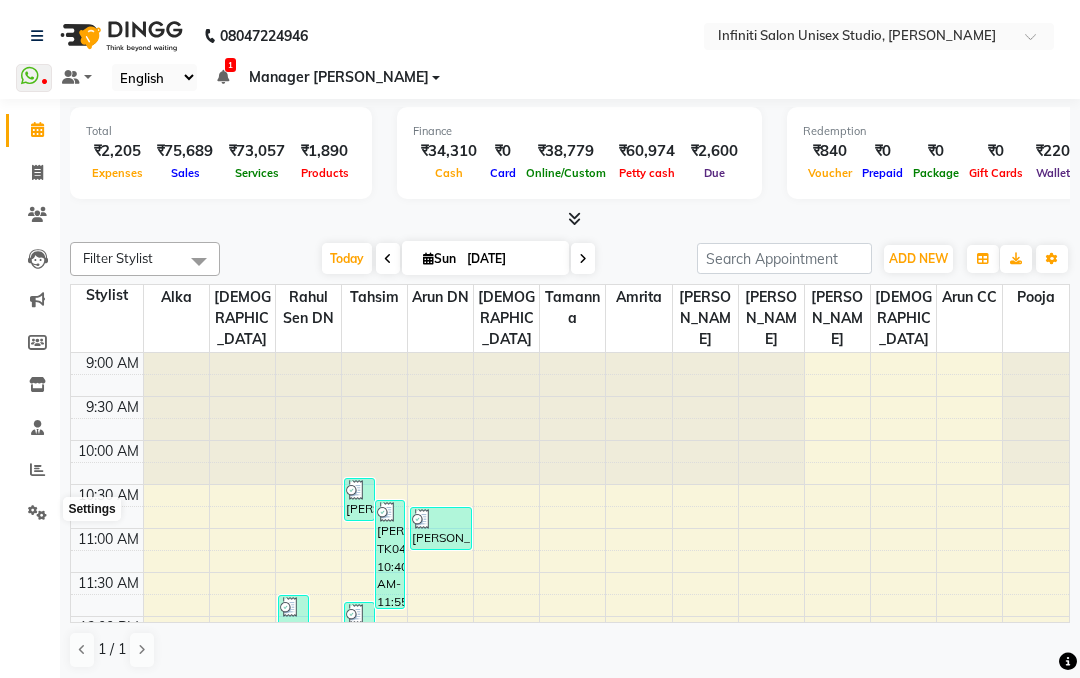 click 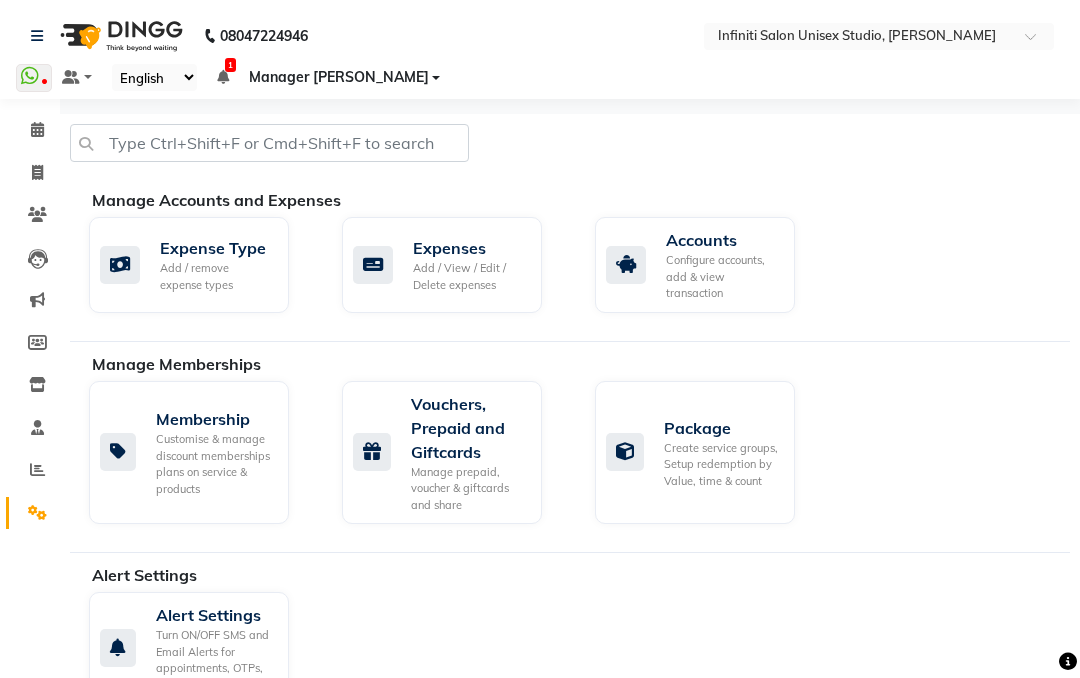 click on "Add / View / Edit / Delete expenses" 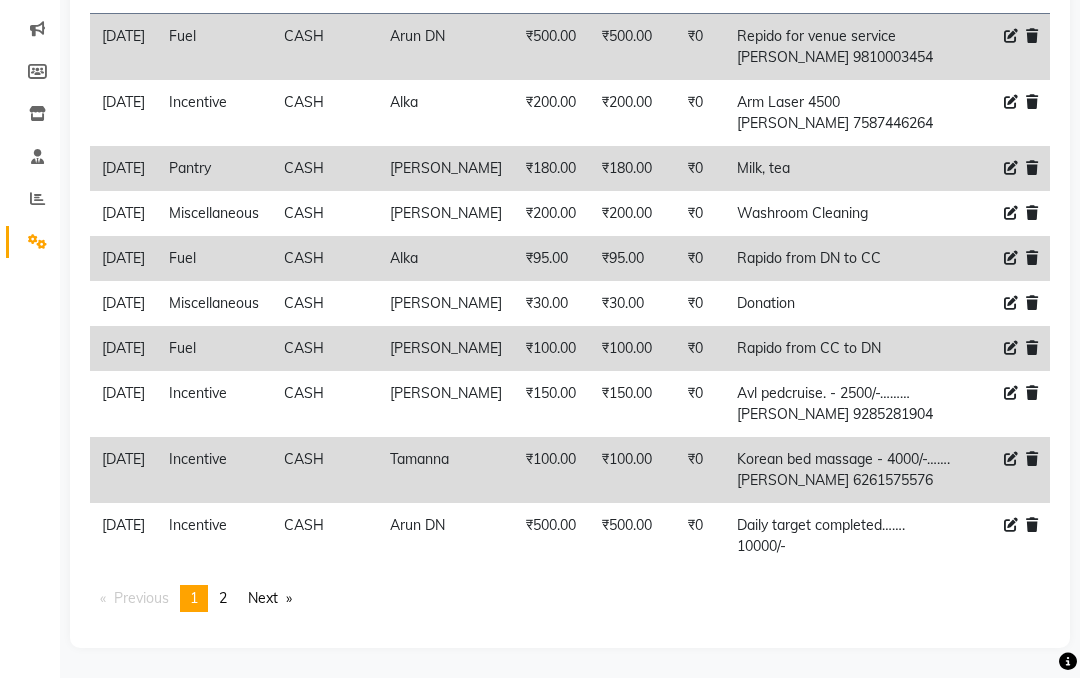 scroll, scrollTop: 284, scrollLeft: 0, axis: vertical 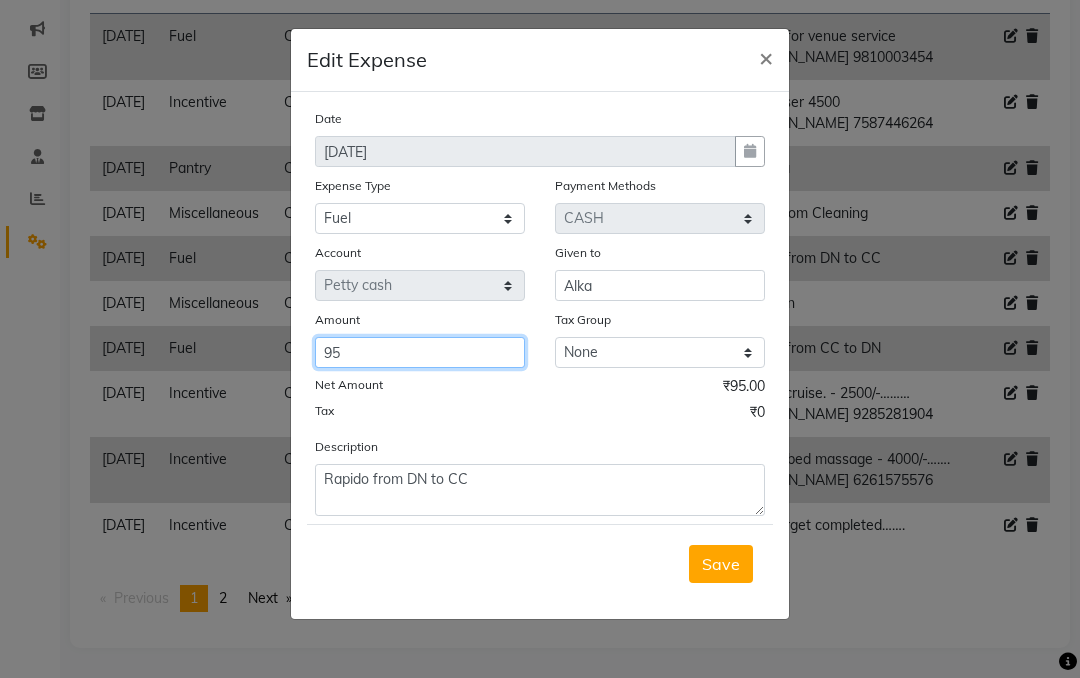 click on "95" 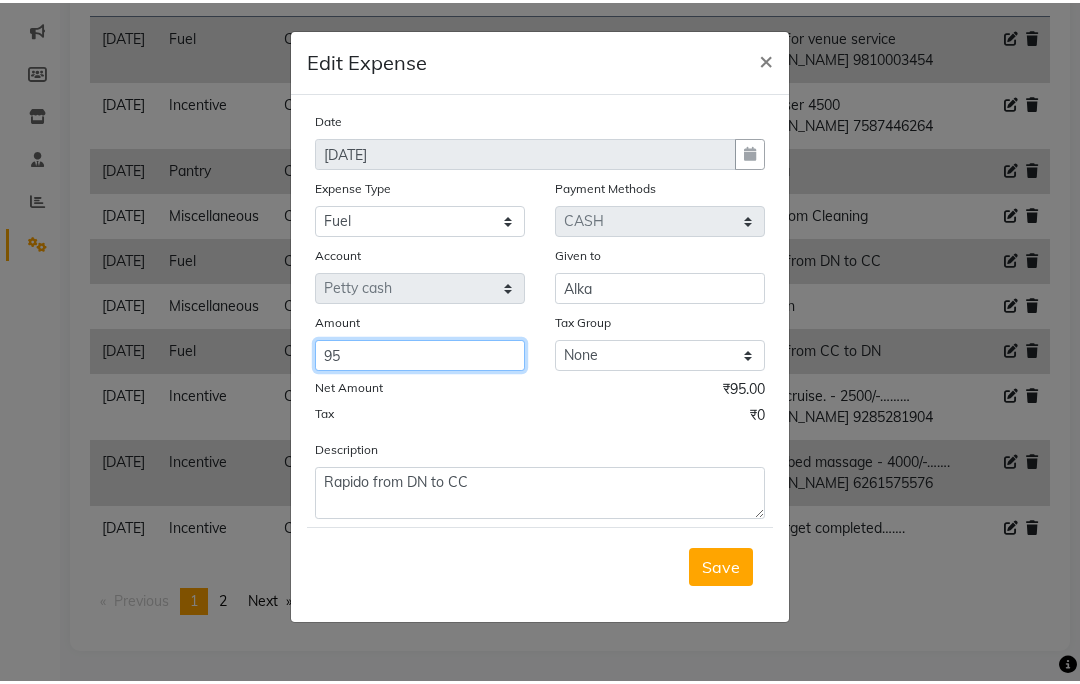 scroll, scrollTop: 283, scrollLeft: 0, axis: vertical 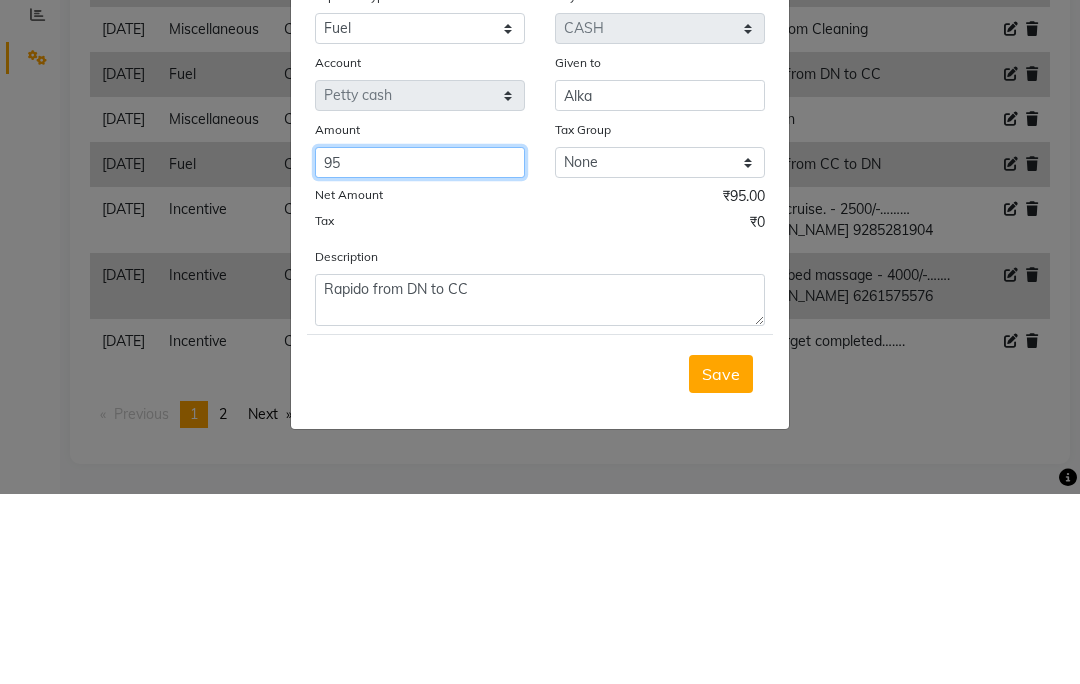 click on "95" 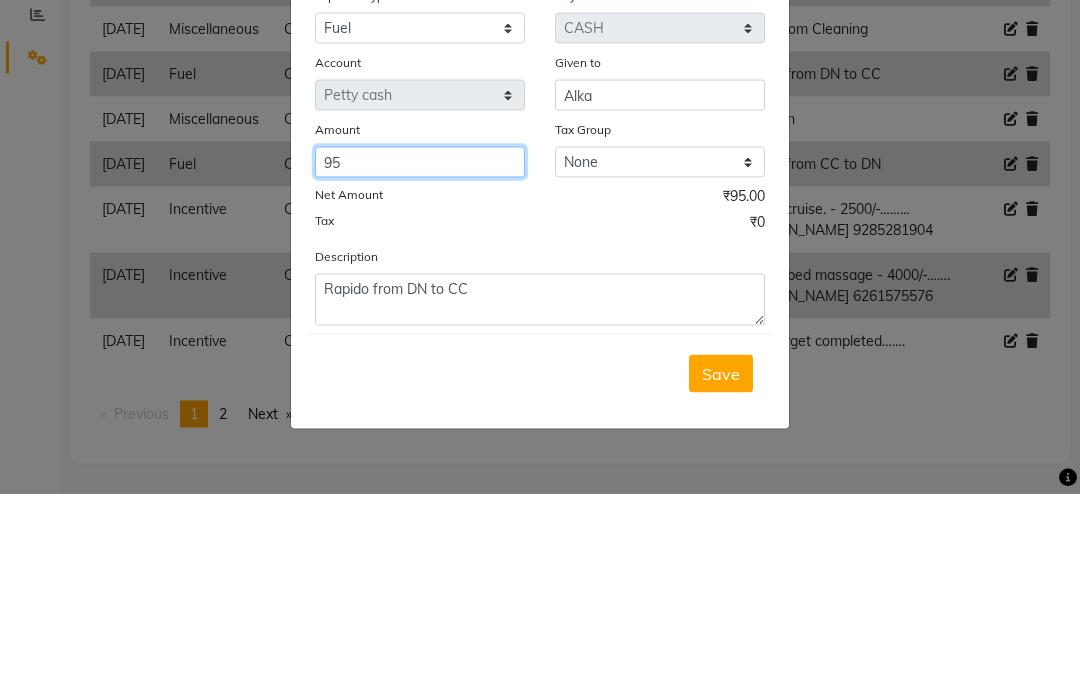 type on "9" 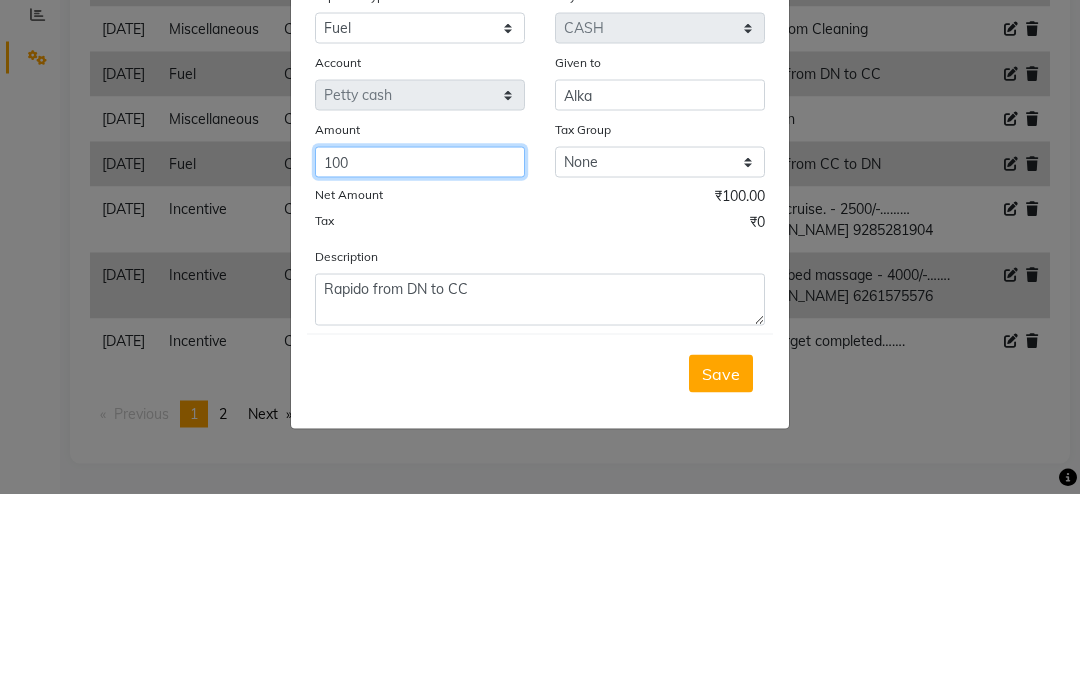 type on "100" 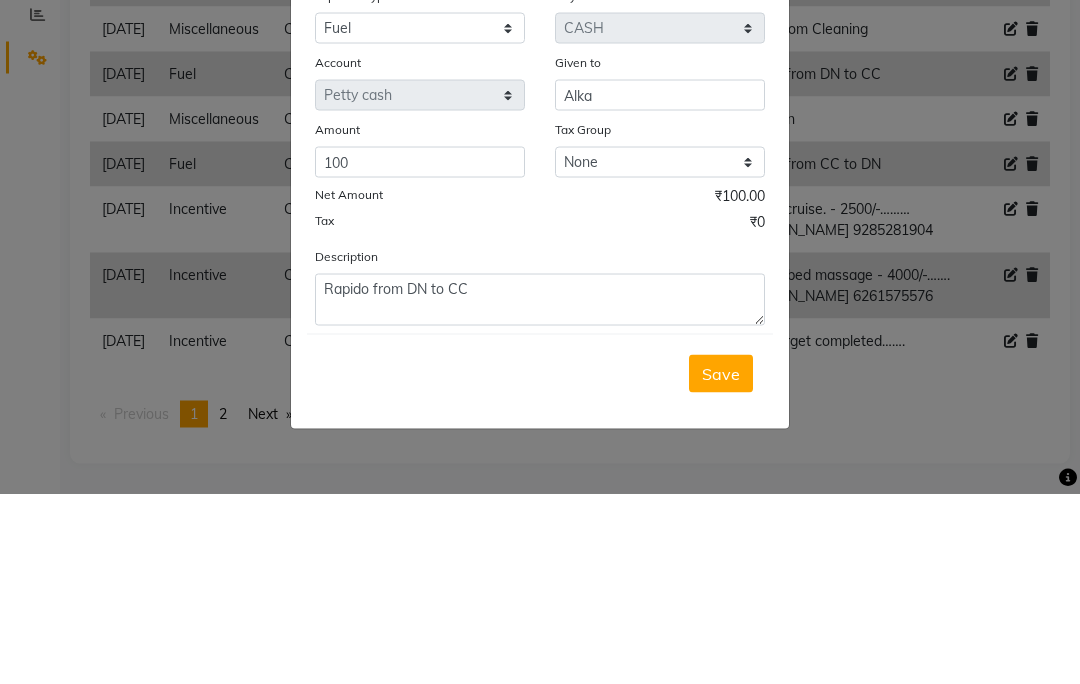 click on "Net Amount ₹100.00" 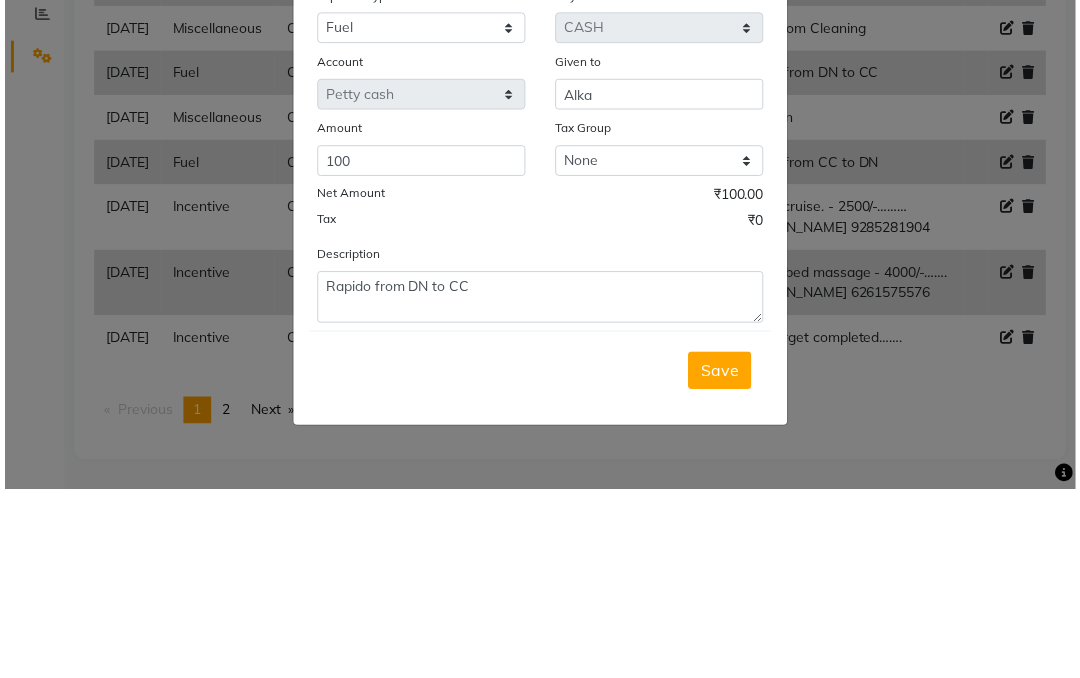 scroll, scrollTop: 376, scrollLeft: 0, axis: vertical 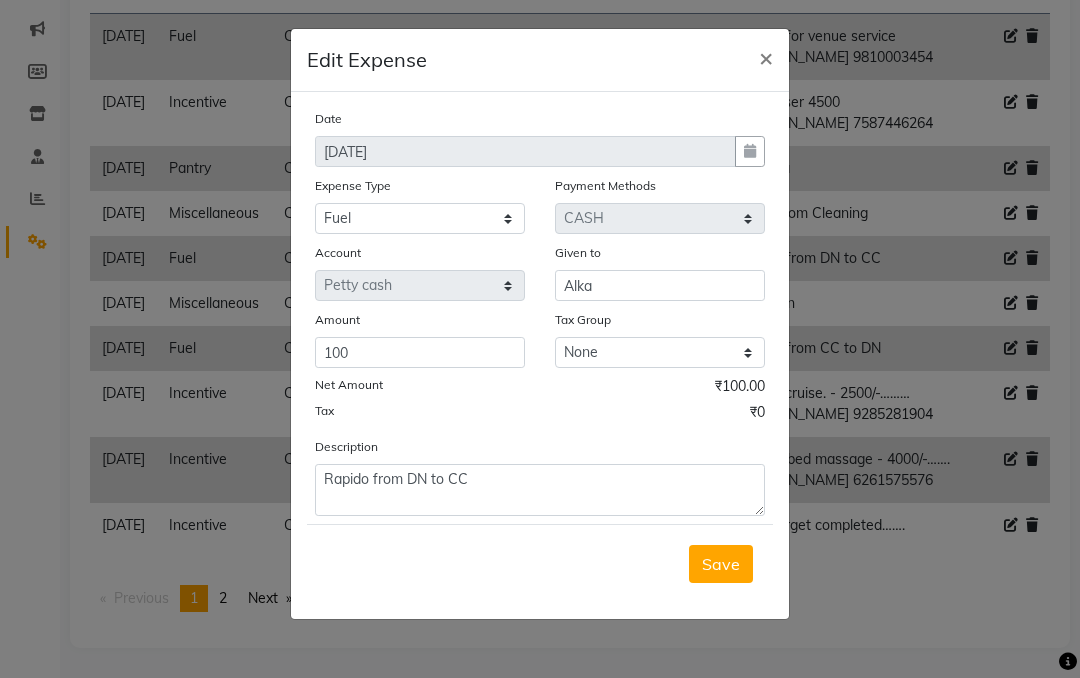 click on "Save" at bounding box center (721, 564) 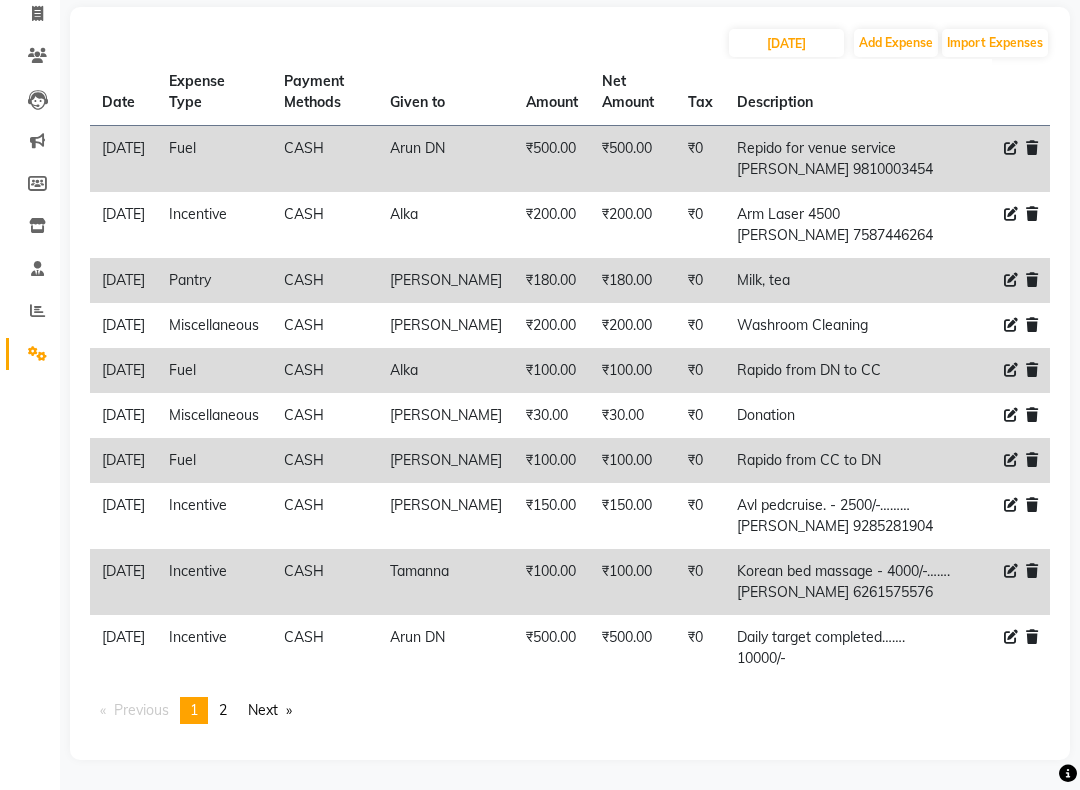 scroll, scrollTop: 92, scrollLeft: 0, axis: vertical 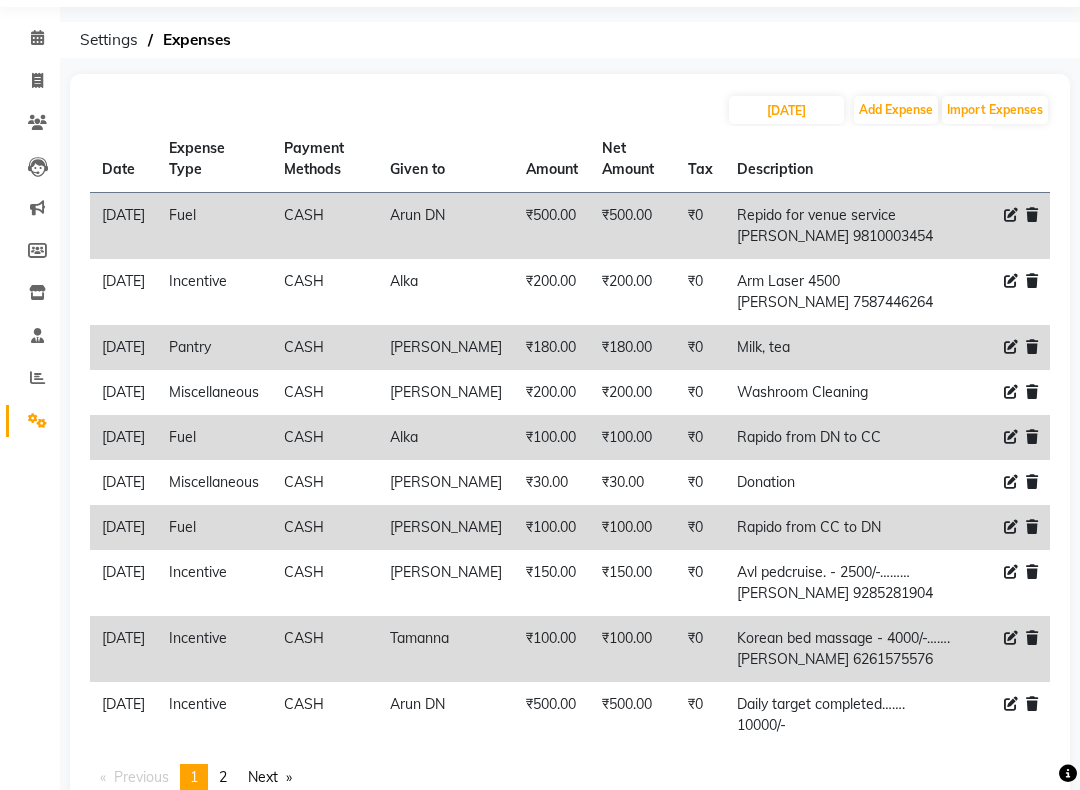 click on "Calendar" 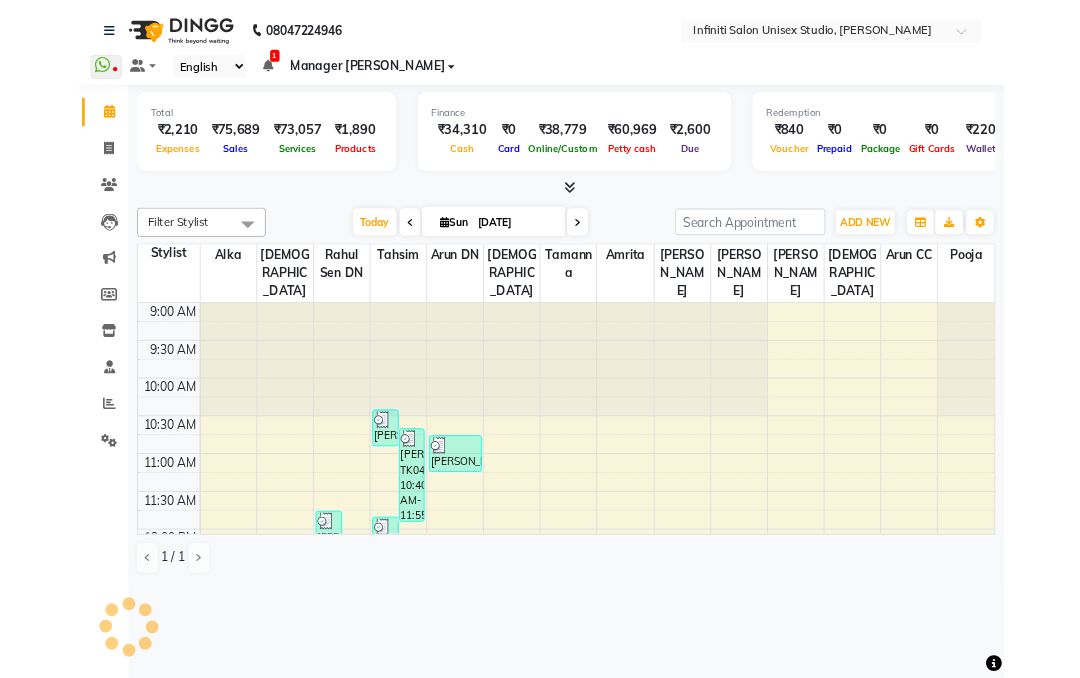 scroll, scrollTop: 0, scrollLeft: 0, axis: both 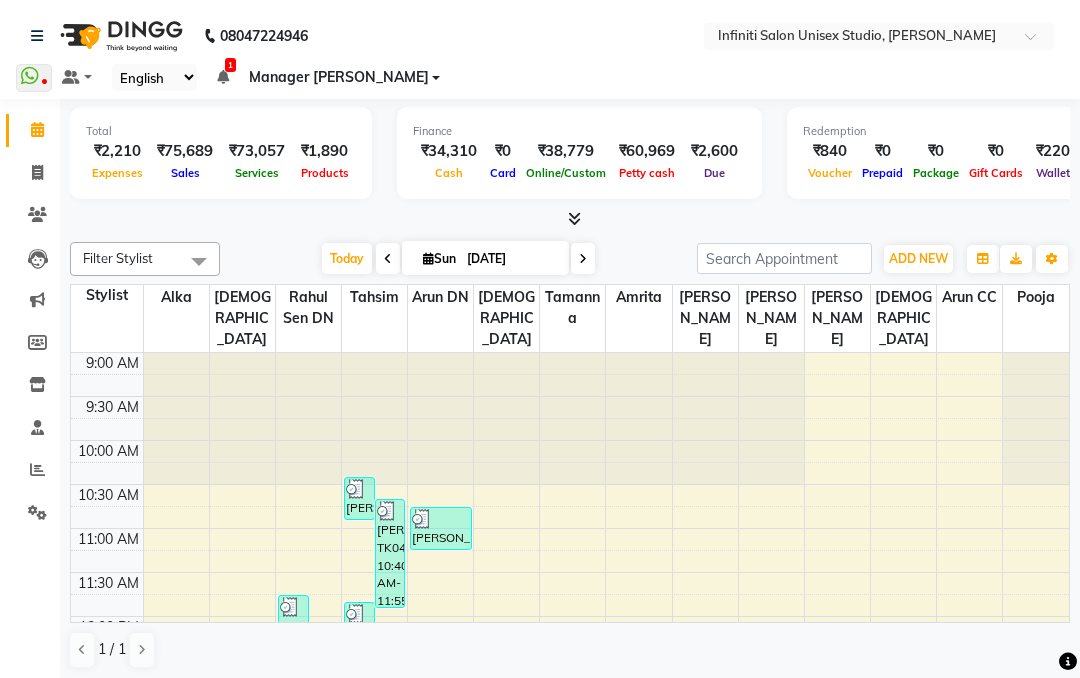 click 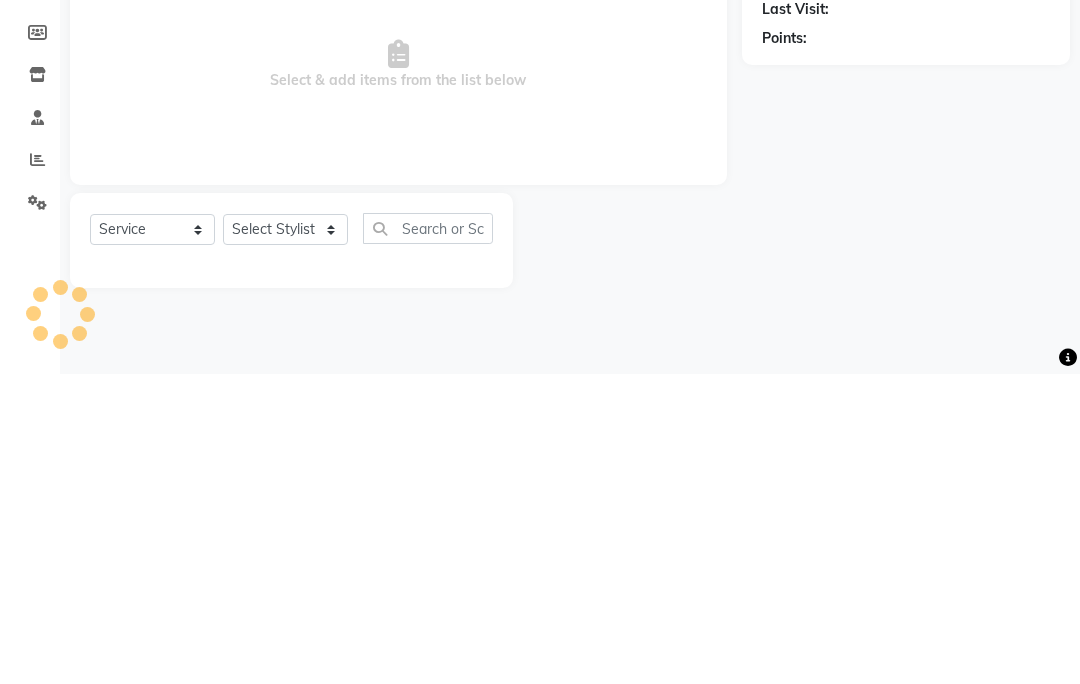 type on "1300" 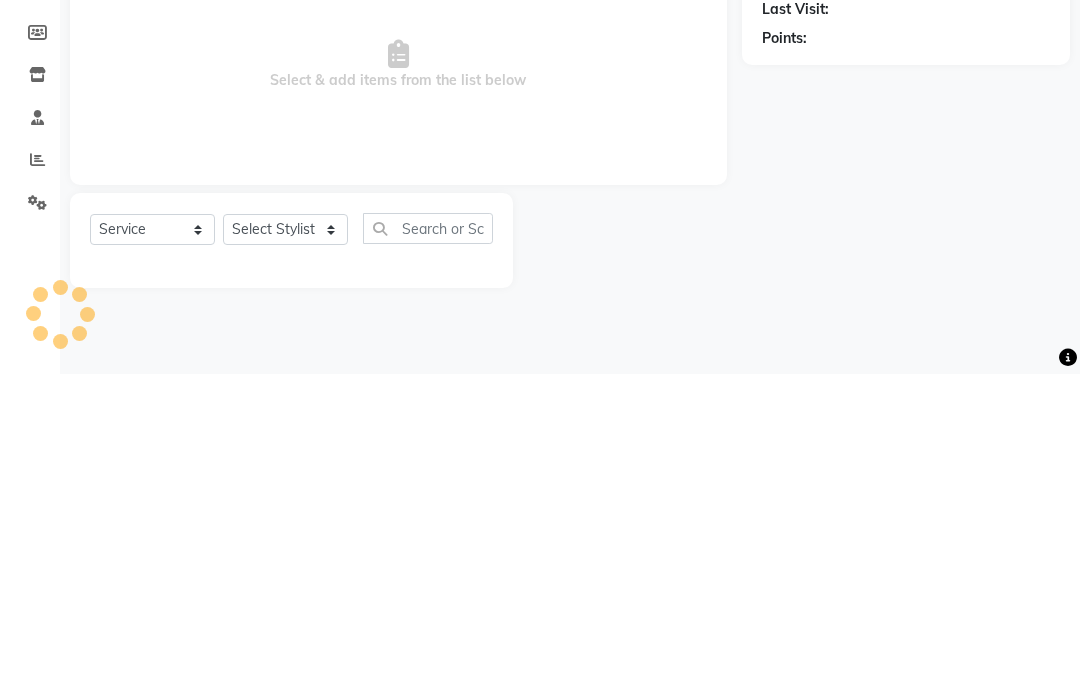 select on "6511" 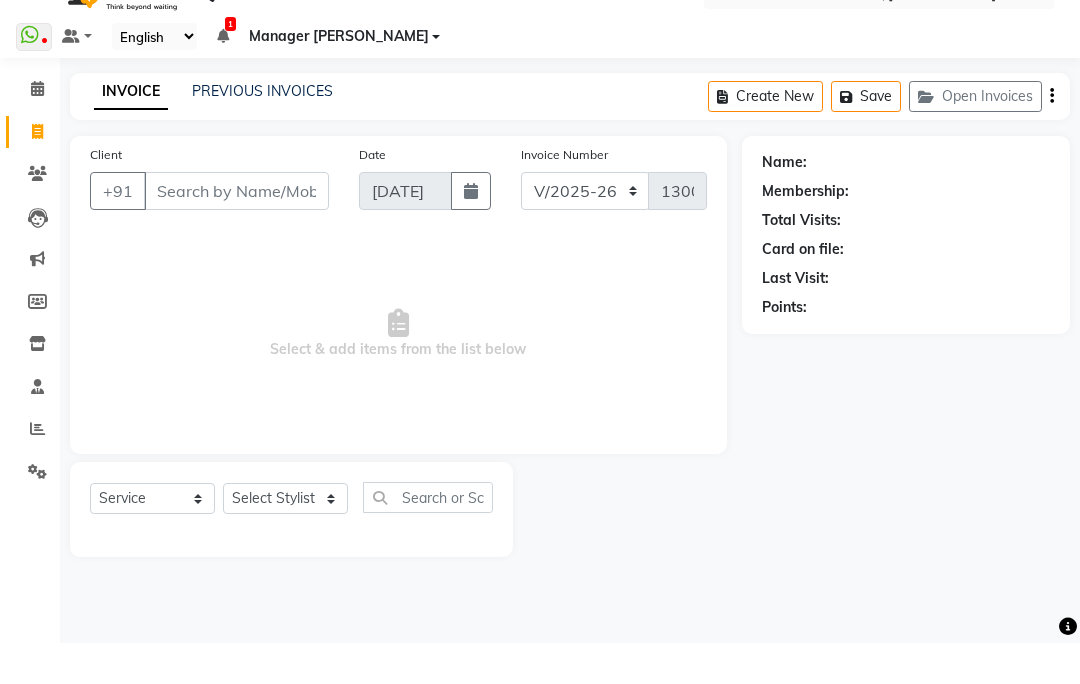 click on "PREVIOUS INVOICES" 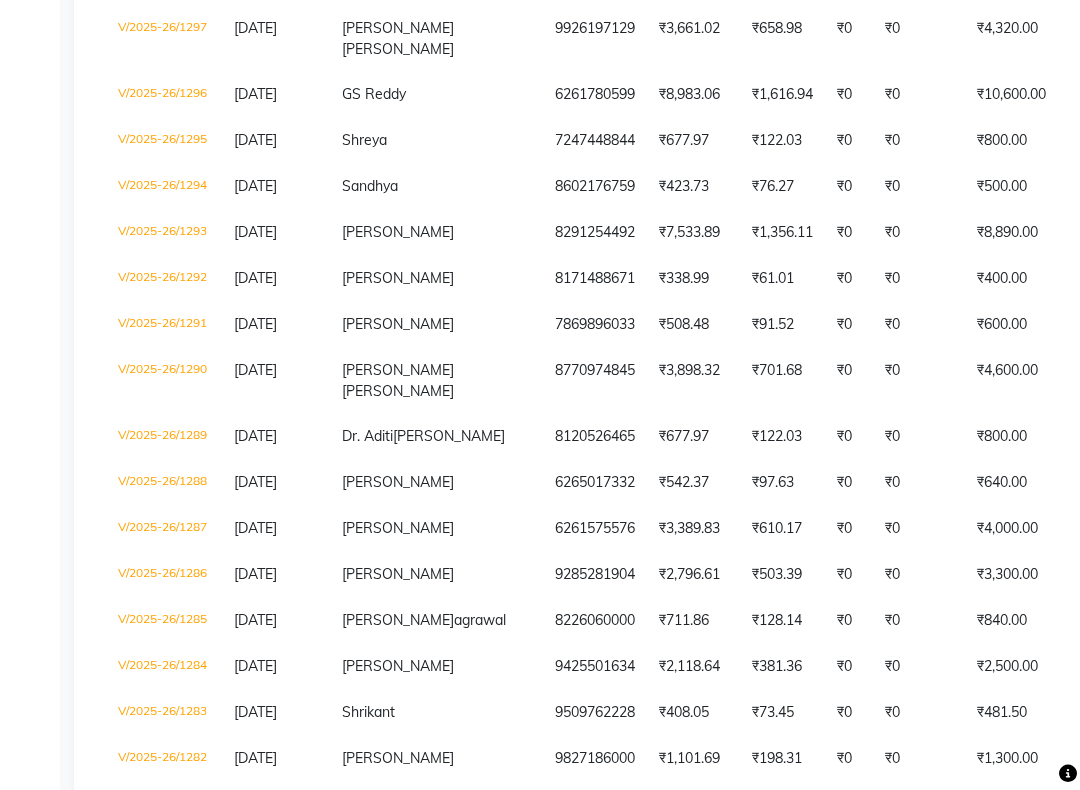 scroll, scrollTop: 529, scrollLeft: 0, axis: vertical 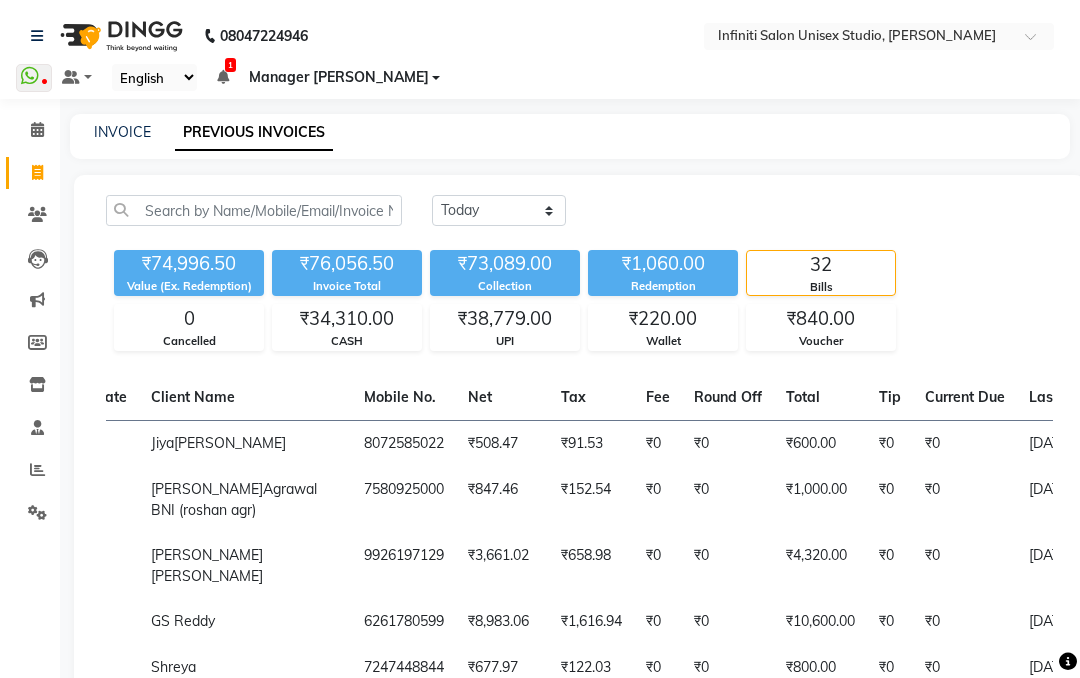 click on "Calendar" 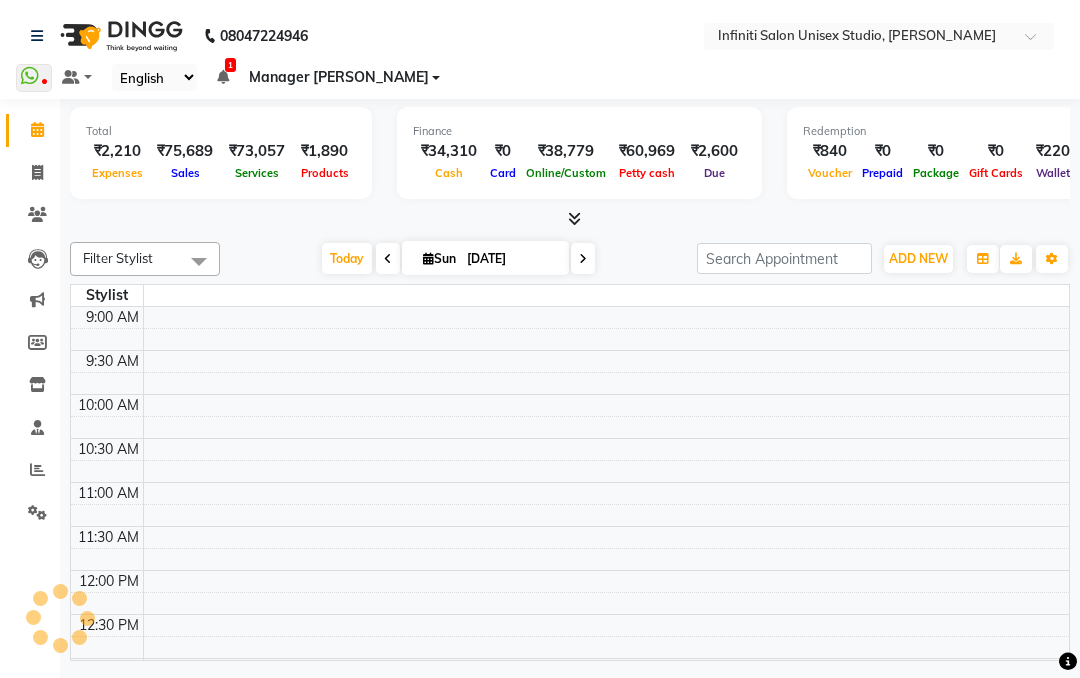 scroll, scrollTop: 0, scrollLeft: 0, axis: both 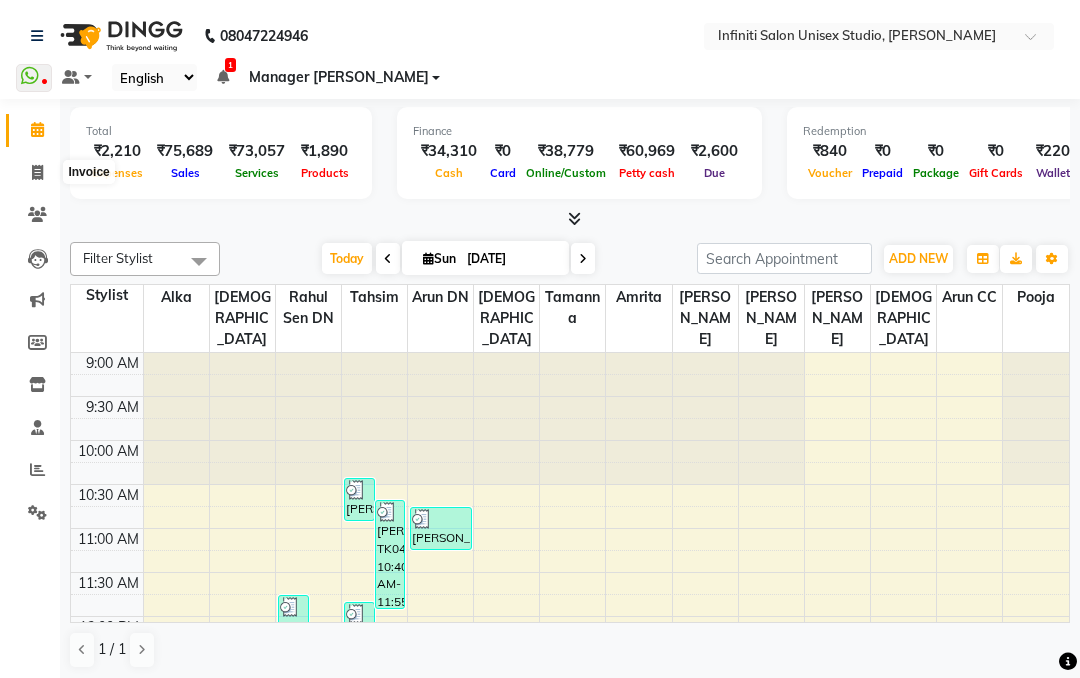 click 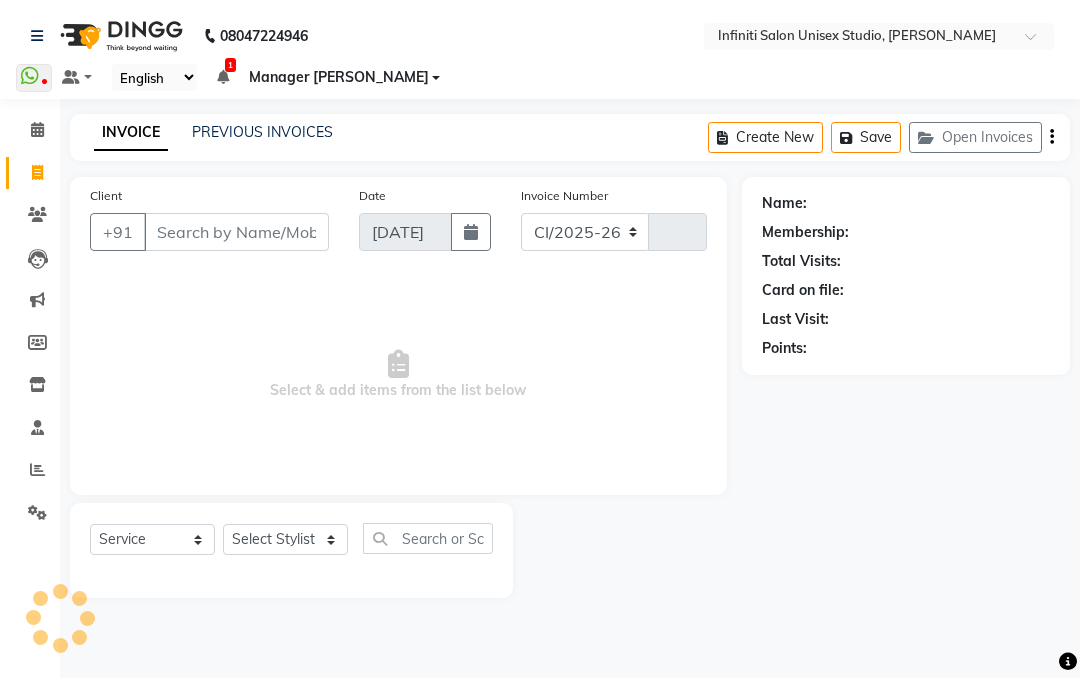 select on "6511" 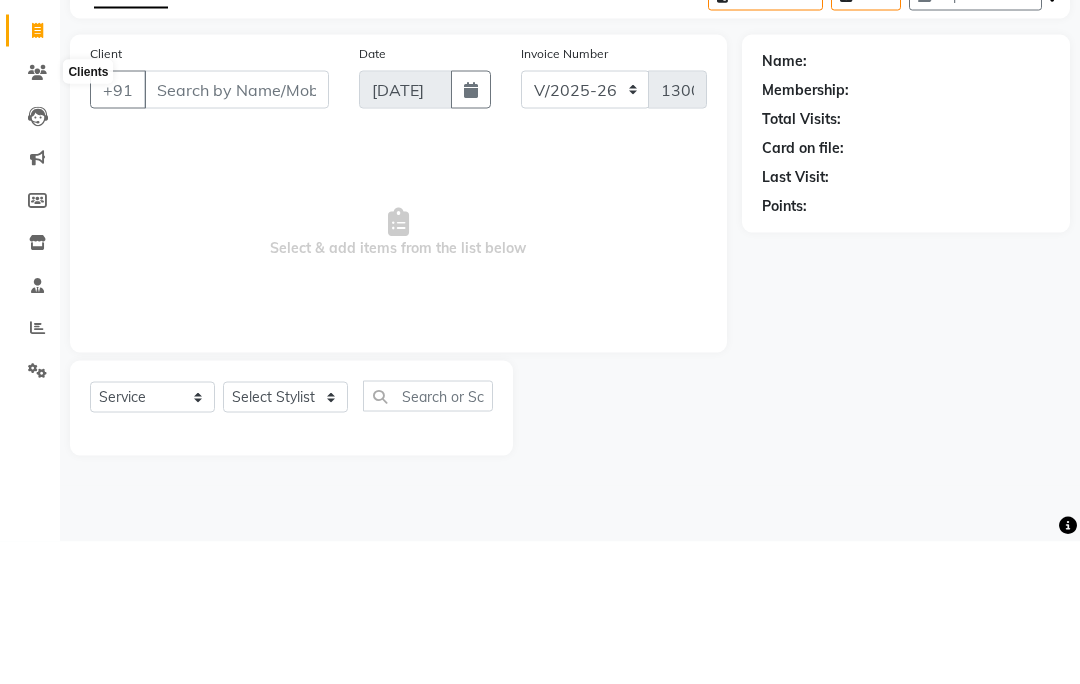 click 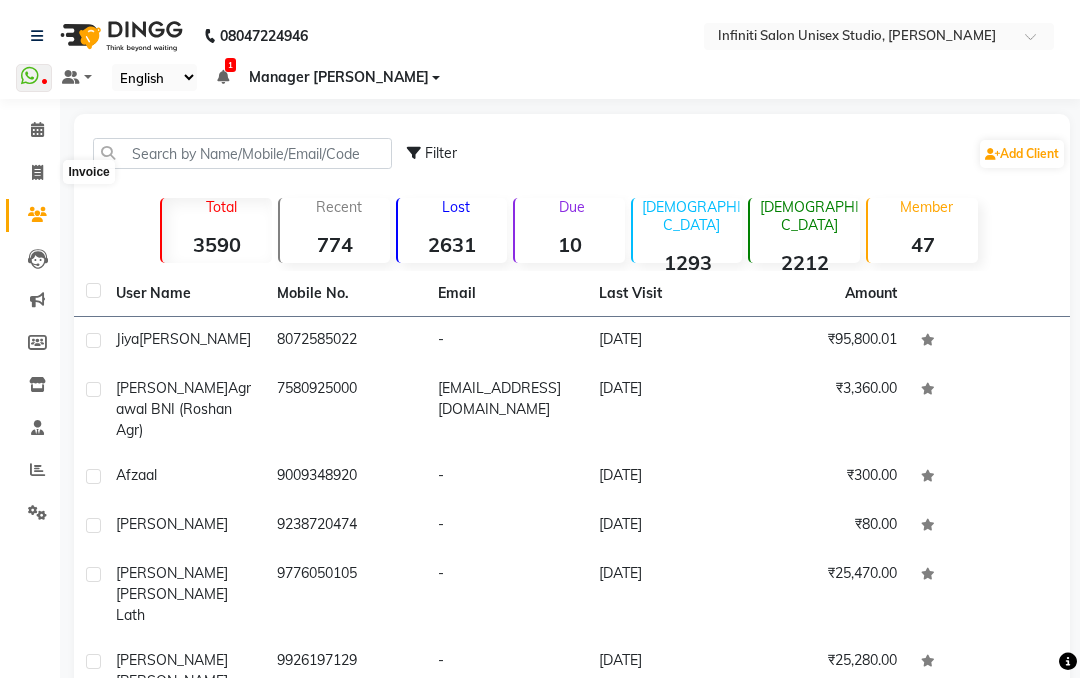 click 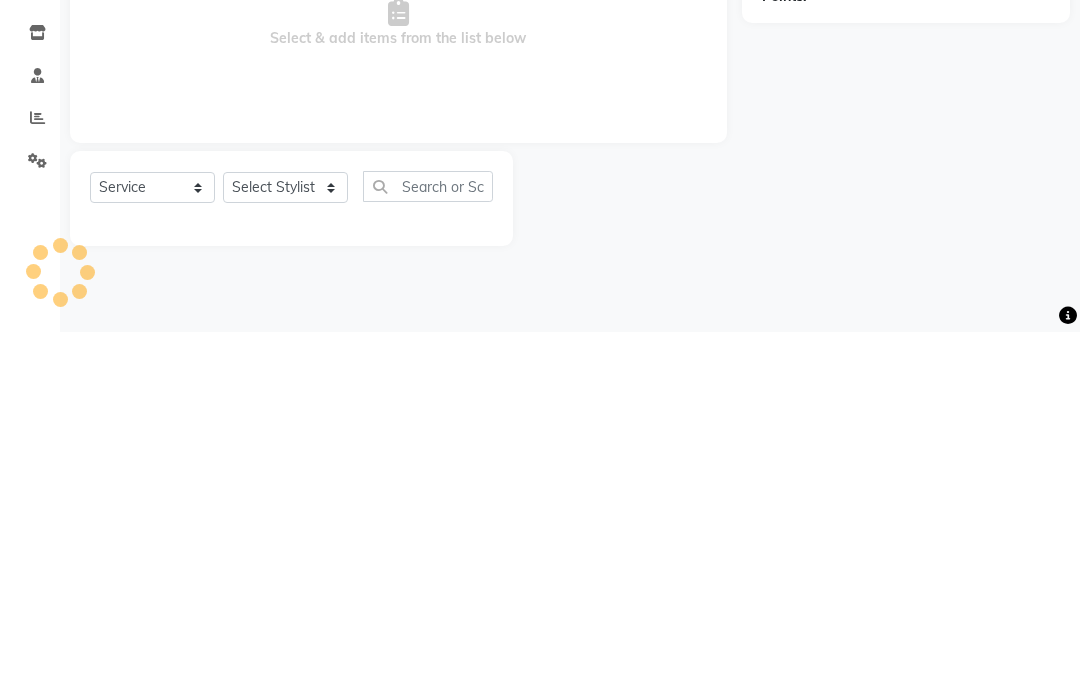 type on "1300" 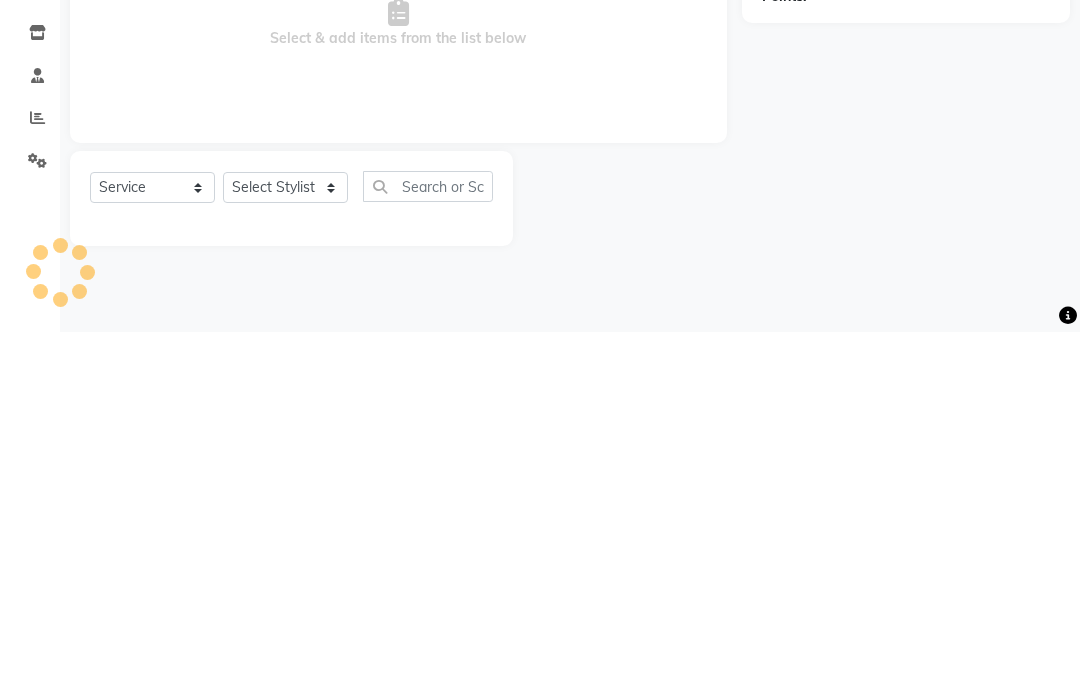 select on "6511" 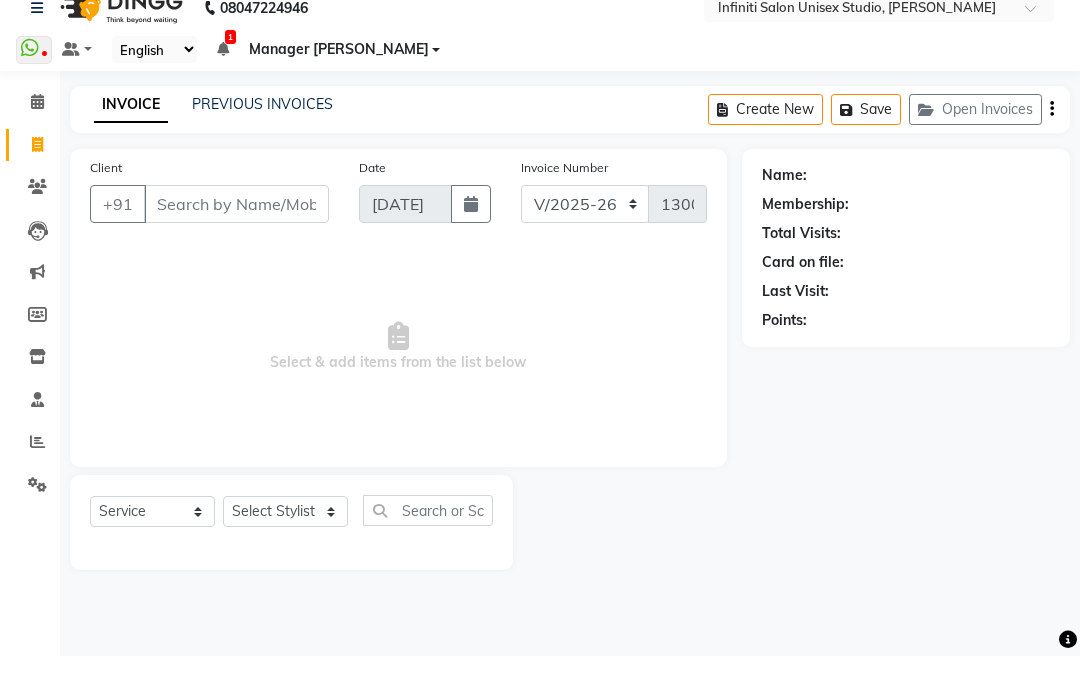 click on "PREVIOUS INVOICES" 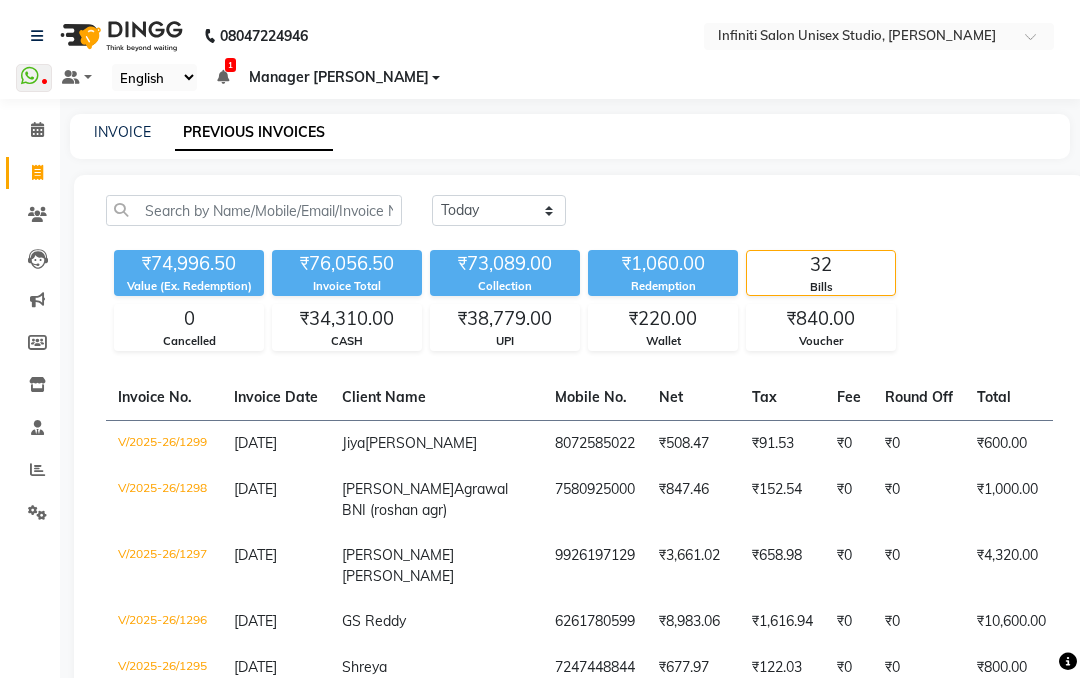 click on "CASH" 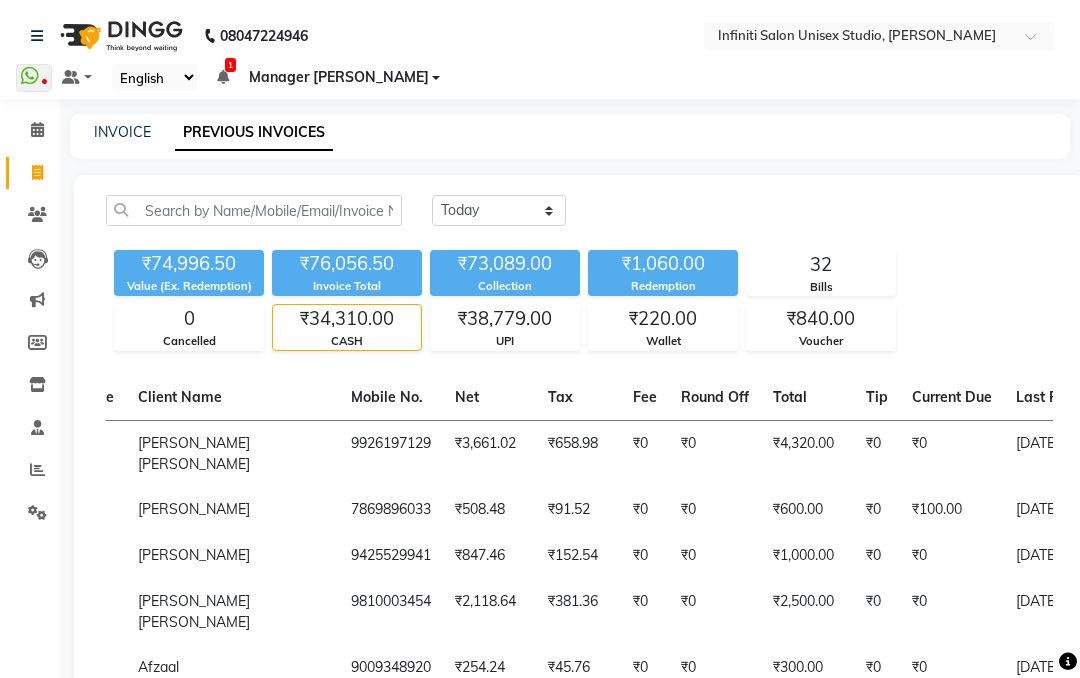scroll, scrollTop: 0, scrollLeft: 203, axis: horizontal 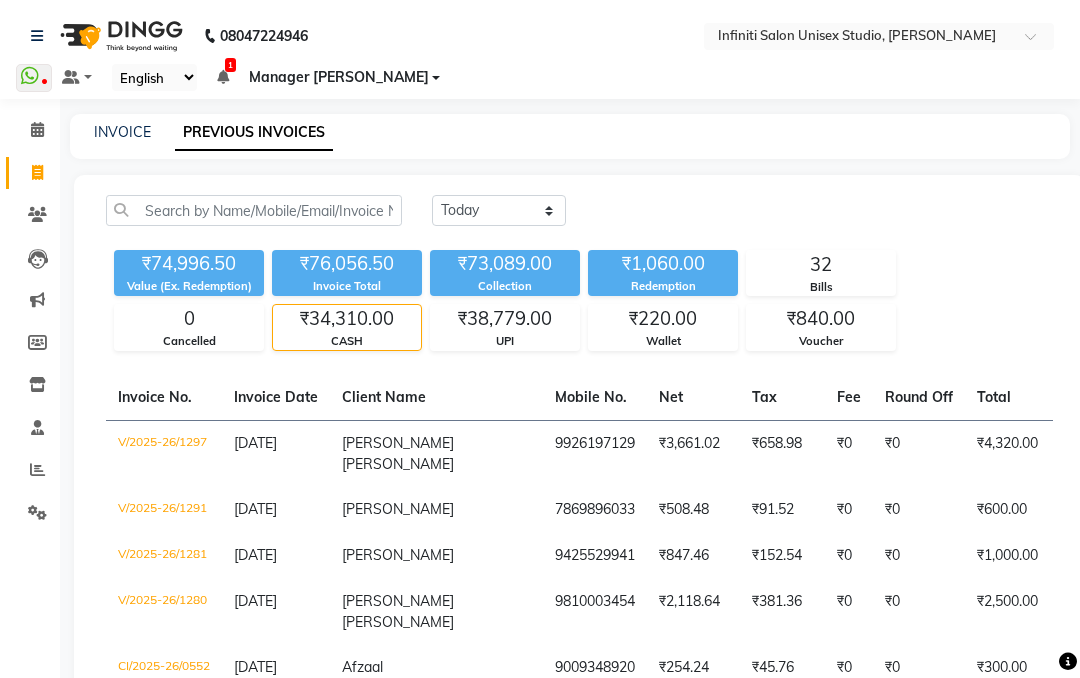 click on "UPI" 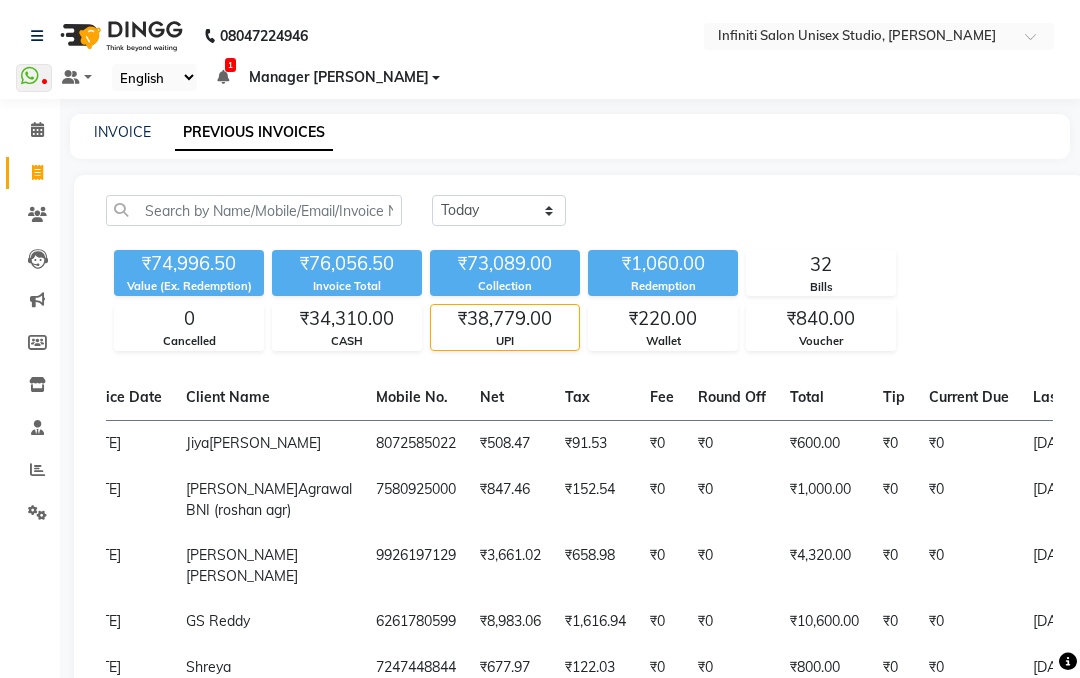 scroll, scrollTop: 0, scrollLeft: 198, axis: horizontal 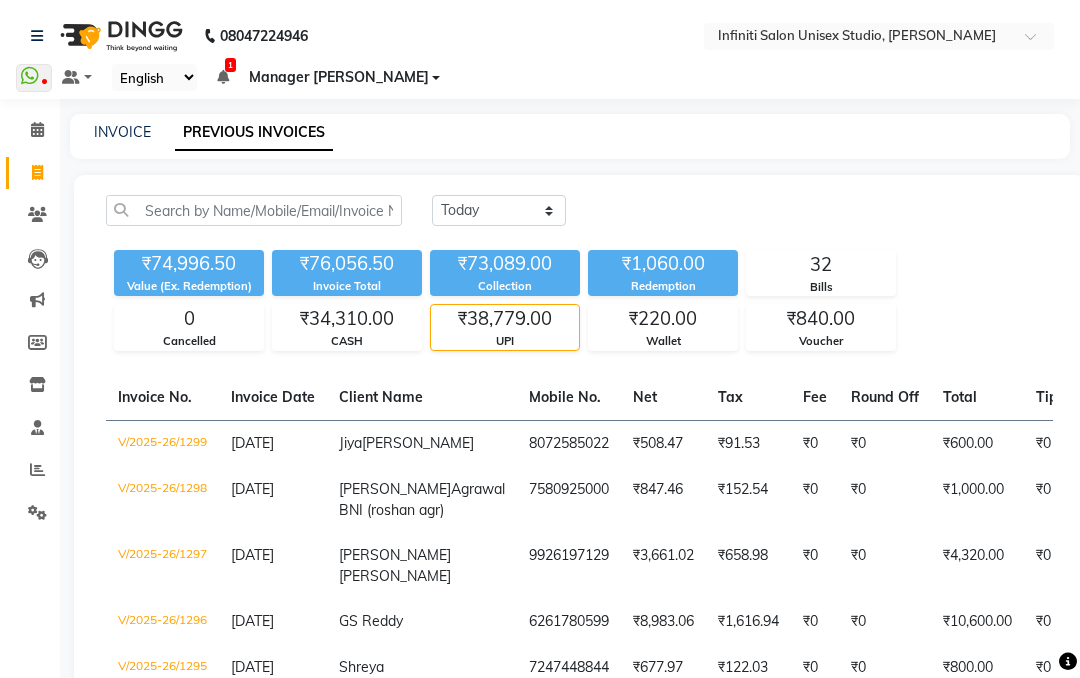 click on "₹34,310.00" 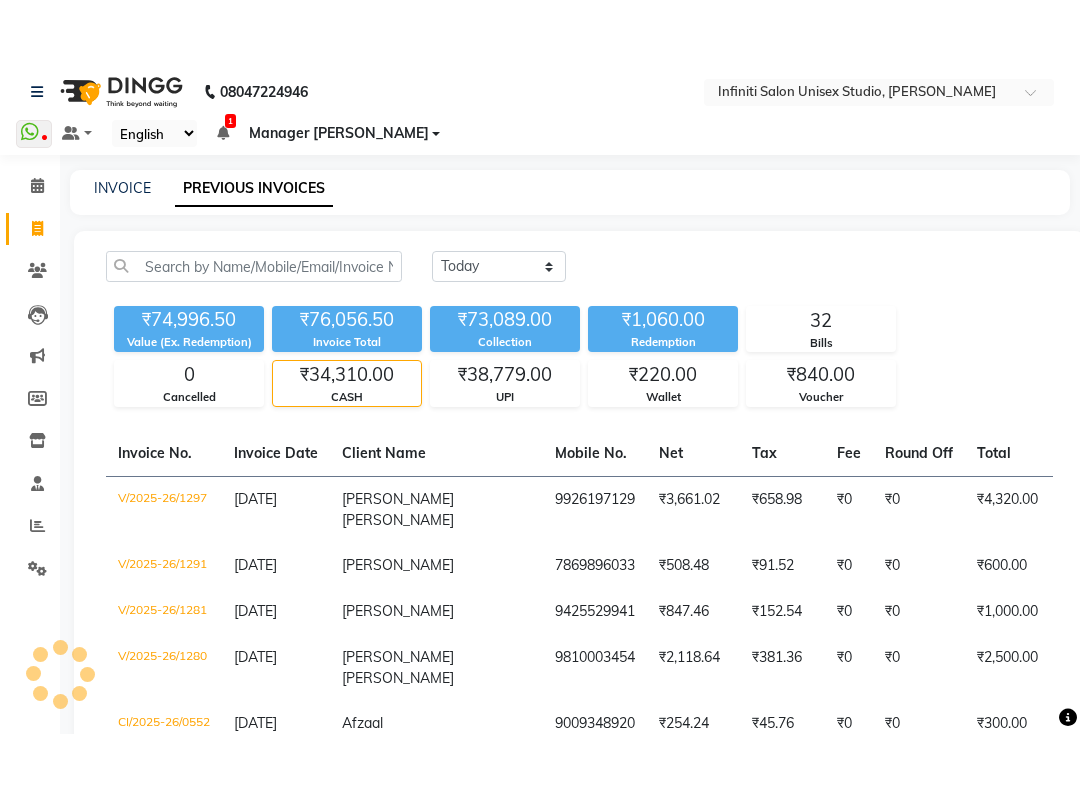 scroll, scrollTop: 111, scrollLeft: 0, axis: vertical 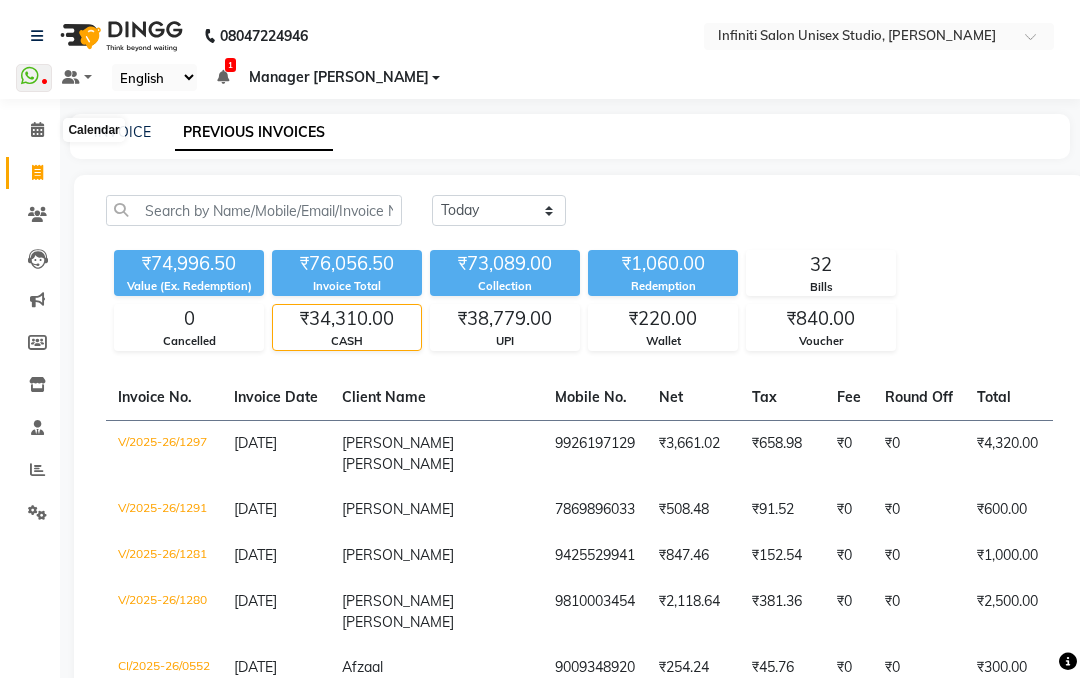 click 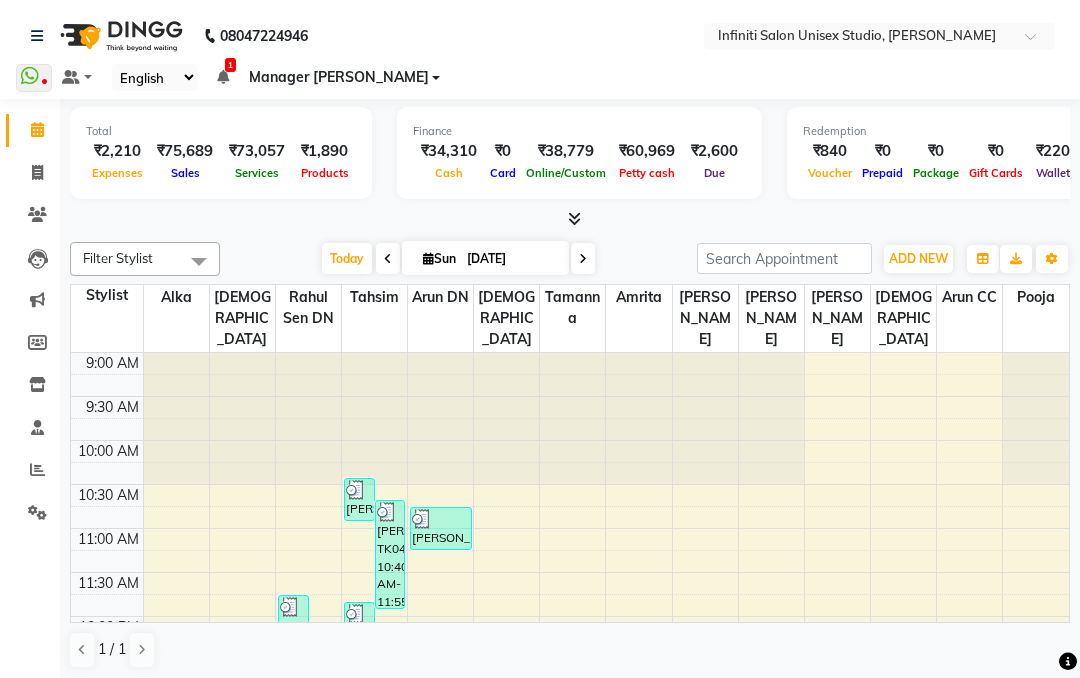 scroll, scrollTop: 727, scrollLeft: 0, axis: vertical 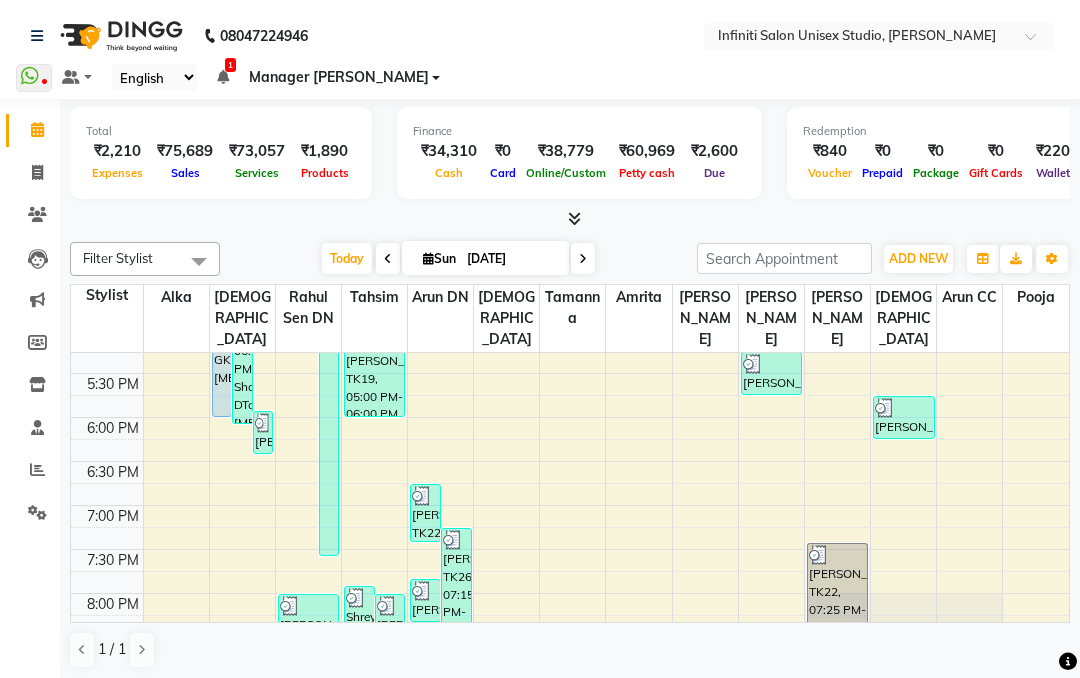 click on "₹60,969" at bounding box center (647, 151) 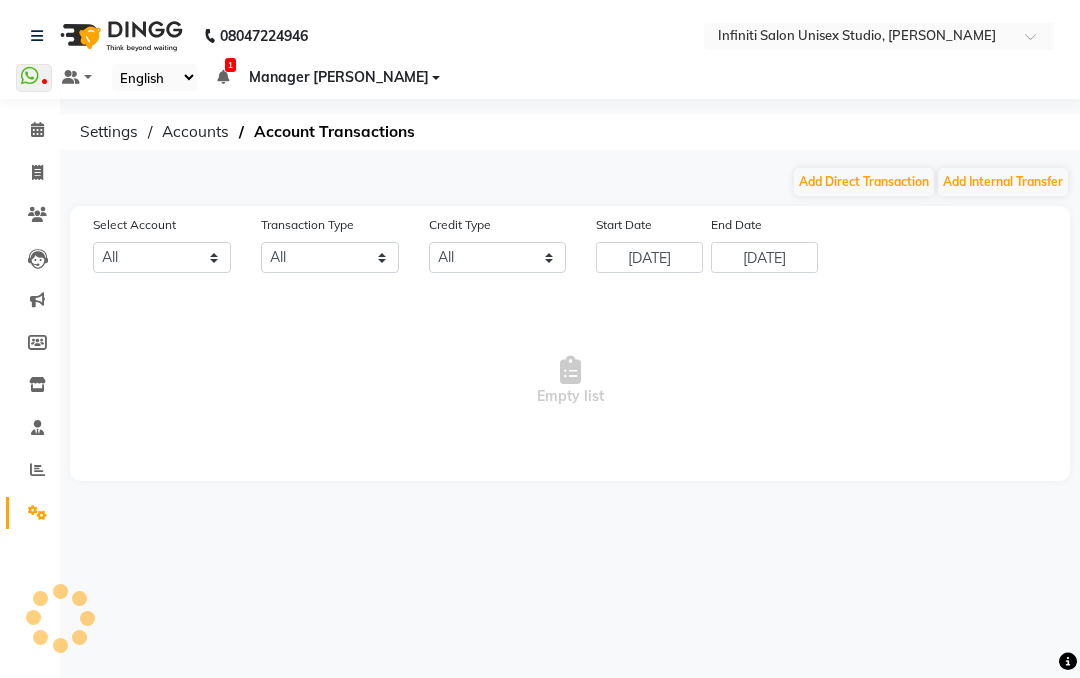 select on "5538" 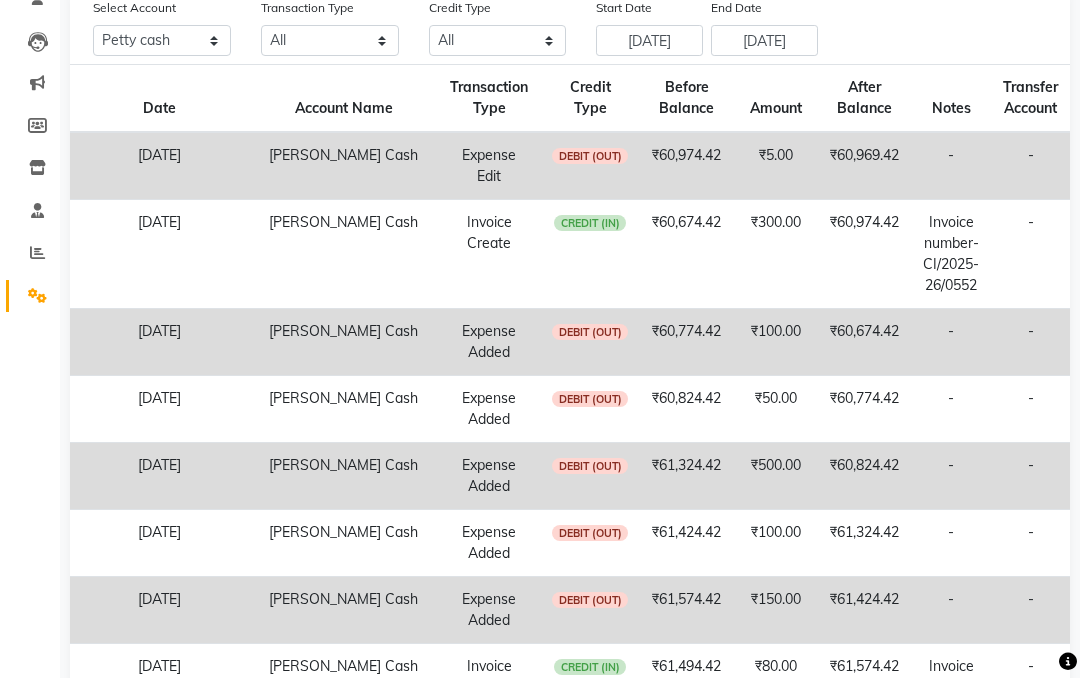 scroll, scrollTop: 599, scrollLeft: 0, axis: vertical 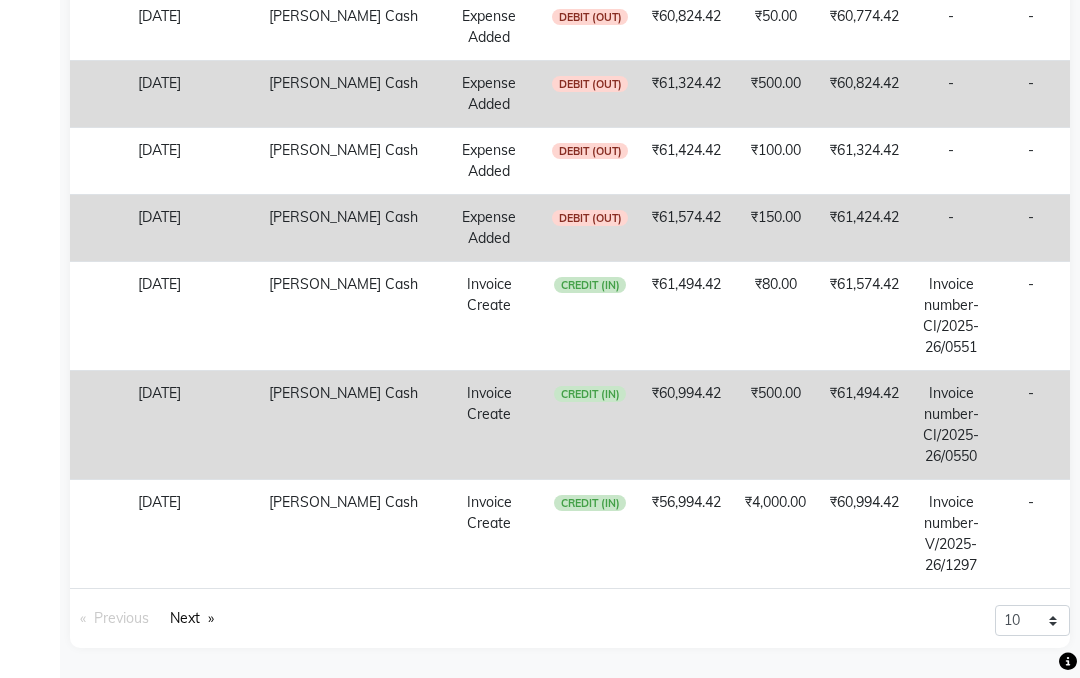 click on "Next  page" 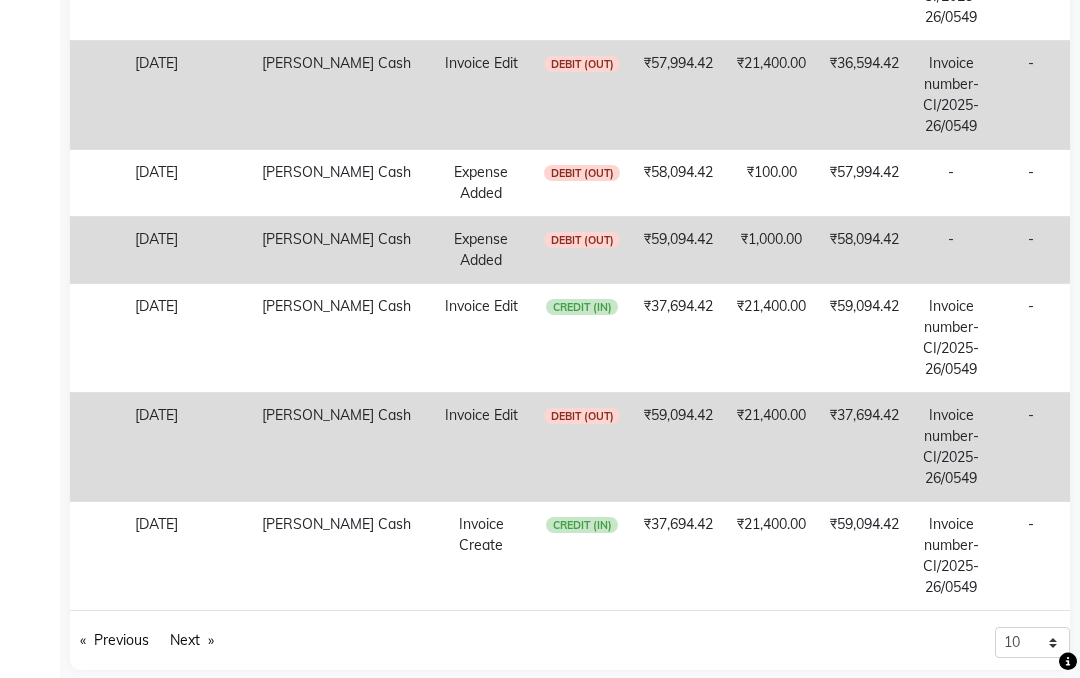 scroll, scrollTop: 725, scrollLeft: 0, axis: vertical 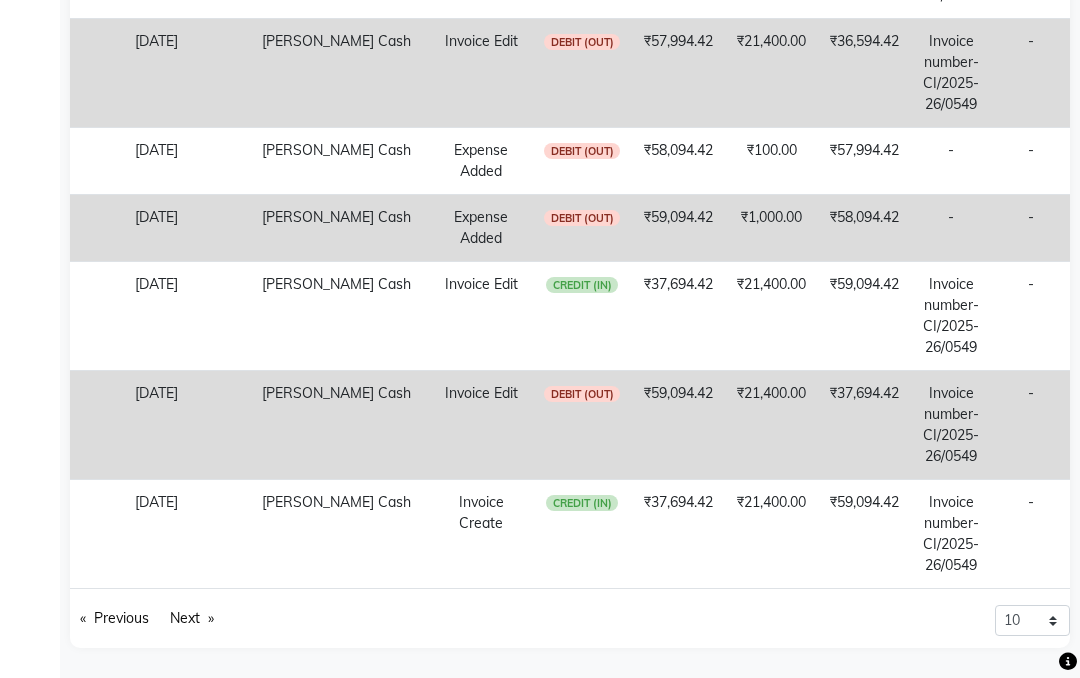 click on "Next  page" 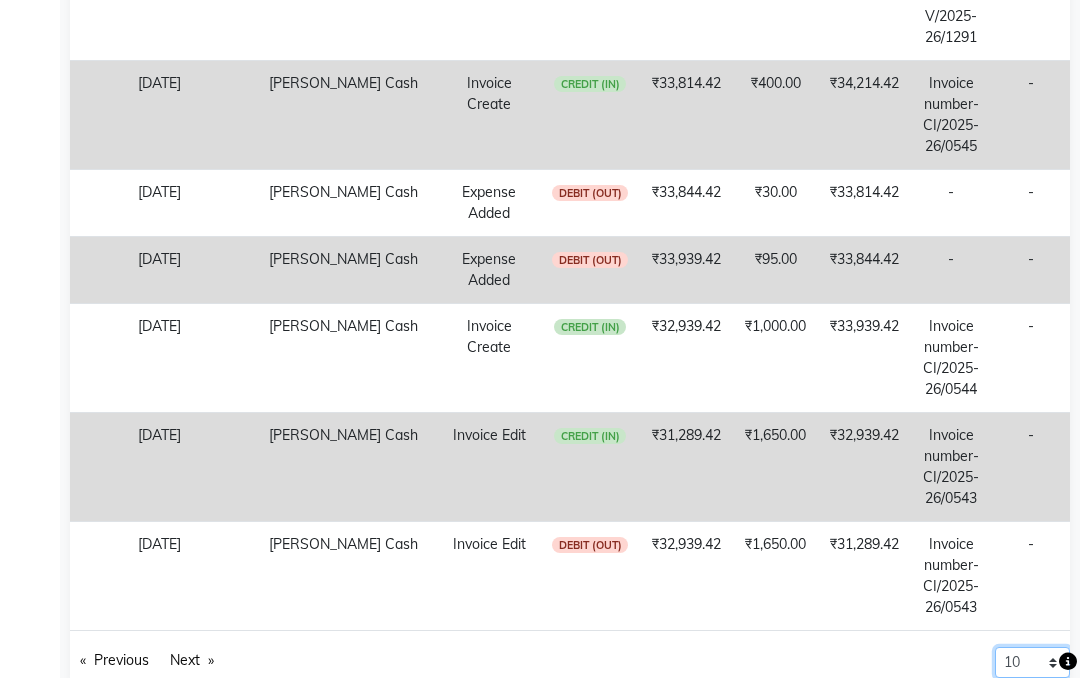 click on "10 20 50 100" 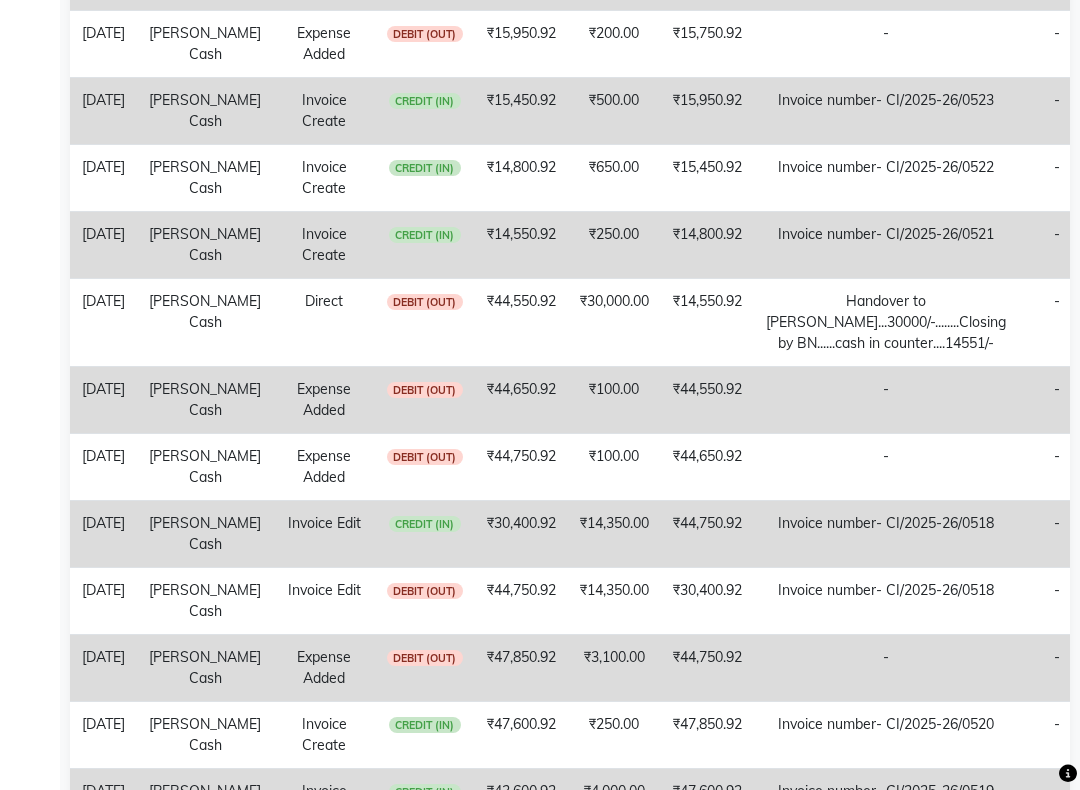 scroll, scrollTop: 1344, scrollLeft: 0, axis: vertical 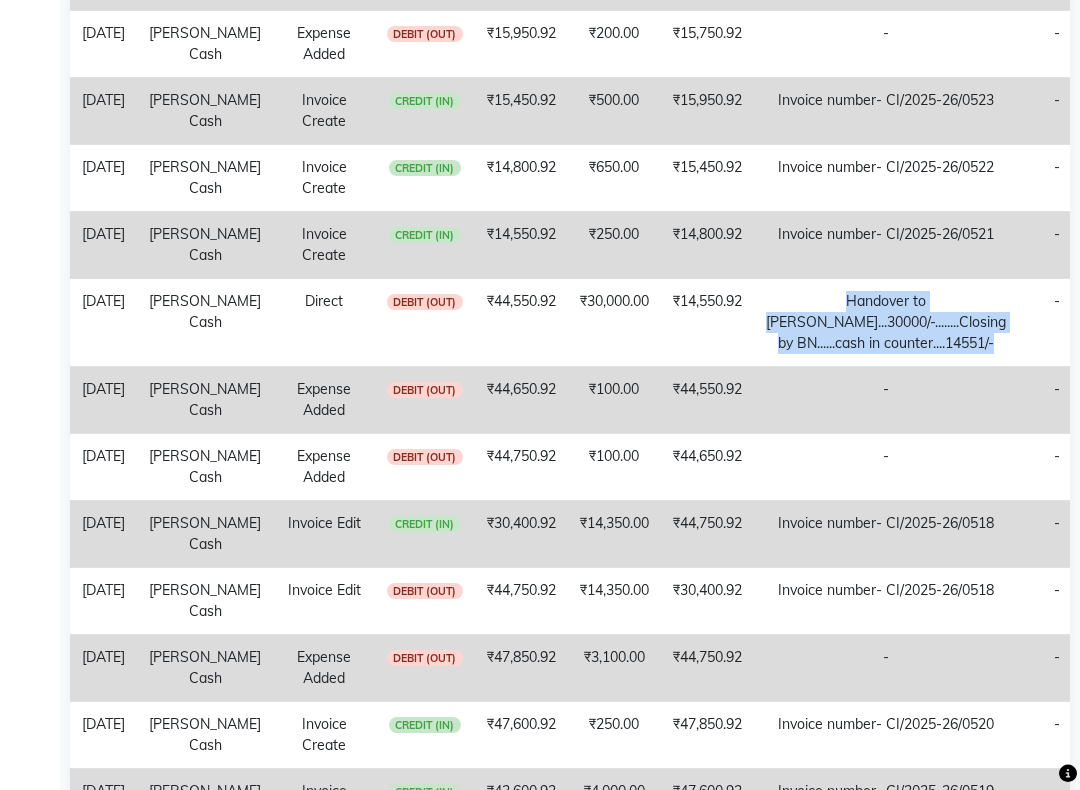copy on "Handover to [PERSON_NAME]...30000/-........Closing by BN......cash in counter....14551/-" 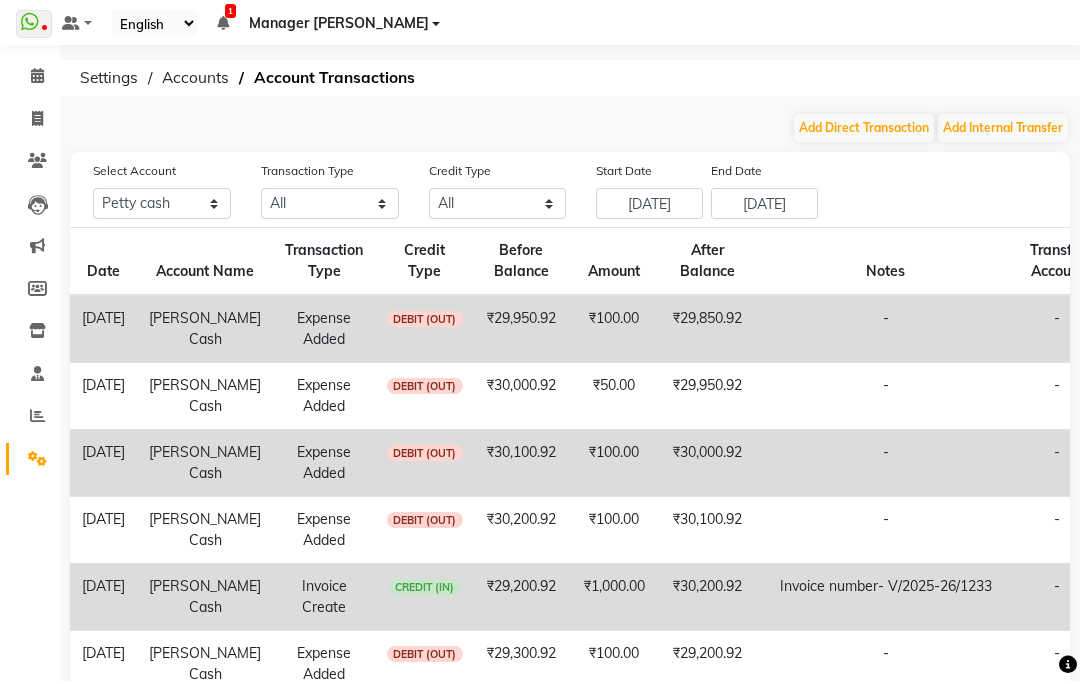 scroll, scrollTop: 0, scrollLeft: 0, axis: both 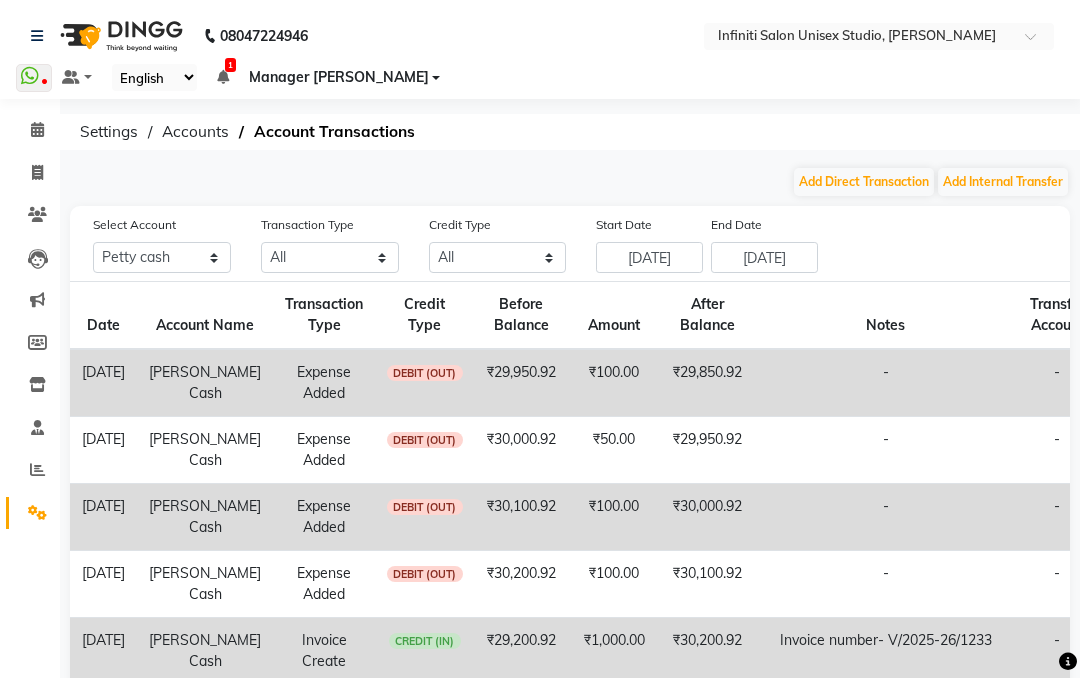 click on "Add Direct Transaction" 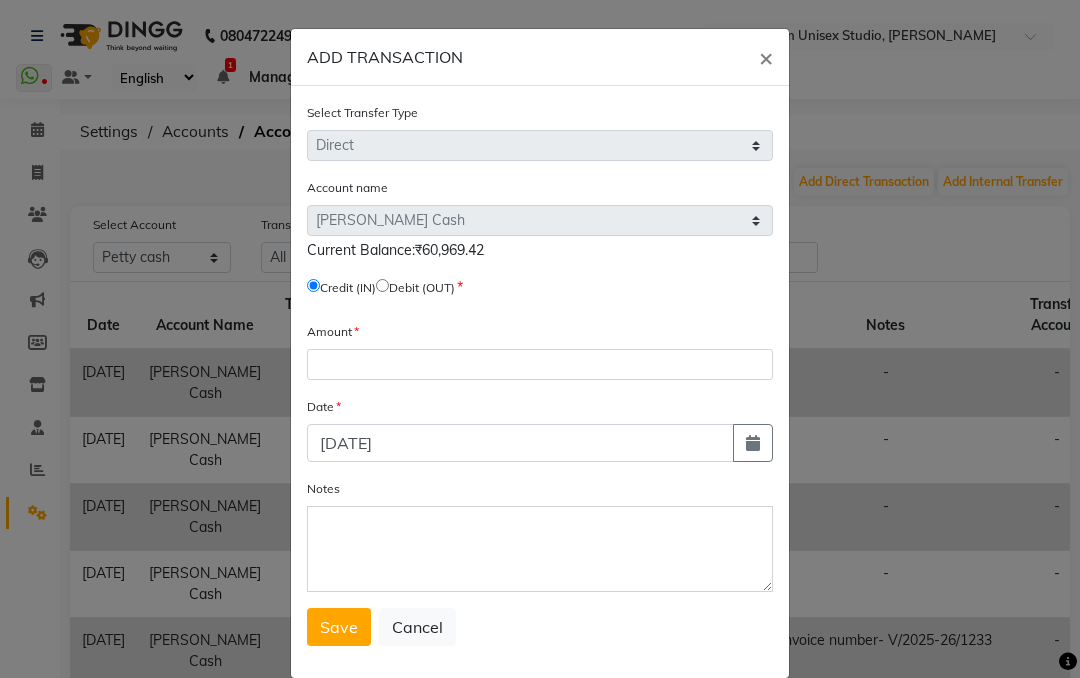 click 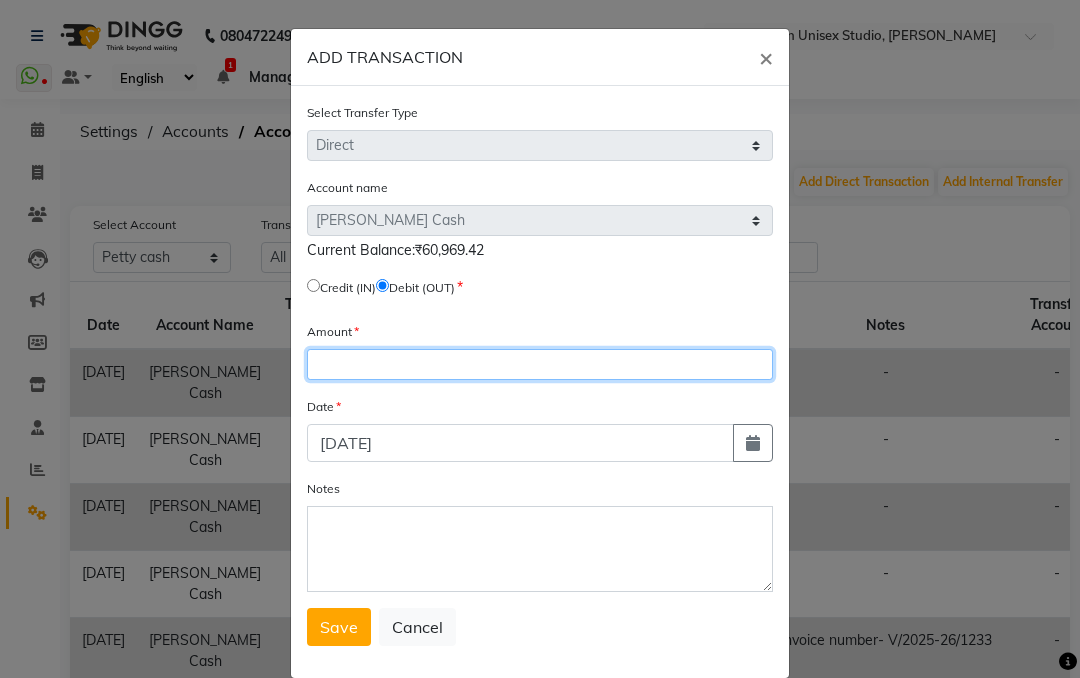 click 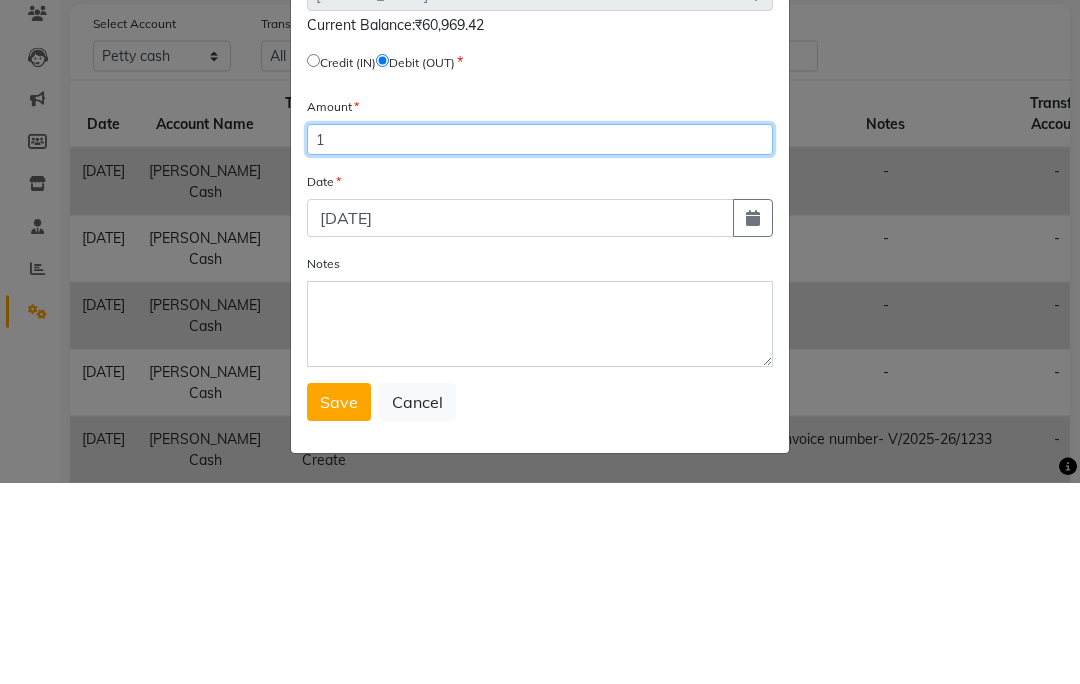 scroll, scrollTop: 23, scrollLeft: 0, axis: vertical 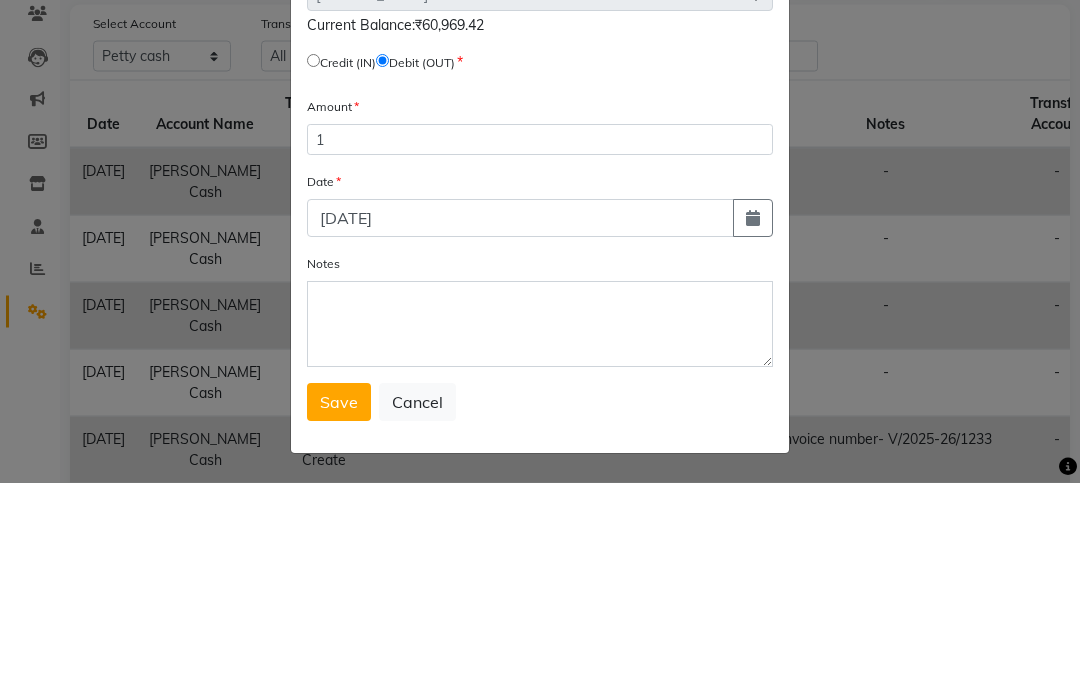 click on "Notes" 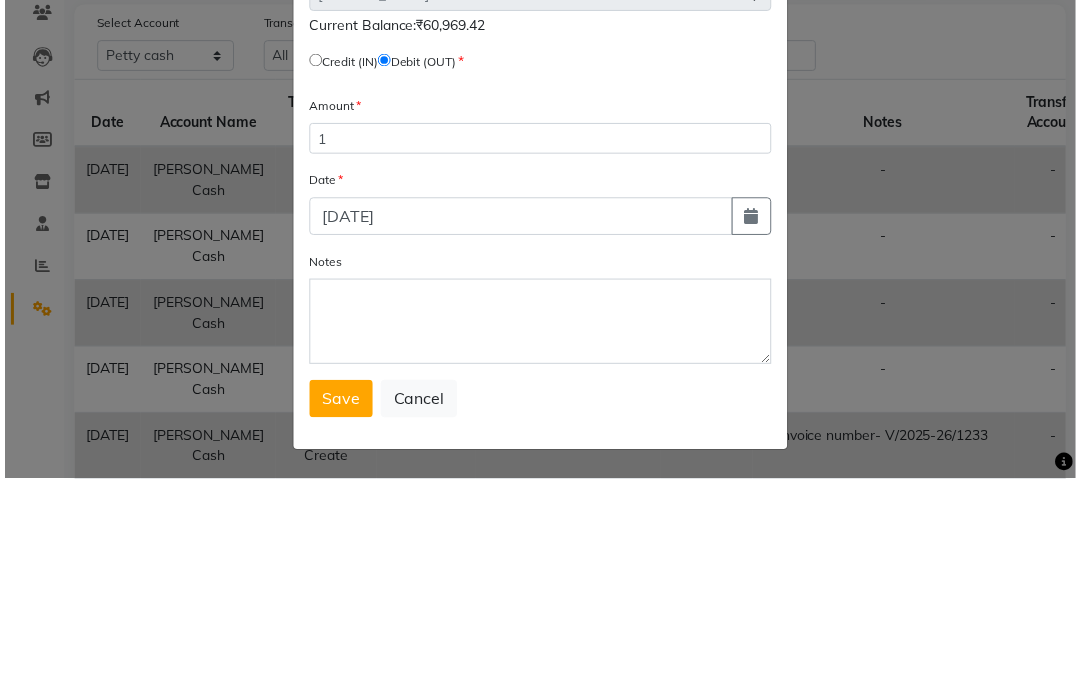 scroll, scrollTop: 202, scrollLeft: 0, axis: vertical 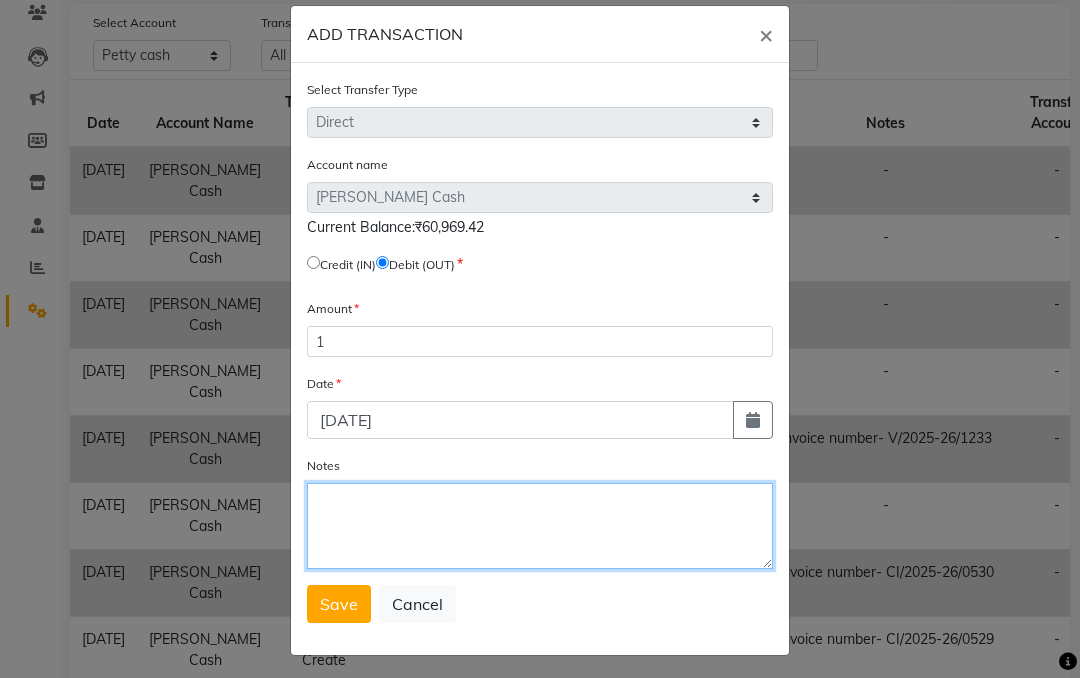 click on "Notes" at bounding box center (540, 526) 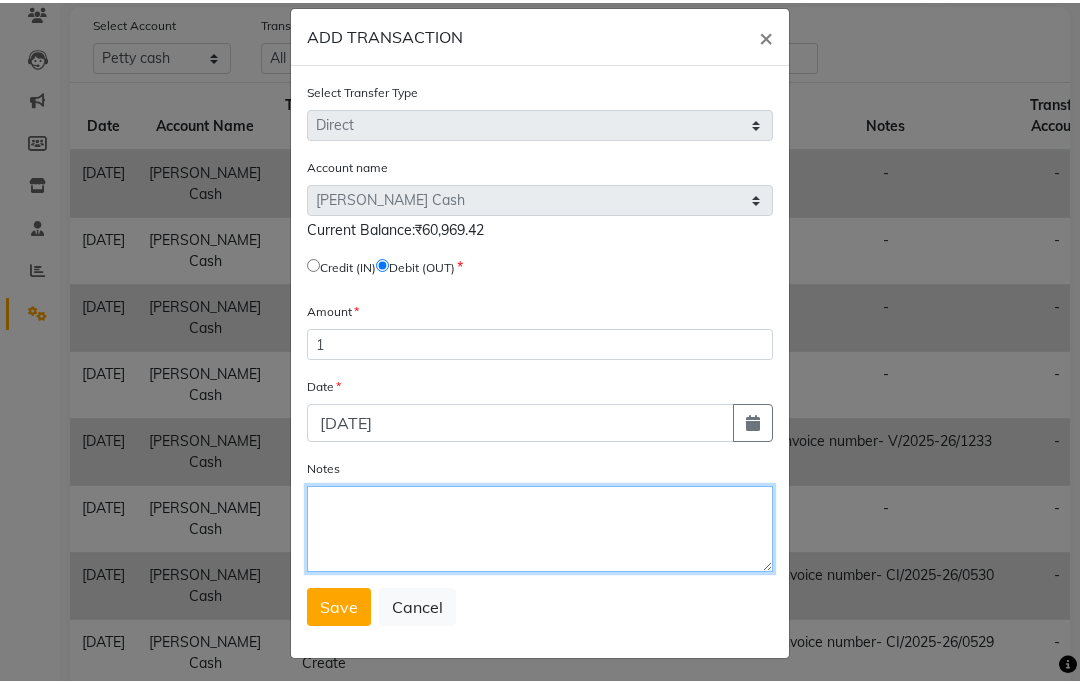 scroll, scrollTop: 207, scrollLeft: 0, axis: vertical 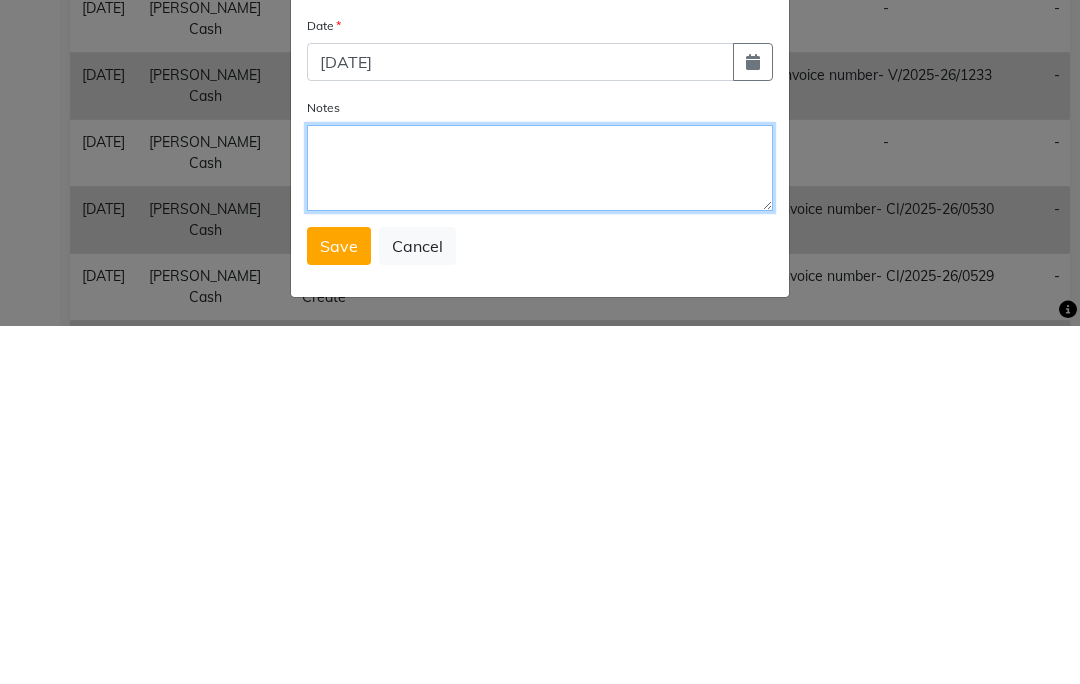 click on "Notes" at bounding box center [540, 526] 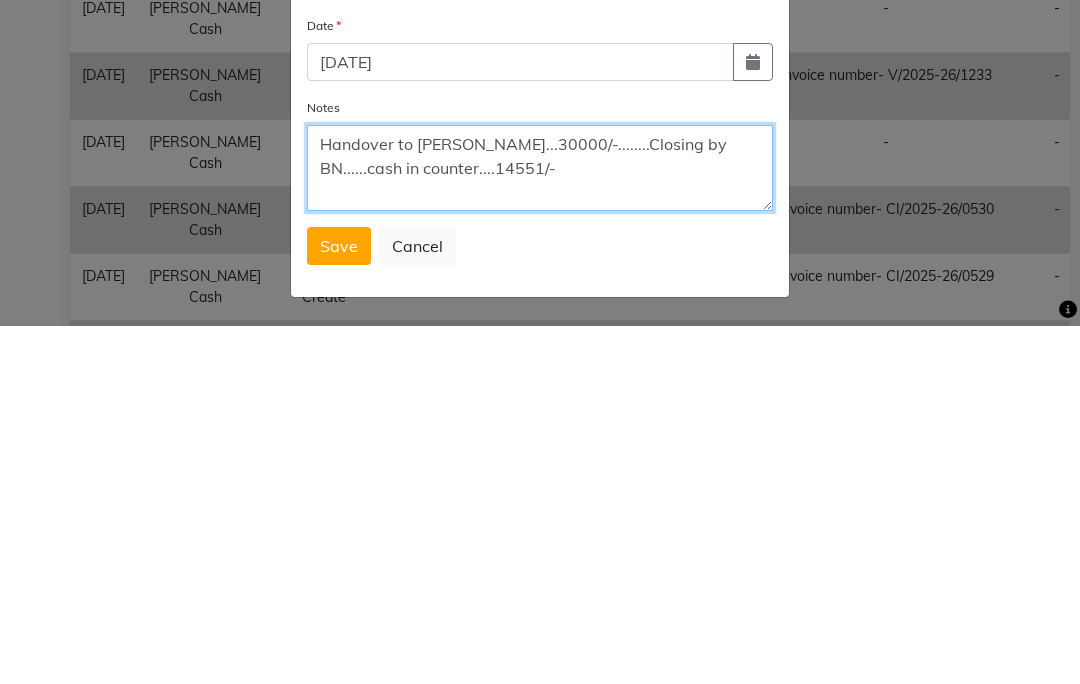 click on "Handover to [PERSON_NAME]...30000/-........Closing by BN......cash in counter....14551/-" at bounding box center [540, 526] 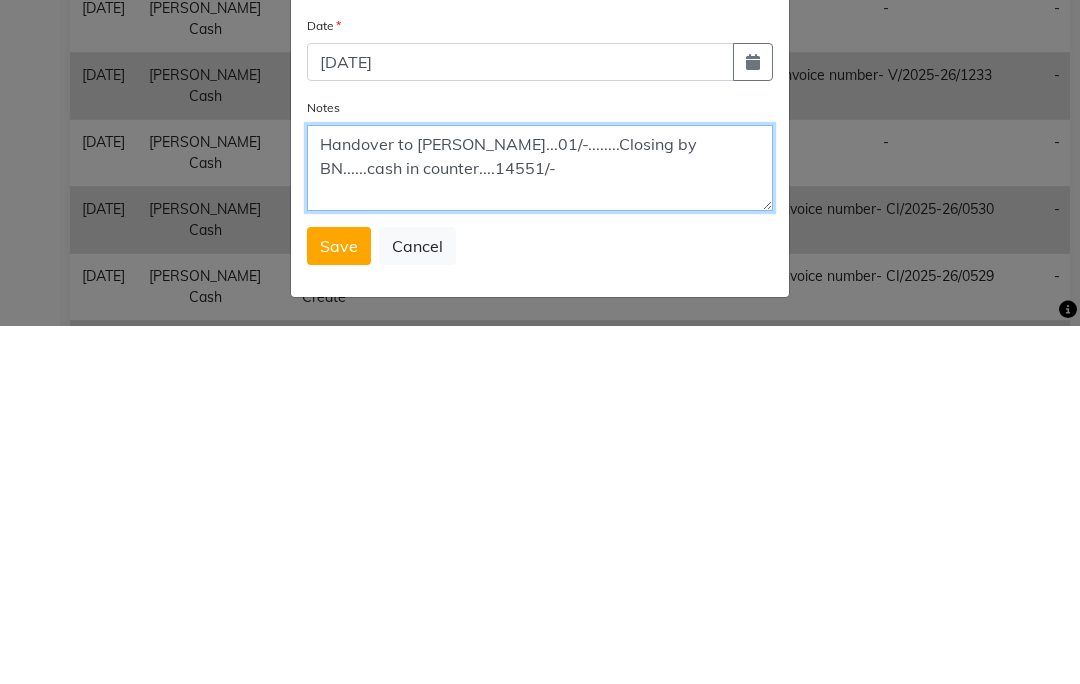 click on "Handover to [PERSON_NAME]...01/-........Closing by BN......cash in counter....14551/-" at bounding box center (540, 526) 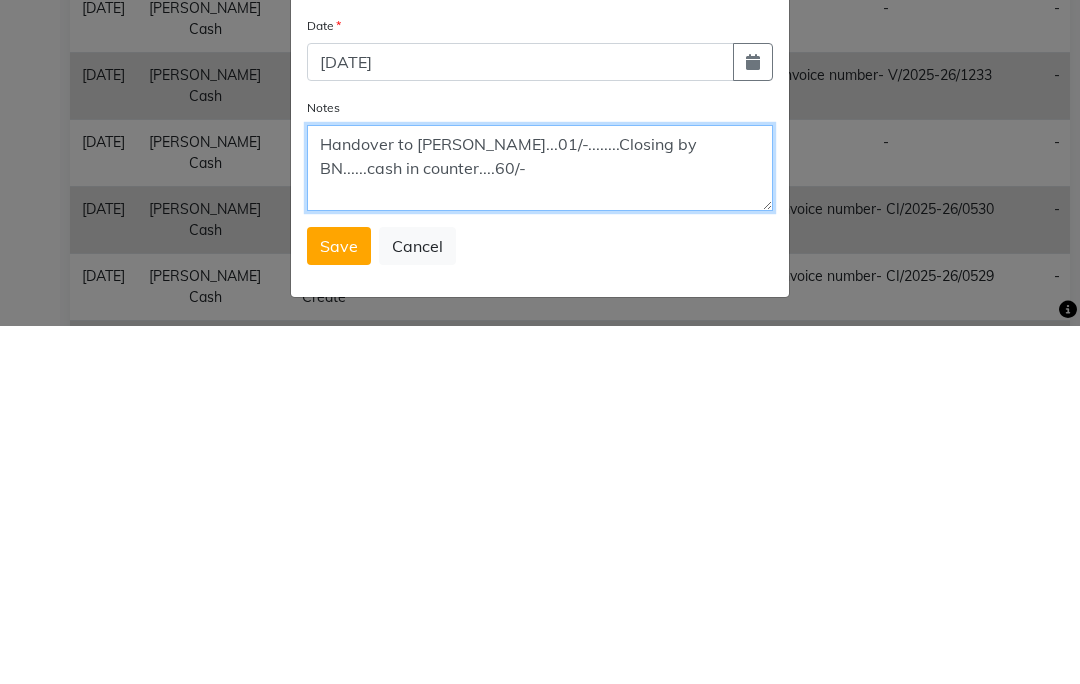 scroll, scrollTop: 23, scrollLeft: 0, axis: vertical 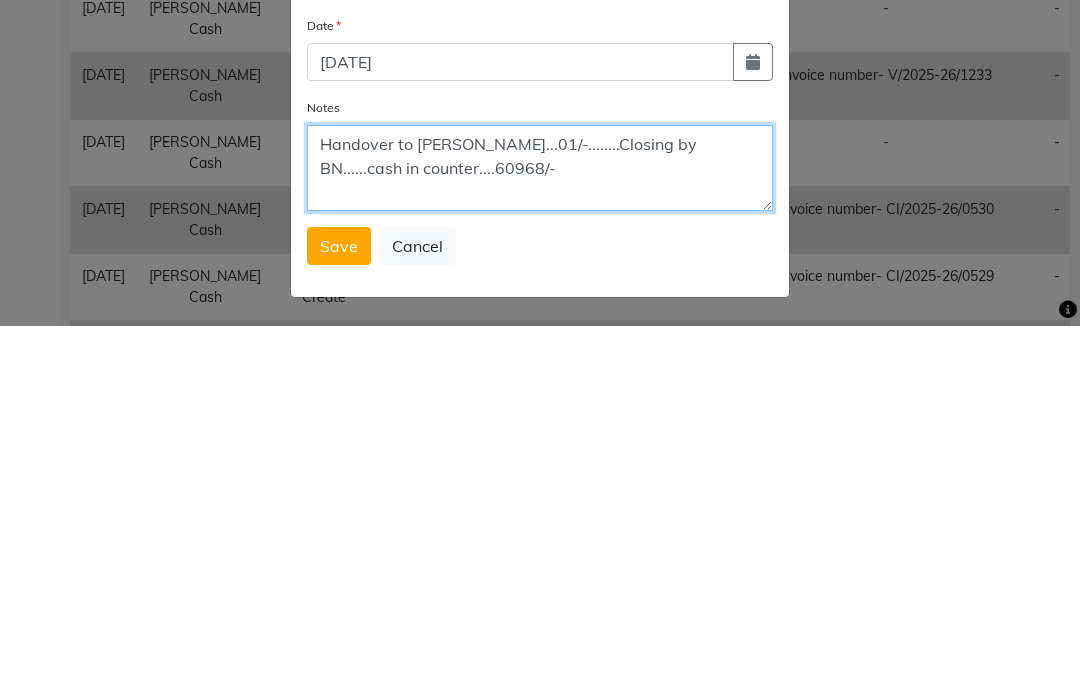 type on "Handover to [PERSON_NAME]...01/-........Closing by BN......cash in counter....60968/-" 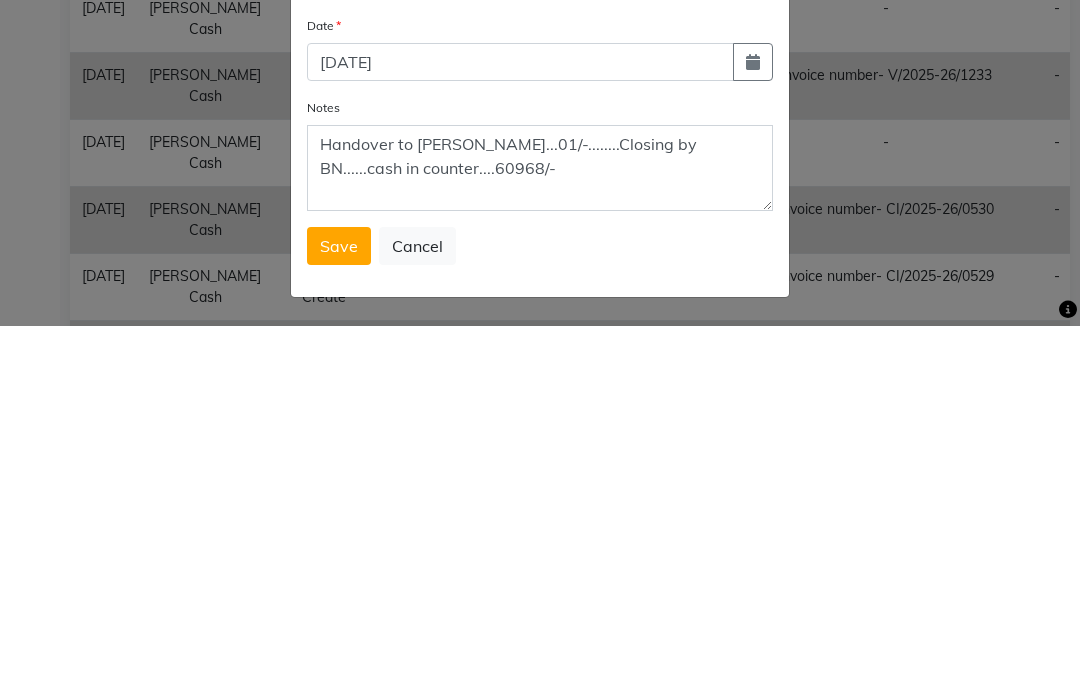 click on "Save" at bounding box center [339, 604] 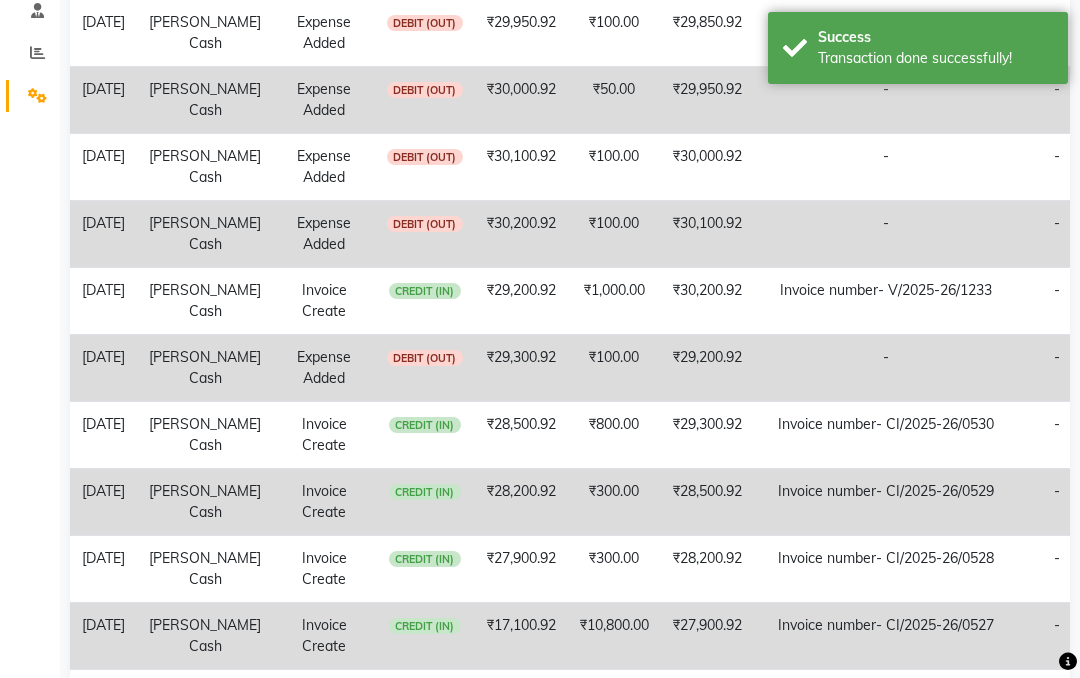 scroll, scrollTop: 0, scrollLeft: 0, axis: both 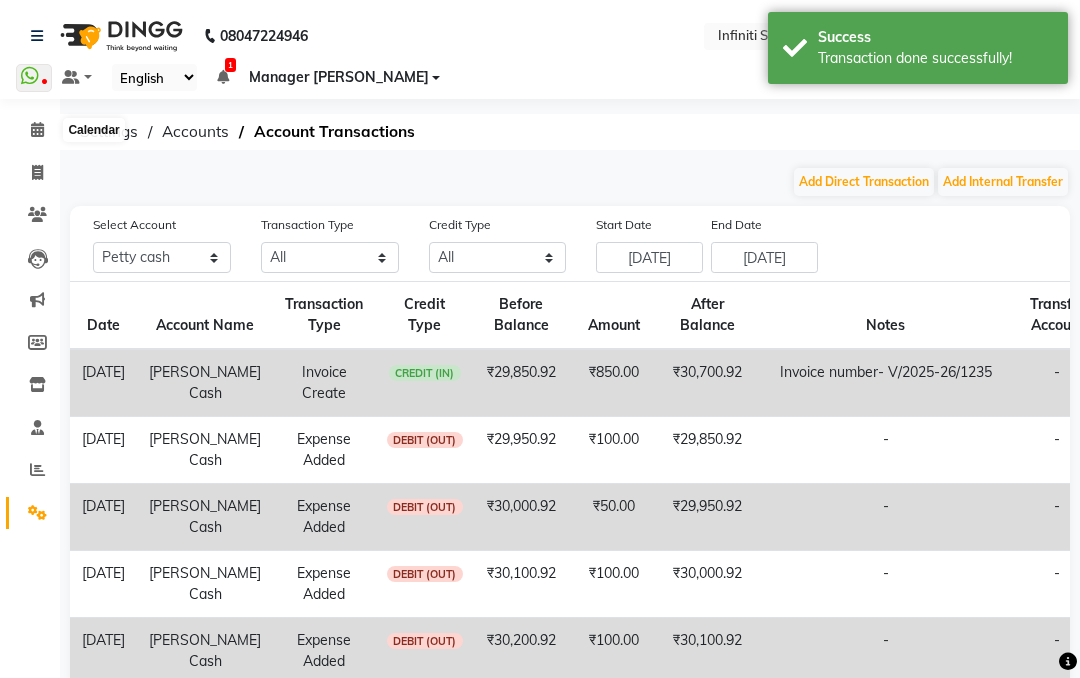 click 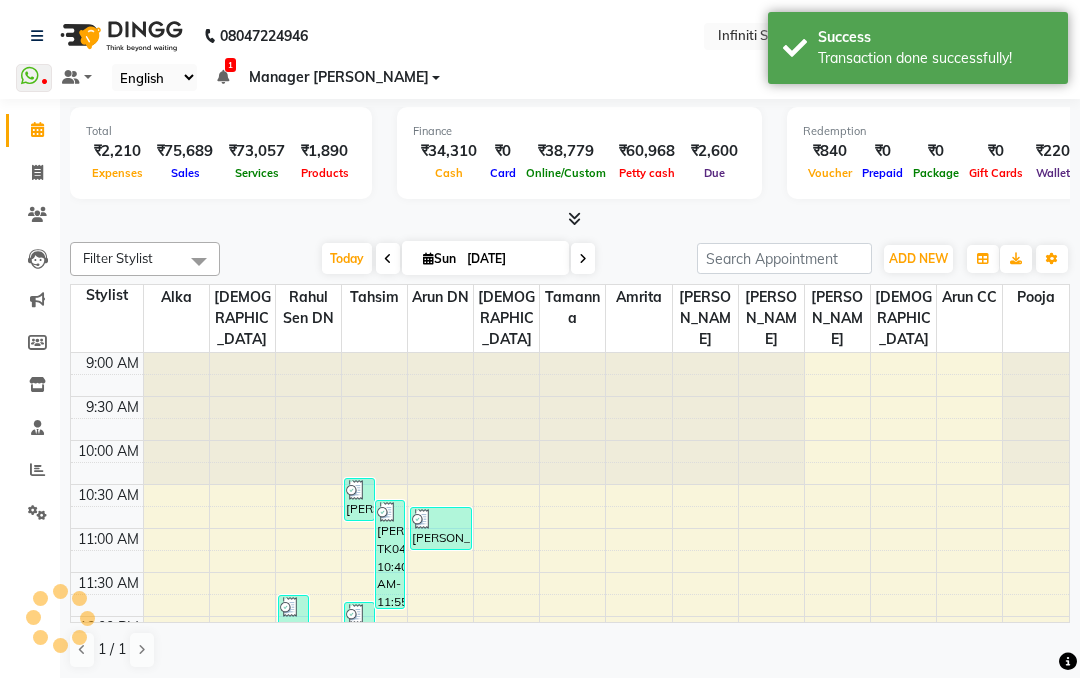 scroll, scrollTop: 727, scrollLeft: 0, axis: vertical 